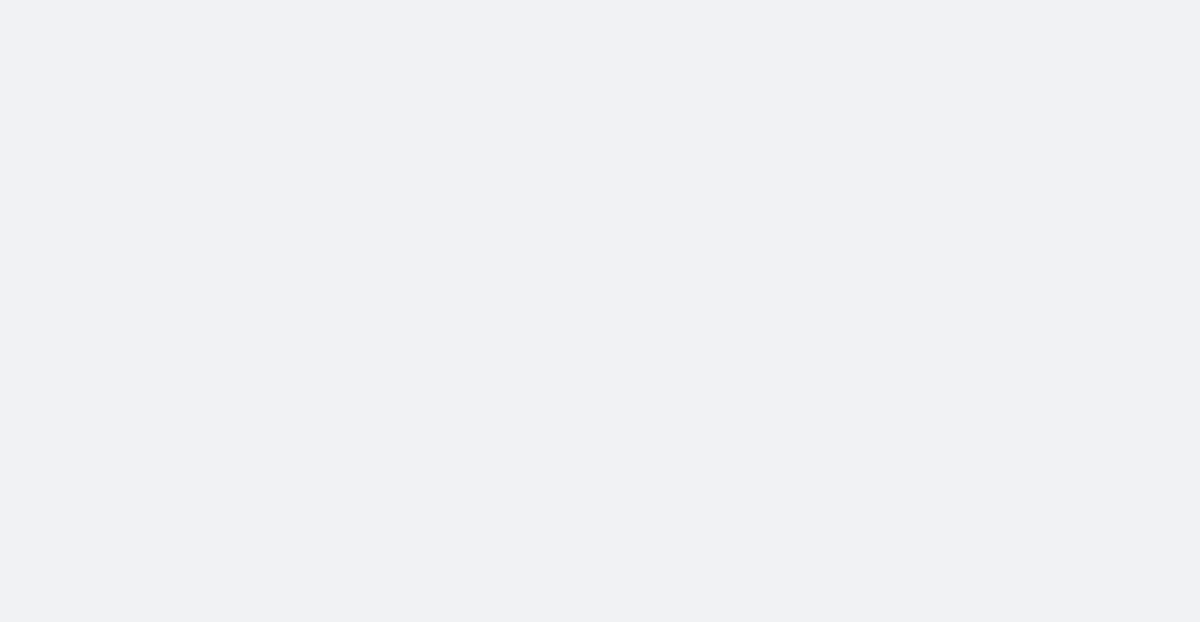 scroll, scrollTop: 0, scrollLeft: 0, axis: both 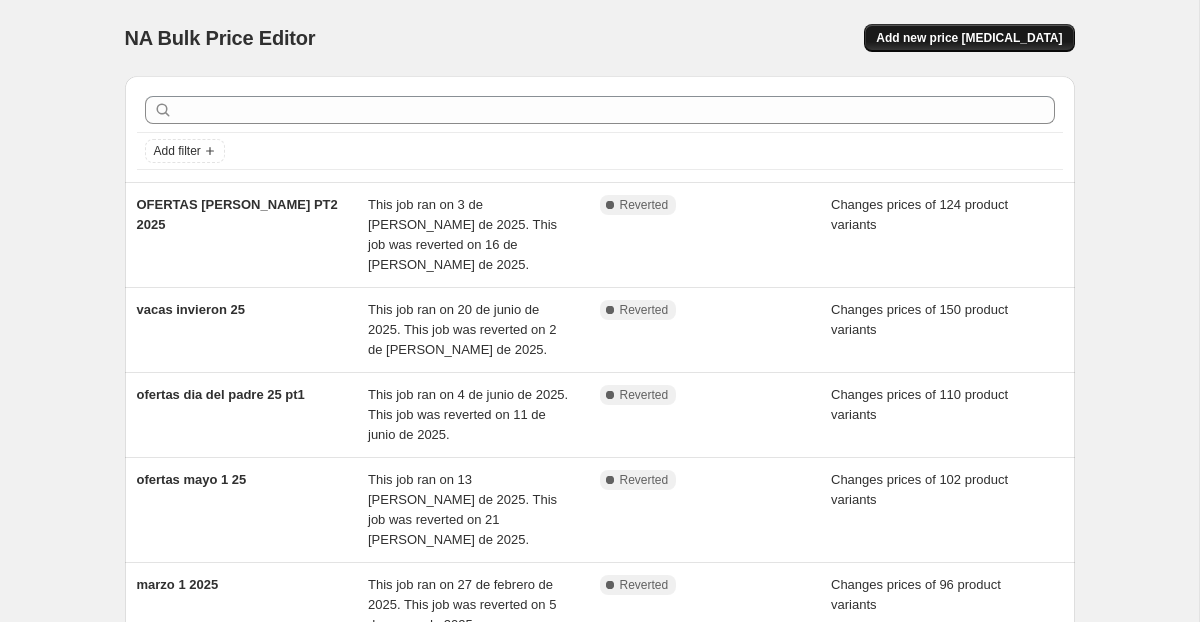 click on "Add new price [MEDICAL_DATA]" at bounding box center [969, 38] 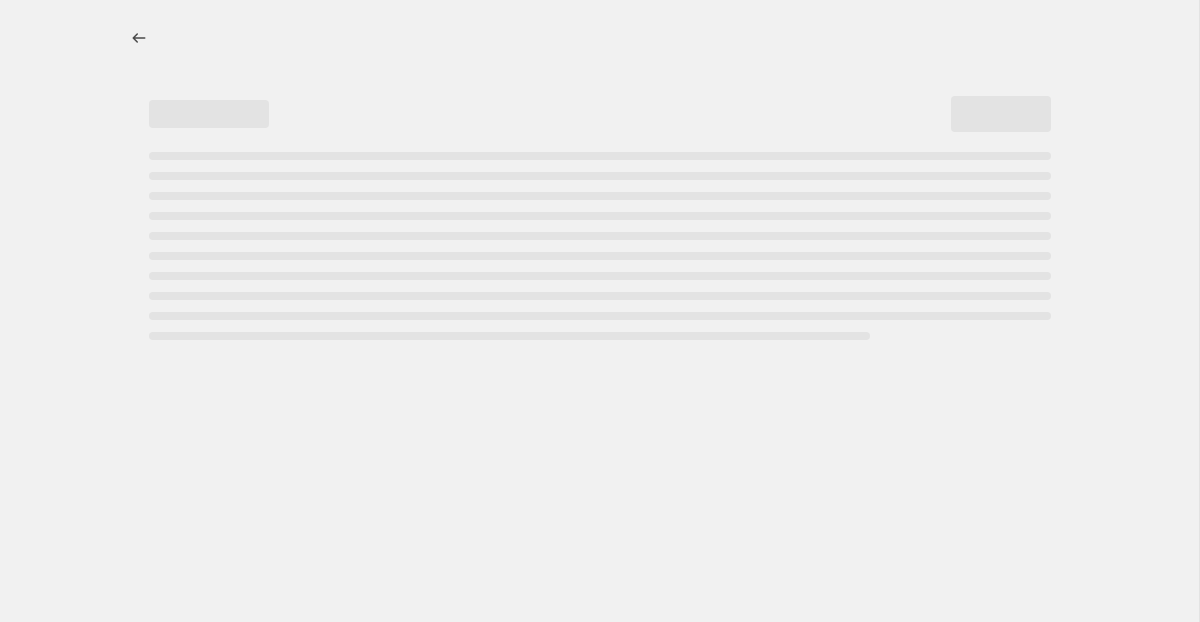 select on "percentage" 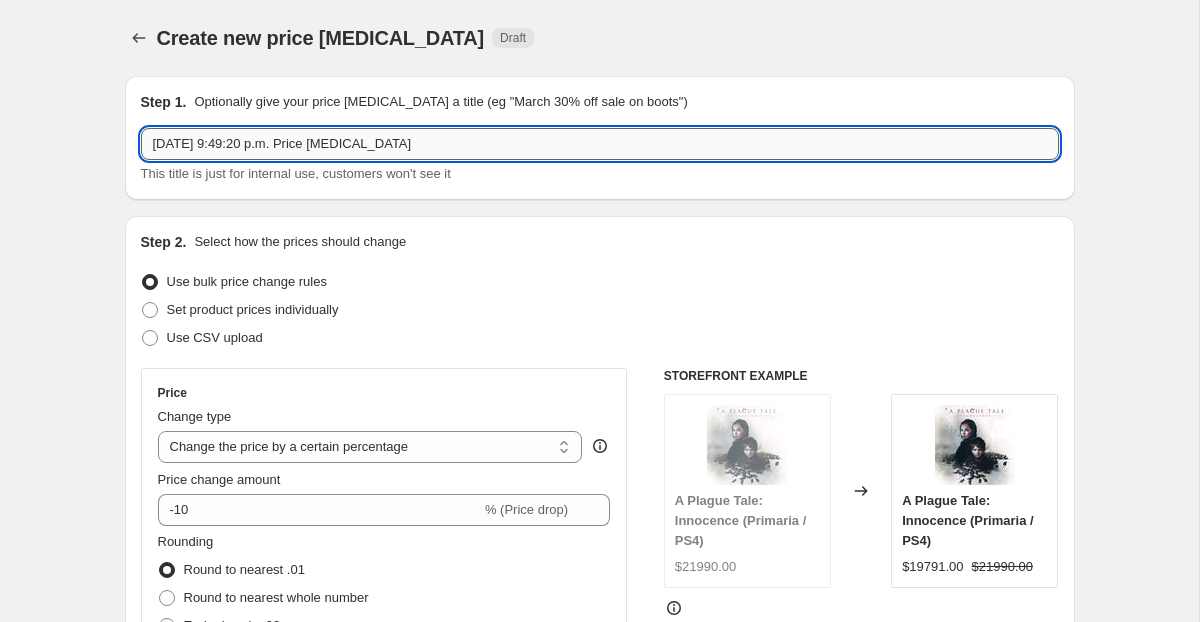 click on "[DATE] 9:49:20 p.m. Price [MEDICAL_DATA]" at bounding box center (600, 144) 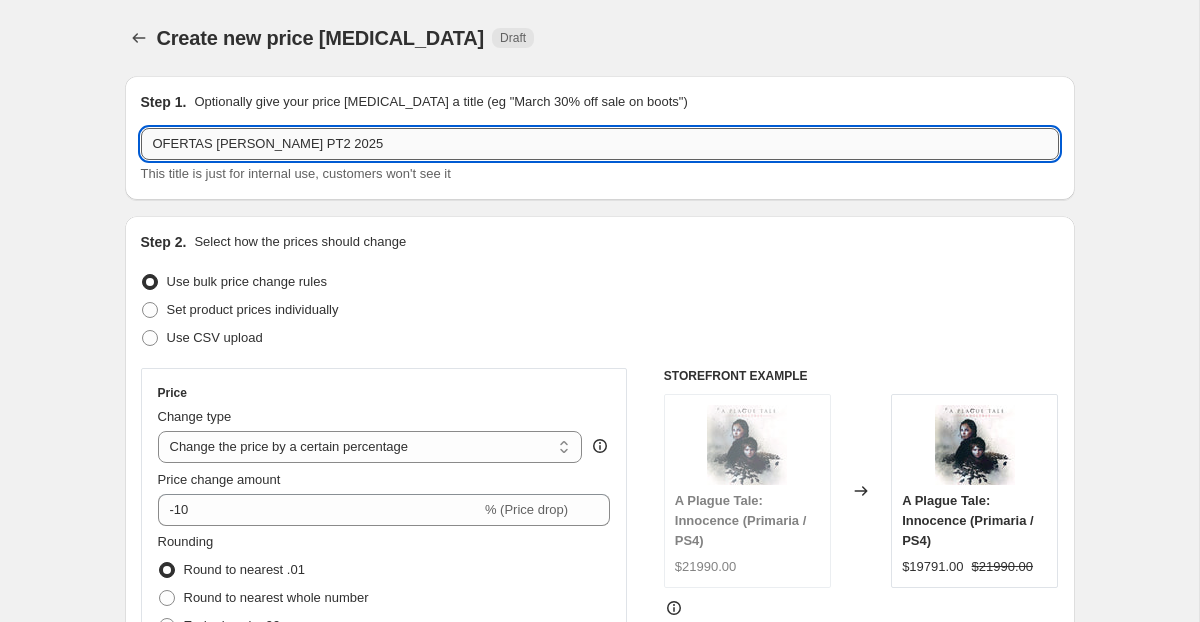 click on "OFERTAS [PERSON_NAME] PT2 2025" at bounding box center (600, 144) 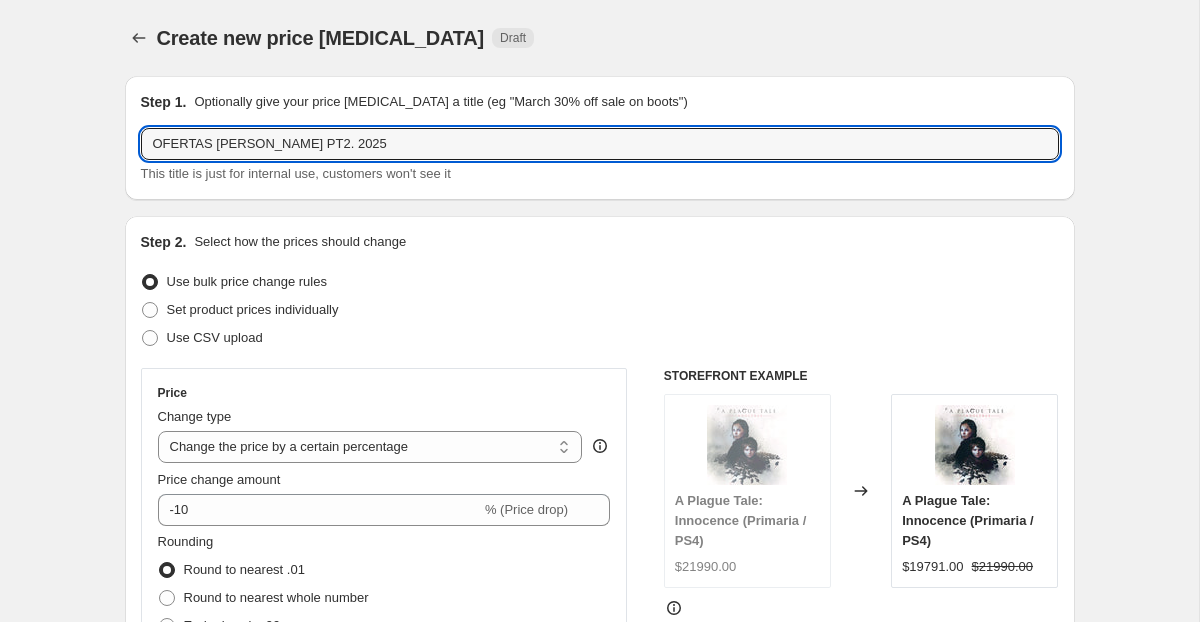 type on "OFERTAS [PERSON_NAME] PT2. 2025" 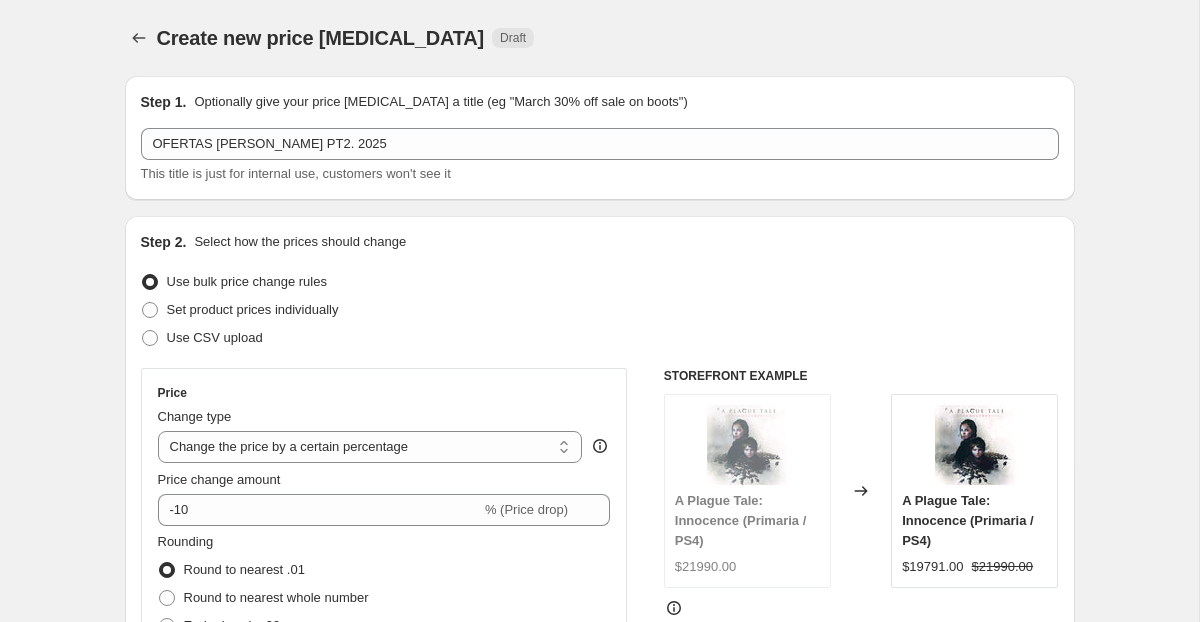 click on "Select how the prices should change" at bounding box center (300, 242) 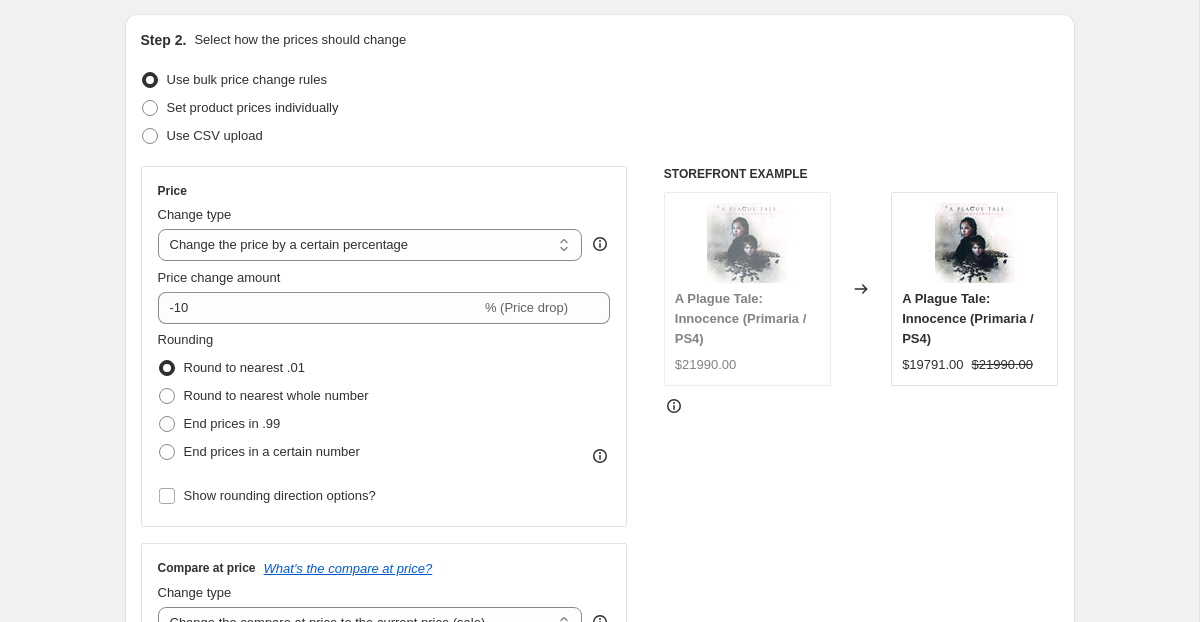 scroll, scrollTop: 206, scrollLeft: 0, axis: vertical 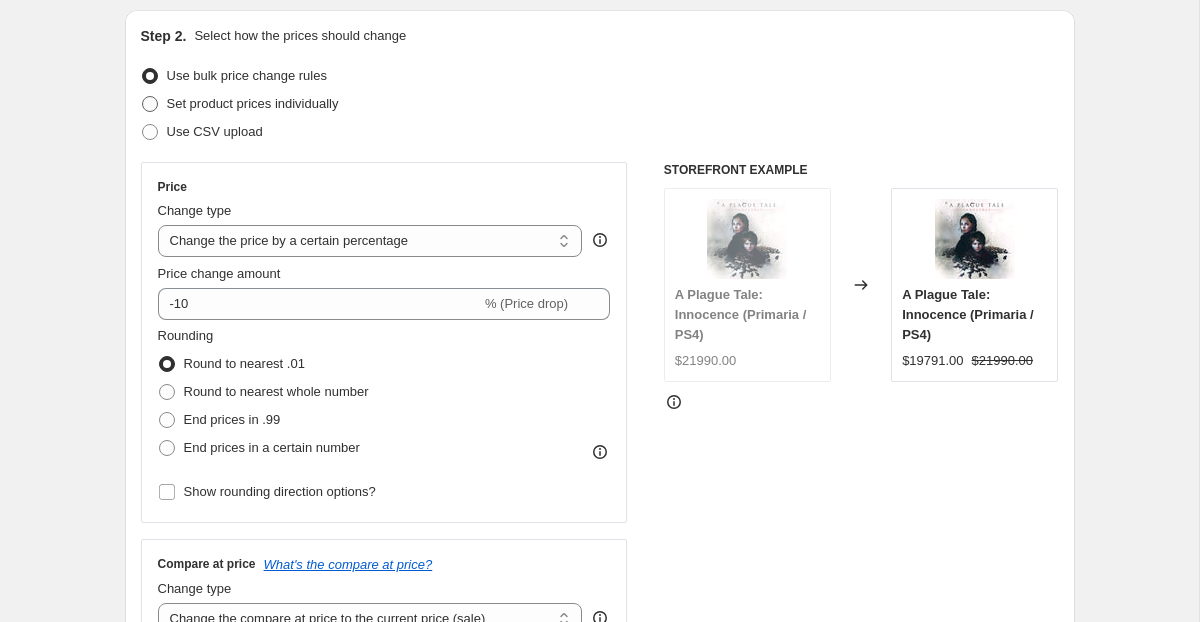 click on "Set product prices individually" at bounding box center (253, 103) 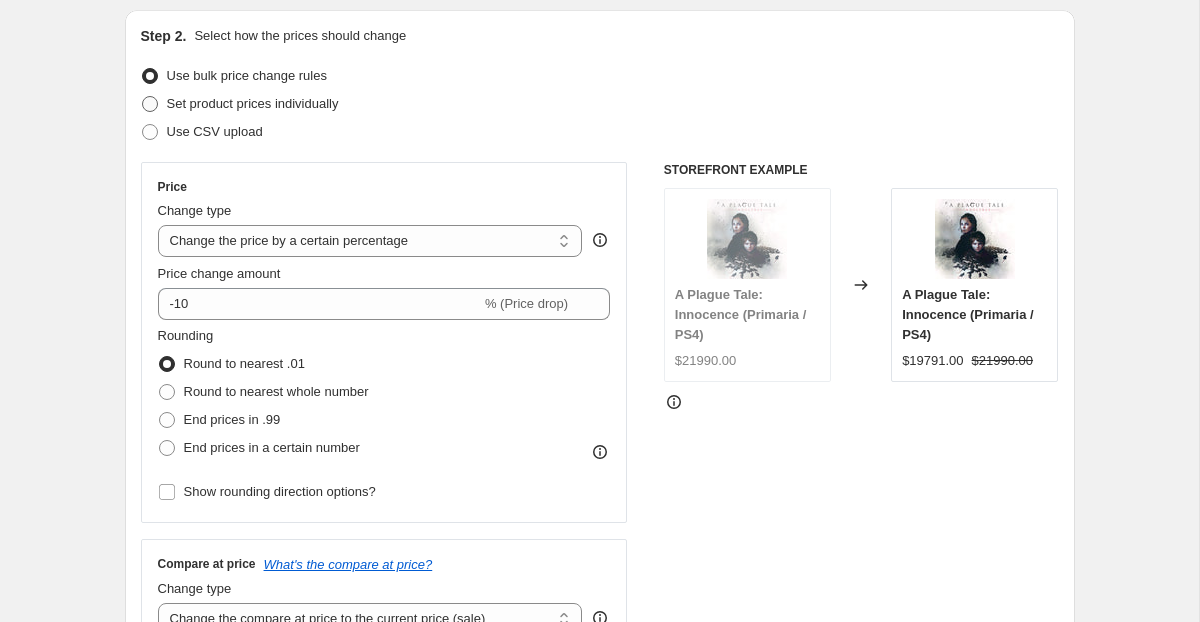 radio on "true" 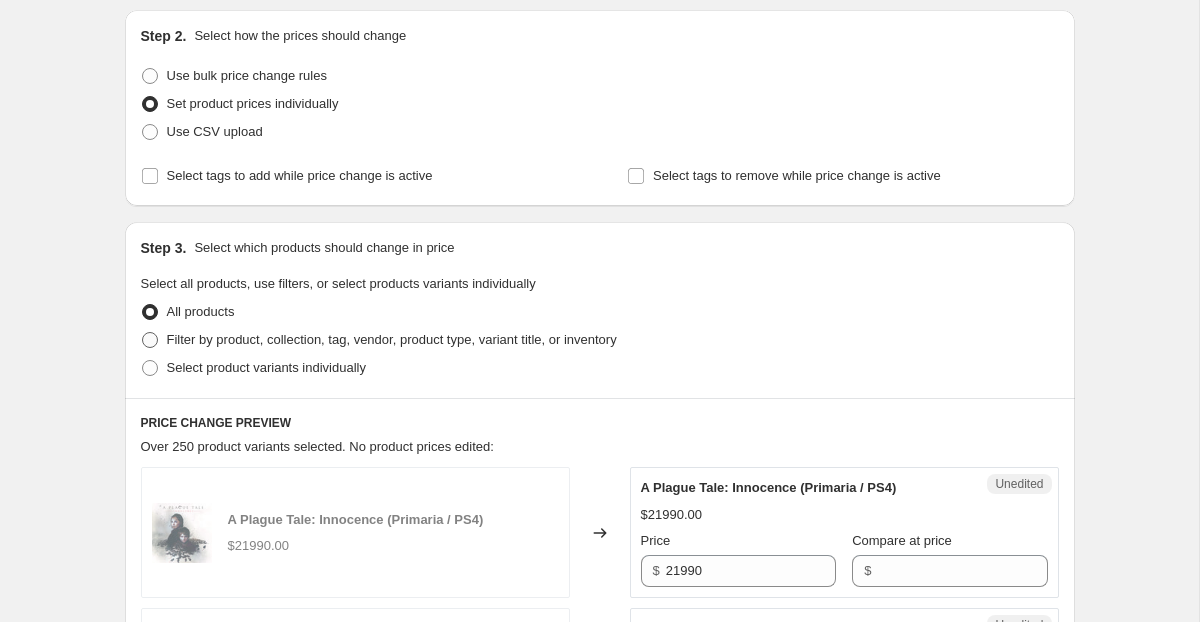 click on "Filter by product, collection, tag, vendor, product type, variant title, or inventory" at bounding box center [392, 340] 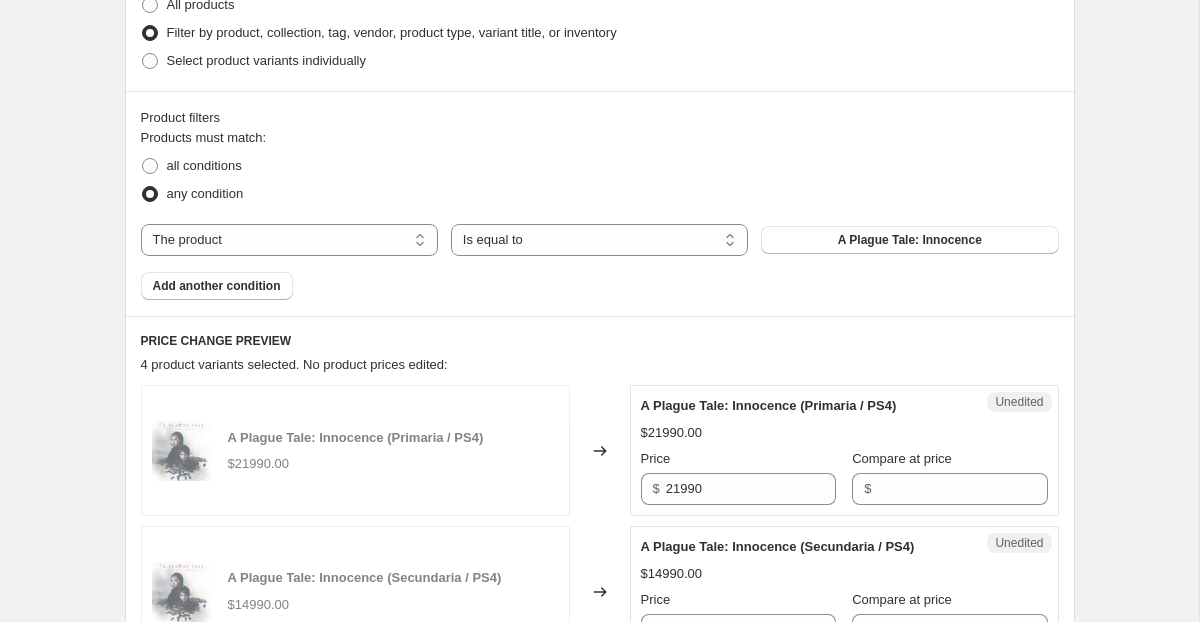 scroll, scrollTop: 515, scrollLeft: 0, axis: vertical 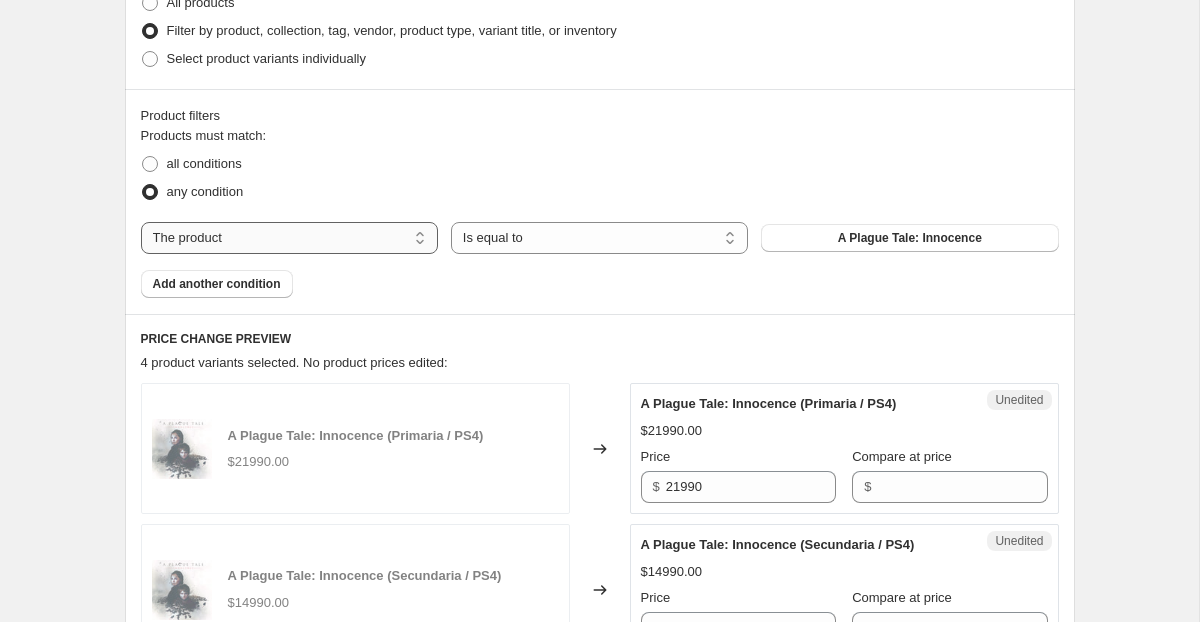 click on "The product The product's collection The product's tag The product's vendor The product's type The product's status The variant's title Inventory quantity" at bounding box center [289, 238] 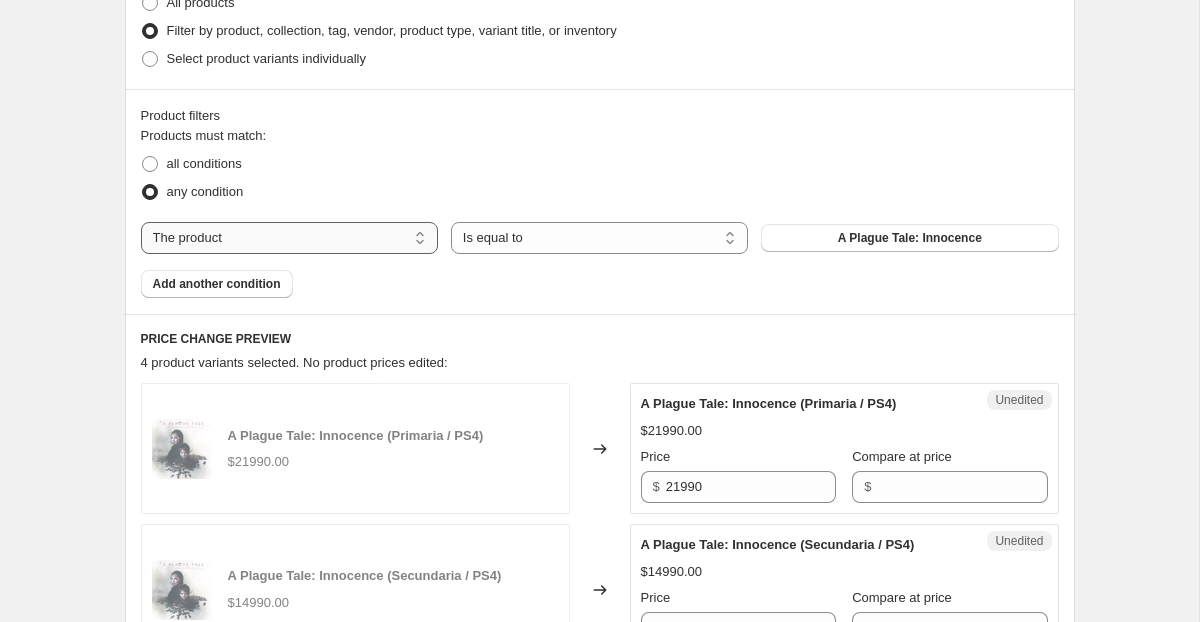 select on "collection" 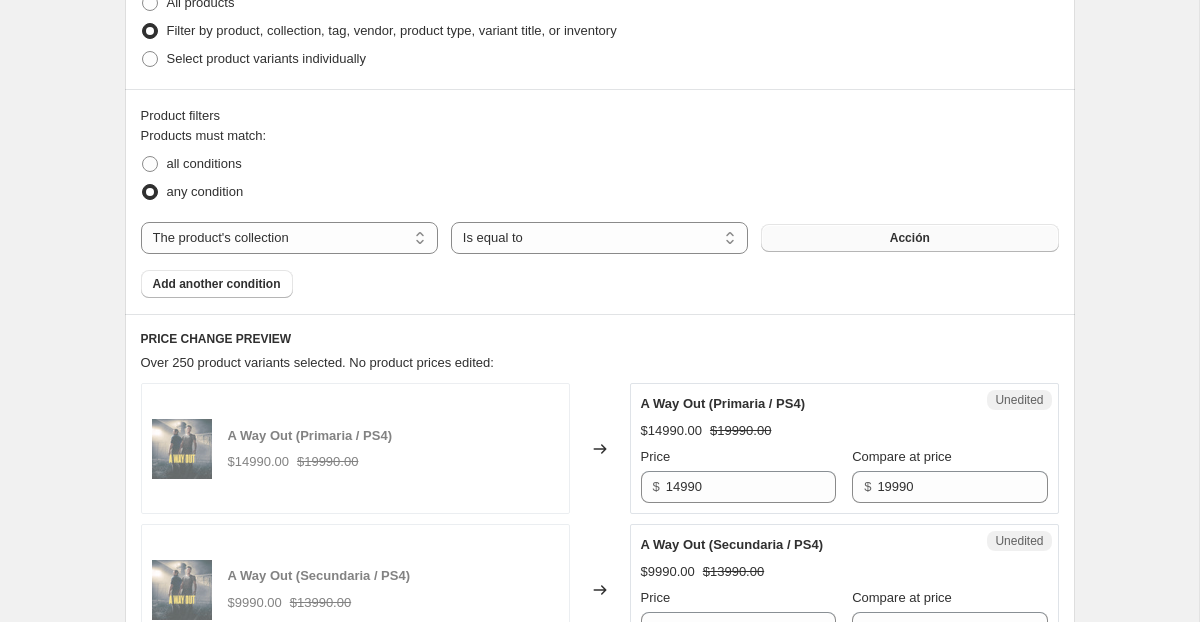 click on "Acción" at bounding box center [909, 238] 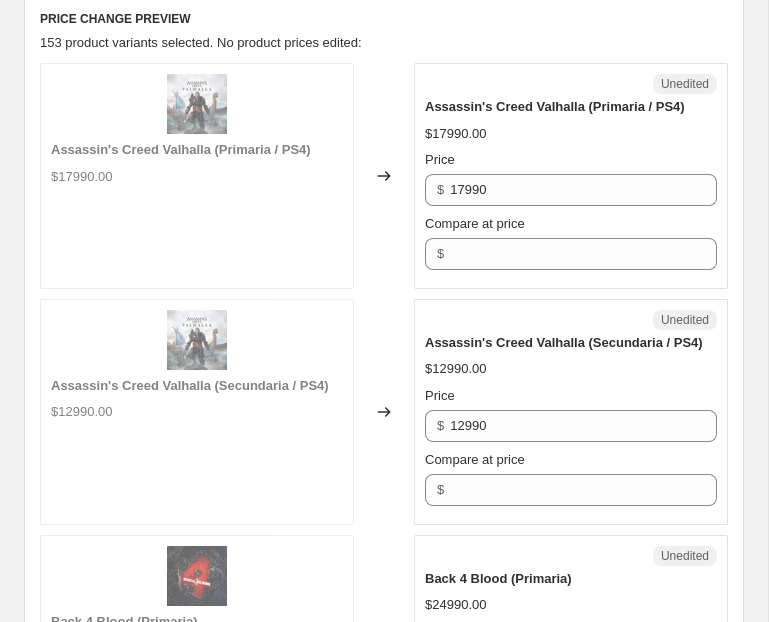 scroll, scrollTop: 865, scrollLeft: 0, axis: vertical 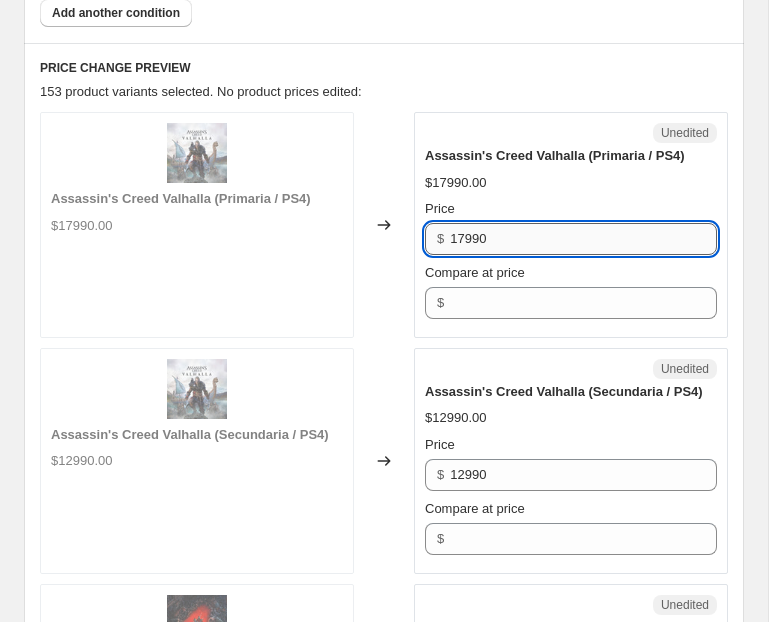 click on "17990" at bounding box center (583, 239) 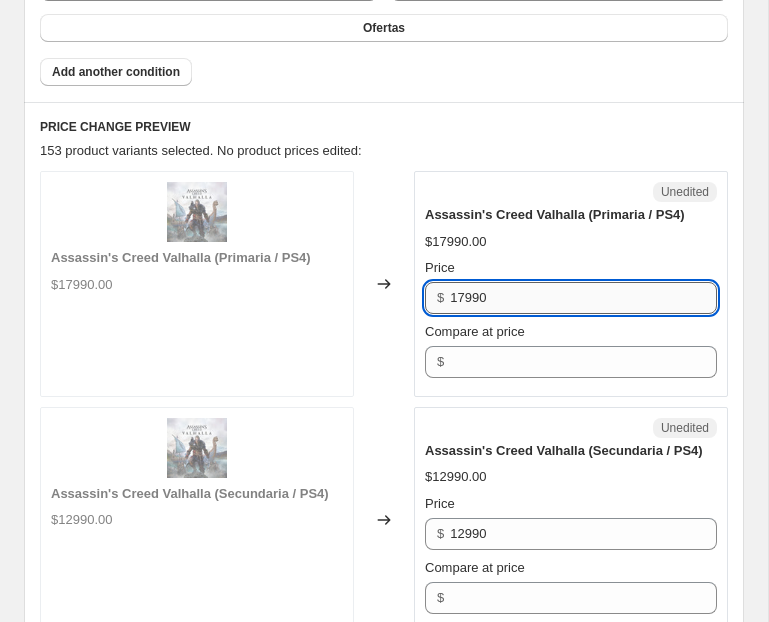 scroll, scrollTop: 838, scrollLeft: 0, axis: vertical 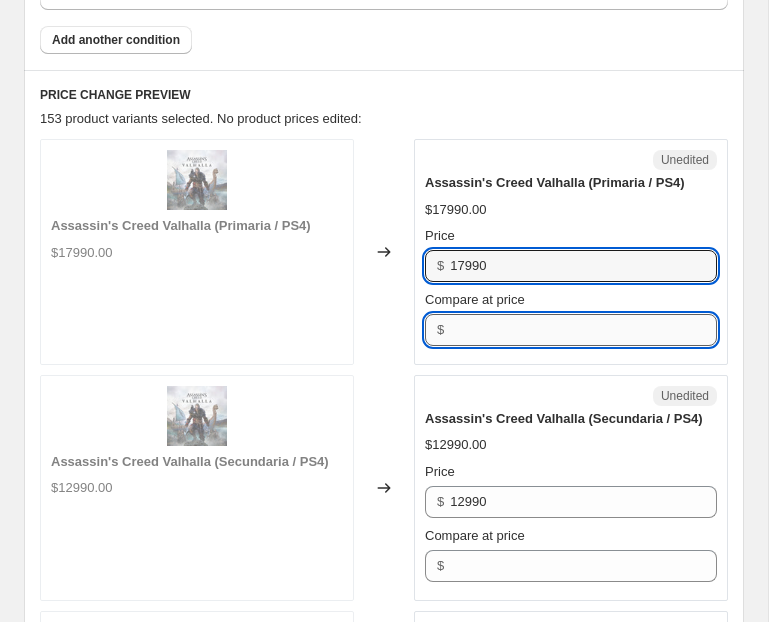 click on "Compare at price" at bounding box center (583, 330) 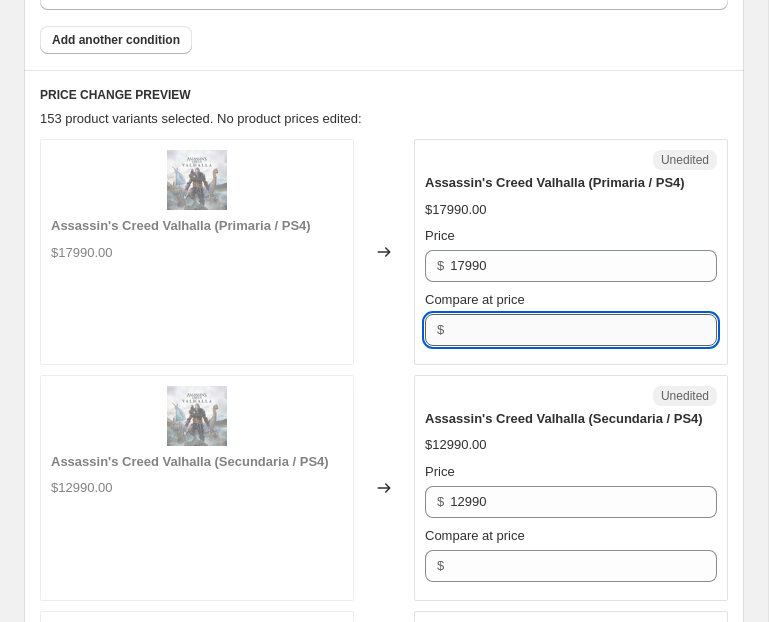 click on "Compare at price" at bounding box center [583, 330] 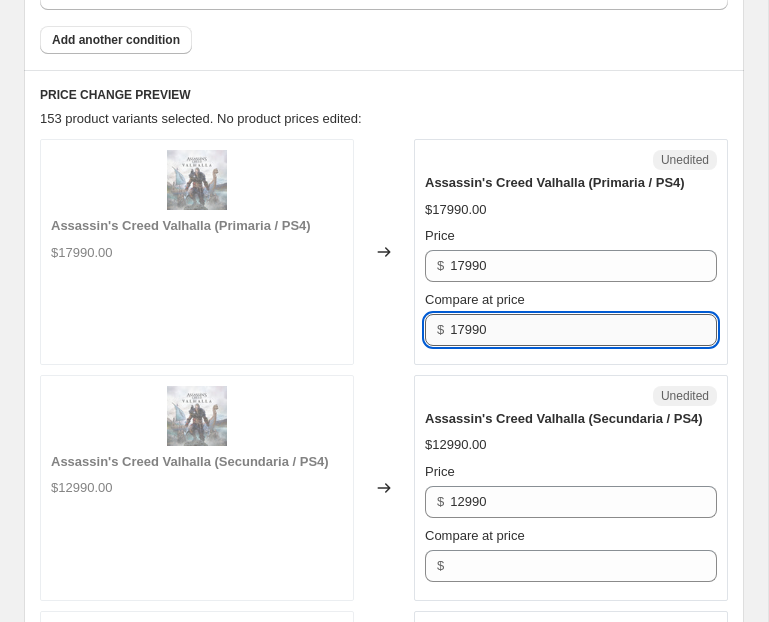 click on "17990" at bounding box center (583, 330) 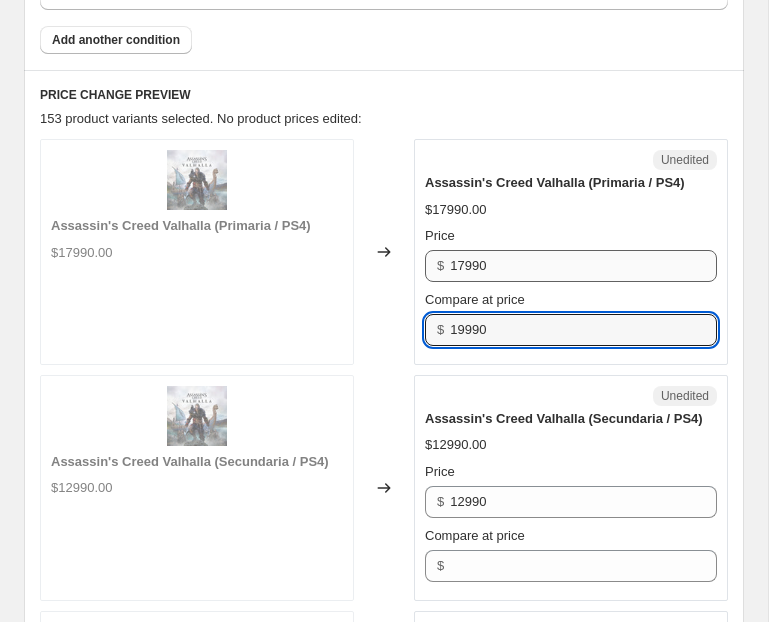 type on "19990" 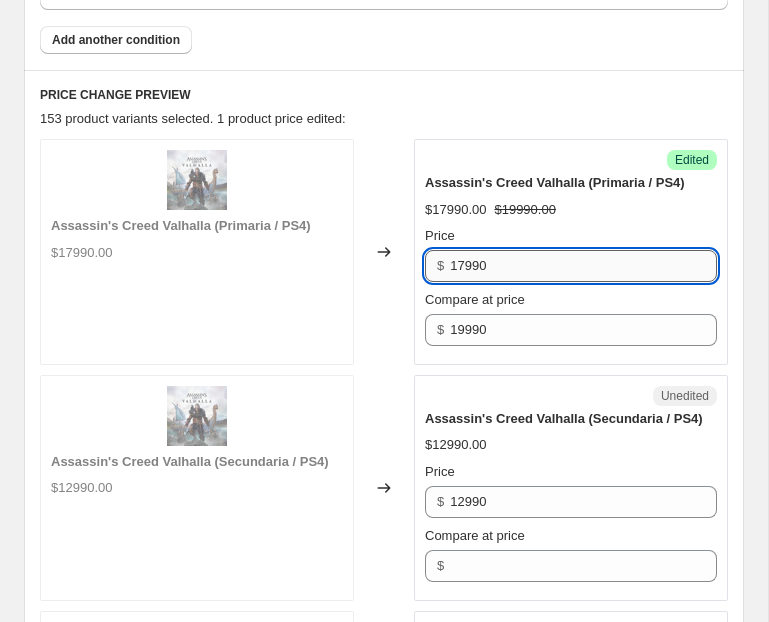 click on "17990" at bounding box center (583, 266) 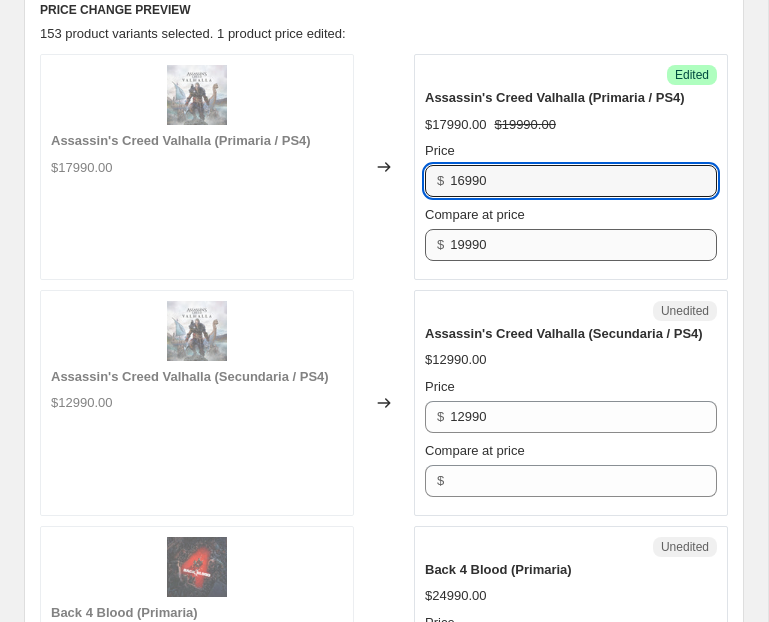 scroll, scrollTop: 964, scrollLeft: 0, axis: vertical 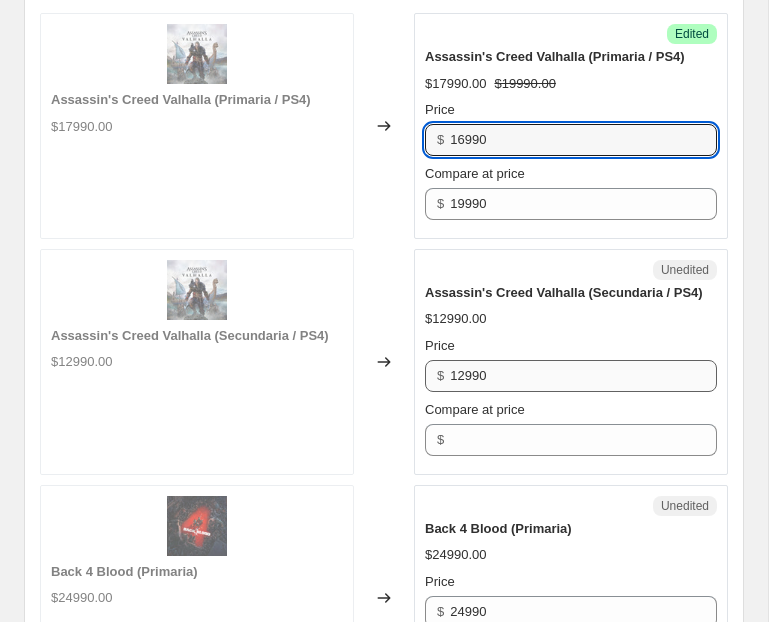 type on "16990" 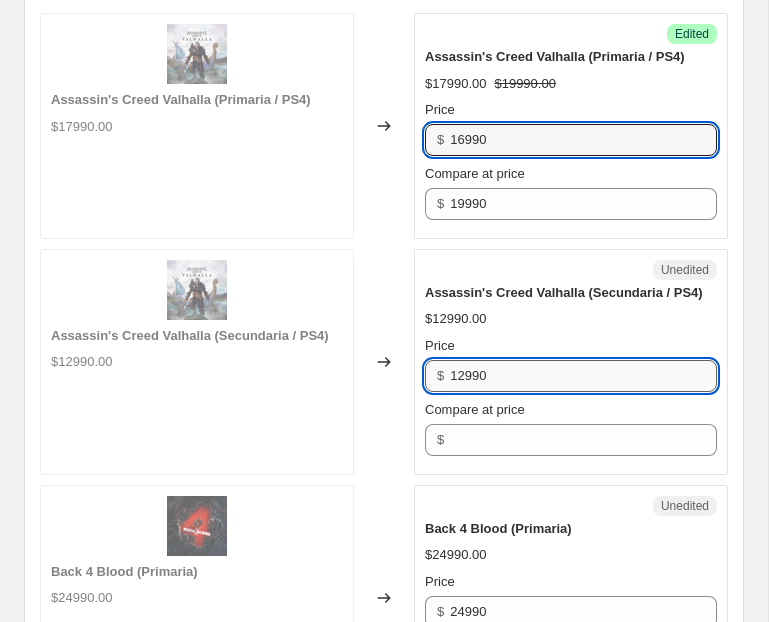 click on "12990" at bounding box center [583, 376] 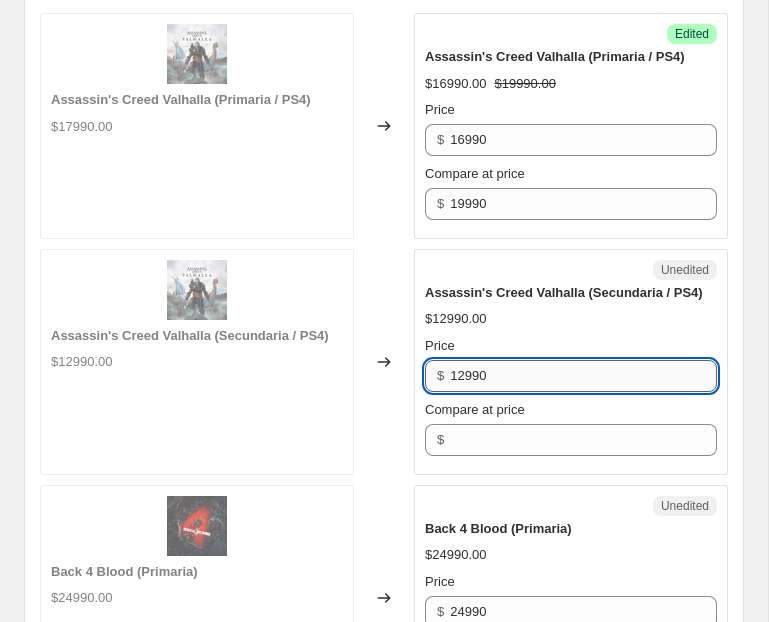 click on "12990" at bounding box center (583, 376) 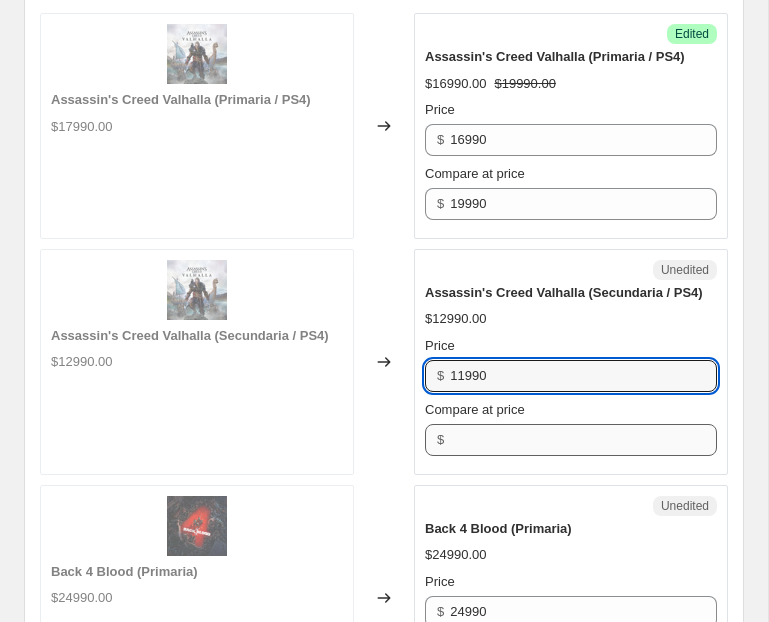 type on "11990" 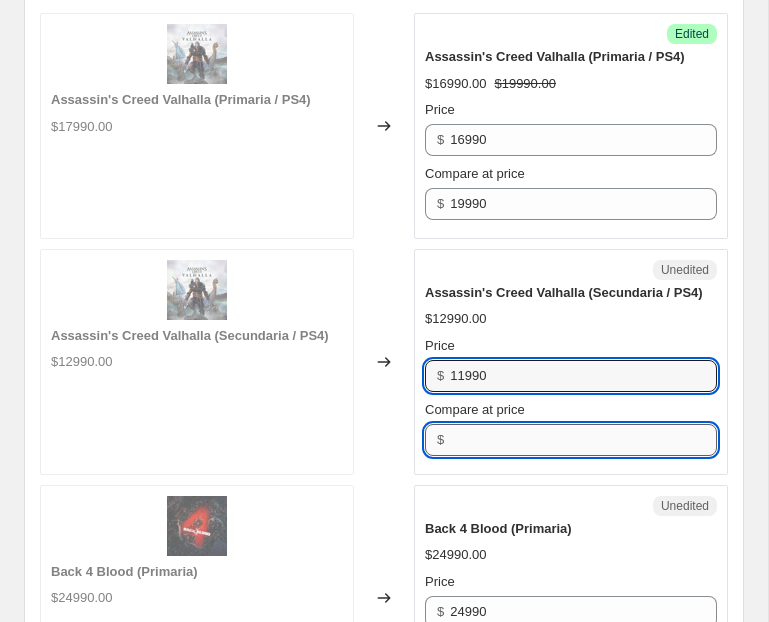 click on "Compare at price" at bounding box center [583, 440] 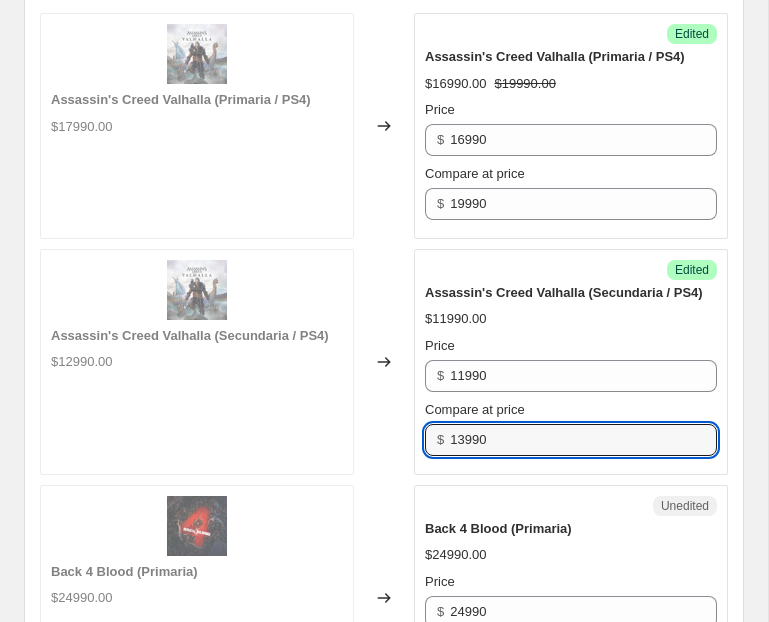type on "13990" 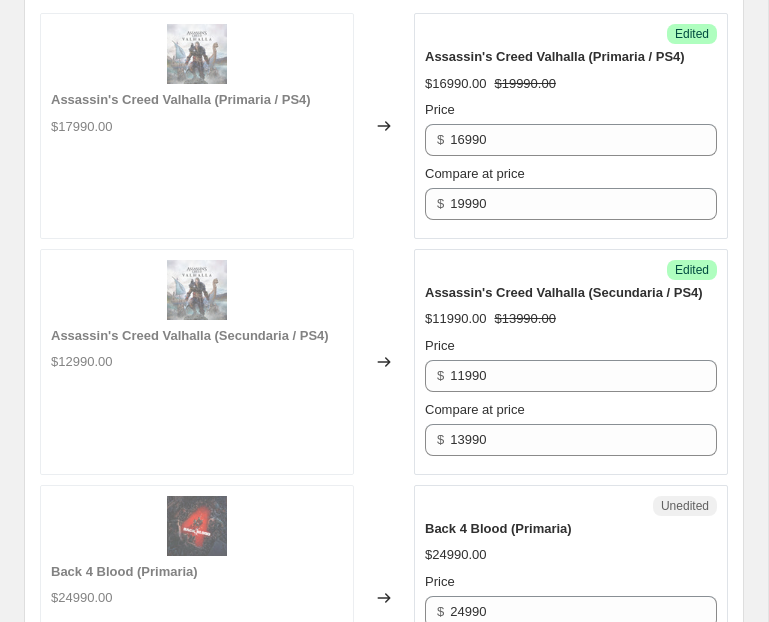 click on "Changed to" at bounding box center (384, 362) 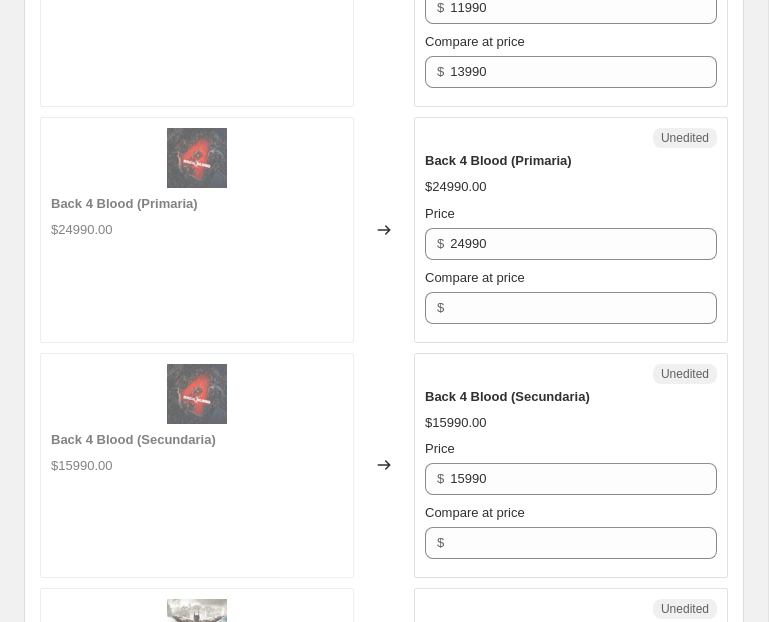 scroll, scrollTop: 1353, scrollLeft: 0, axis: vertical 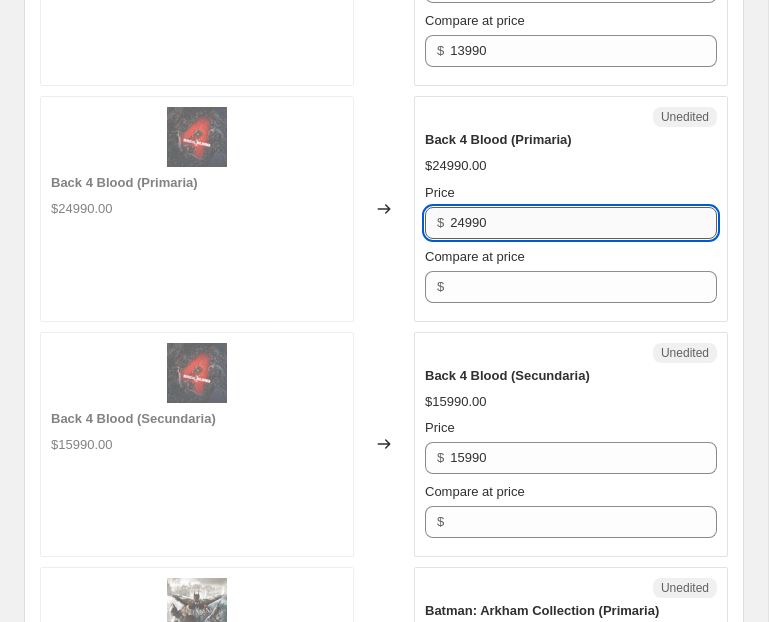 click on "24990" at bounding box center (583, 223) 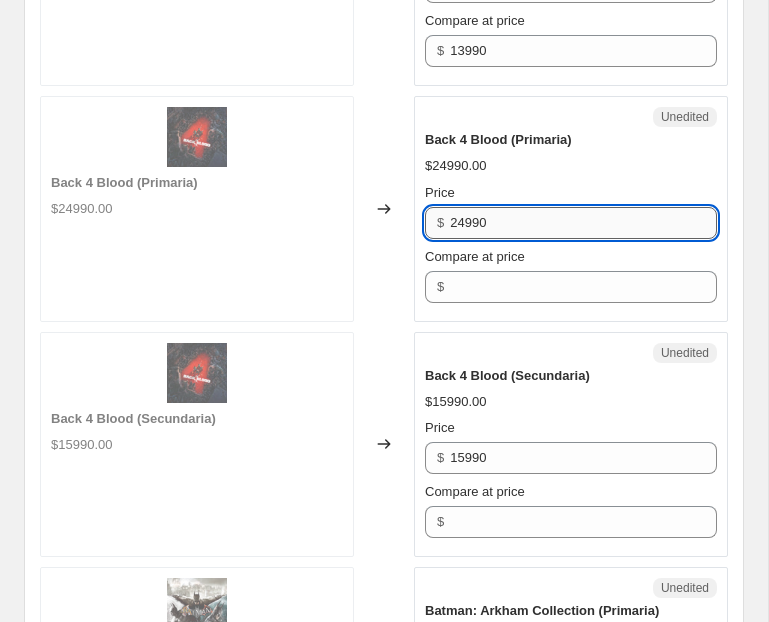 click on "24990" at bounding box center [583, 223] 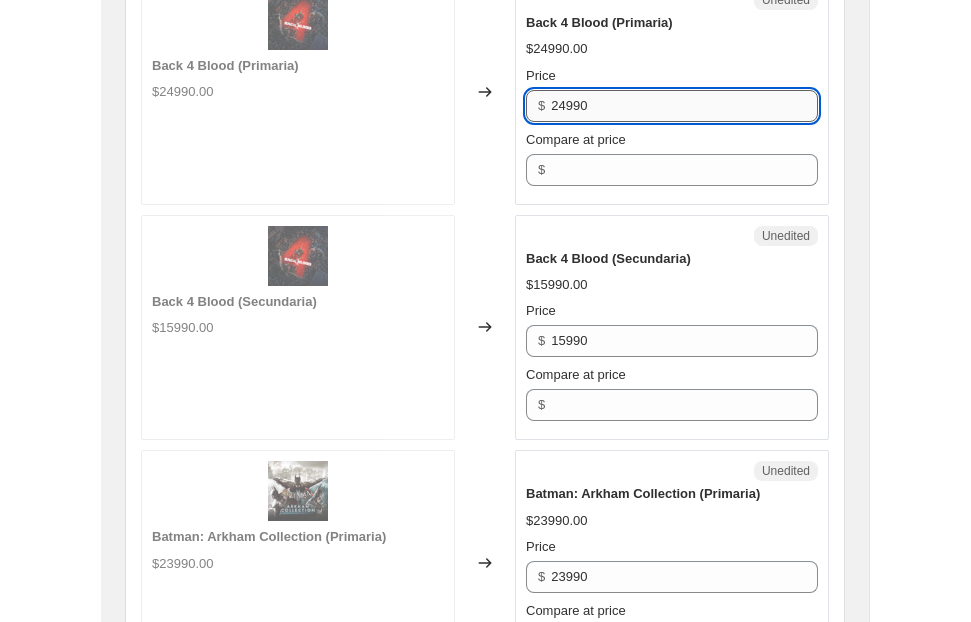 scroll, scrollTop: 1473, scrollLeft: 0, axis: vertical 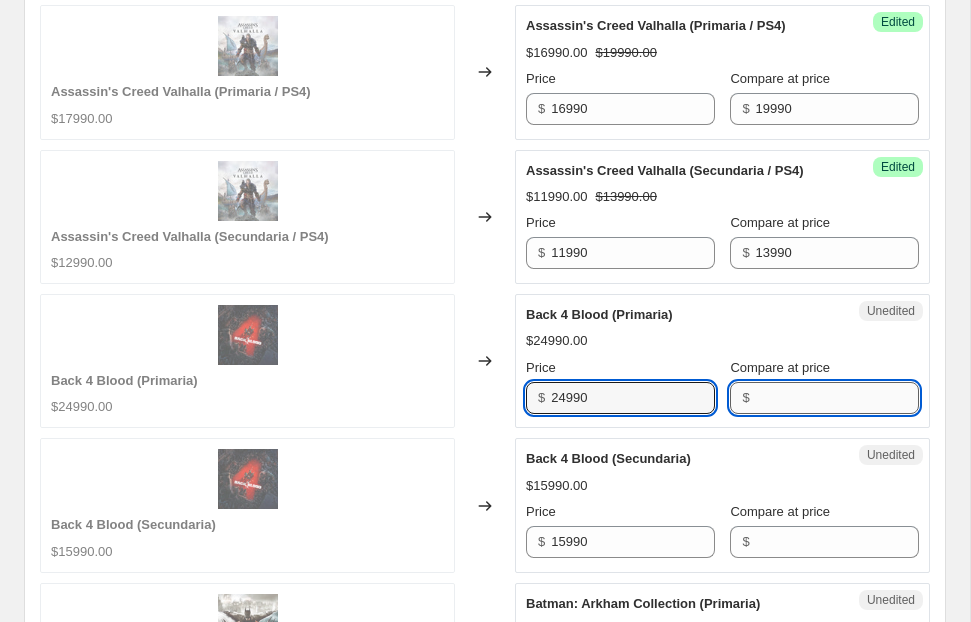click on "Compare at price" at bounding box center [837, 398] 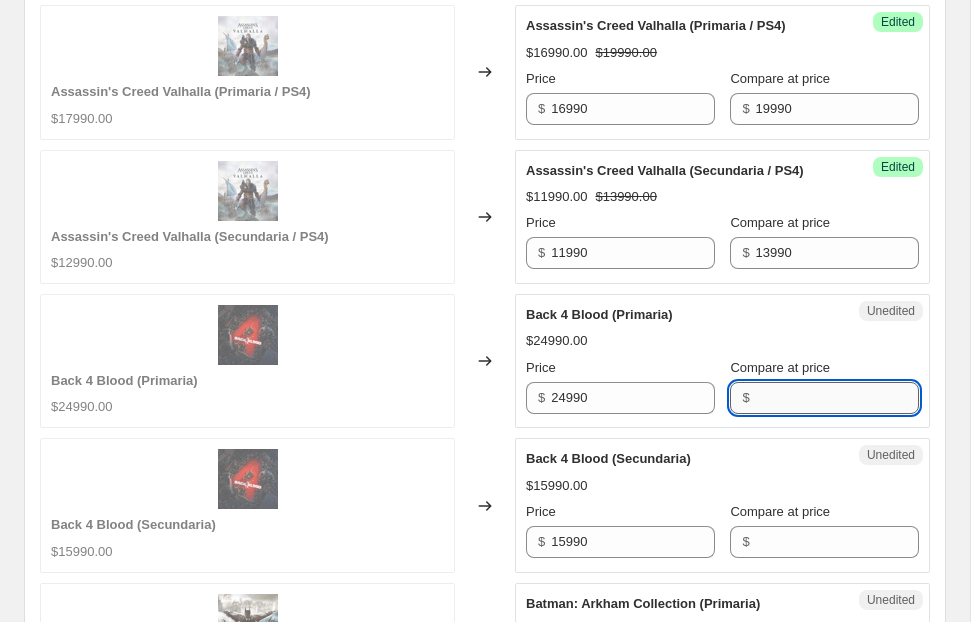 paste on "24990" 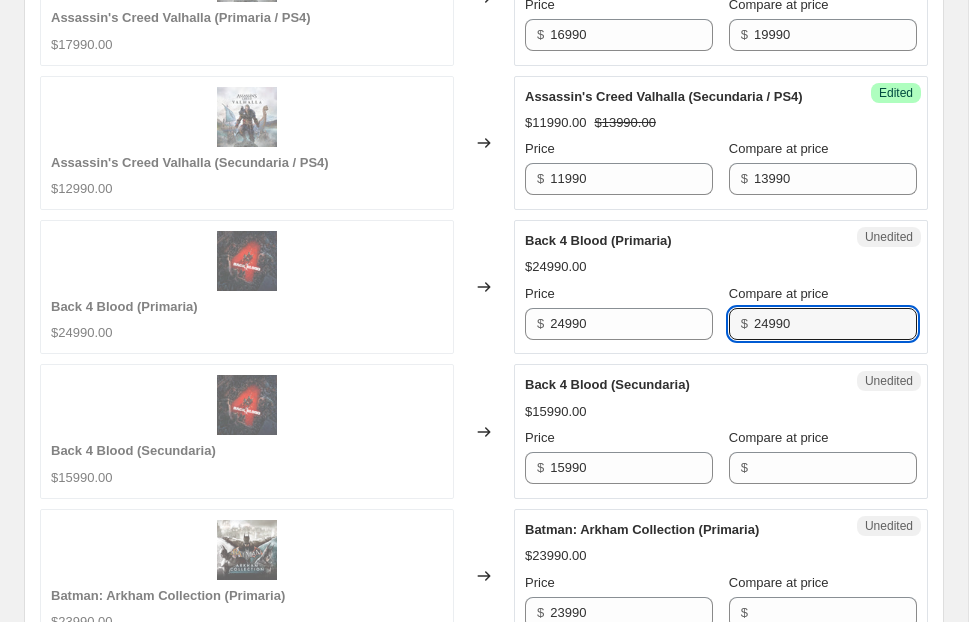 scroll, scrollTop: 1015, scrollLeft: 0, axis: vertical 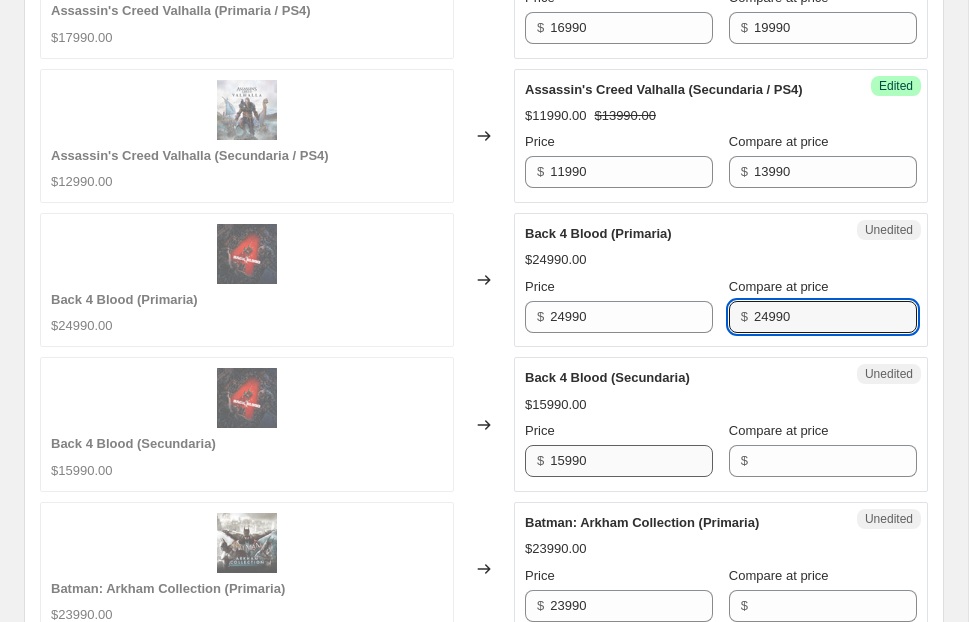type on "24990" 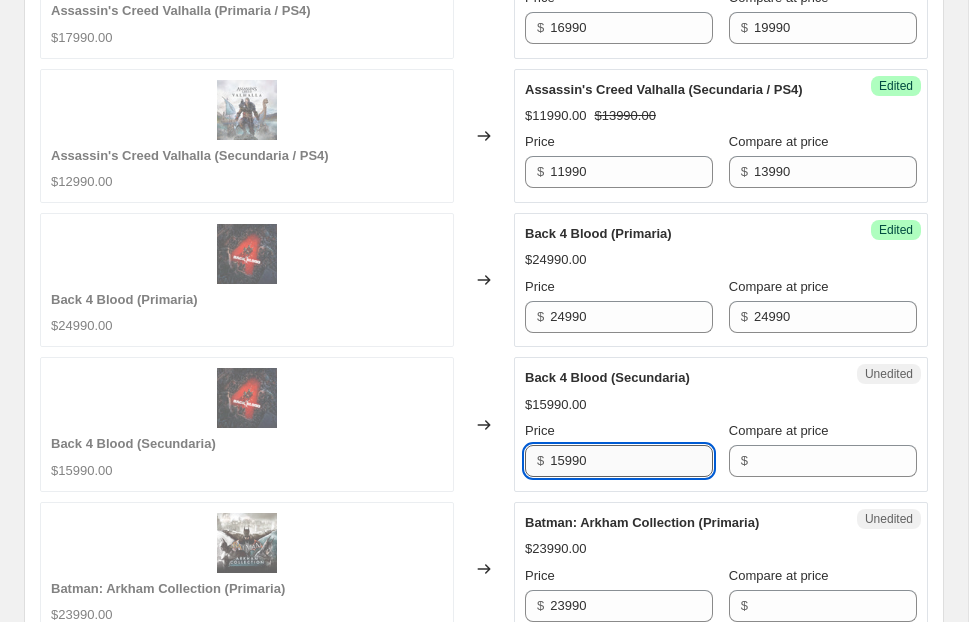 click on "15990" at bounding box center [631, 461] 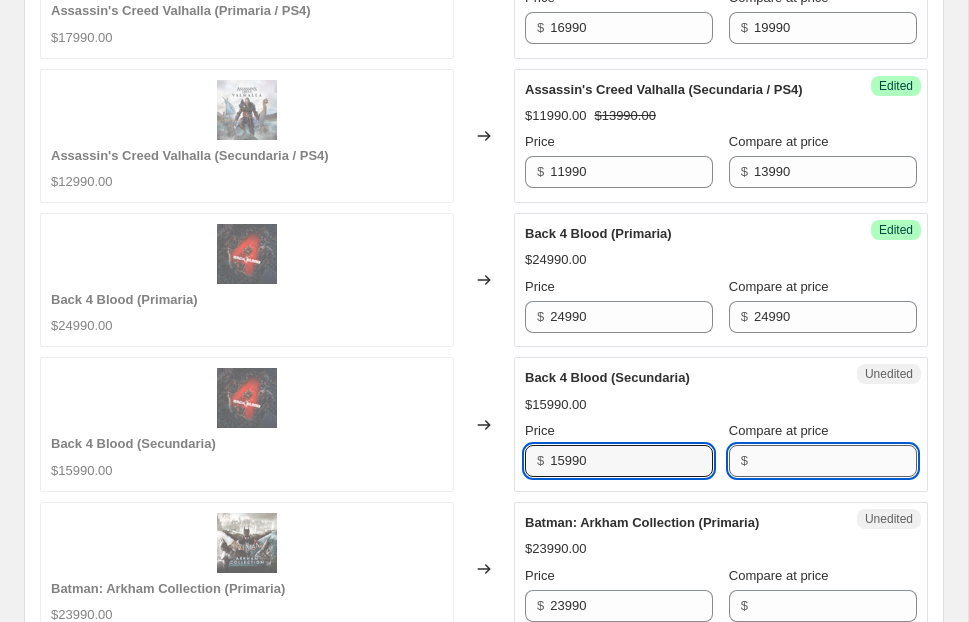 click on "Compare at price" at bounding box center [835, 461] 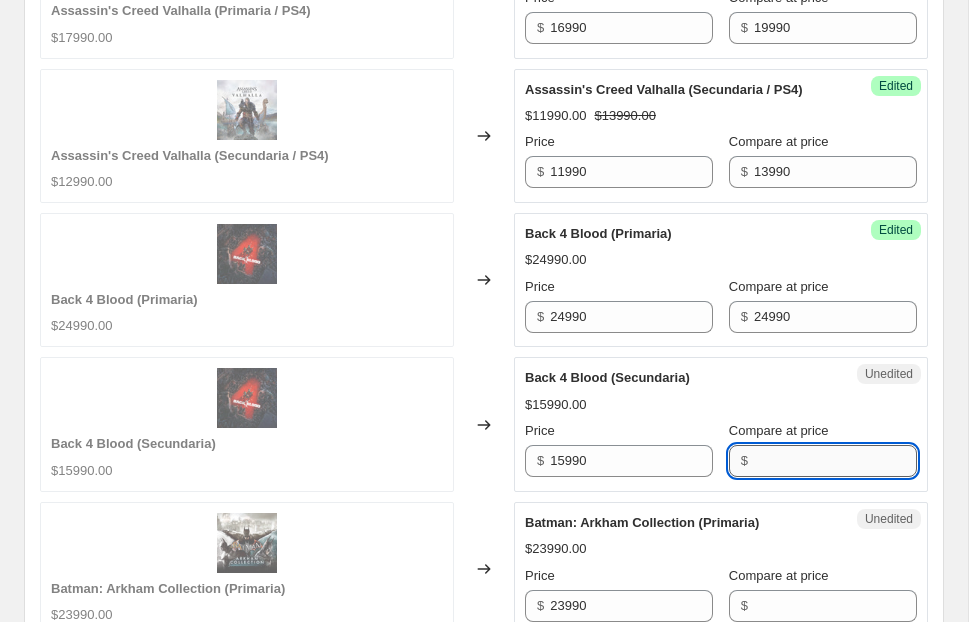 paste on "15990" 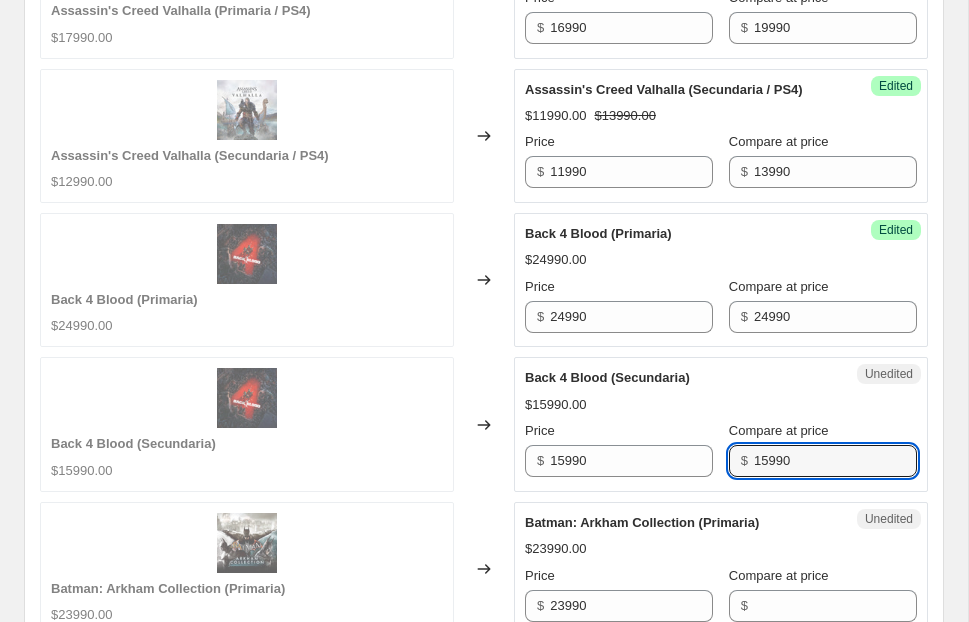 type on "15990" 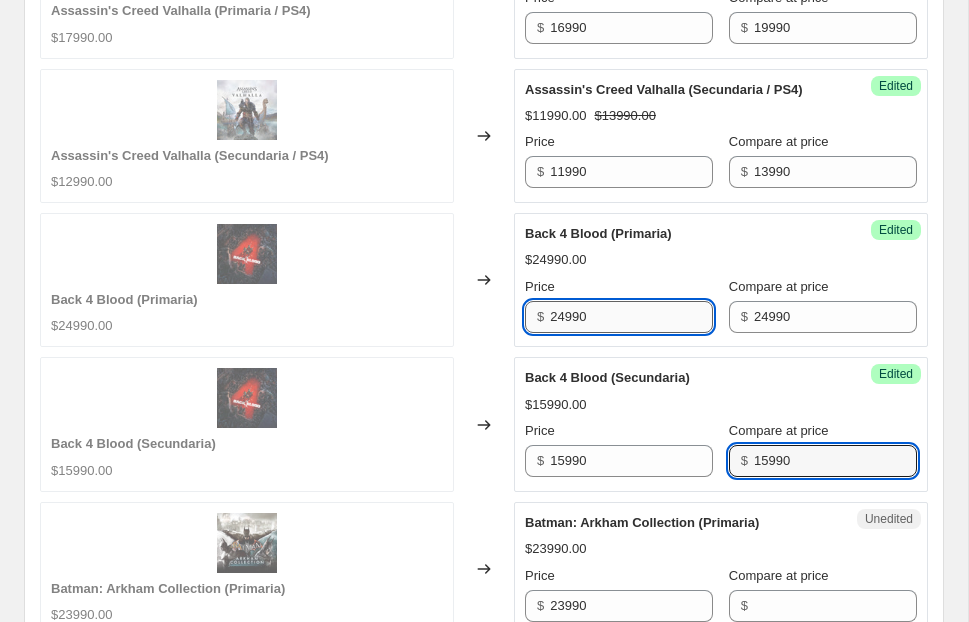 click on "24990" at bounding box center [631, 317] 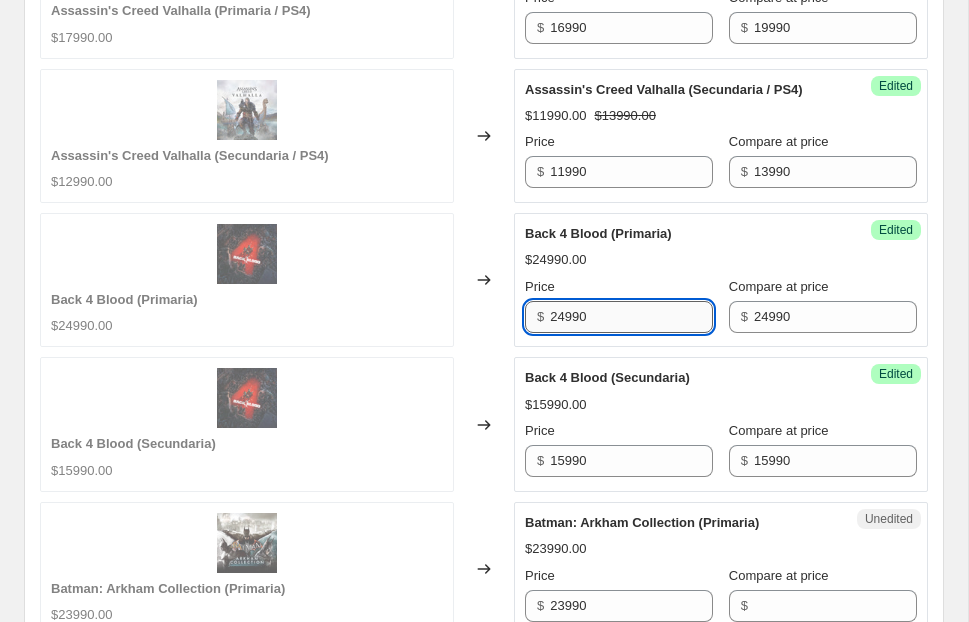 click on "24990" at bounding box center (631, 317) 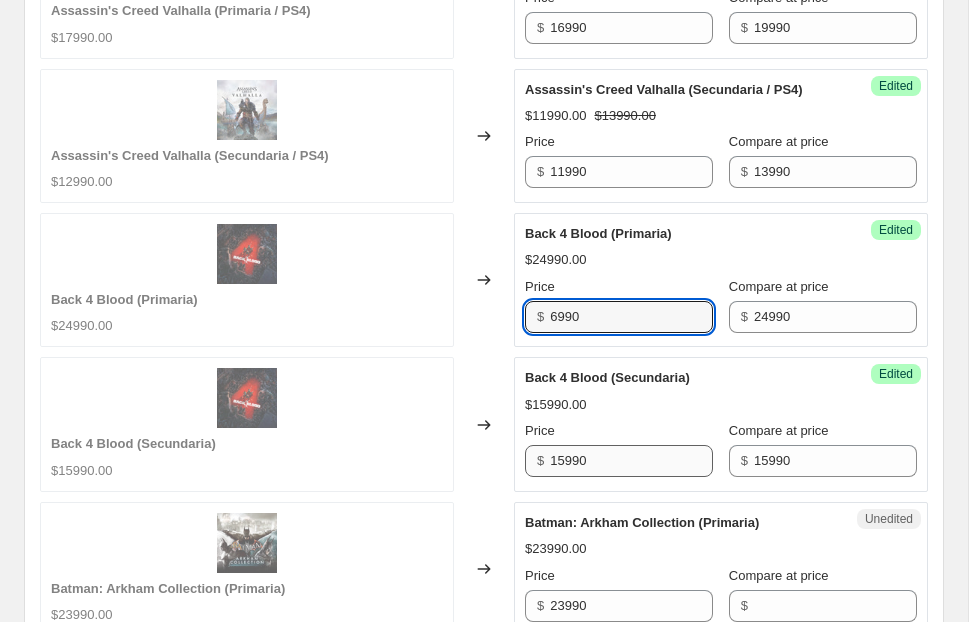 type on "6990" 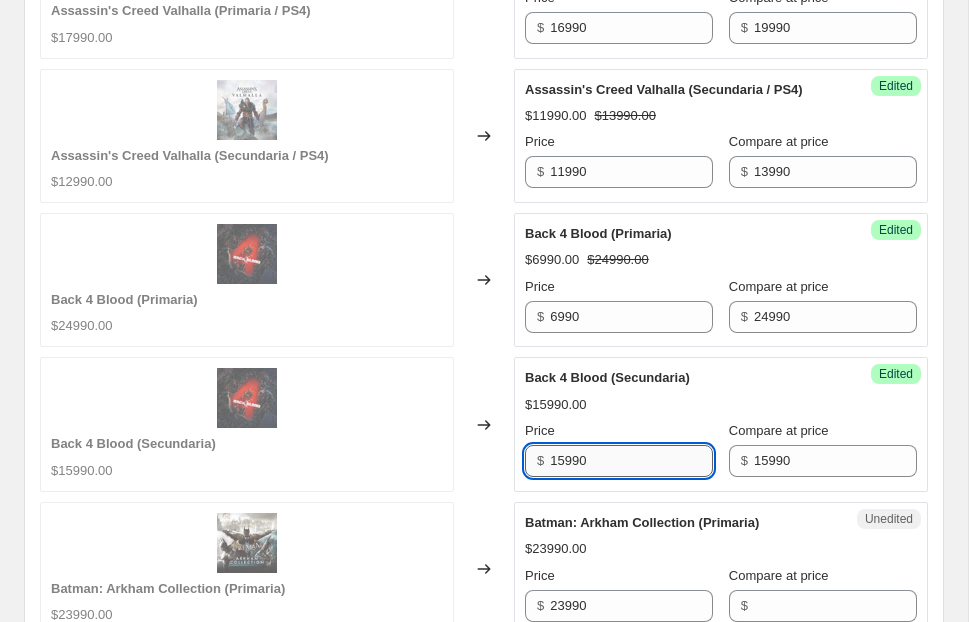 click on "15990" at bounding box center (631, 461) 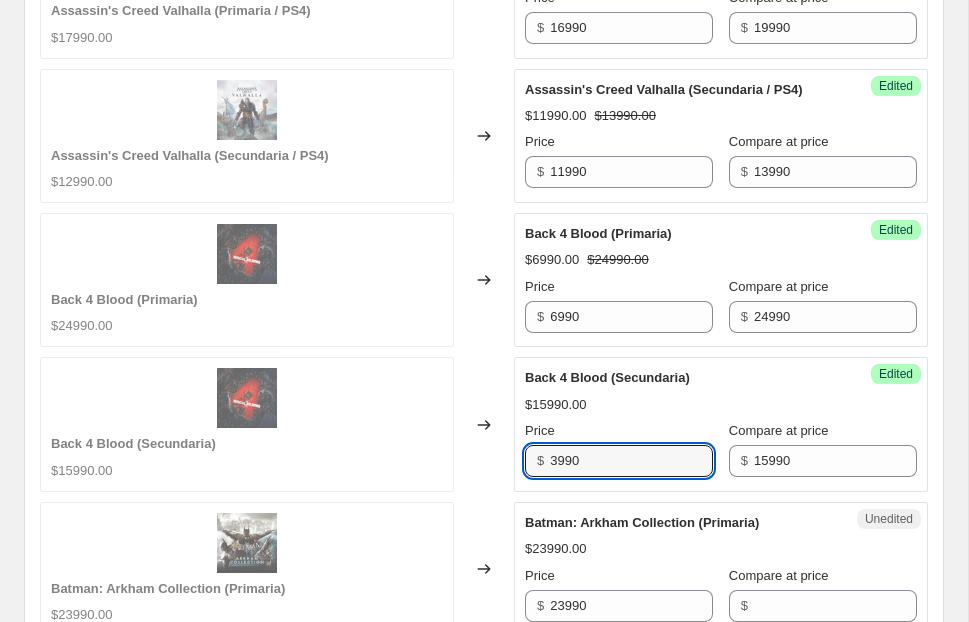 type on "3990" 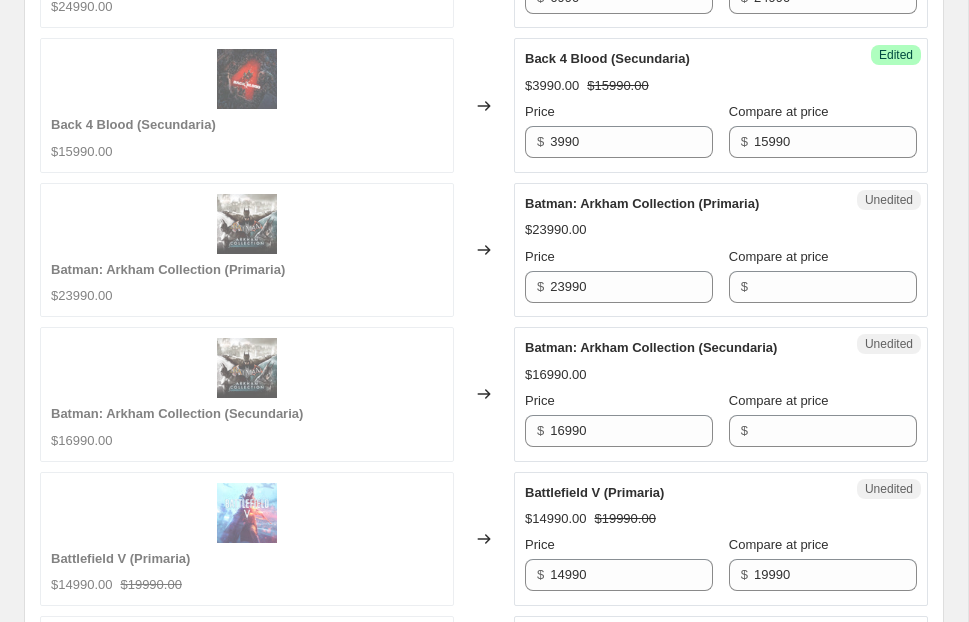 scroll, scrollTop: 1338, scrollLeft: 0, axis: vertical 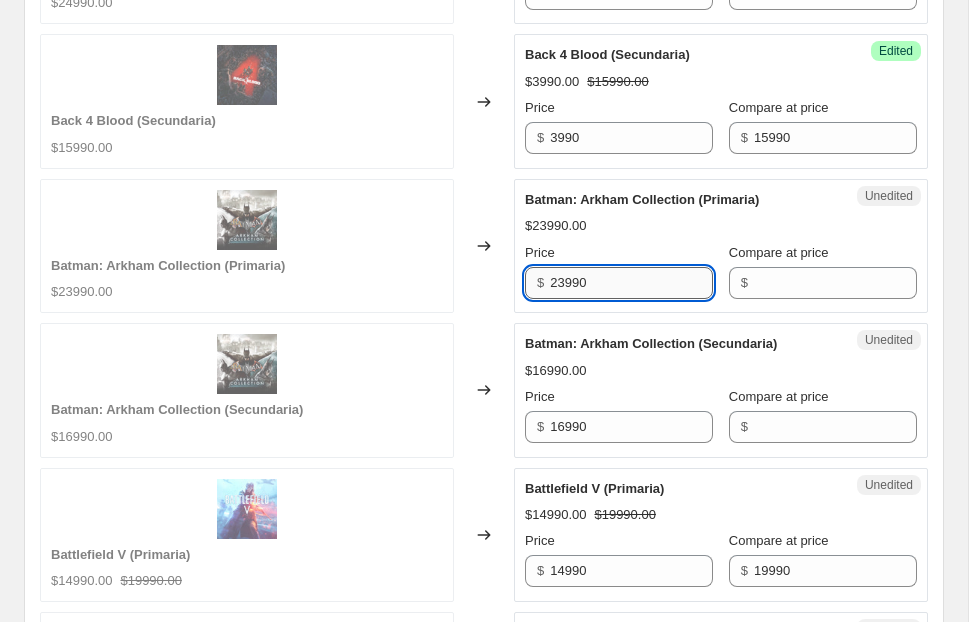 click on "23990" at bounding box center [631, 283] 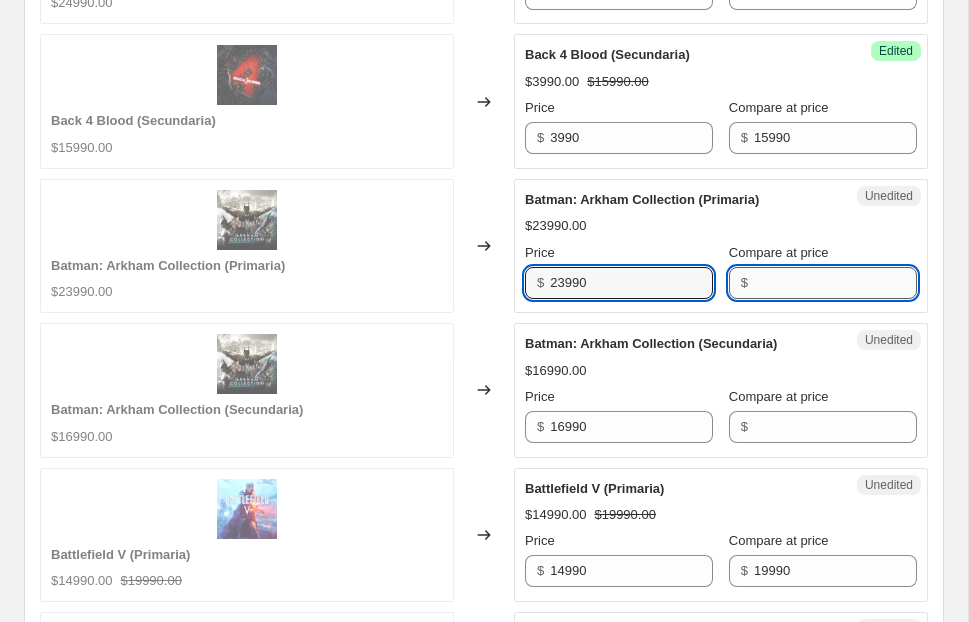 click on "Compare at price" at bounding box center (835, 283) 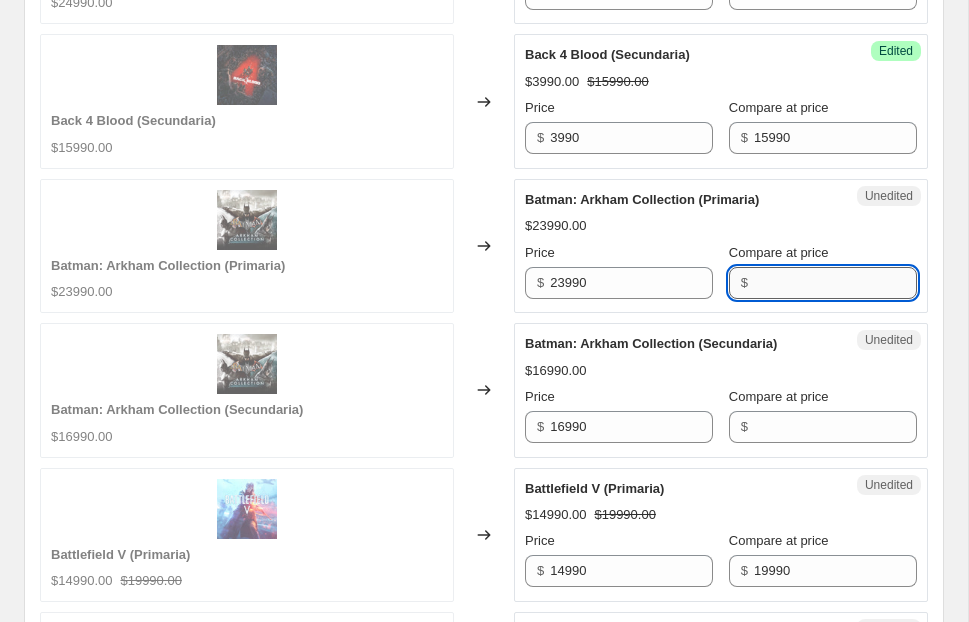 paste on "23990" 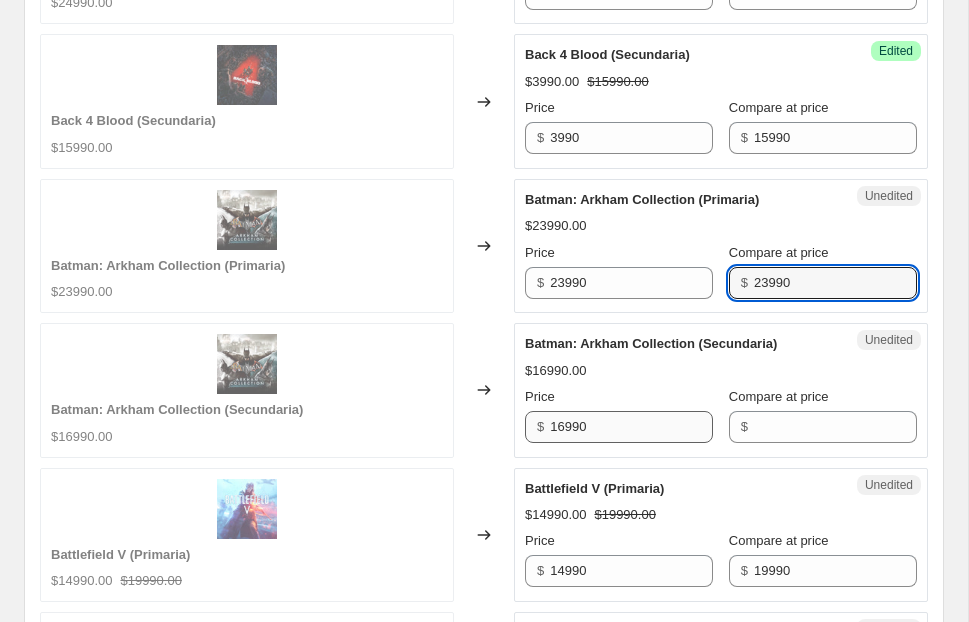 type on "23990" 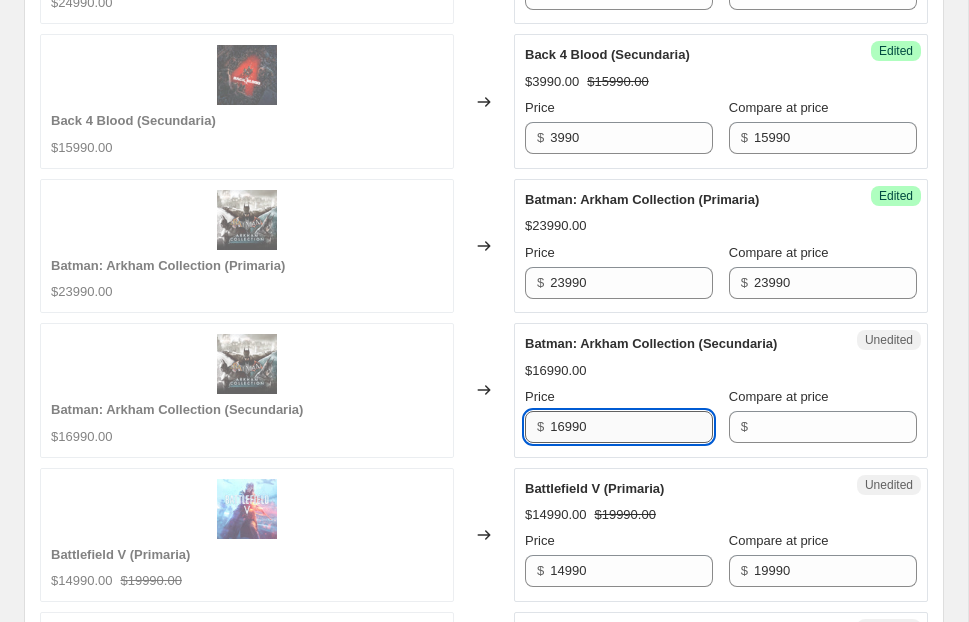 click on "16990" at bounding box center (631, 427) 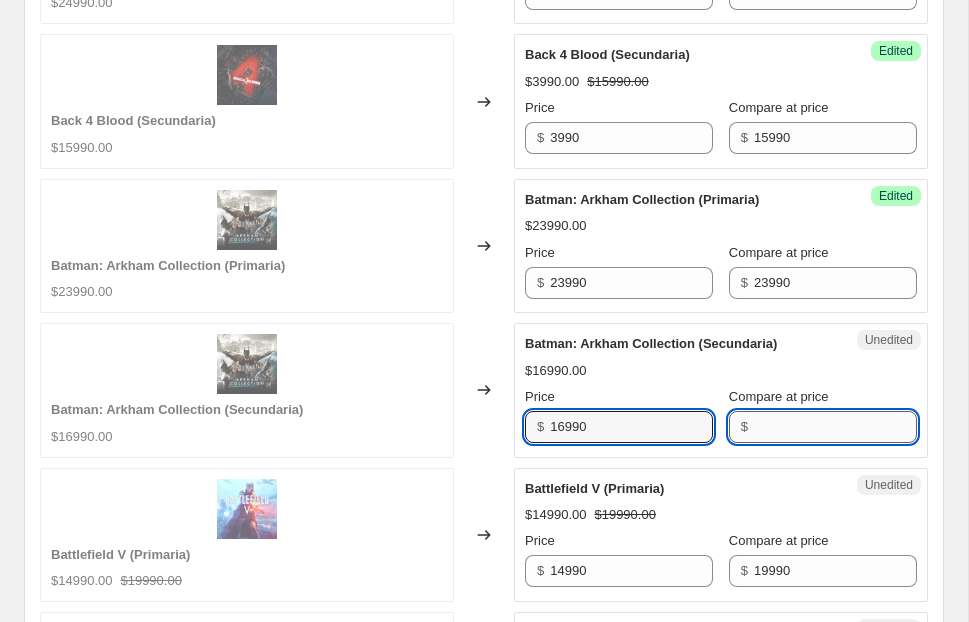 click on "Compare at price" at bounding box center [835, 427] 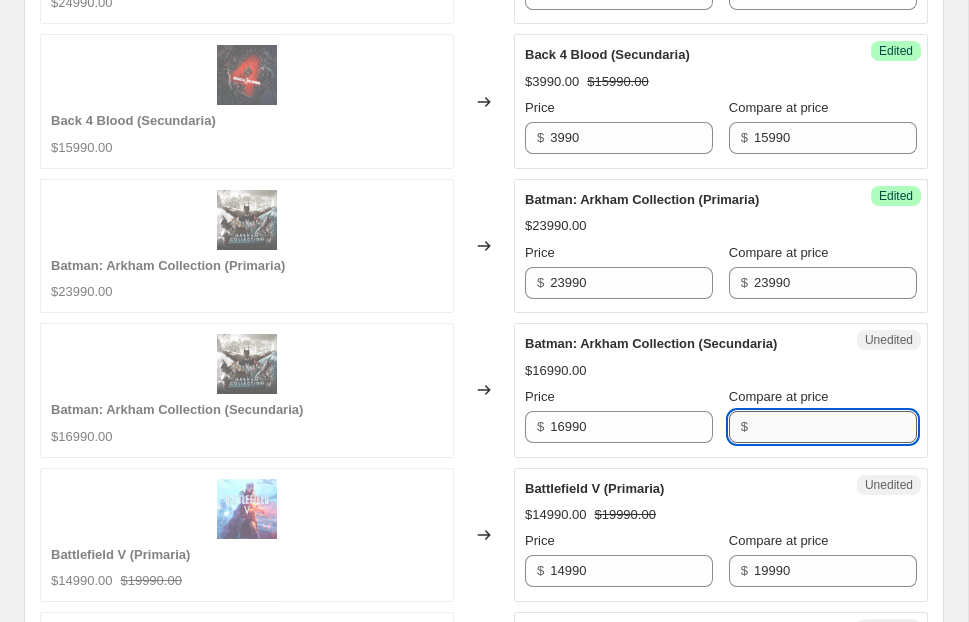 paste on "16990" 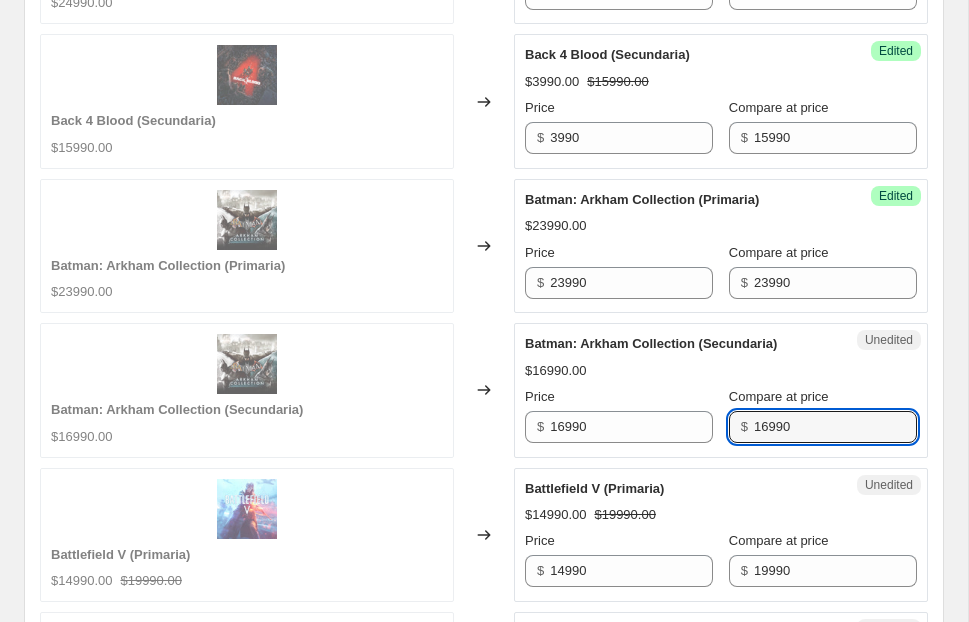 type on "16990" 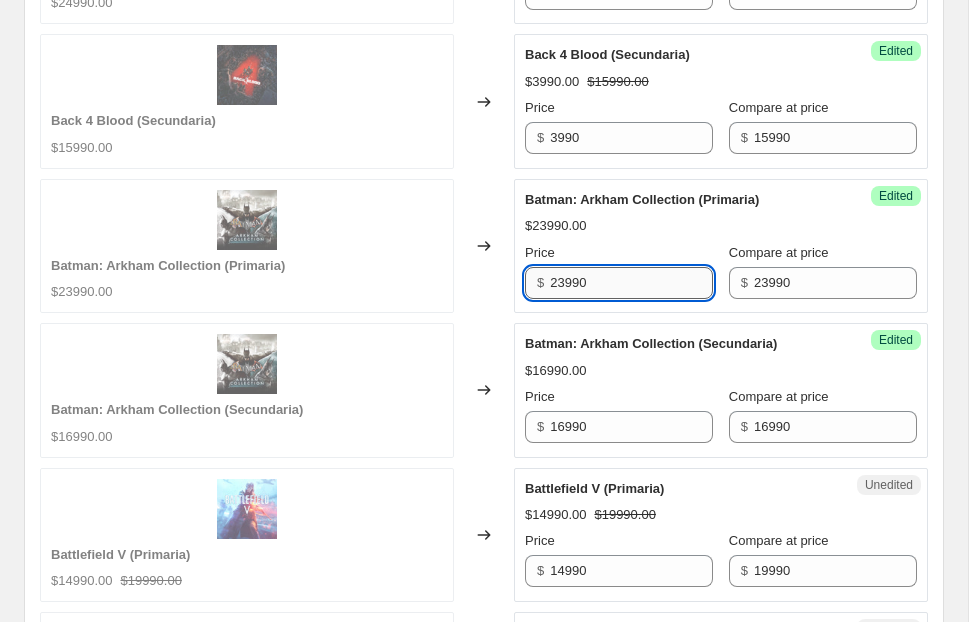 click on "23990" at bounding box center [631, 283] 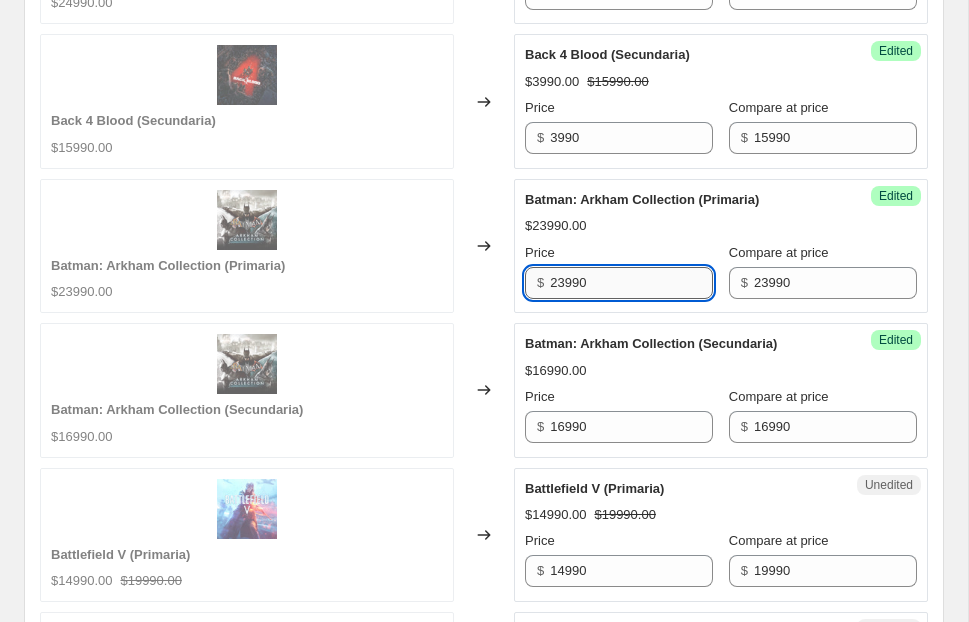 click on "23990" at bounding box center [631, 283] 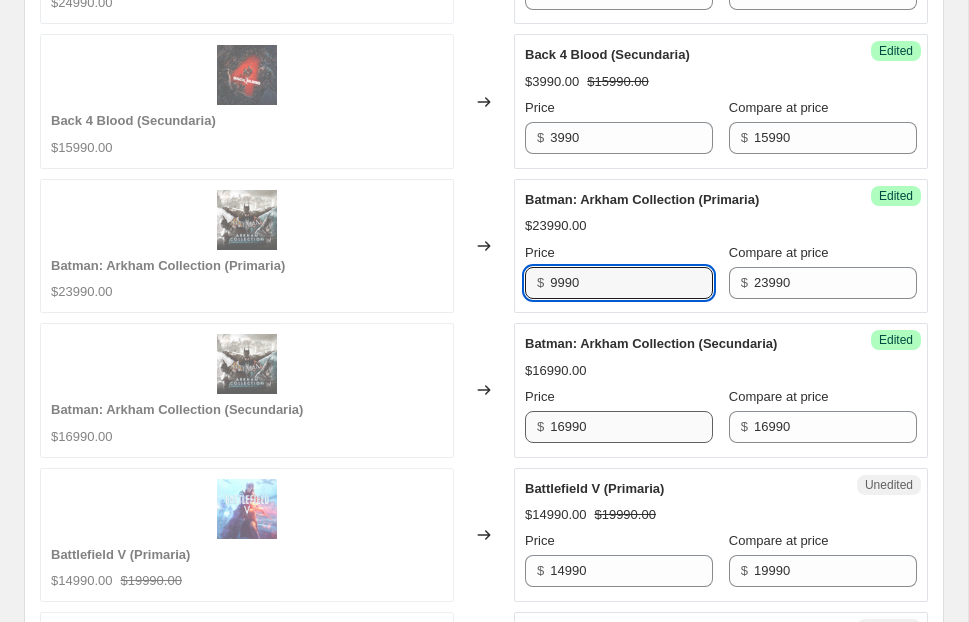 type on "9990" 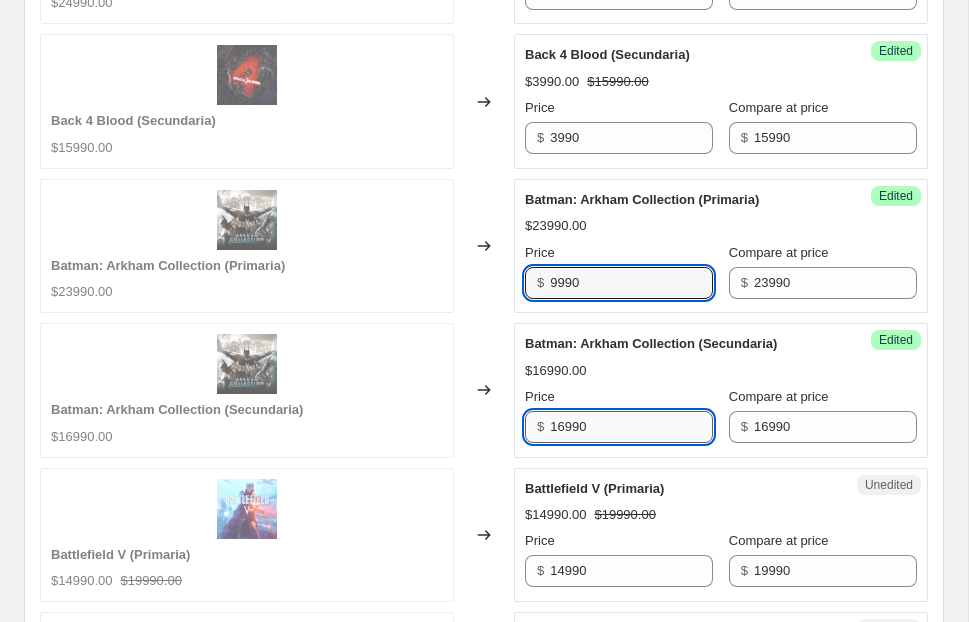 click on "16990" at bounding box center [631, 427] 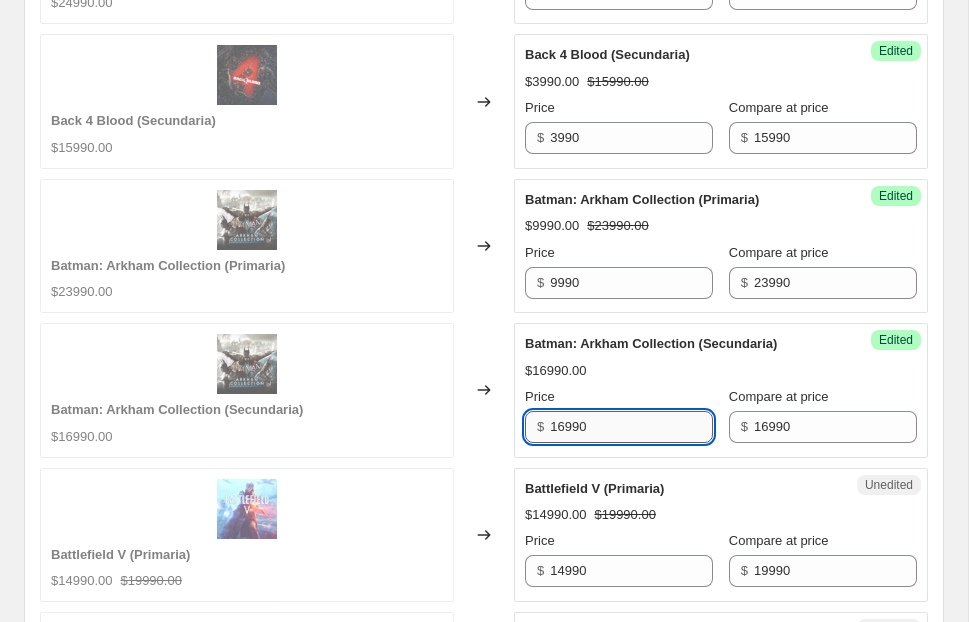 click on "16990" at bounding box center (631, 427) 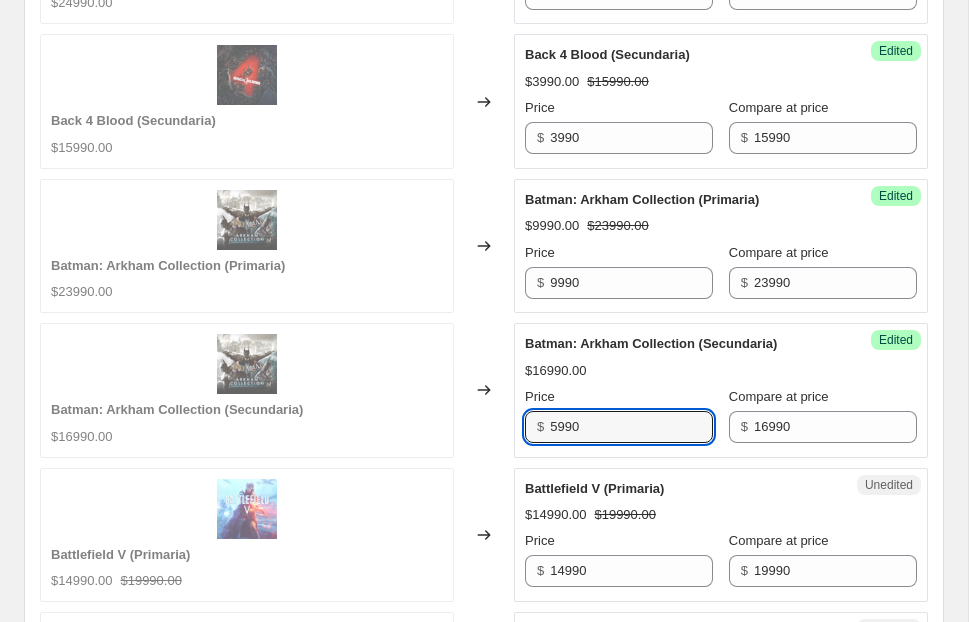 type on "5990" 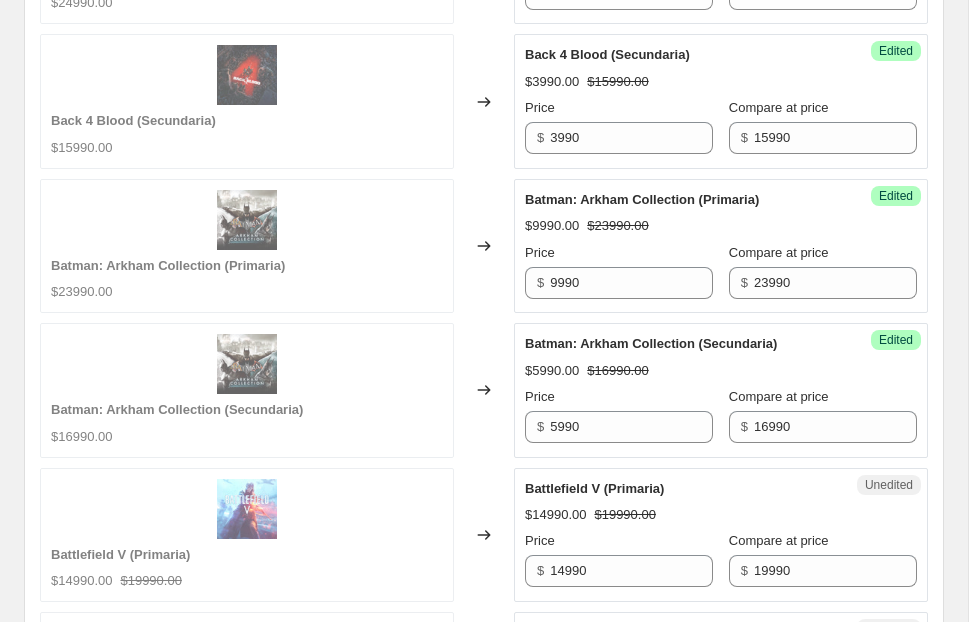 click on "Batman: Arkham Collection (Secundaria)" at bounding box center (247, 410) 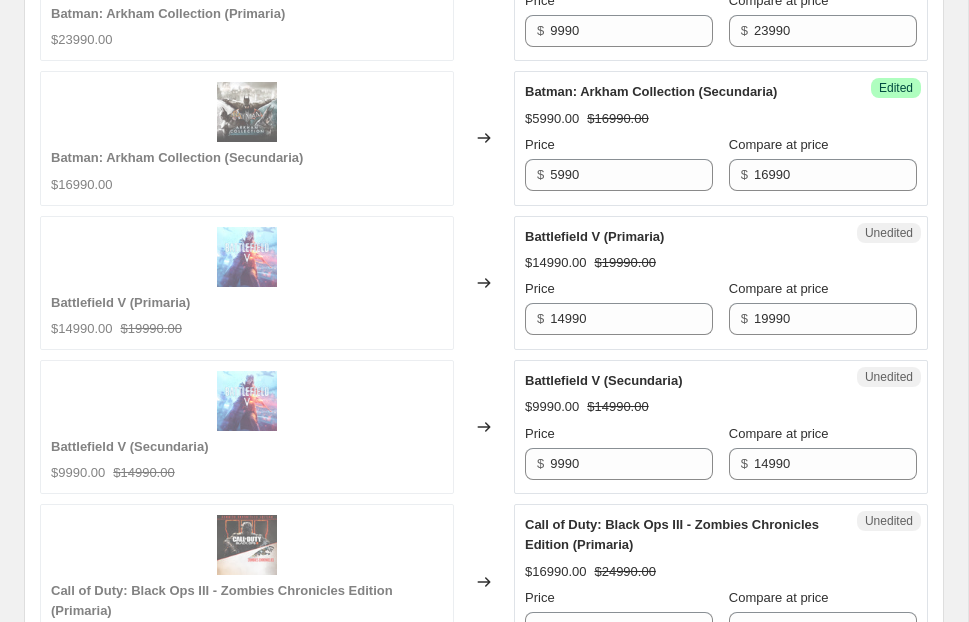 scroll, scrollTop: 1655, scrollLeft: 0, axis: vertical 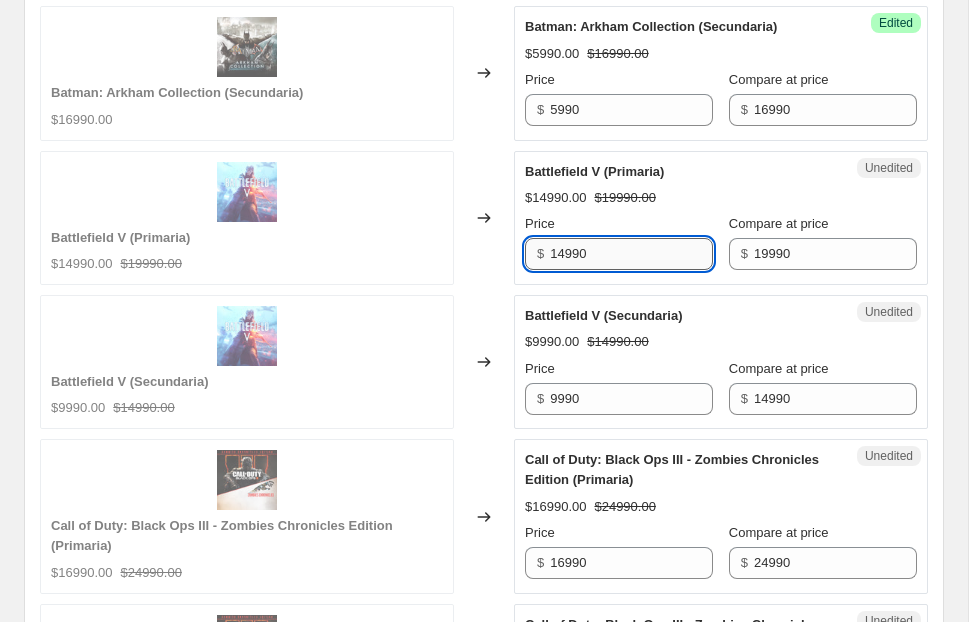 click on "14990" at bounding box center (631, 254) 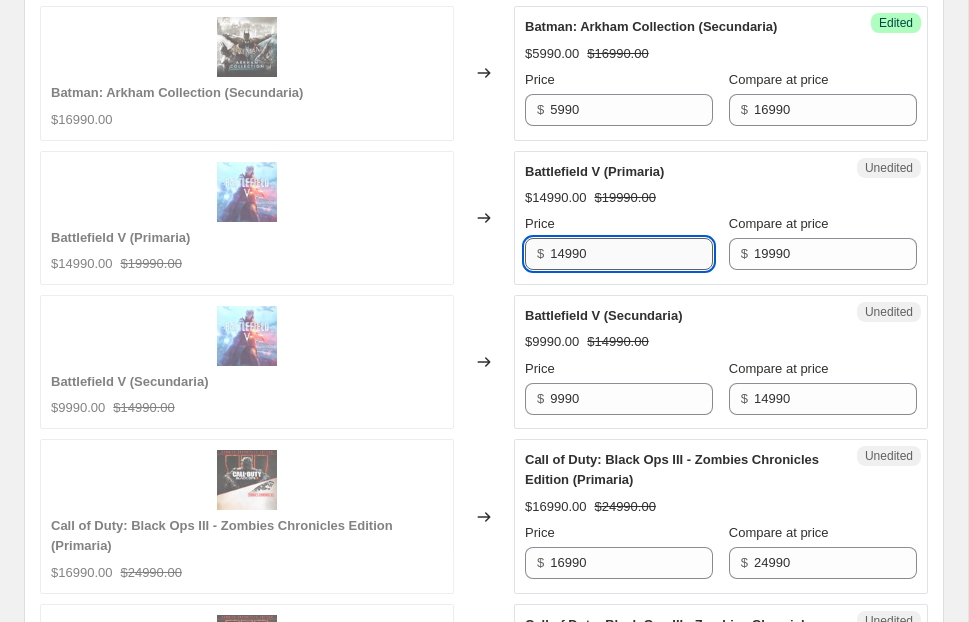 click on "14990" at bounding box center [631, 254] 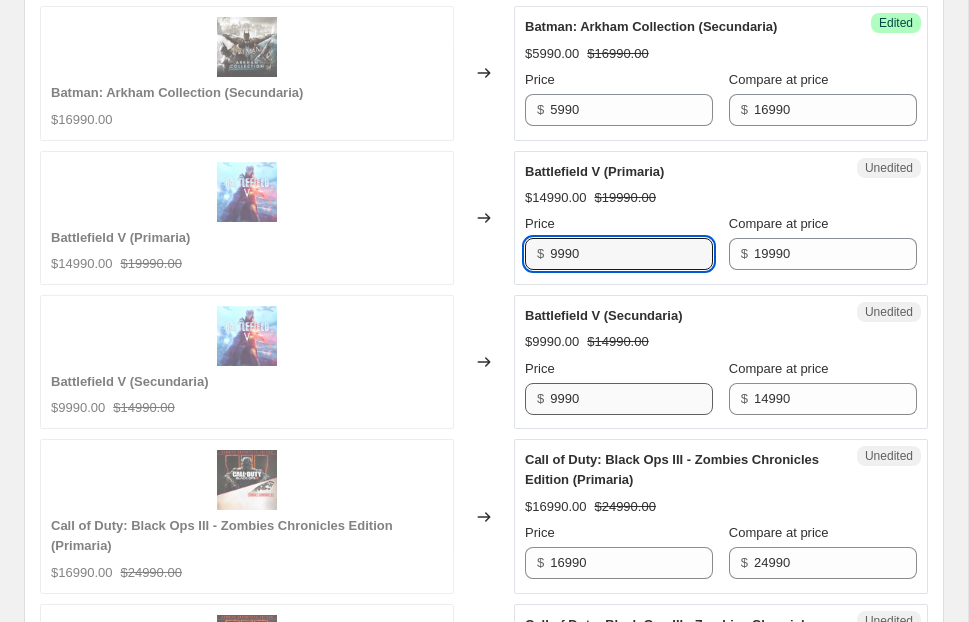 type on "9990" 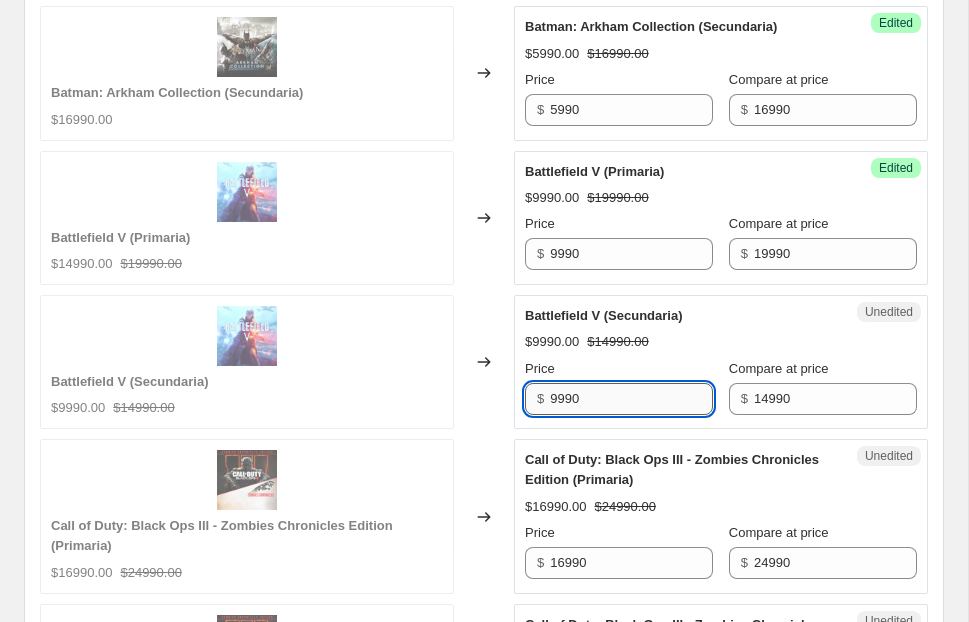 click on "9990" at bounding box center [631, 399] 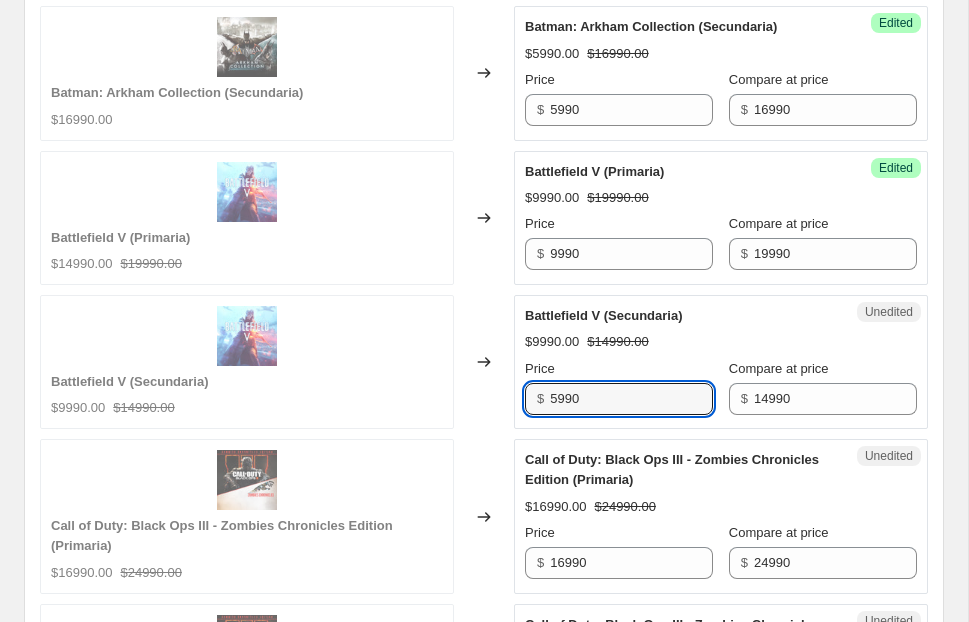 type on "5990" 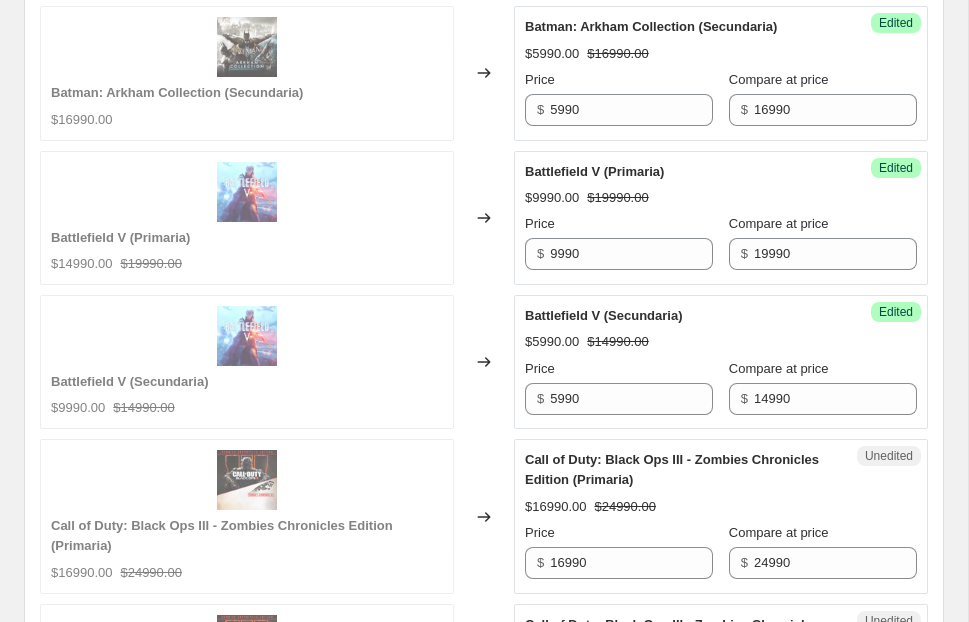 click on "Call of Duty: Black Ops III - Zombies Chronicles Edition (Primaria) $16990.00 $24990.00" at bounding box center (247, 516) 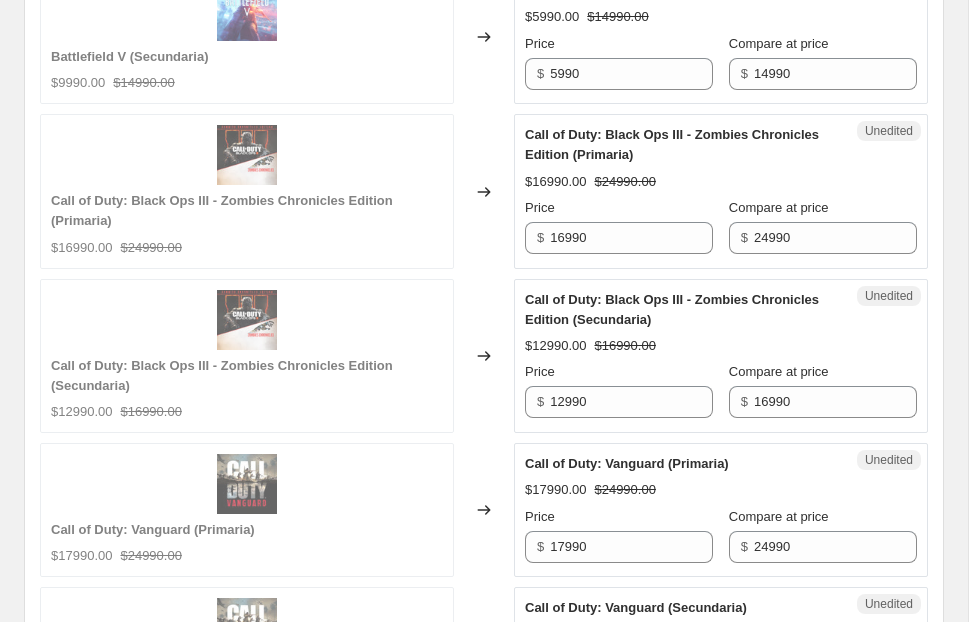 scroll, scrollTop: 2061, scrollLeft: 0, axis: vertical 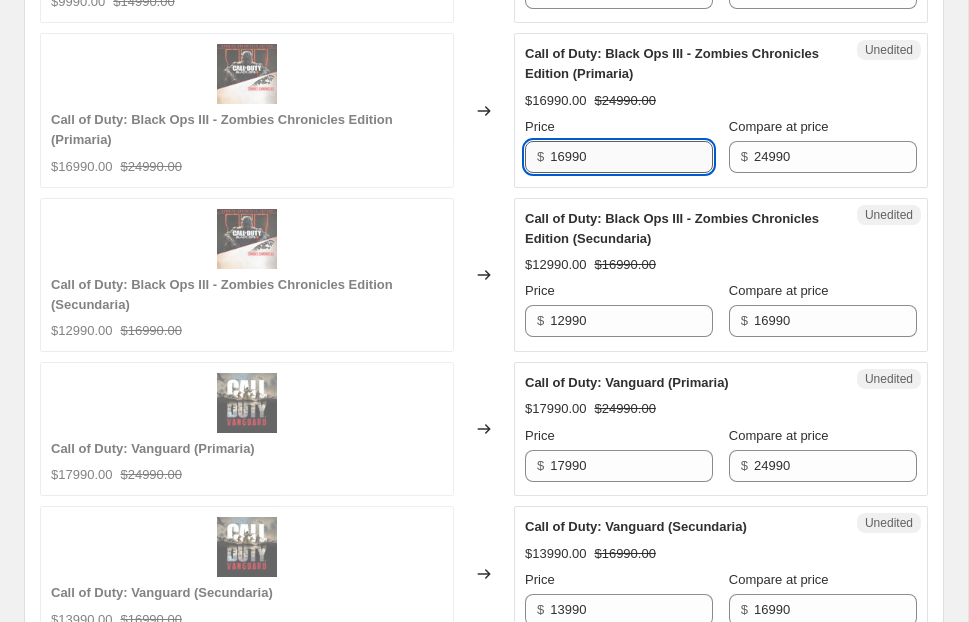 click on "16990" at bounding box center [631, 157] 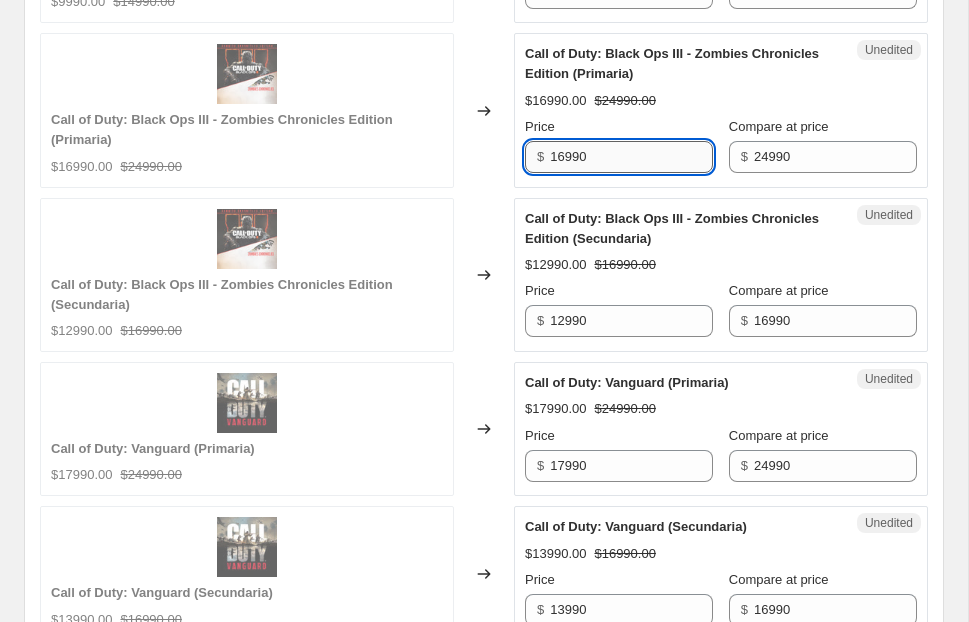 click on "16990" at bounding box center (631, 157) 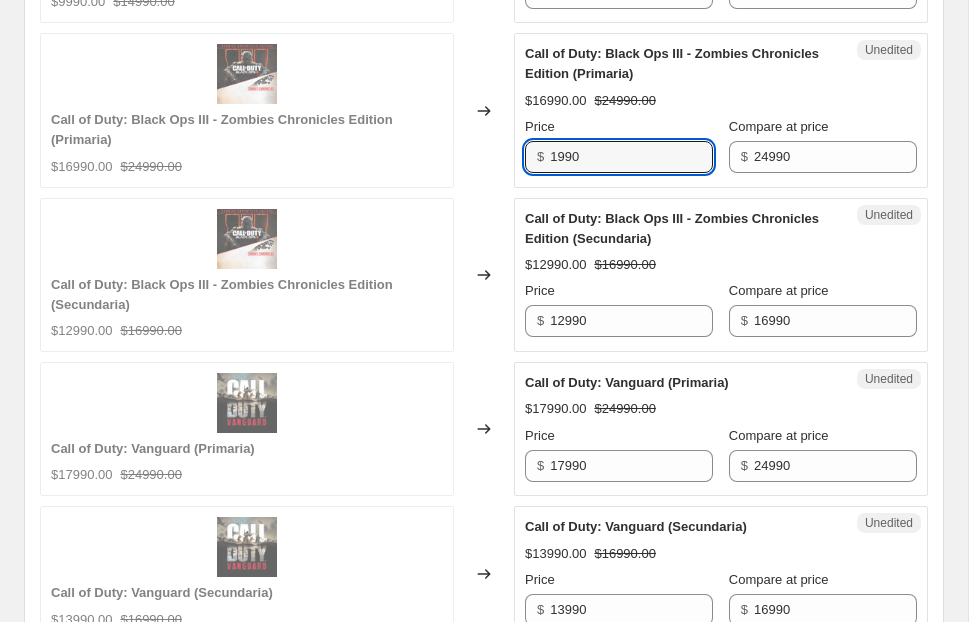 type on "16990" 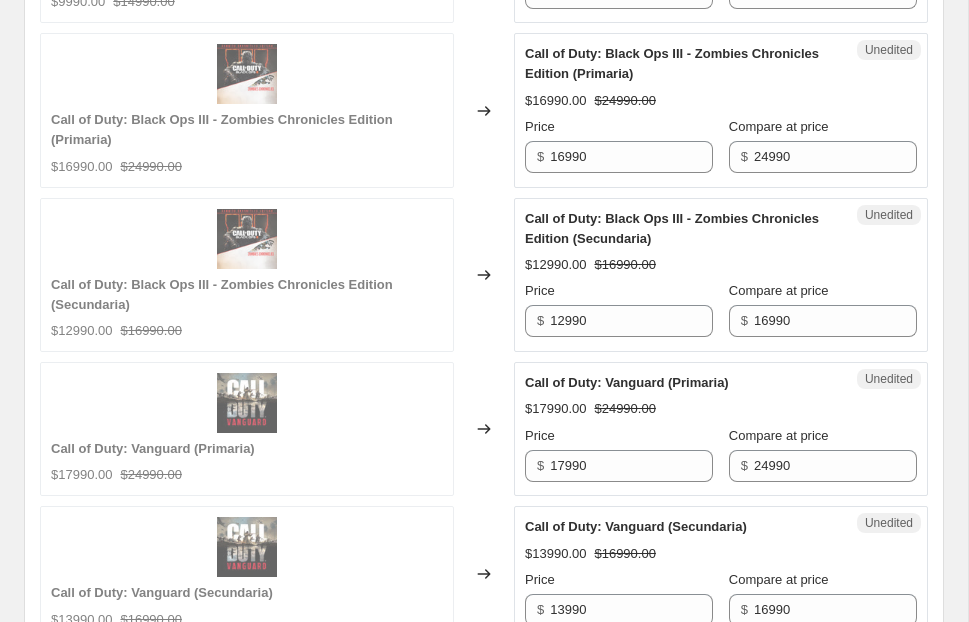click on "$16990.00" at bounding box center (624, 265) 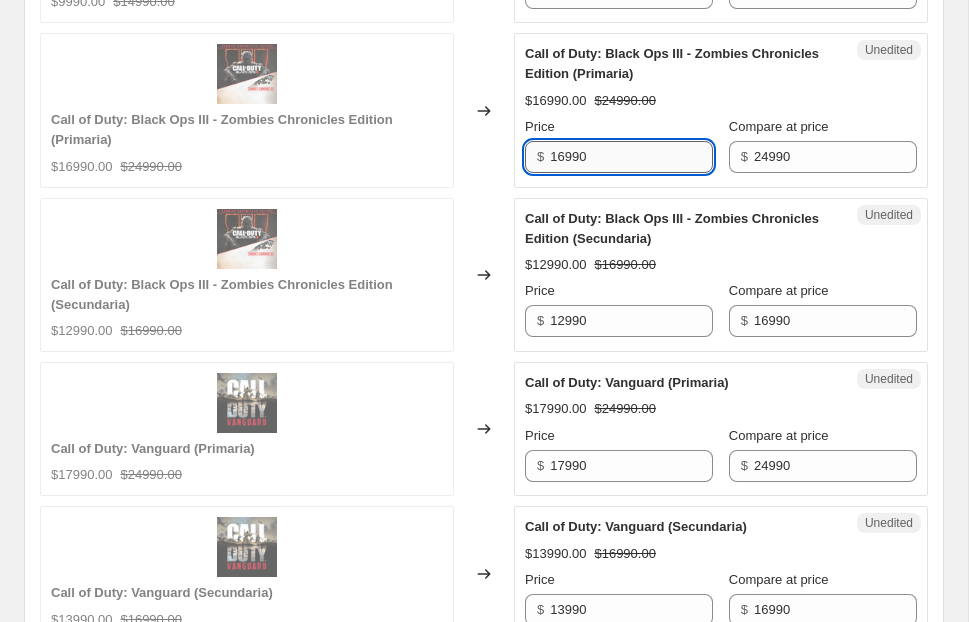 click on "16990" at bounding box center (631, 157) 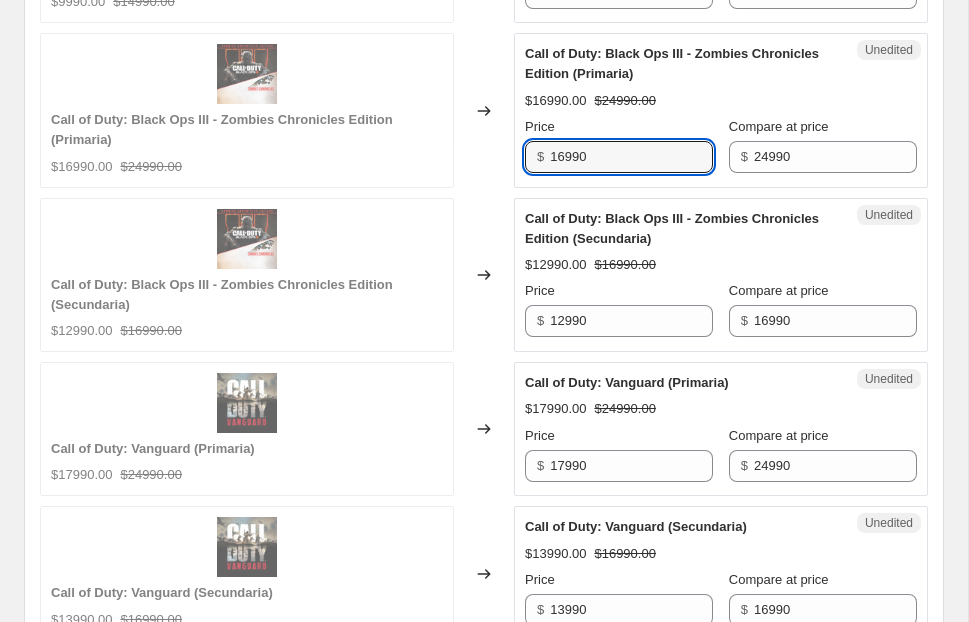 click on "Unedited Call of Duty: Black Ops III - Zombies Chronicles Edition (Secundaria) $12990.00 $16990.00 Price $ 12990 Compare at price $ 16990" at bounding box center [721, 275] 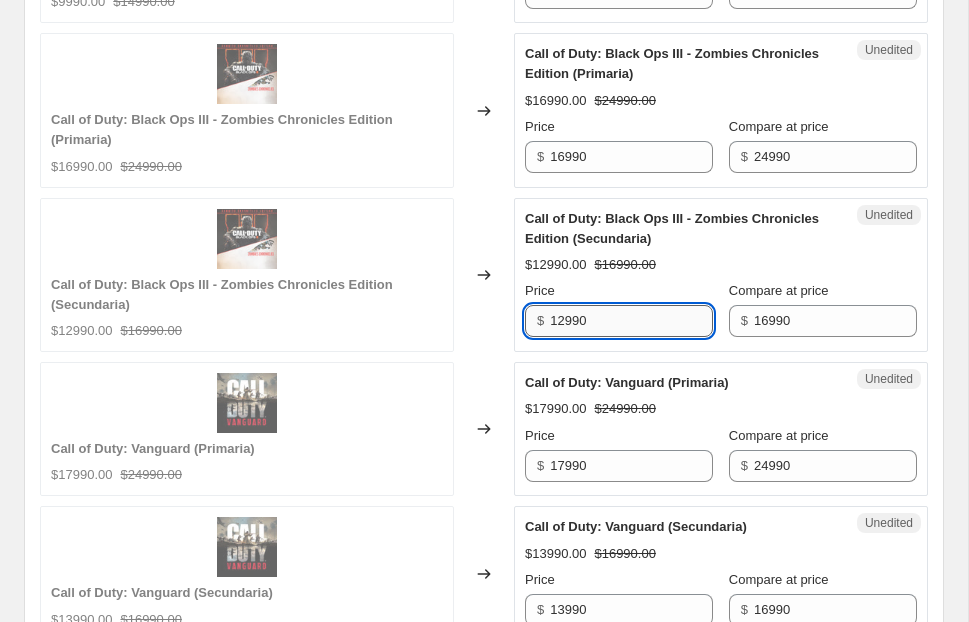 click on "12990" at bounding box center (631, 321) 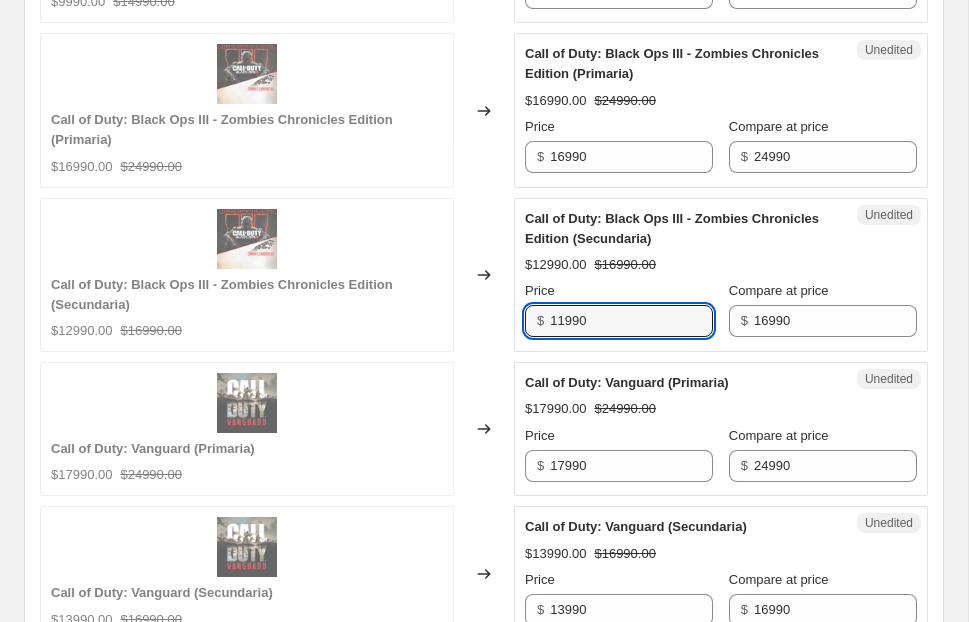 type on "11990" 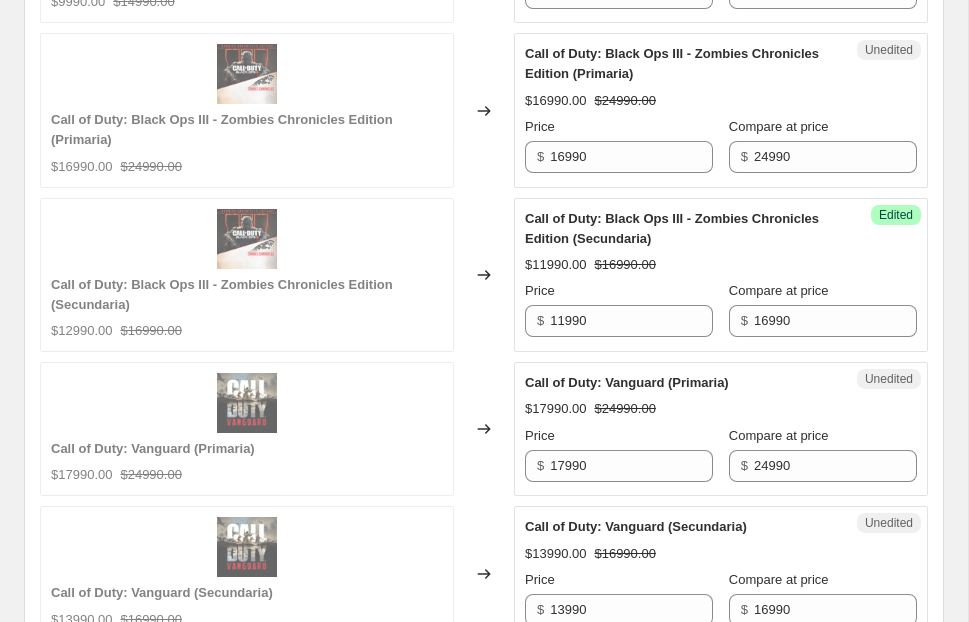 click on "Call of Duty: Black Ops III - Zombies Chronicles Edition (Secundaria)" at bounding box center (681, 229) 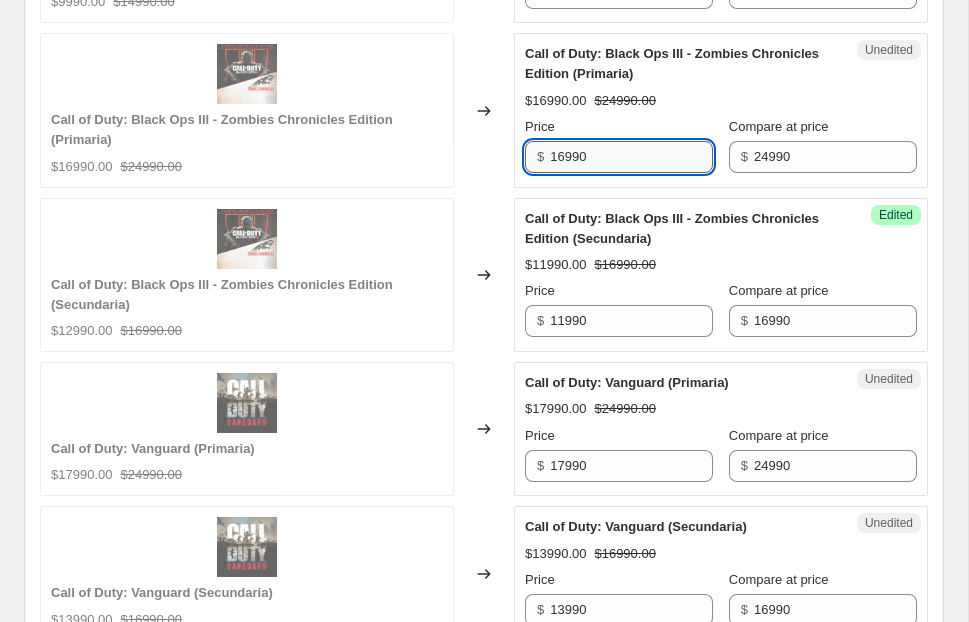 click on "16990" at bounding box center [631, 157] 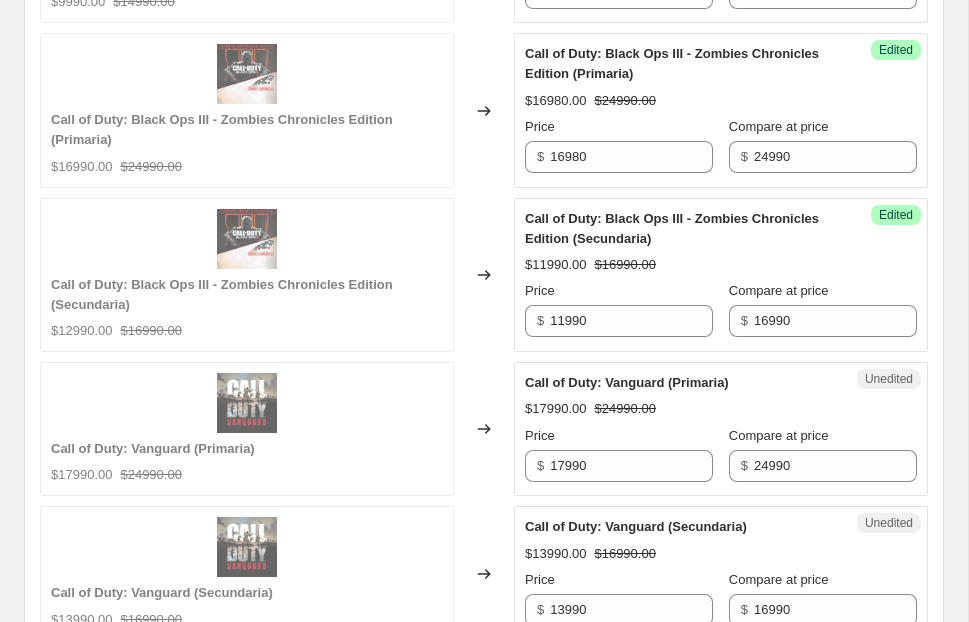 click on "Call of Duty: Black Ops III - Zombies Chronicles Edition (Primaria) $16980.00 $24990.00 Price $ 16980 Compare at price $ 24990" at bounding box center [721, 108] 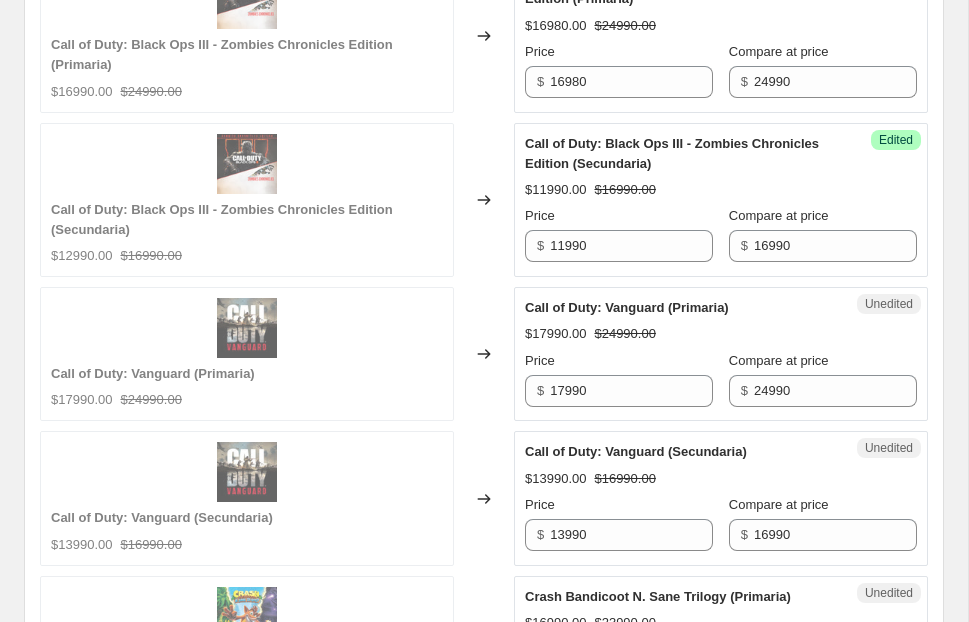 scroll, scrollTop: 2117, scrollLeft: 0, axis: vertical 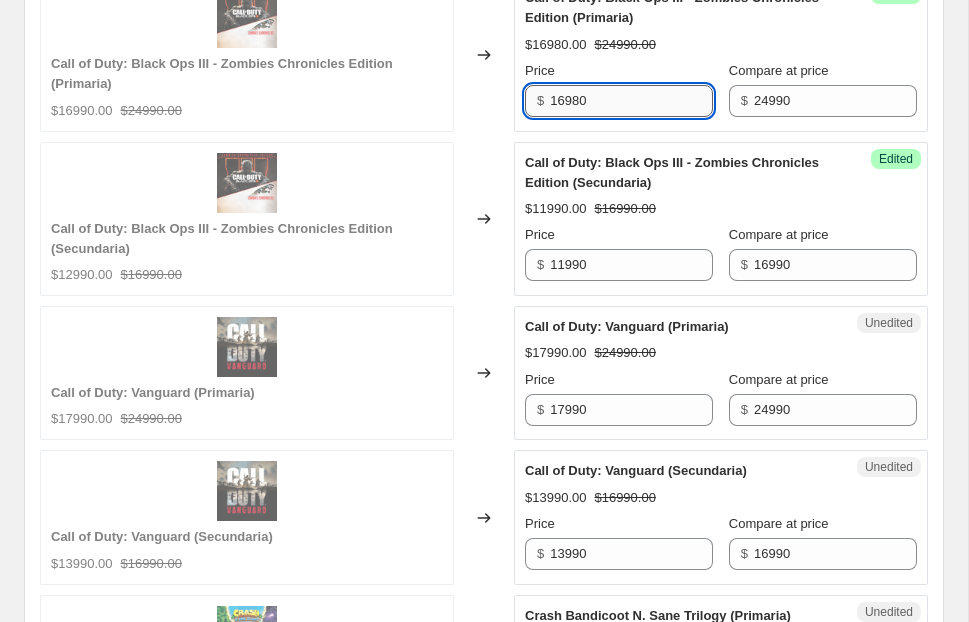 click on "16980" at bounding box center (631, 101) 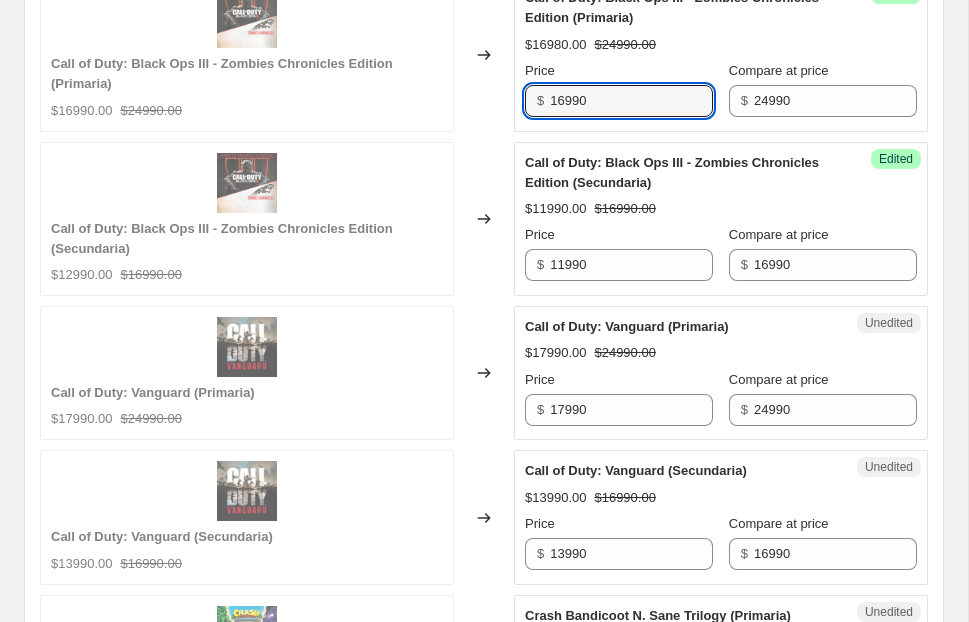 type on "16990" 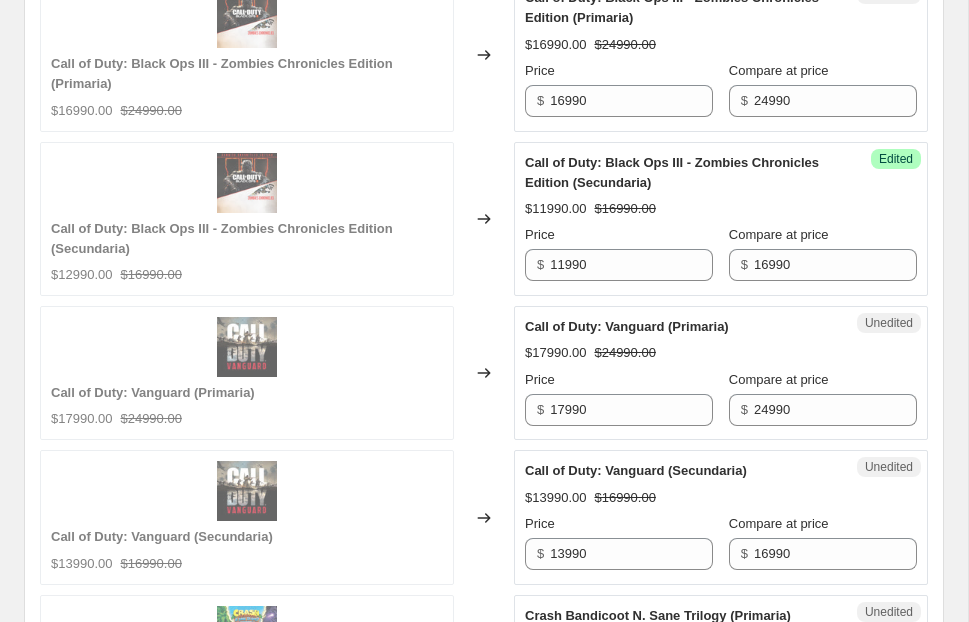 click on "Success Edited Call of Duty: Black Ops III - Zombies Chronicles Edition (Secundaria) $11990.00 $16990.00 Price $ 11990 Compare at price $ 16990" at bounding box center (721, 219) 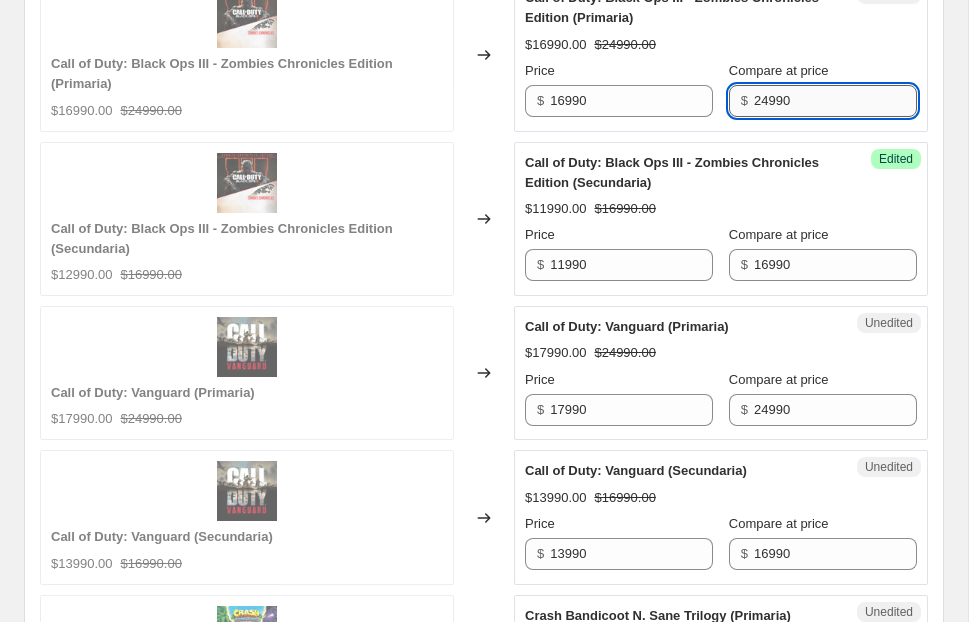 click on "24990" at bounding box center (835, 101) 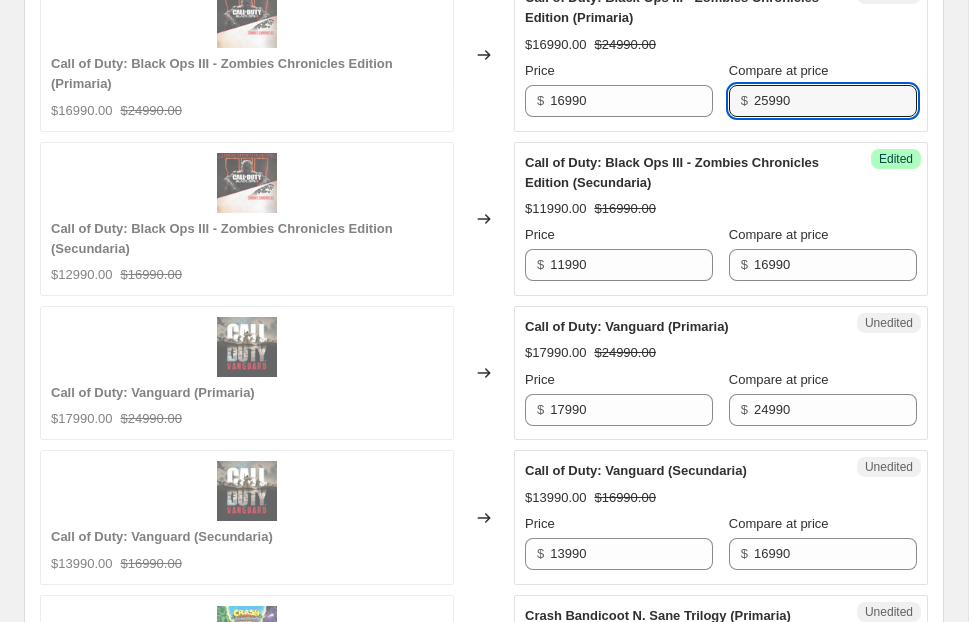 type on "25990" 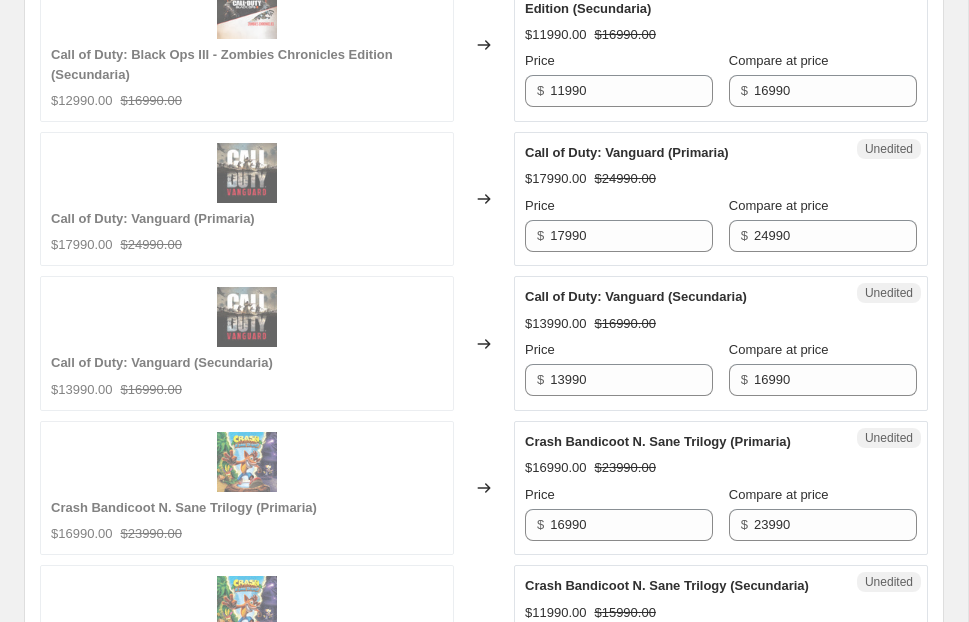 scroll, scrollTop: 2304, scrollLeft: 0, axis: vertical 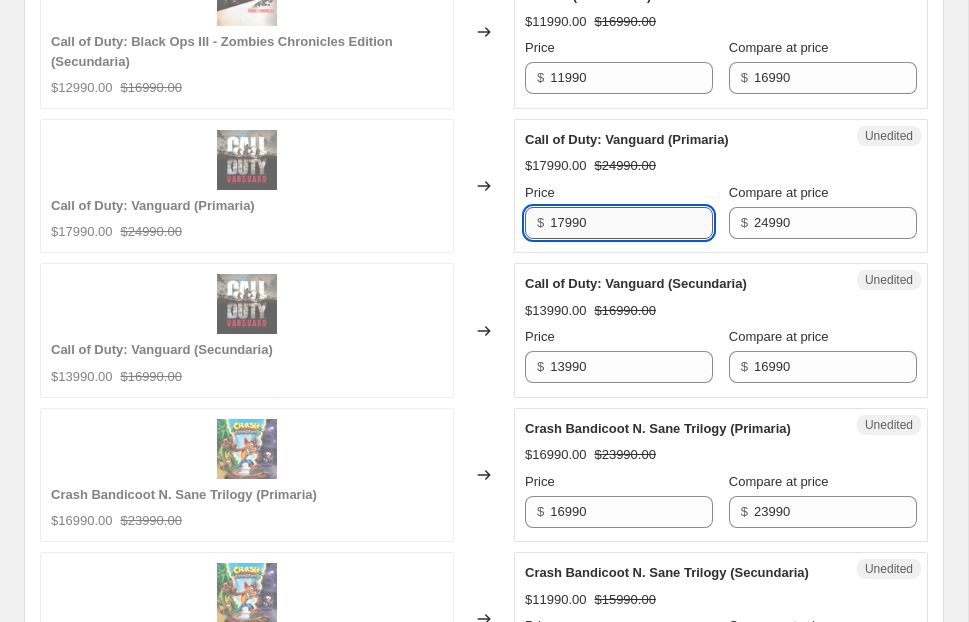 click on "17990" at bounding box center (631, 223) 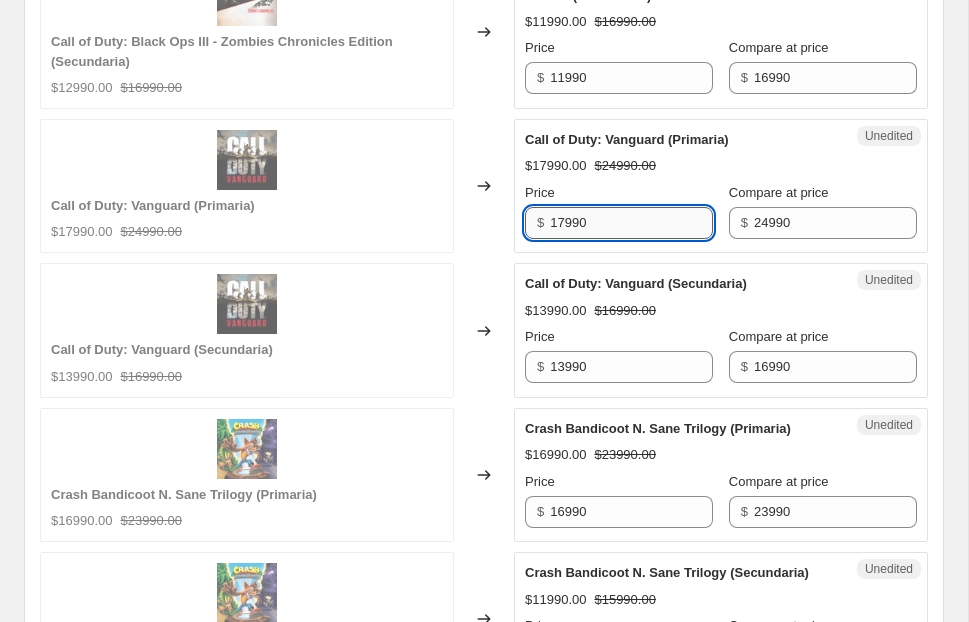 click on "17990" at bounding box center (631, 223) 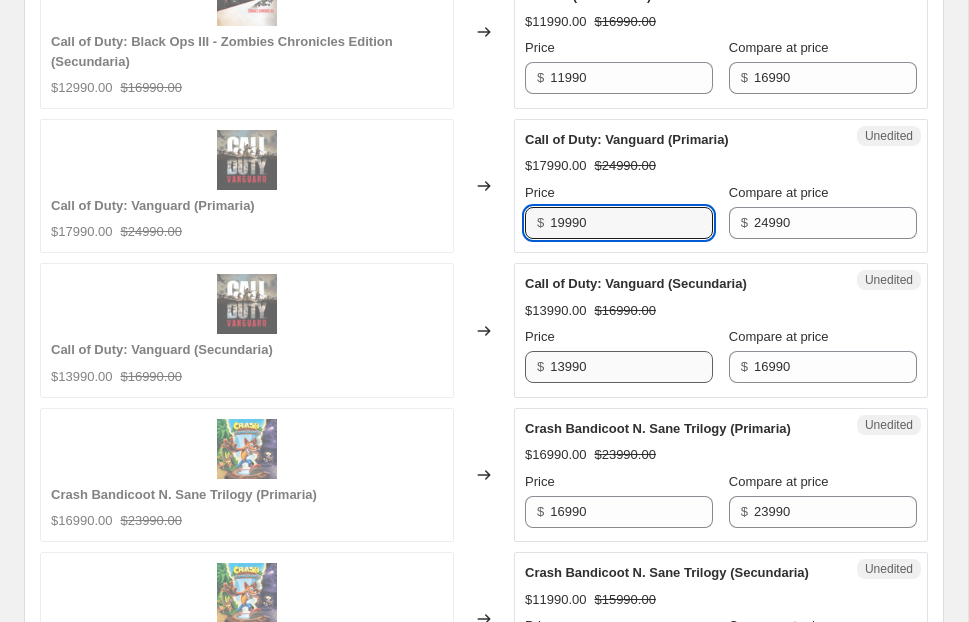 type on "19990" 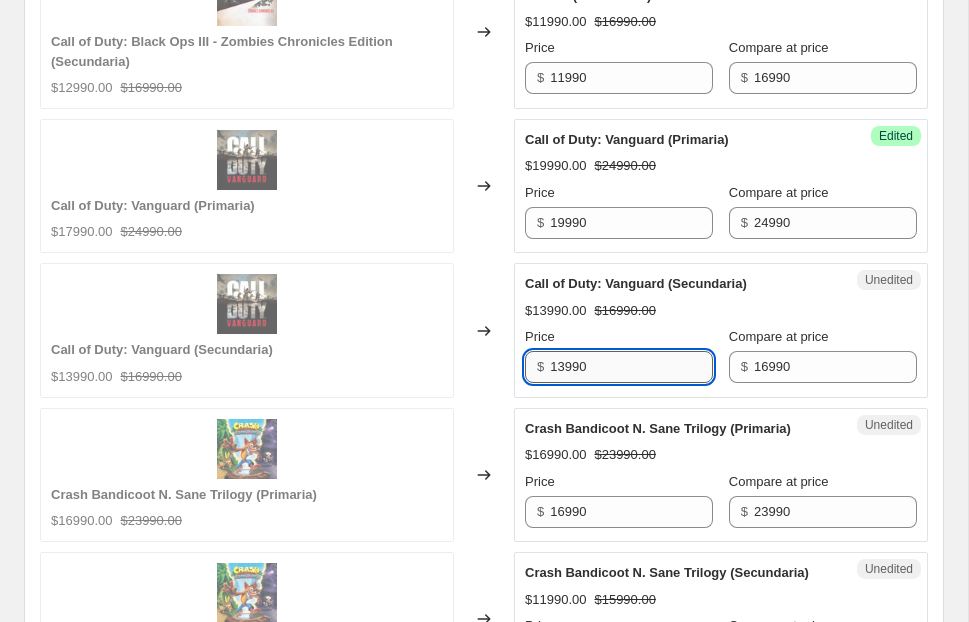 click on "13990" at bounding box center [631, 367] 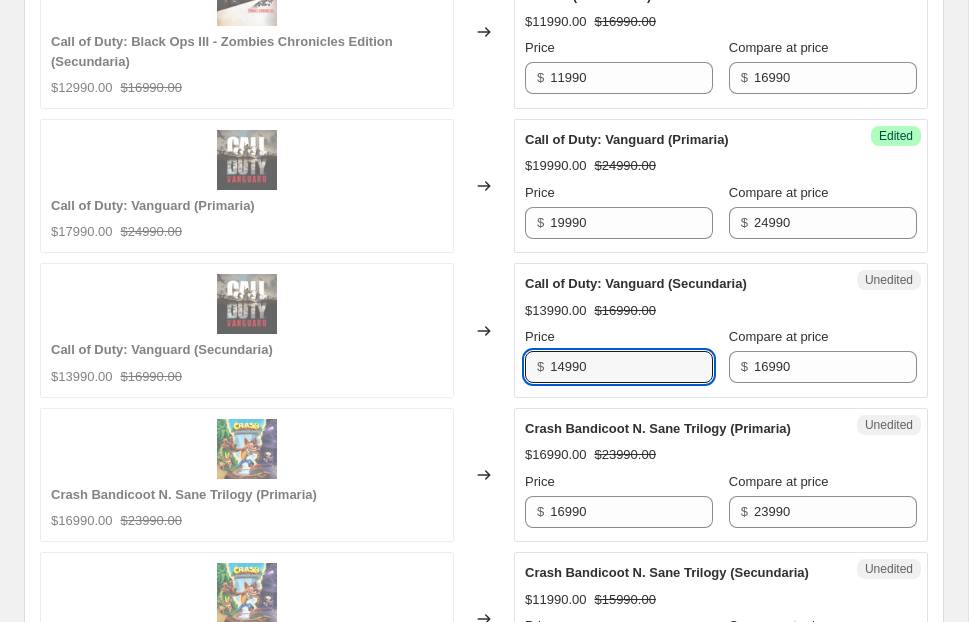 type on "14990" 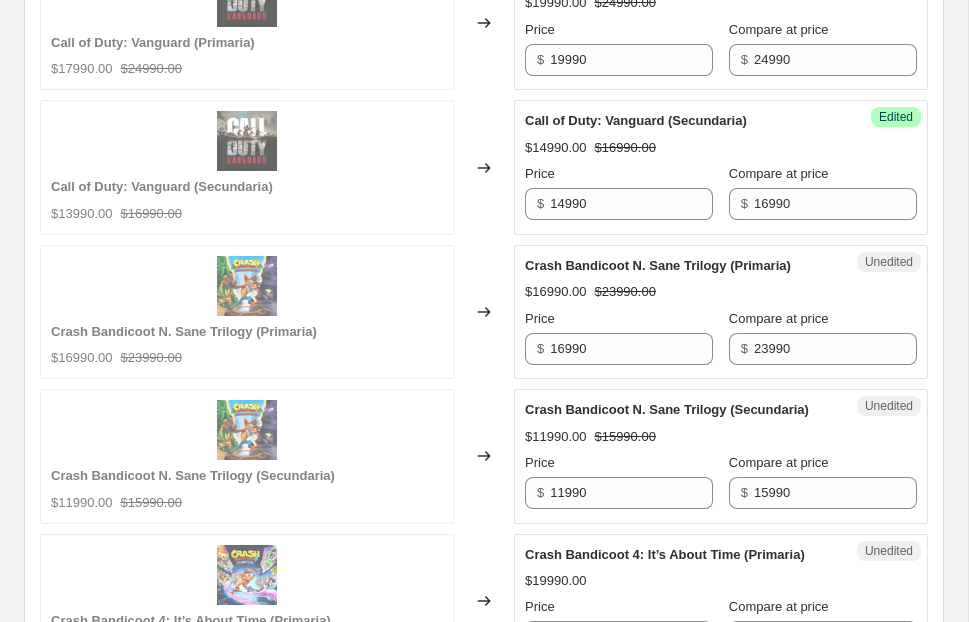 scroll, scrollTop: 2474, scrollLeft: 0, axis: vertical 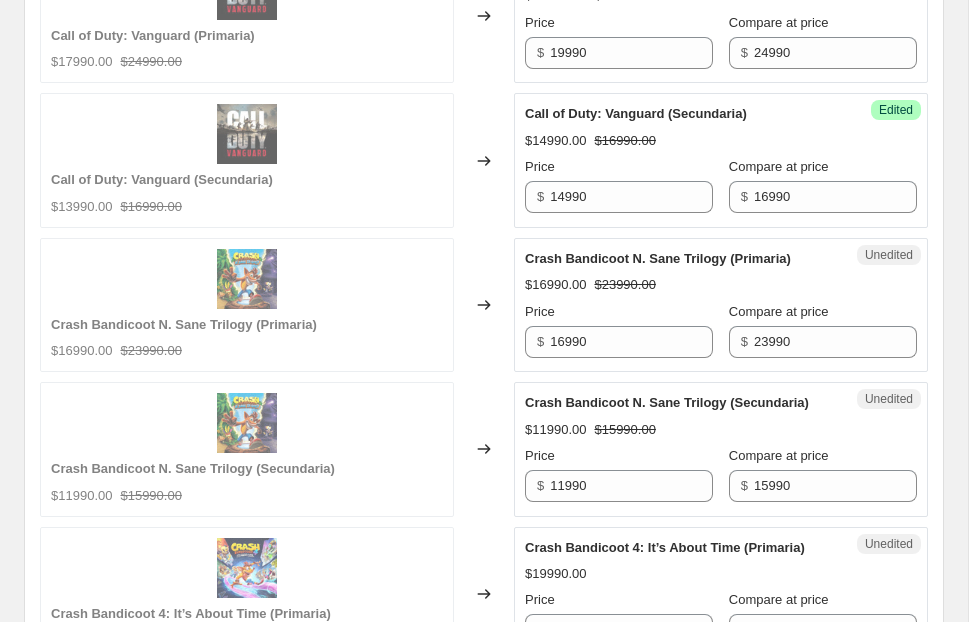 click on "Create new price [MEDICAL_DATA]. This page is ready Create new price [MEDICAL_DATA] Draft Step 1. Optionally give your price [MEDICAL_DATA] a title (eg "March 30% off sale on boots") OFERTAS [PERSON_NAME] PT2. 2025 This title is just for internal use, customers won't see it Step 2. Select how the prices should change Use bulk price change rules Set product prices individually Use CSV upload Select tags to add while price change is active Select tags to remove while price change is active Step 3. Select which products should change in price Select all products, use filters, or select products variants individually All products Filter by product, collection, tag, vendor, product type, variant title, or inventory Select product variants individually Product filters Products must match: all conditions any condition The product The product's collection The product's tag The product's vendor The product's type The product's status The variant's title Inventory quantity The product's collection Is equal to Is not equal to Is equal to $" at bounding box center [484, -341] 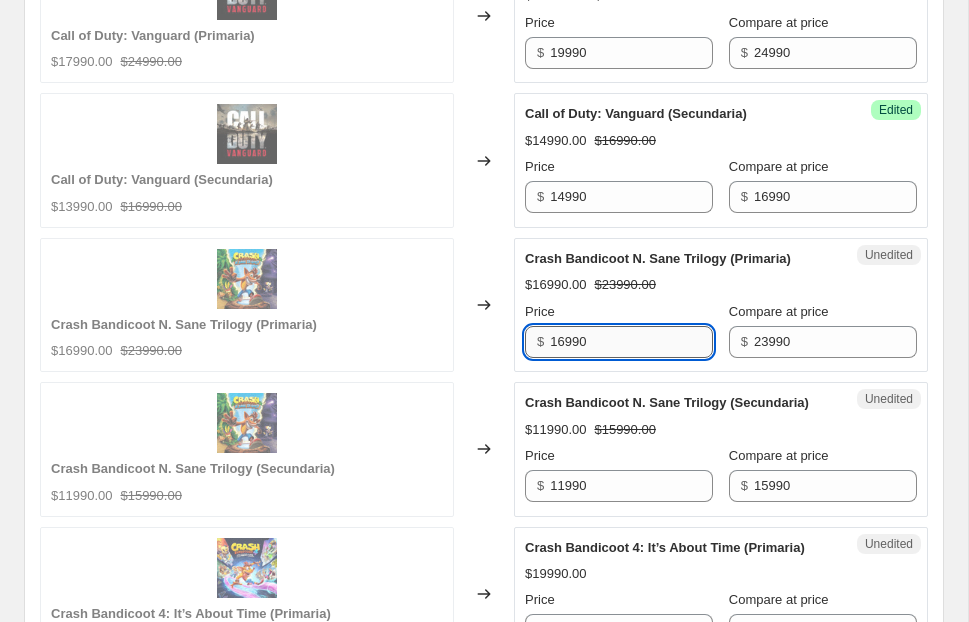 click on "16990" at bounding box center [631, 342] 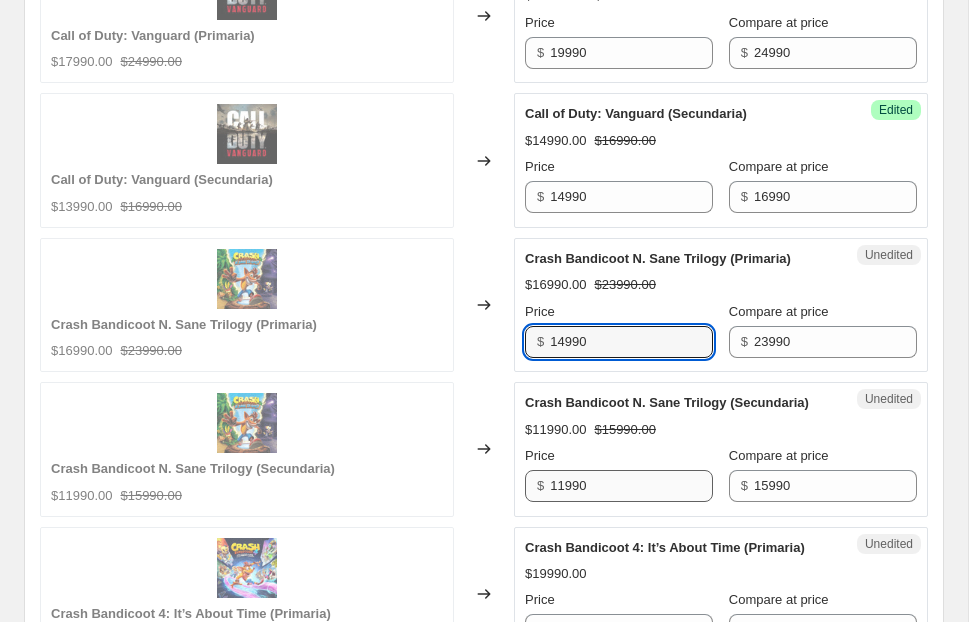 type on "14990" 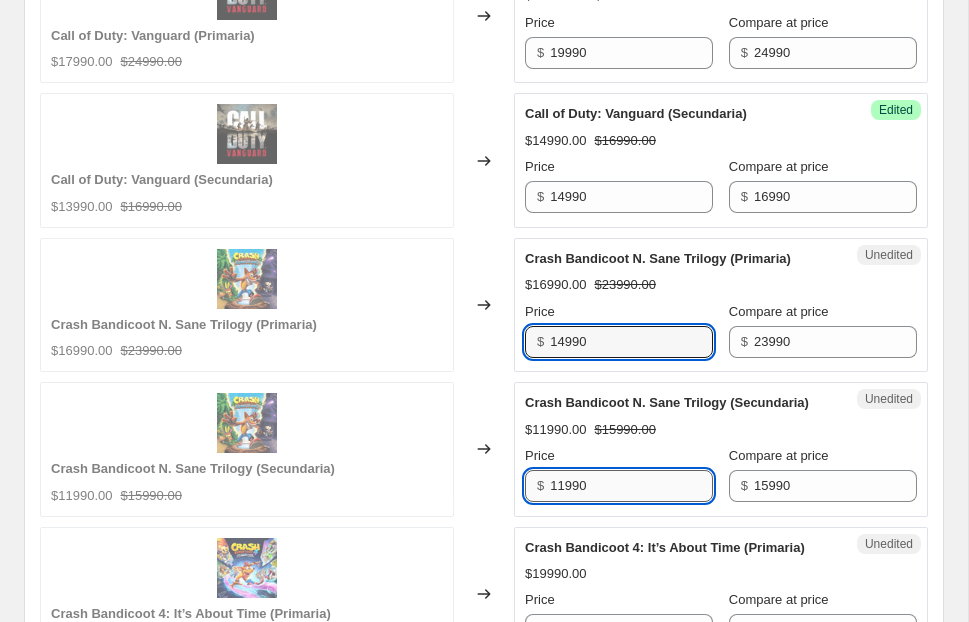 click on "11990" at bounding box center (631, 486) 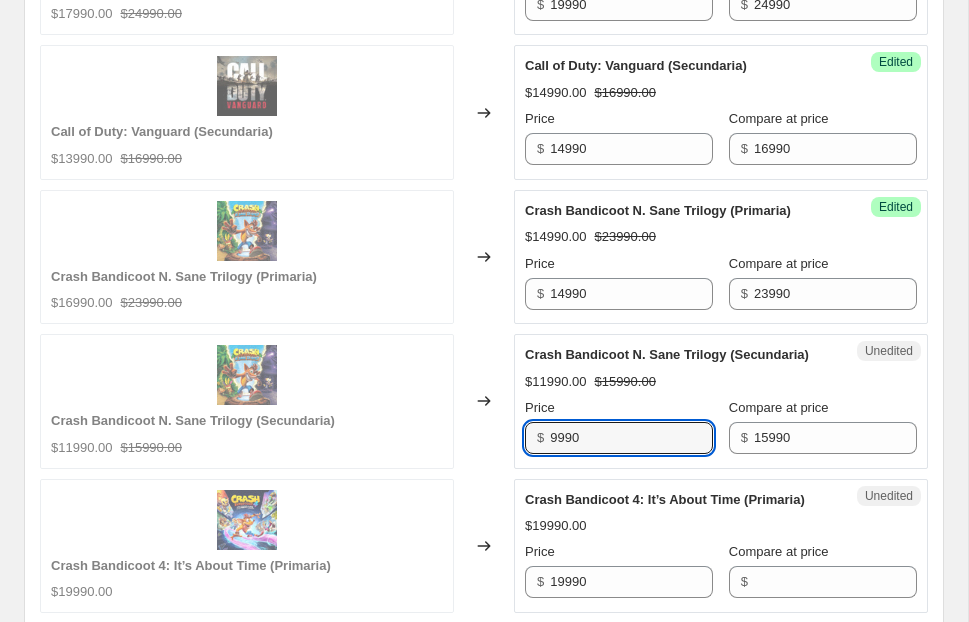 scroll, scrollTop: 2542, scrollLeft: 0, axis: vertical 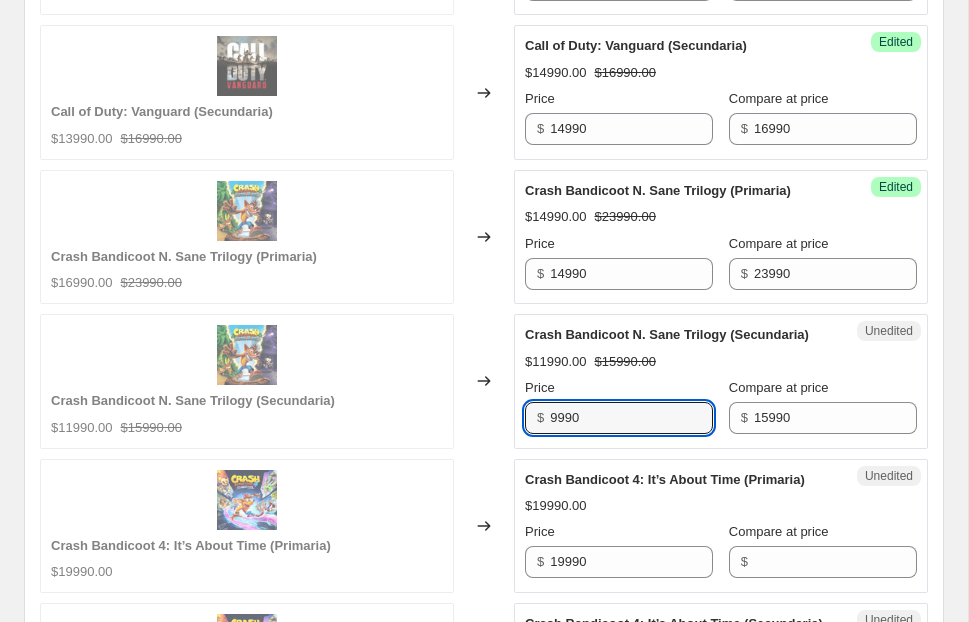 type on "9990" 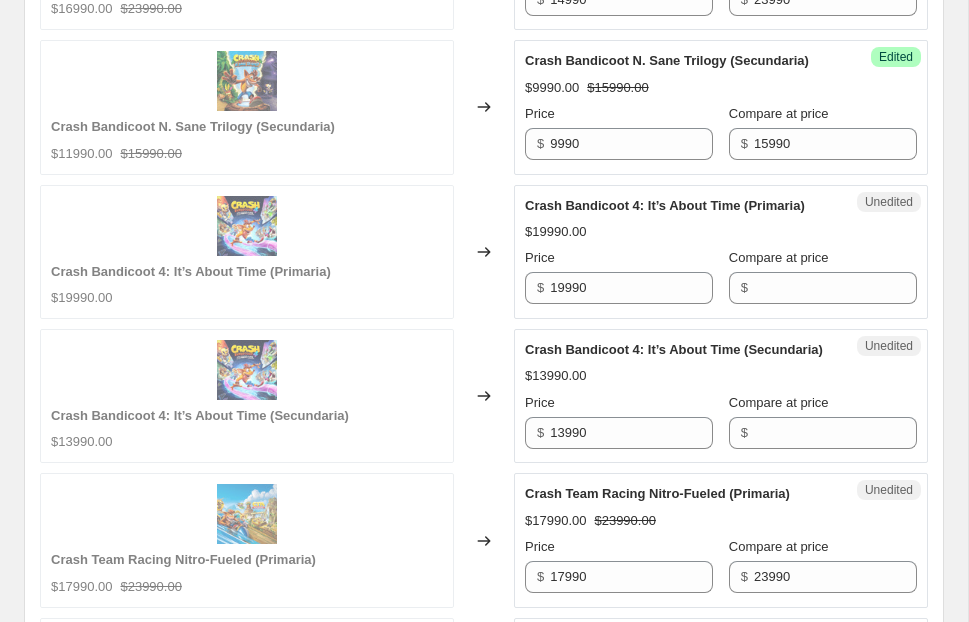 scroll, scrollTop: 2824, scrollLeft: 0, axis: vertical 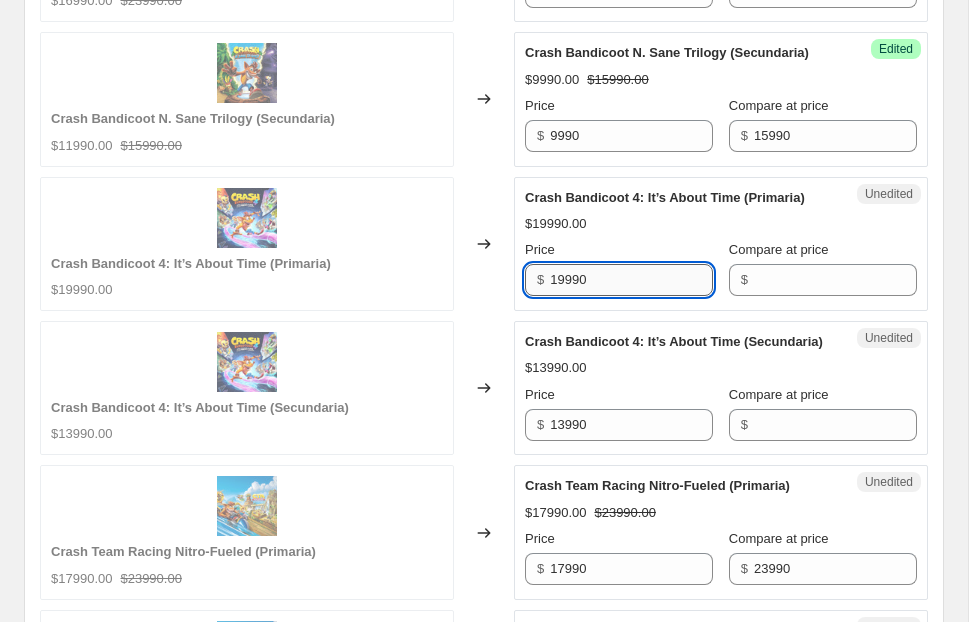 click on "19990" at bounding box center (631, 280) 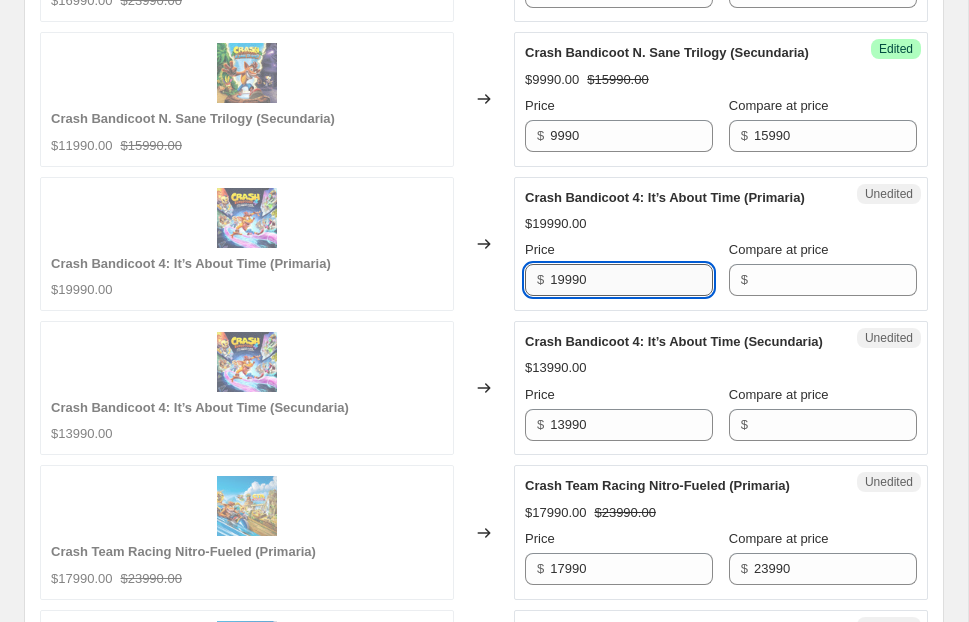 click on "19990" at bounding box center [631, 280] 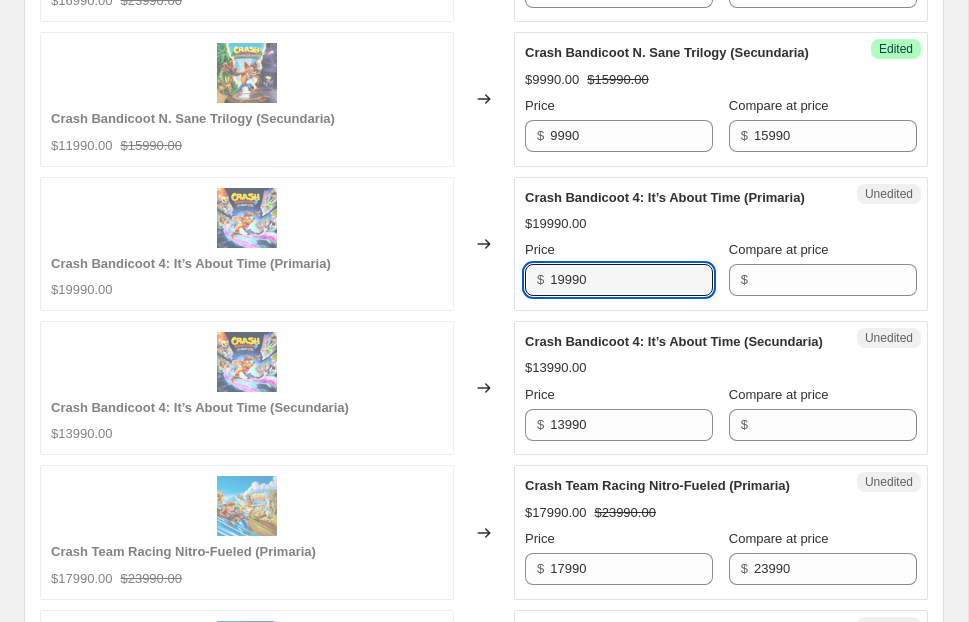 click on "Unedited Crash Bandicoot 4: It’s About Time (Primaria) $19990.00 Price $ 19990 Compare at price $" at bounding box center [721, 244] 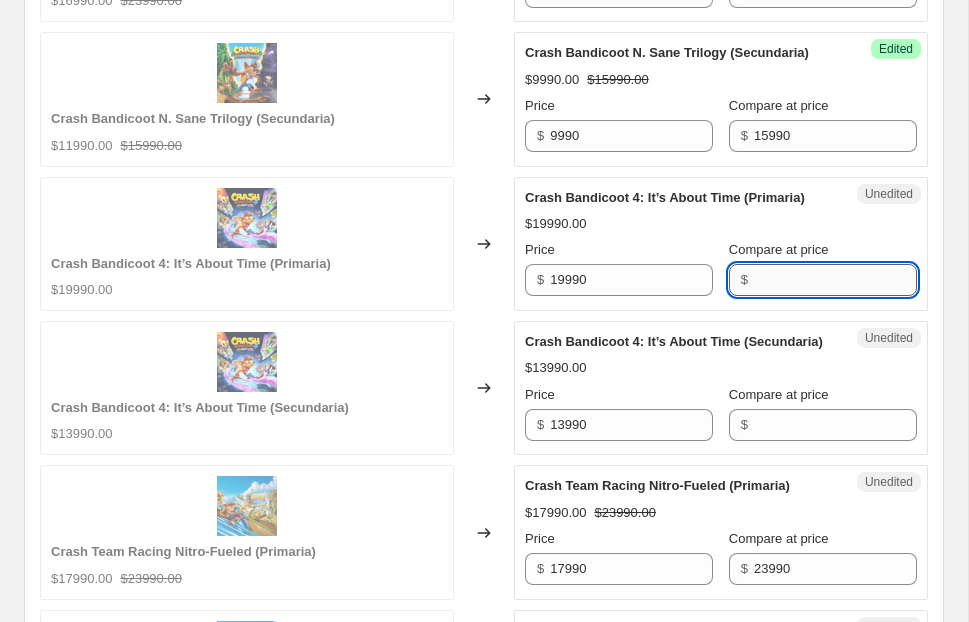 click on "Compare at price" at bounding box center [835, 280] 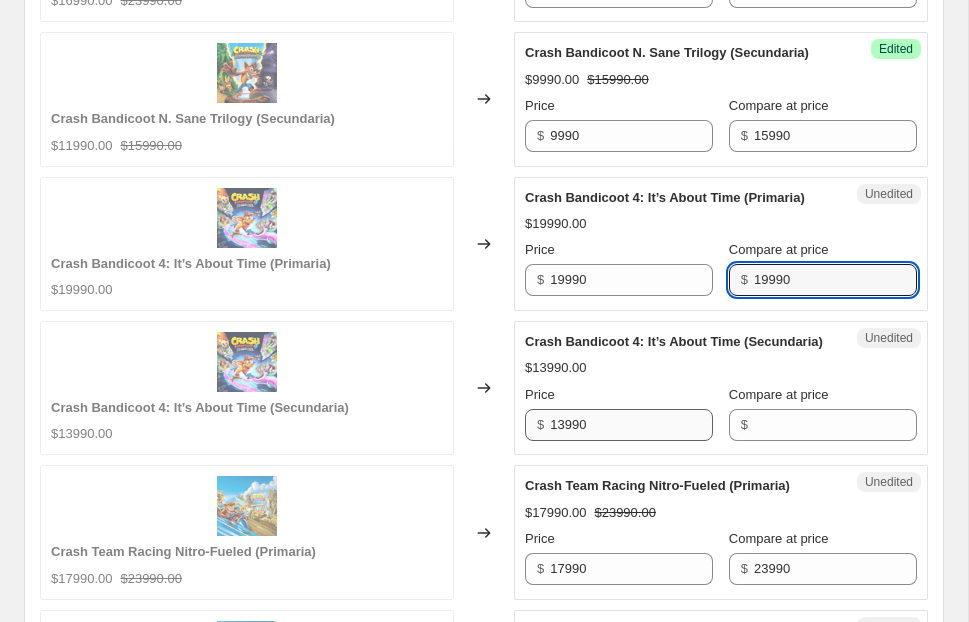 type on "19990" 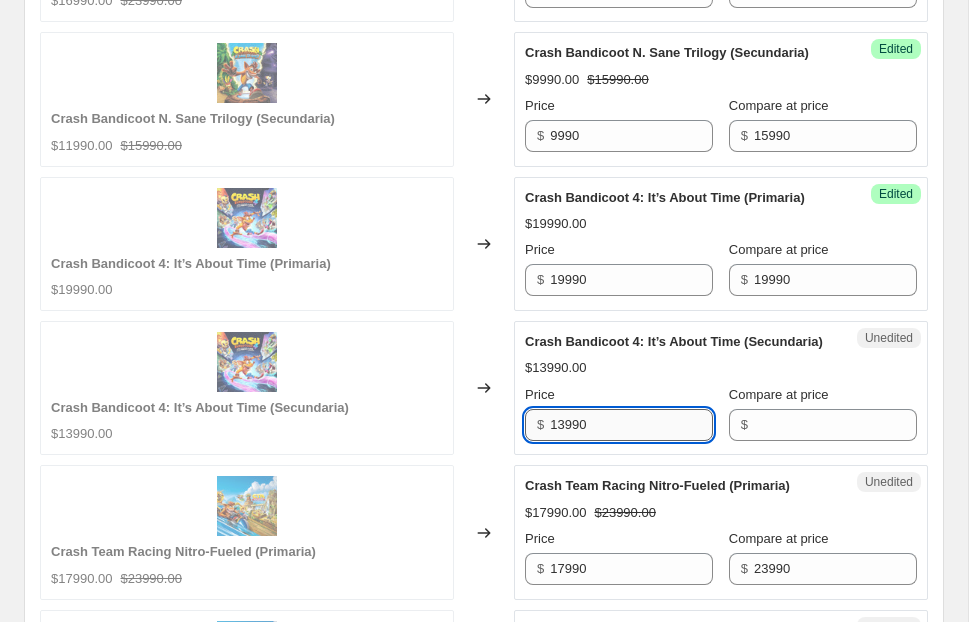 click on "13990" at bounding box center (631, 425) 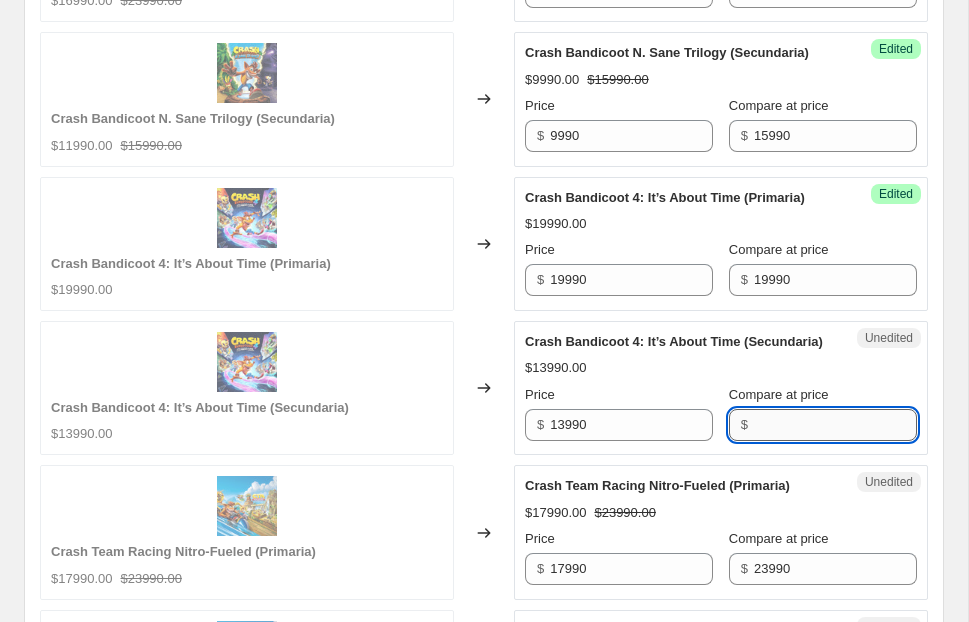 click on "Compare at price" at bounding box center [835, 425] 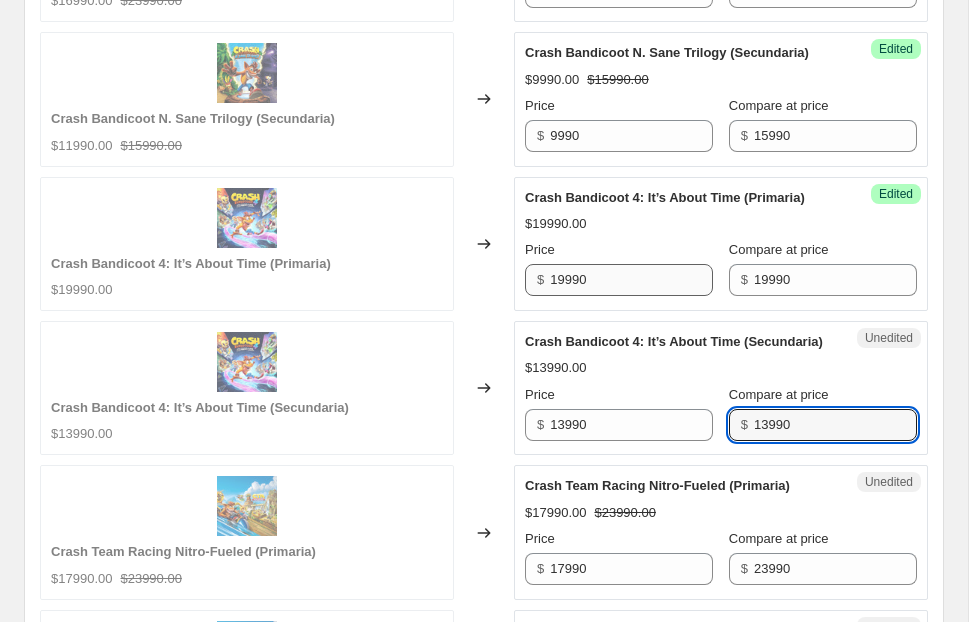 type on "13990" 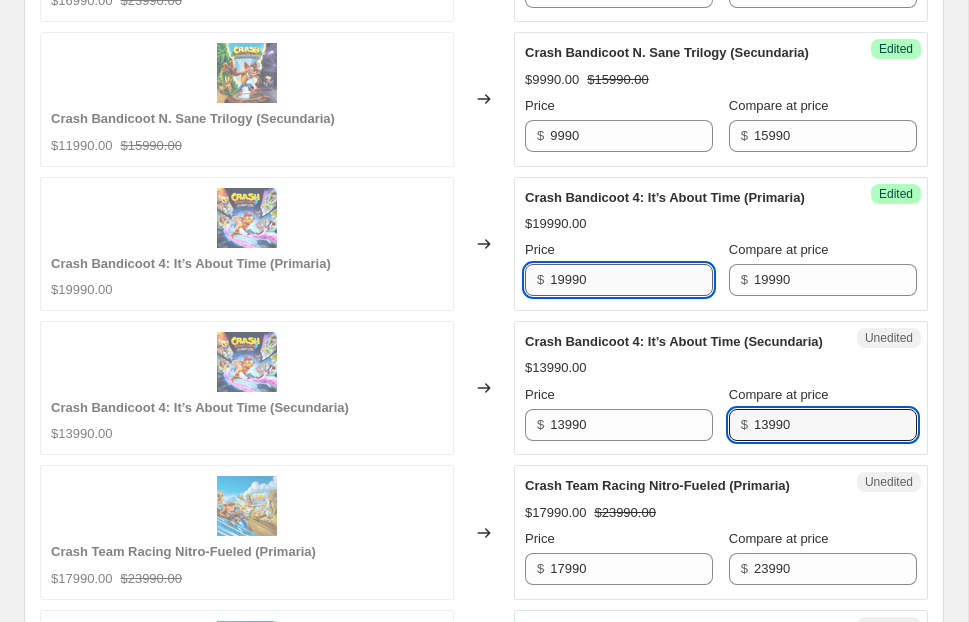 click on "19990" at bounding box center (631, 280) 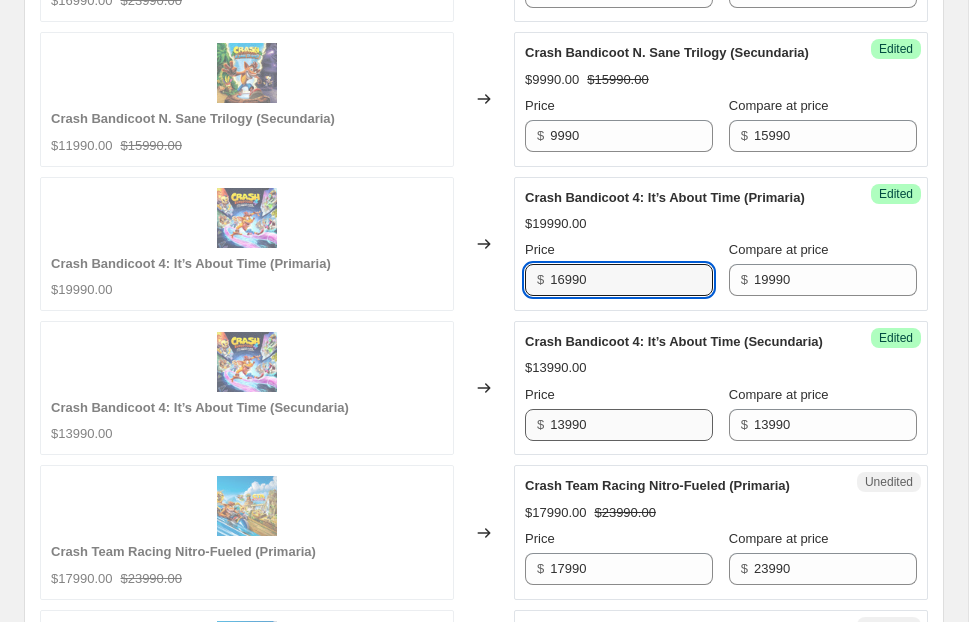 type on "16990" 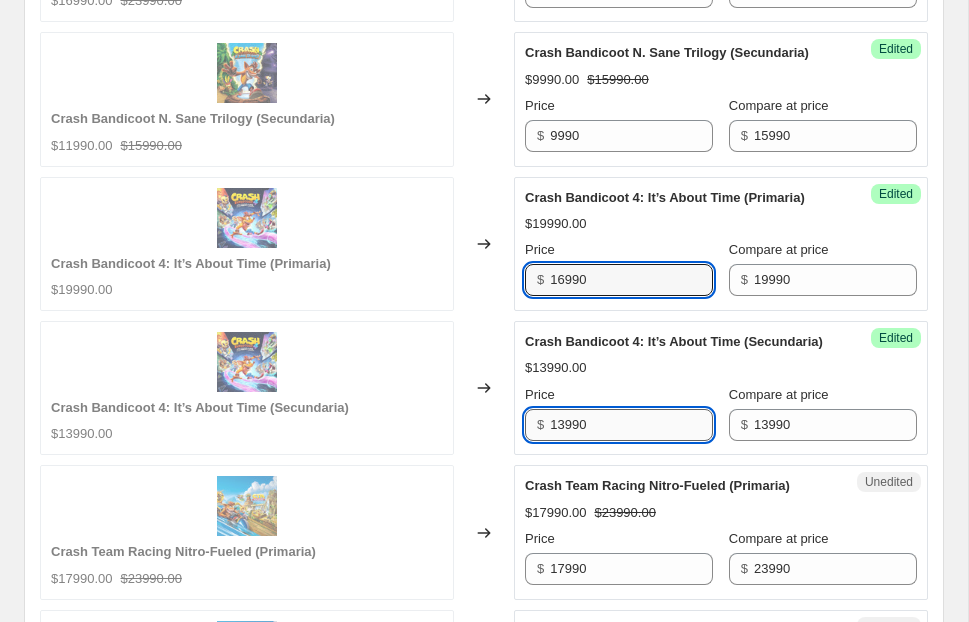 click on "13990" at bounding box center (631, 425) 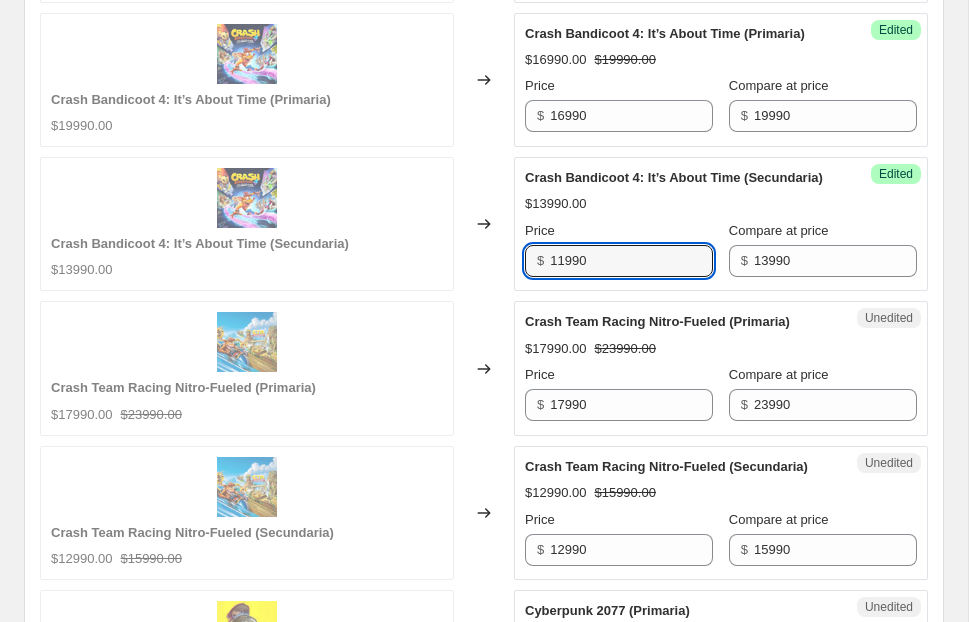 scroll, scrollTop: 3000, scrollLeft: 0, axis: vertical 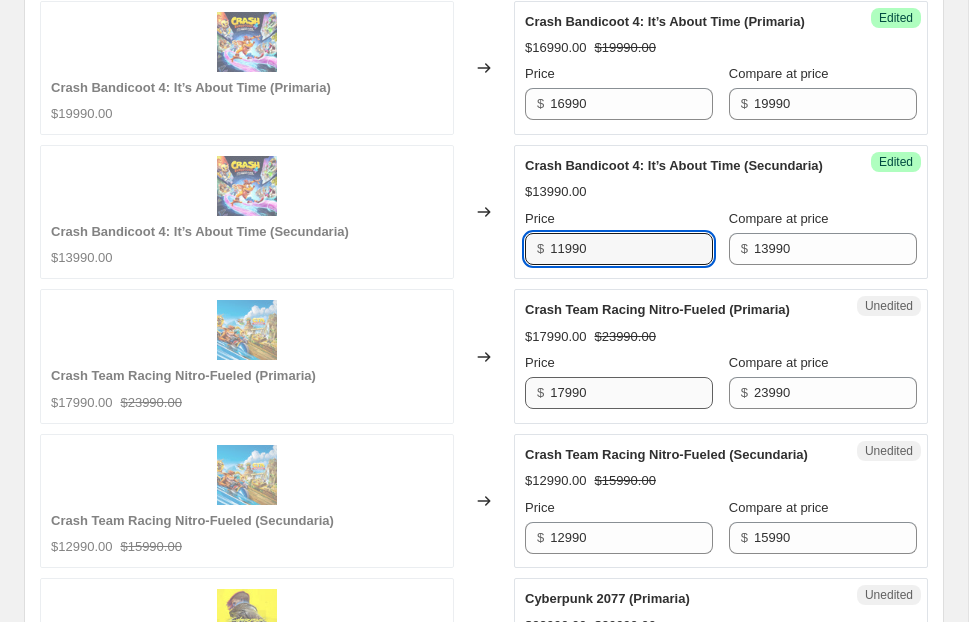 type on "11990" 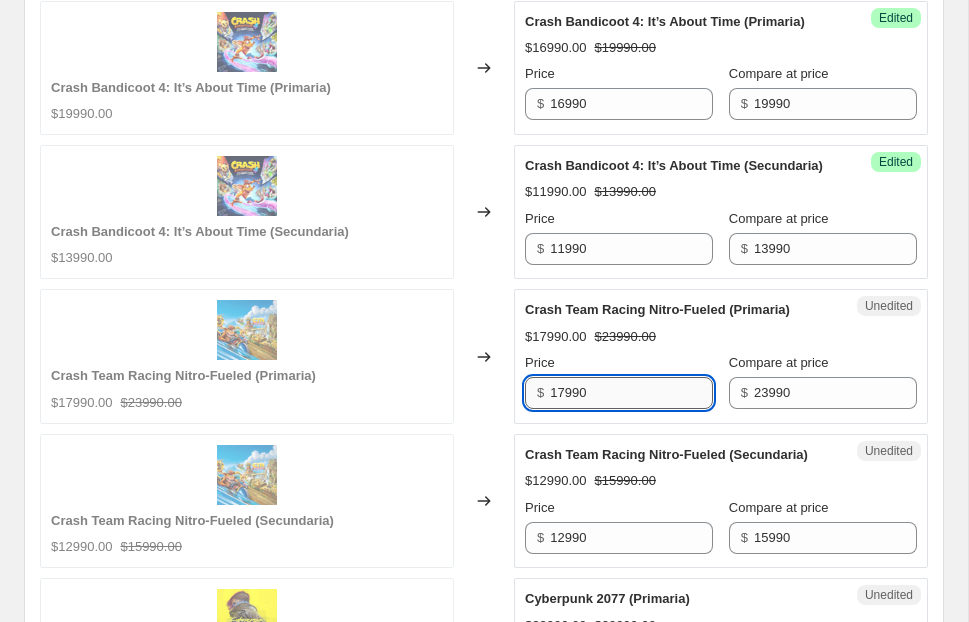 click on "17990" at bounding box center (631, 393) 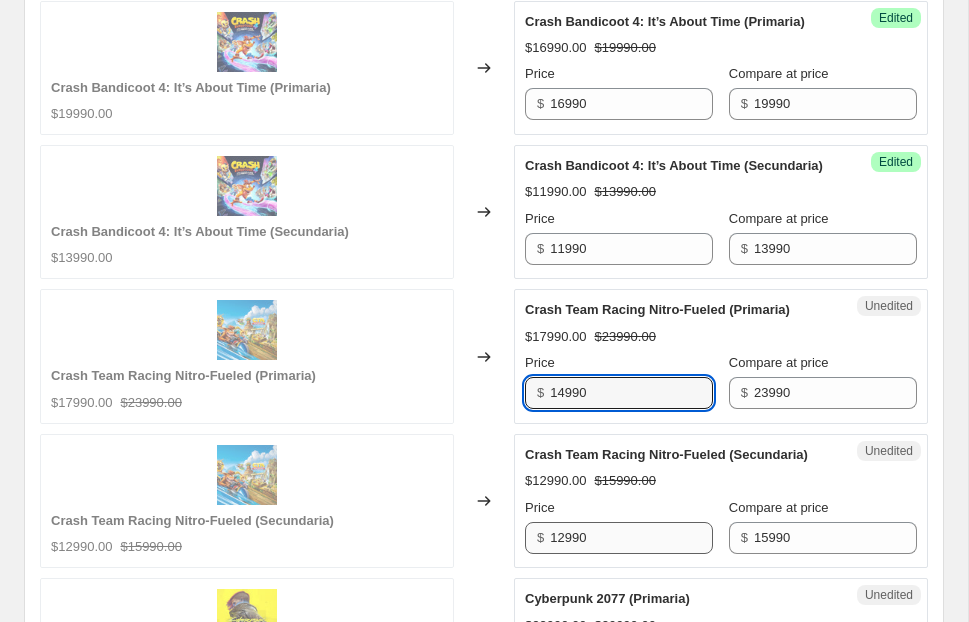 type on "14990" 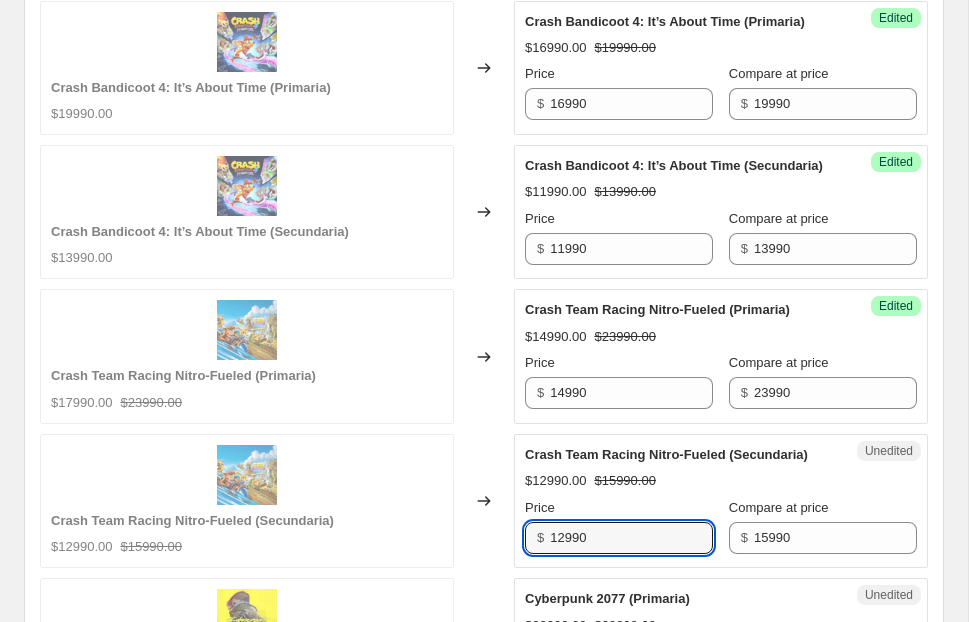 drag, startPoint x: 566, startPoint y: 542, endPoint x: 501, endPoint y: 542, distance: 65 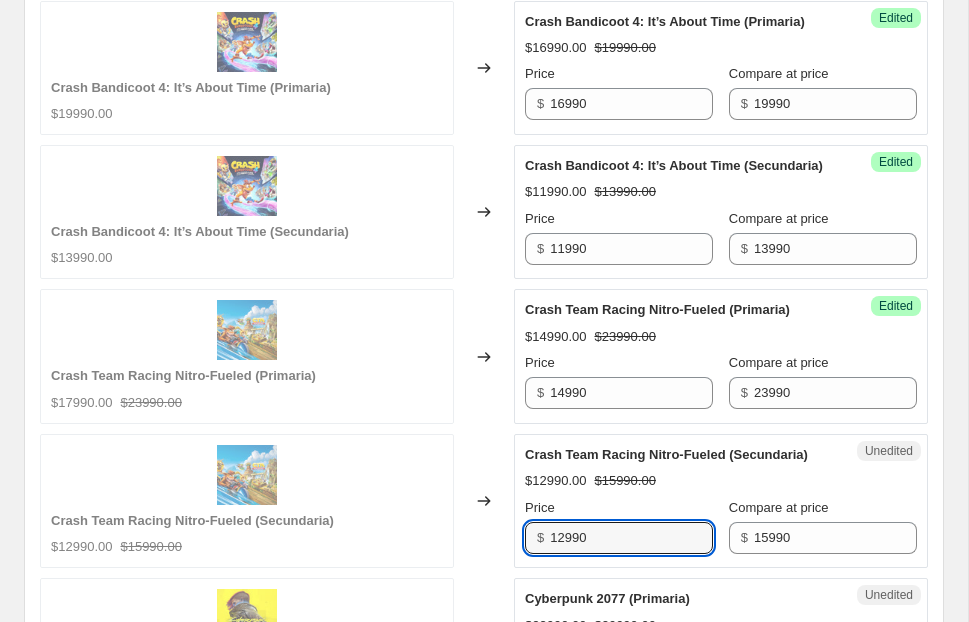 click on "Crash Team Racing Nitro-Fueled (Secundaria) $12990.00 $15990.00 Changed to Unedited Crash Team Racing Nitro-Fueled (Secundaria) $12990.00 $15990.00 Price $ 12990 Compare at price $ 15990" at bounding box center (484, 501) 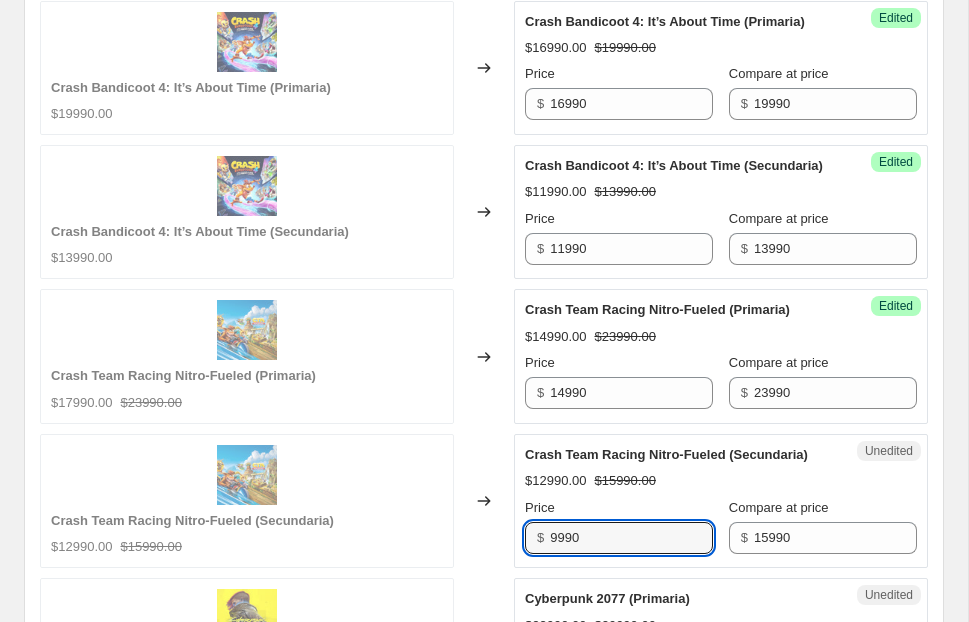 type on "9990" 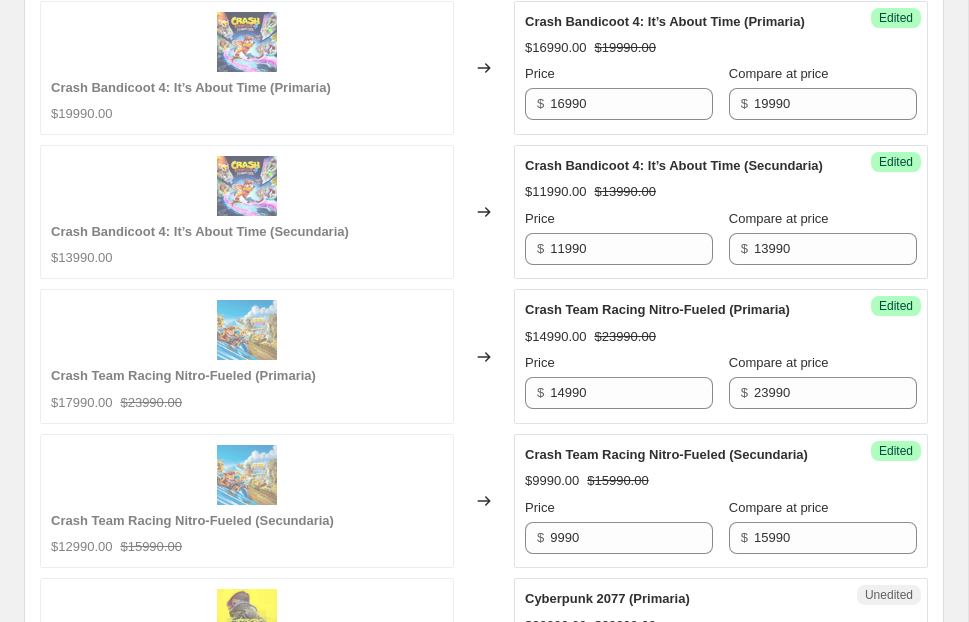 click on "Assassin's Creed Valhalla (Primaria / PS4) $17990.00 Changed to Success Edited Assassin's Creed Valhalla (Primaria / PS4) $16990.00 $19990.00 Price $ 16990 Compare at price $ 19990 Assassin's Creed Valhalla (Secundaria / PS4) $12990.00 Changed to Success Edited Assassin's Creed Valhalla (Secundaria / PS4) $11990.00 $13990.00 Price $ 11990 Compare at price $ 13990 Back 4 Blood (Primaria) $24990.00 Changed to Success Edited Back 4 Blood (Primaria) $6990.00 $24990.00 Price $ 6990 Compare at price $ 24990 Back 4 Blood (Secundaria) $15990.00 Changed to Success Edited Back 4 Blood (Secundaria) $3990.00 $15990.00 Price $ 3990 Compare at price $ 15990 Batman: Arkham Collection (Primaria) $23990.00 Changed to Success Edited Batman: Arkham Collection (Primaria) $9990.00 $23990.00 Price $ 9990 Compare at price $ 23990 Batman: Arkham Collection (Secundaria) $16990.00 Changed to Success Edited Batman: Arkham Collection (Secundaria) $5990.00 $16990.00 Price $ 5990 Compare at price $ 16990 Battlefield V (Primaria) $14990.00" at bounding box center (484, -602) 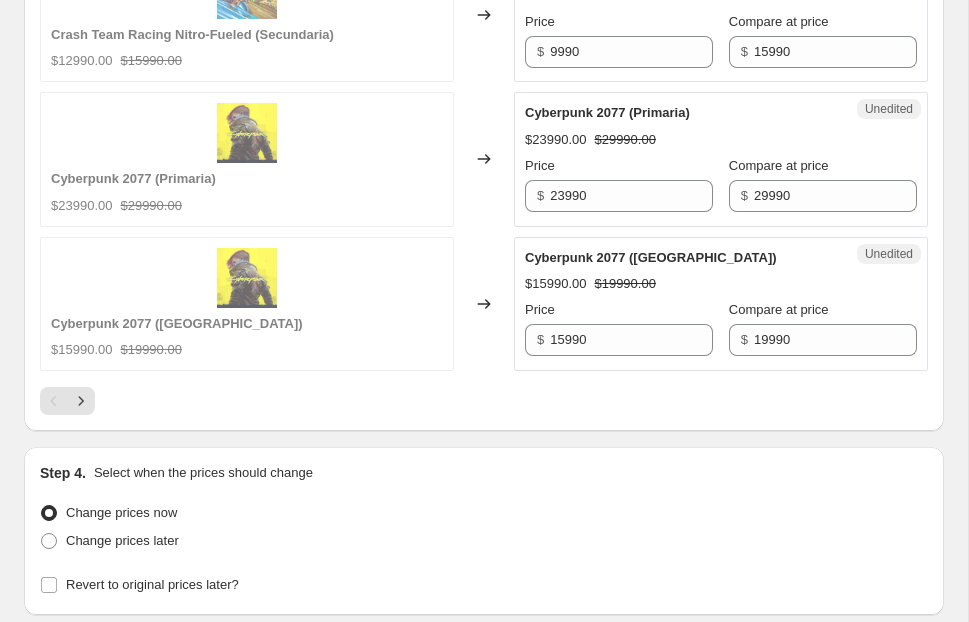 scroll, scrollTop: 3495, scrollLeft: 0, axis: vertical 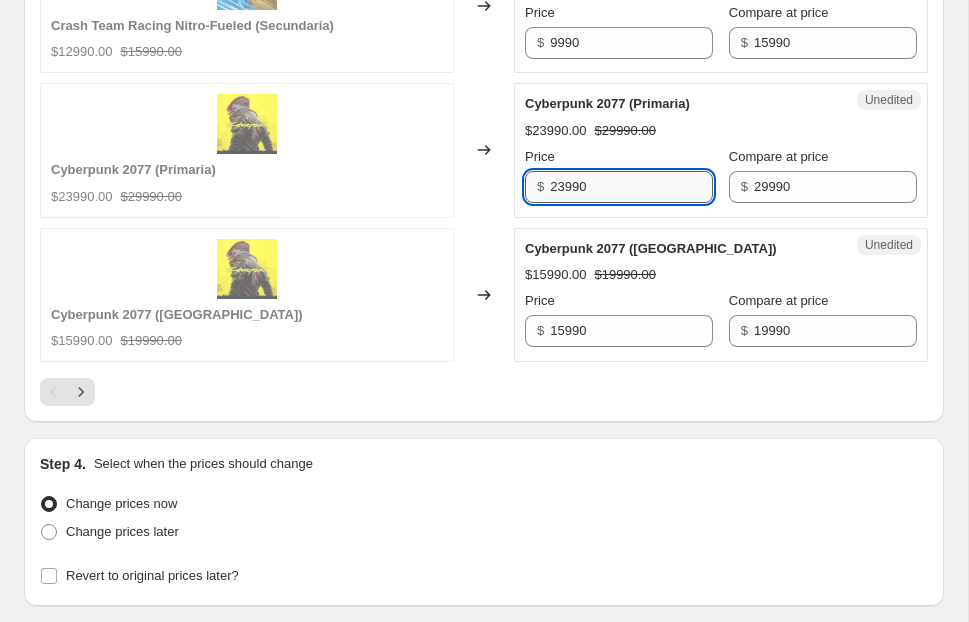 click on "23990" at bounding box center (631, 187) 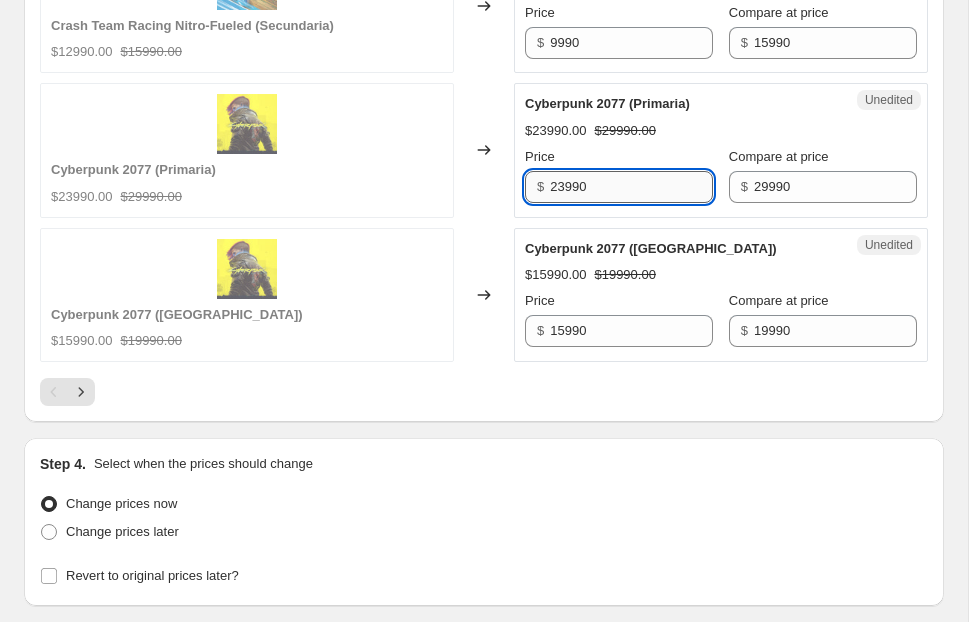 click on "23990" at bounding box center [631, 187] 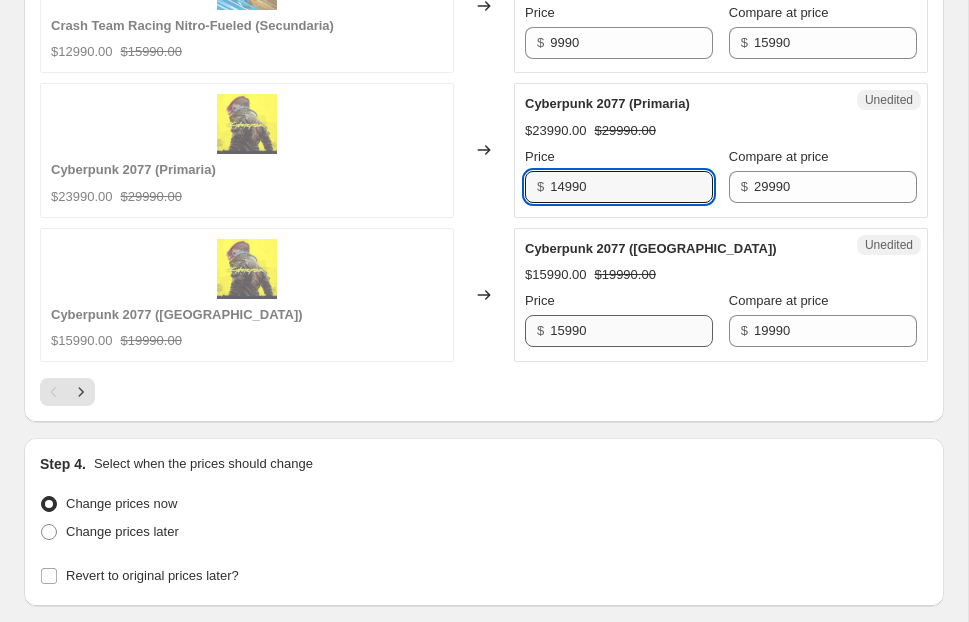 type on "14990" 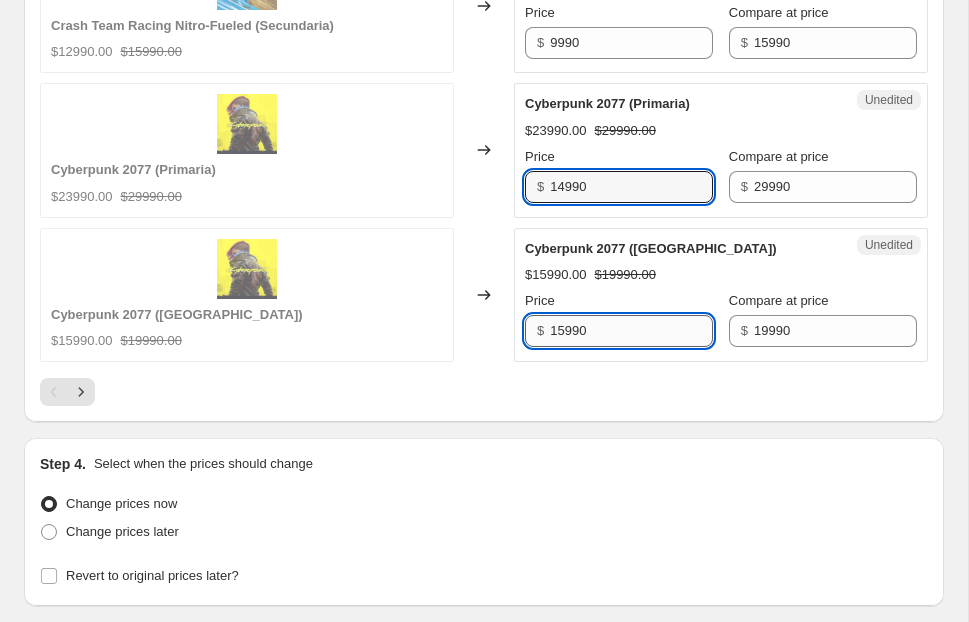 click on "15990" at bounding box center (631, 331) 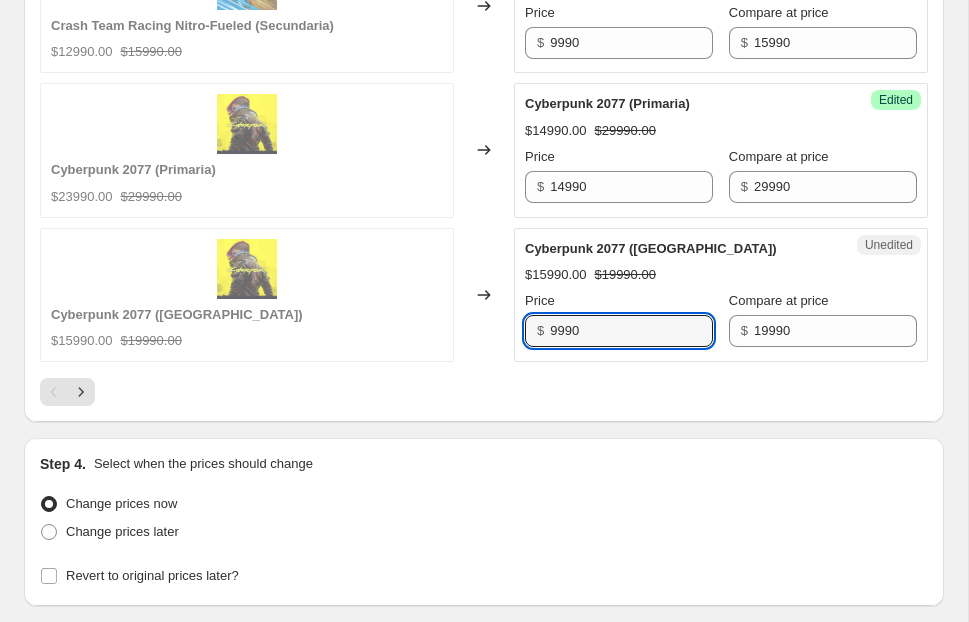 type on "9990" 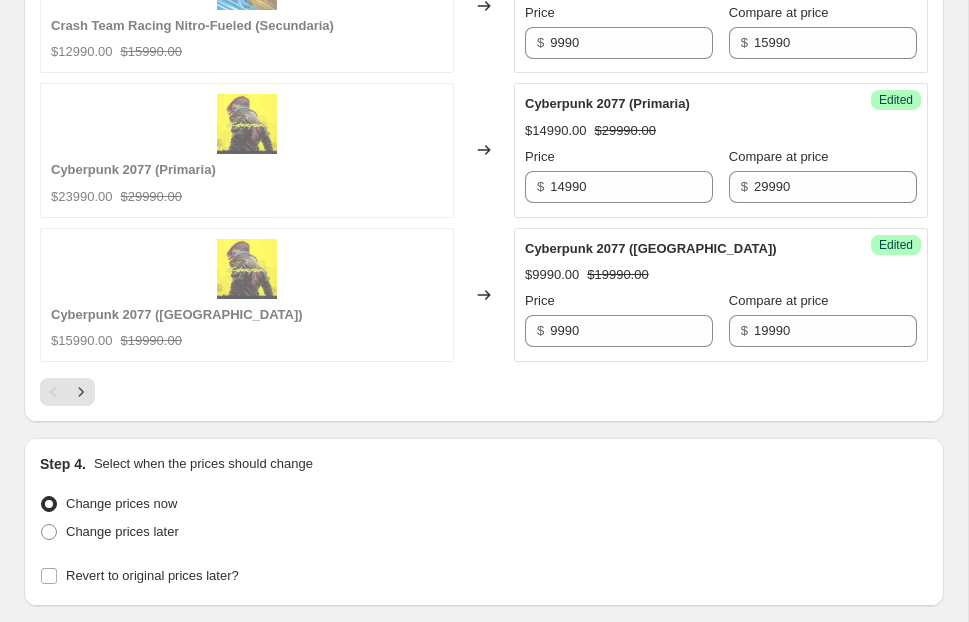 scroll, scrollTop: 3645, scrollLeft: 0, axis: vertical 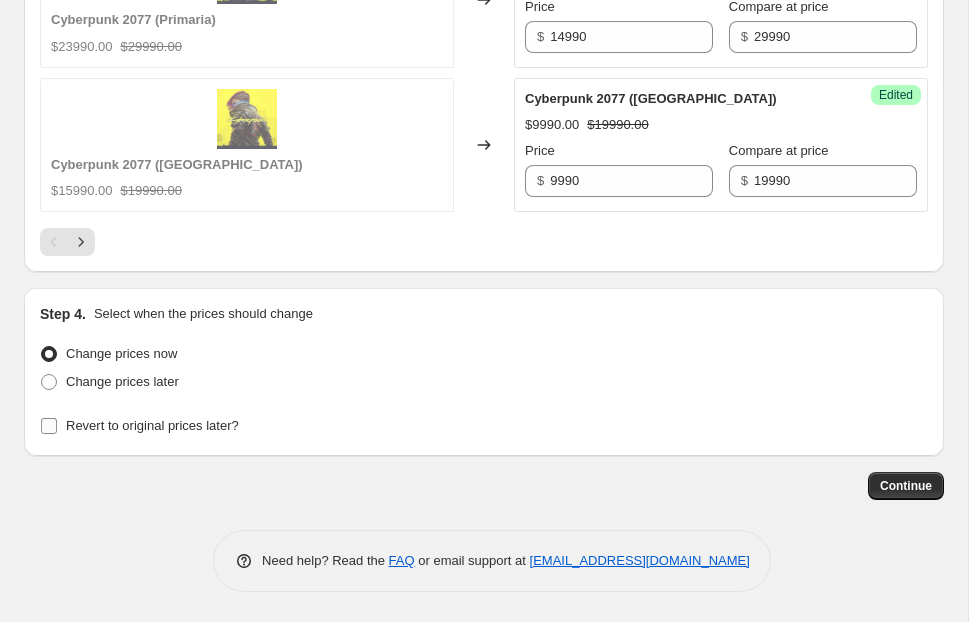 click on "Revert to original prices later?" at bounding box center [152, 425] 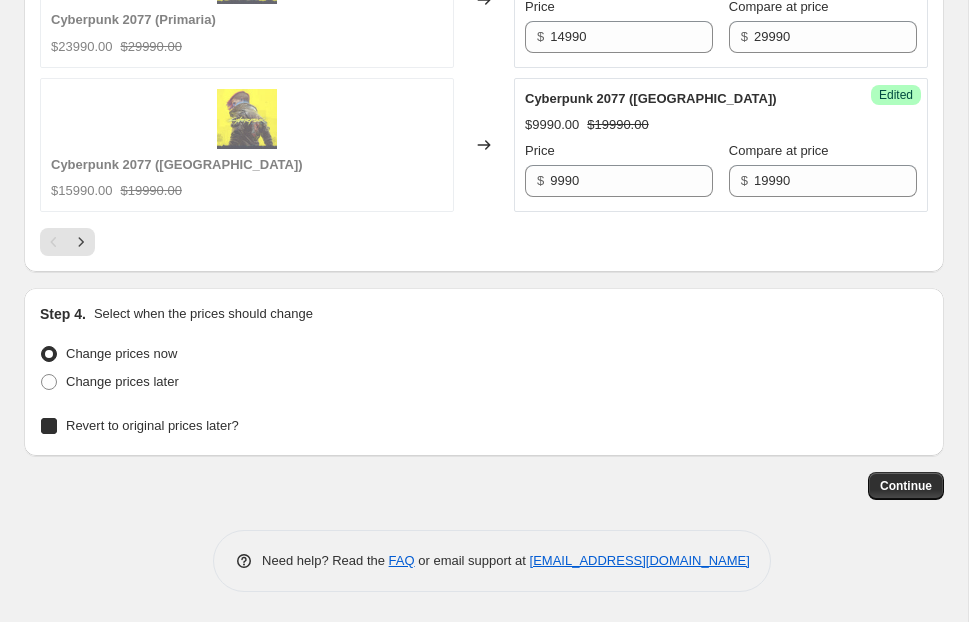 checkbox on "true" 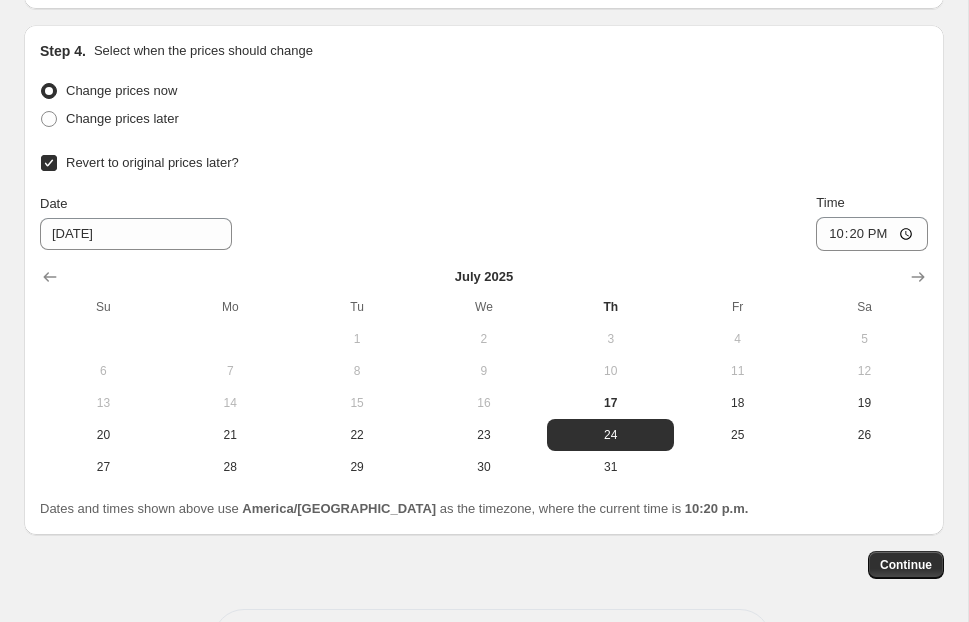 scroll, scrollTop: 3987, scrollLeft: 0, axis: vertical 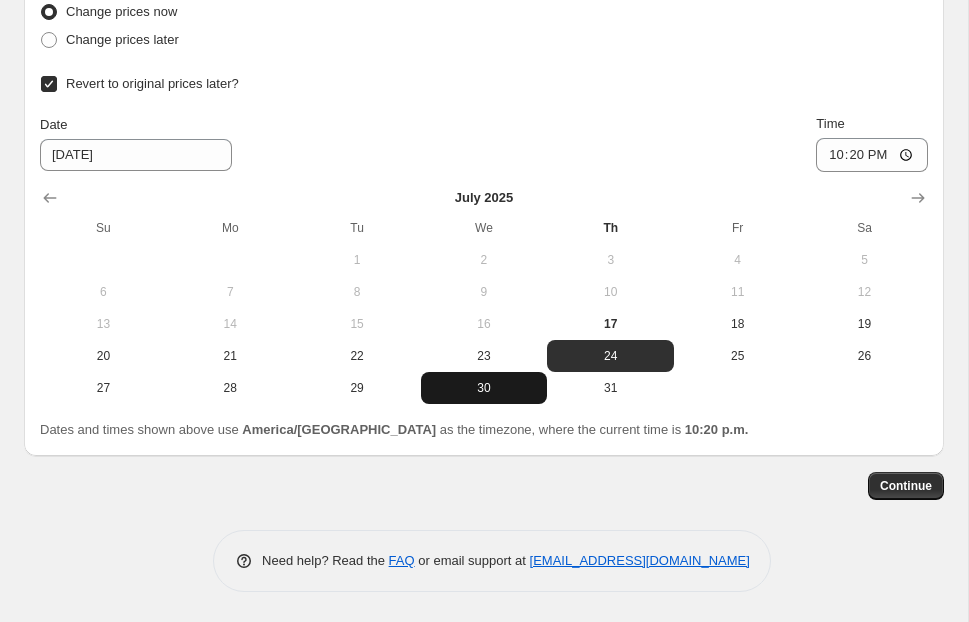 click on "30" at bounding box center (484, 388) 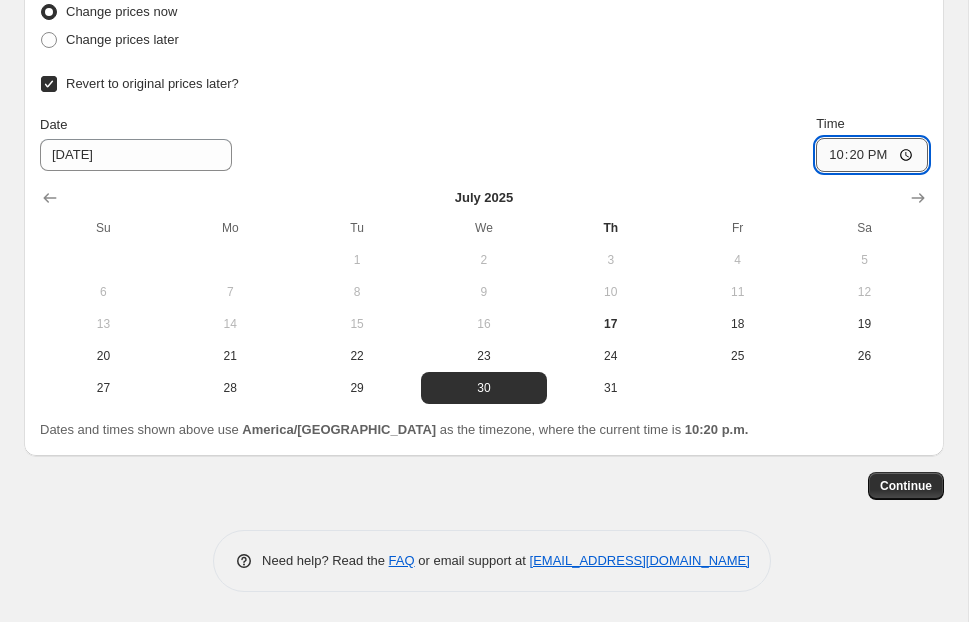 click on "22:20" at bounding box center [872, 155] 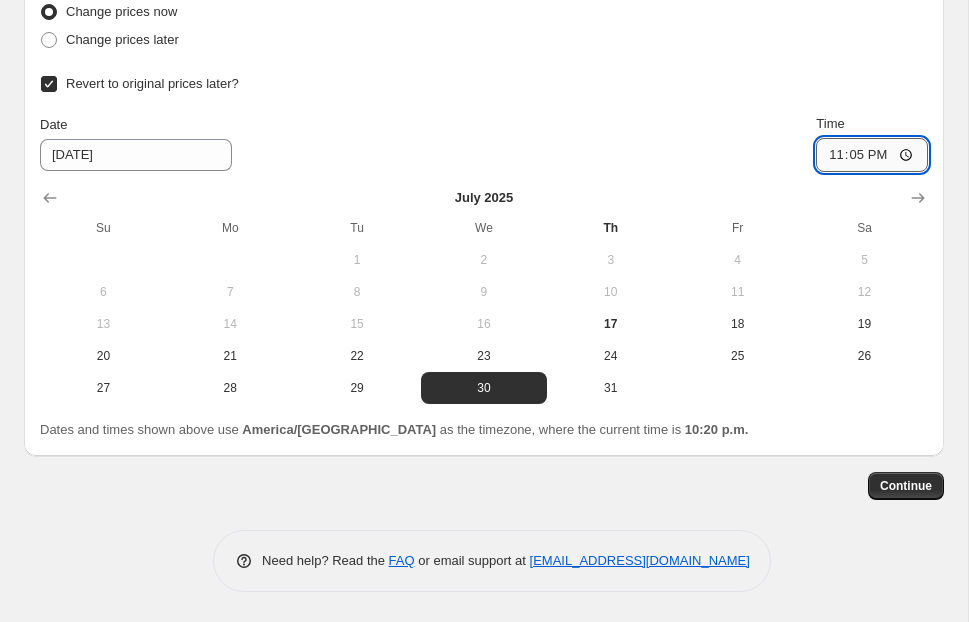 type on "23:59" 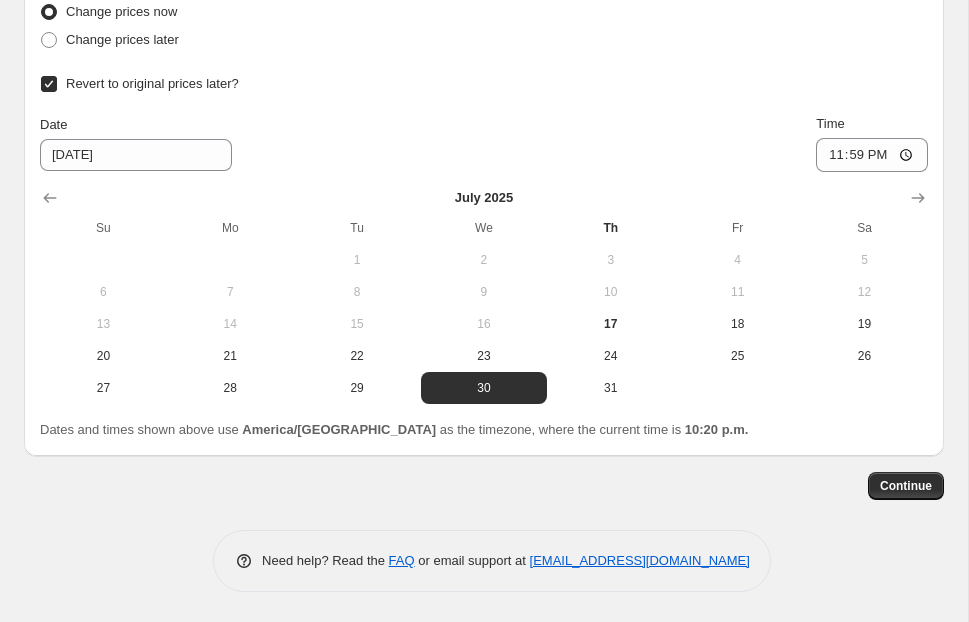 click on "Date [DATE] Time 23:59" at bounding box center [484, 143] 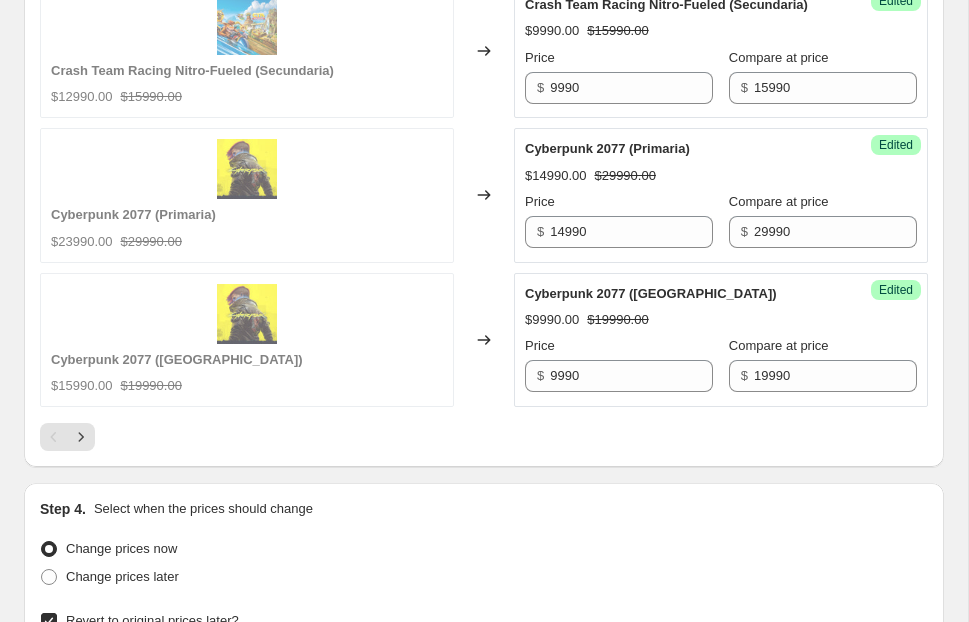 scroll, scrollTop: 3434, scrollLeft: 0, axis: vertical 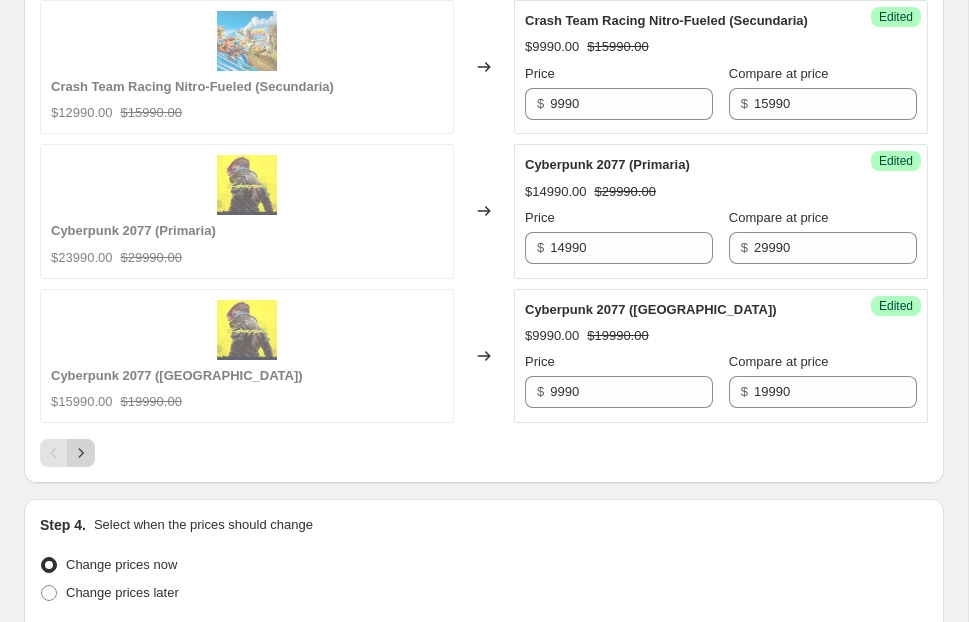 click at bounding box center [81, 453] 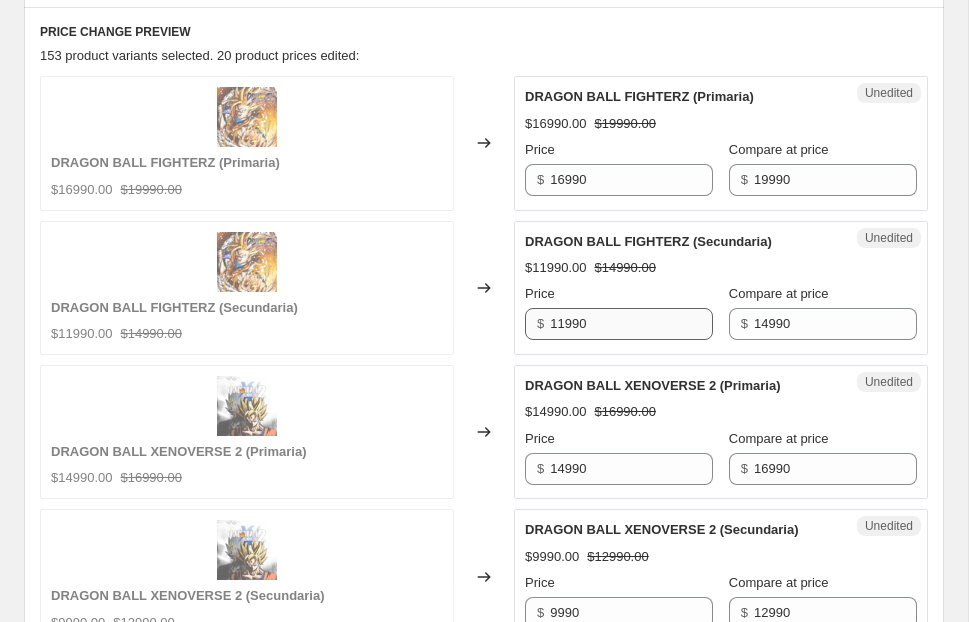 scroll, scrollTop: 874, scrollLeft: 0, axis: vertical 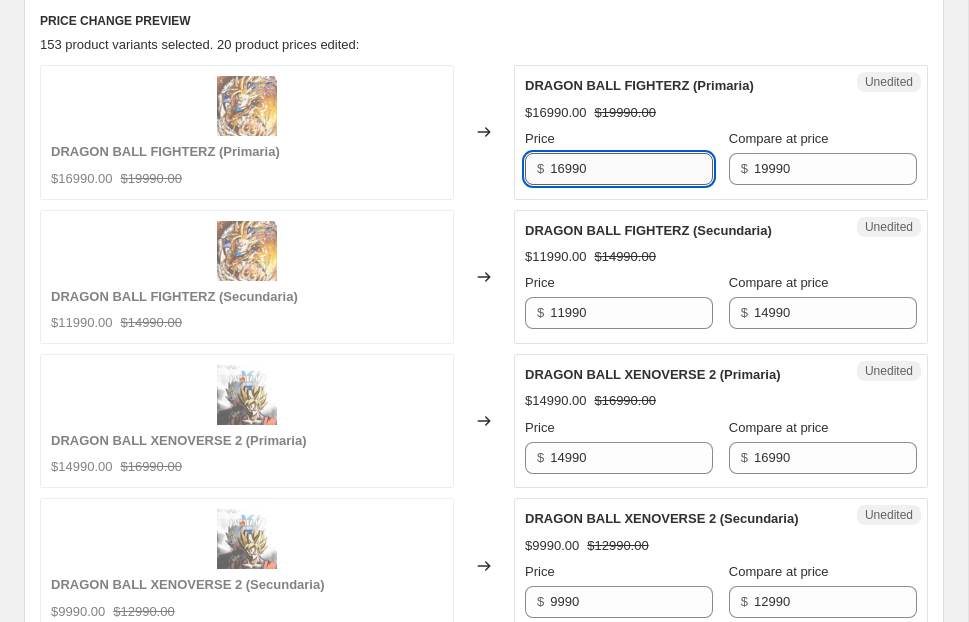 click on "16990" at bounding box center [631, 169] 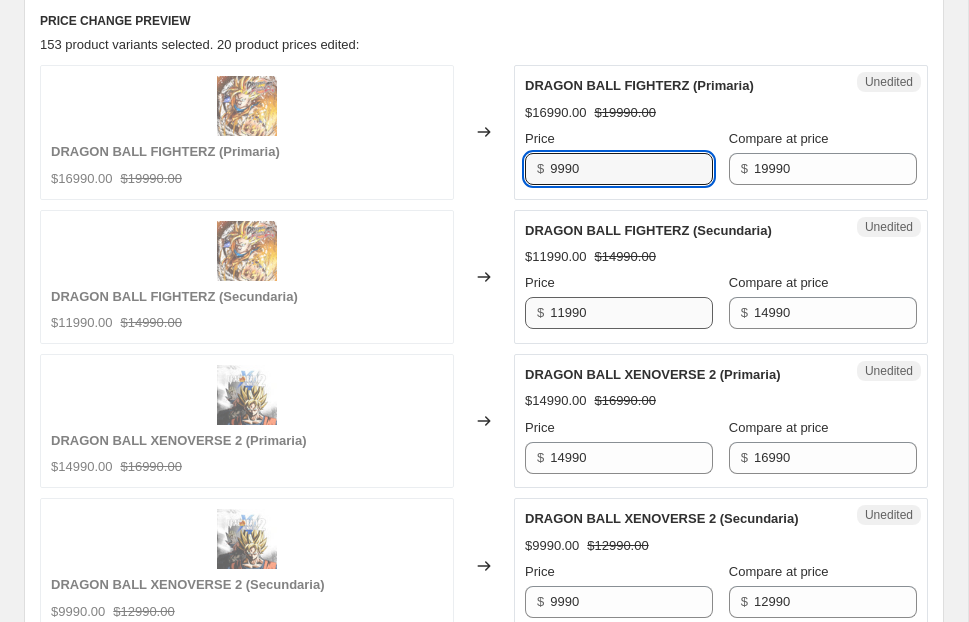 type on "9990" 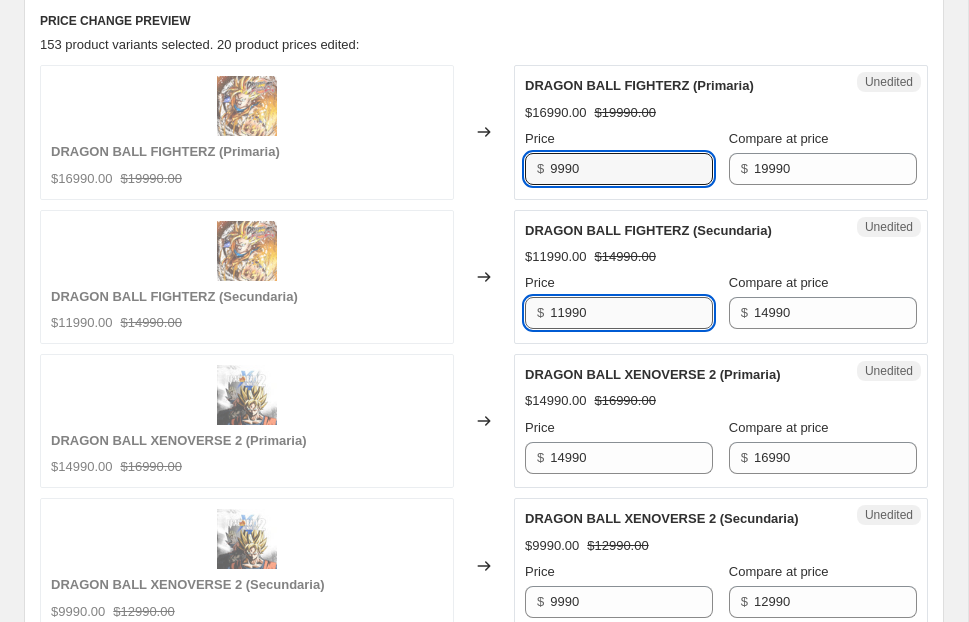 click on "11990" at bounding box center (631, 313) 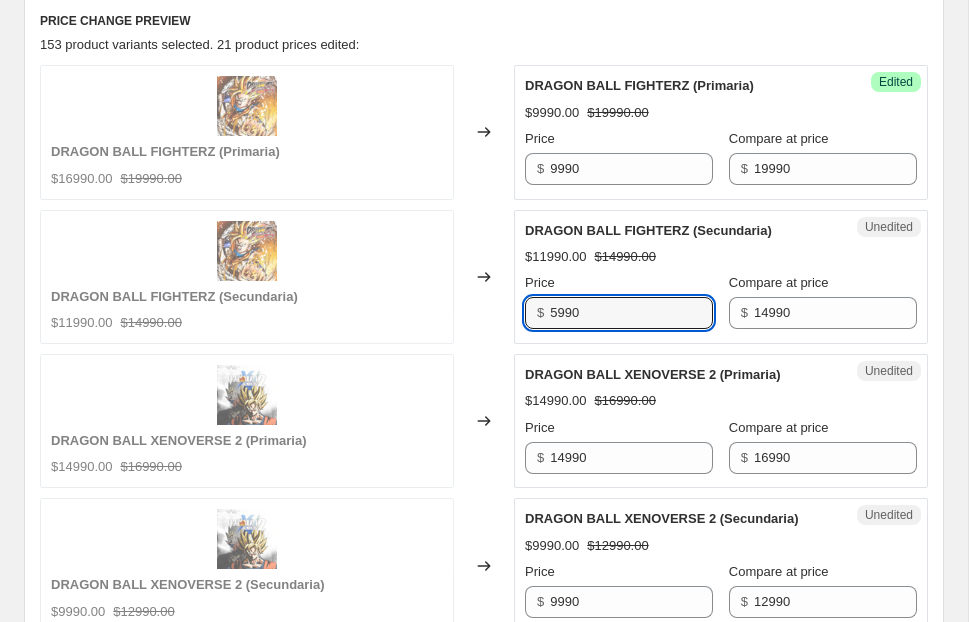 type on "5990" 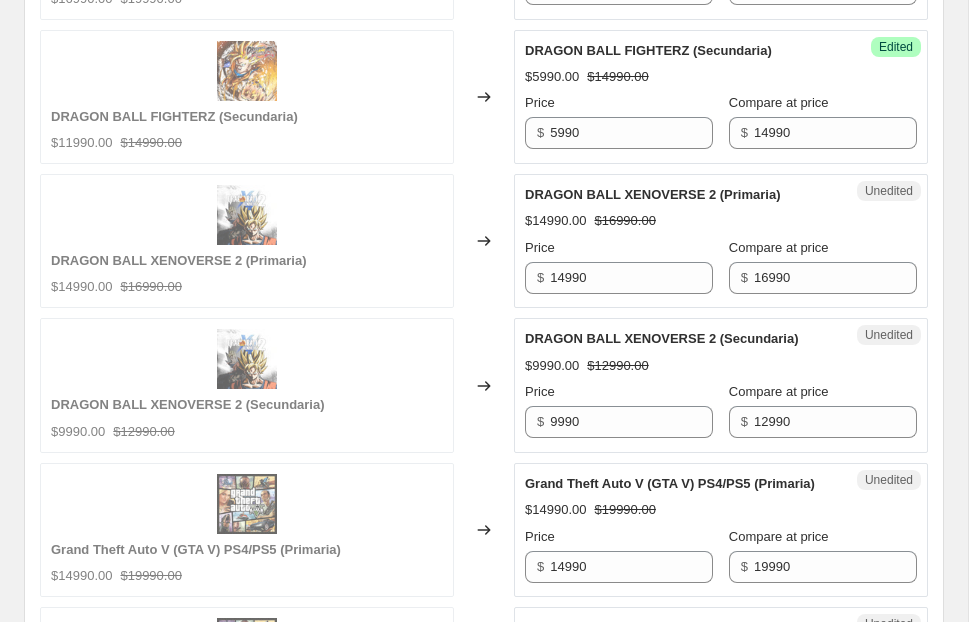scroll, scrollTop: 1068, scrollLeft: 0, axis: vertical 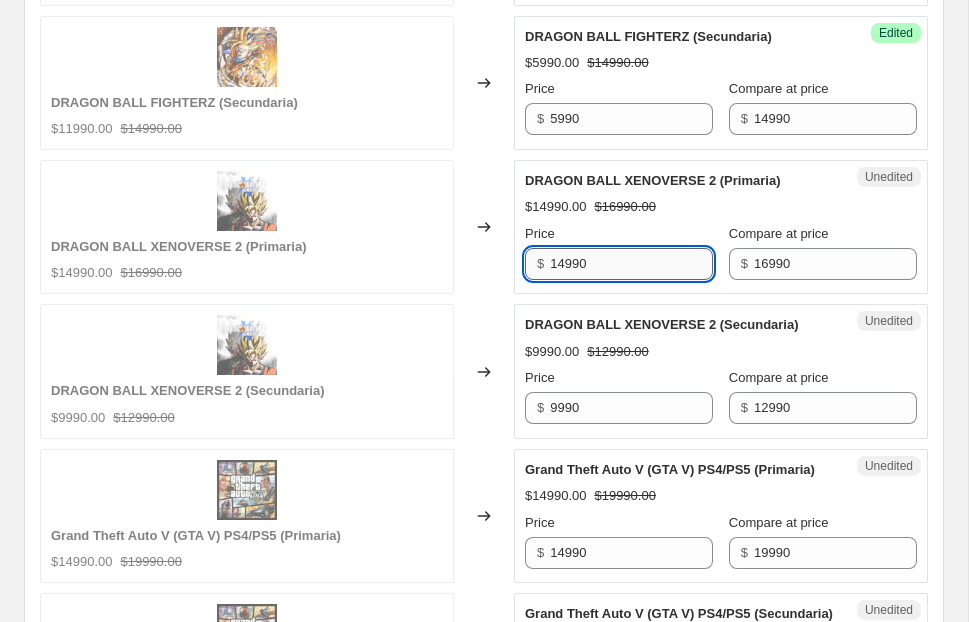 click on "14990" at bounding box center (631, 264) 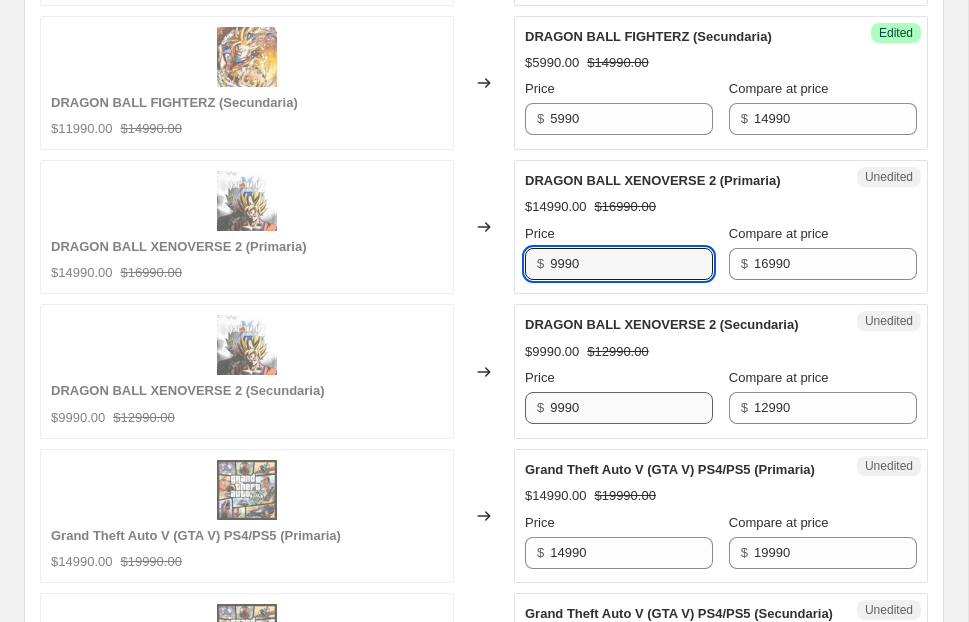 type on "9990" 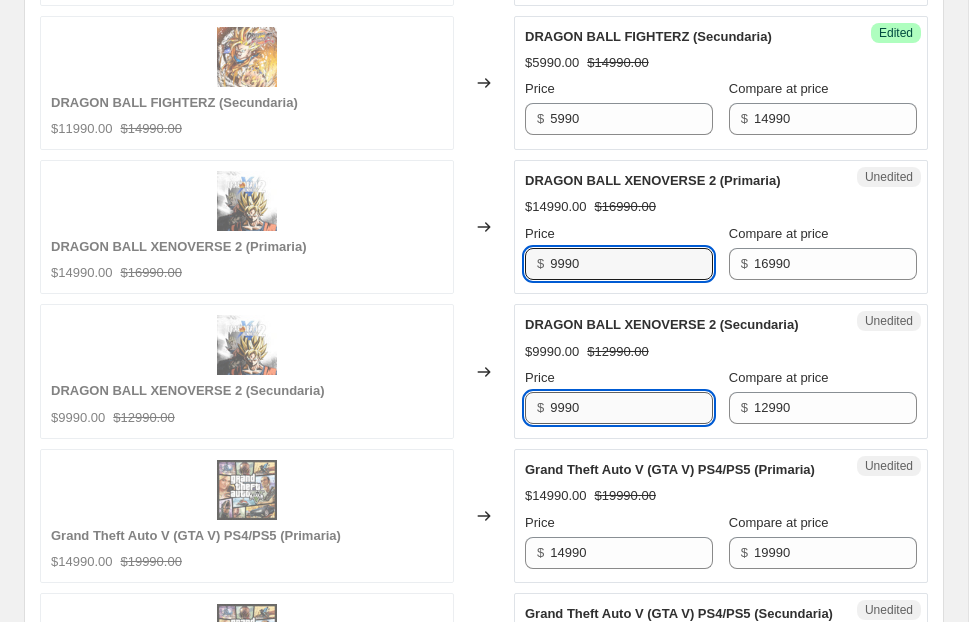 click on "9990" at bounding box center [631, 408] 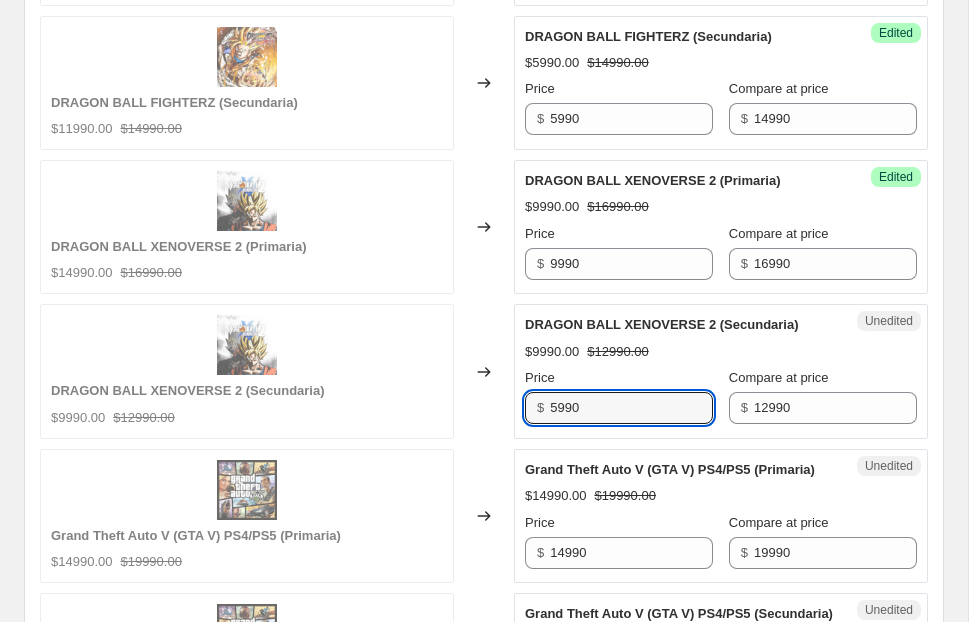 type on "5990" 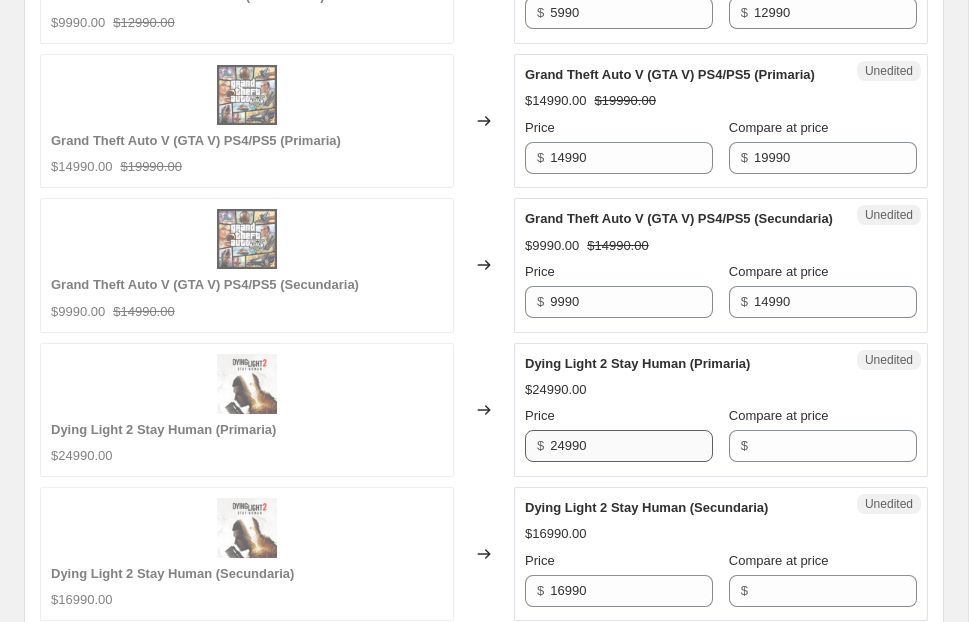 scroll, scrollTop: 1460, scrollLeft: 0, axis: vertical 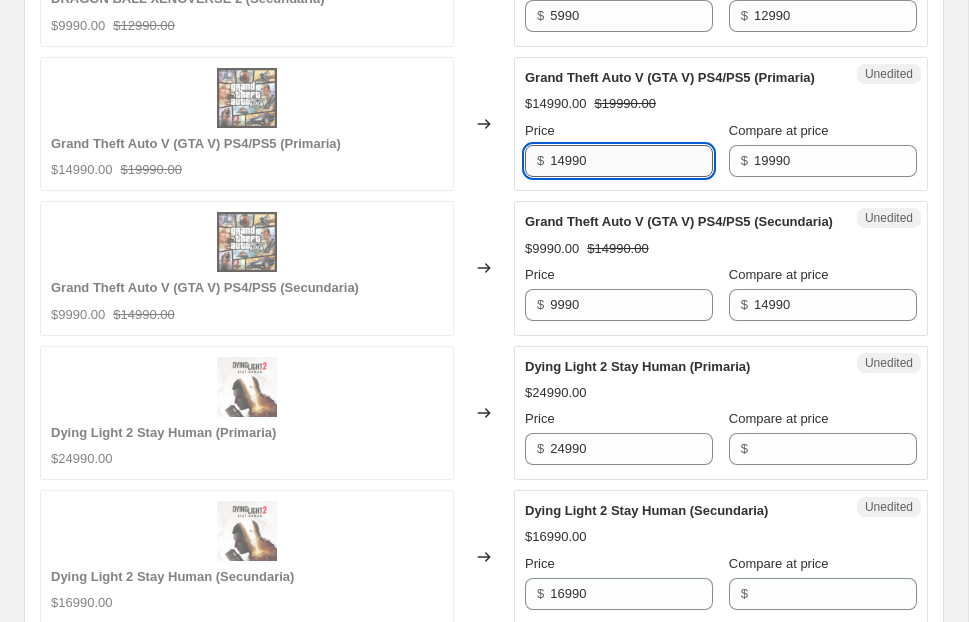 click on "14990" at bounding box center (631, 161) 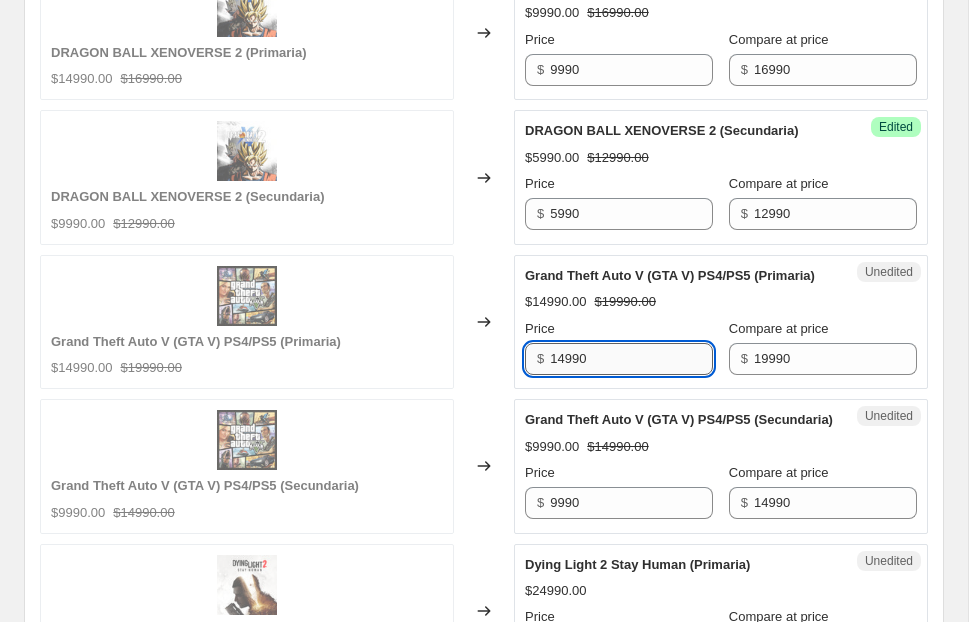 scroll, scrollTop: 1230, scrollLeft: 0, axis: vertical 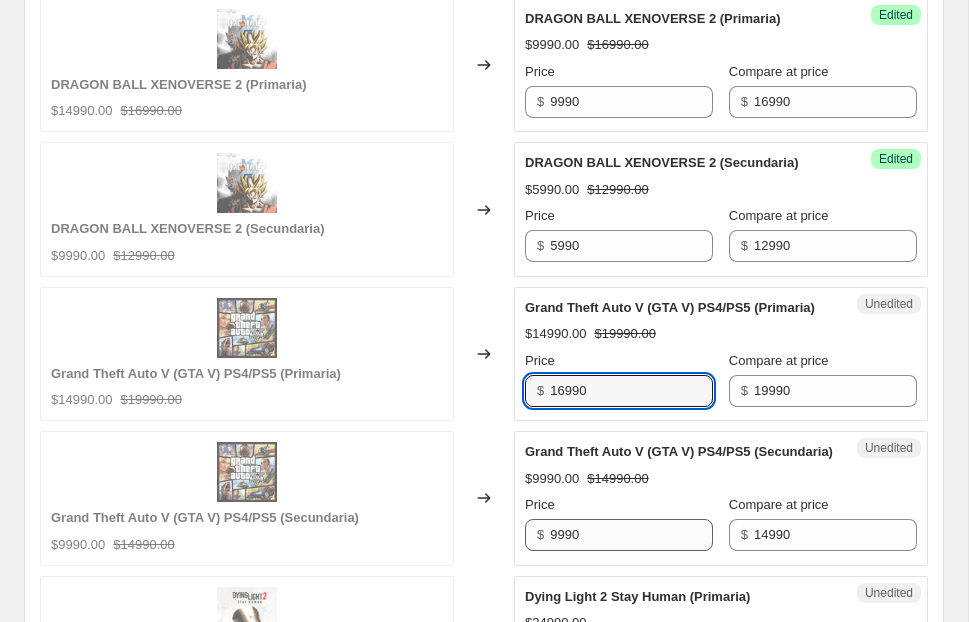 type on "16990" 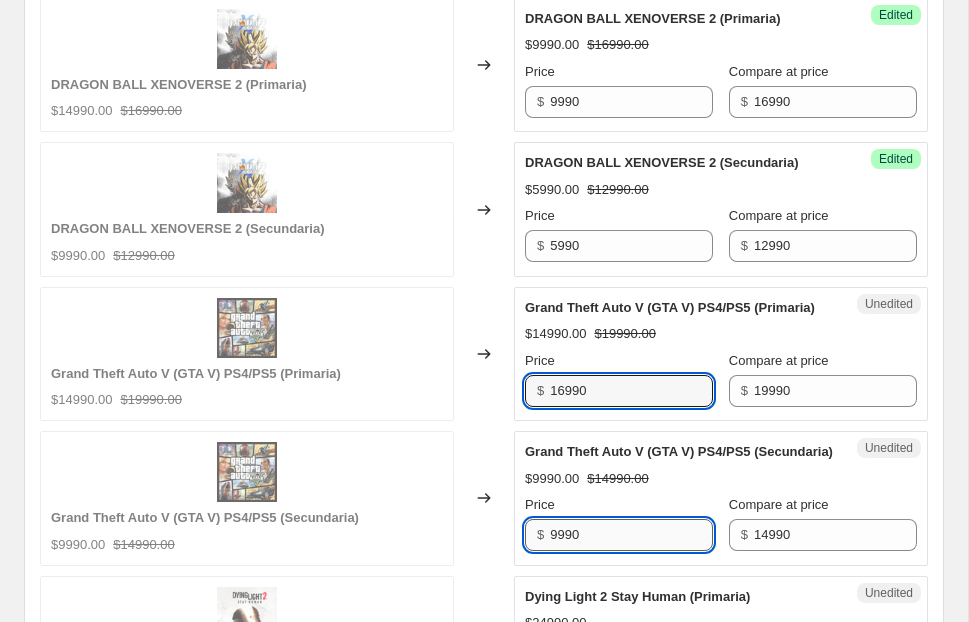 click on "9990" at bounding box center (631, 535) 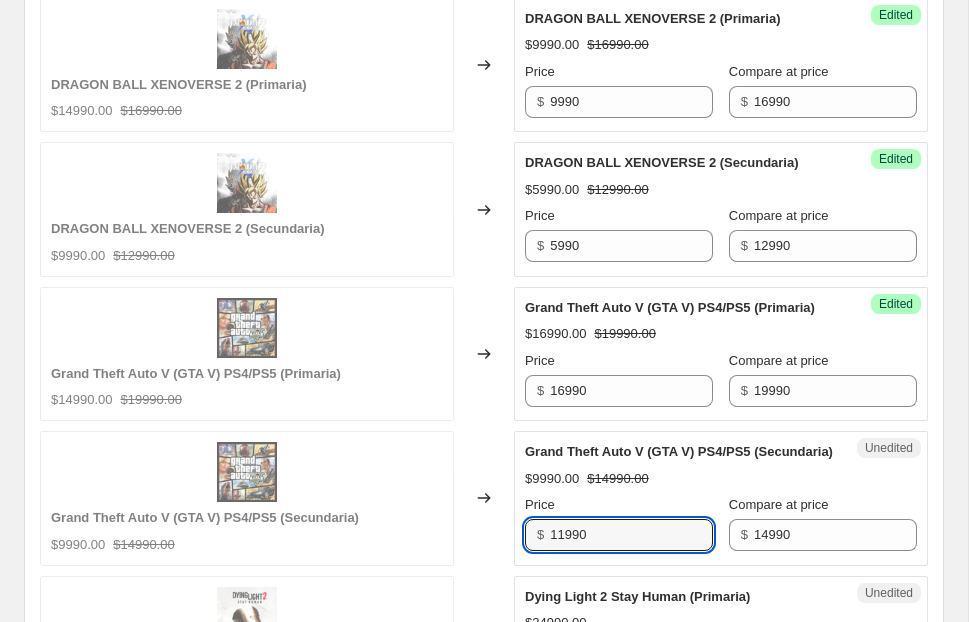 type on "11990" 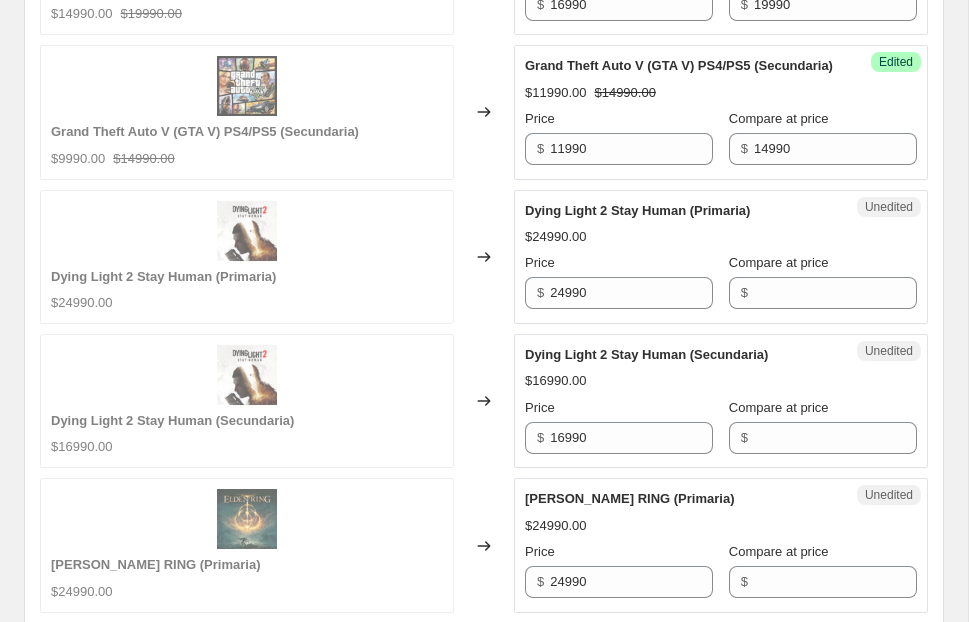 scroll, scrollTop: 1629, scrollLeft: 0, axis: vertical 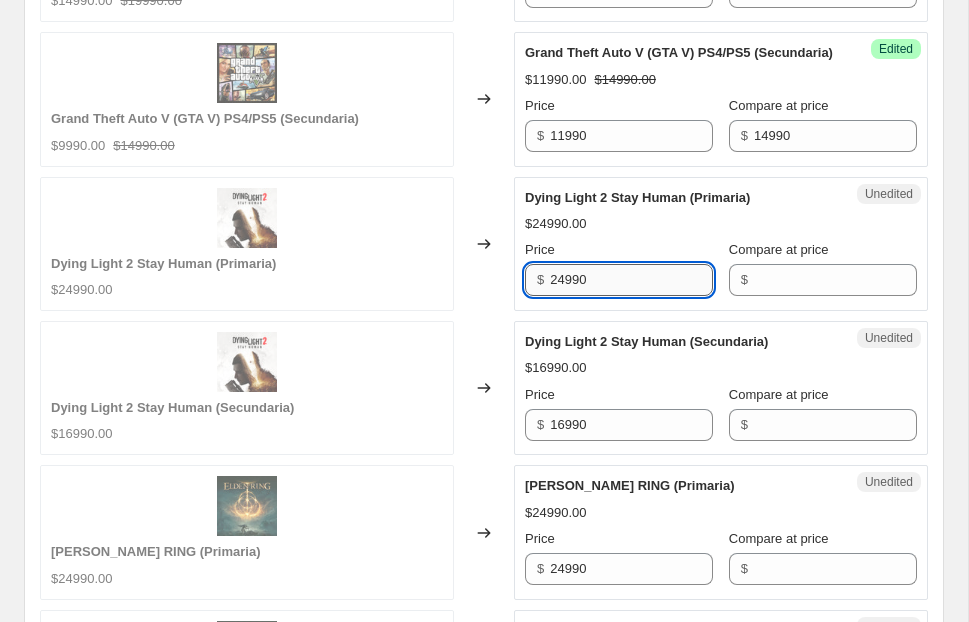 click on "24990" at bounding box center (631, 280) 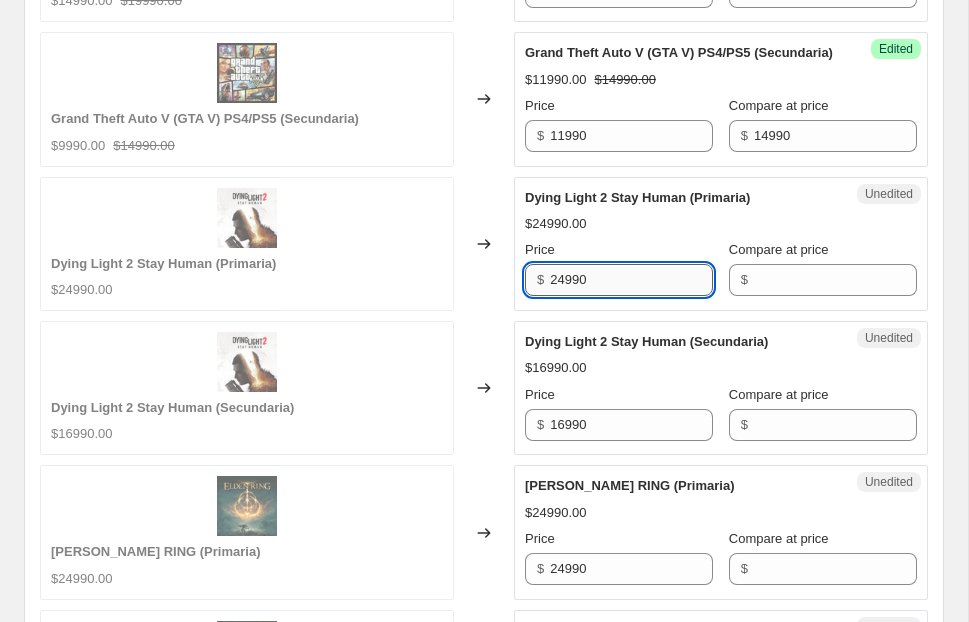 click on "24990" at bounding box center (631, 280) 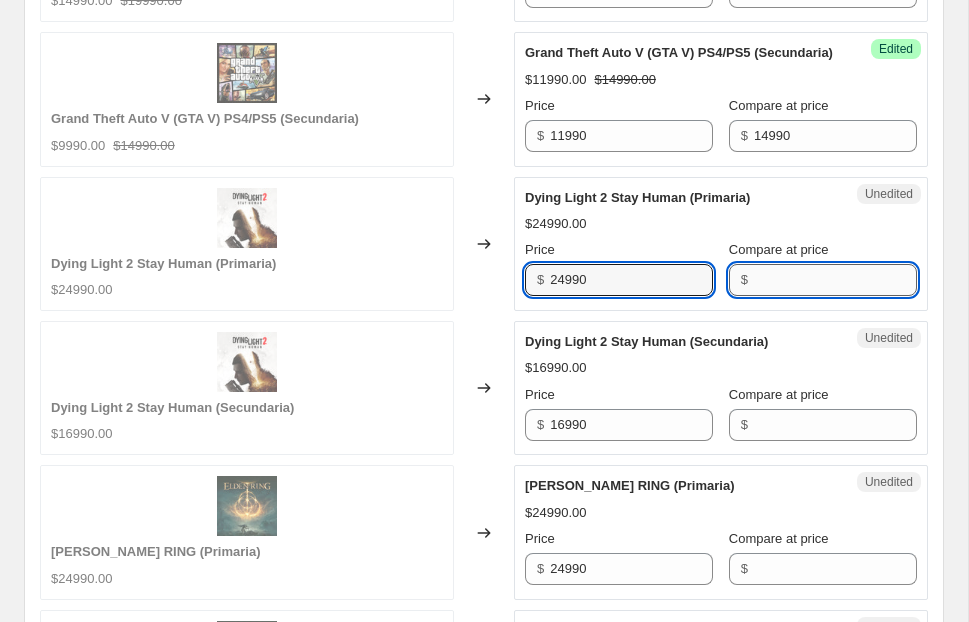 click on "Compare at price" at bounding box center [835, 280] 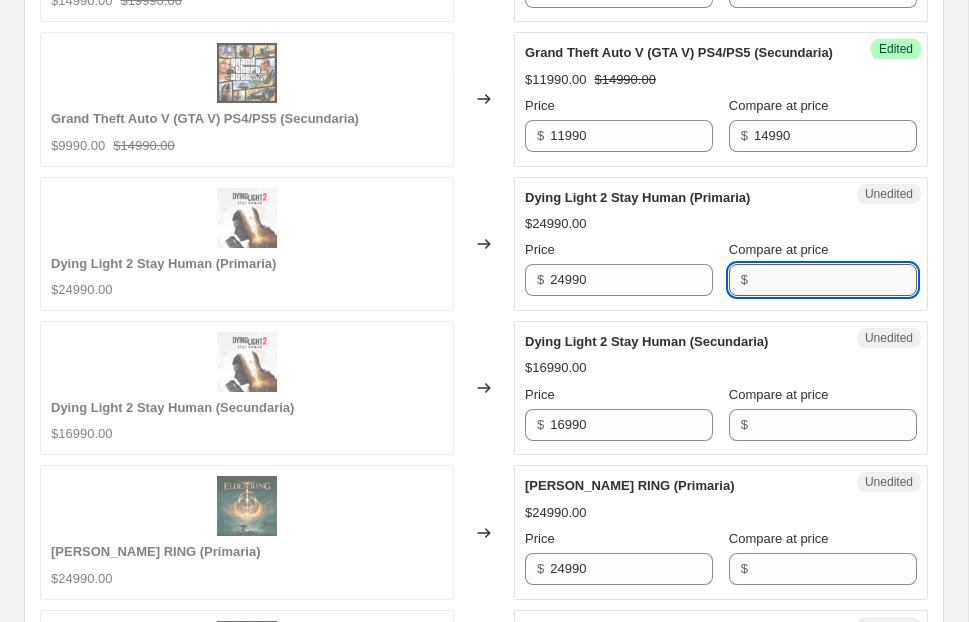 paste on "24990" 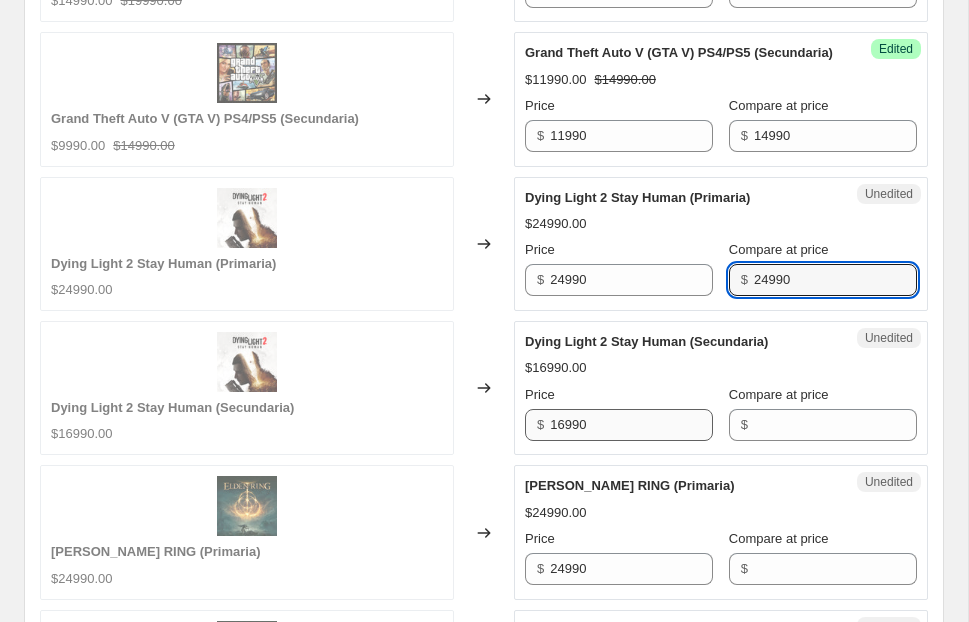 type on "24990" 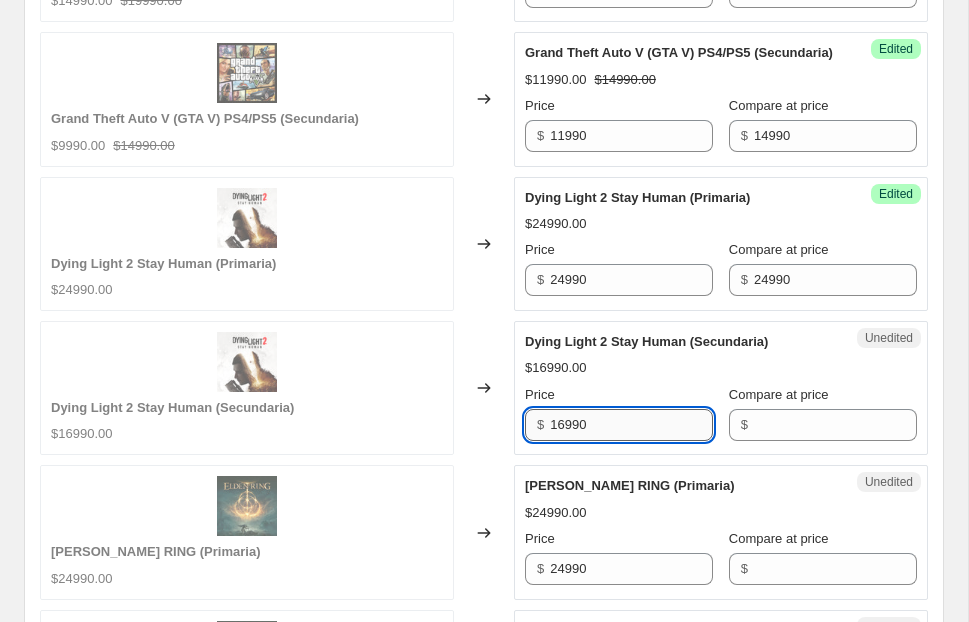 click on "16990" at bounding box center (631, 425) 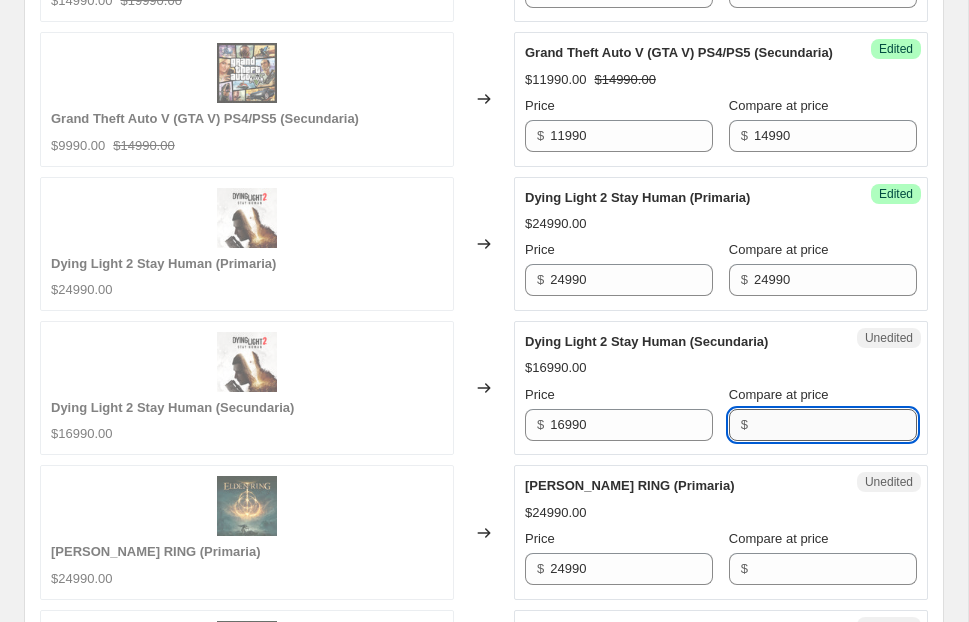 click on "Compare at price" at bounding box center [835, 425] 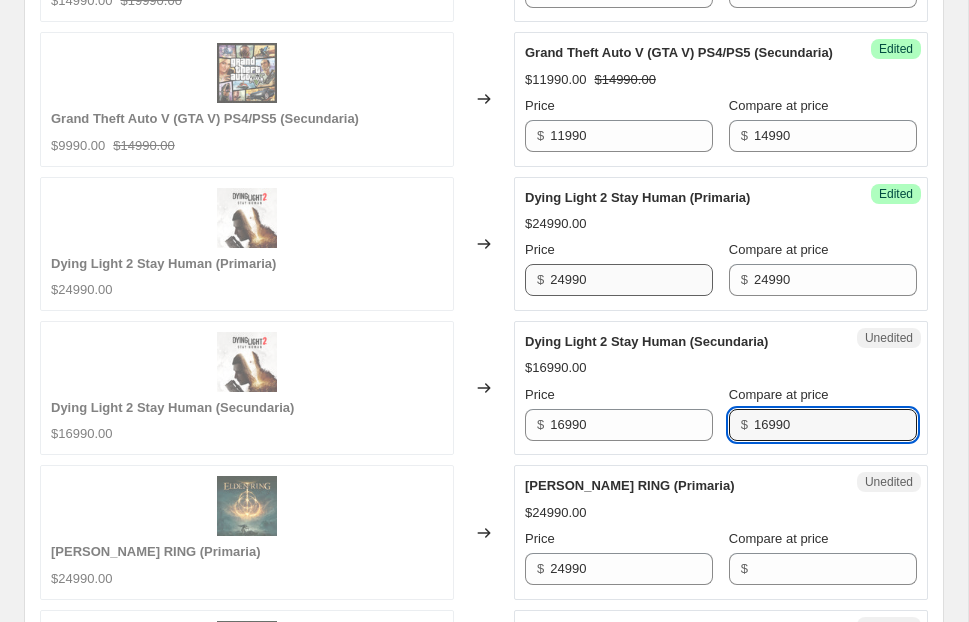 type on "16990" 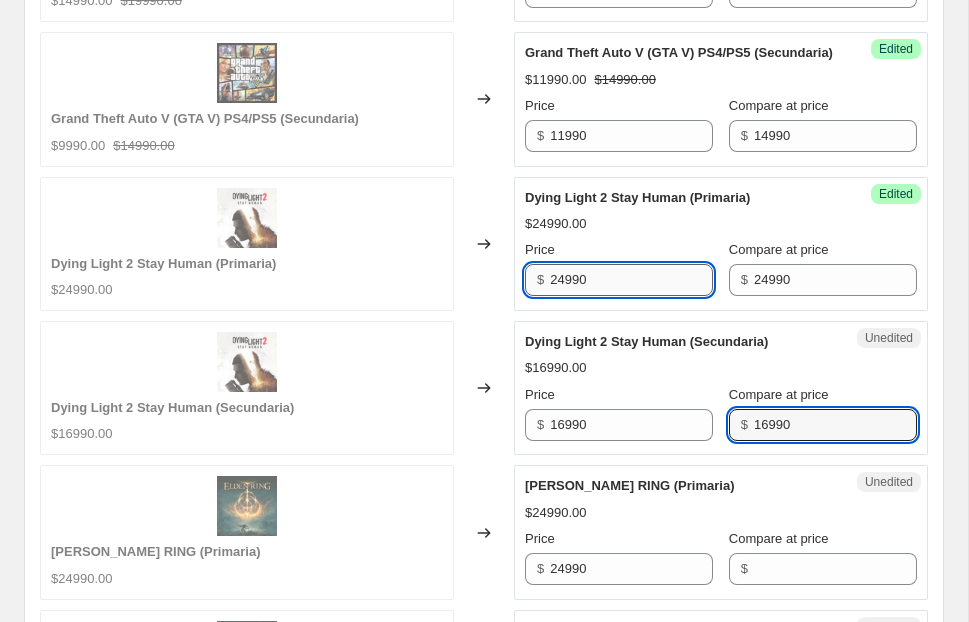 click on "24990" at bounding box center [631, 280] 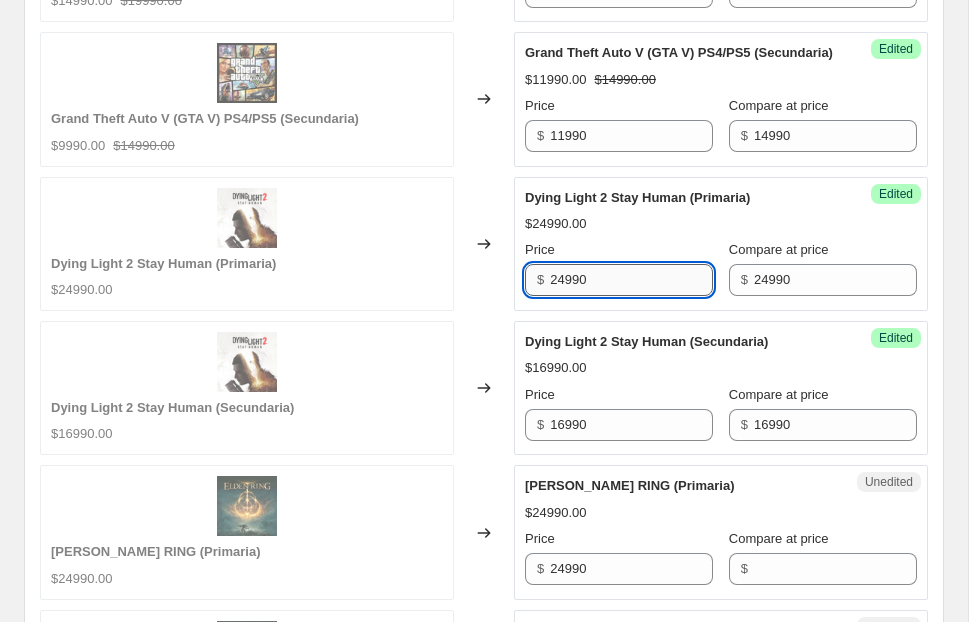 click on "24990" at bounding box center [631, 280] 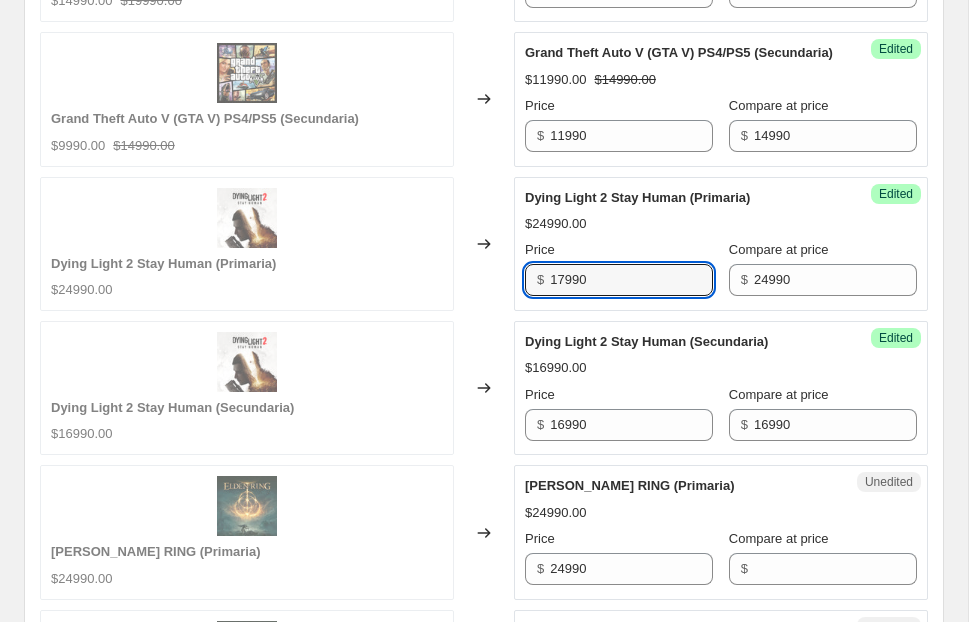 type on "17990" 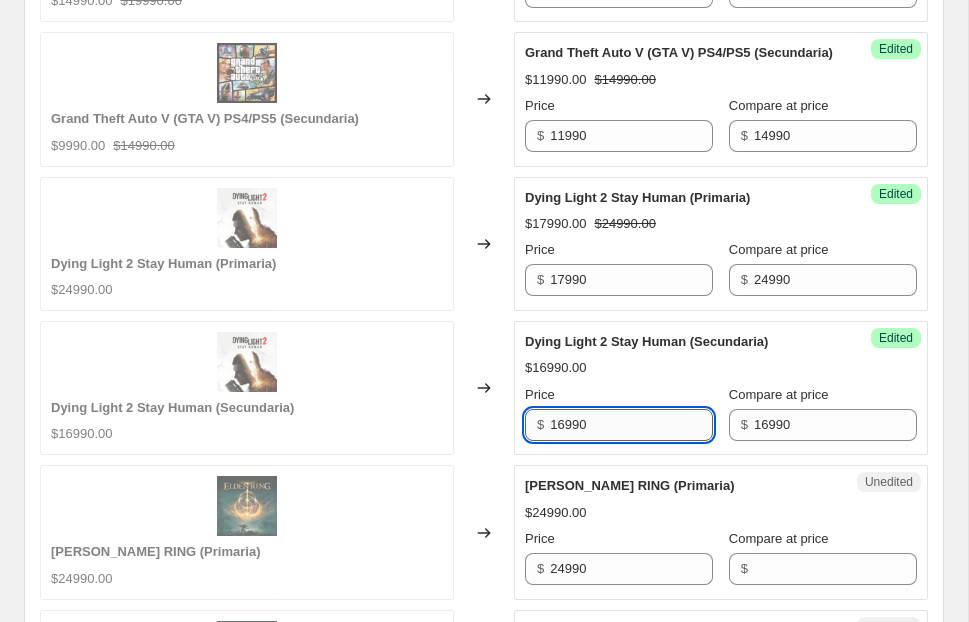 click on "16990" at bounding box center [631, 425] 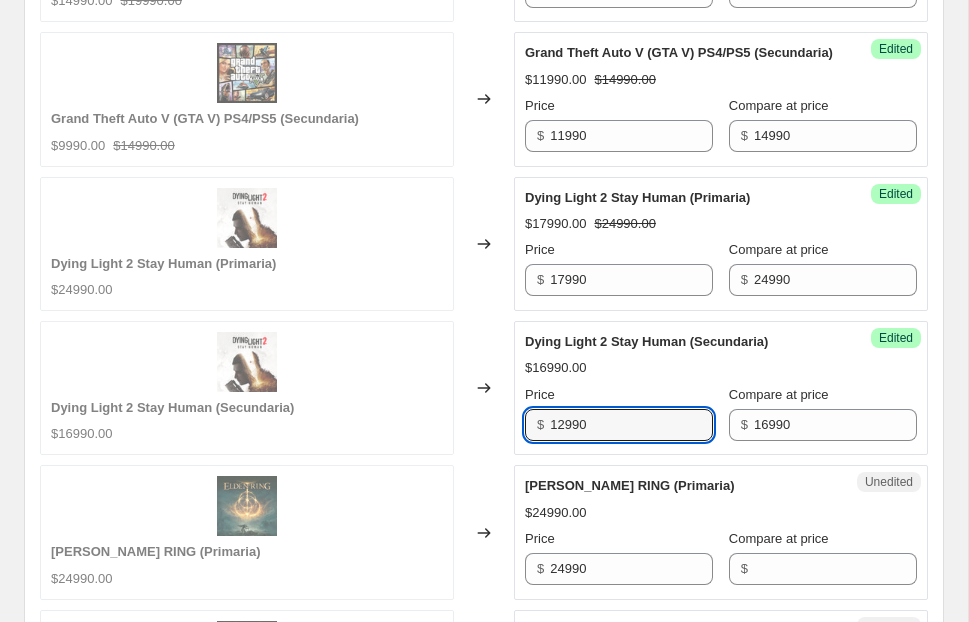type on "12990" 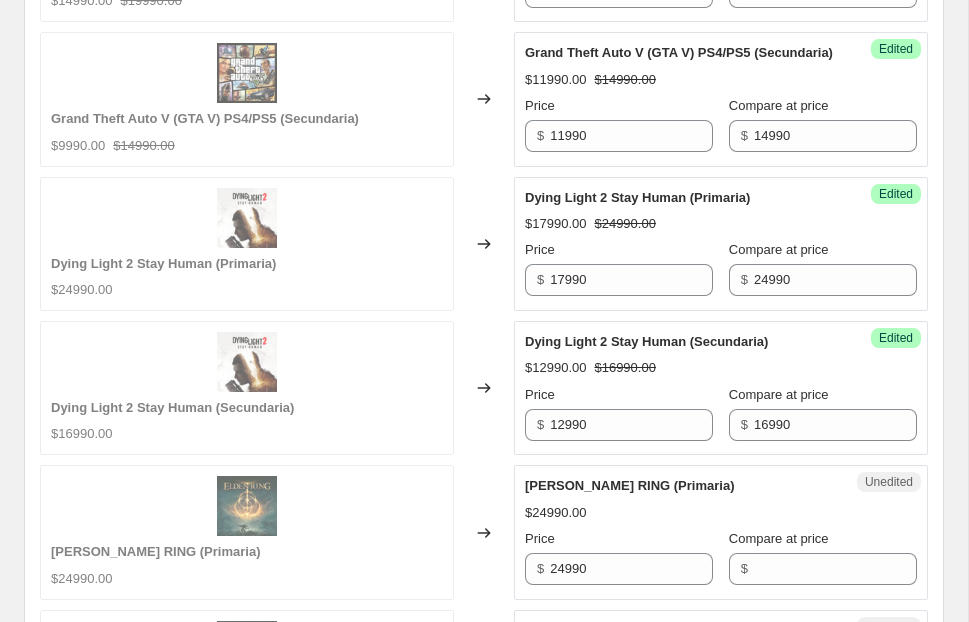 click on "$12990.00 $16990.00" at bounding box center (721, 368) 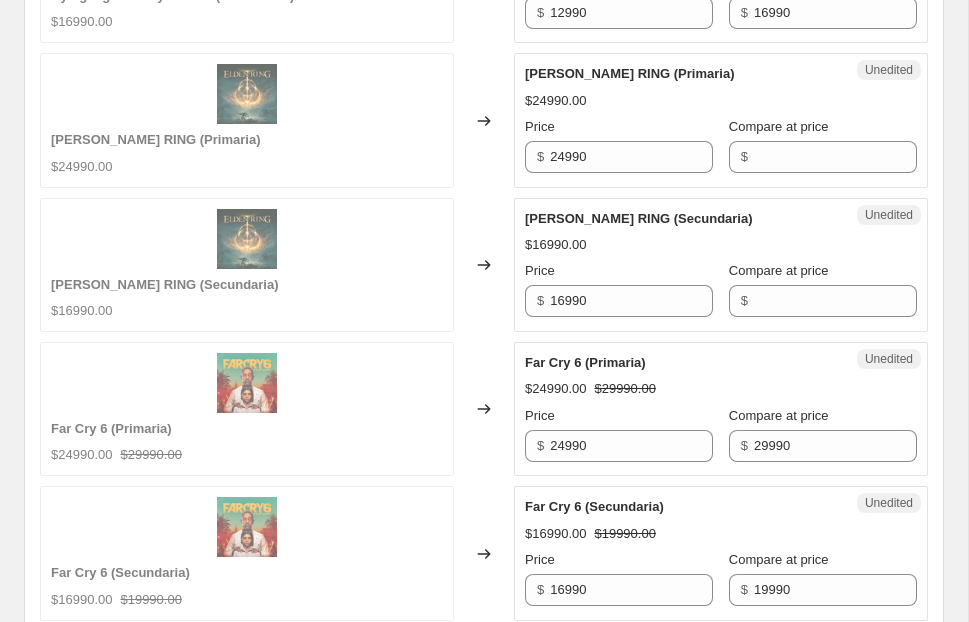 scroll, scrollTop: 2047, scrollLeft: 0, axis: vertical 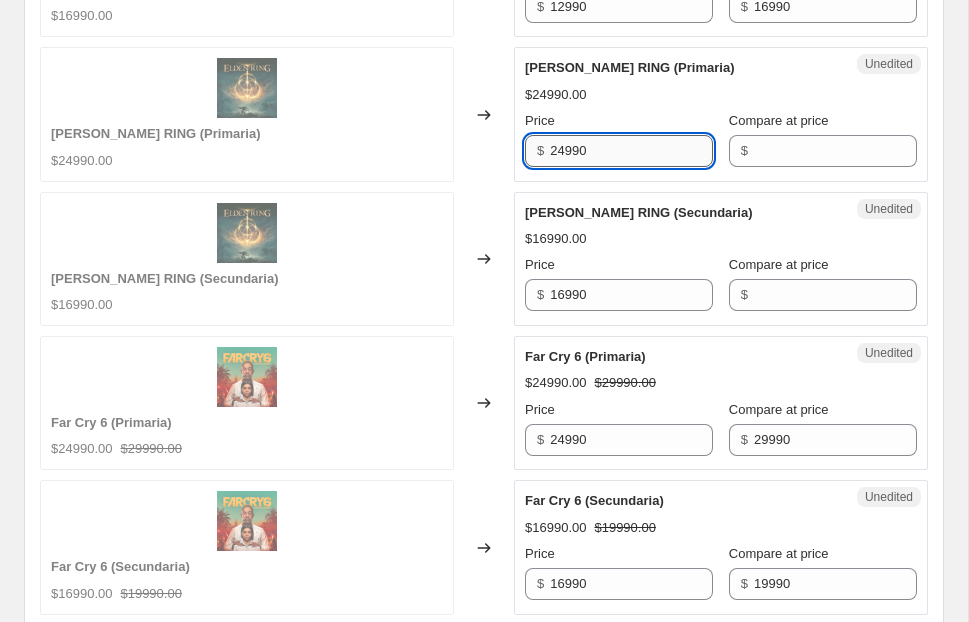click on "24990" at bounding box center [631, 151] 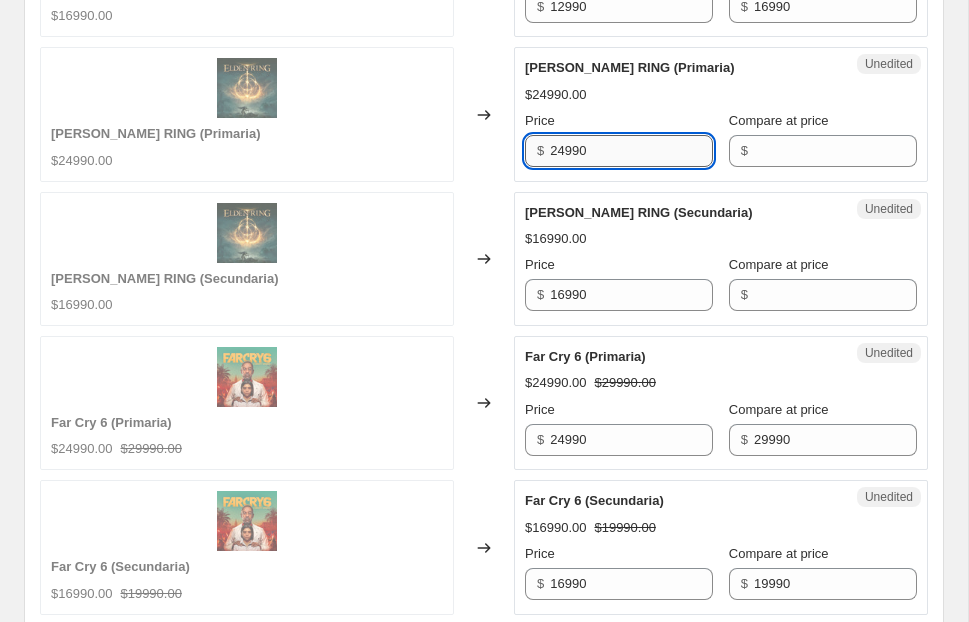 click on "24990" at bounding box center [631, 151] 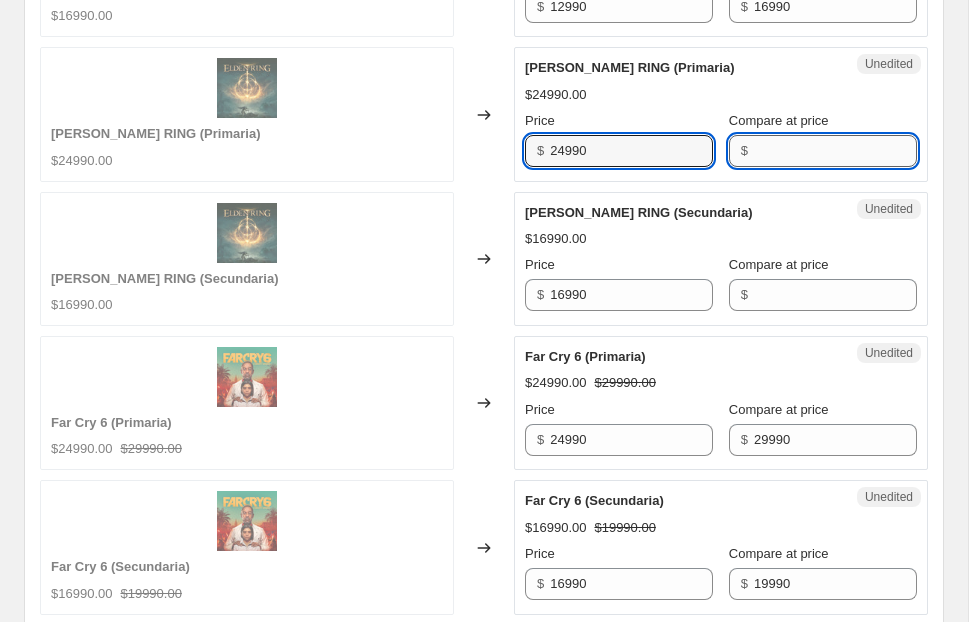 click on "Compare at price" at bounding box center (835, 151) 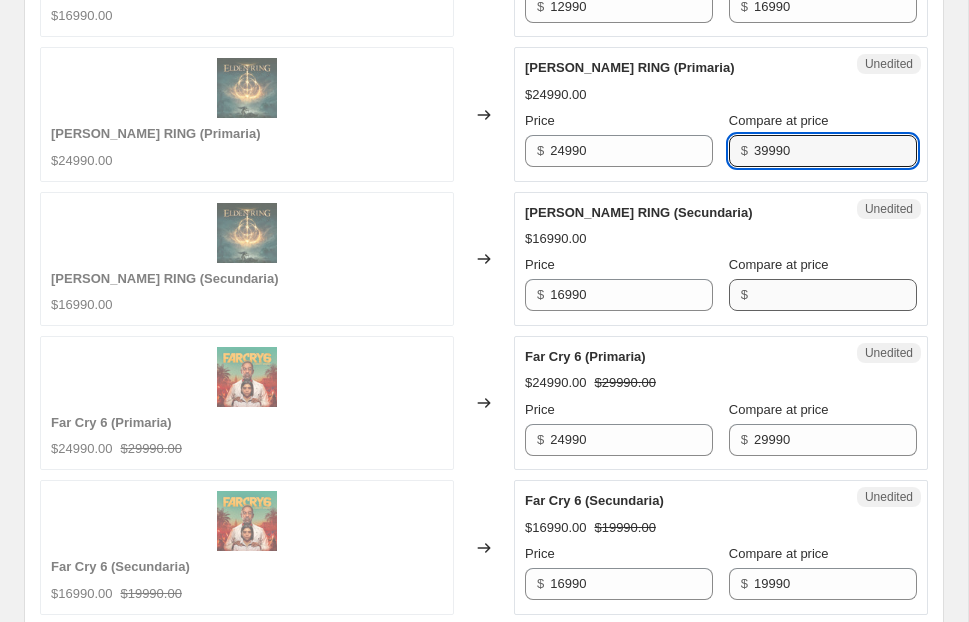 type on "39990" 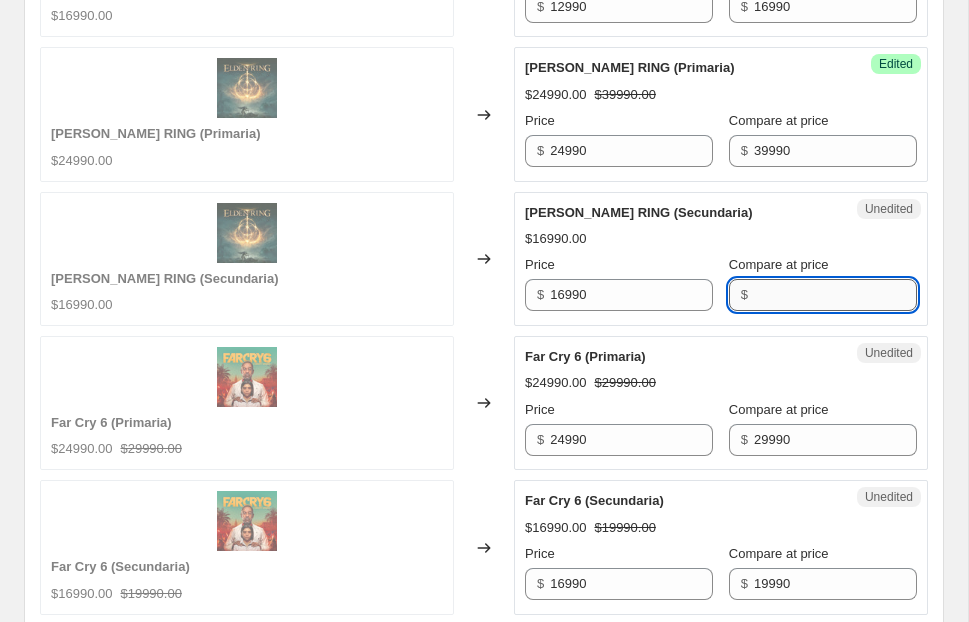 click on "Compare at price" at bounding box center [835, 295] 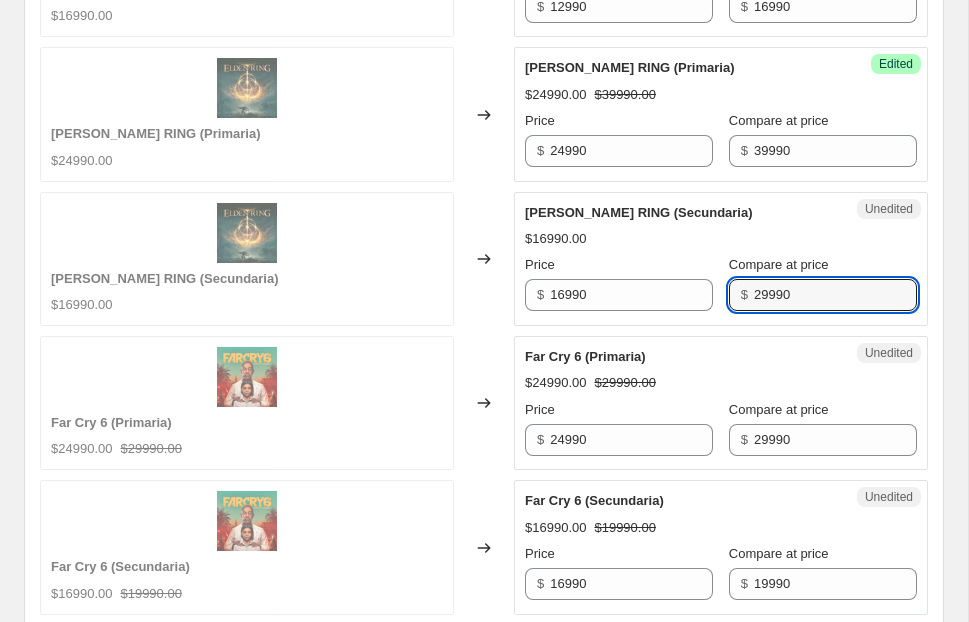 type on "29990" 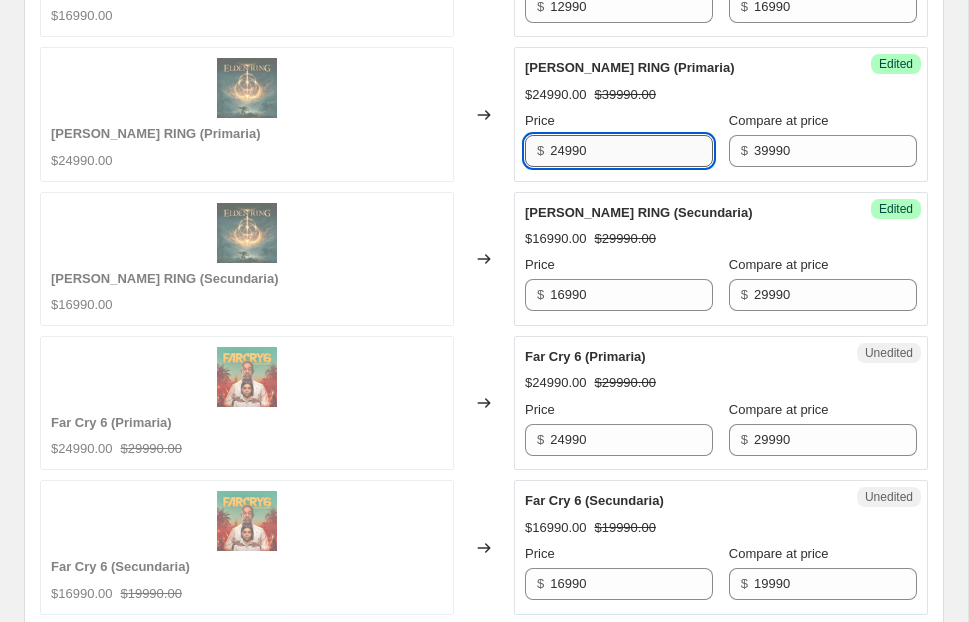 click on "24990" at bounding box center [631, 151] 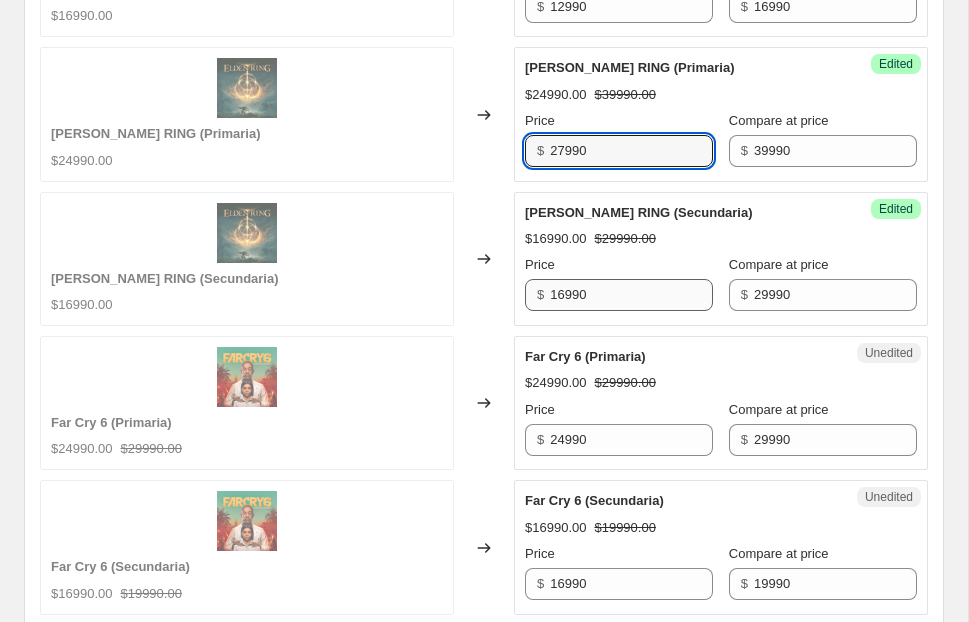 type on "27990" 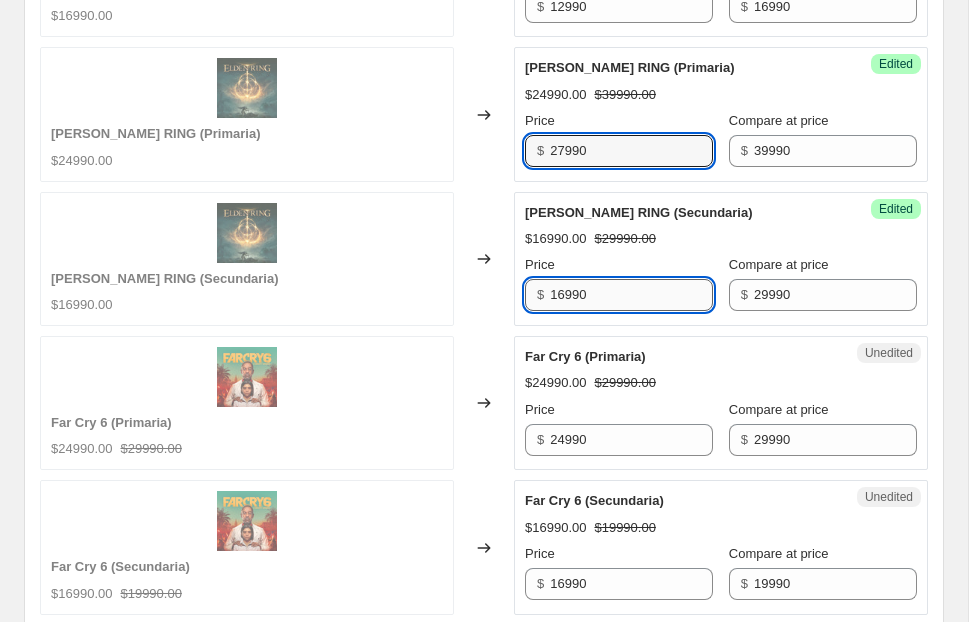click on "16990" at bounding box center (631, 295) 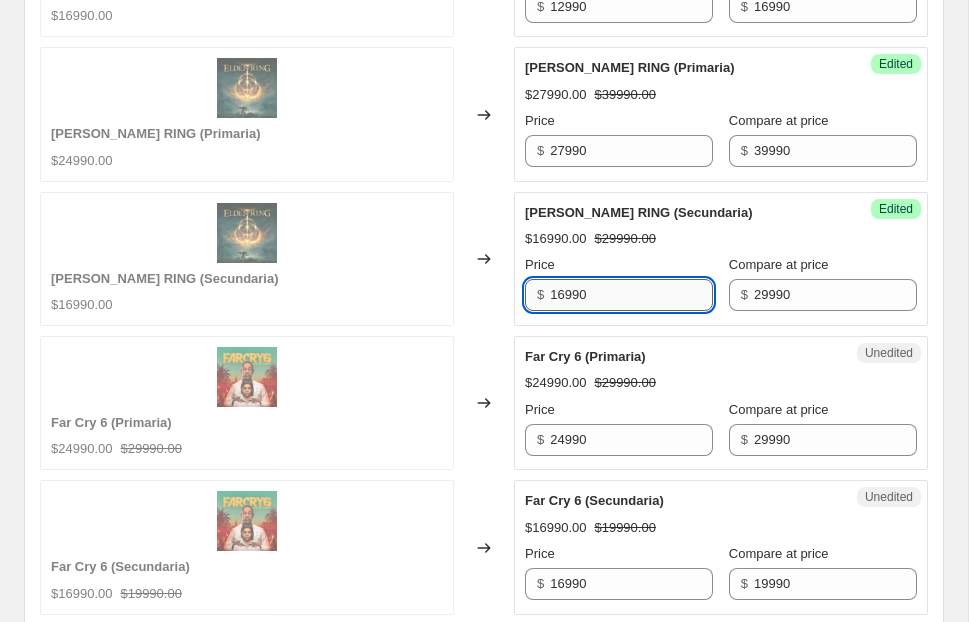 click on "16990" at bounding box center (631, 295) 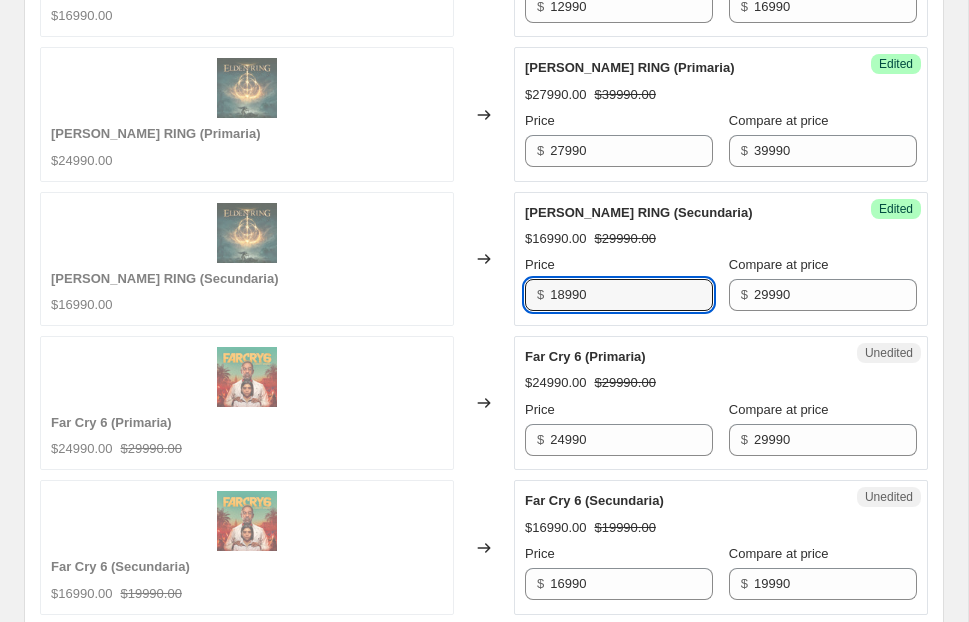 type on "18990" 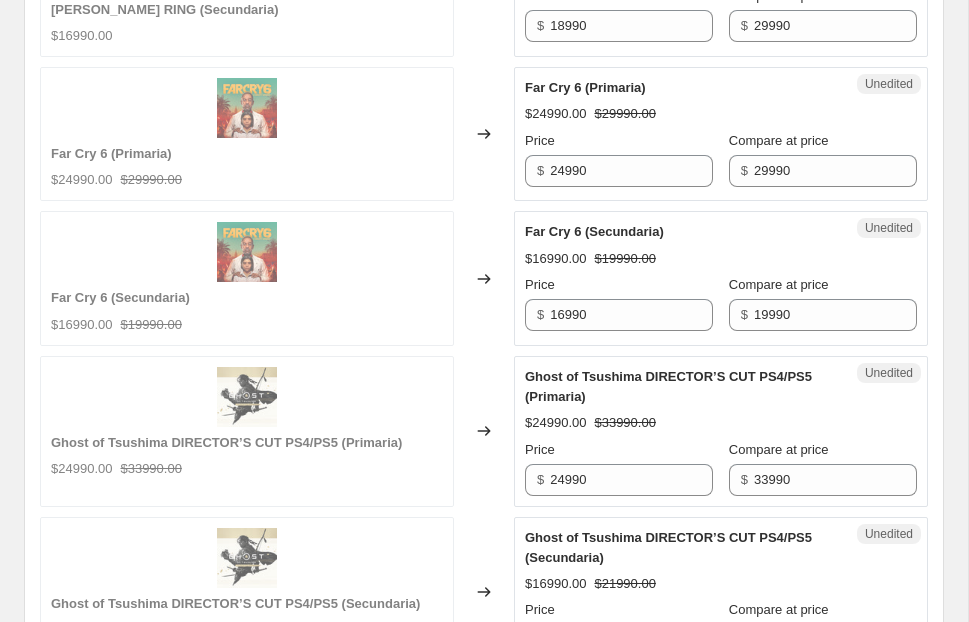 scroll, scrollTop: 2324, scrollLeft: 0, axis: vertical 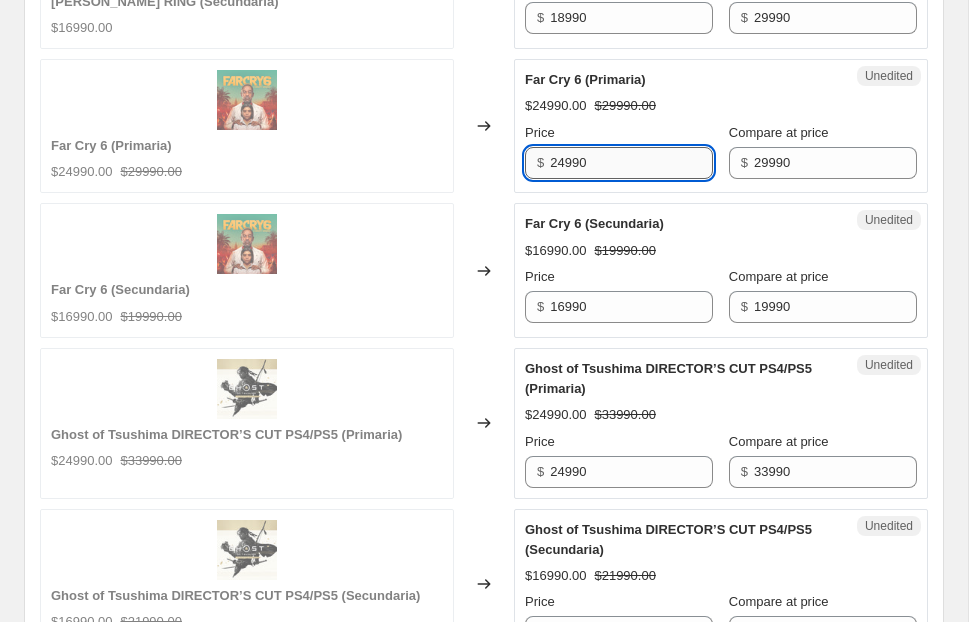 click on "24990" at bounding box center [631, 163] 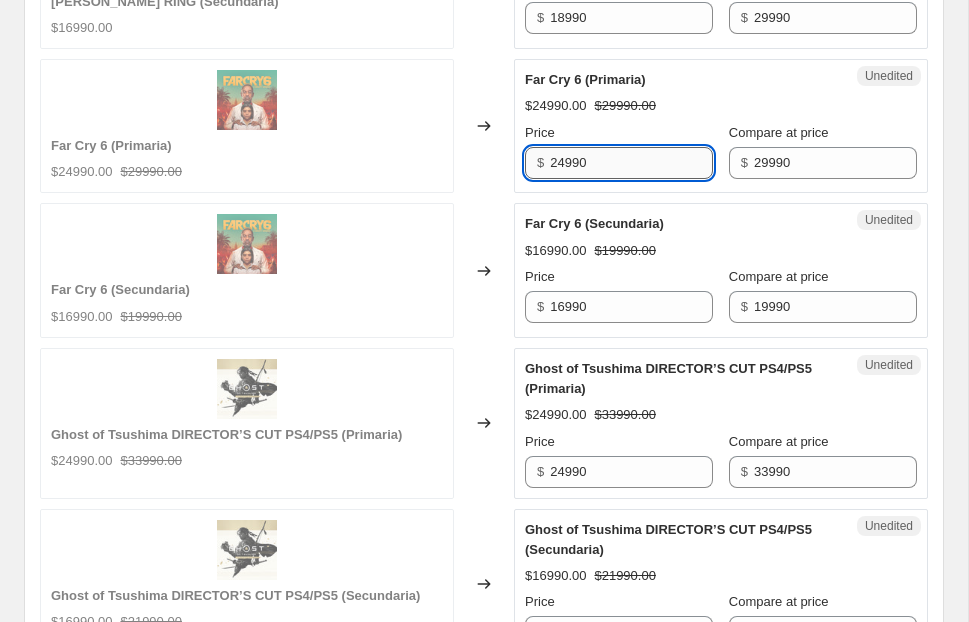 click on "24990" at bounding box center (631, 163) 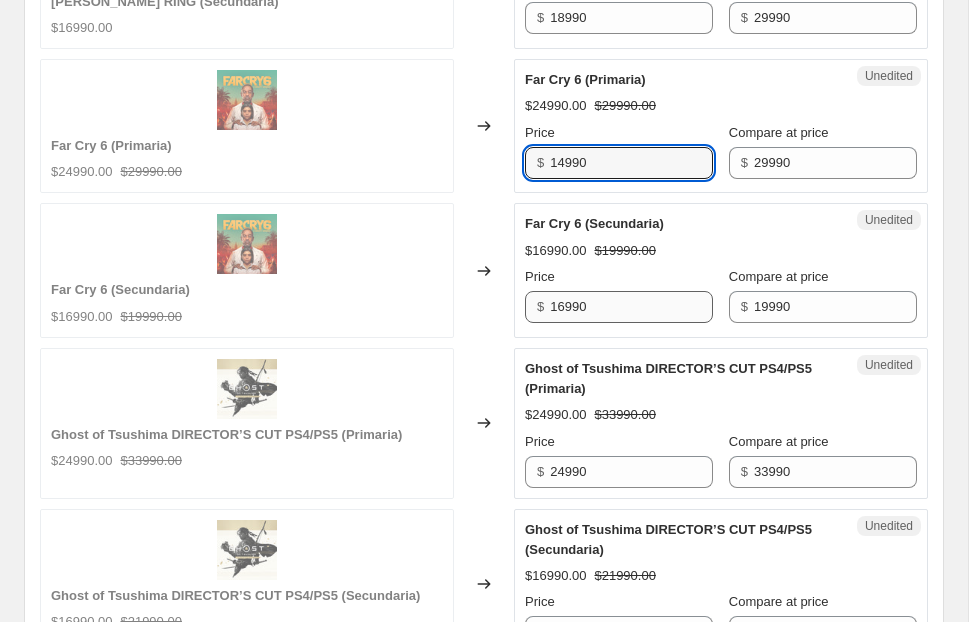 type on "14990" 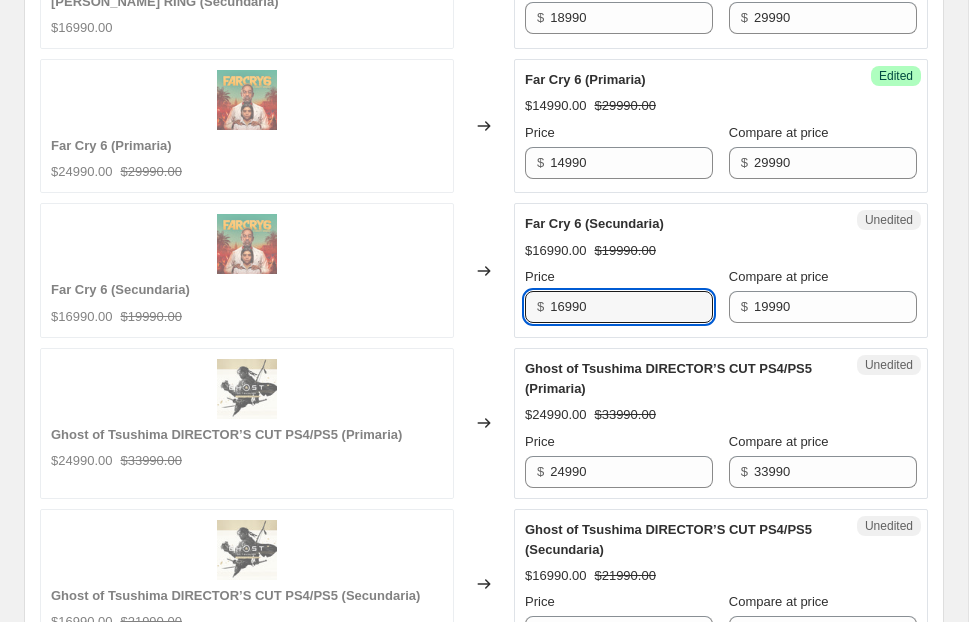 drag, startPoint x: 563, startPoint y: 327, endPoint x: 519, endPoint y: 327, distance: 44 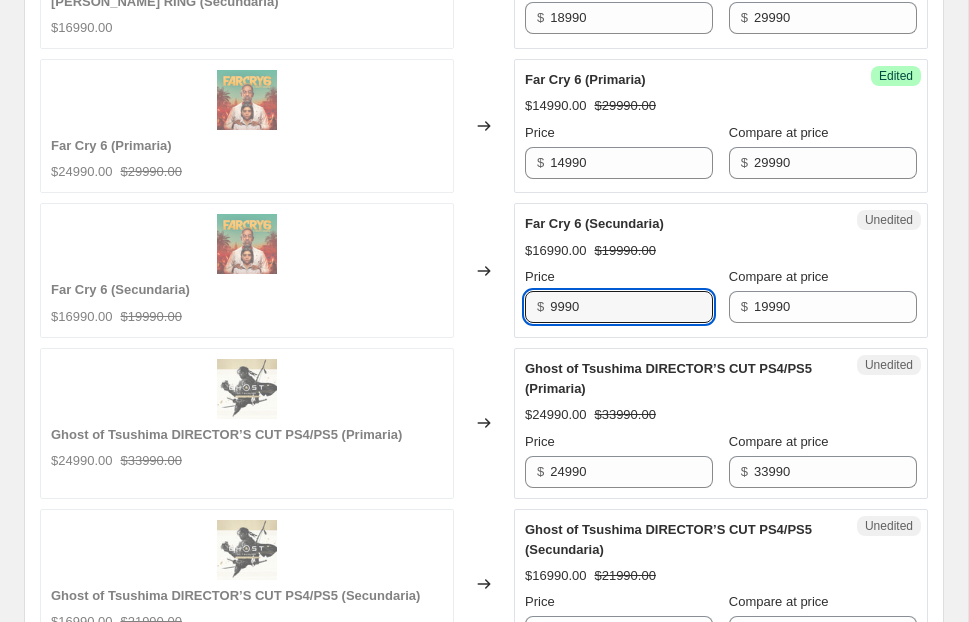 type on "9990" 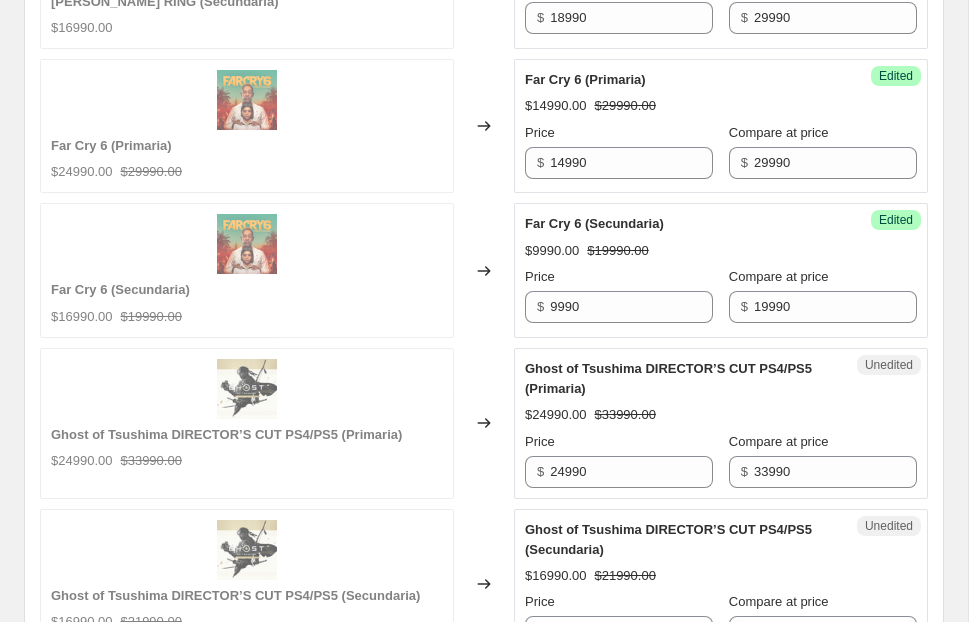 click on "Price" at bounding box center (619, 277) 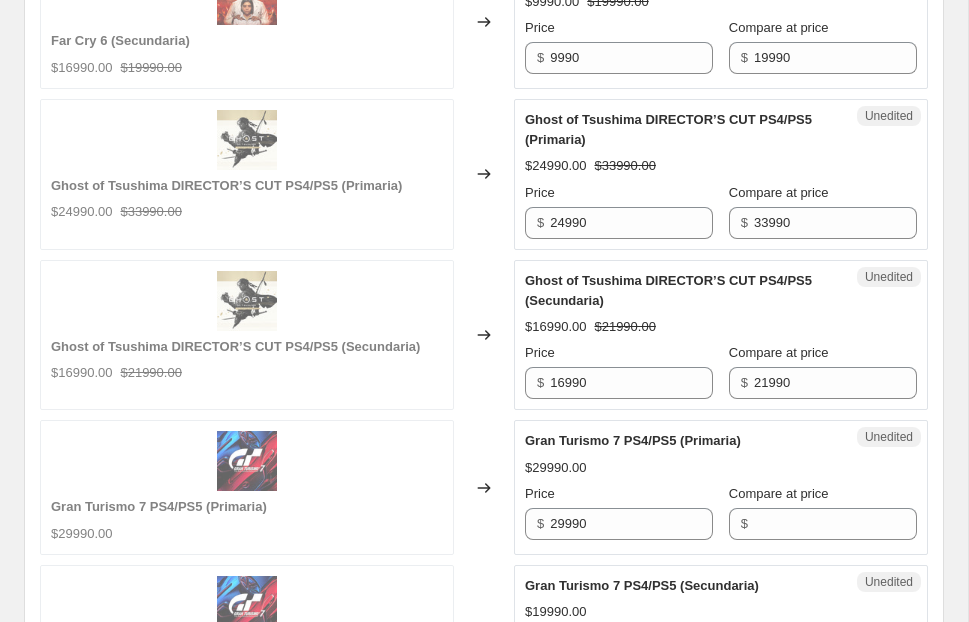 scroll, scrollTop: 2572, scrollLeft: 0, axis: vertical 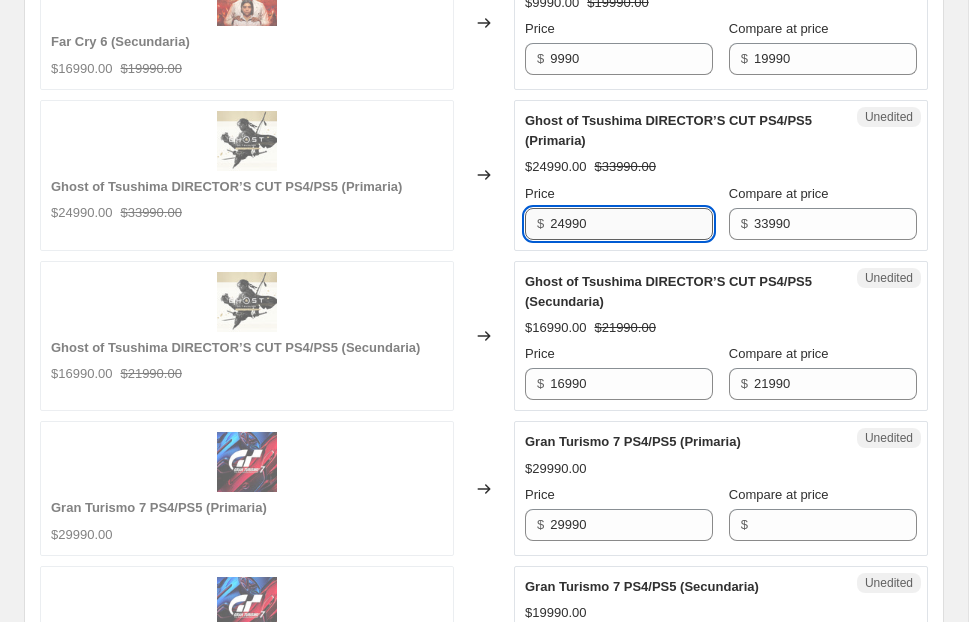 click on "24990" at bounding box center (631, 224) 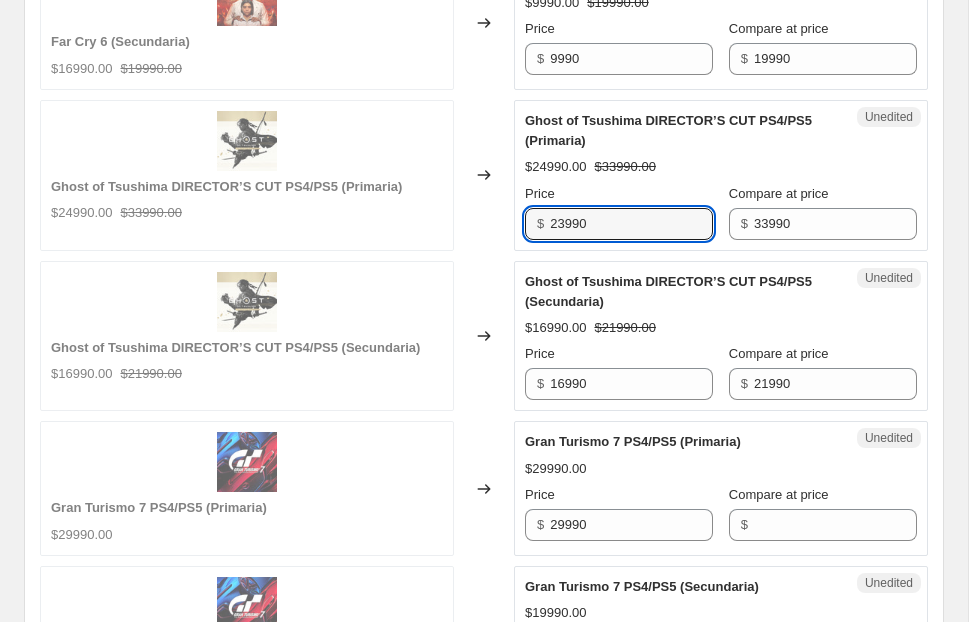 type on "23990" 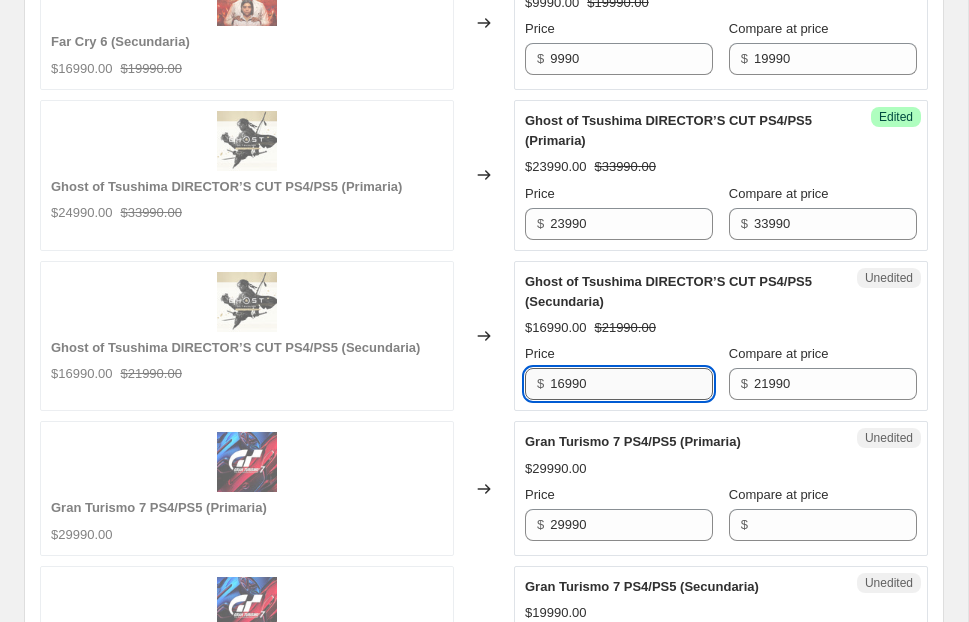 click on "16990" at bounding box center [631, 384] 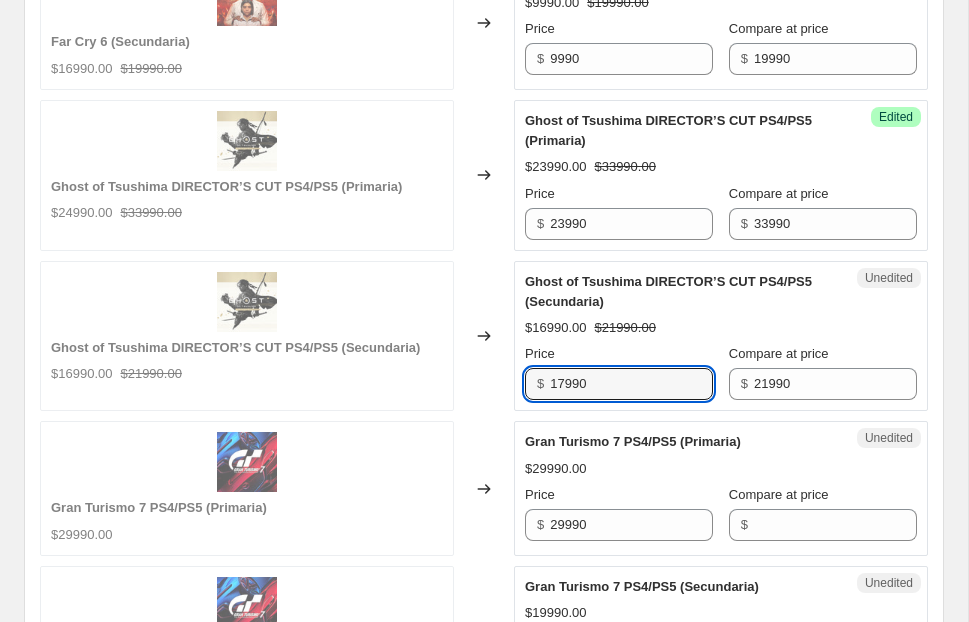type on "17990" 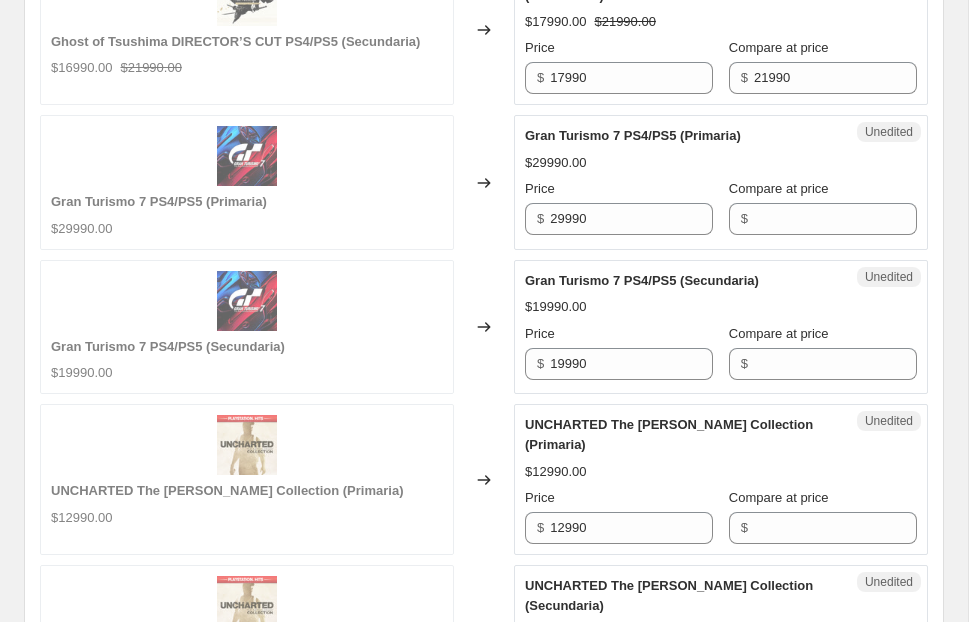 scroll, scrollTop: 2894, scrollLeft: 0, axis: vertical 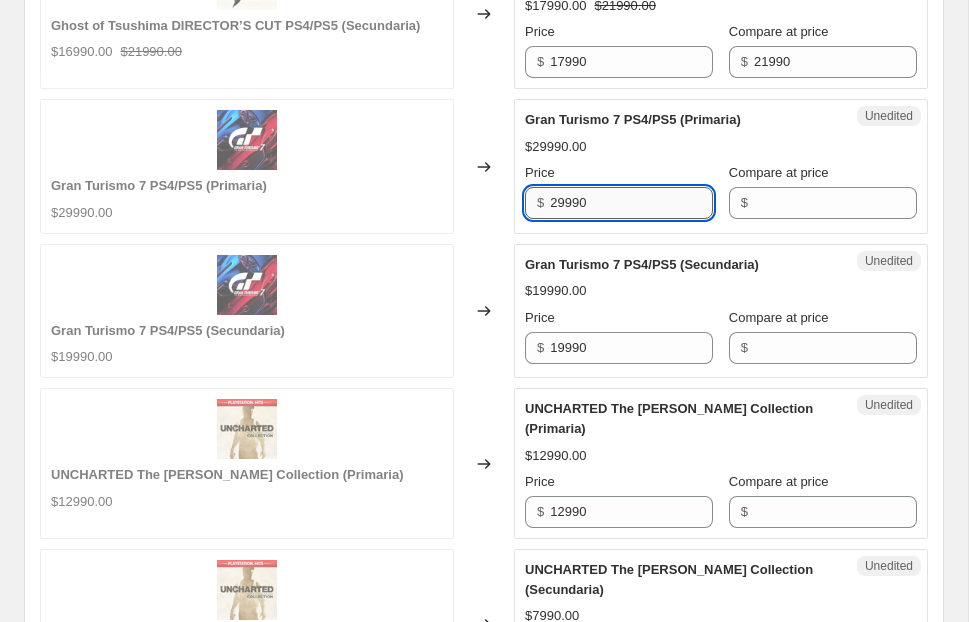 click on "29990" at bounding box center (631, 203) 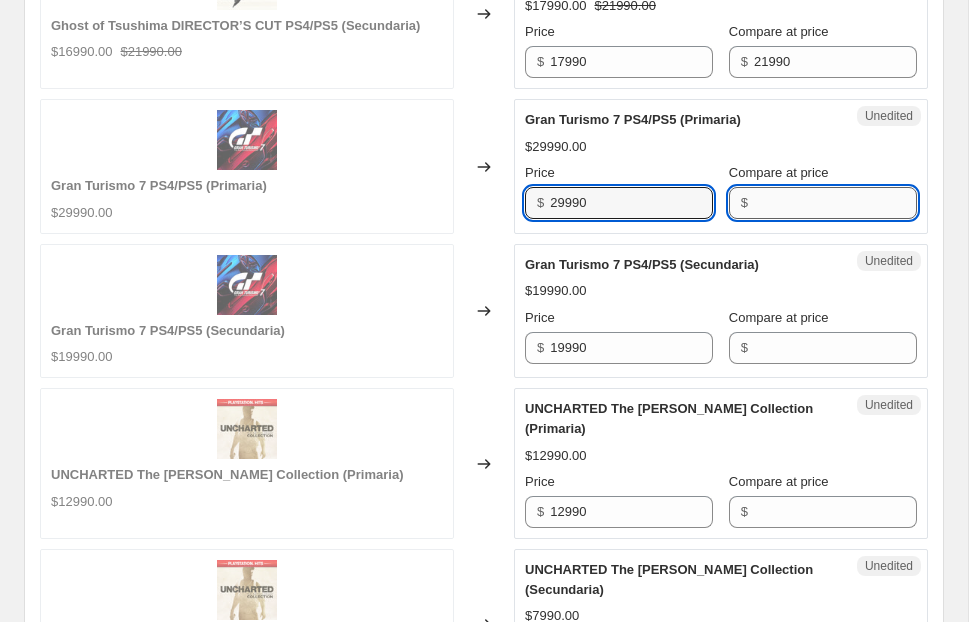 click on "Compare at price" at bounding box center [835, 203] 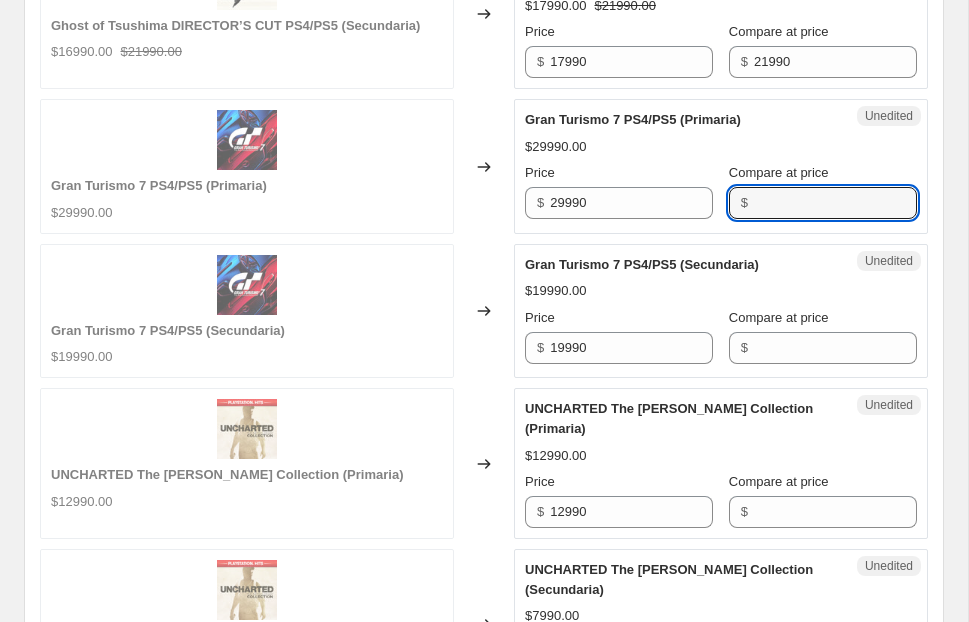 paste on "29990" 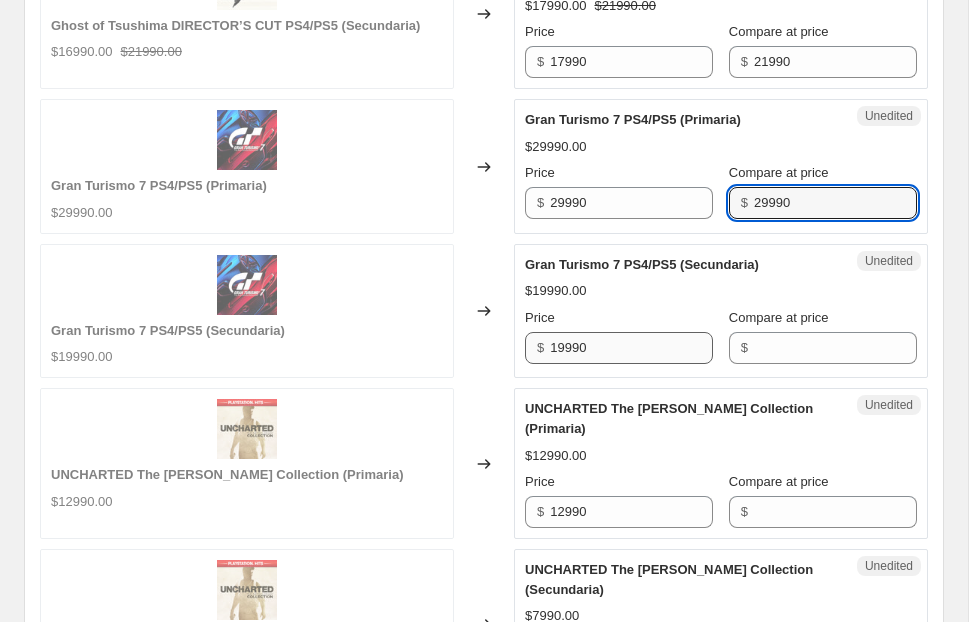 type on "29990" 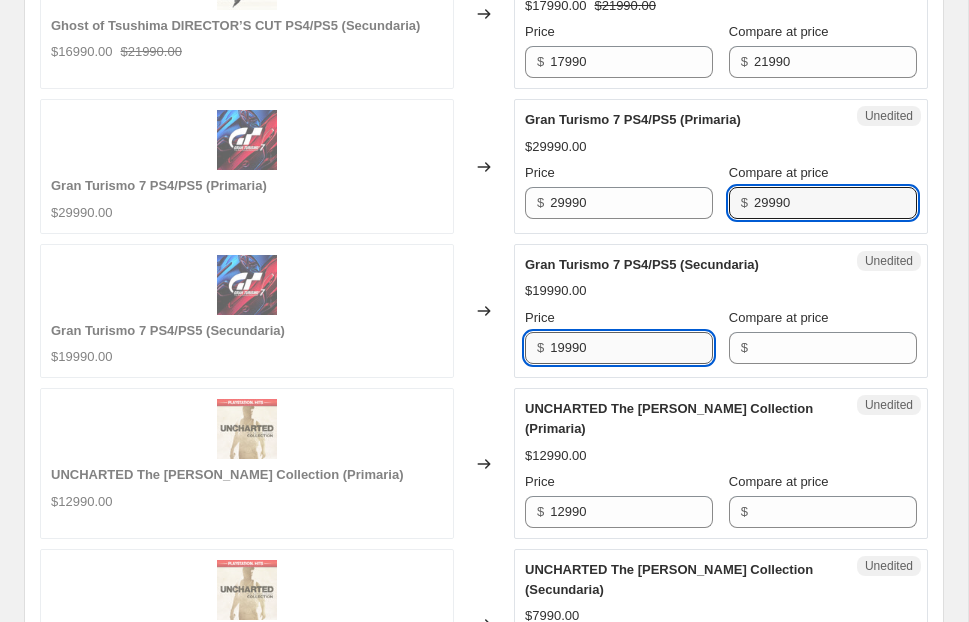 click on "19990" at bounding box center (631, 348) 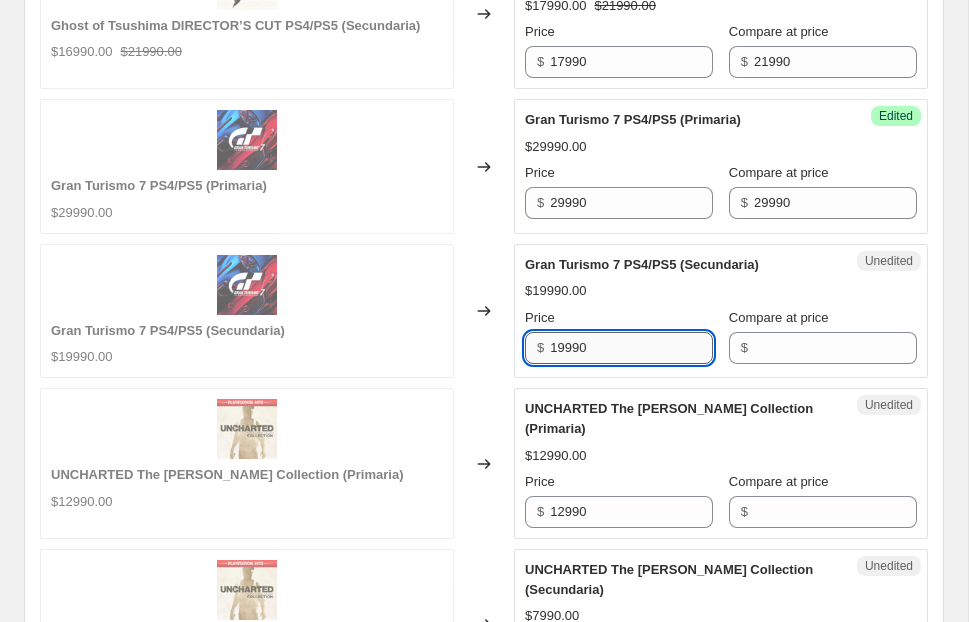 click on "19990" at bounding box center [631, 348] 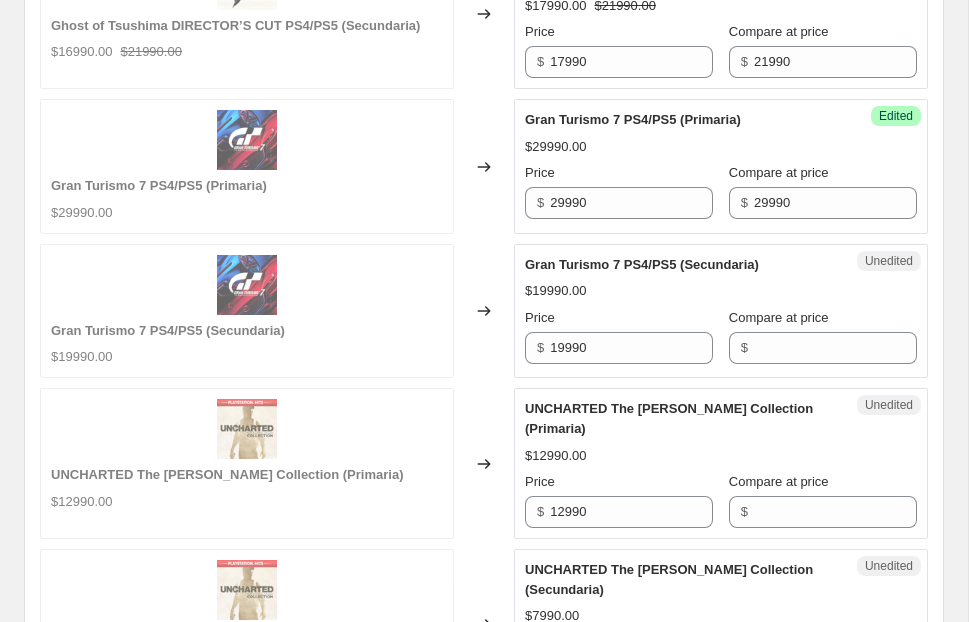 click on "Compare at price $" at bounding box center (823, 336) 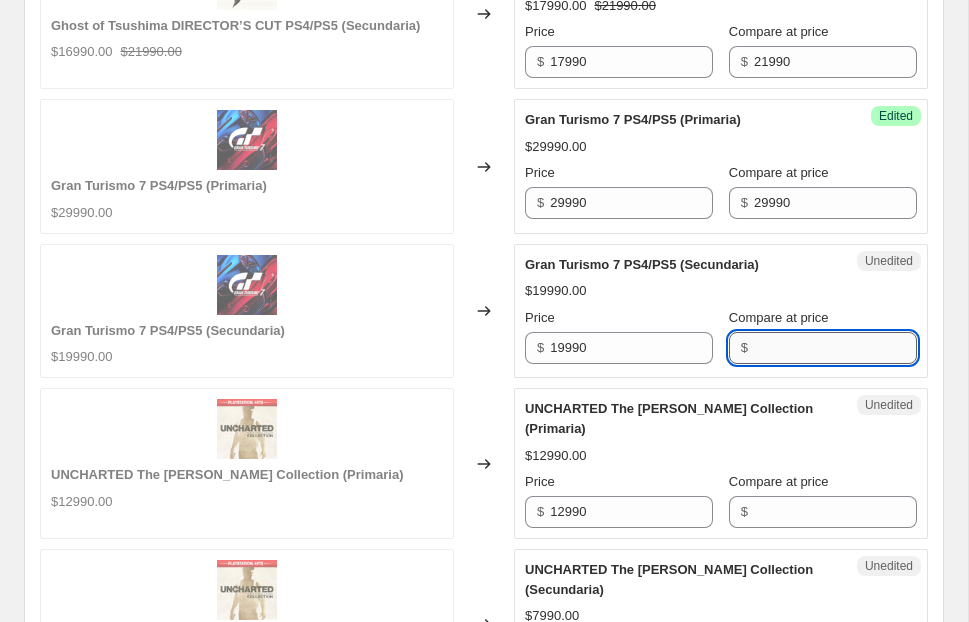 click on "Compare at price" at bounding box center (835, 348) 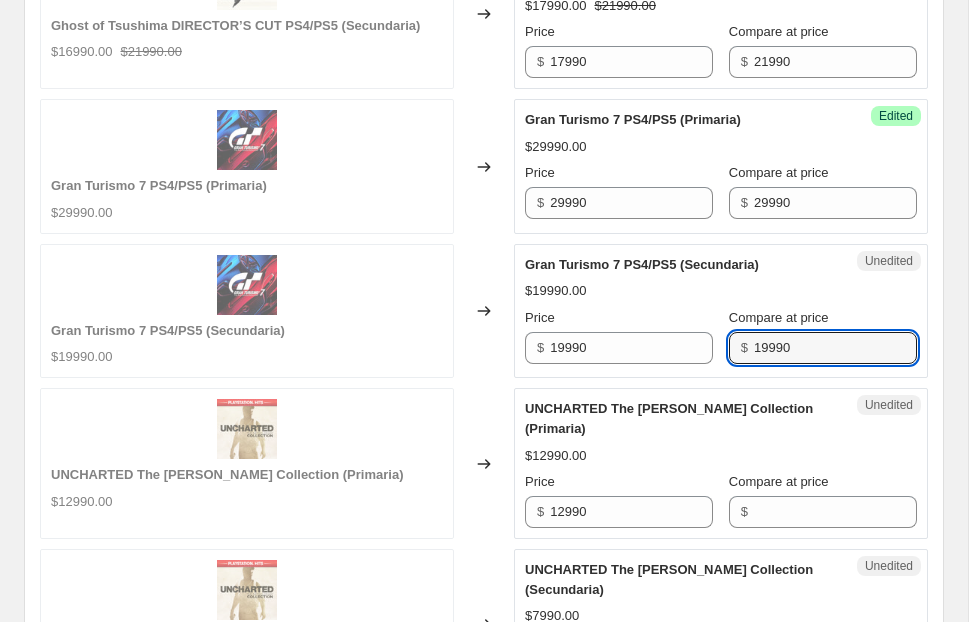 type on "19990" 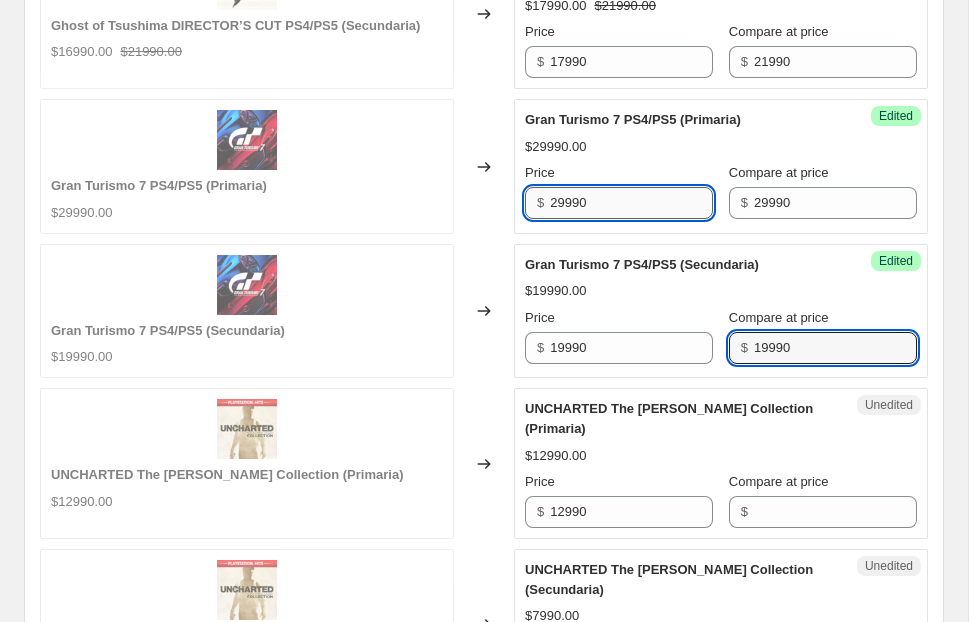 click on "29990" at bounding box center (631, 203) 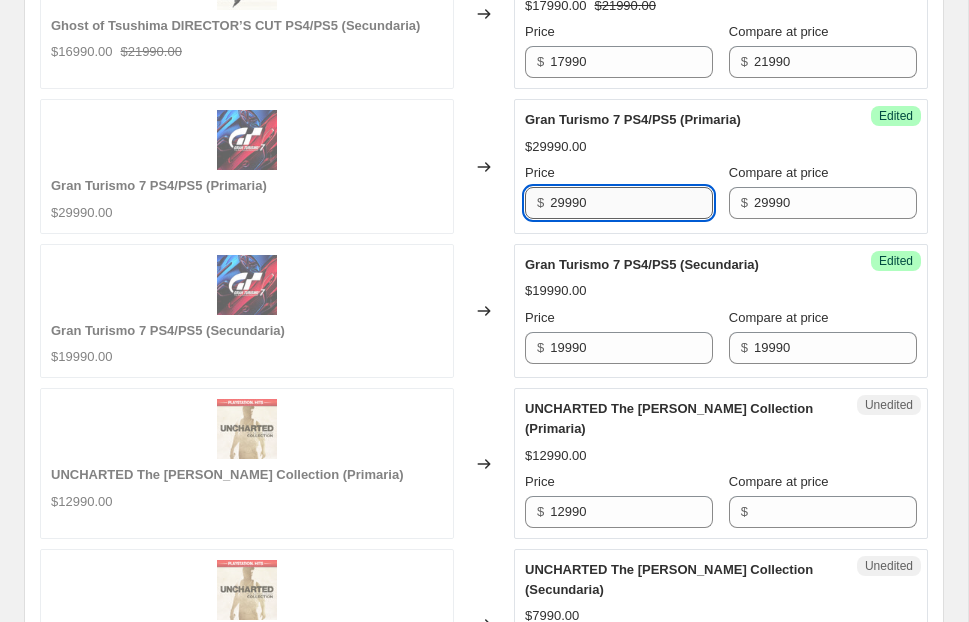 click on "29990" at bounding box center [631, 203] 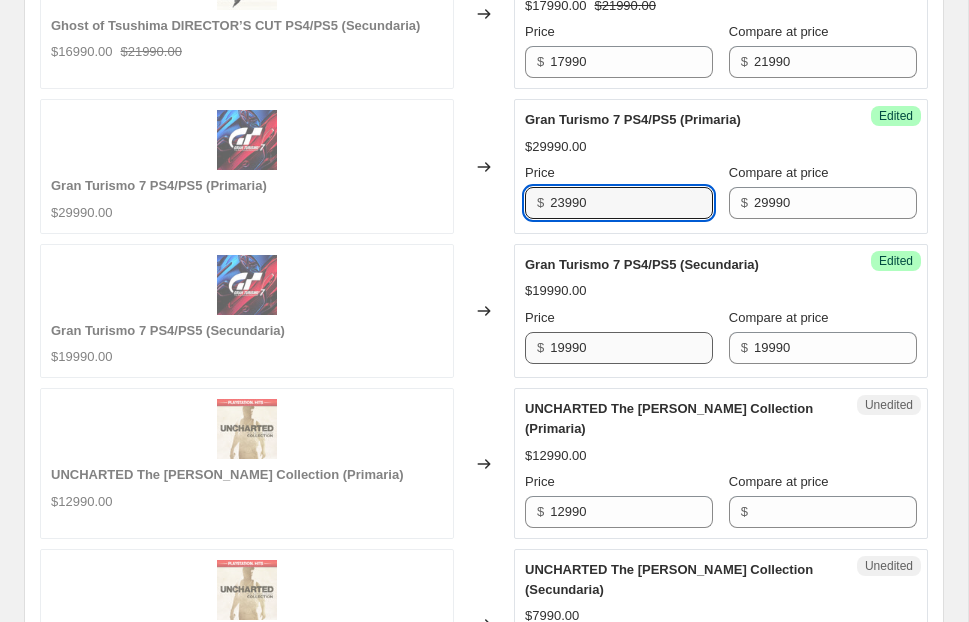 type on "23990" 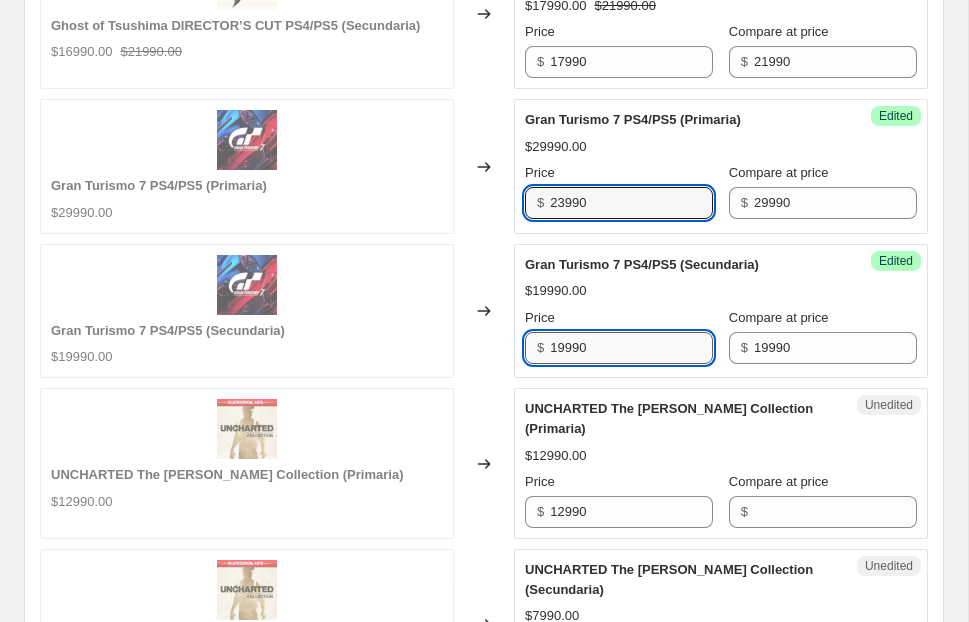 click on "19990" at bounding box center [631, 348] 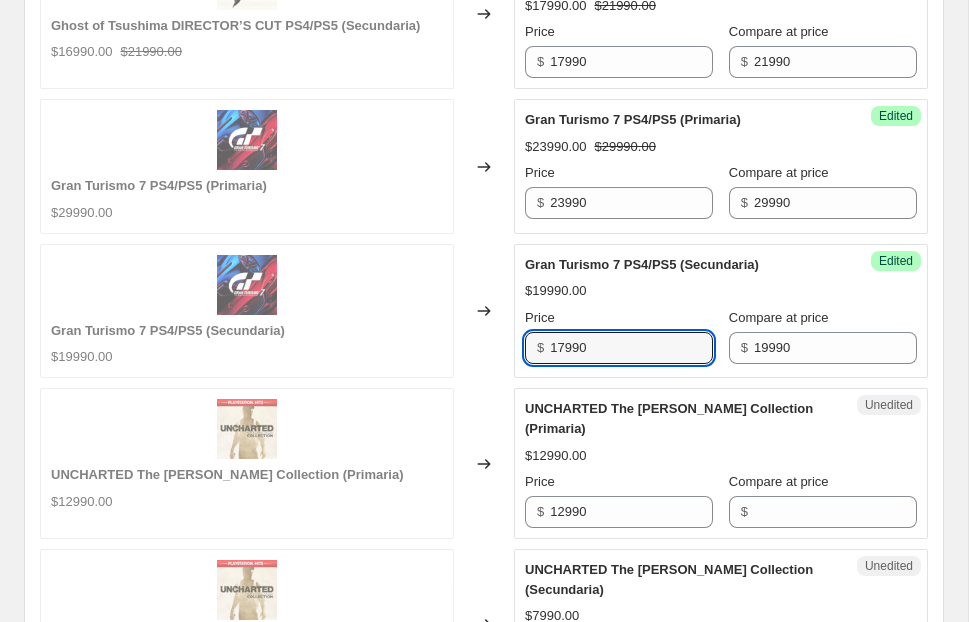 type on "17990" 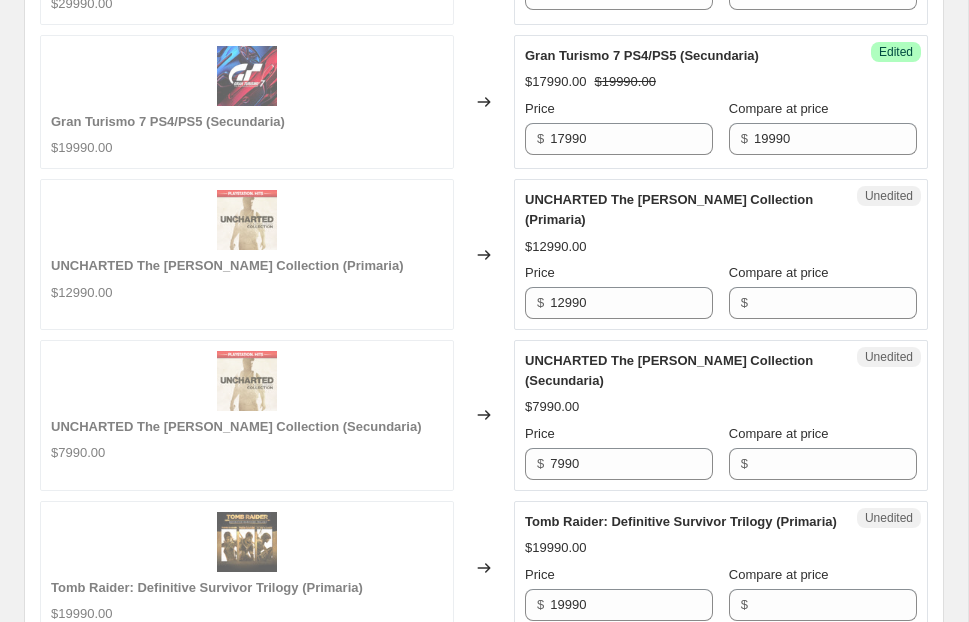 scroll, scrollTop: 3120, scrollLeft: 0, axis: vertical 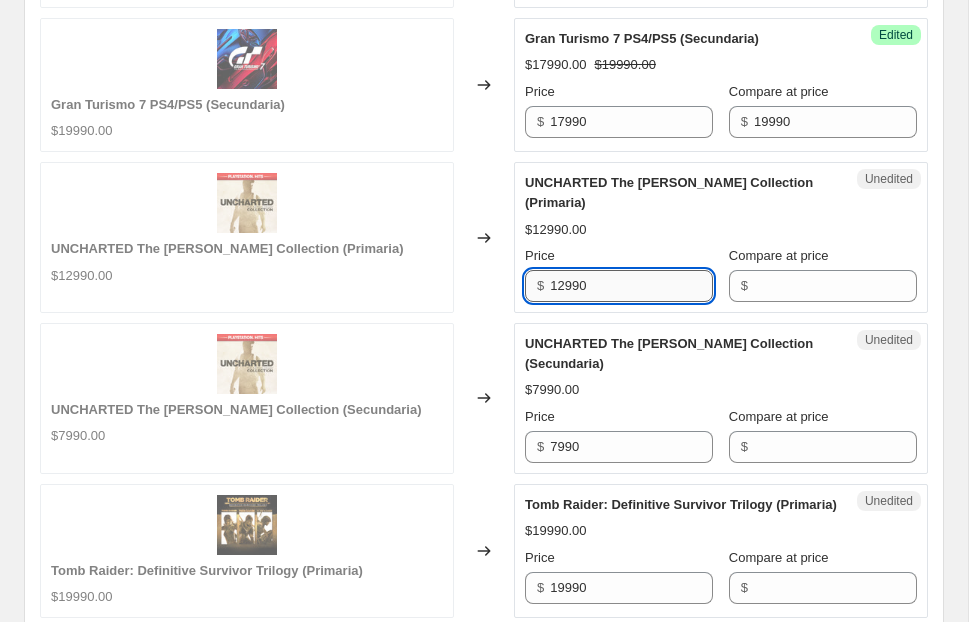 click on "12990" at bounding box center [631, 286] 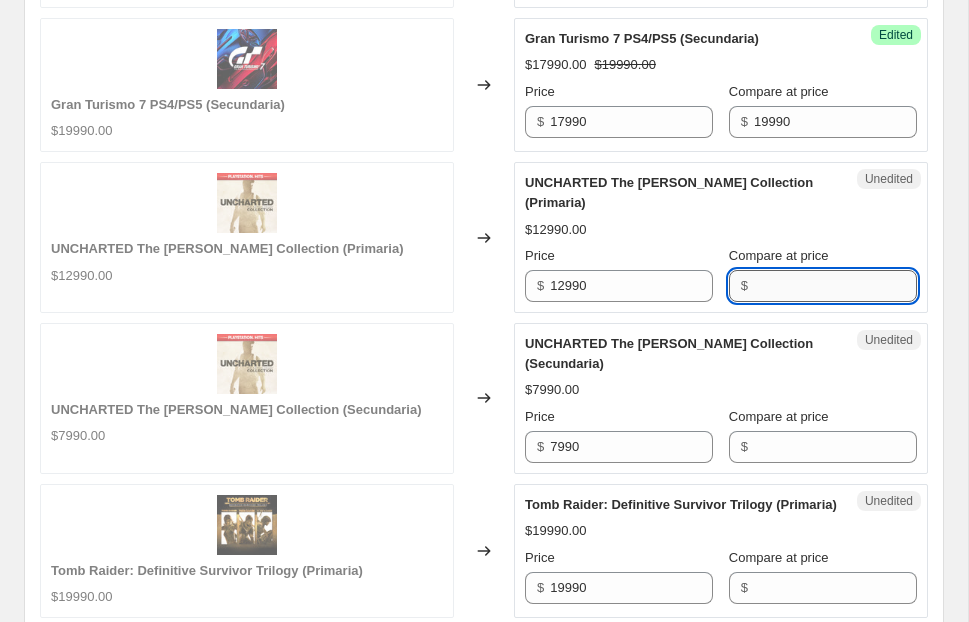 click on "Compare at price" at bounding box center (835, 286) 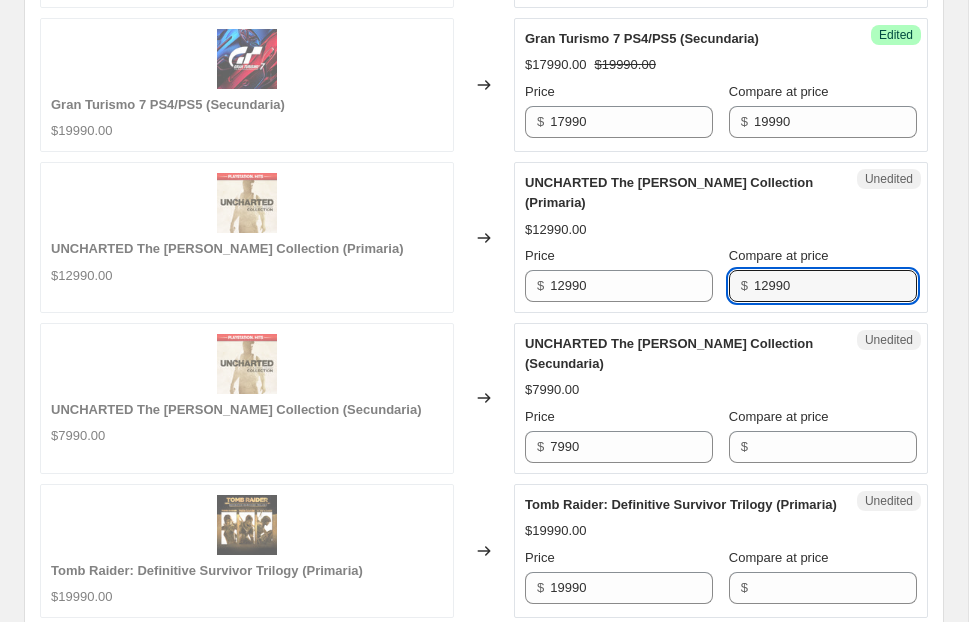 type on "12990" 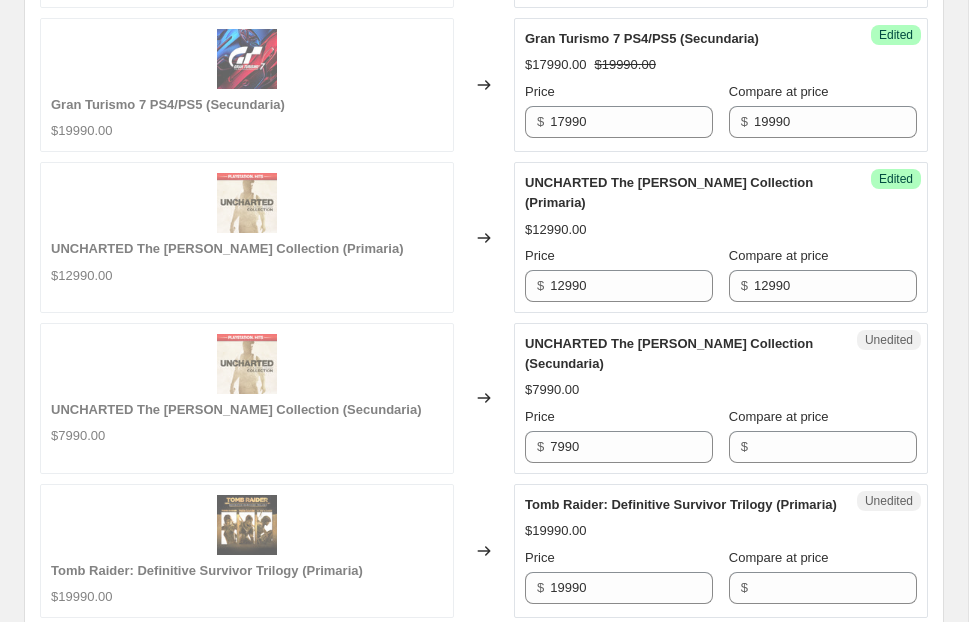 click on "Price" at bounding box center [619, 417] 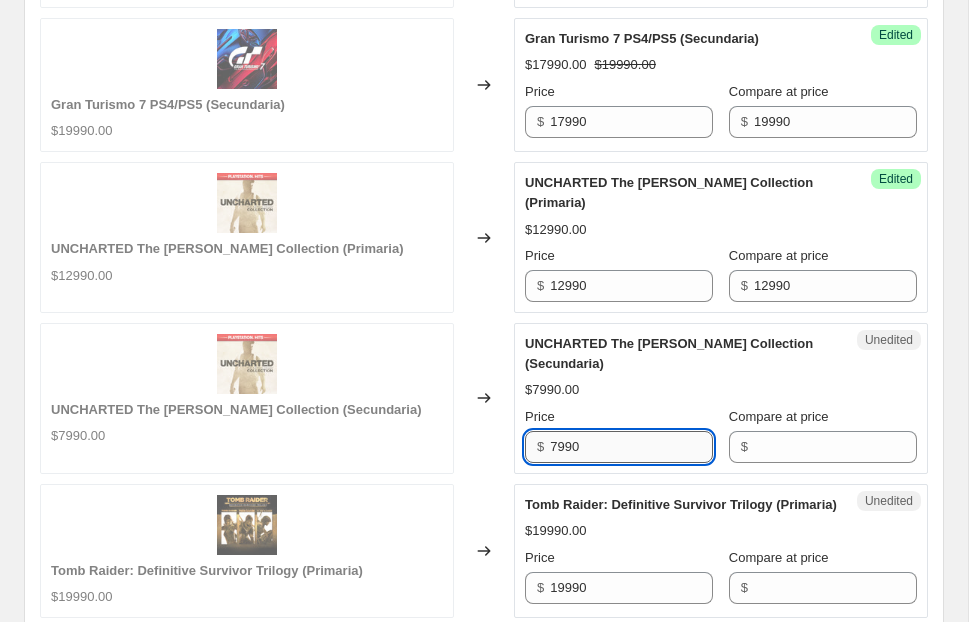 click on "7990" at bounding box center (631, 447) 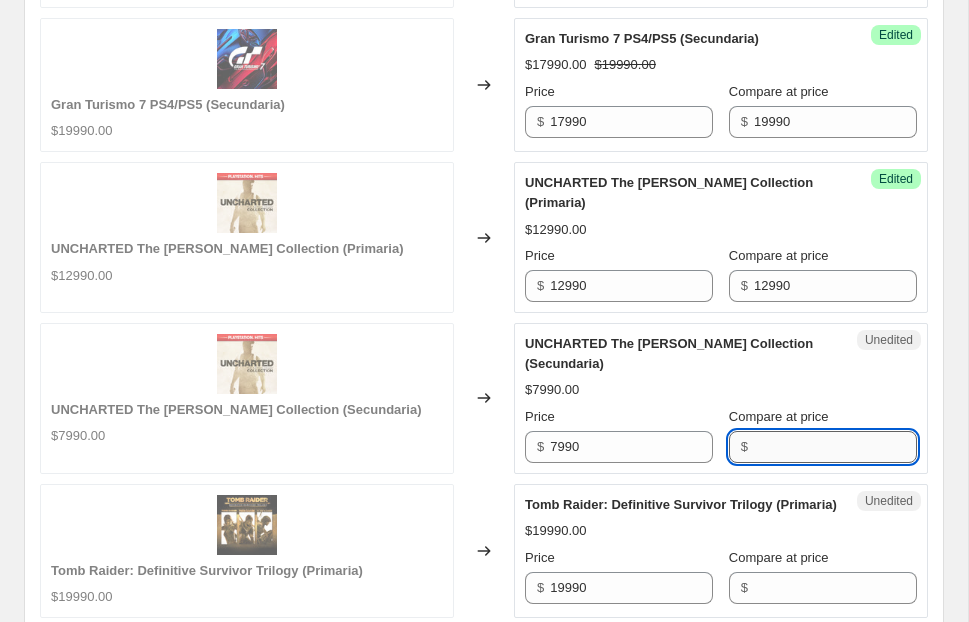 click on "Compare at price" at bounding box center [835, 447] 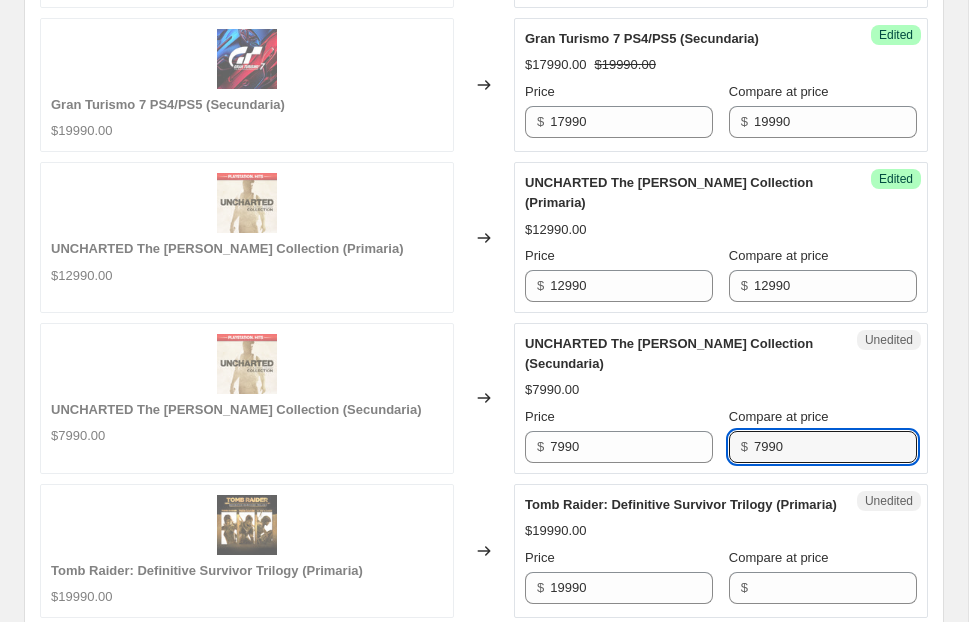 type on "7990" 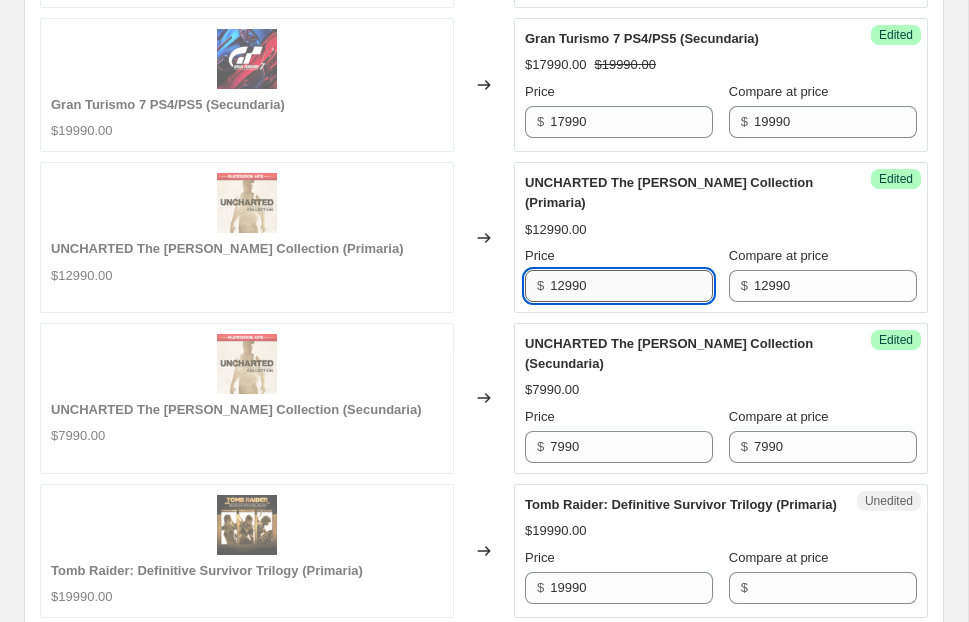 click on "12990" at bounding box center (631, 286) 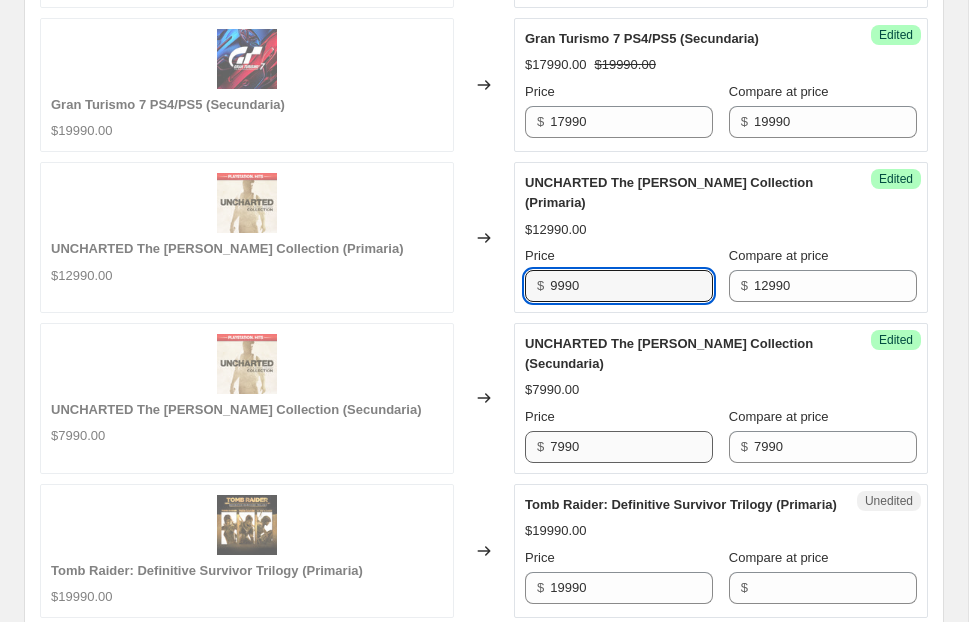 type on "9990" 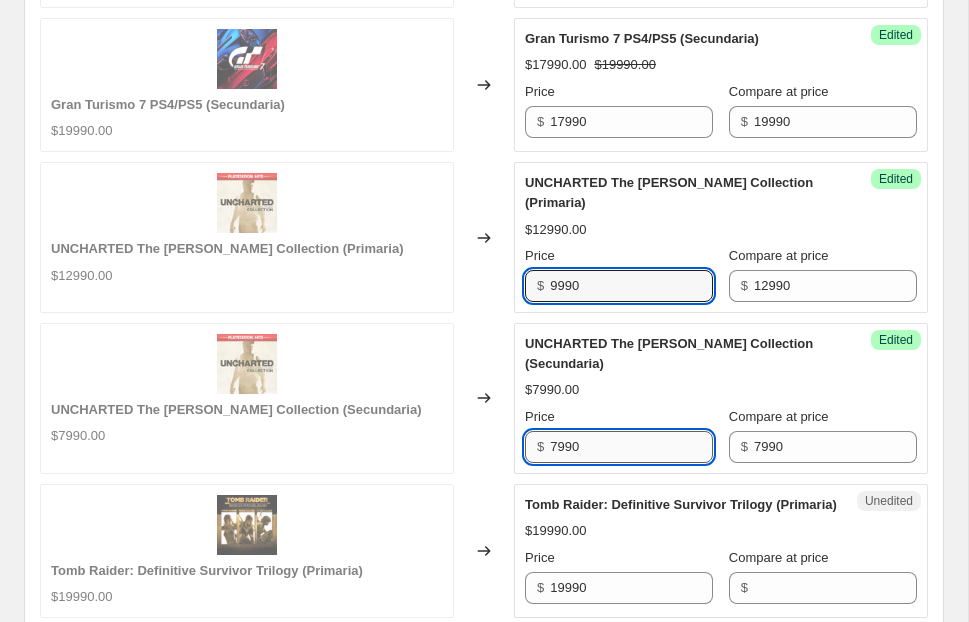 click on "7990" at bounding box center [631, 447] 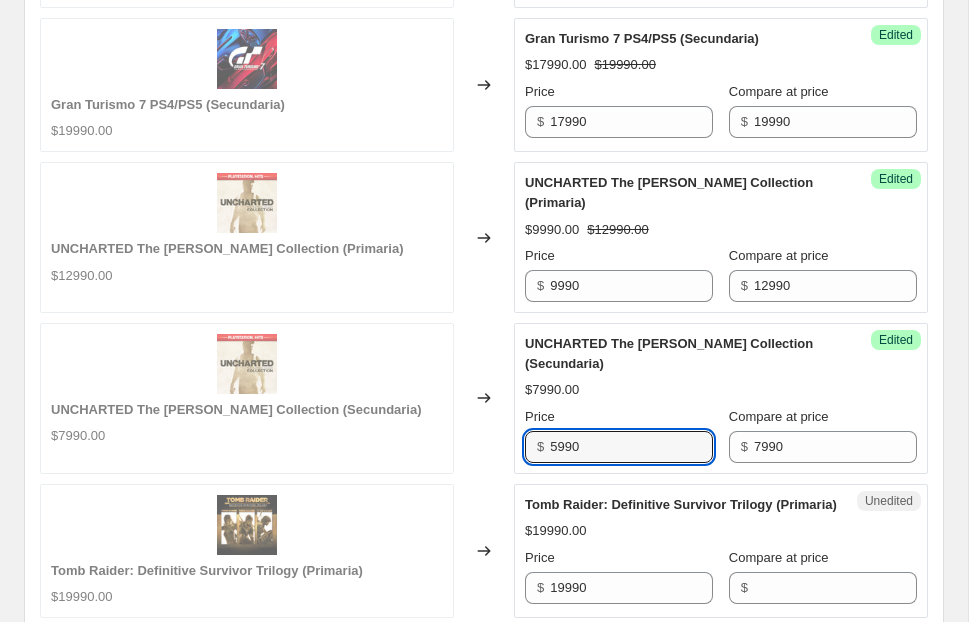 type on "5990" 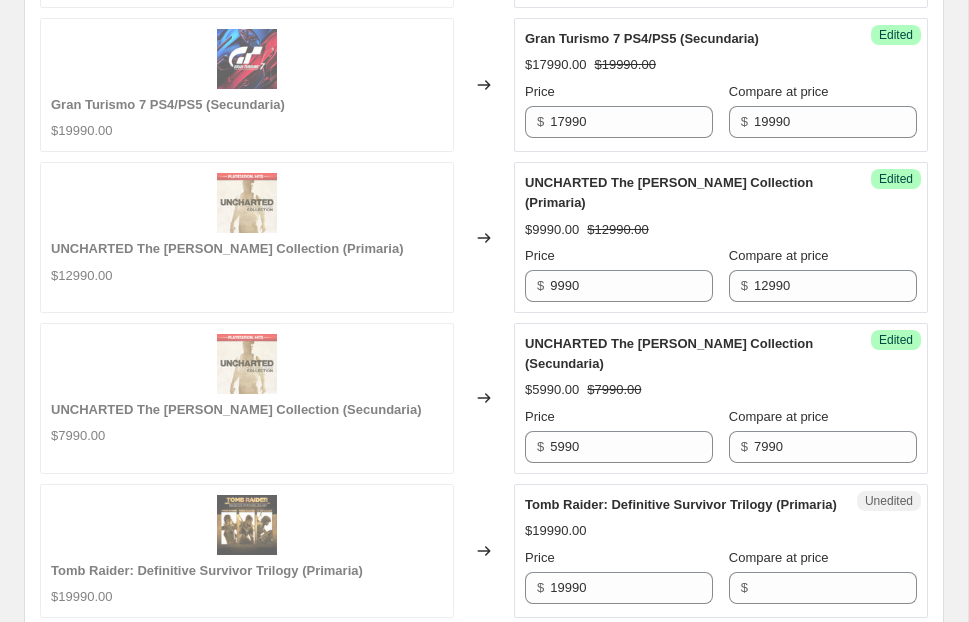 click on "$5990.00 $7990.00" at bounding box center [721, 390] 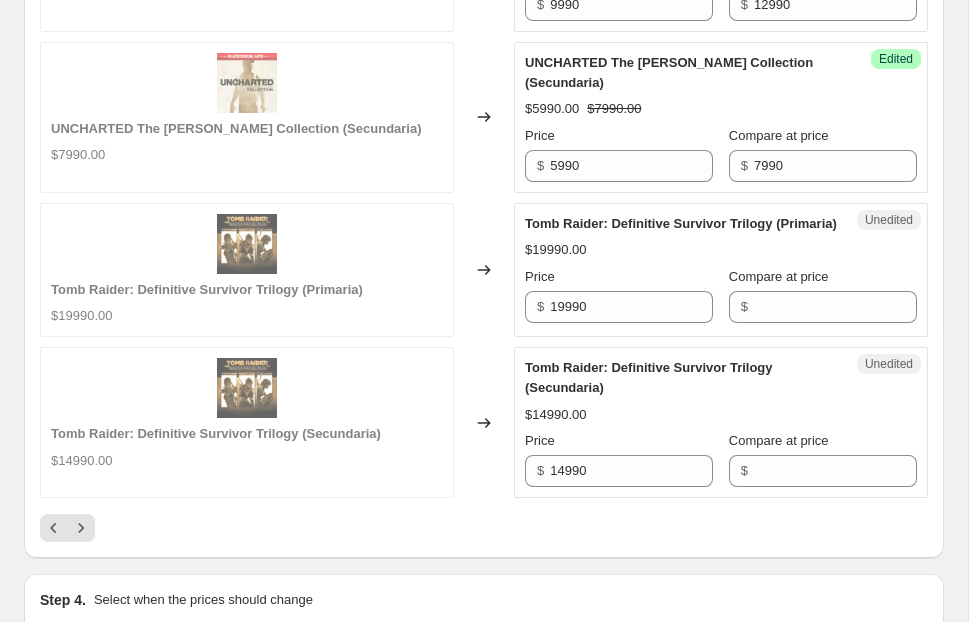 scroll, scrollTop: 3461, scrollLeft: 0, axis: vertical 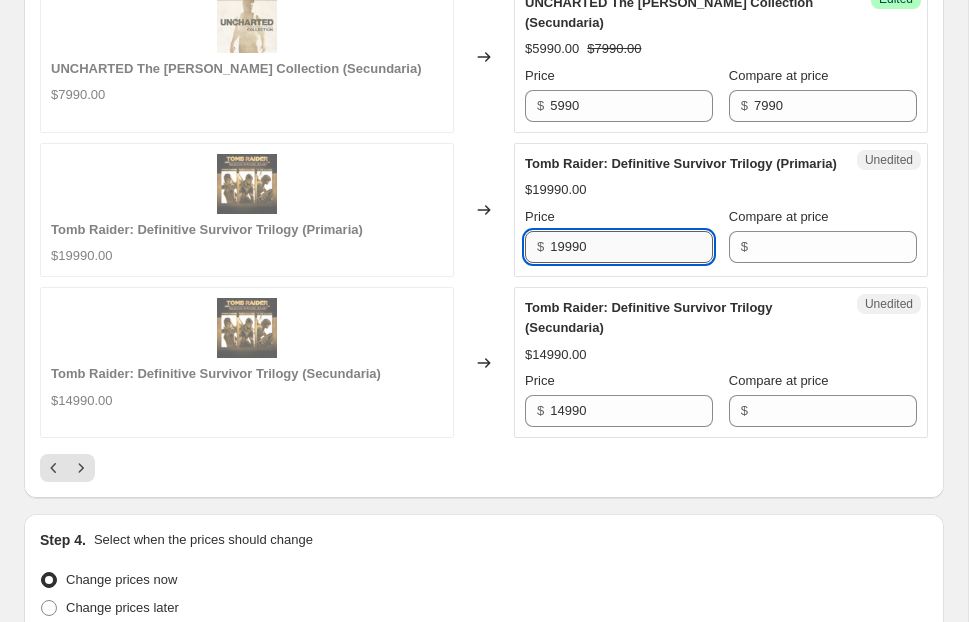 click on "19990" at bounding box center (631, 247) 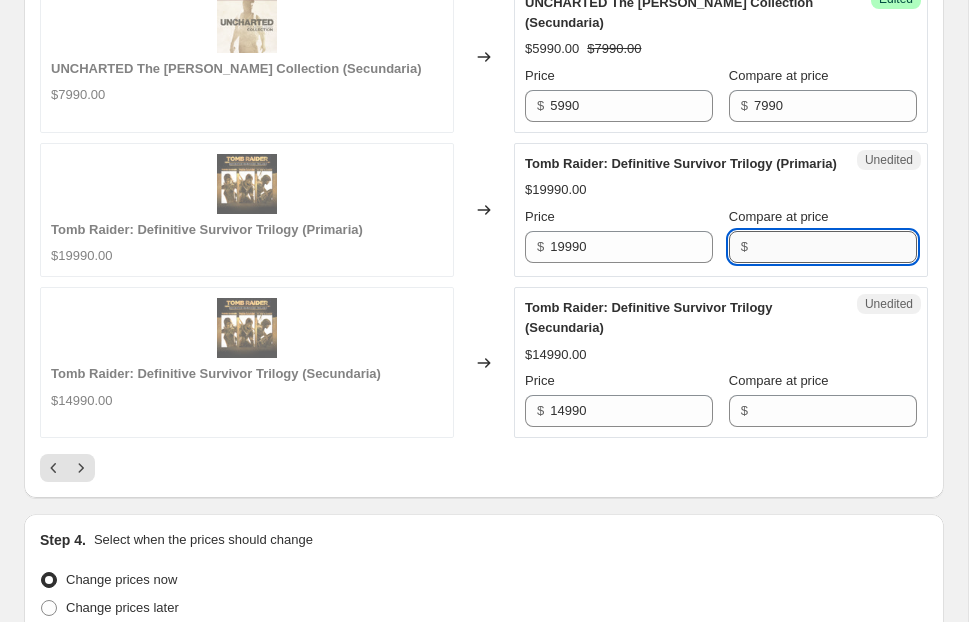 click on "Compare at price" at bounding box center [835, 247] 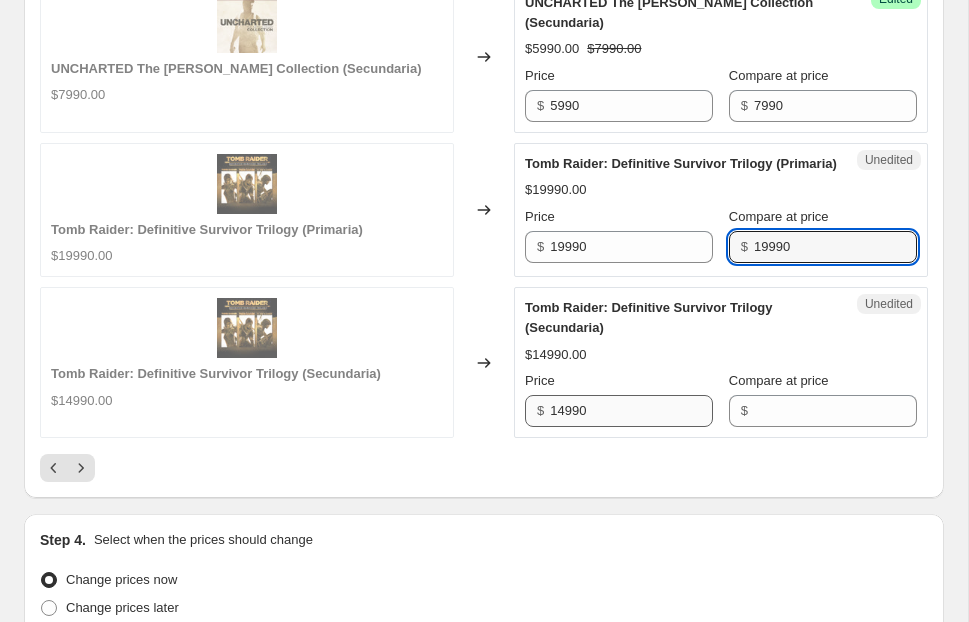 type on "19990" 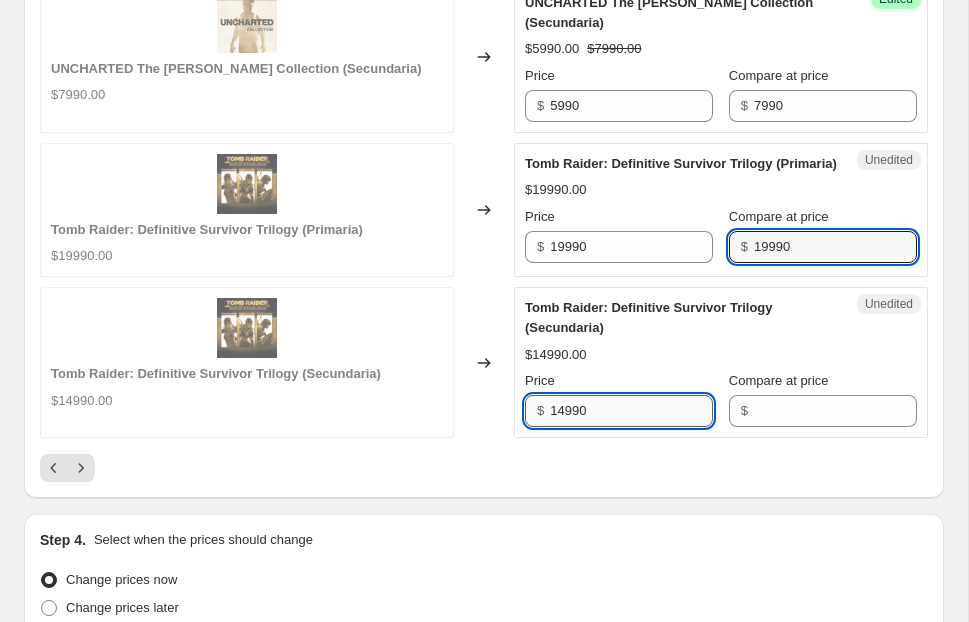 click on "14990" at bounding box center (631, 411) 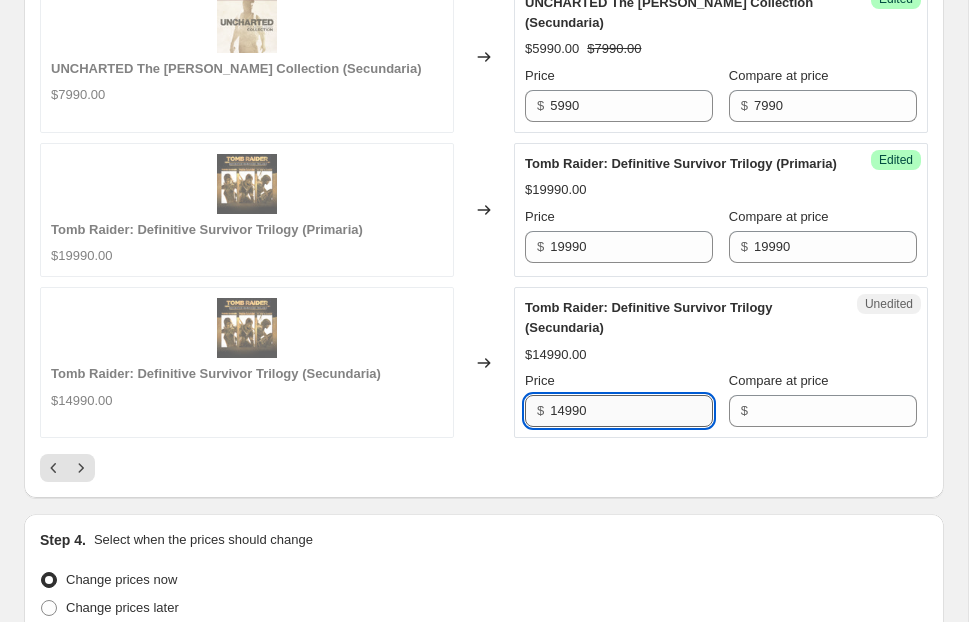 click on "14990" at bounding box center (631, 411) 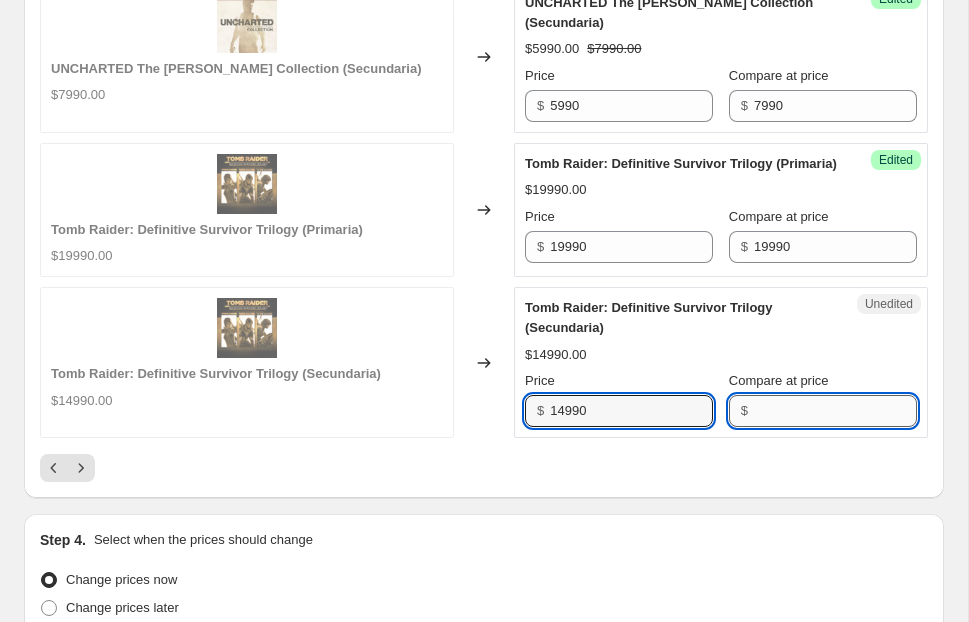 click on "Compare at price" at bounding box center (835, 411) 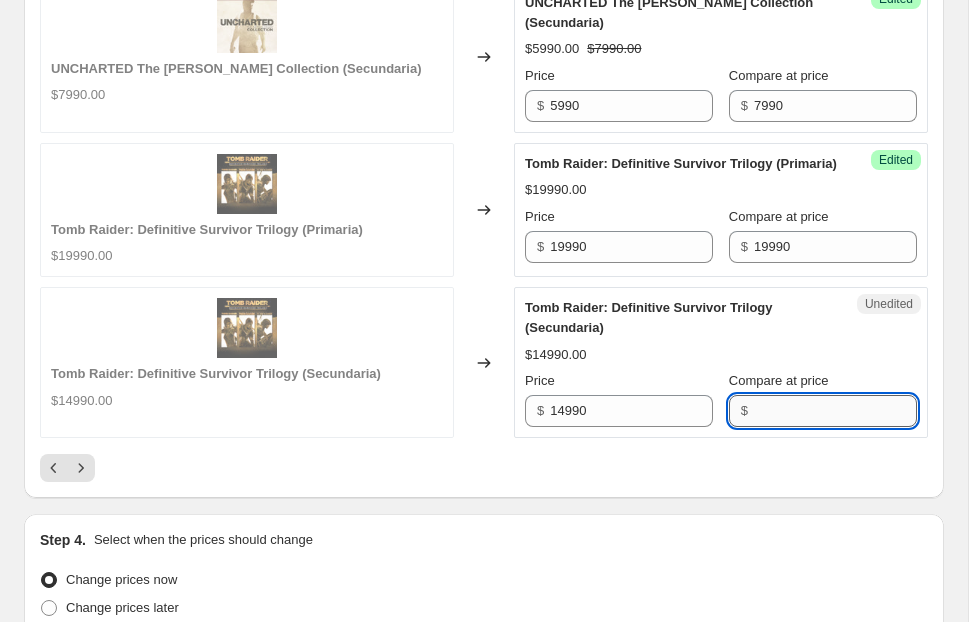 paste on "14990" 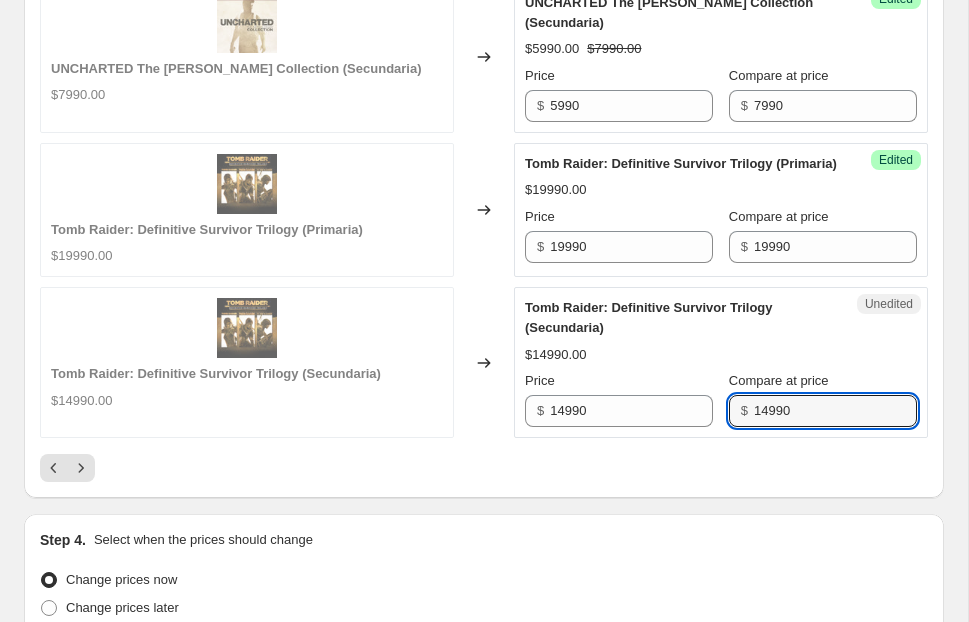 type on "14990" 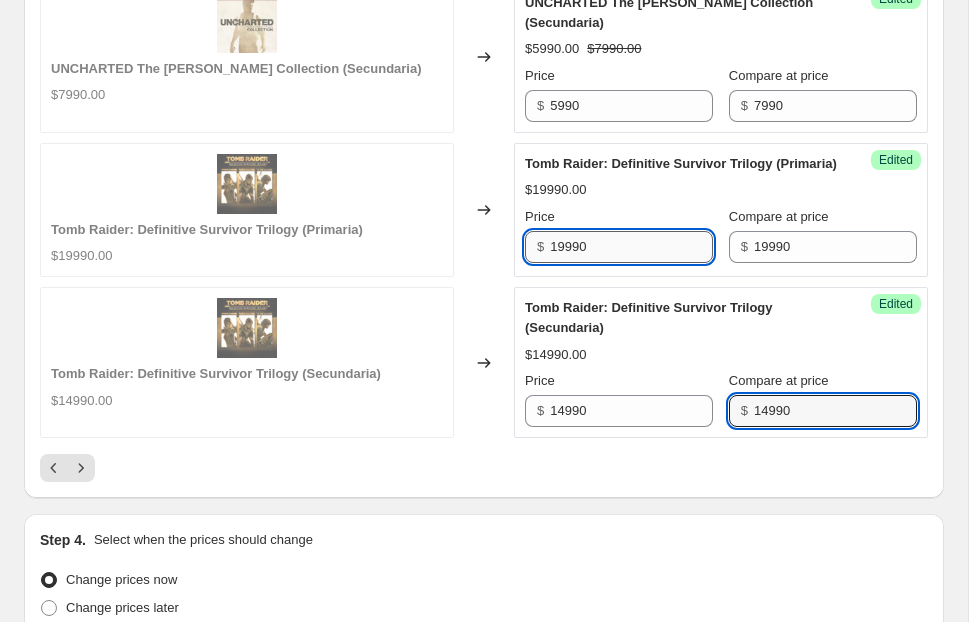 click on "19990" at bounding box center (631, 247) 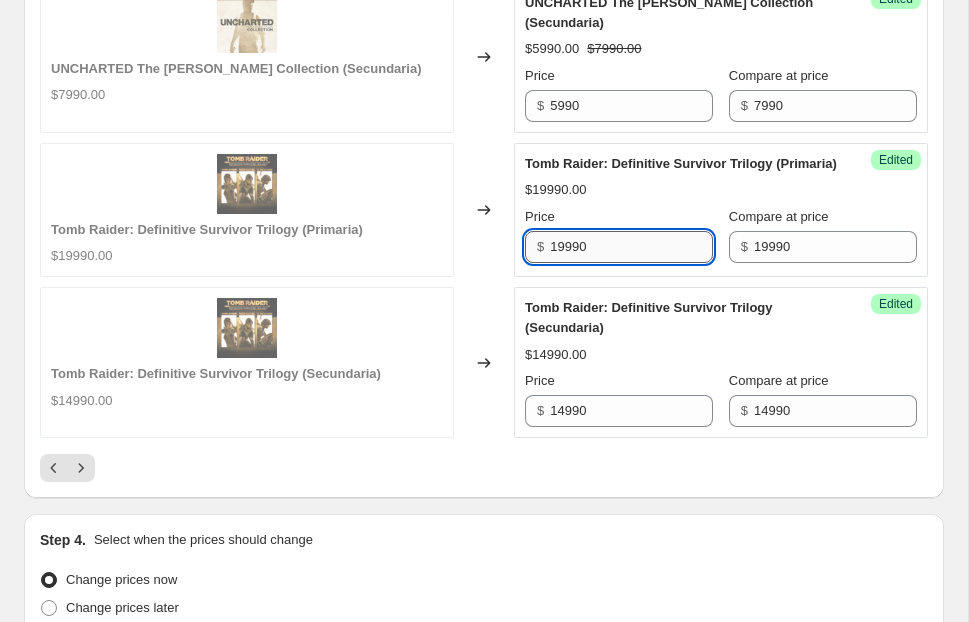 click on "19990" at bounding box center [631, 247] 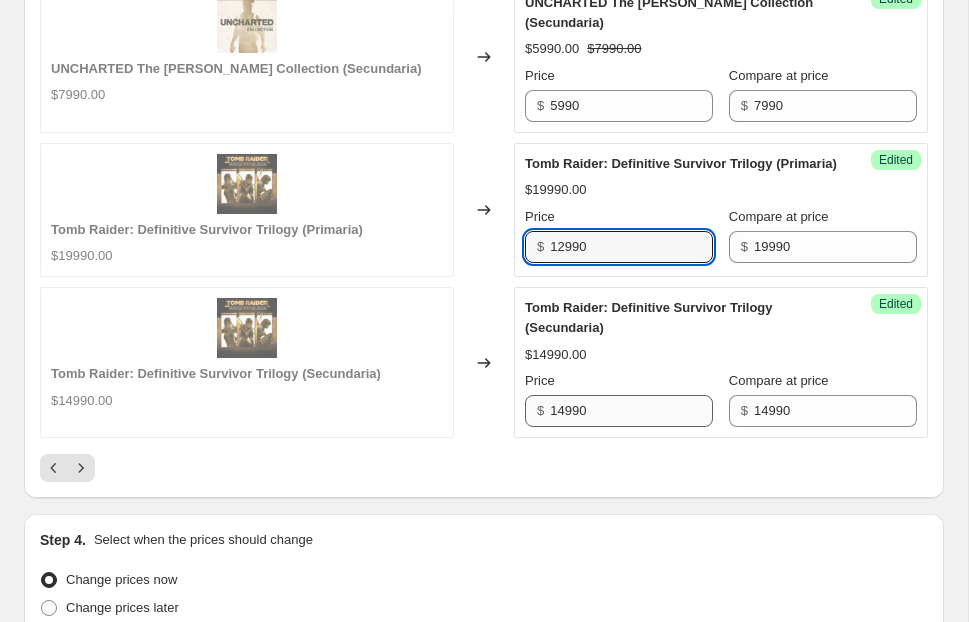type on "12990" 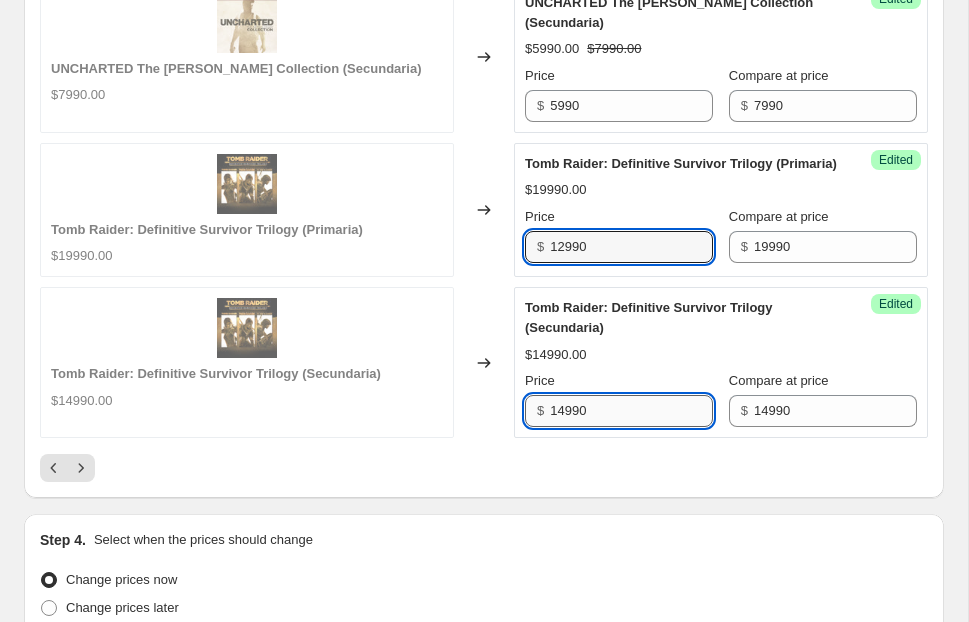 click on "14990" at bounding box center [631, 411] 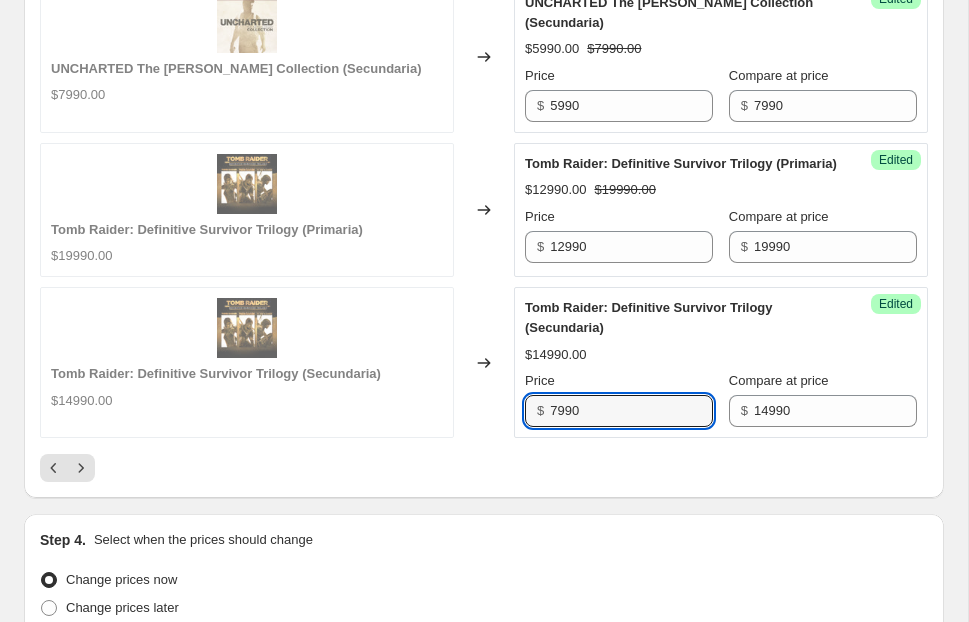 type on "7990" 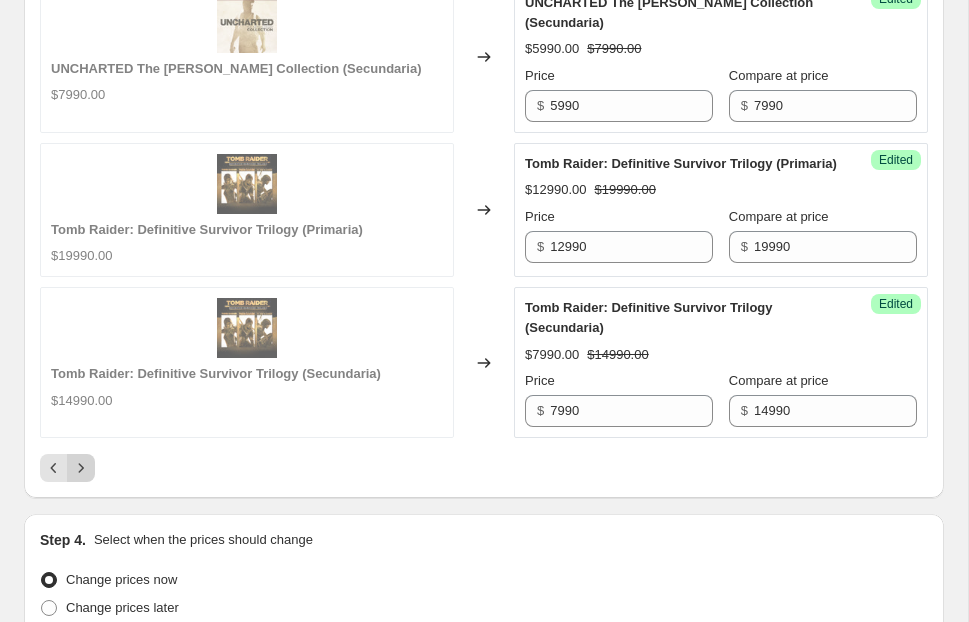 click 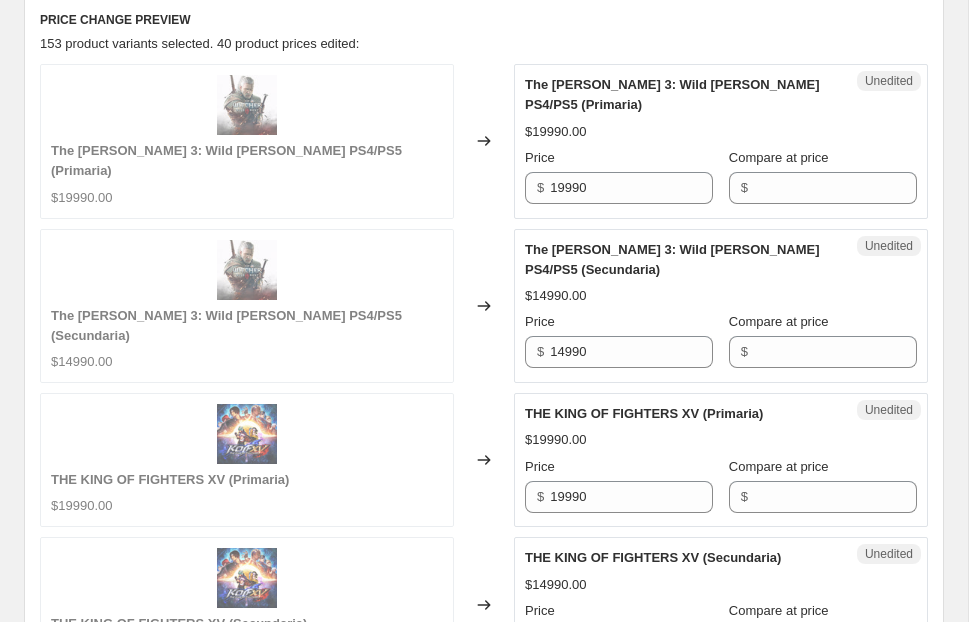 scroll, scrollTop: 903, scrollLeft: 0, axis: vertical 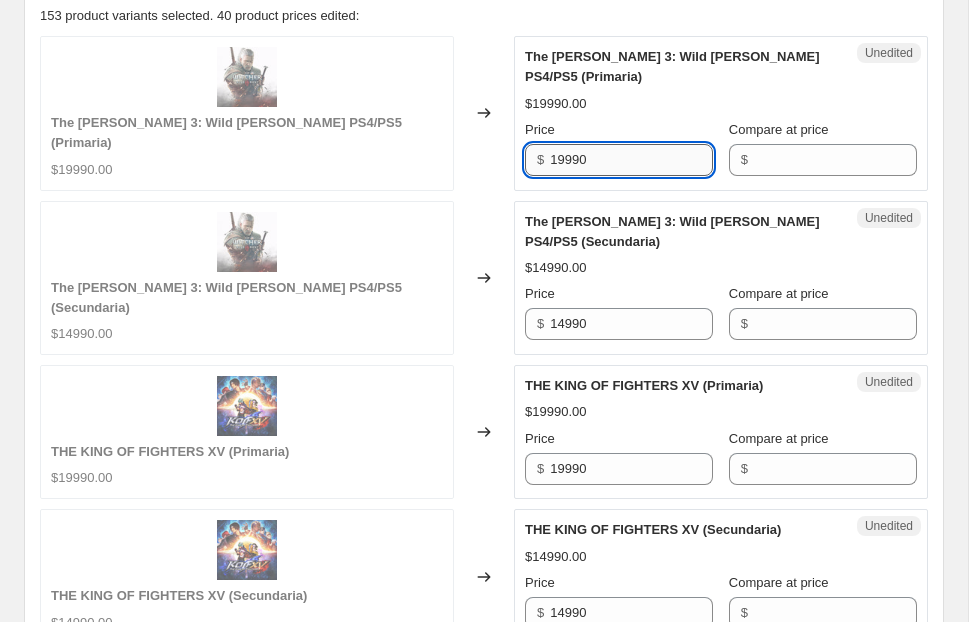 click on "19990" at bounding box center [631, 160] 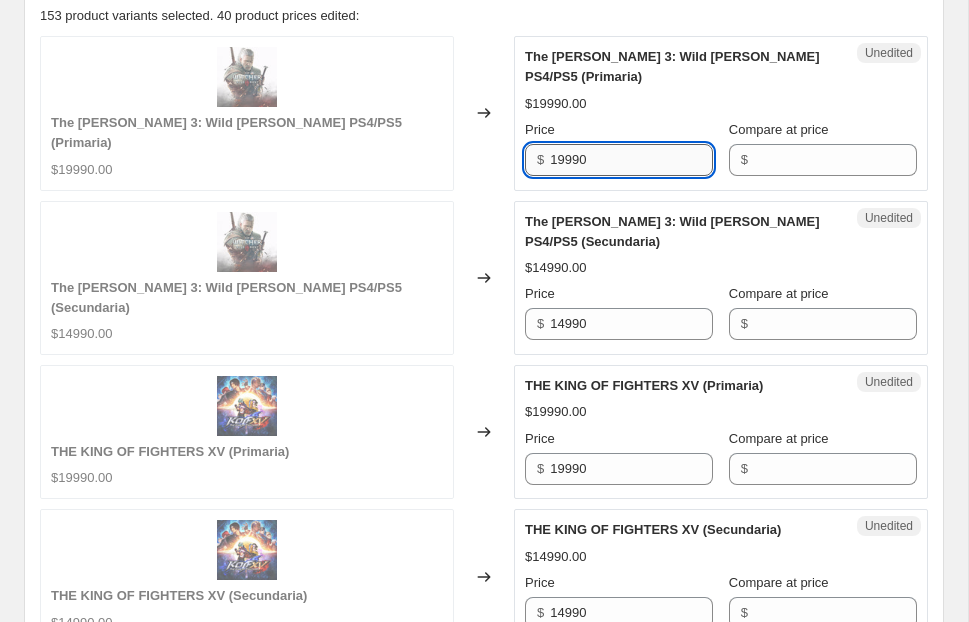 click on "19990" at bounding box center [631, 160] 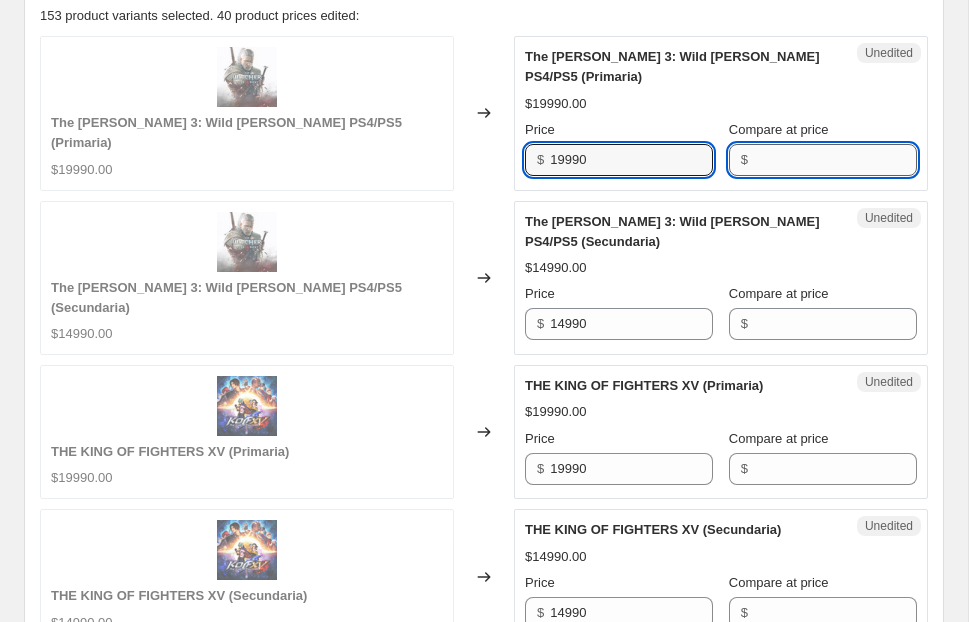 click on "Compare at price" at bounding box center (835, 160) 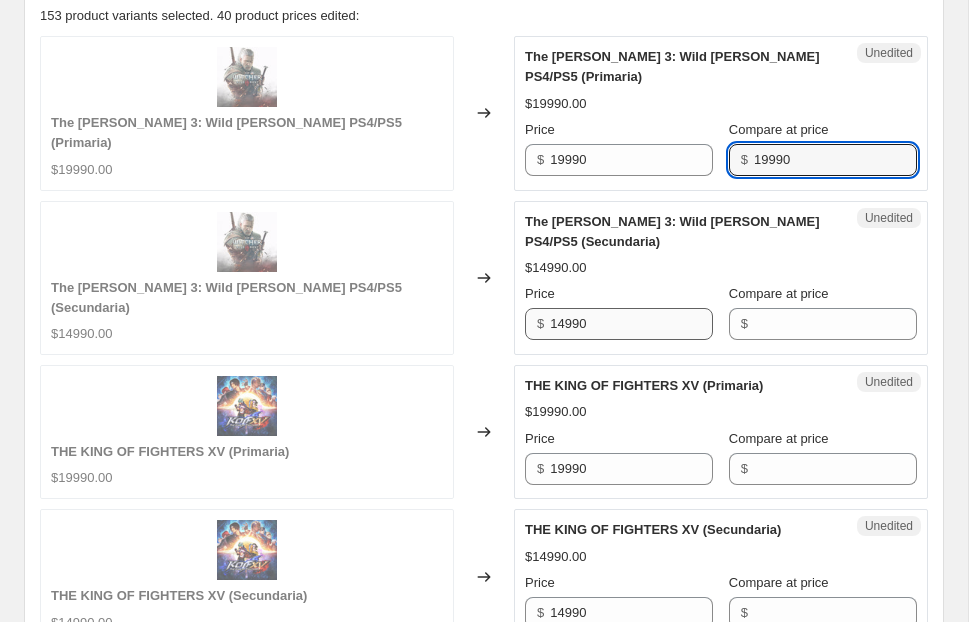 type on "19990" 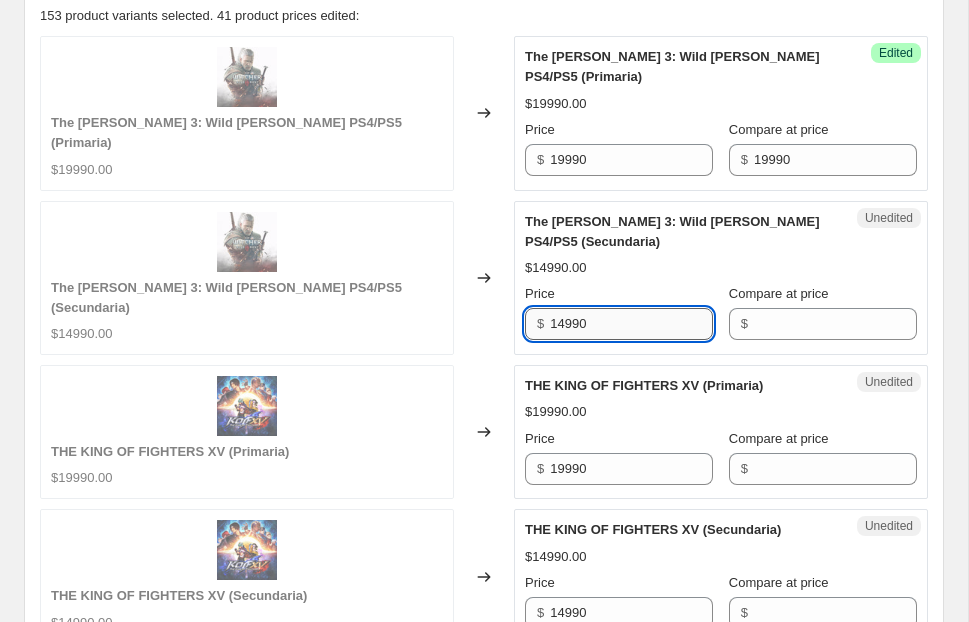 click on "14990" at bounding box center (631, 324) 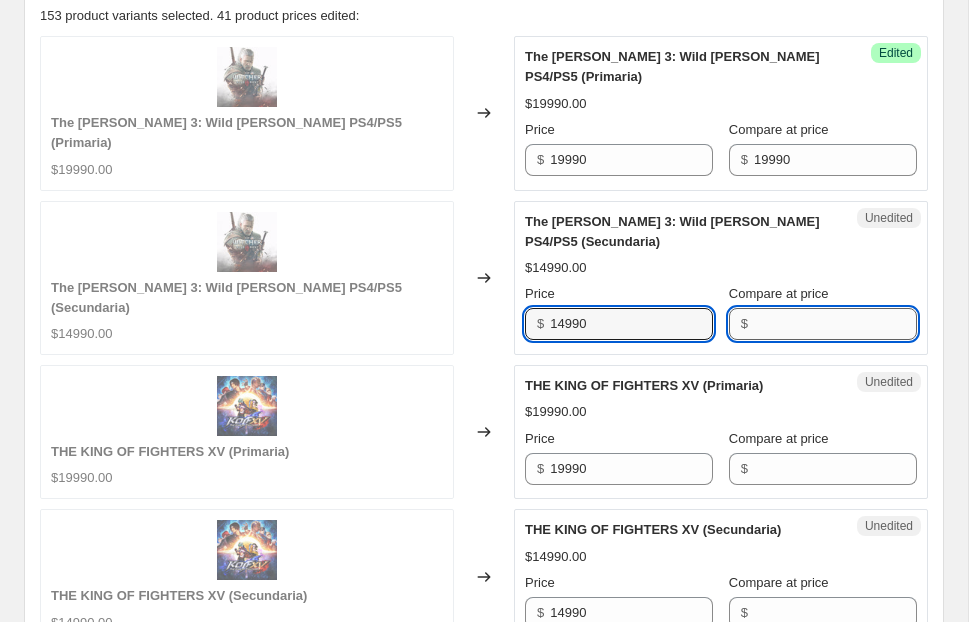 click on "Compare at price" at bounding box center [835, 324] 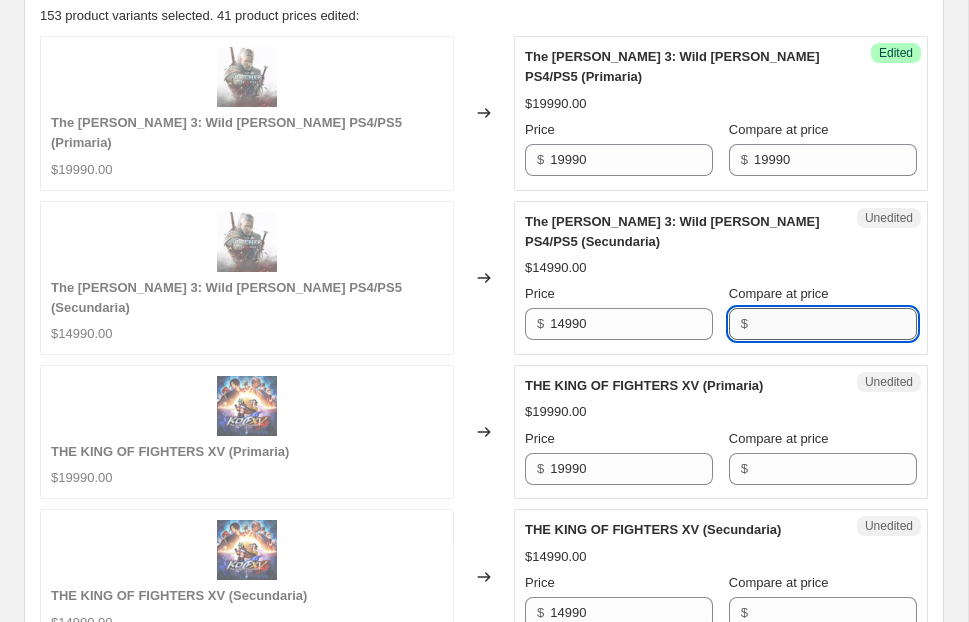 paste on "14990" 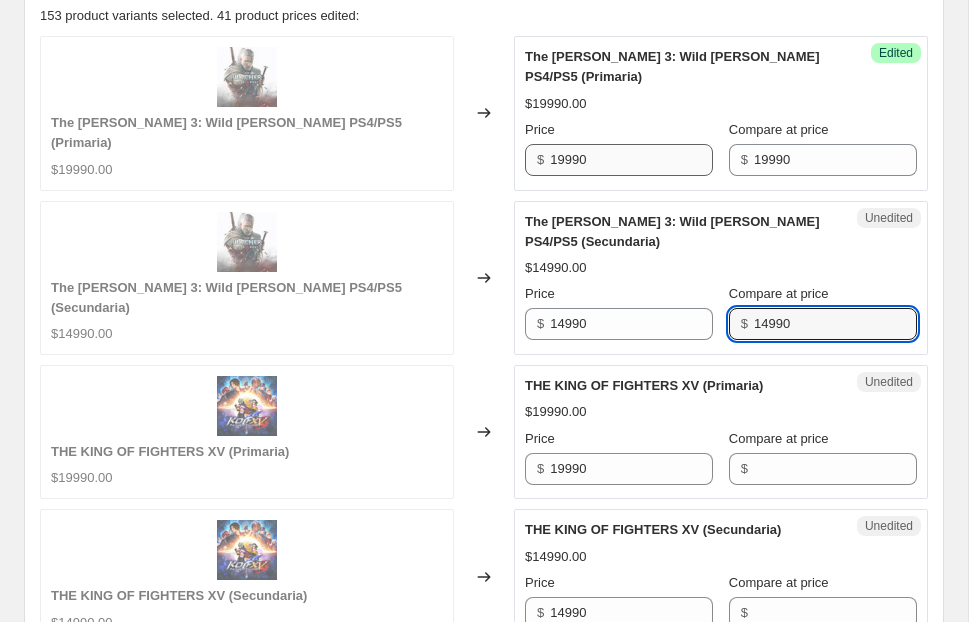 type on "14990" 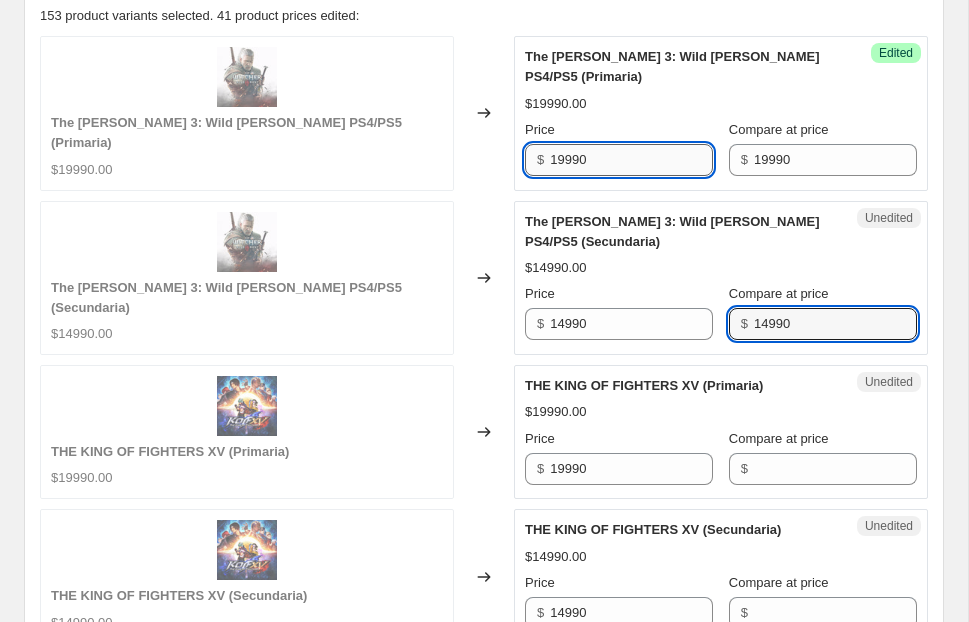click on "19990" at bounding box center (631, 160) 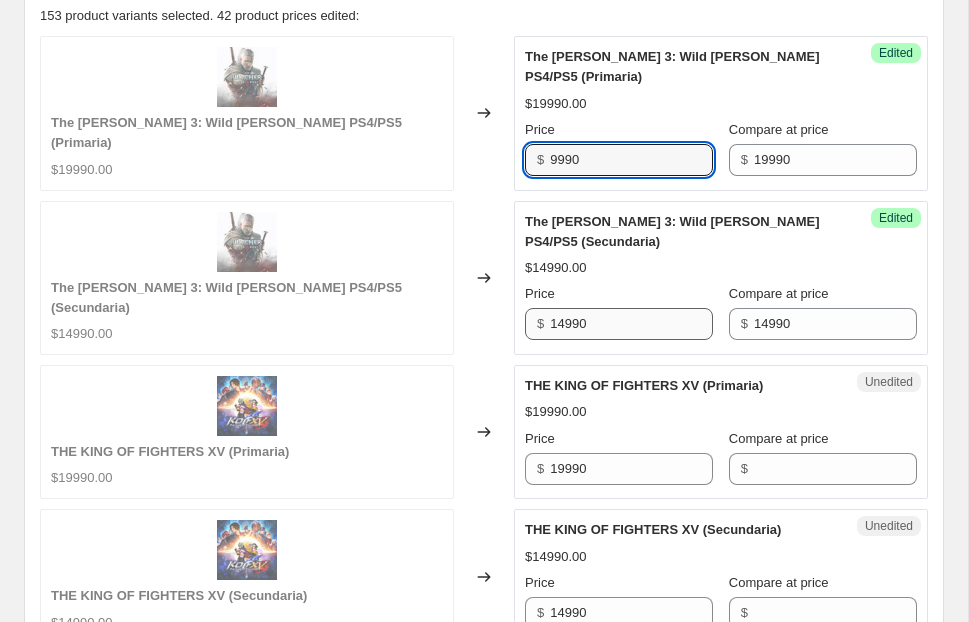 type on "9990" 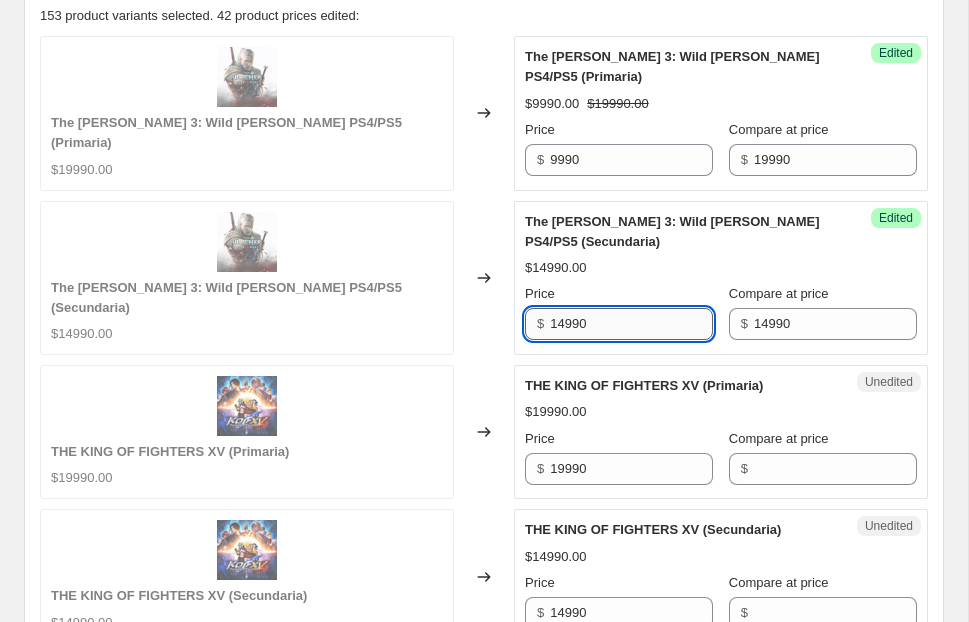 click on "14990" at bounding box center [631, 324] 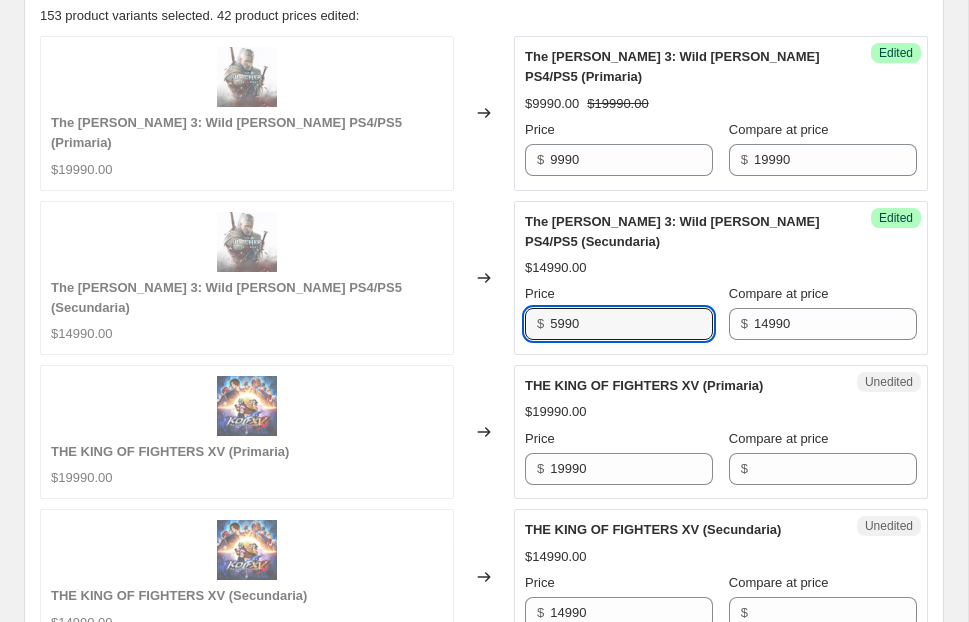 type on "5990" 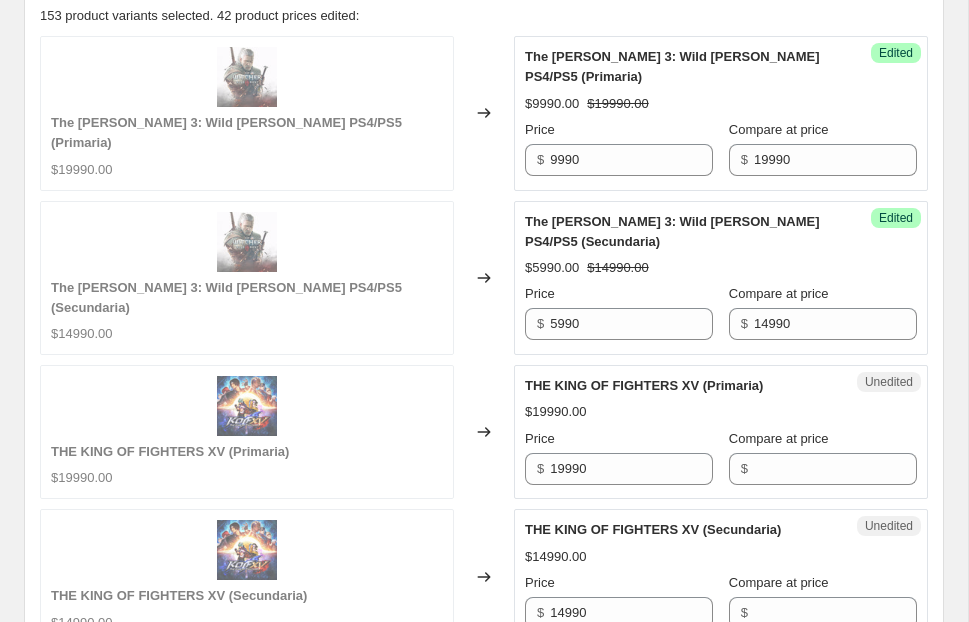 click on "THE KING OF FIGHTERS XV (Primaria)" at bounding box center (644, 385) 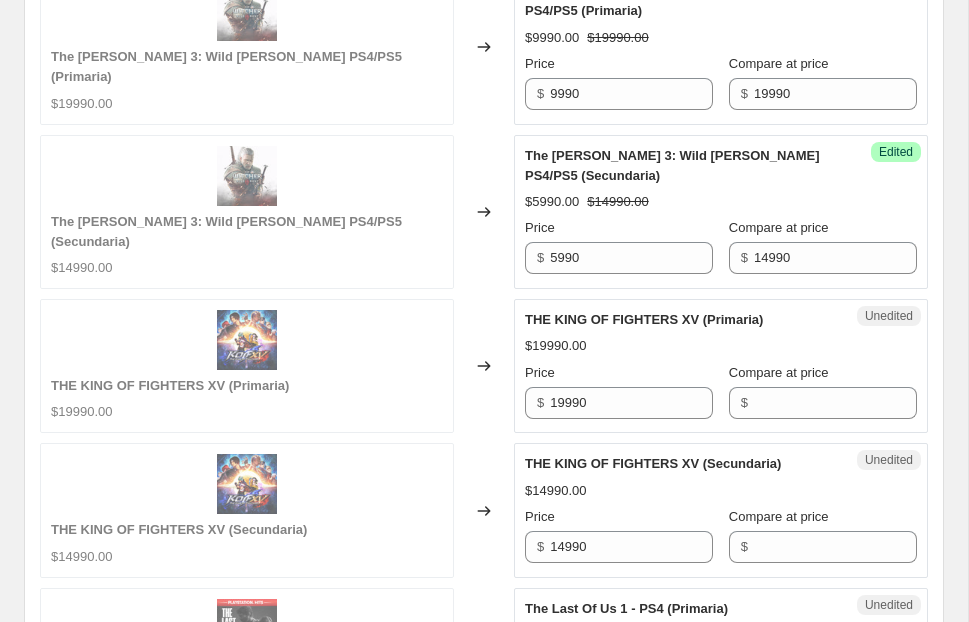 scroll, scrollTop: 975, scrollLeft: 0, axis: vertical 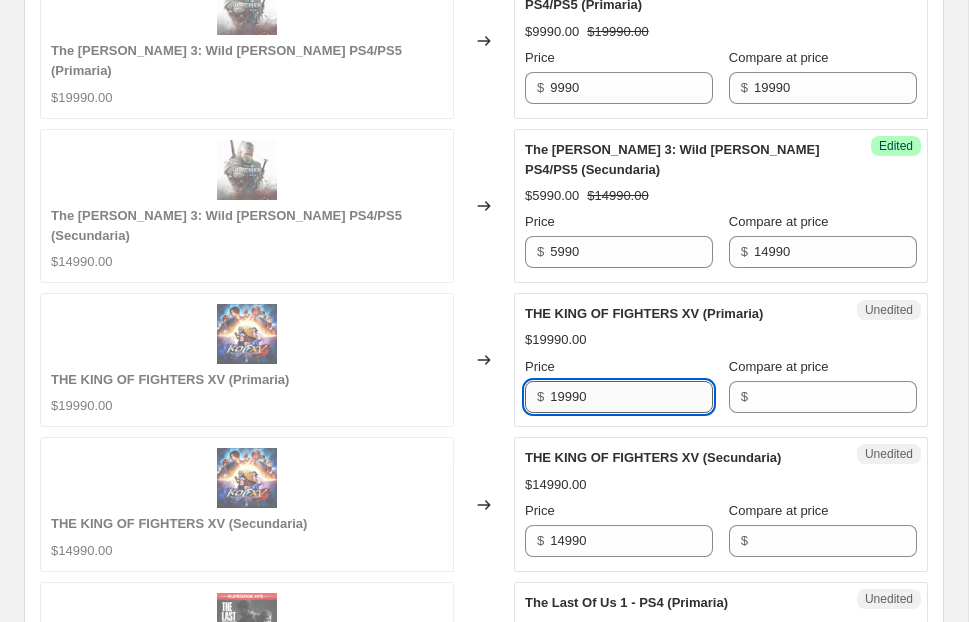 click on "19990" at bounding box center (631, 397) 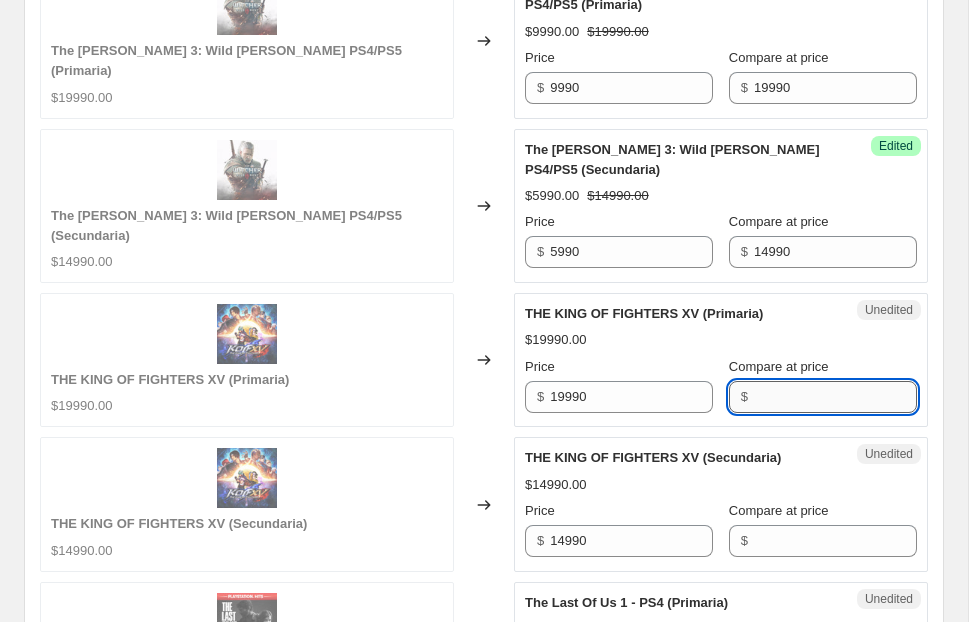 click on "Compare at price" at bounding box center (835, 397) 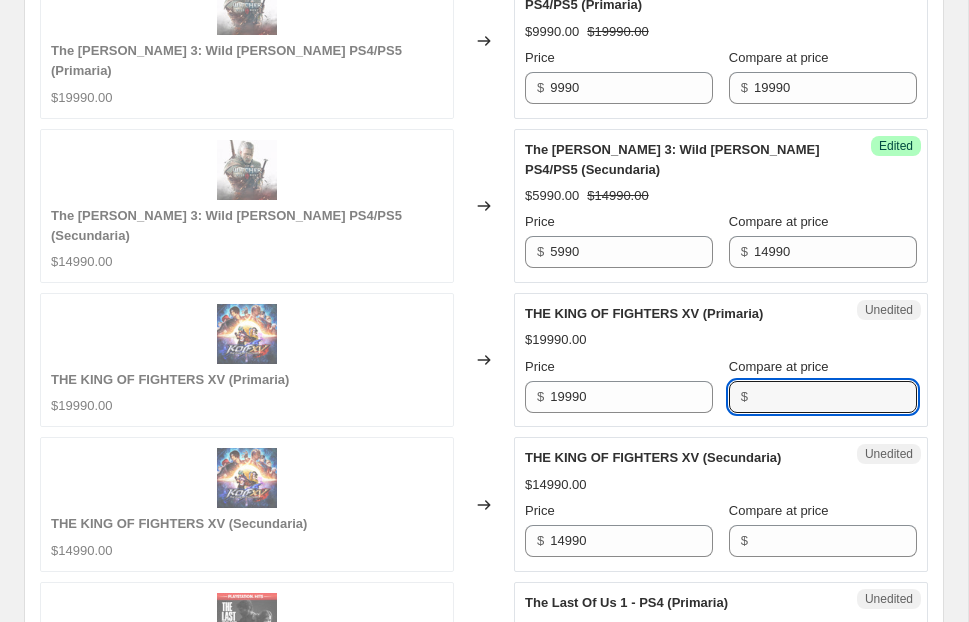 paste on "19990" 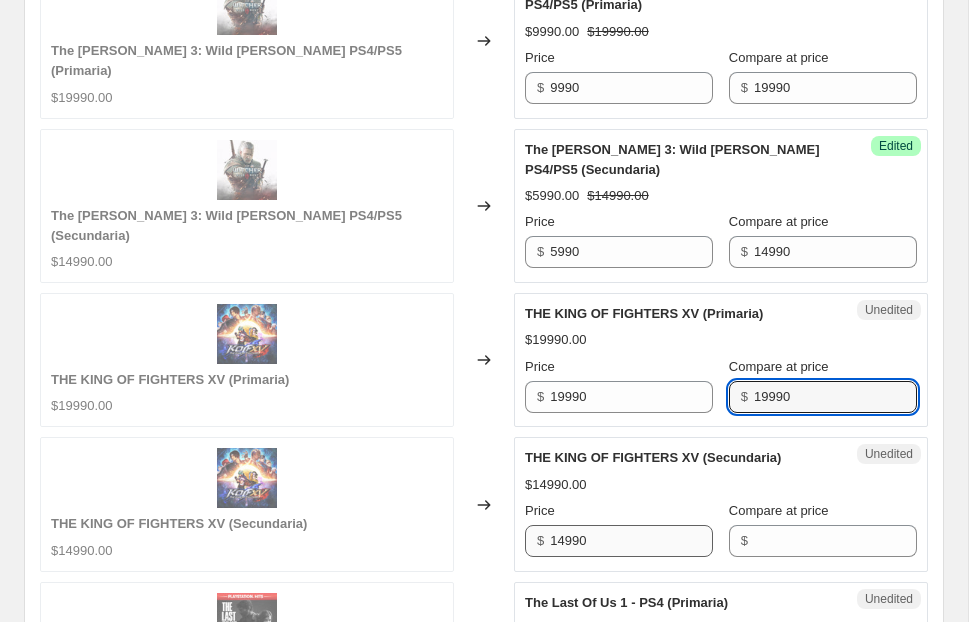 type on "19990" 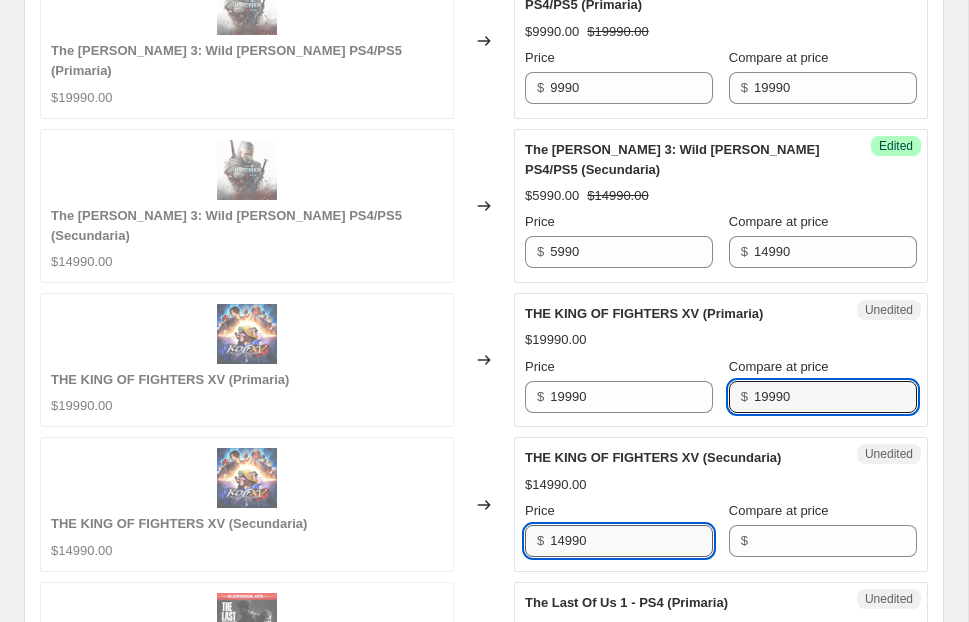 click on "14990" at bounding box center [631, 541] 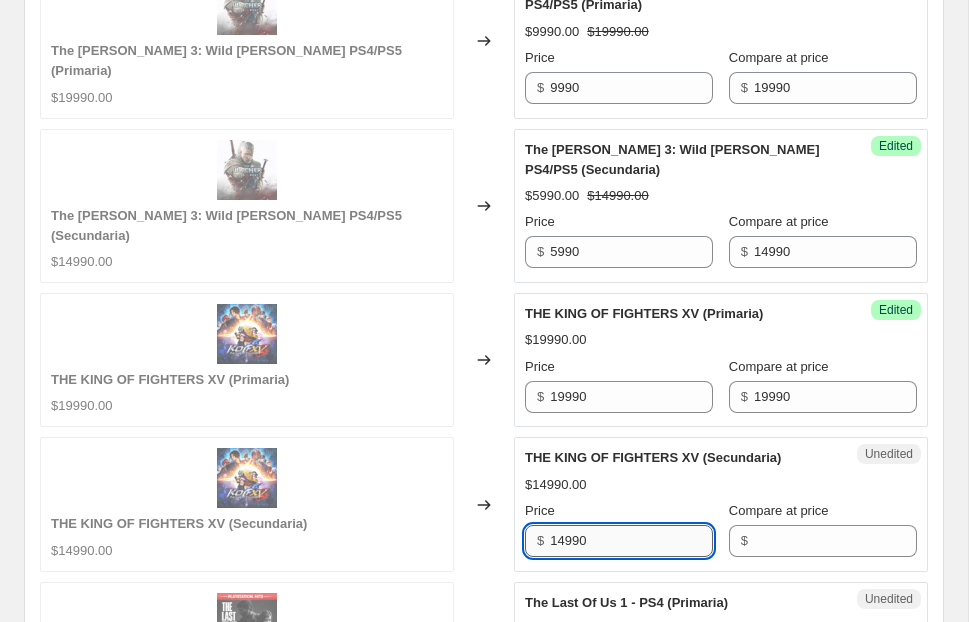 click on "14990" at bounding box center (631, 541) 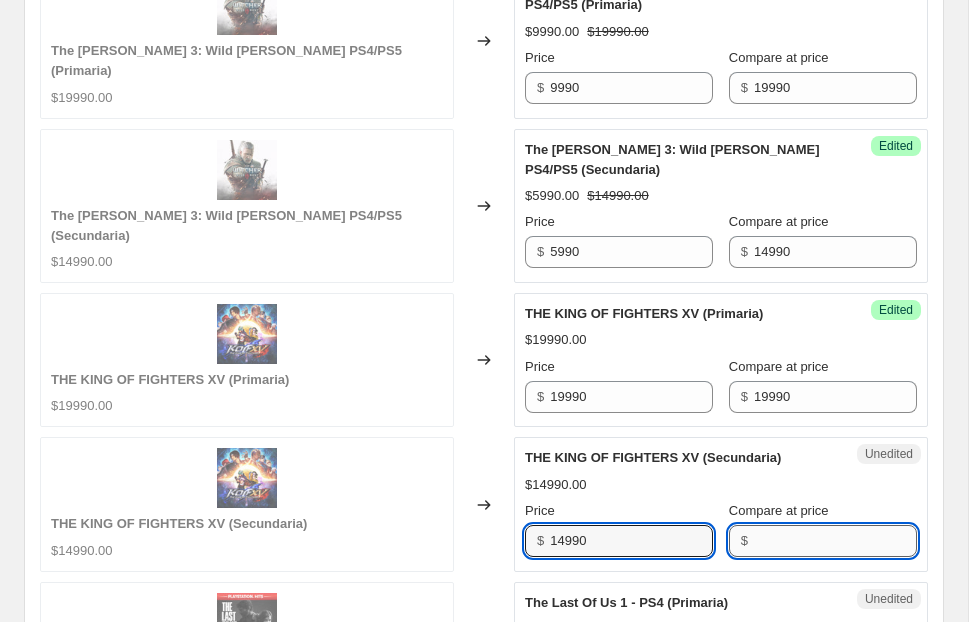 click on "Compare at price" at bounding box center (835, 541) 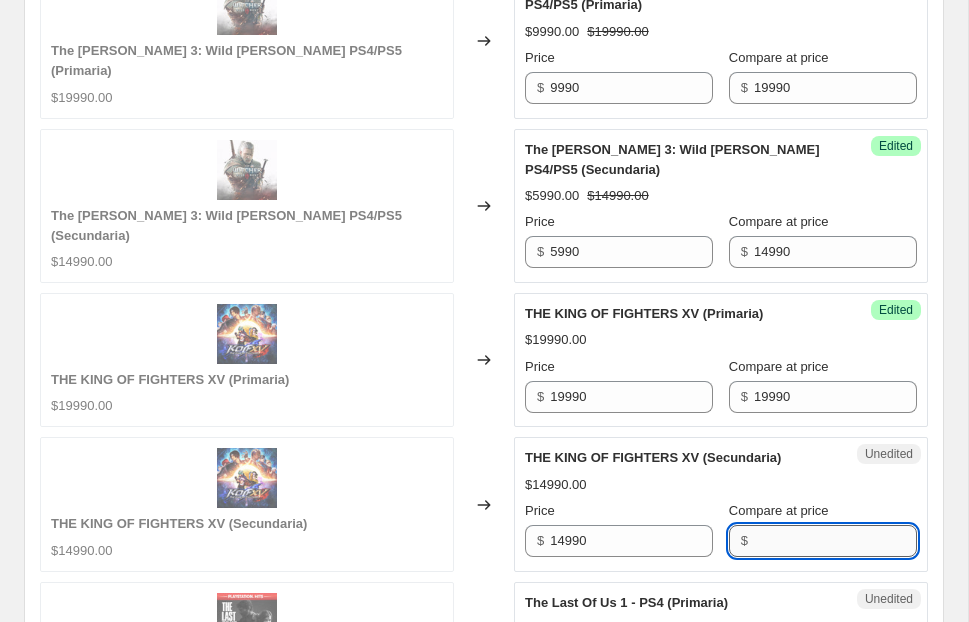paste on "14990" 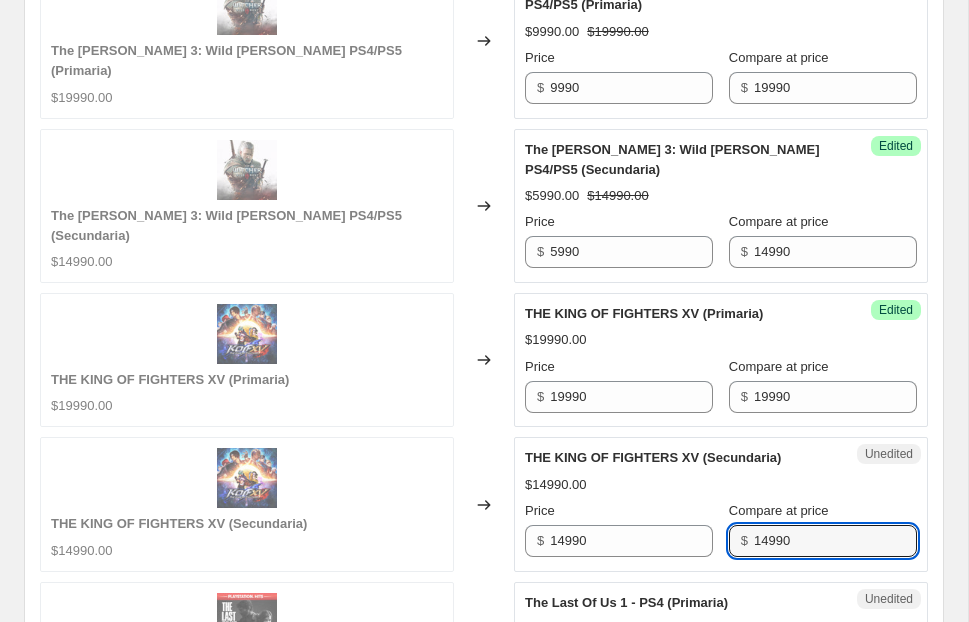 type on "14990" 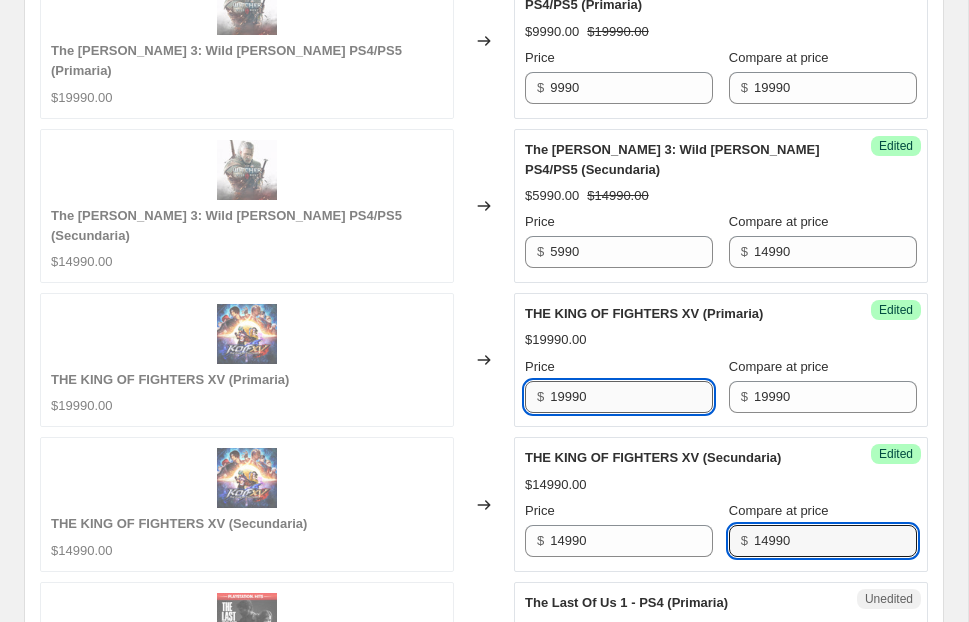 click on "19990" at bounding box center (631, 397) 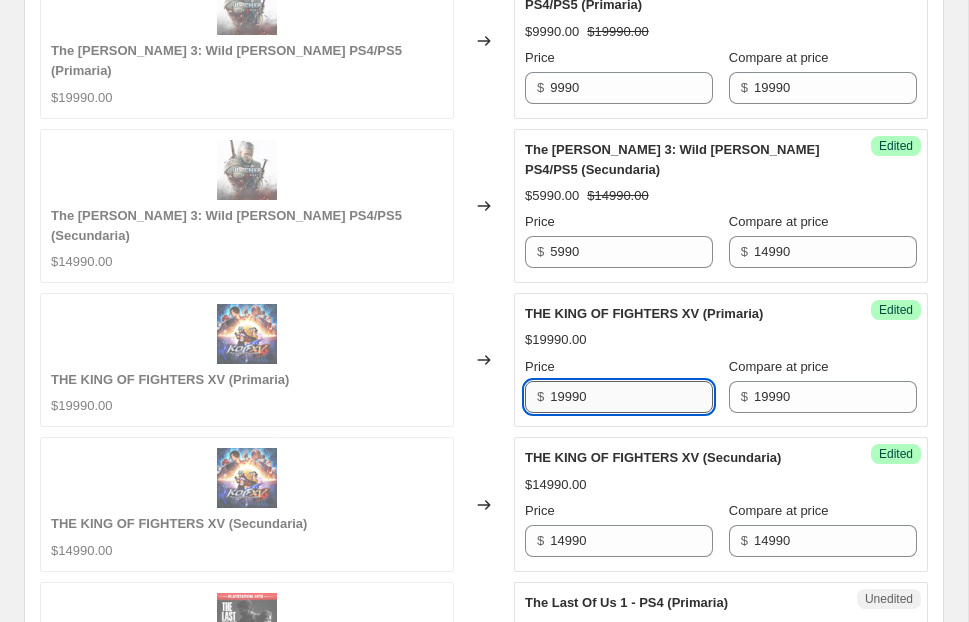 click on "19990" at bounding box center [631, 397] 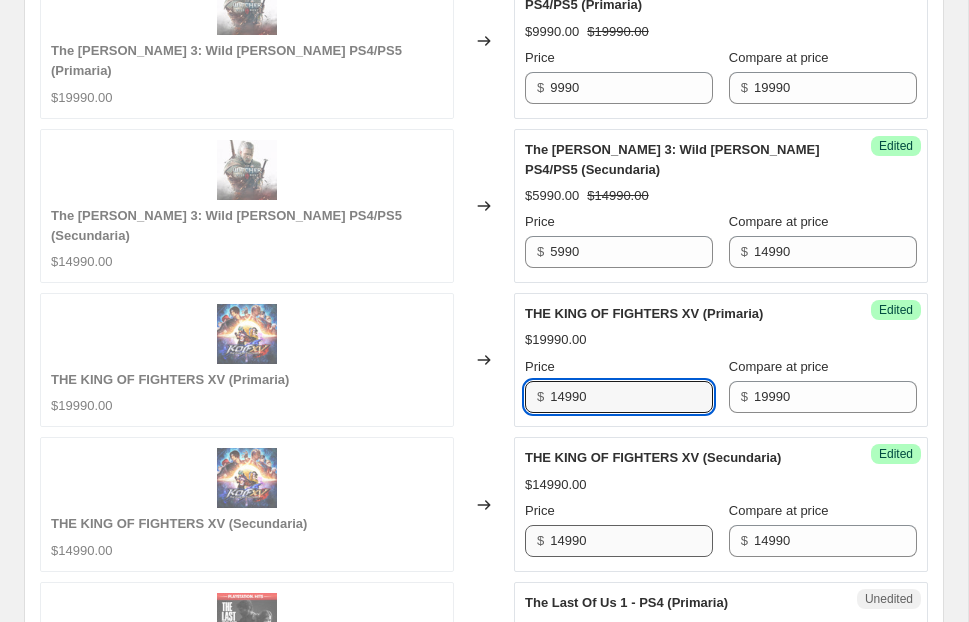 type on "14990" 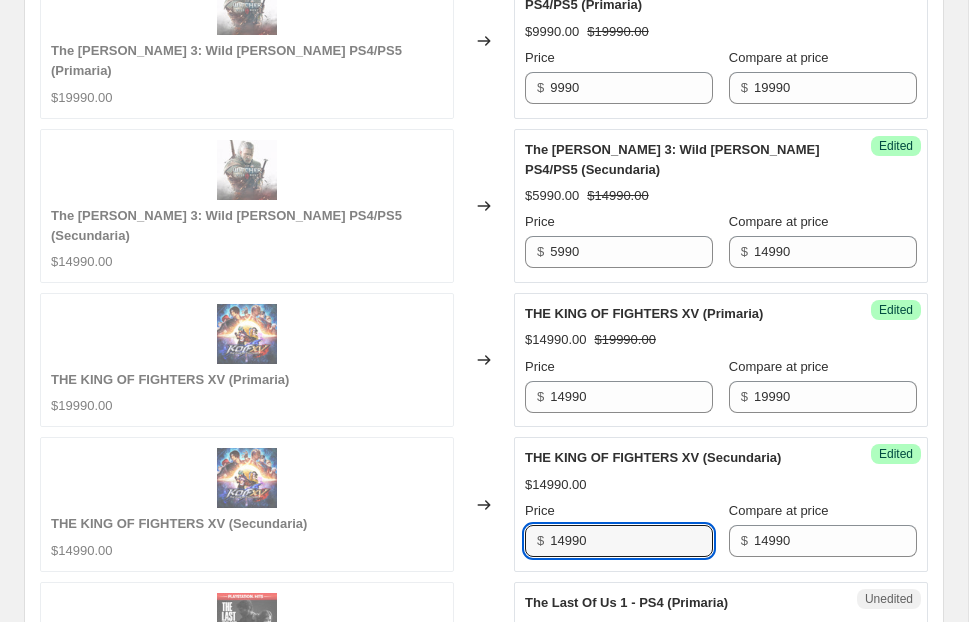 drag, startPoint x: 563, startPoint y: 493, endPoint x: 522, endPoint y: 493, distance: 41 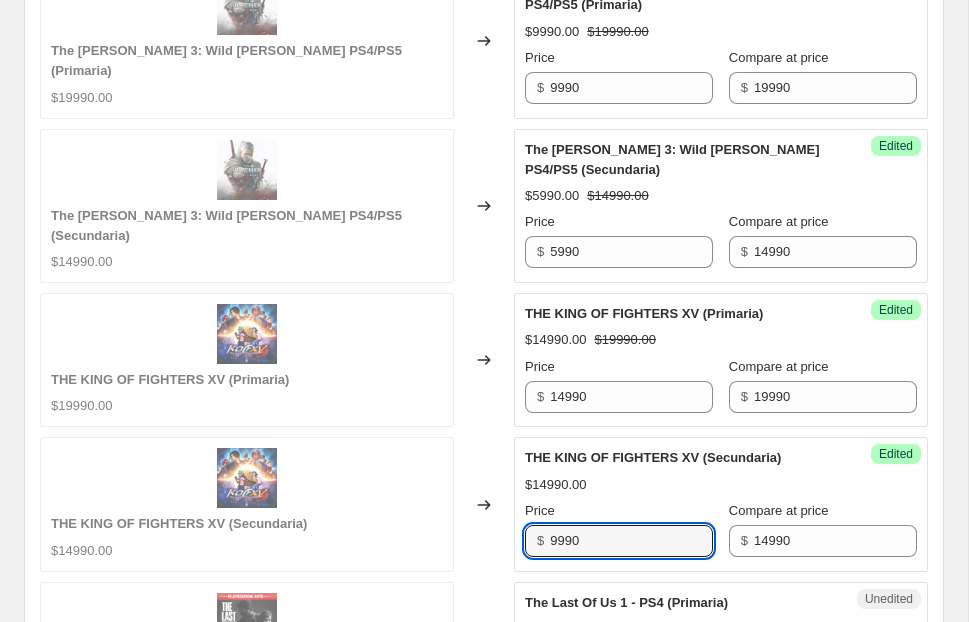 type on "9990" 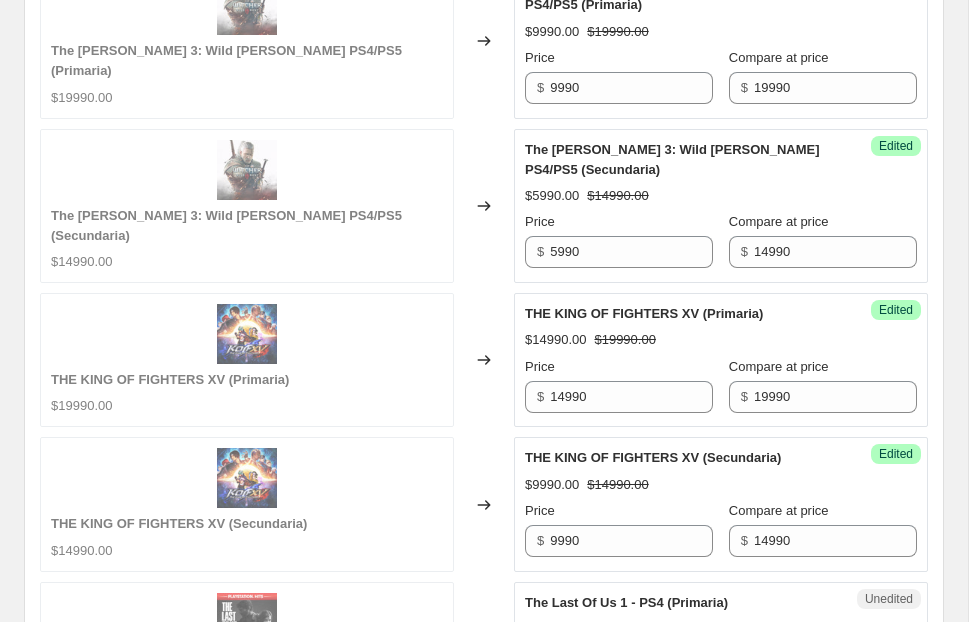 click on "$9990.00 $14990.00" at bounding box center [721, 485] 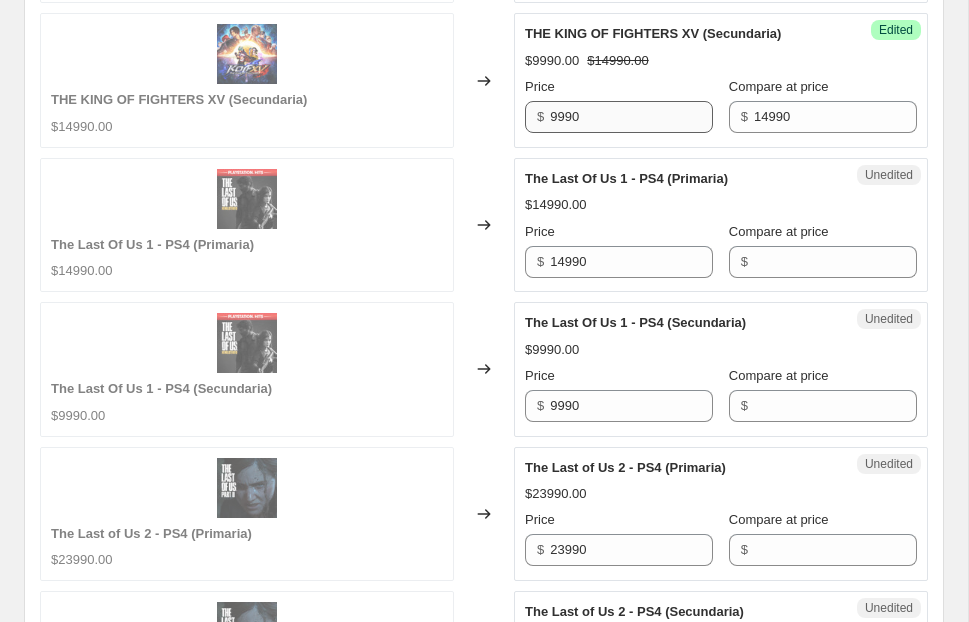 scroll, scrollTop: 1392, scrollLeft: 0, axis: vertical 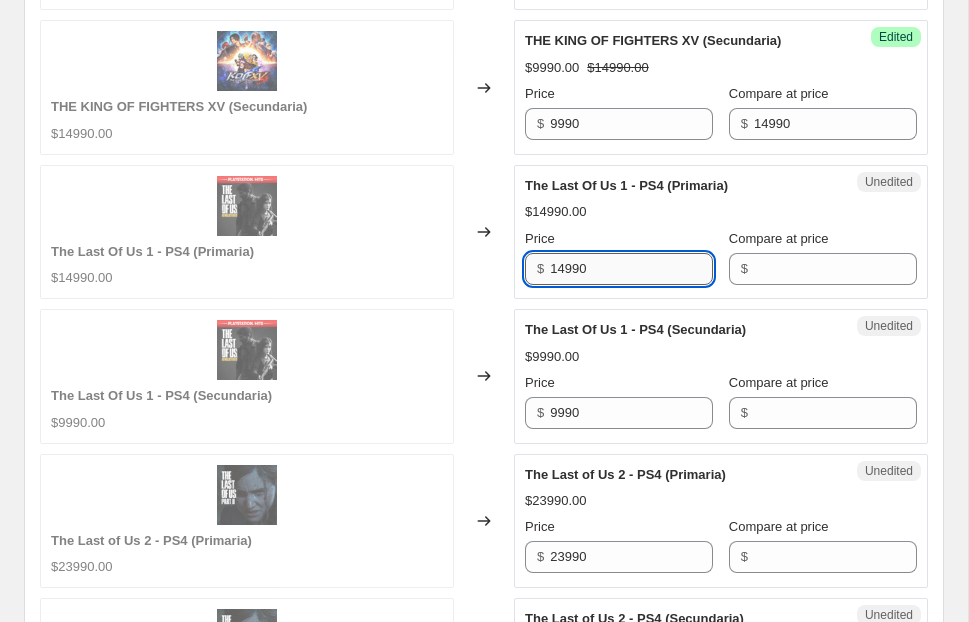 click on "14990" at bounding box center (631, 269) 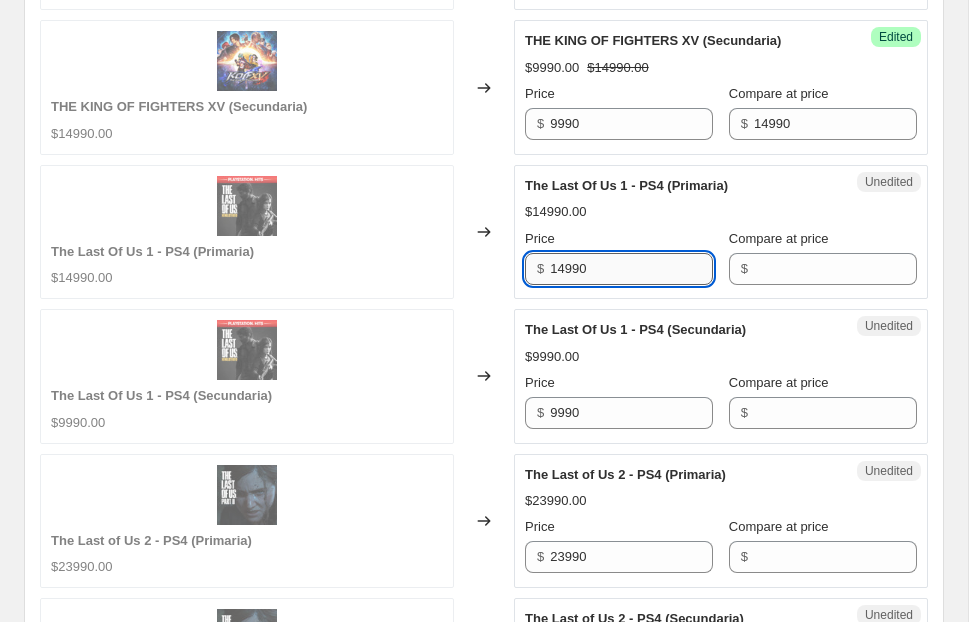 click on "14990" at bounding box center [631, 269] 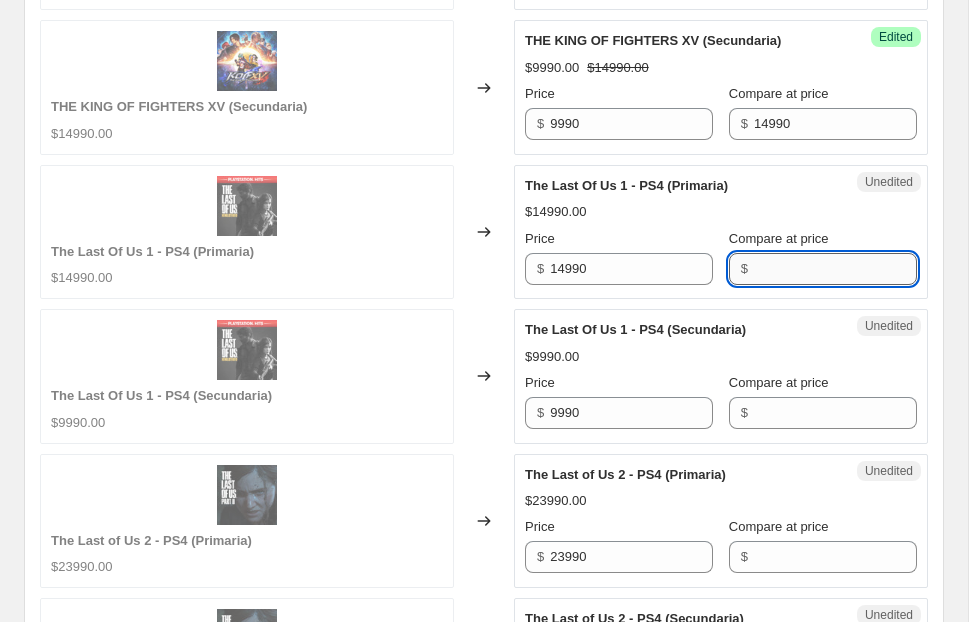 click on "Compare at price" at bounding box center (835, 269) 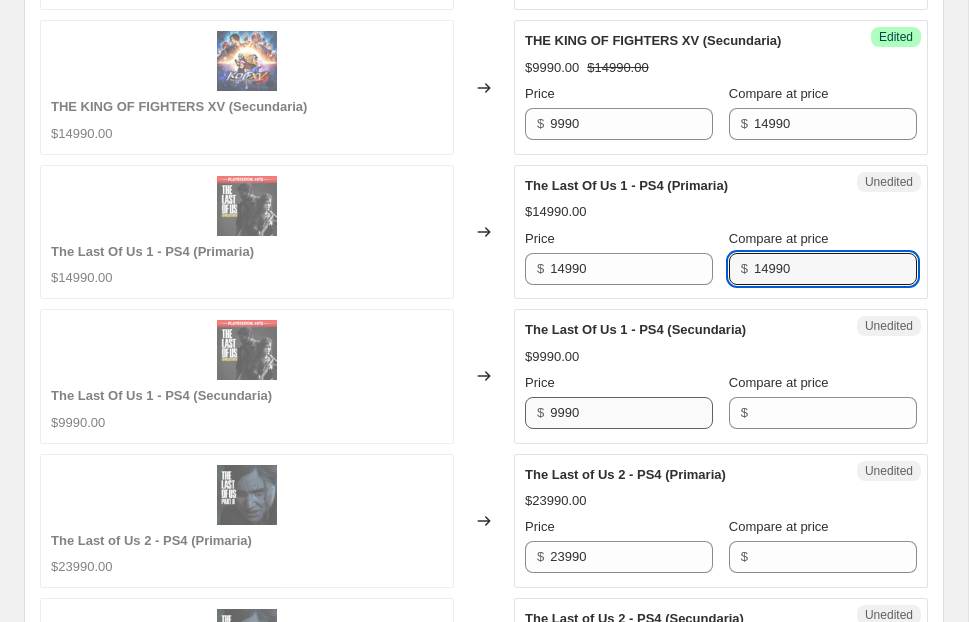 type on "14990" 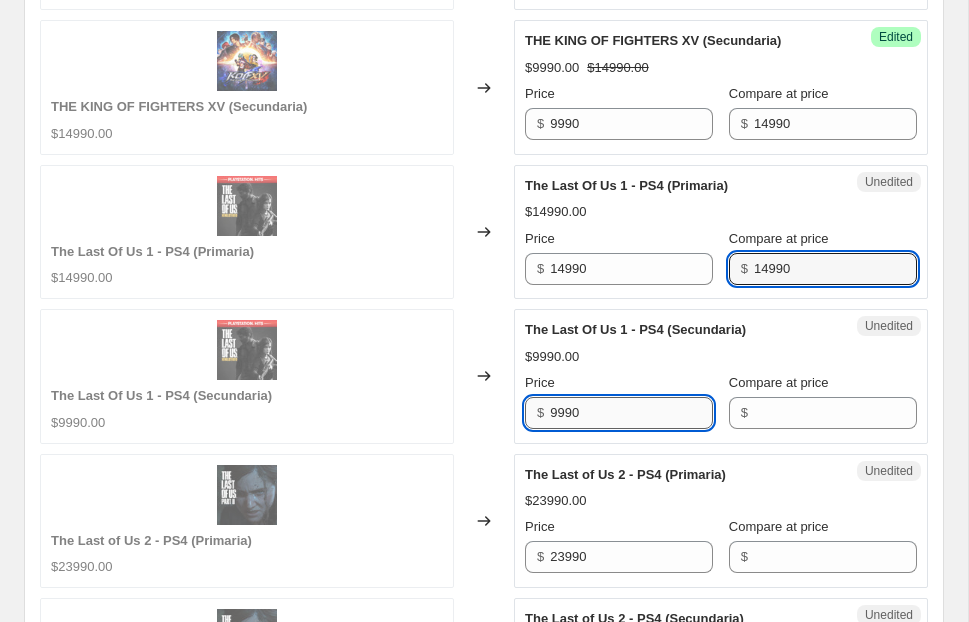 click on "9990" at bounding box center [631, 413] 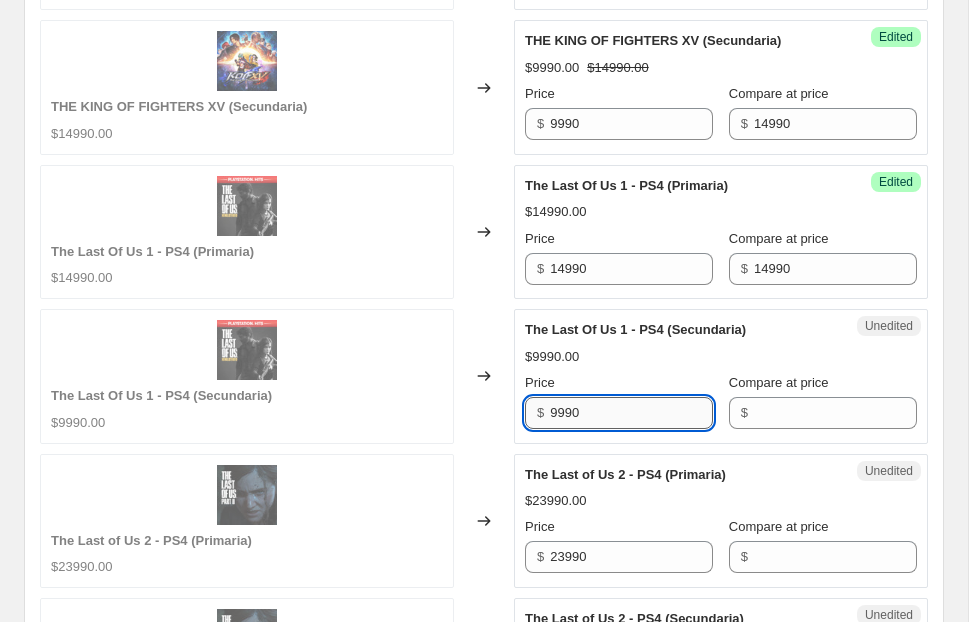 click on "9990" at bounding box center [631, 413] 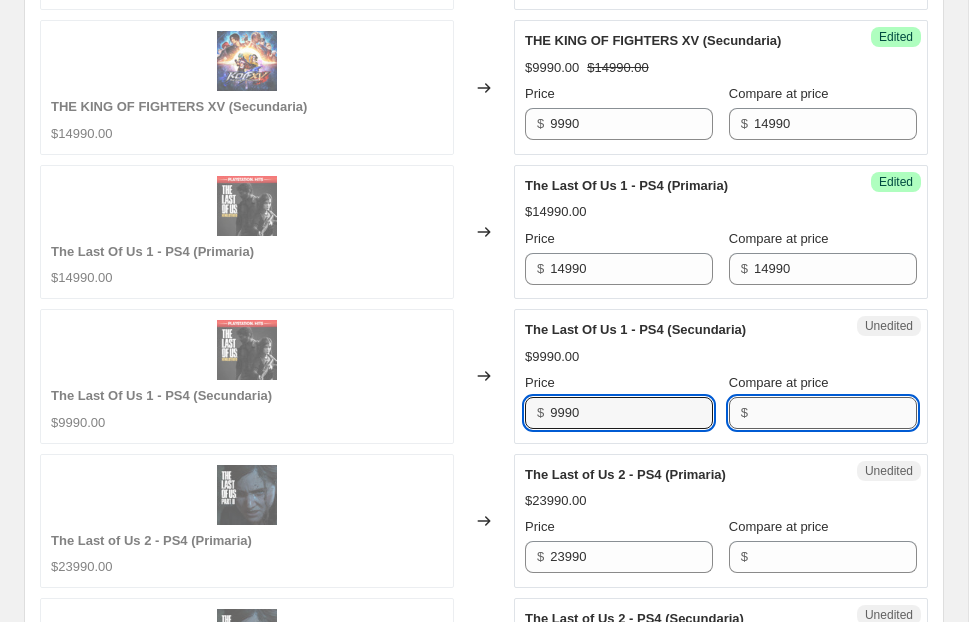 click on "Compare at price" at bounding box center (835, 413) 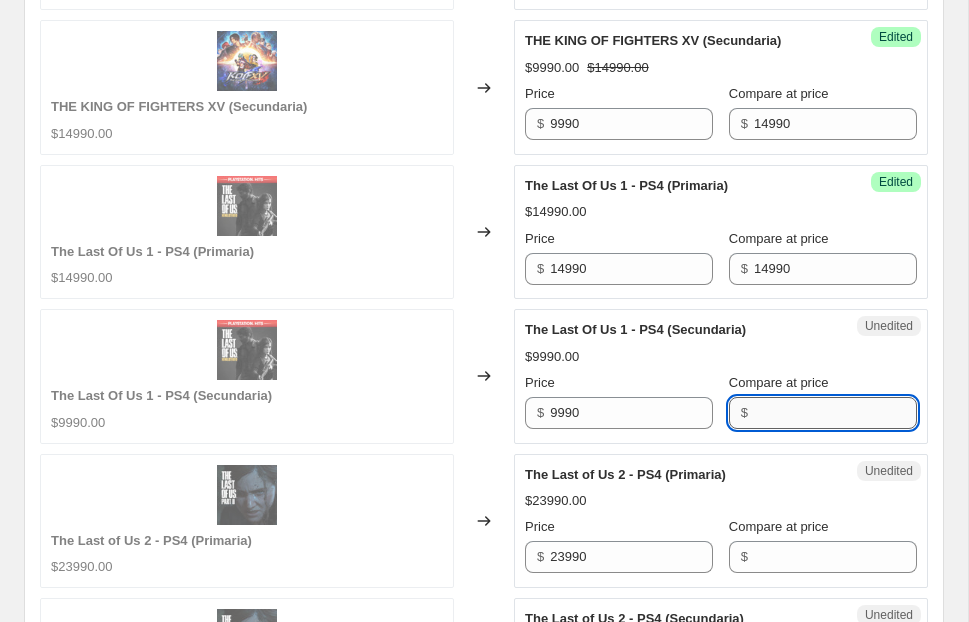 paste on "9990" 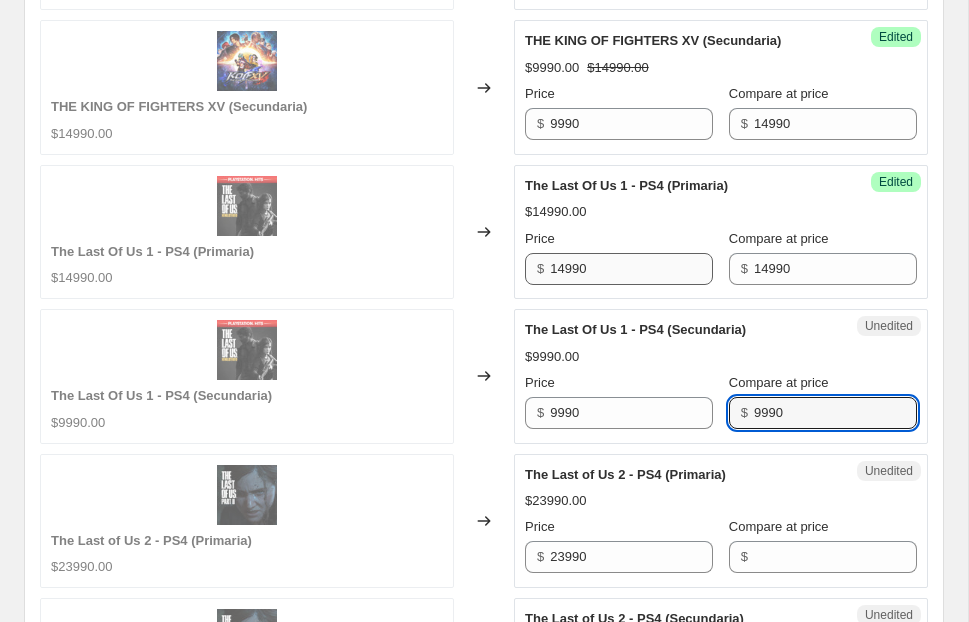 type on "9990" 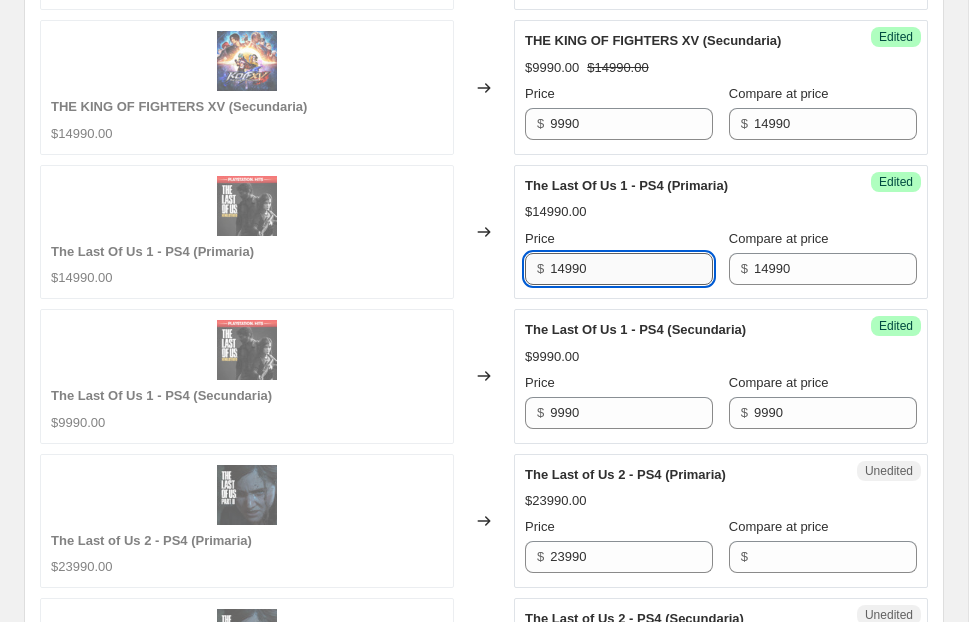 click on "14990" at bounding box center [631, 269] 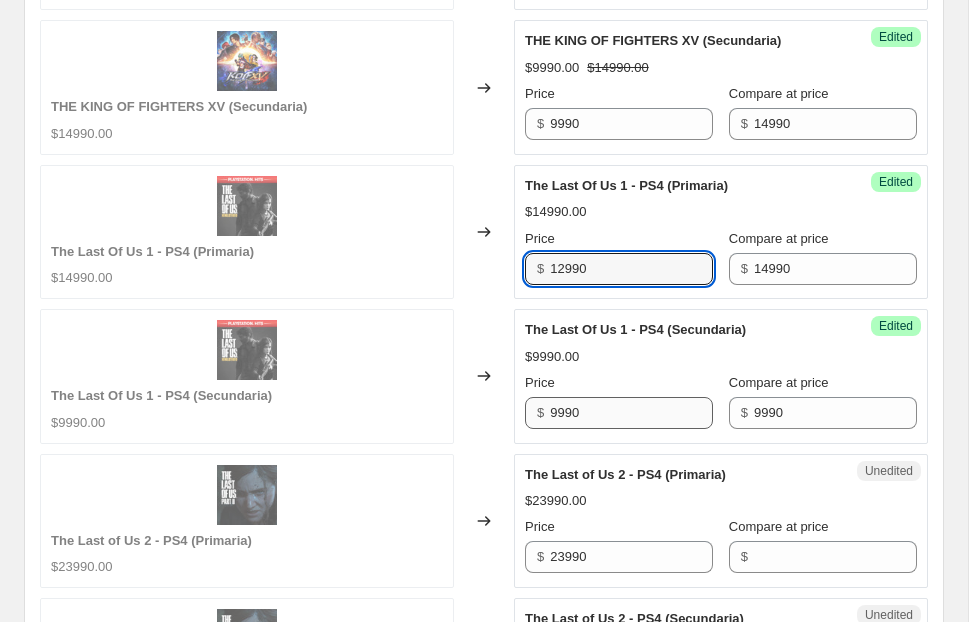 type on "12990" 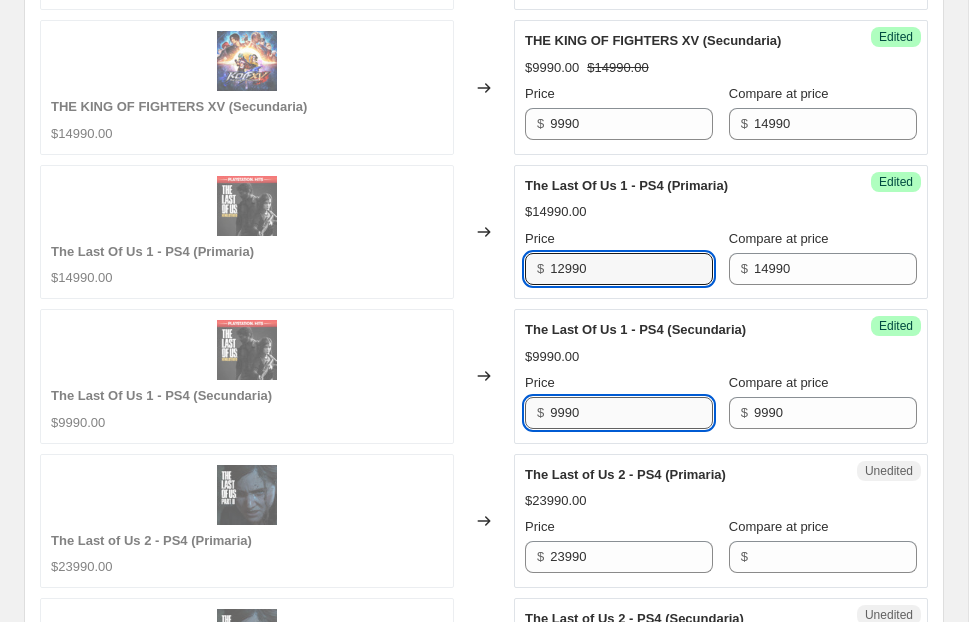 click on "9990" at bounding box center (631, 413) 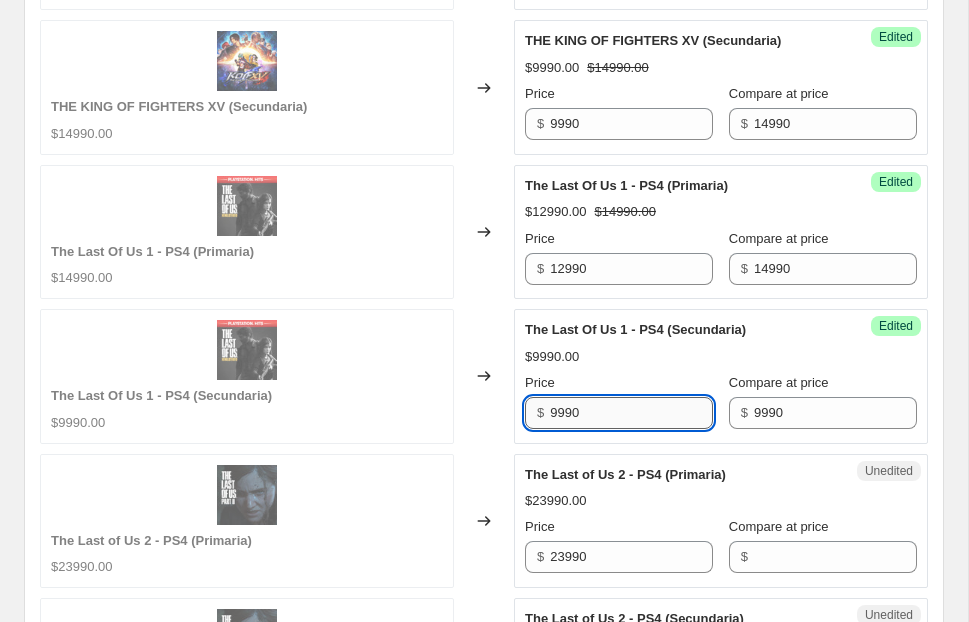 click on "9990" at bounding box center (631, 413) 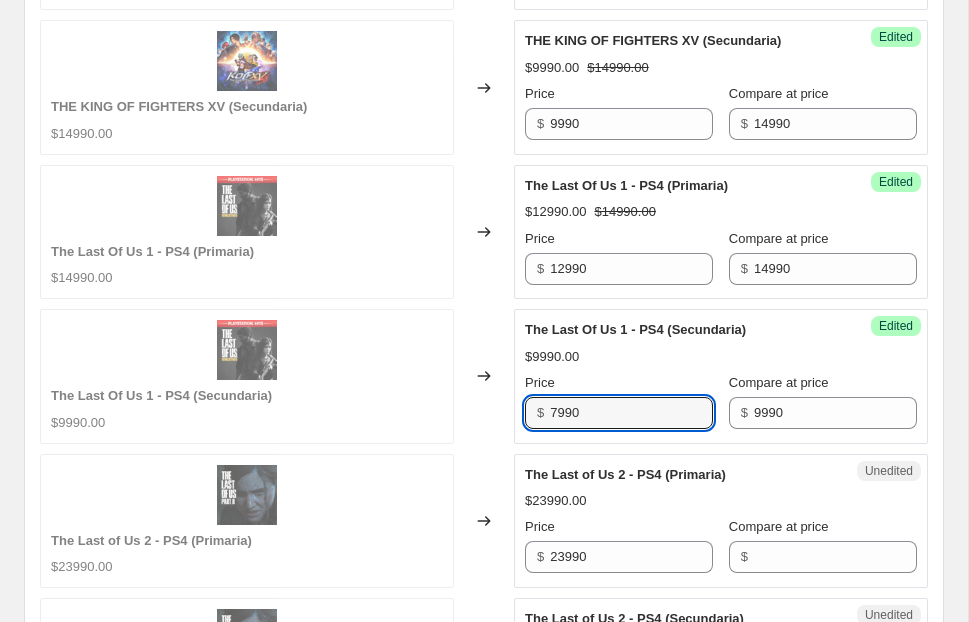type on "7990" 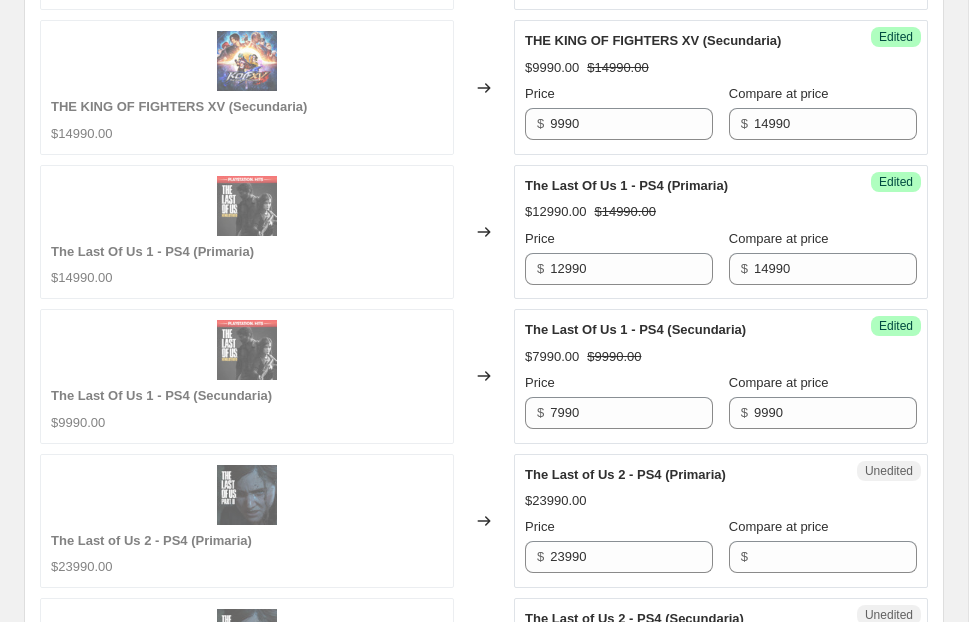 click on "$7990.00 $9990.00" at bounding box center [721, 357] 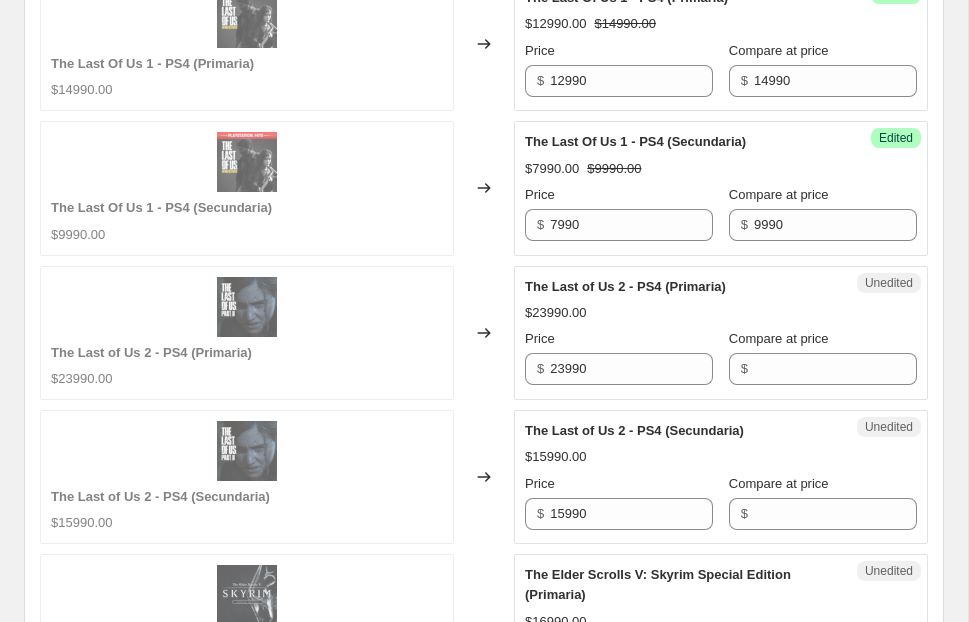 scroll, scrollTop: 1618, scrollLeft: 0, axis: vertical 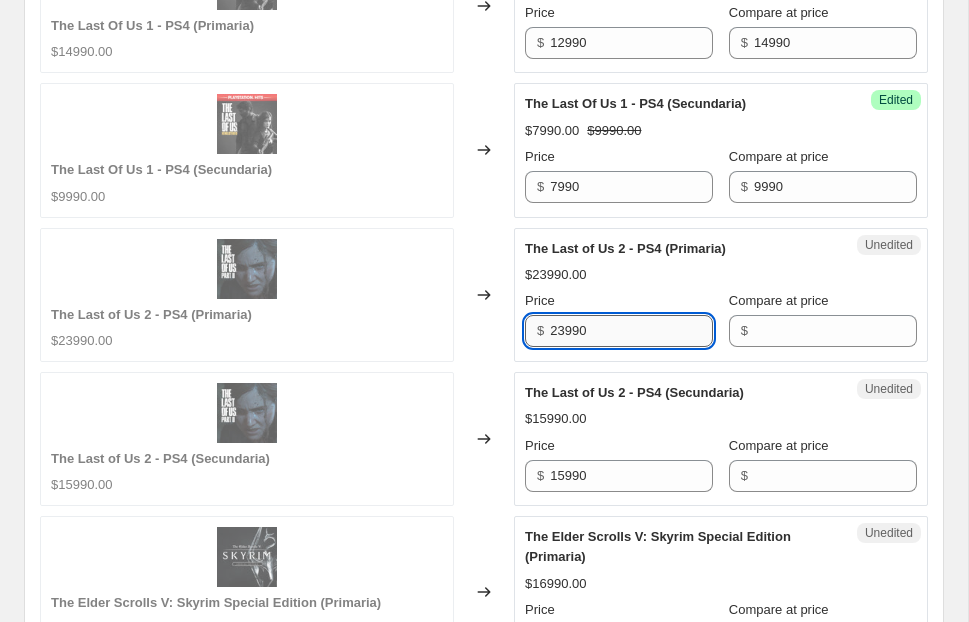 click on "23990" at bounding box center (631, 331) 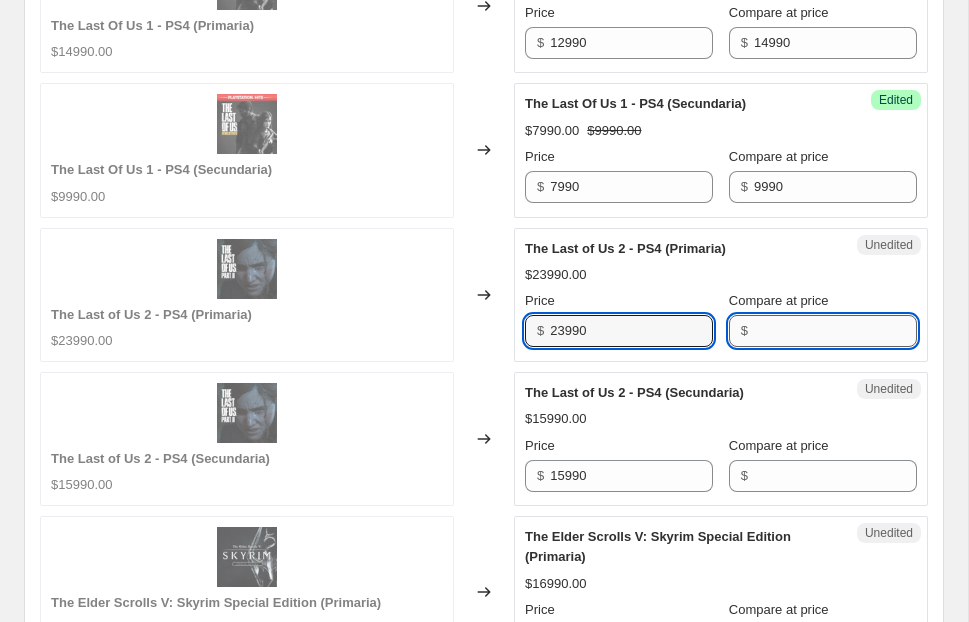 click on "Compare at price" at bounding box center [835, 331] 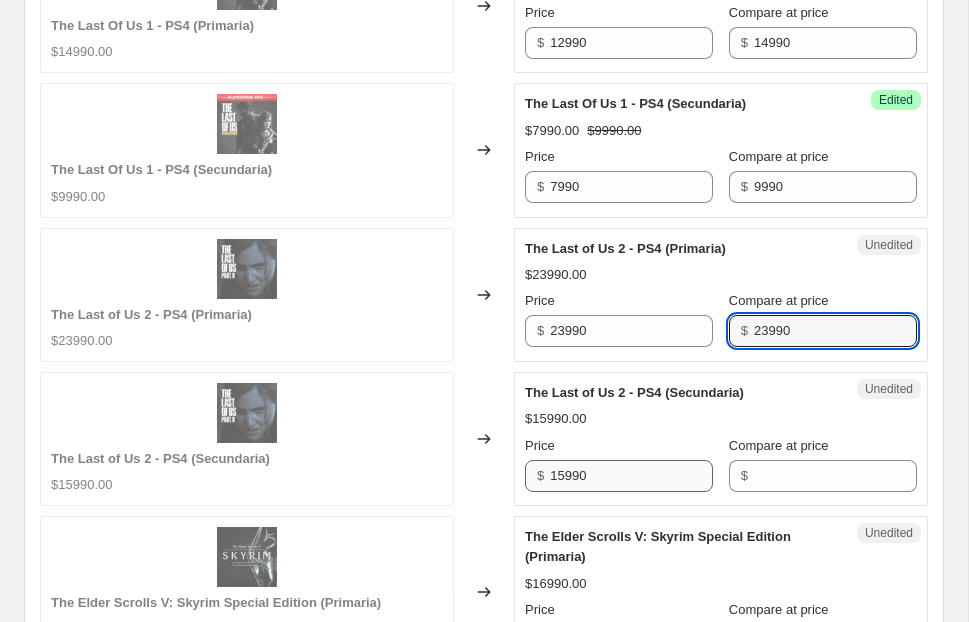 type on "23990" 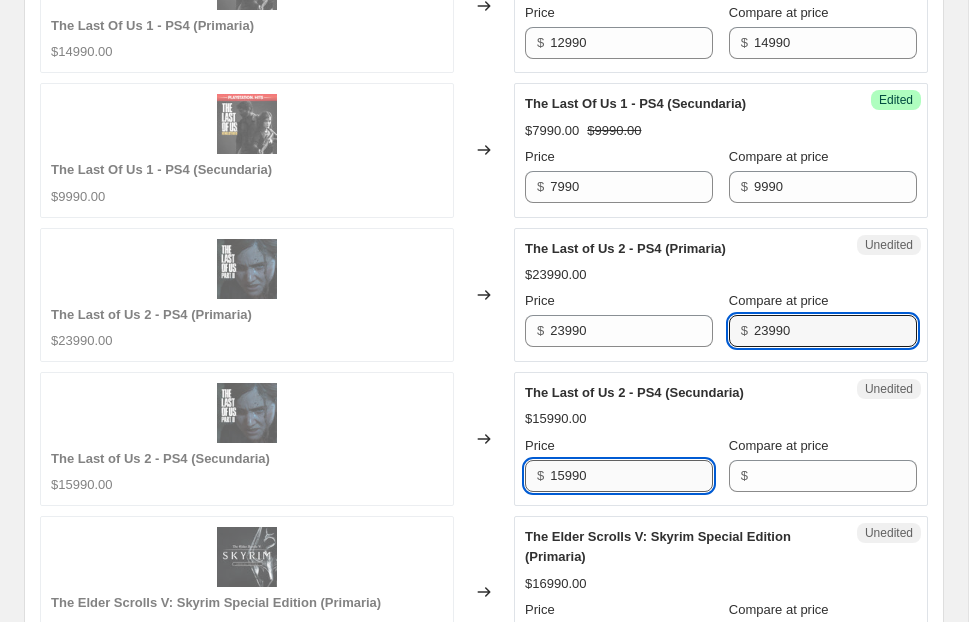 click on "15990" at bounding box center (631, 476) 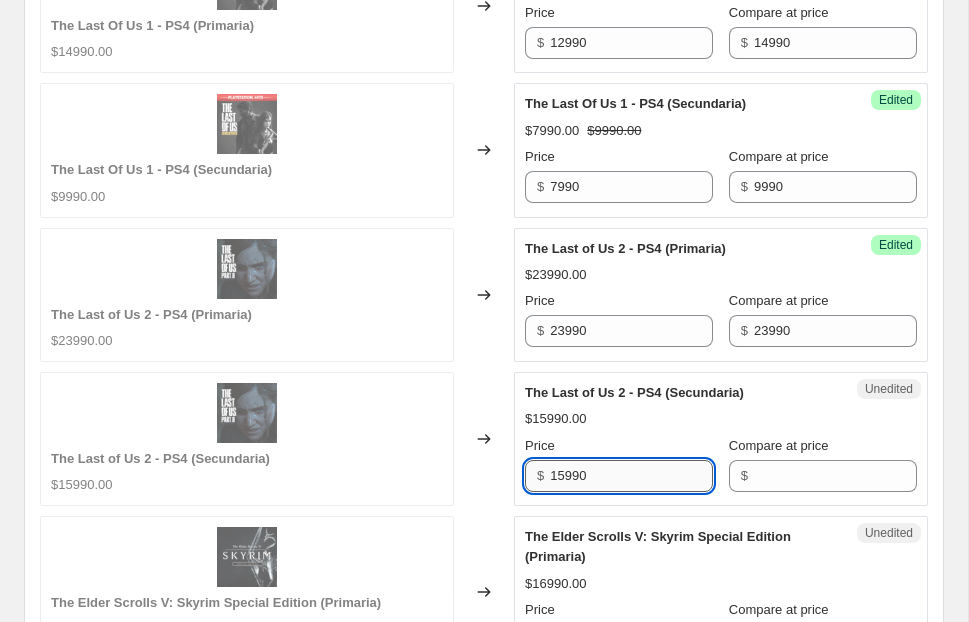 click on "15990" at bounding box center (631, 476) 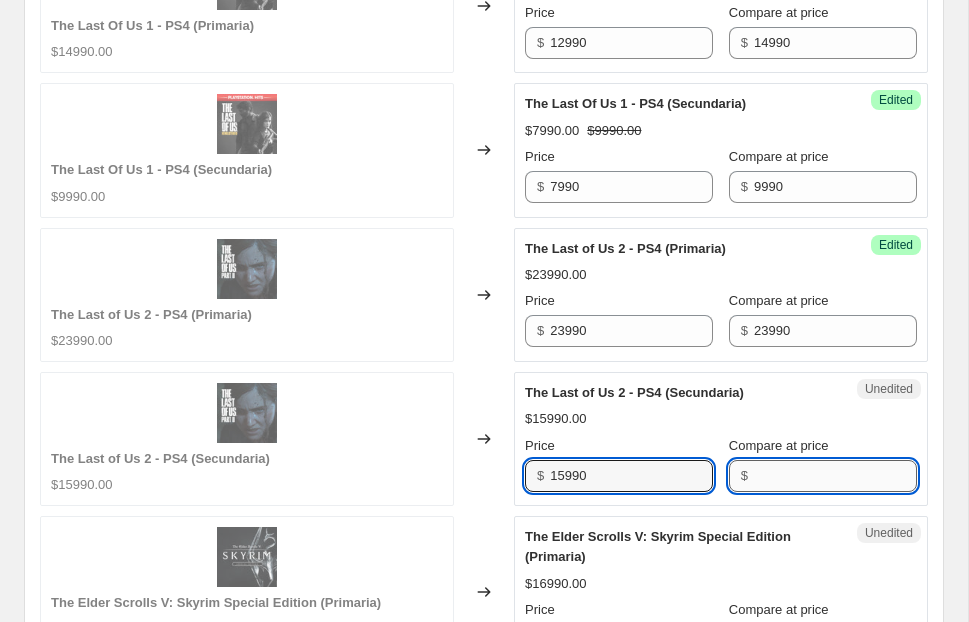 click on "Compare at price" at bounding box center (835, 476) 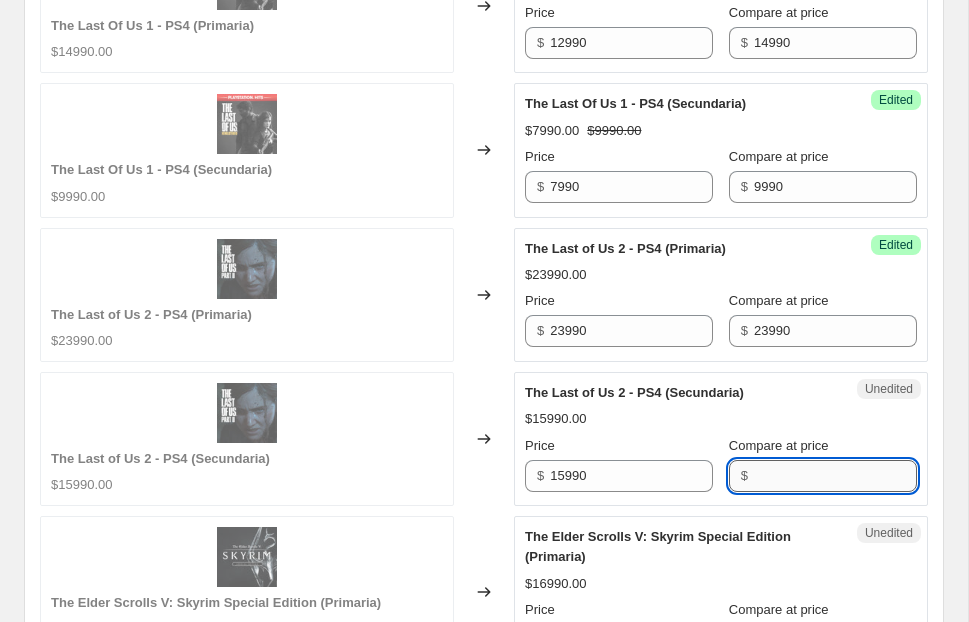 paste on "15990" 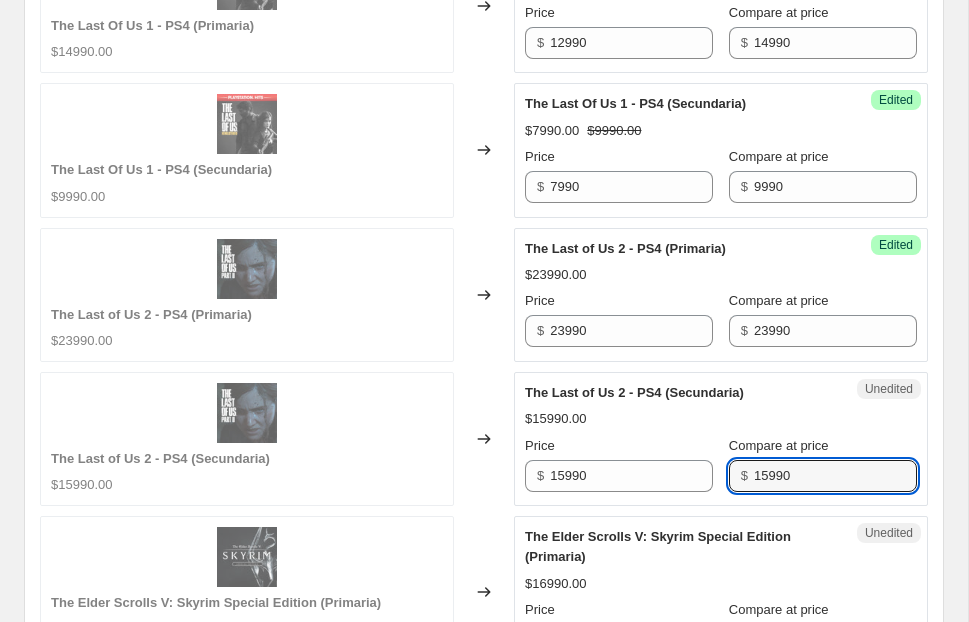 type on "15990" 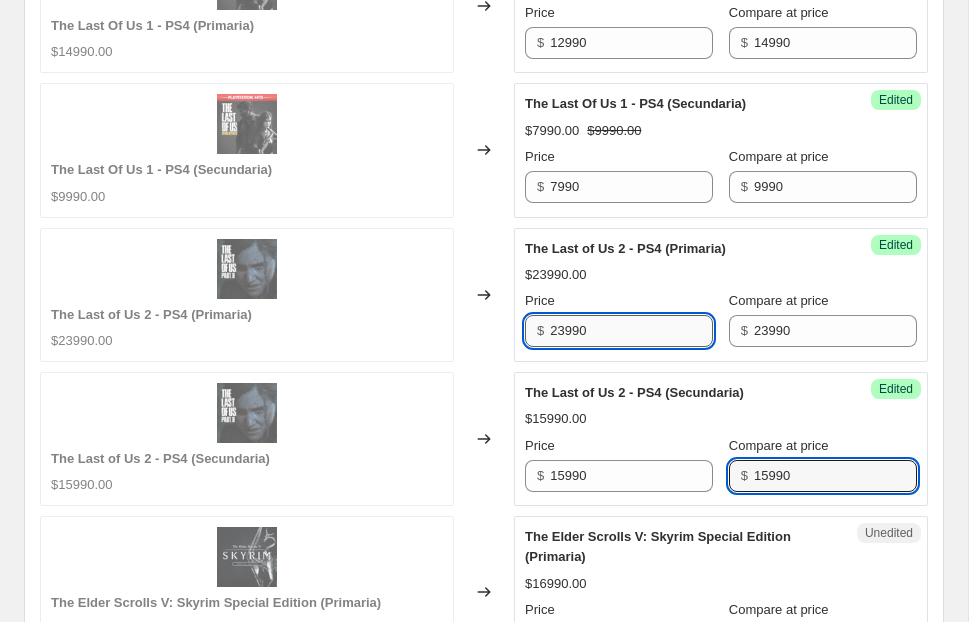 click on "23990" at bounding box center (631, 331) 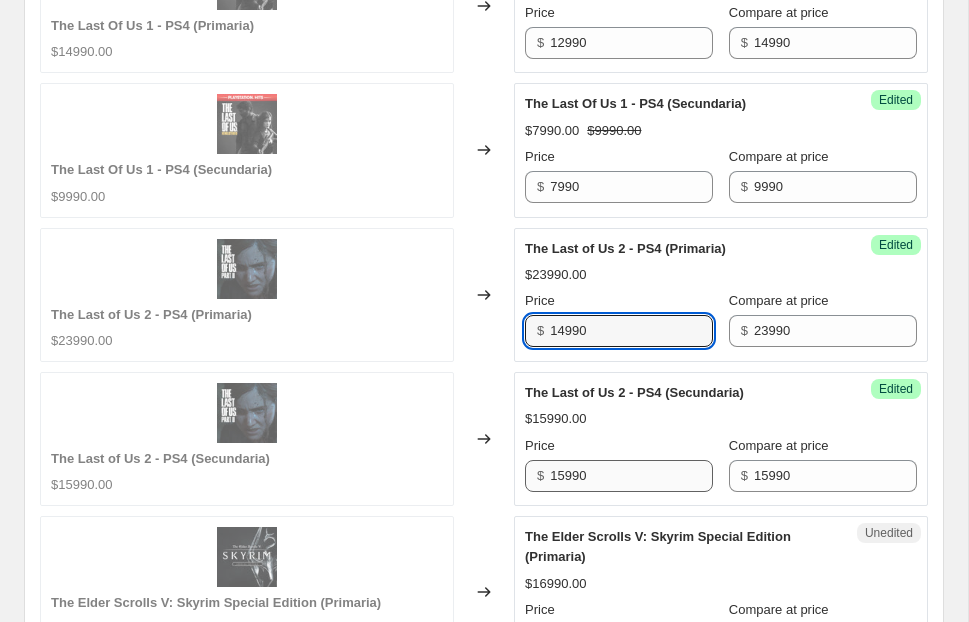 type on "14990" 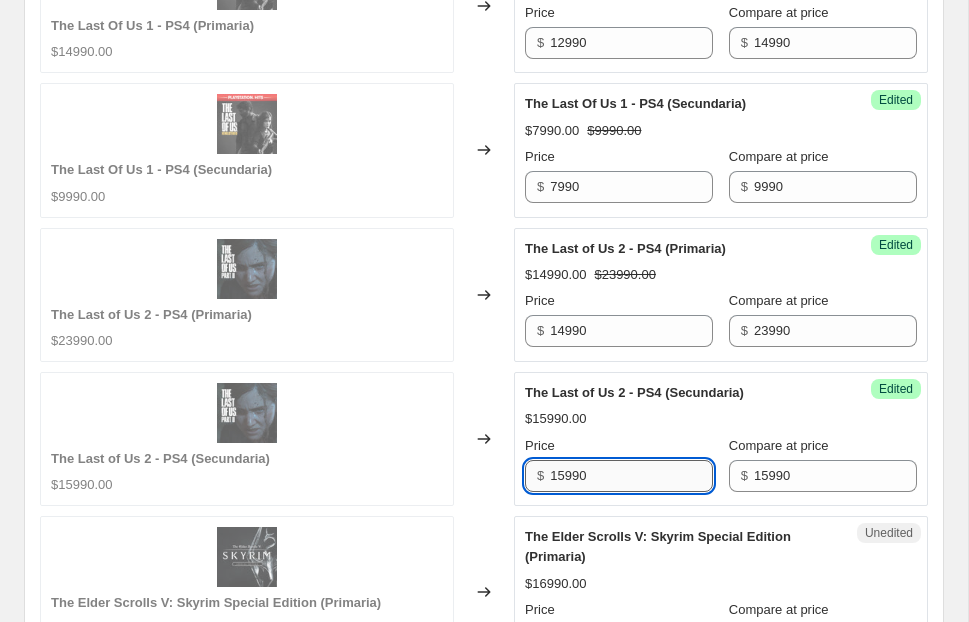 click on "15990" at bounding box center (631, 476) 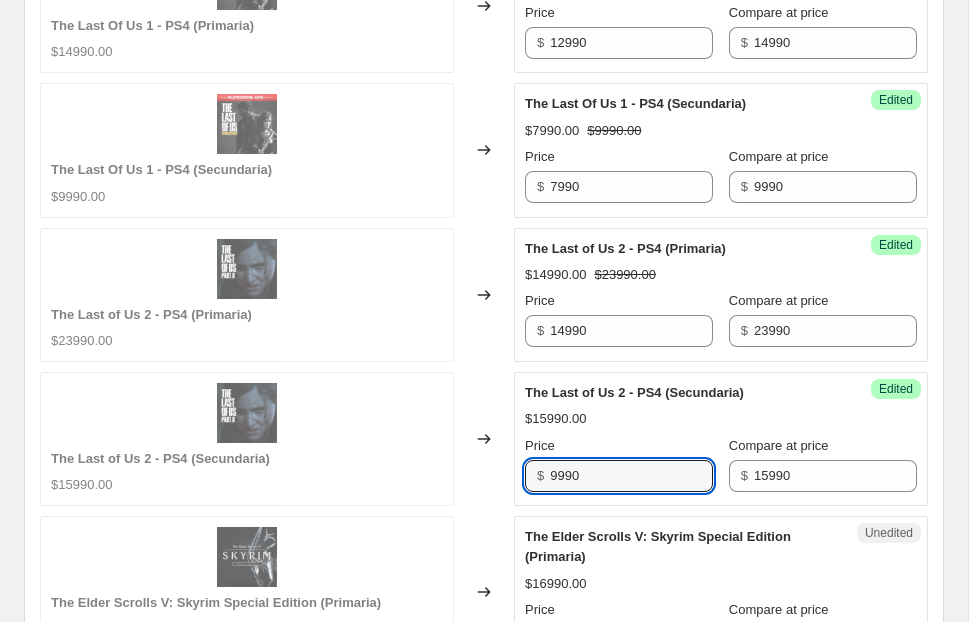 type on "9990" 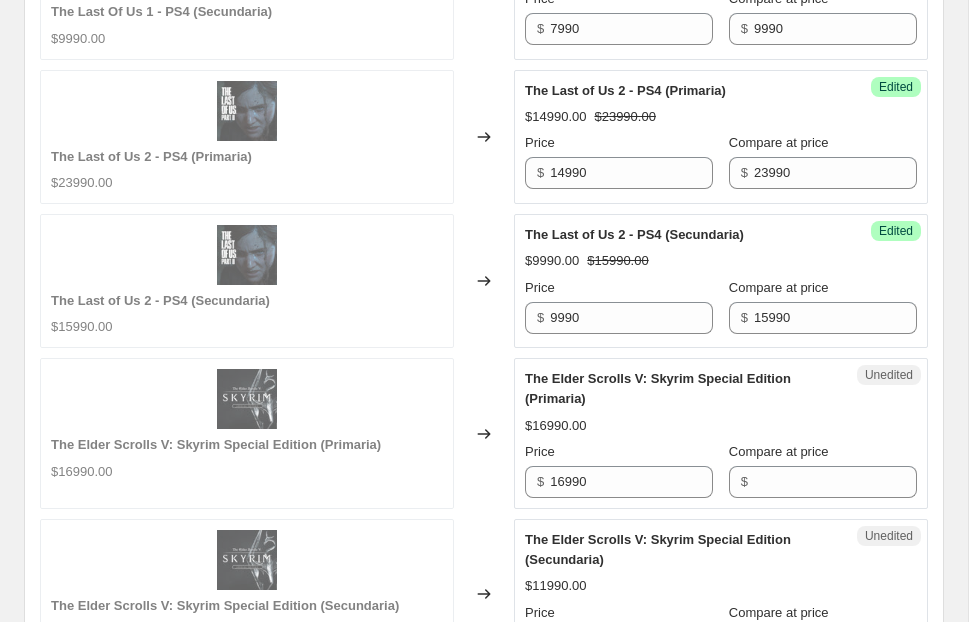 scroll, scrollTop: 1778, scrollLeft: 0, axis: vertical 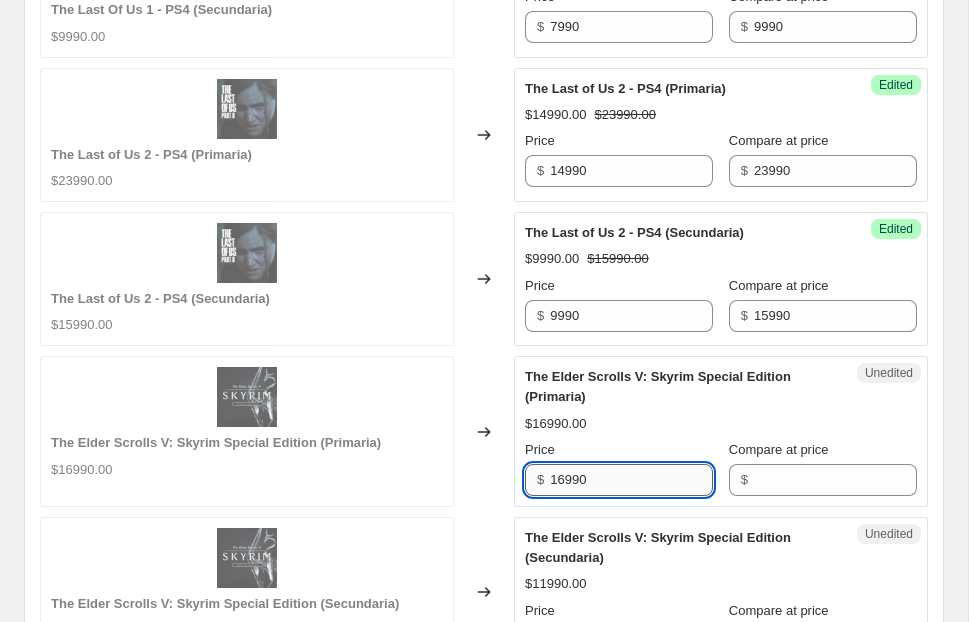 click on "16990" at bounding box center [631, 480] 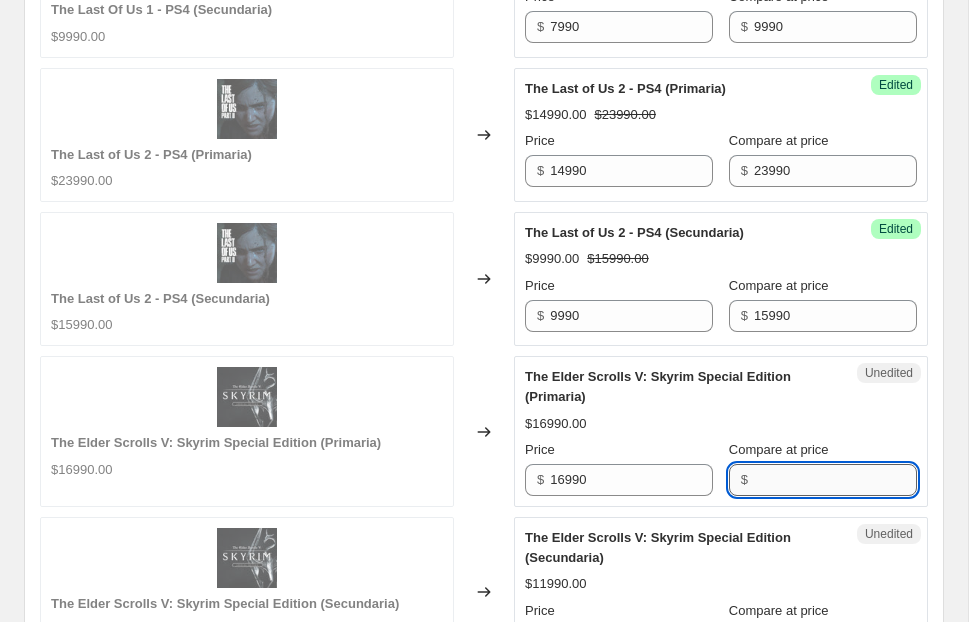 click on "Compare at price" at bounding box center [835, 480] 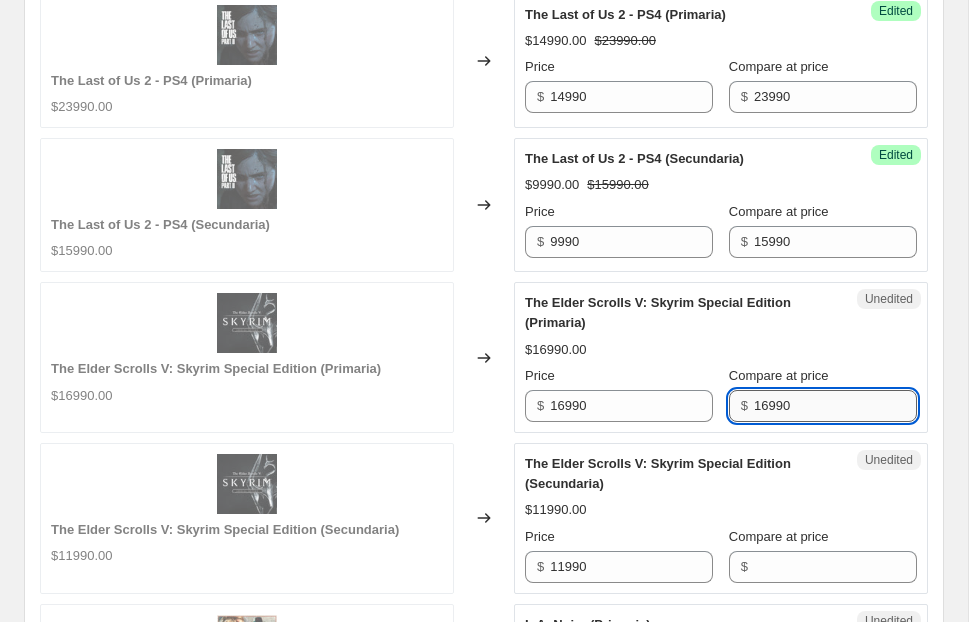 scroll, scrollTop: 1985, scrollLeft: 0, axis: vertical 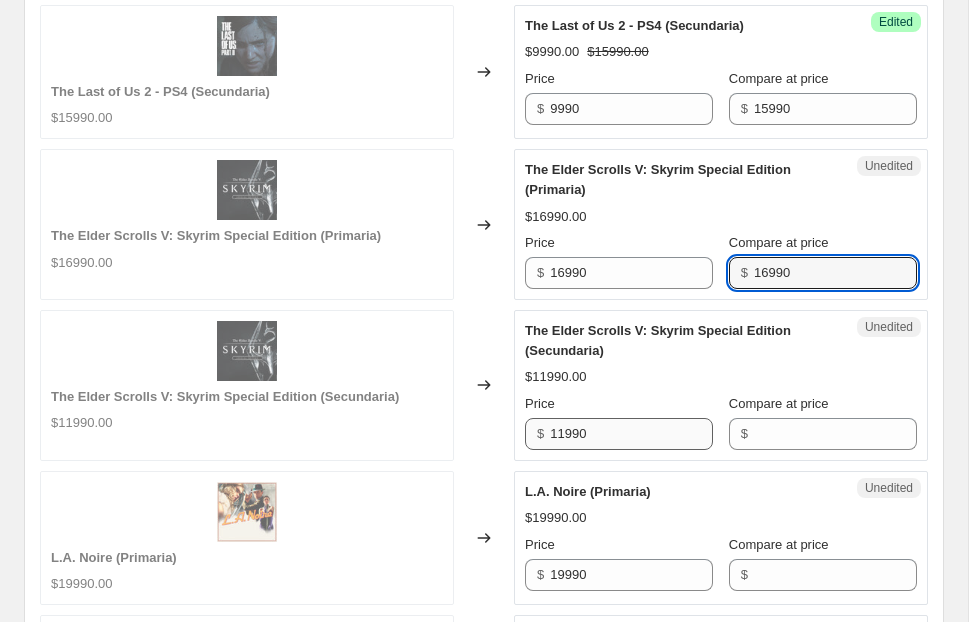 type on "16990" 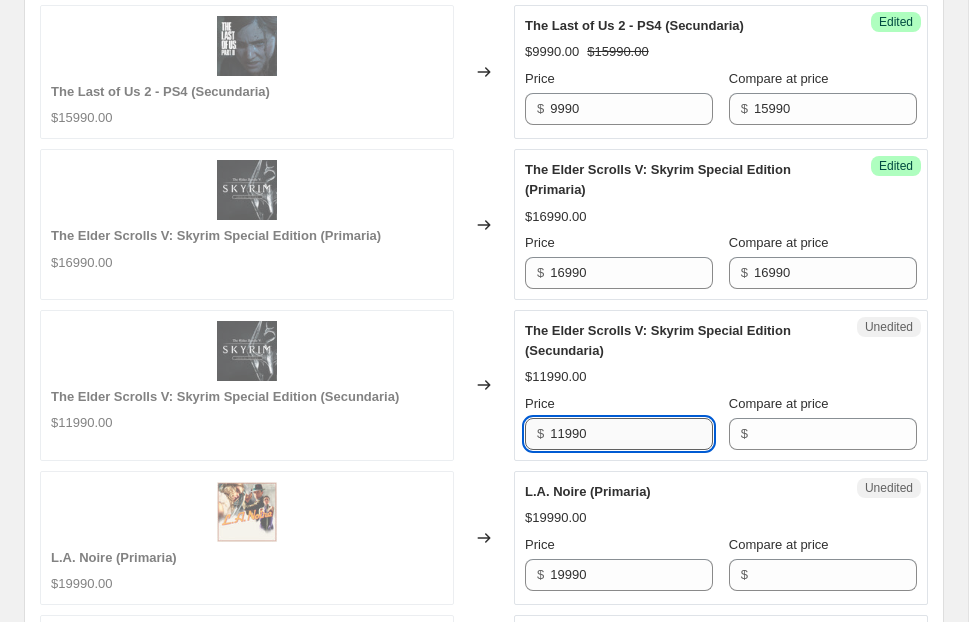 click on "11990" at bounding box center (631, 434) 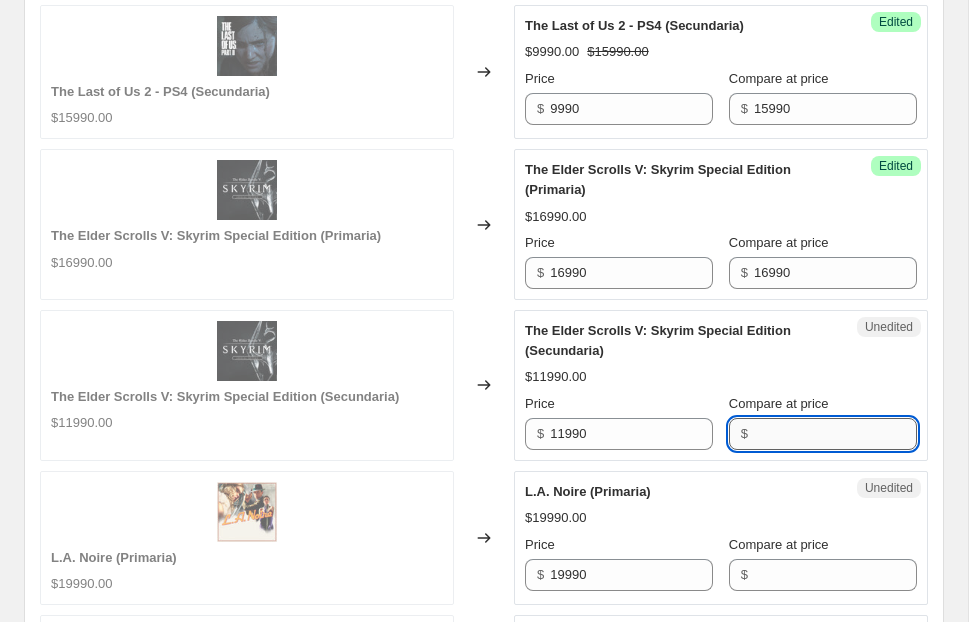 click on "Compare at price" at bounding box center (835, 434) 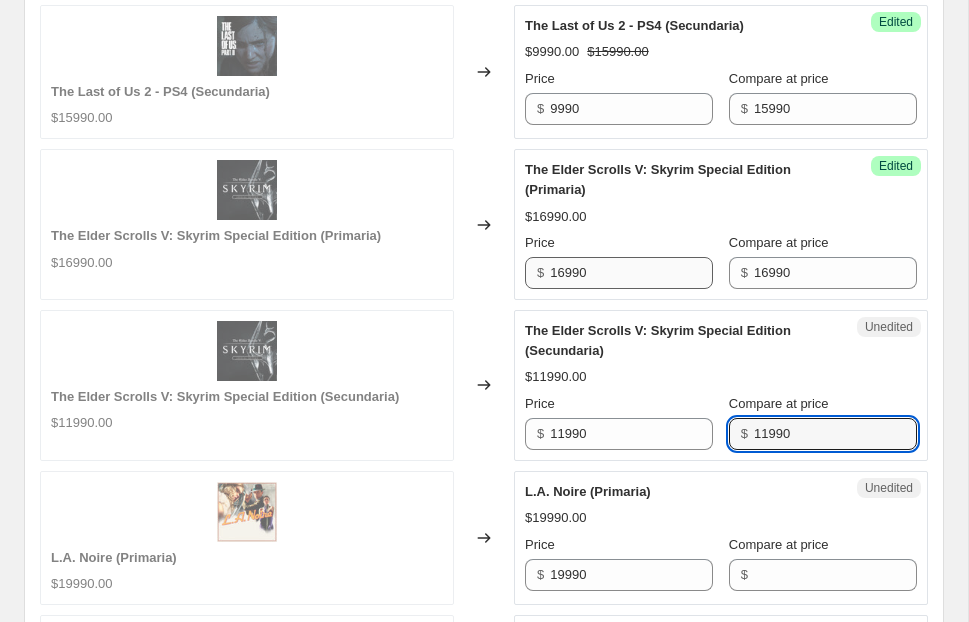 type on "11990" 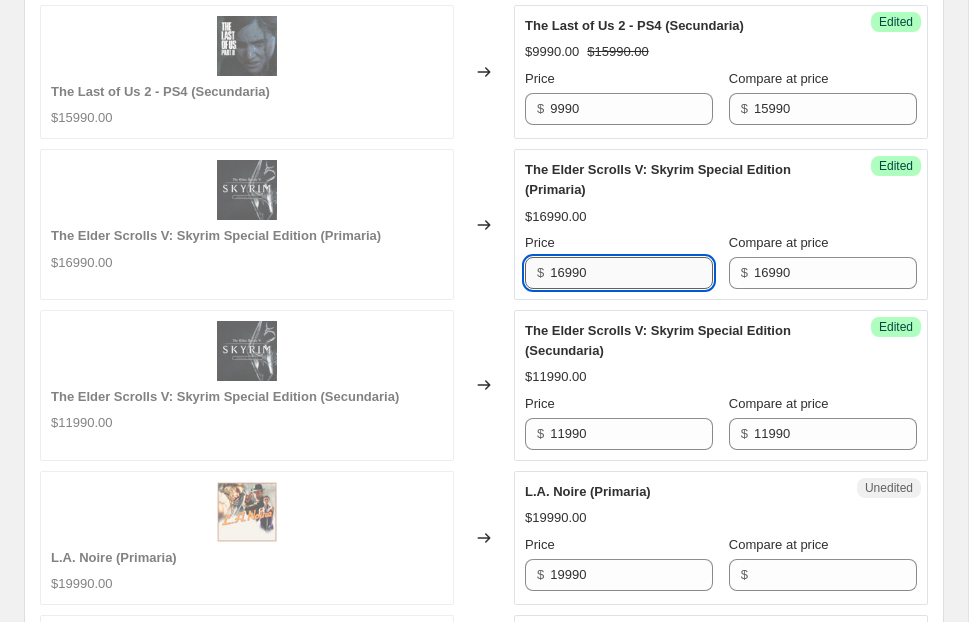 click on "16990" at bounding box center [631, 273] 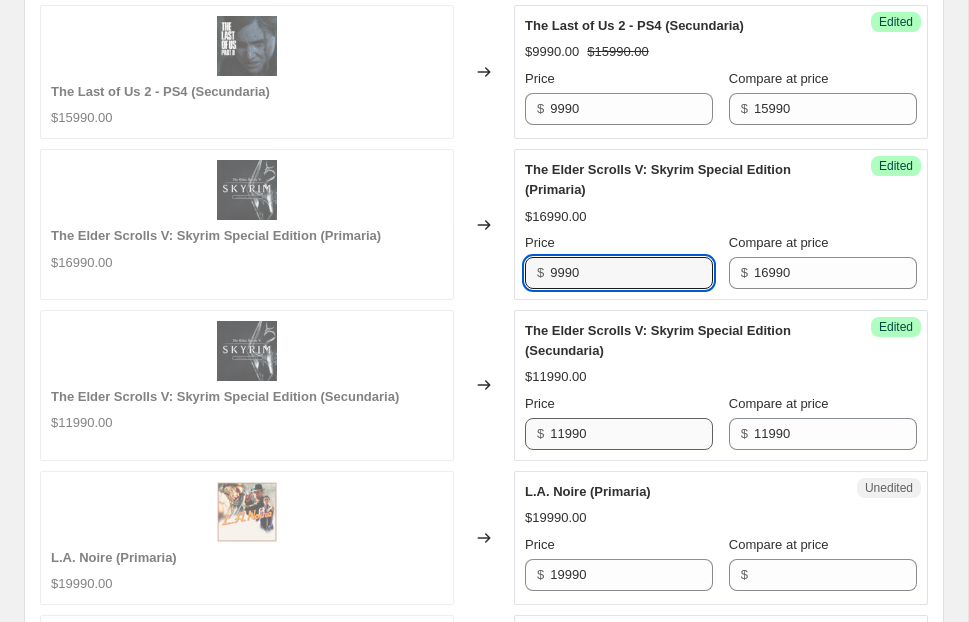 type on "9990" 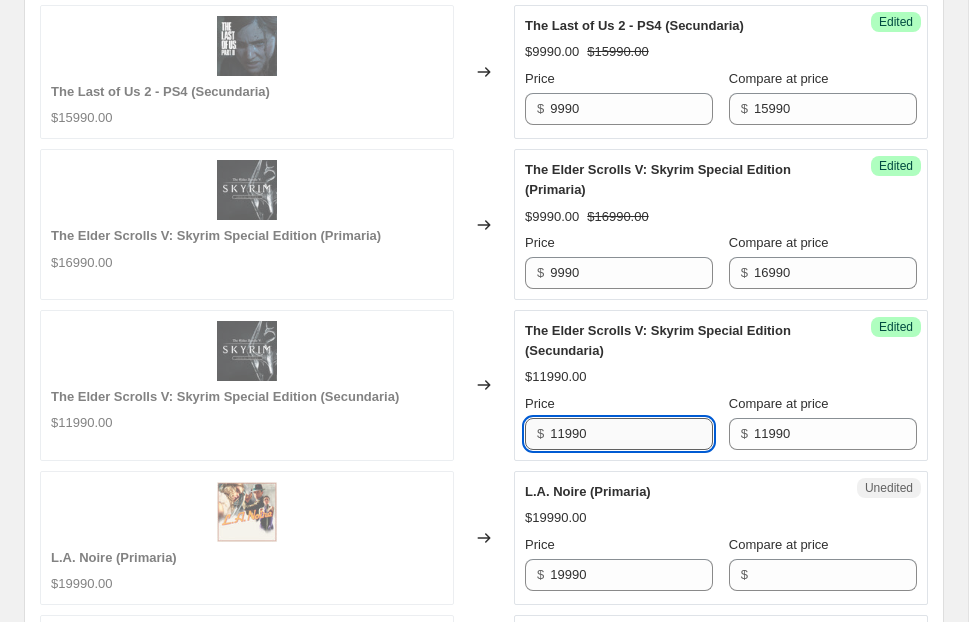 click on "11990" at bounding box center [631, 434] 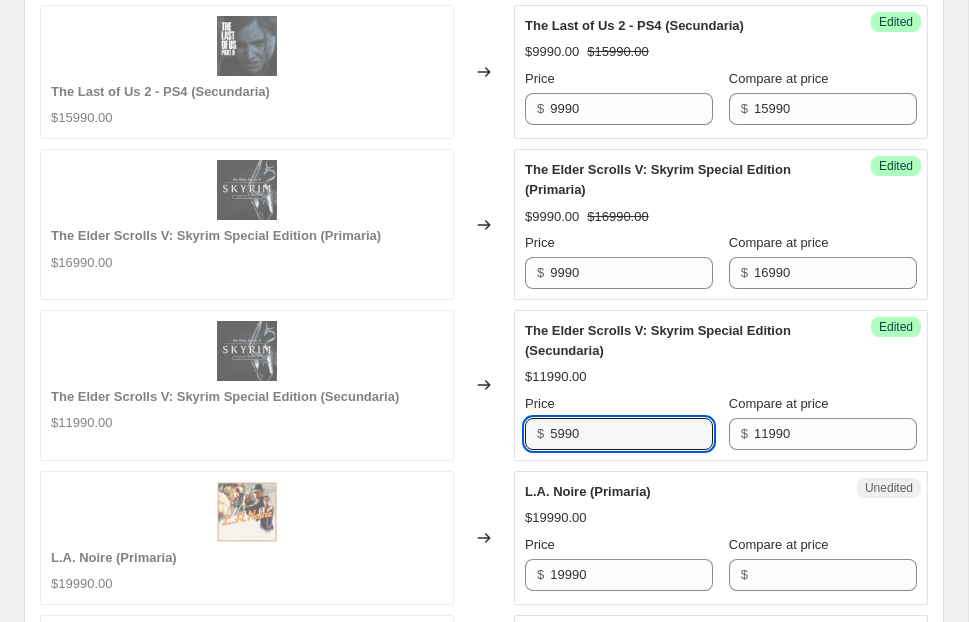 type on "5990" 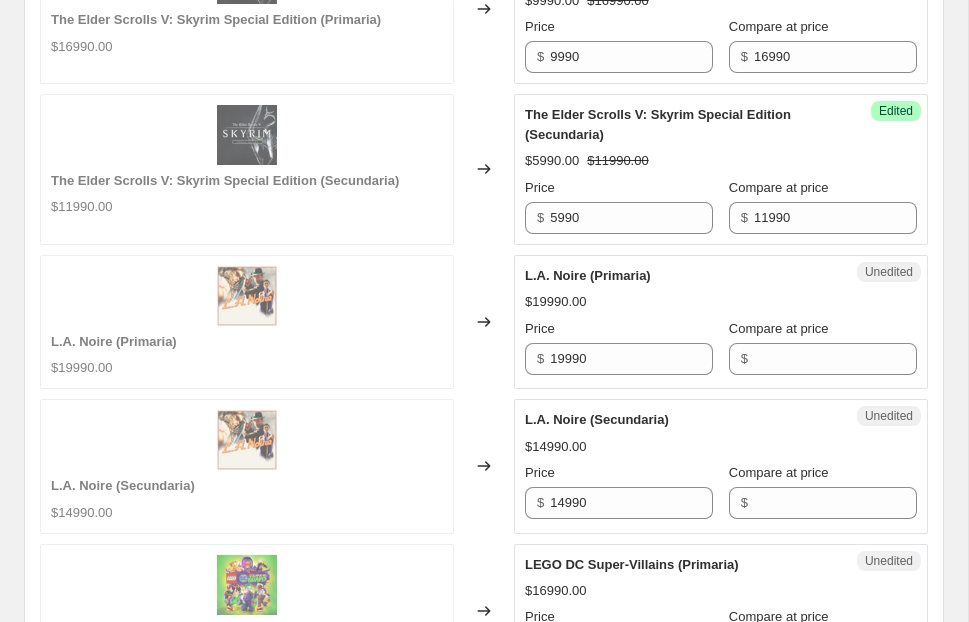 scroll, scrollTop: 2202, scrollLeft: 0, axis: vertical 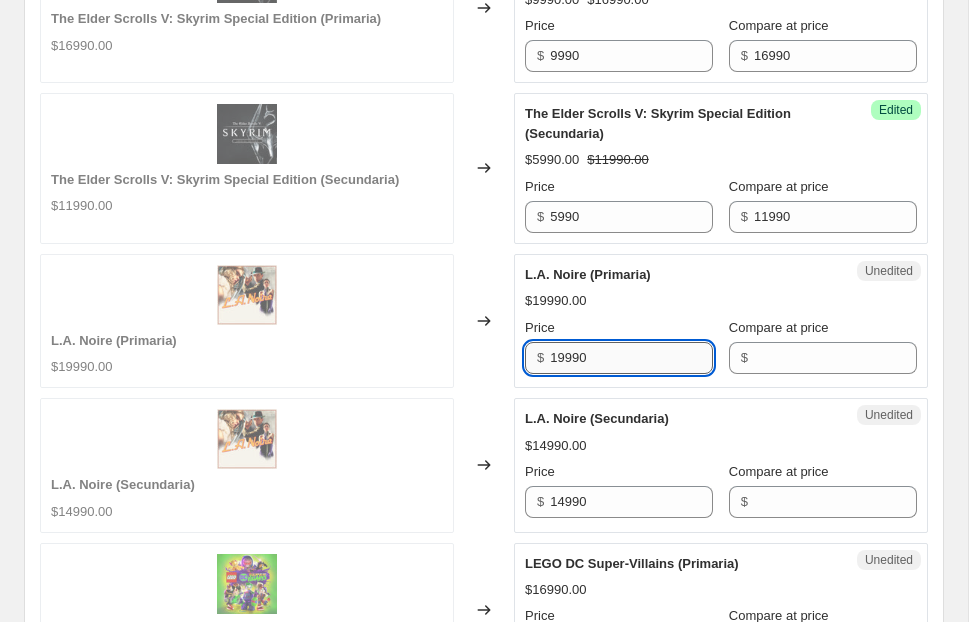click on "19990" at bounding box center [631, 358] 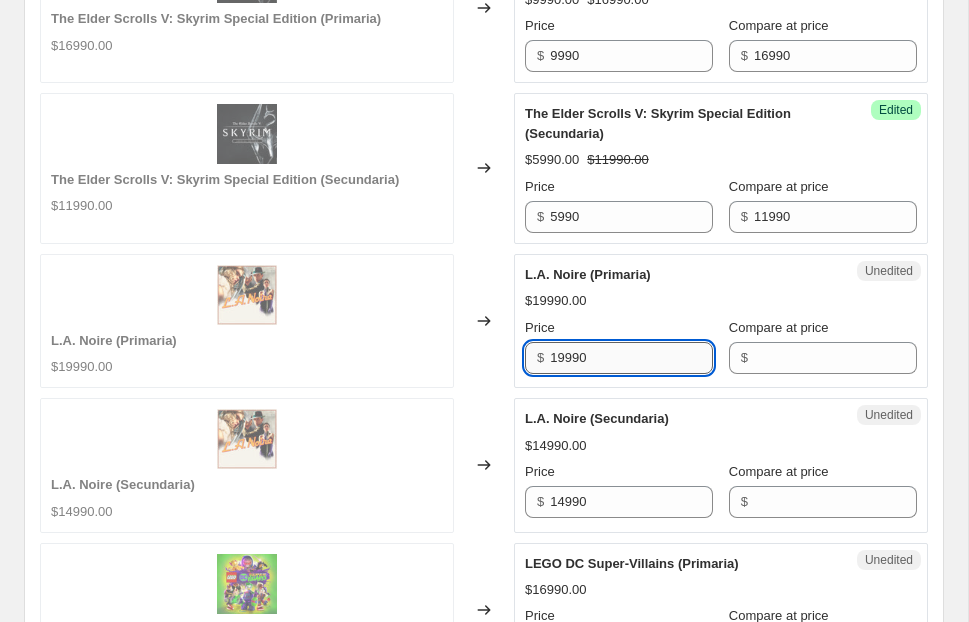 click on "19990" at bounding box center (631, 358) 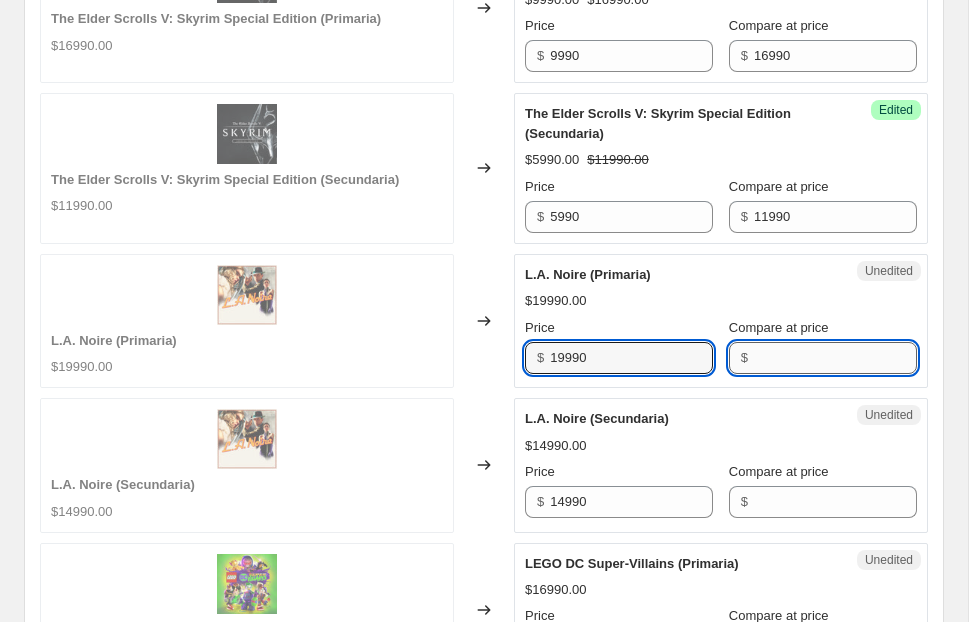 click on "Compare at price" at bounding box center (835, 358) 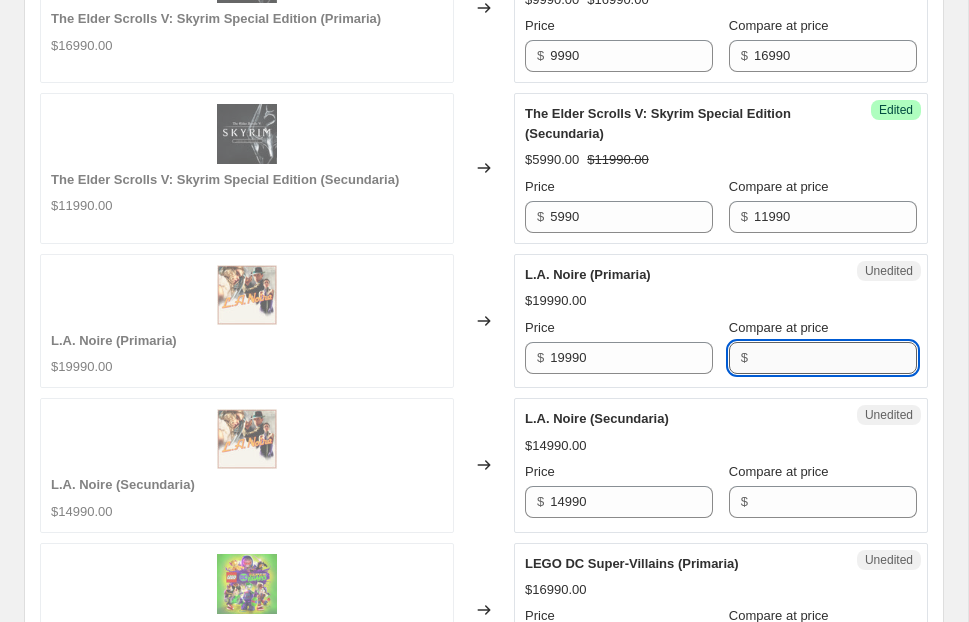 paste on "19990" 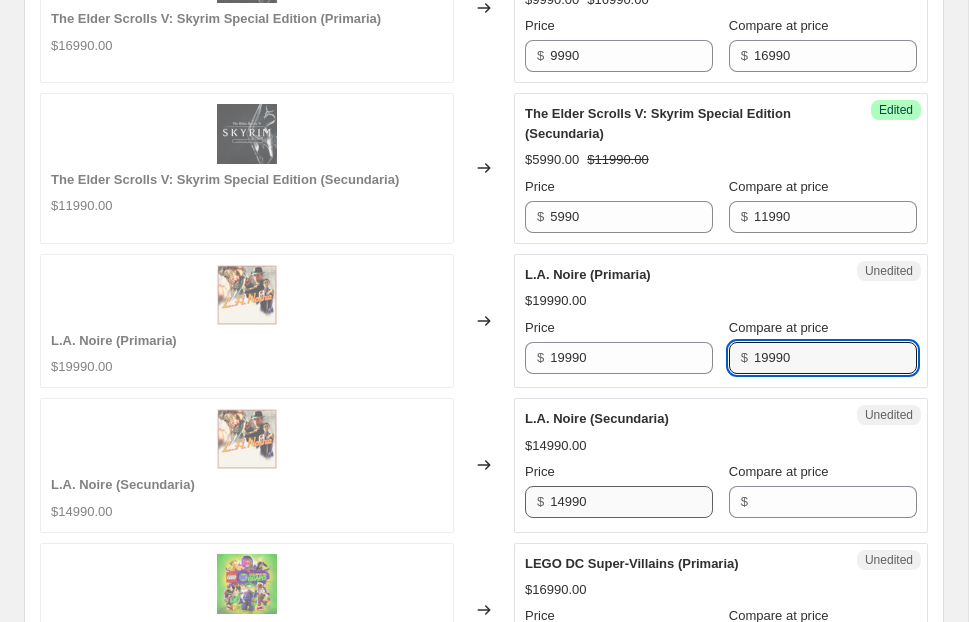 type on "19990" 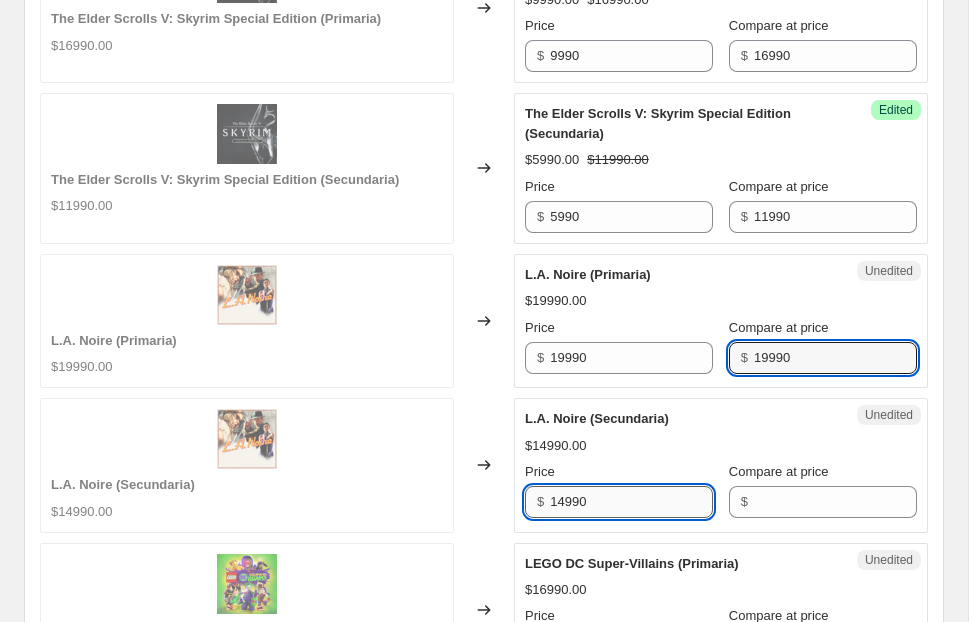 click on "14990" at bounding box center (631, 502) 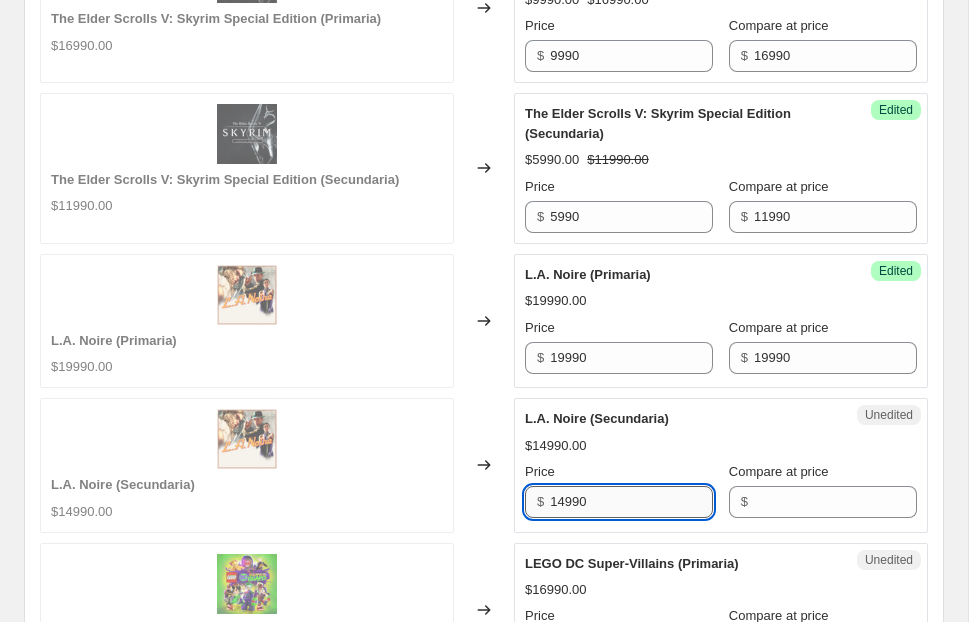 click on "14990" at bounding box center [631, 502] 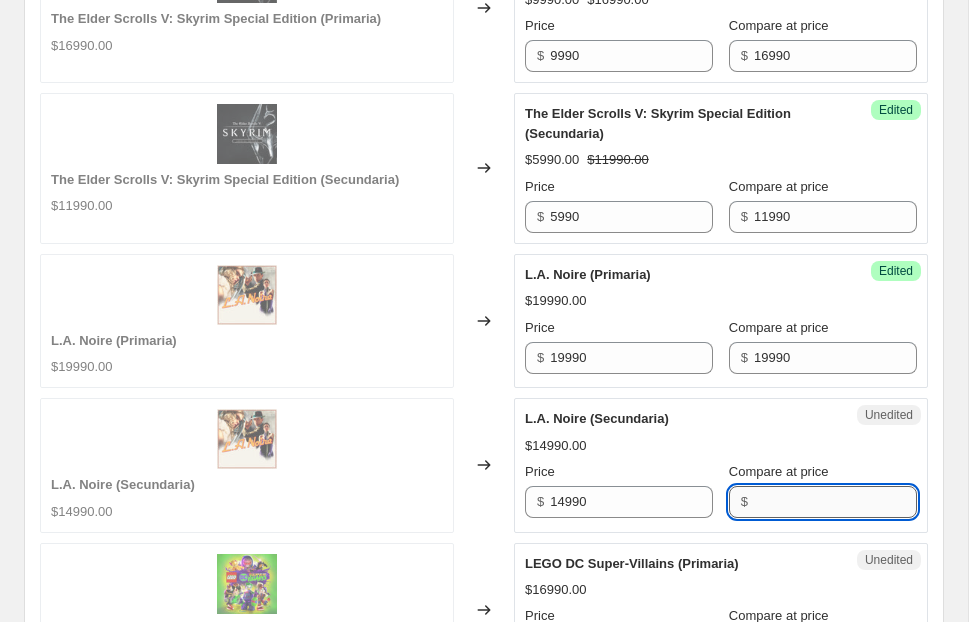 click on "Compare at price" at bounding box center (835, 502) 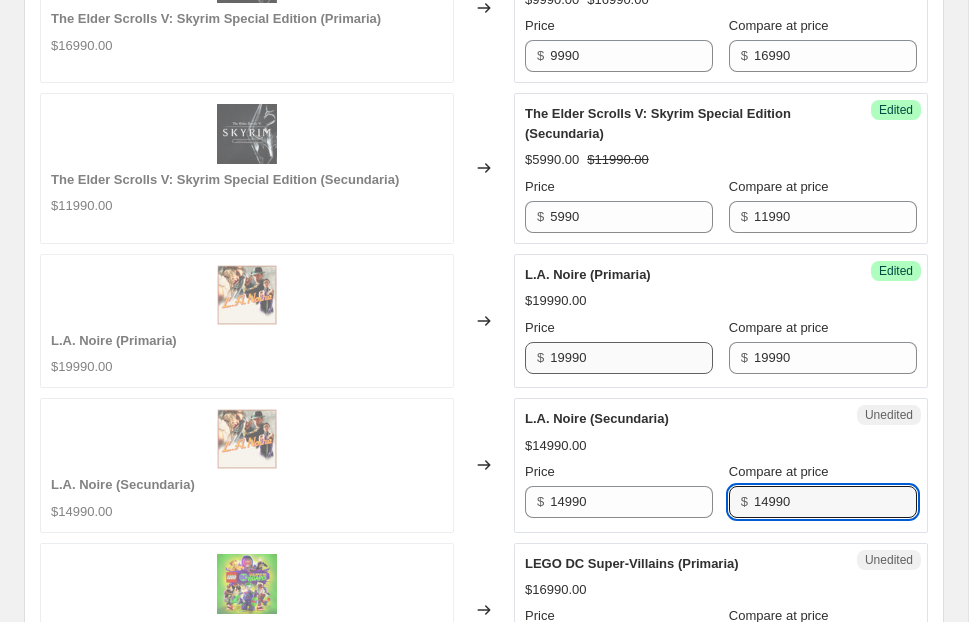 type on "14990" 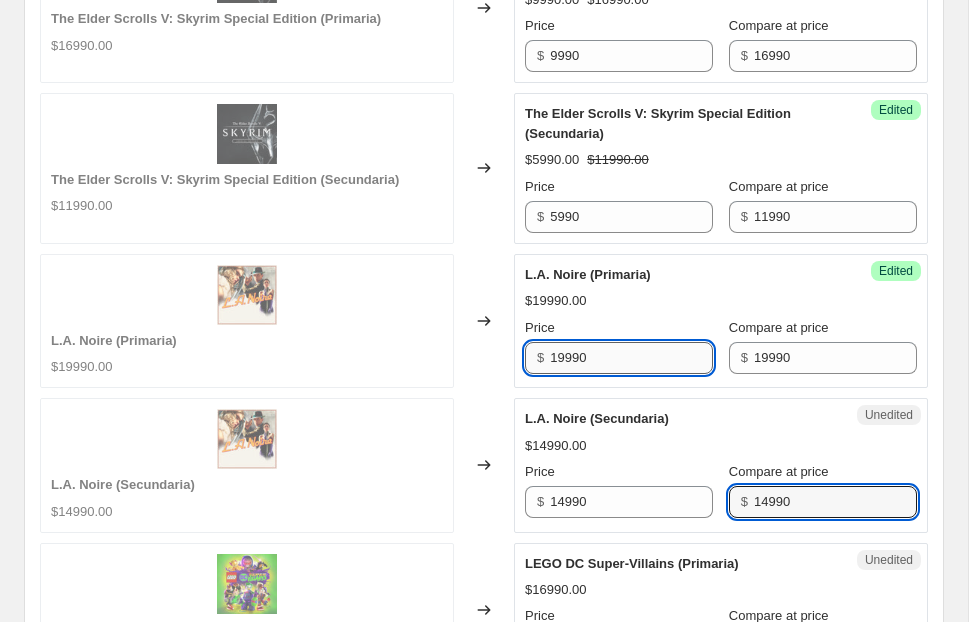 click on "19990" at bounding box center (631, 358) 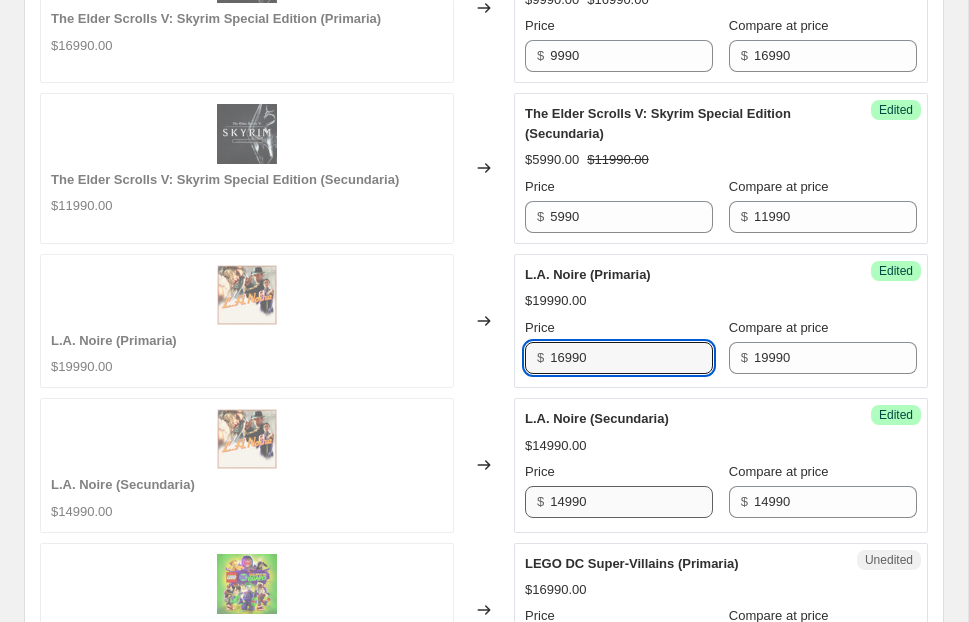 type on "16990" 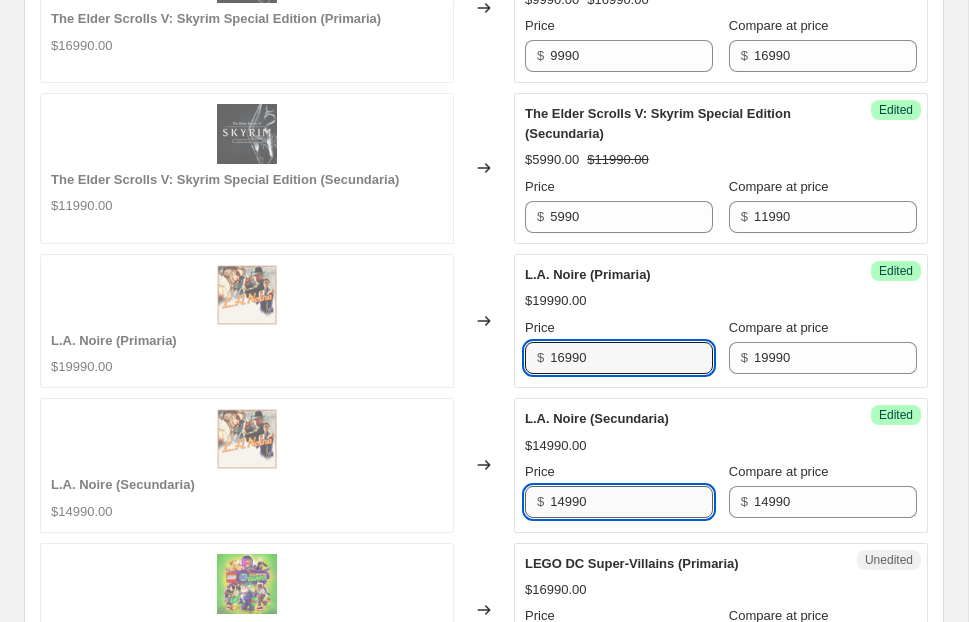 click on "14990" at bounding box center (631, 502) 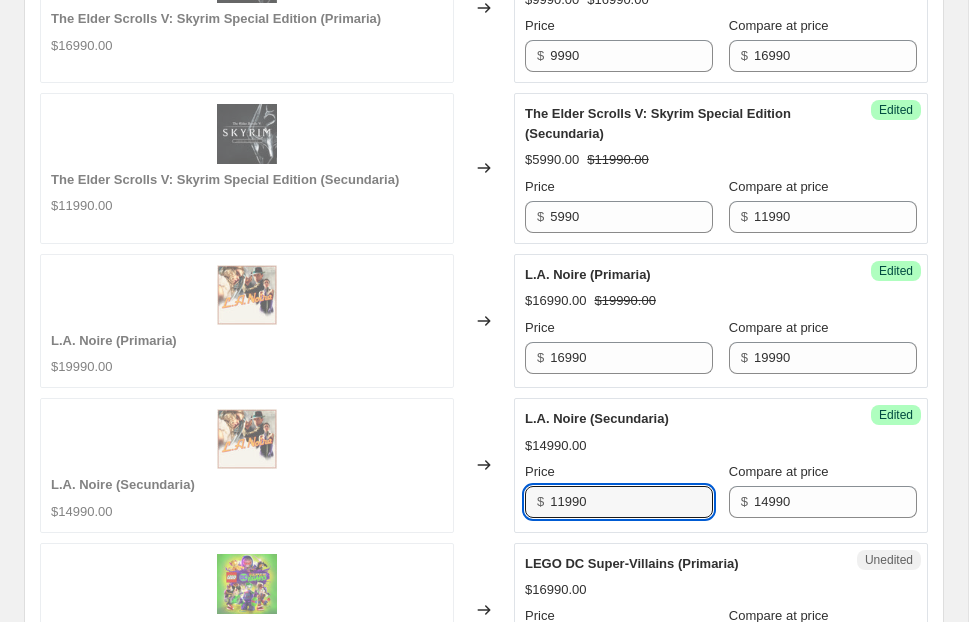 type on "11990" 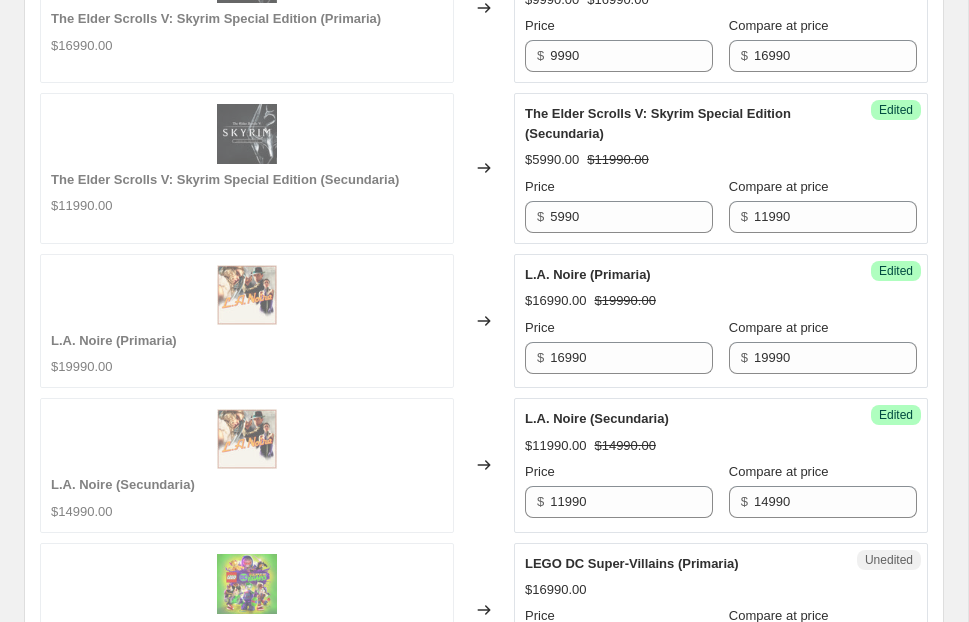click on "$11990.00 $14990.00" at bounding box center [721, 446] 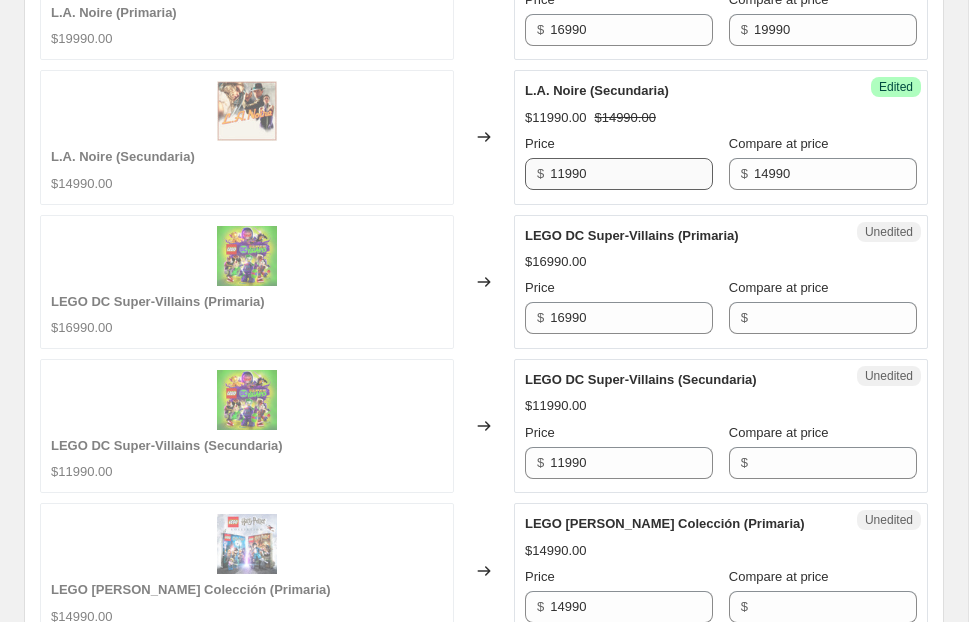 scroll, scrollTop: 2547, scrollLeft: 0, axis: vertical 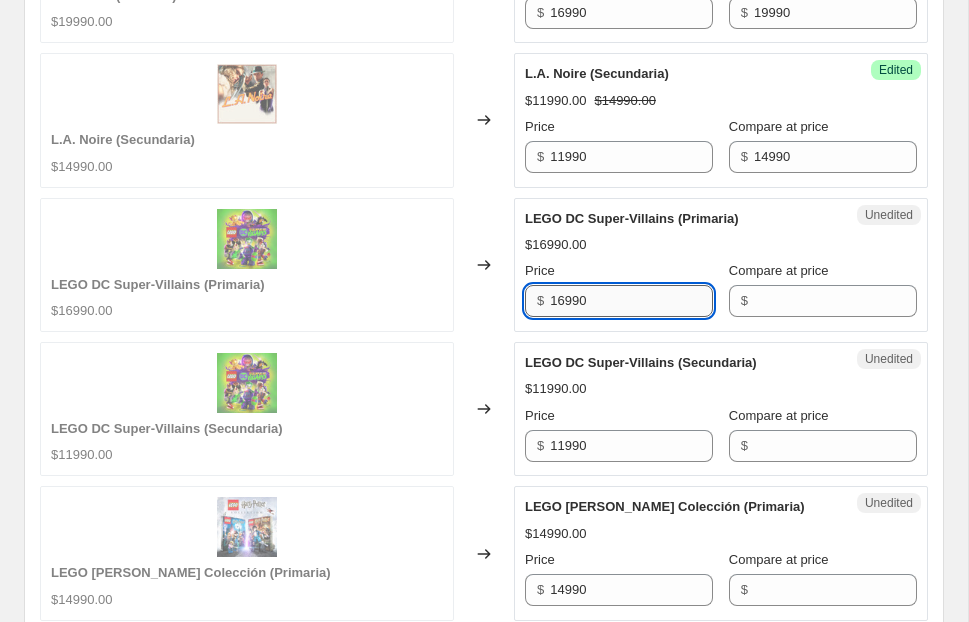 click on "16990" at bounding box center [631, 301] 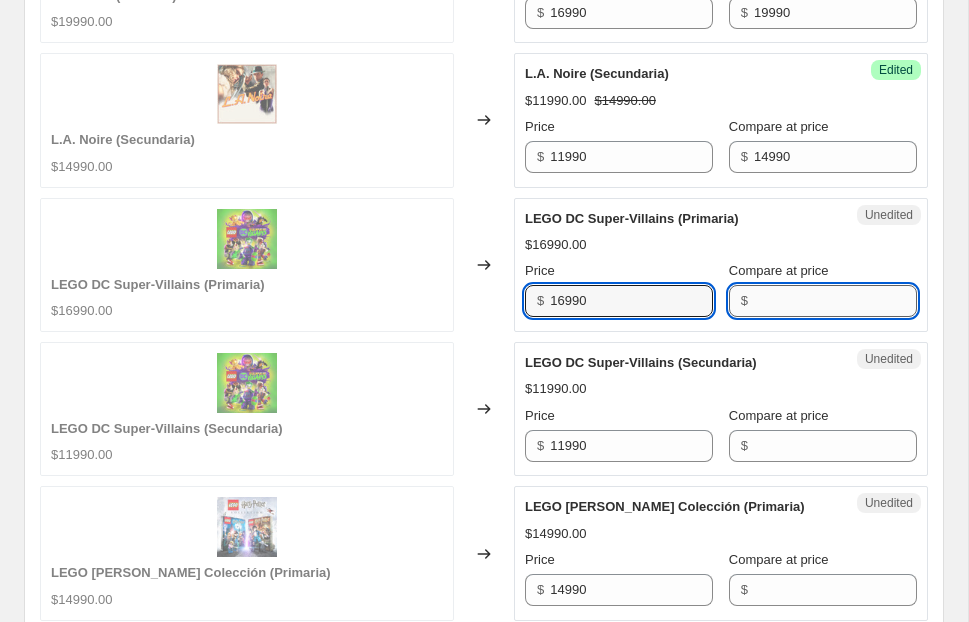 click on "Compare at price" at bounding box center (835, 301) 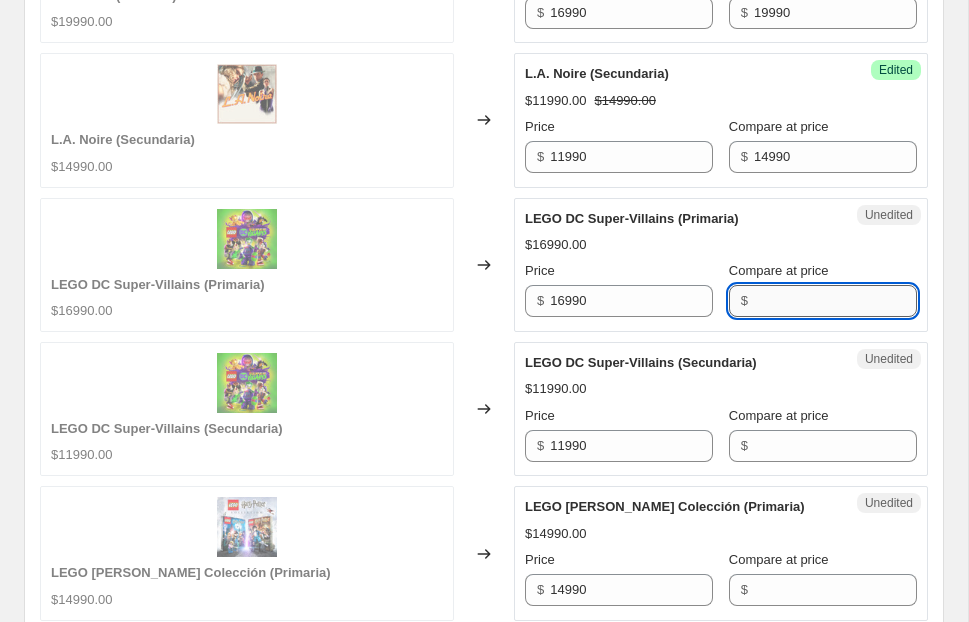 paste on "16990" 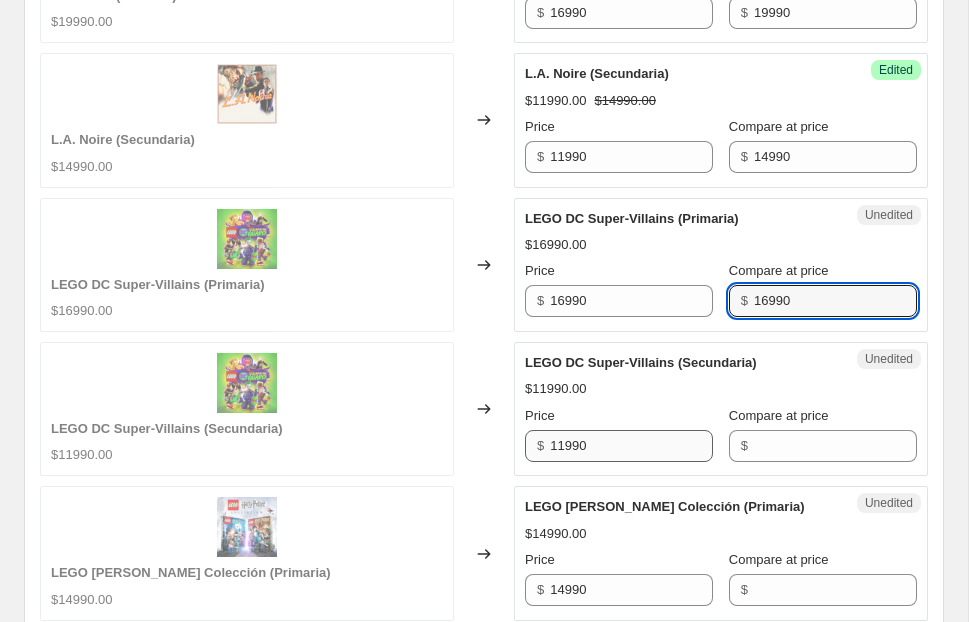 type on "16990" 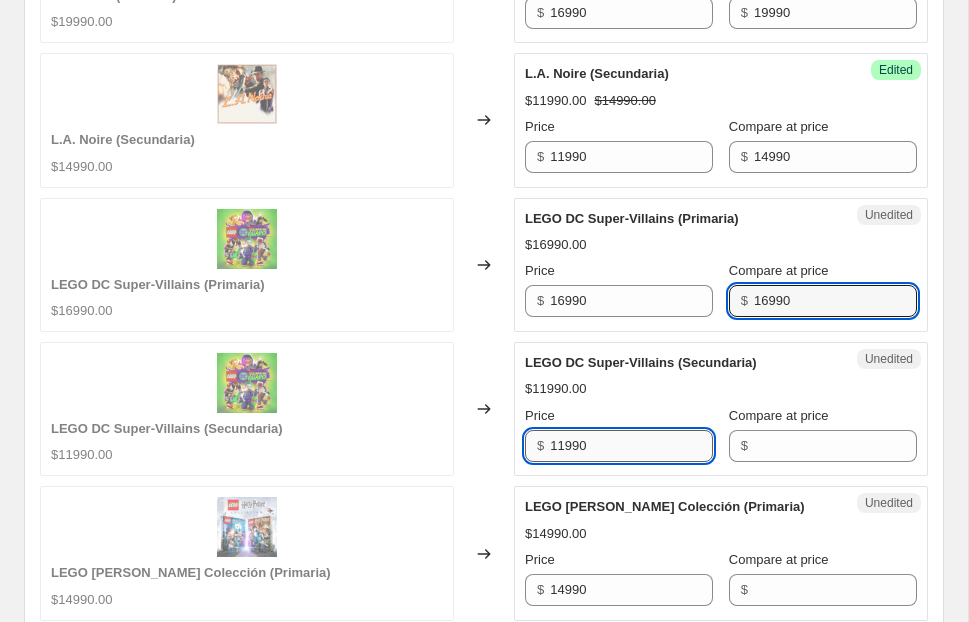 click on "11990" at bounding box center [631, 446] 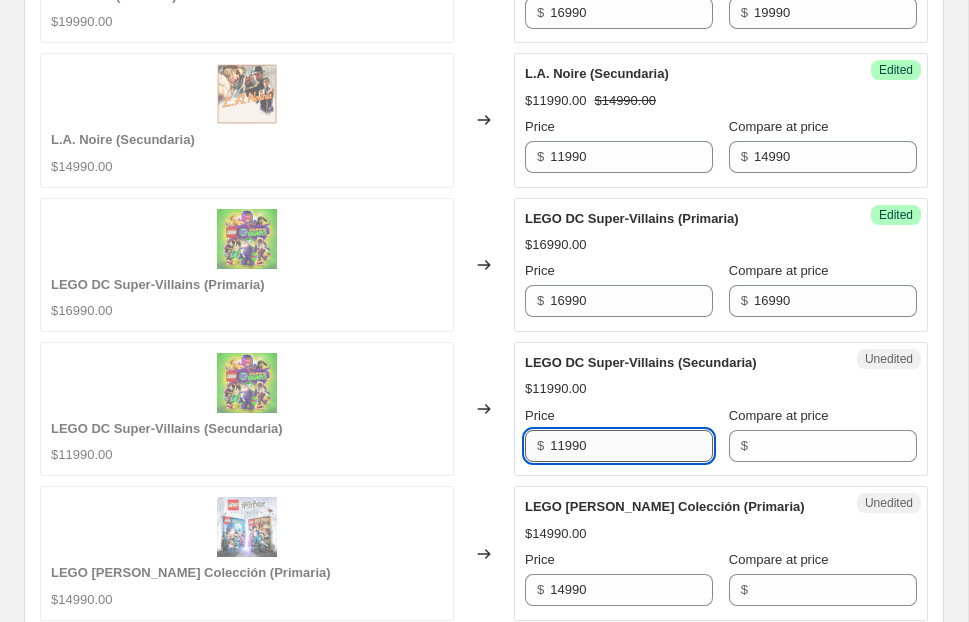 click on "11990" at bounding box center (631, 446) 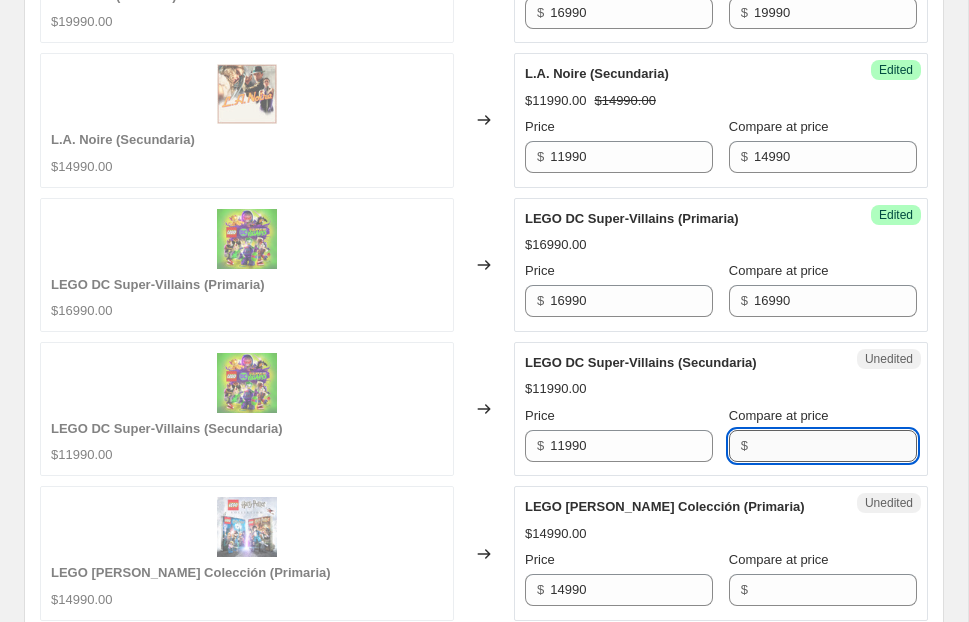 click on "Compare at price" at bounding box center (835, 446) 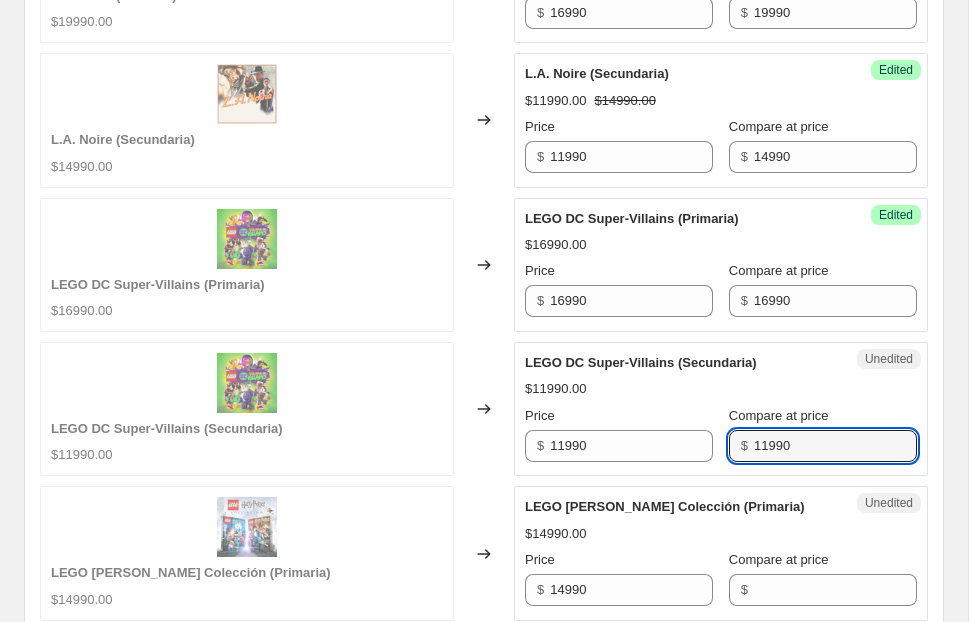 type on "11990" 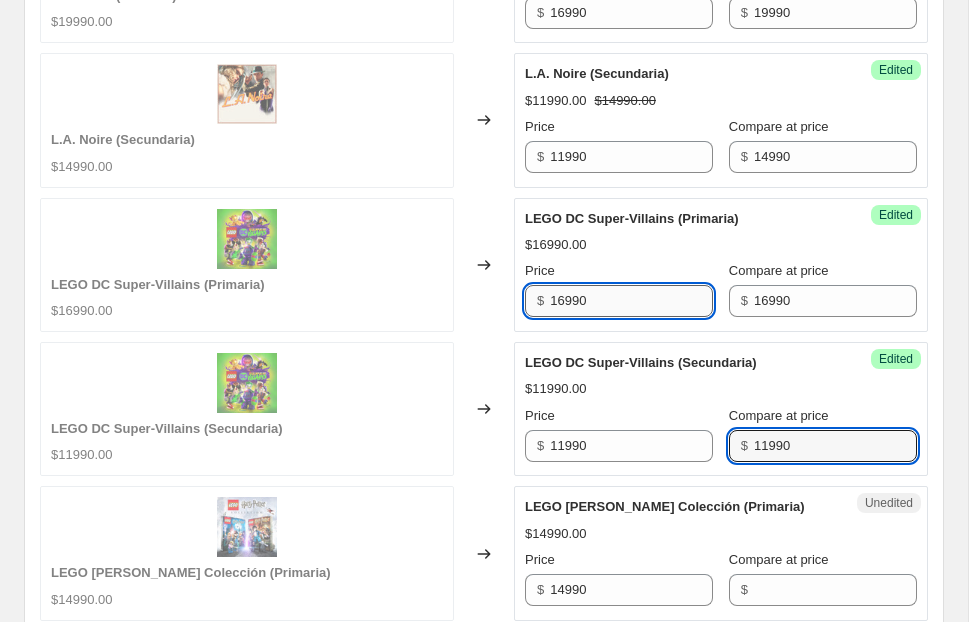 click on "16990" at bounding box center [631, 301] 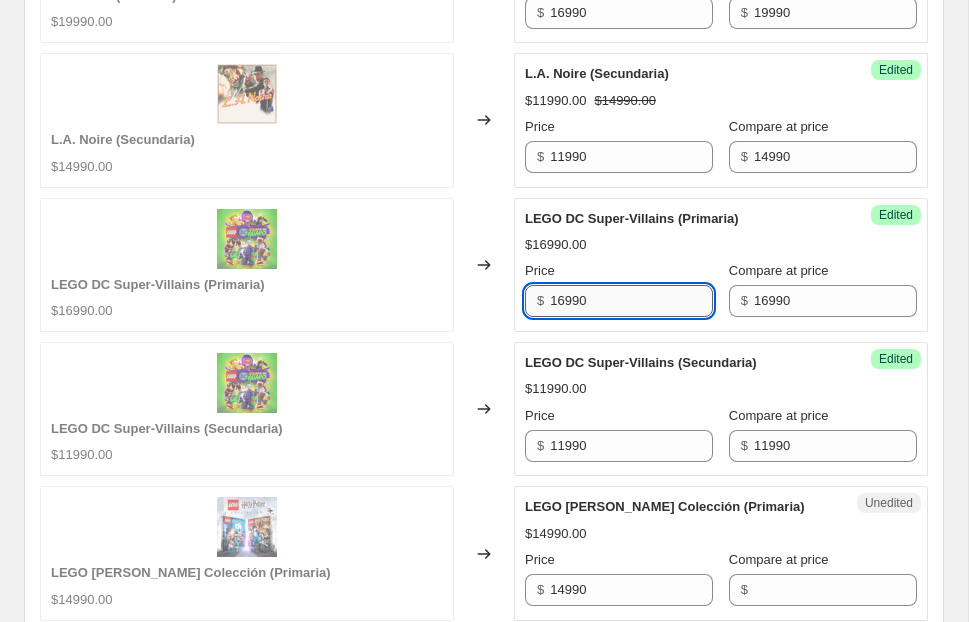 click on "16990" at bounding box center (631, 301) 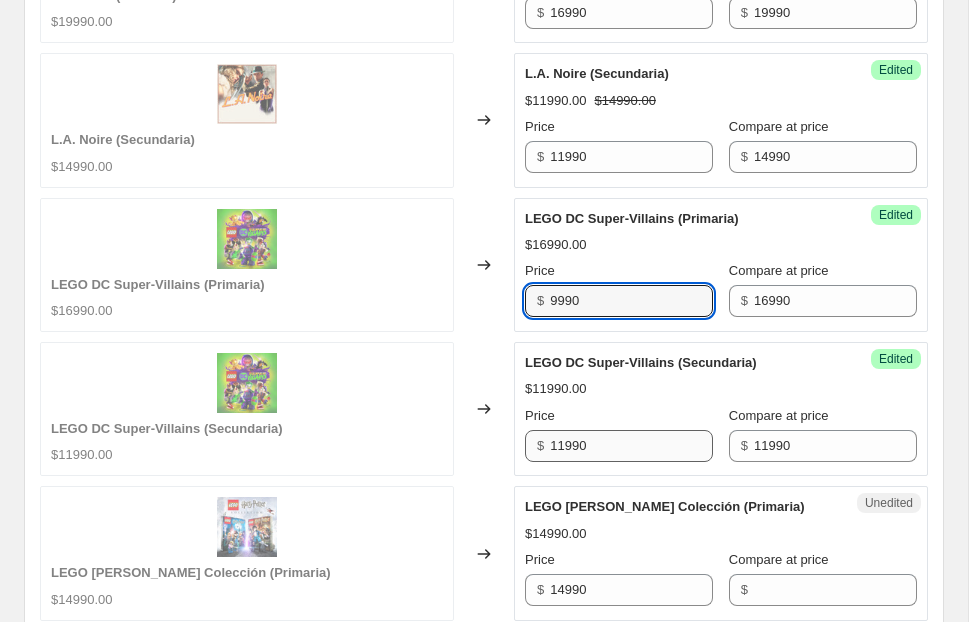 type on "9990" 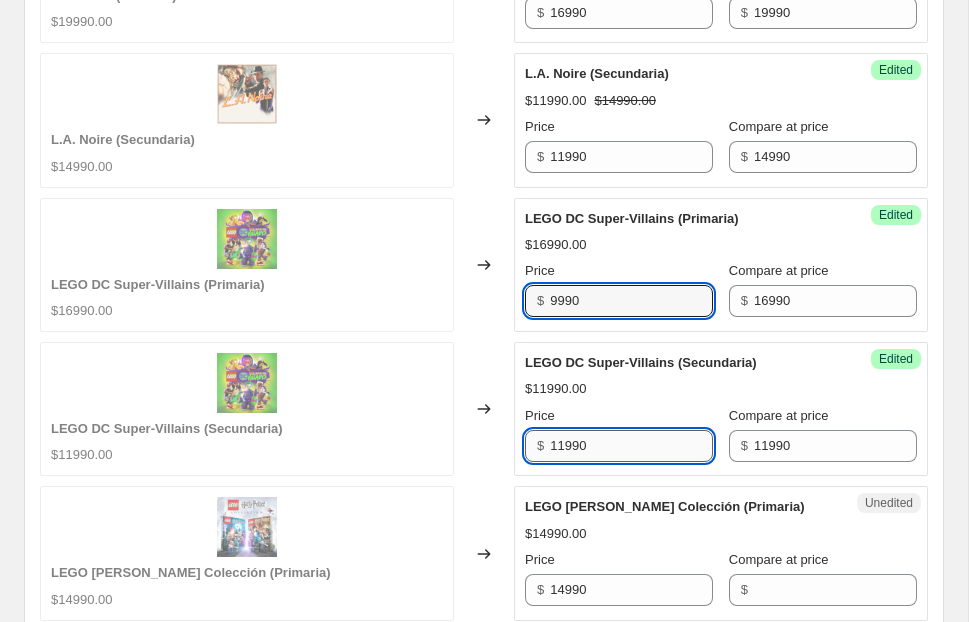 click on "11990" at bounding box center (631, 446) 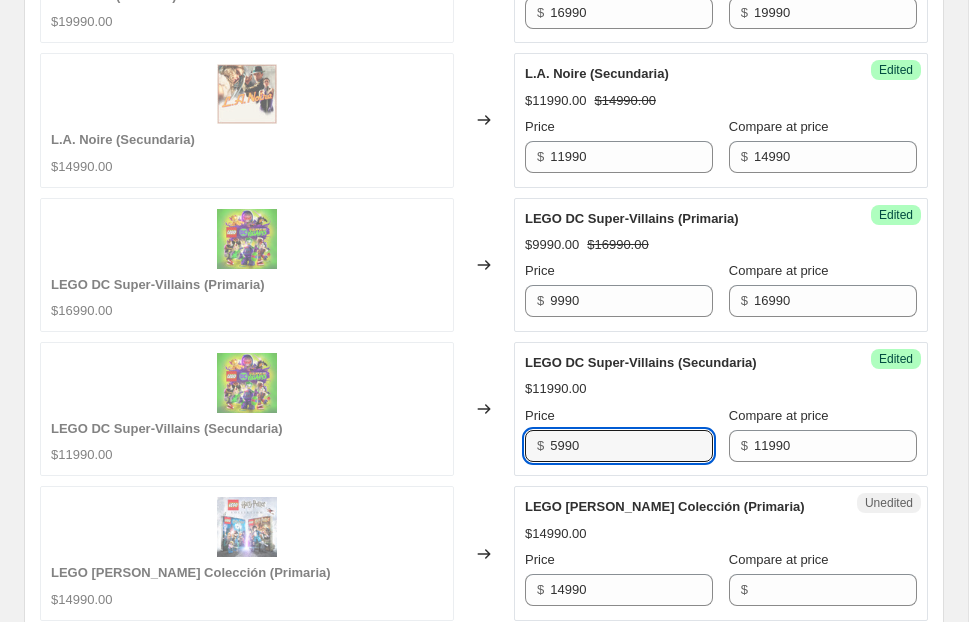 type on "5990" 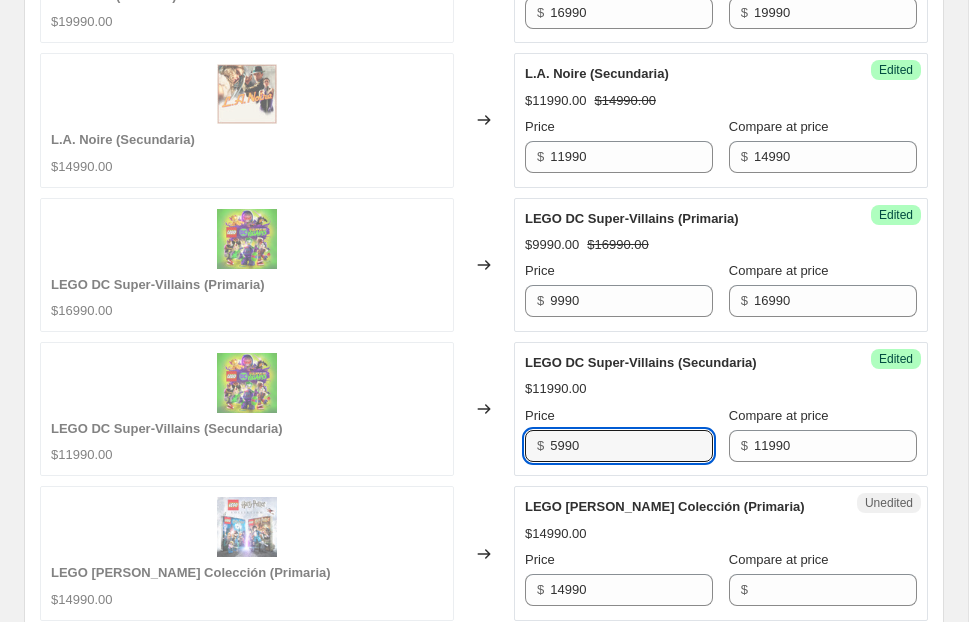 click on "LEGO DC Super-Villains (Secundaria) $11990.00 Price $ 5990 Compare at price $ 11990" at bounding box center [721, 407] 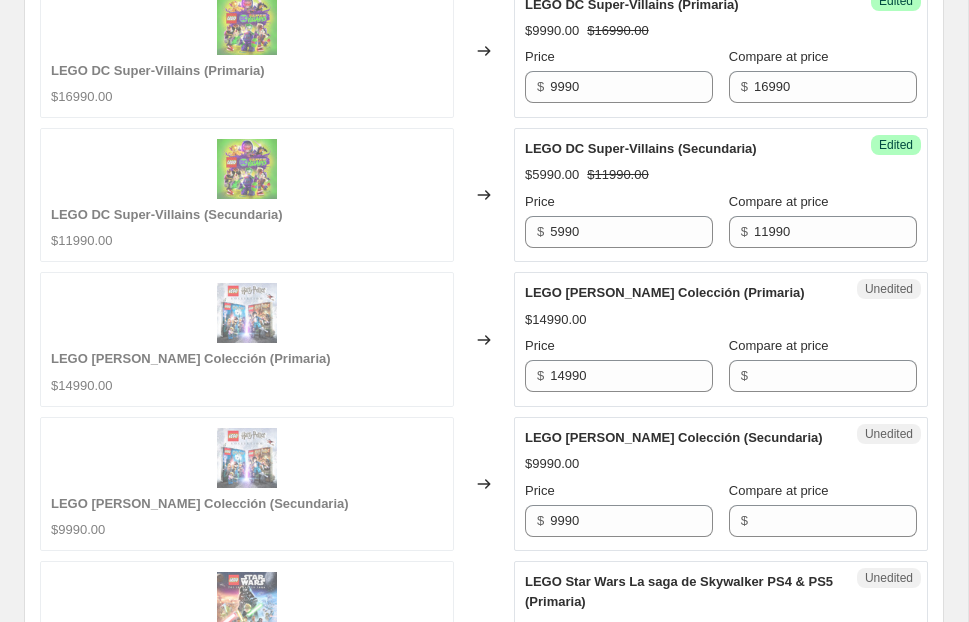 scroll, scrollTop: 2779, scrollLeft: 0, axis: vertical 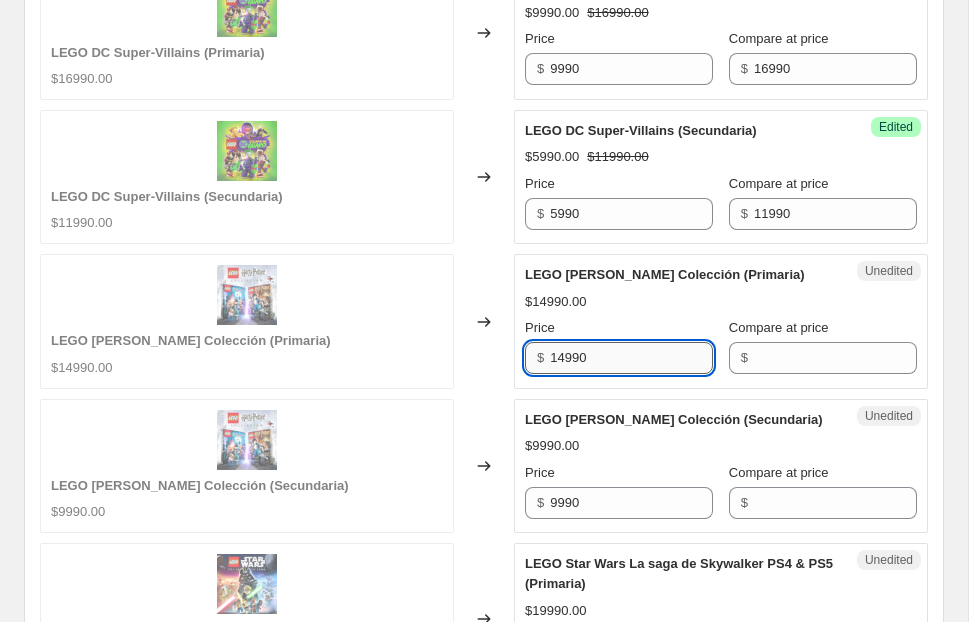 click on "14990" at bounding box center [631, 358] 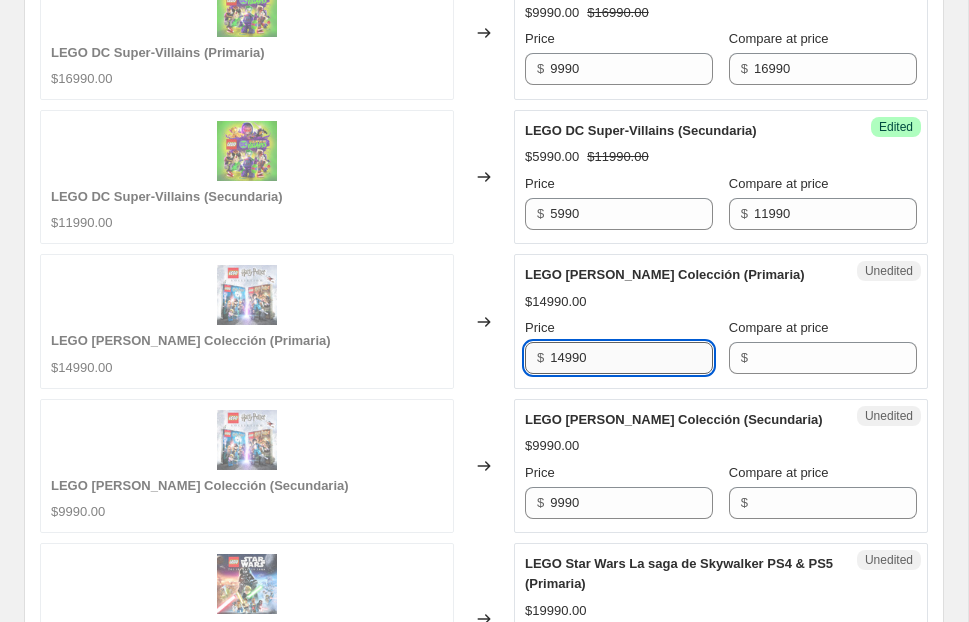 click on "14990" at bounding box center (631, 358) 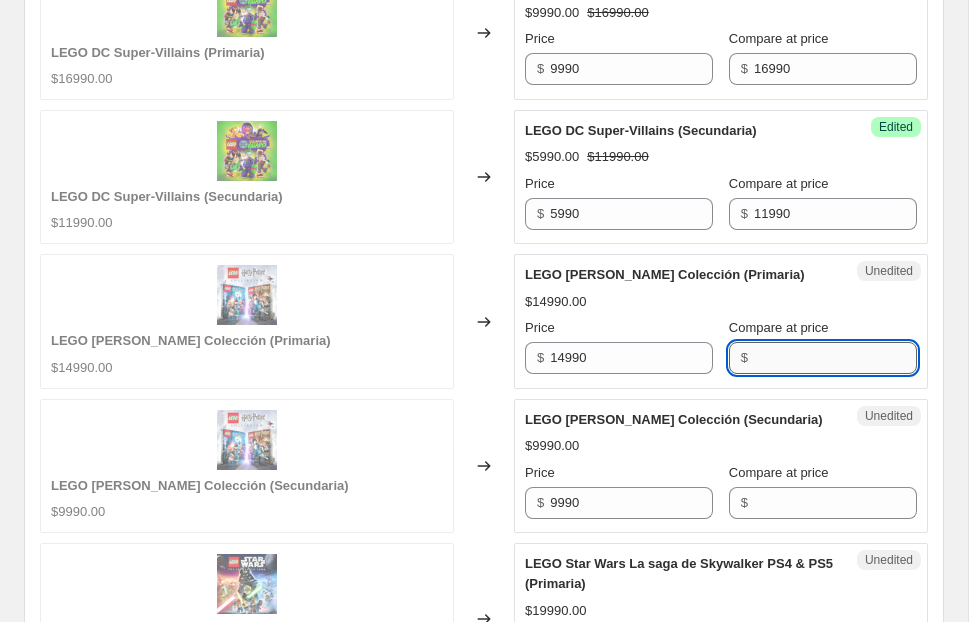 click on "Compare at price" at bounding box center (835, 358) 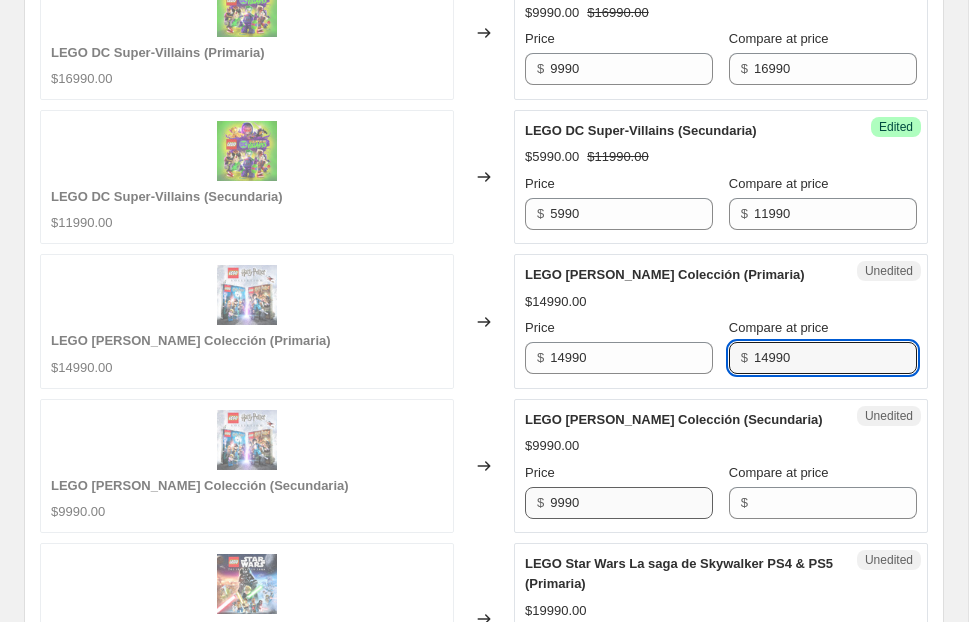 type on "14990" 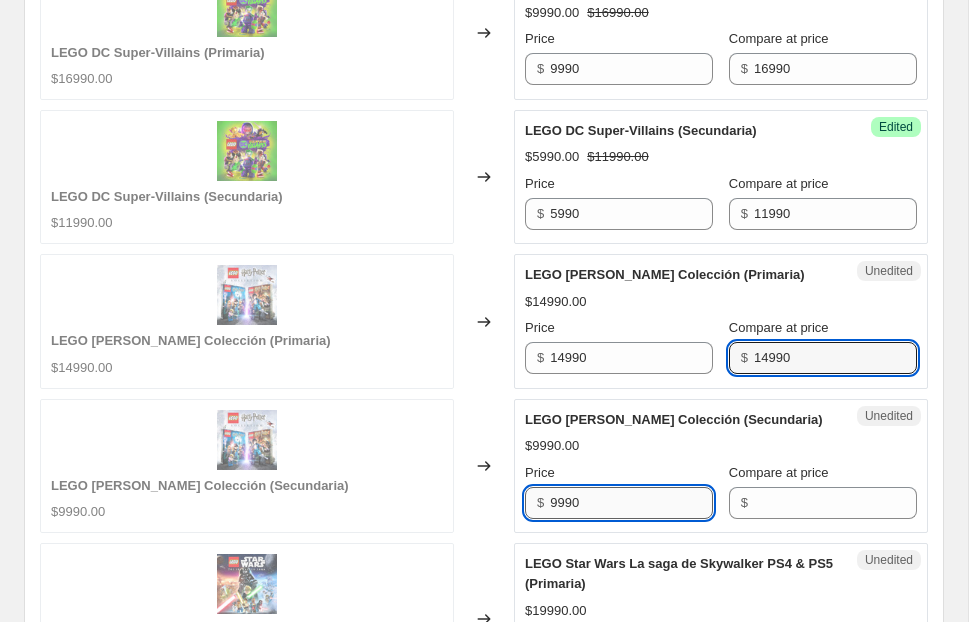click on "9990" at bounding box center (631, 503) 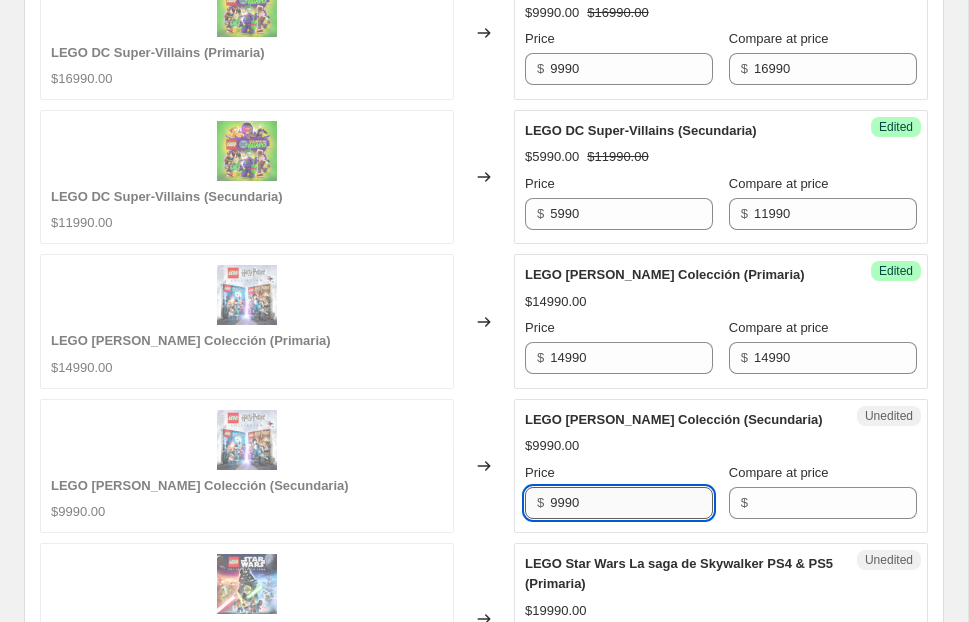 click on "9990" at bounding box center [631, 503] 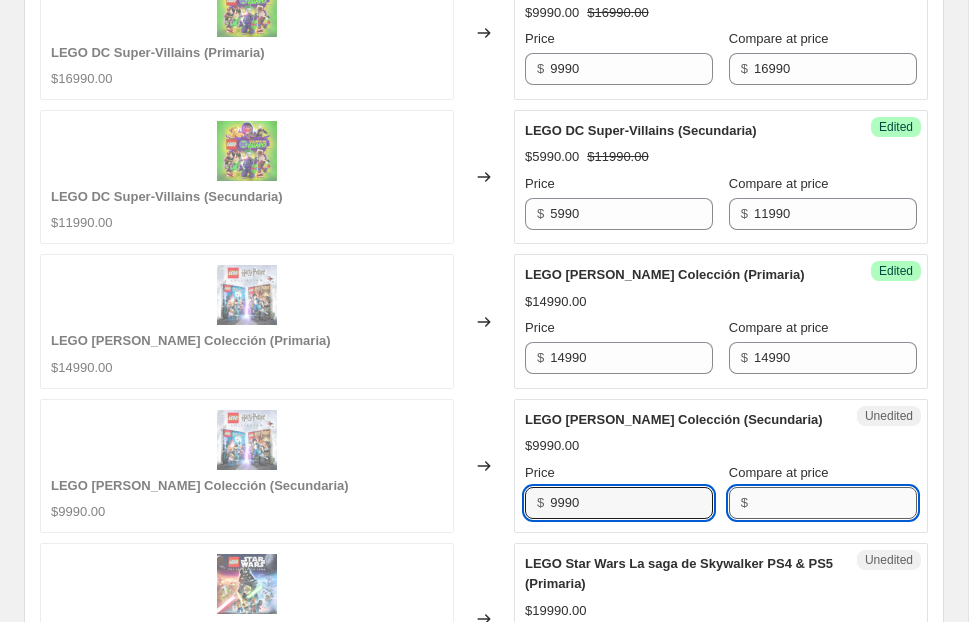 click on "Compare at price" at bounding box center (835, 503) 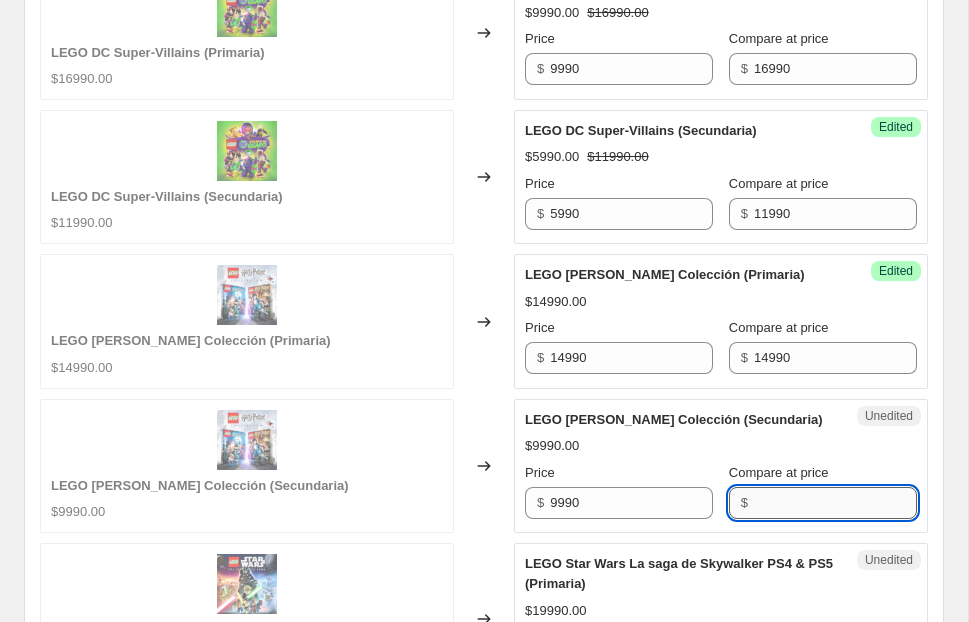 paste on "9990" 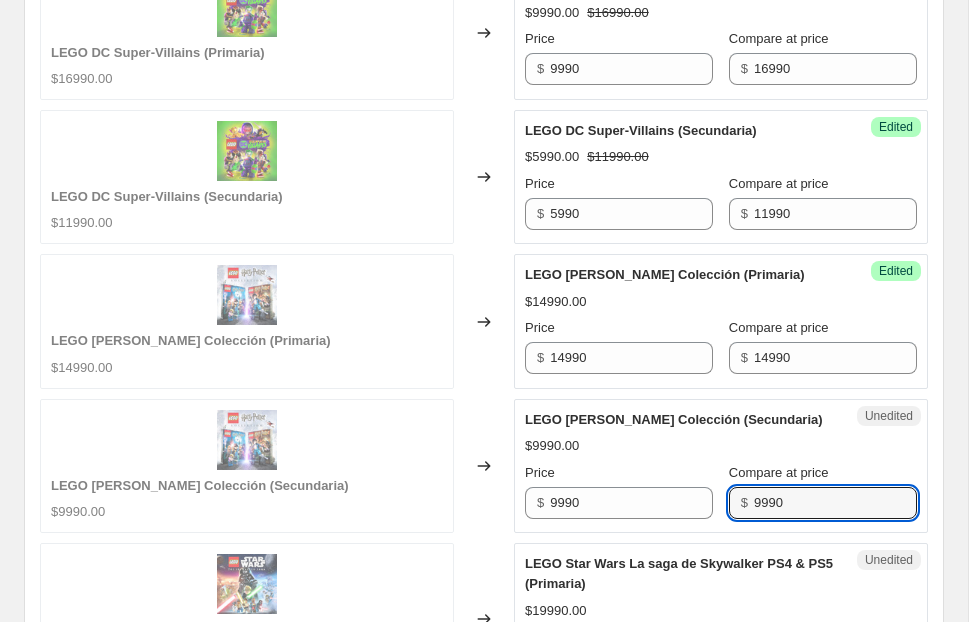 type on "9990" 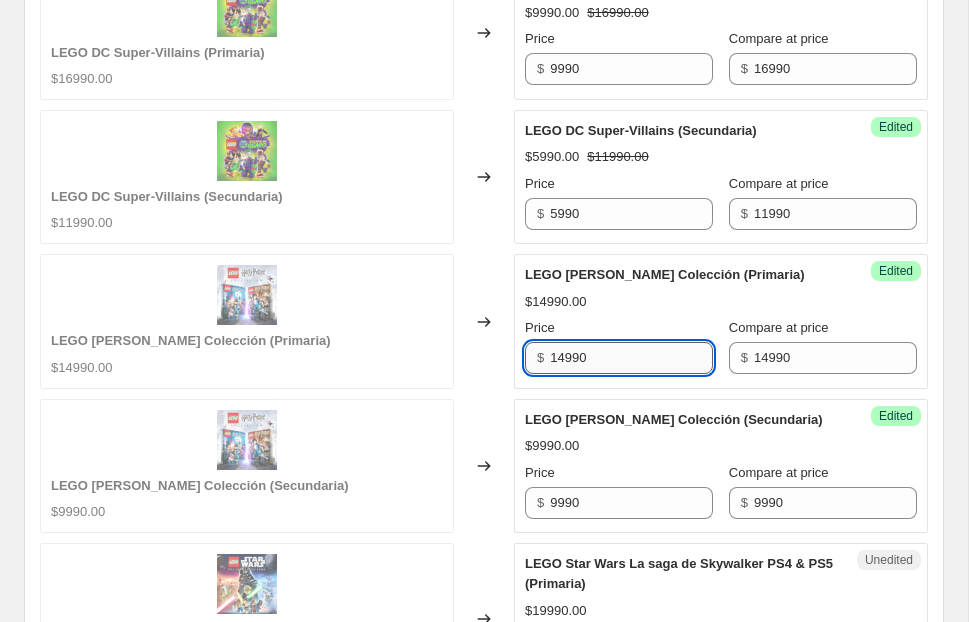 click on "14990" at bounding box center (631, 358) 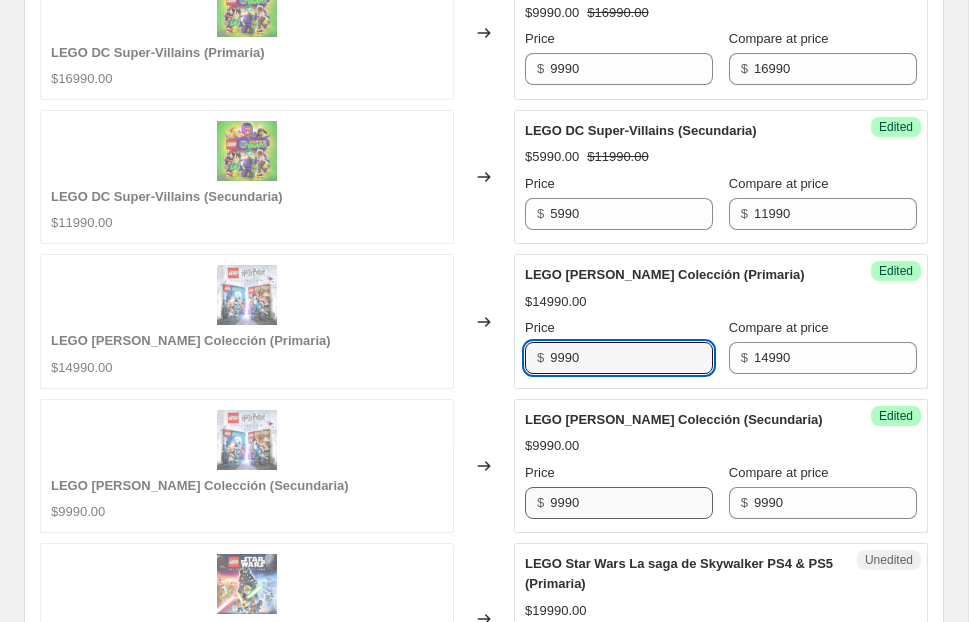 type on "9990" 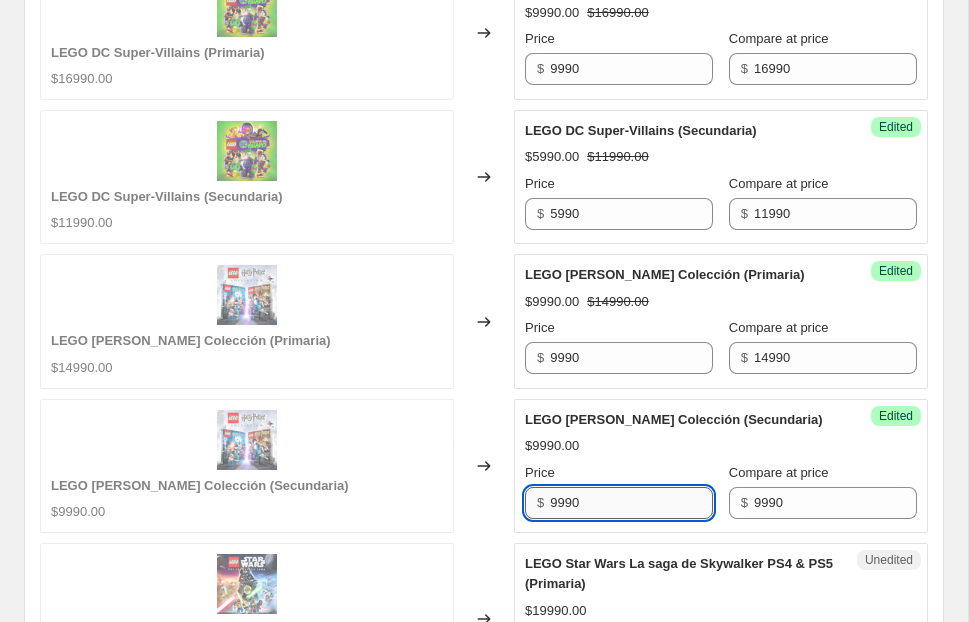 click on "9990" at bounding box center (631, 503) 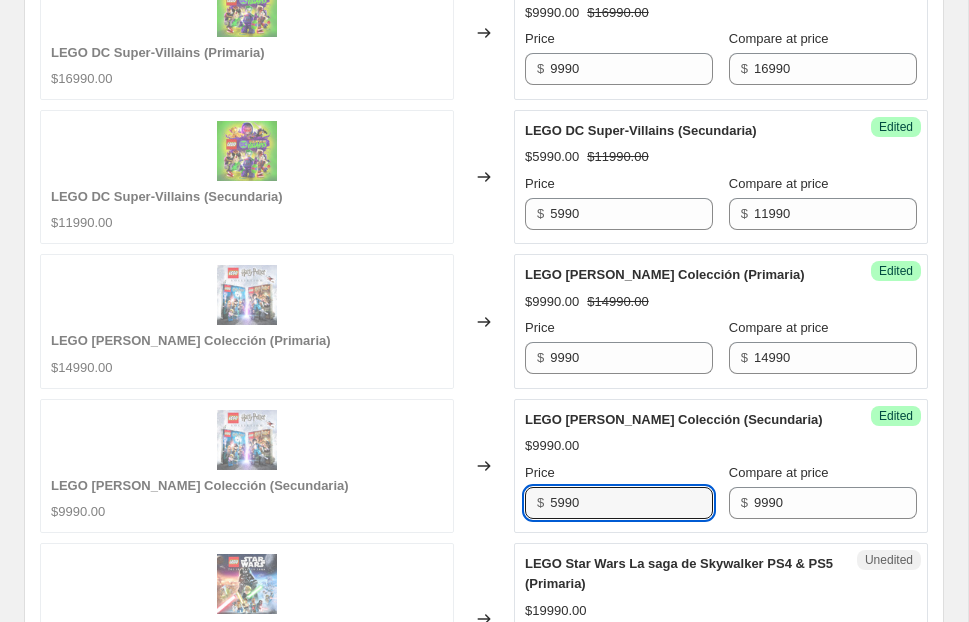 type on "5990" 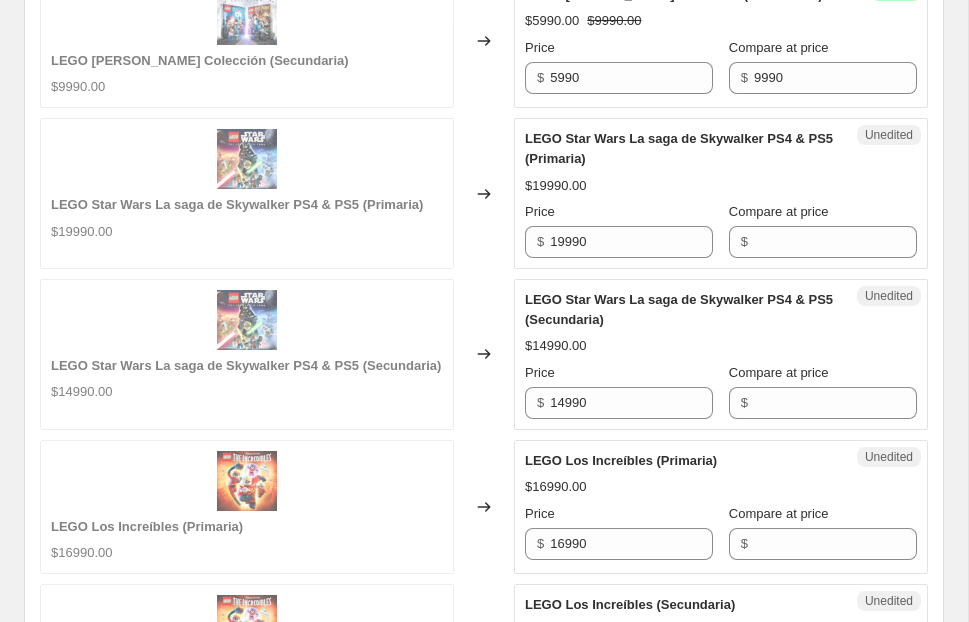 scroll, scrollTop: 3207, scrollLeft: 0, axis: vertical 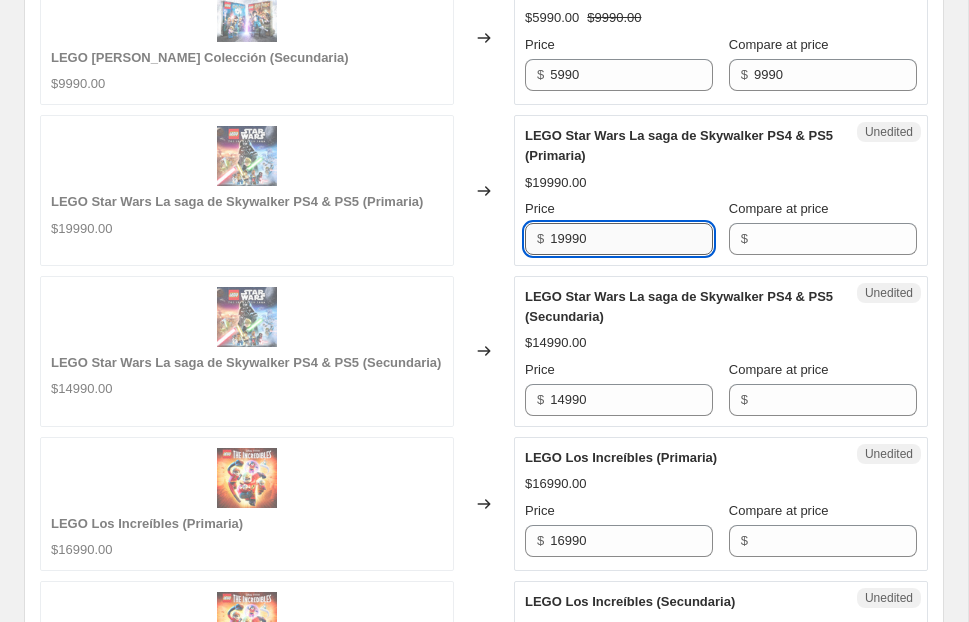click on "19990" at bounding box center [631, 239] 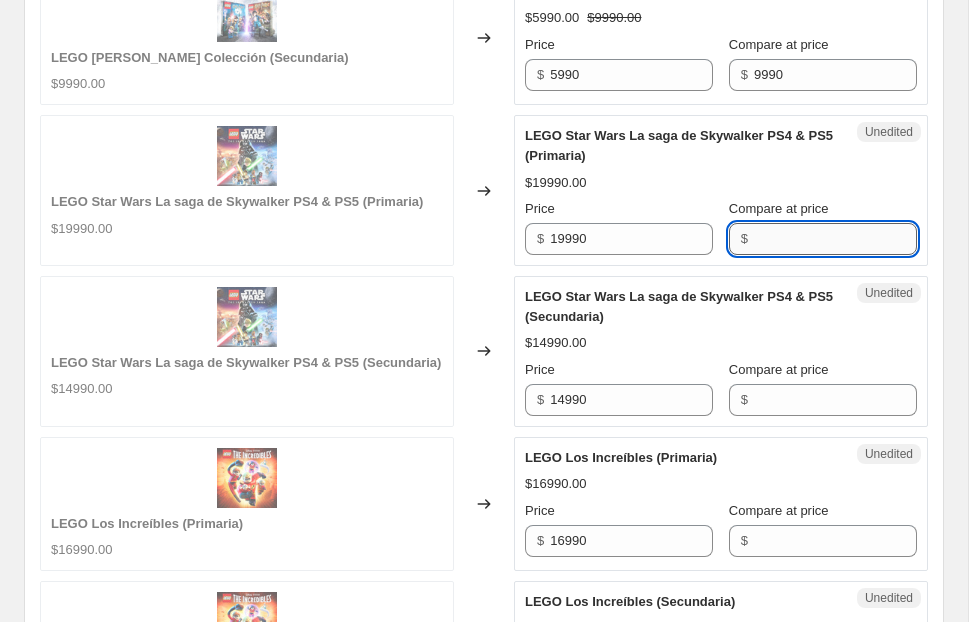 click on "Compare at price" at bounding box center [835, 239] 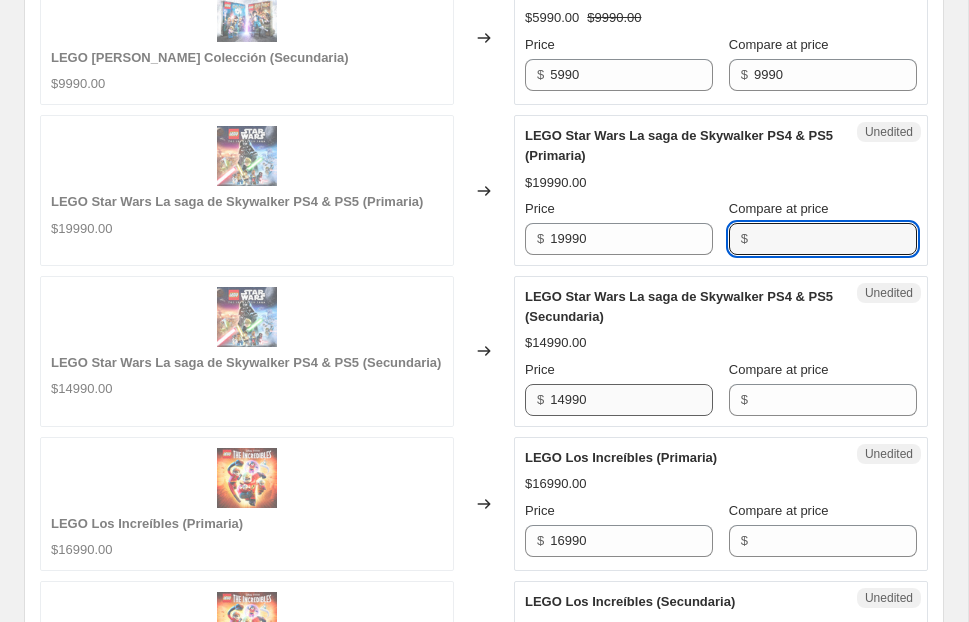 paste on "19990" 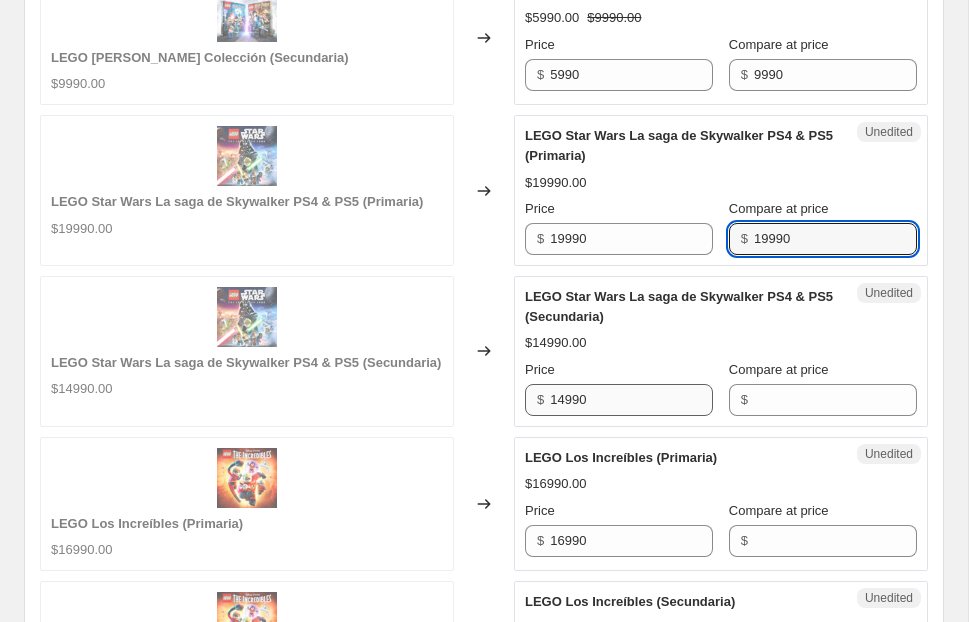 type on "19990" 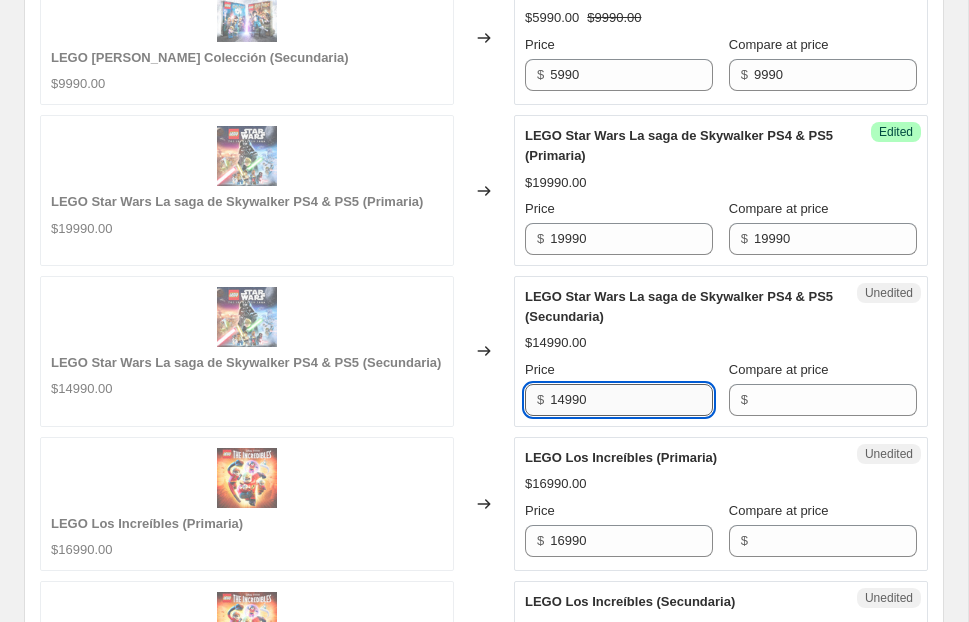 click on "14990" at bounding box center (631, 400) 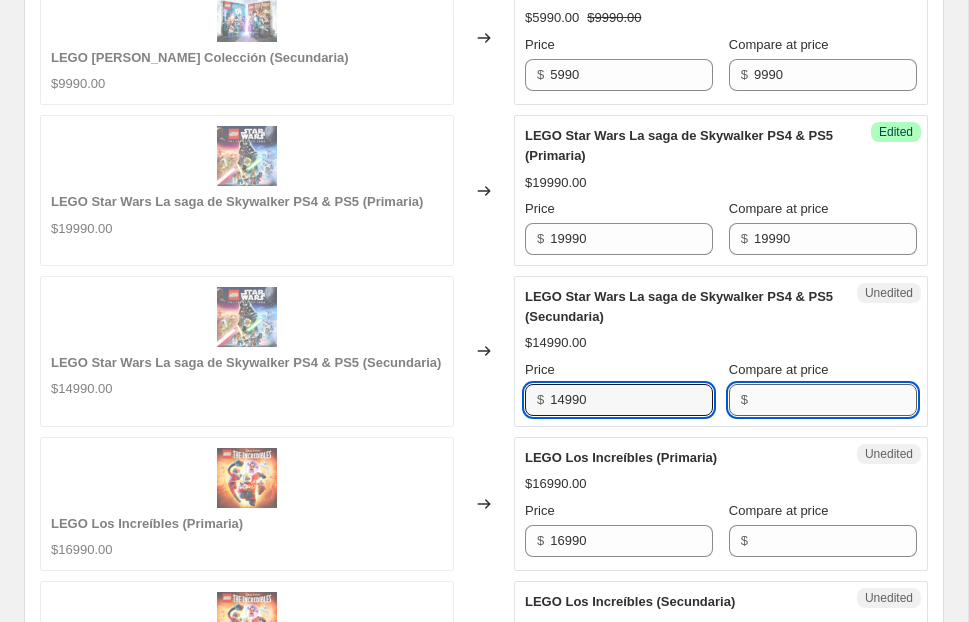 click on "Compare at price" at bounding box center [835, 400] 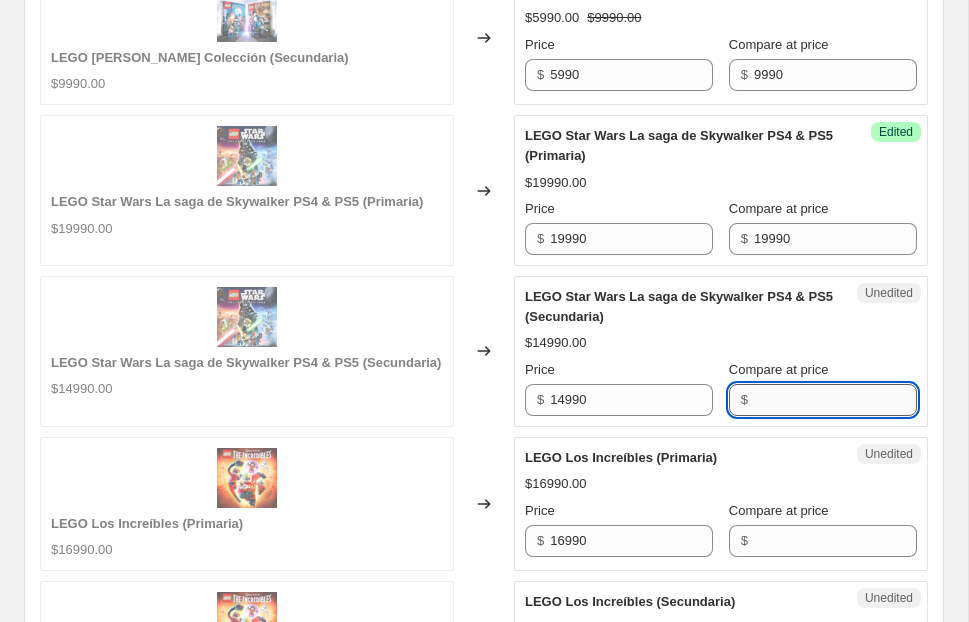 paste on "14990" 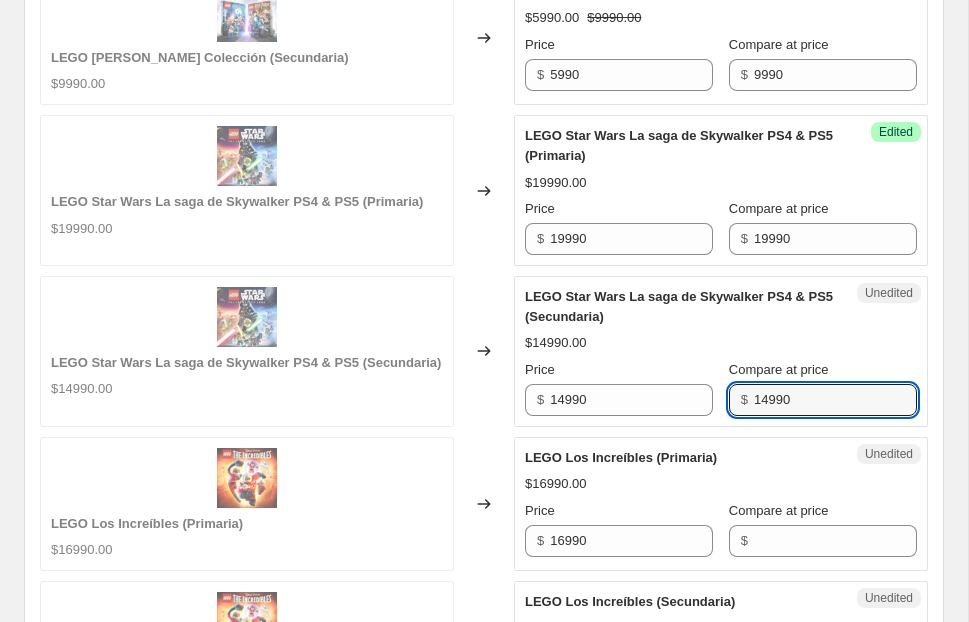 type on "14990" 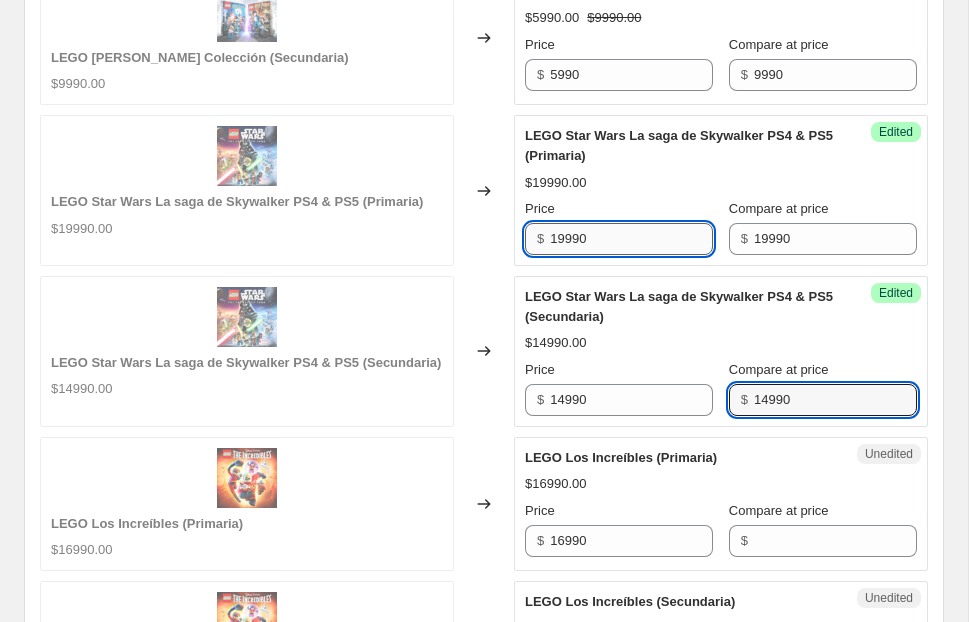 click on "19990" at bounding box center [631, 239] 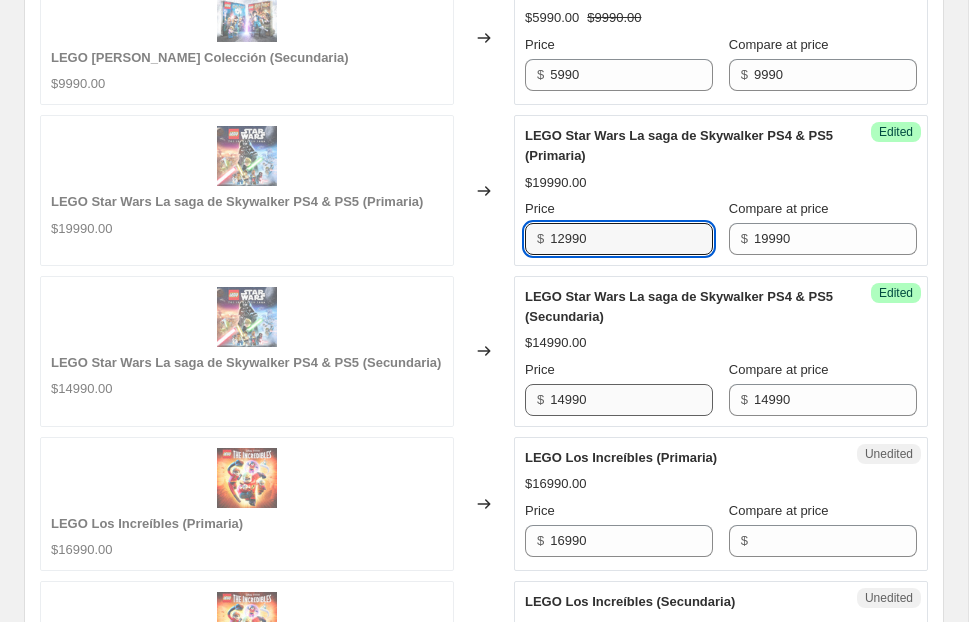 type on "12990" 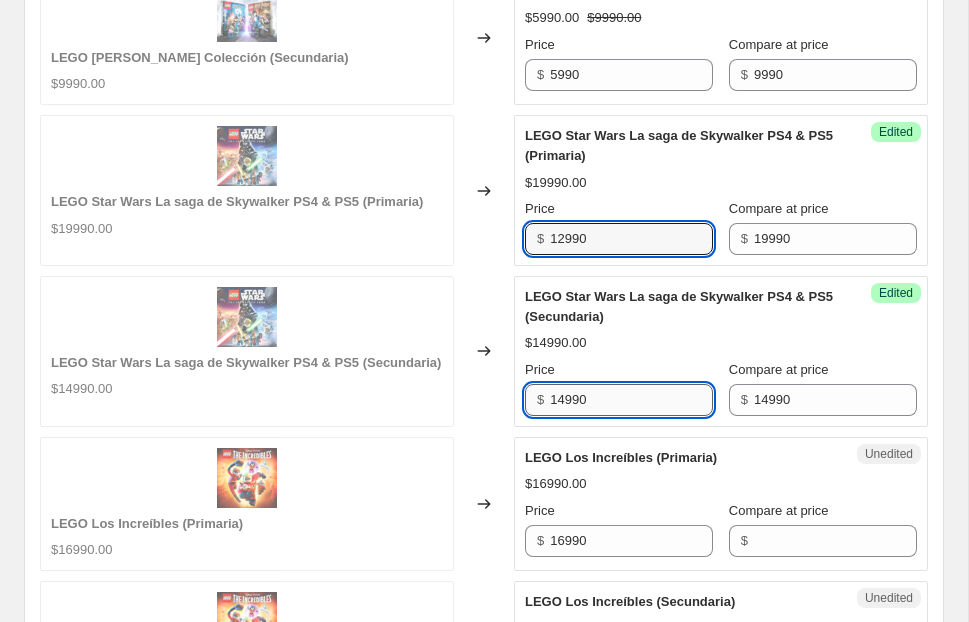 click on "14990" at bounding box center (631, 400) 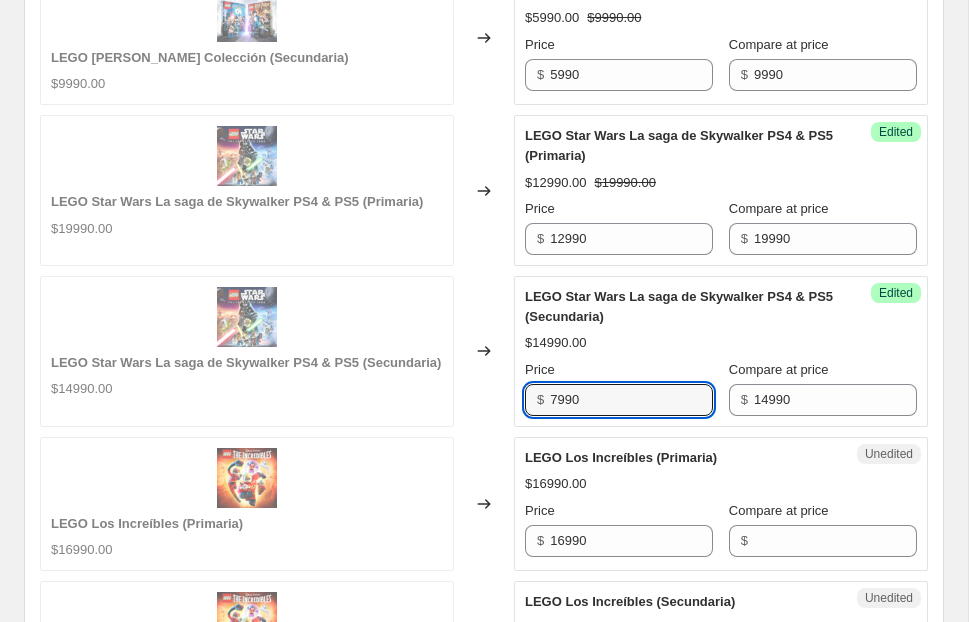 type on "7990" 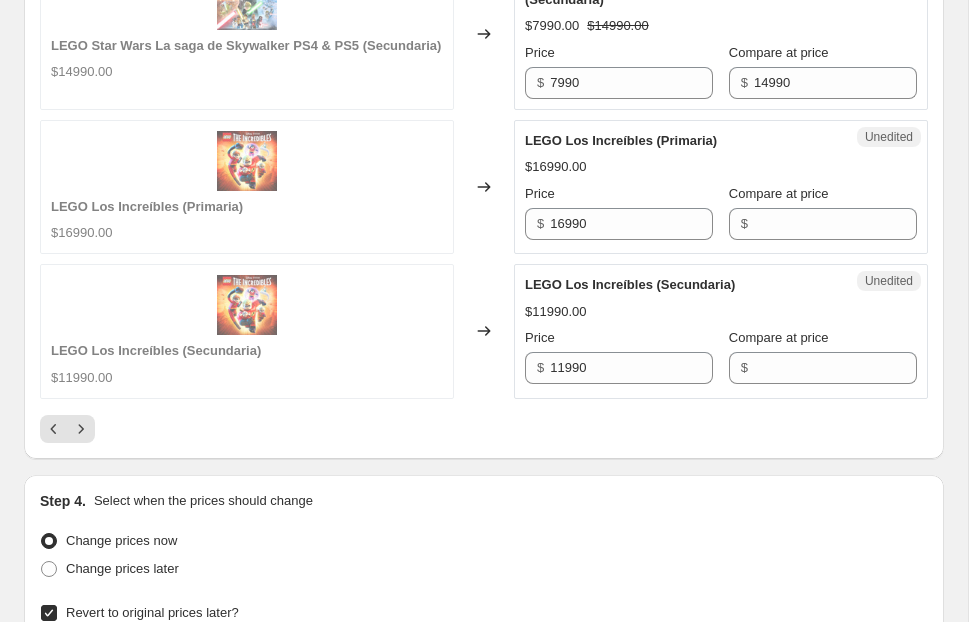 scroll, scrollTop: 3529, scrollLeft: 0, axis: vertical 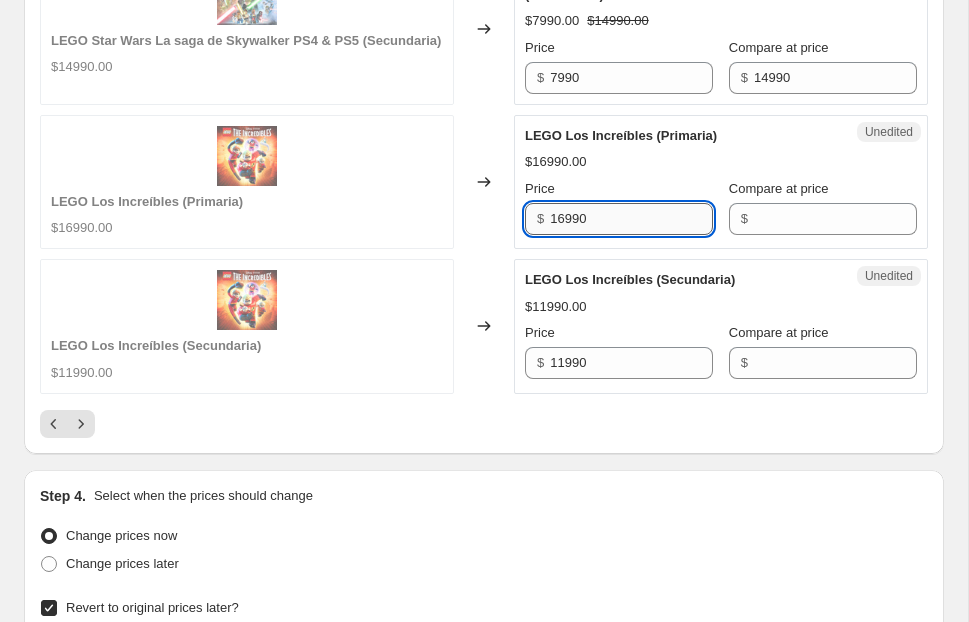 click on "16990" at bounding box center [631, 219] 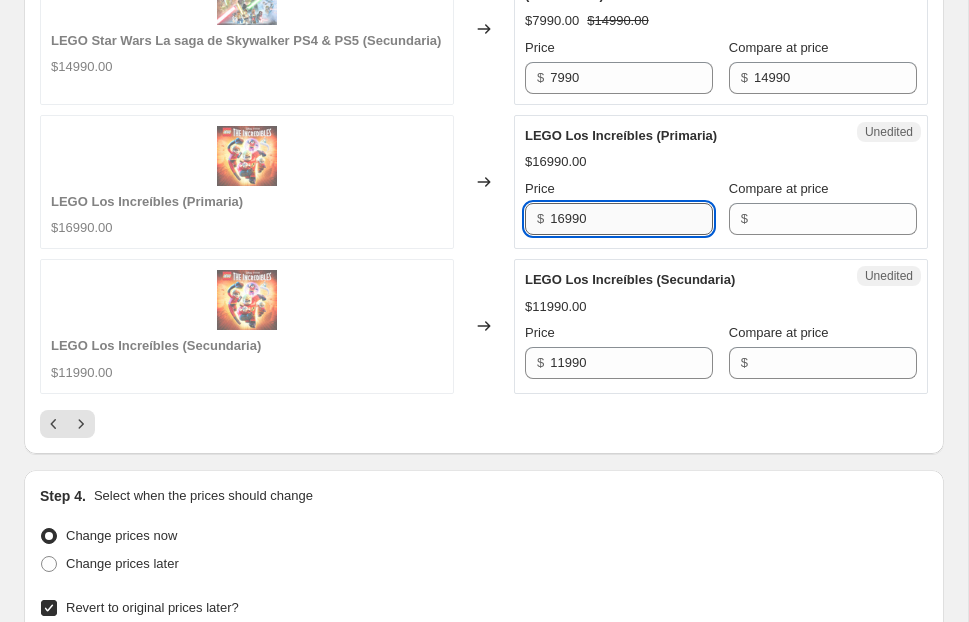 click on "16990" at bounding box center [631, 219] 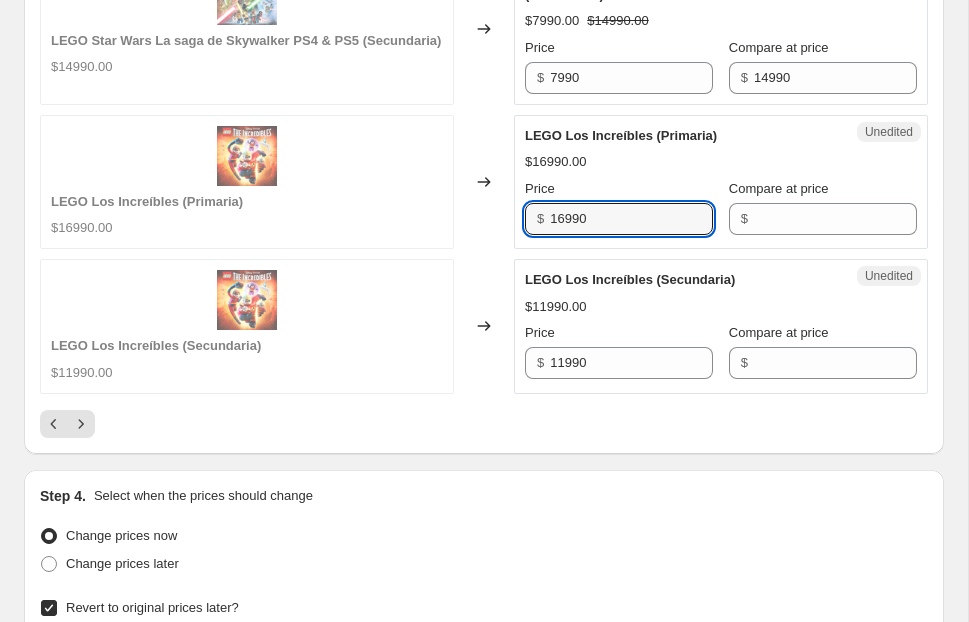 click on "Unedited LEGO Los Increíbles (Primaria) $16990.00 Price $ 16990 Compare at price $" at bounding box center [721, 182] 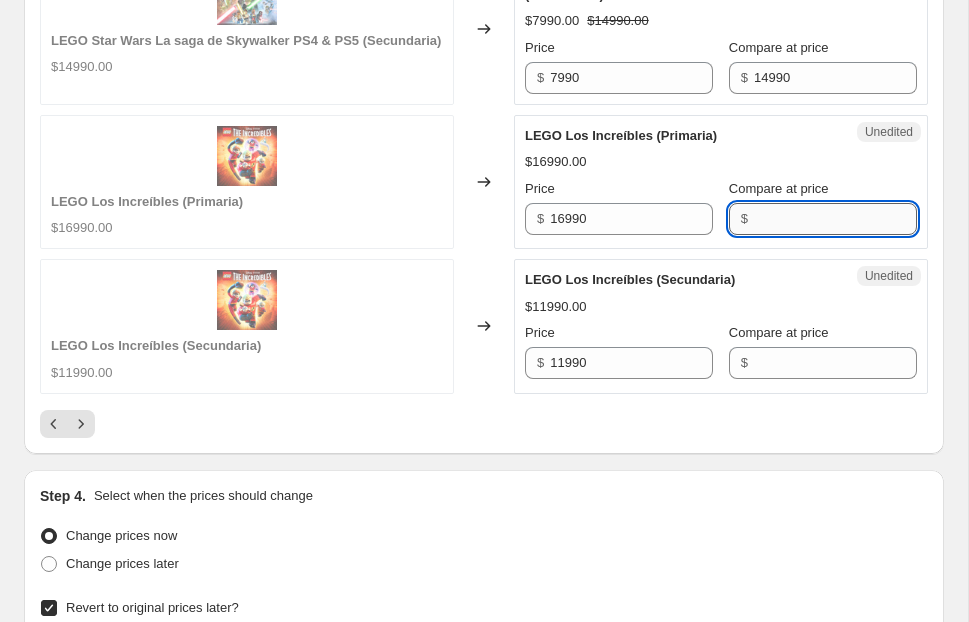 click on "Compare at price" at bounding box center [835, 219] 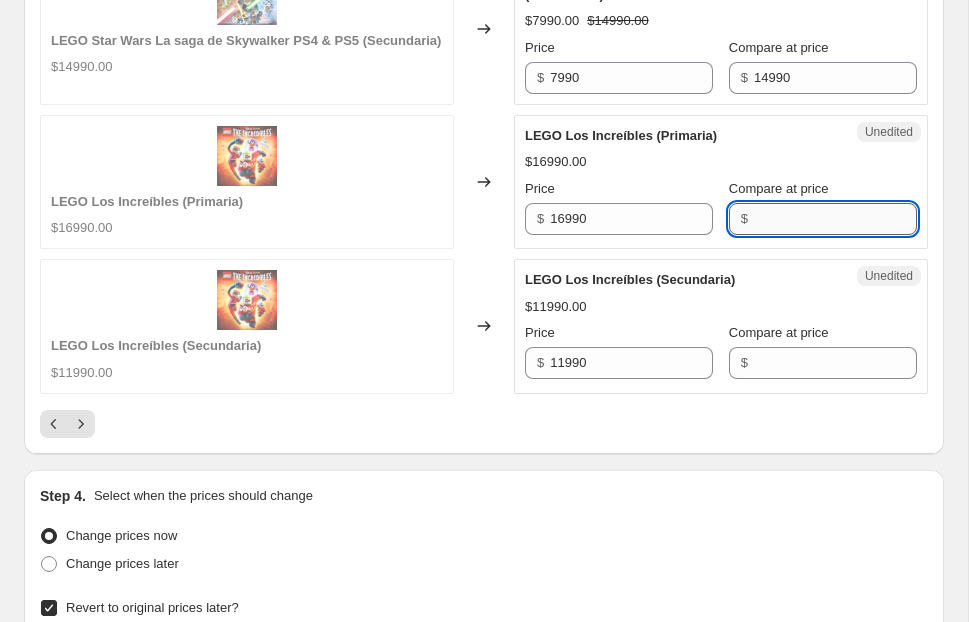 paste on "16990" 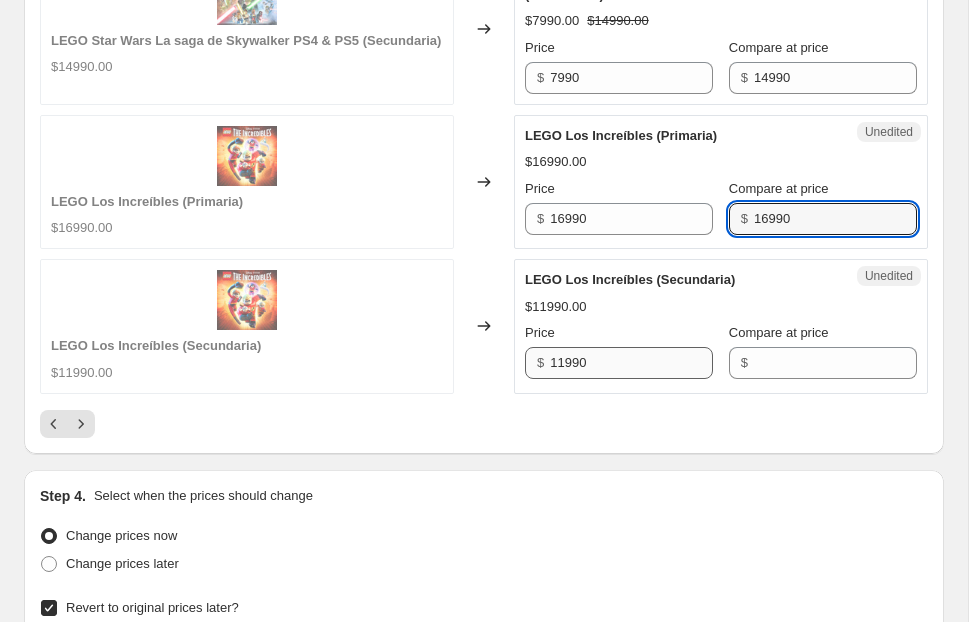 type on "16990" 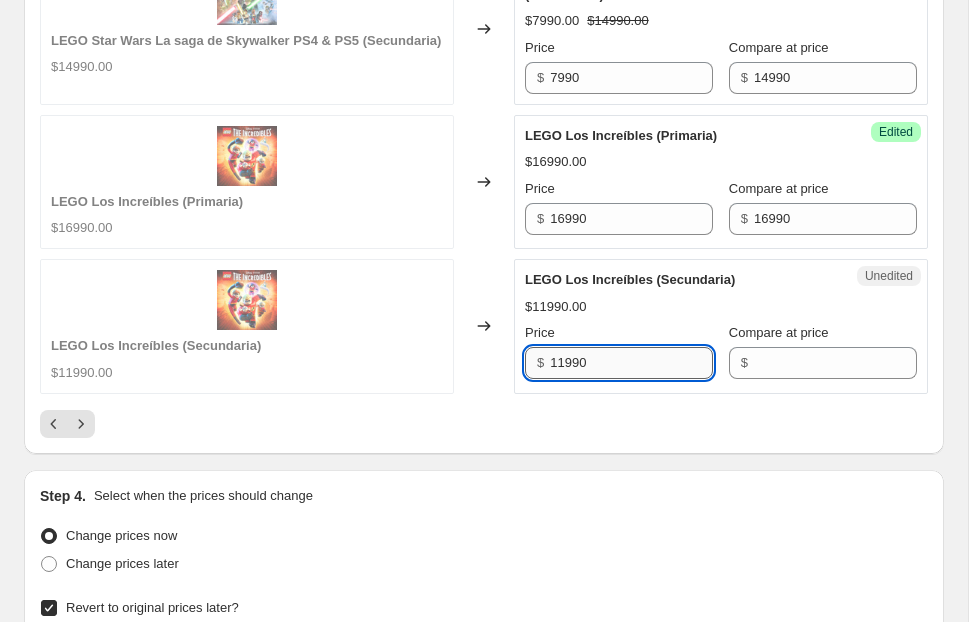 click on "11990" at bounding box center (631, 363) 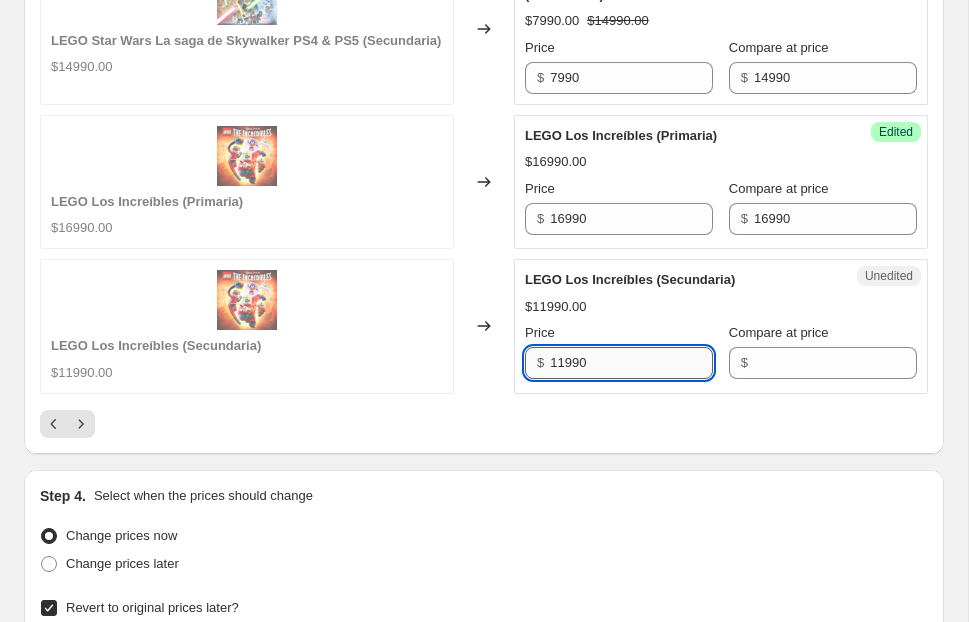 click on "11990" at bounding box center [631, 363] 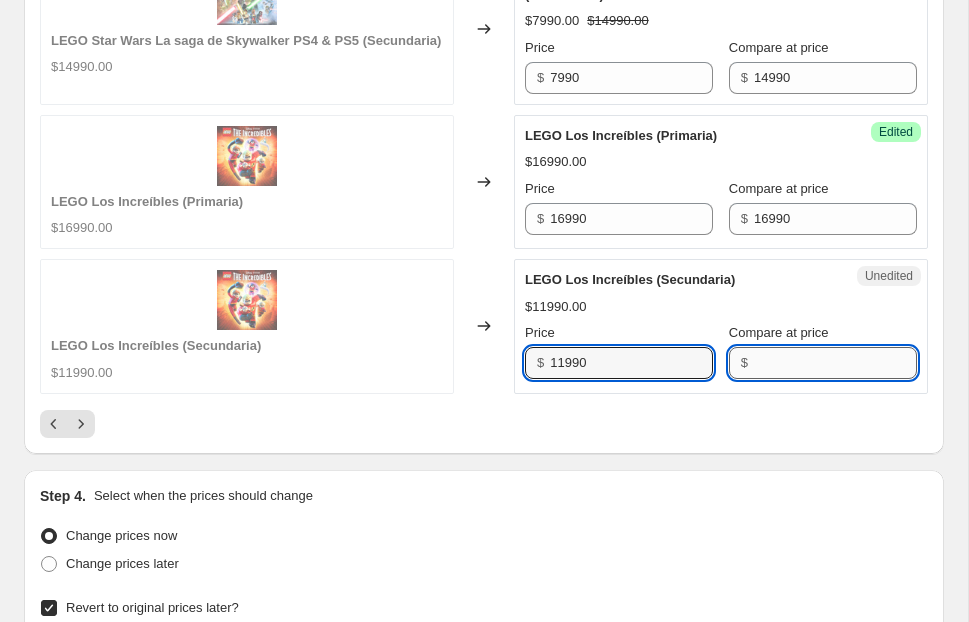 click on "Compare at price" at bounding box center [835, 363] 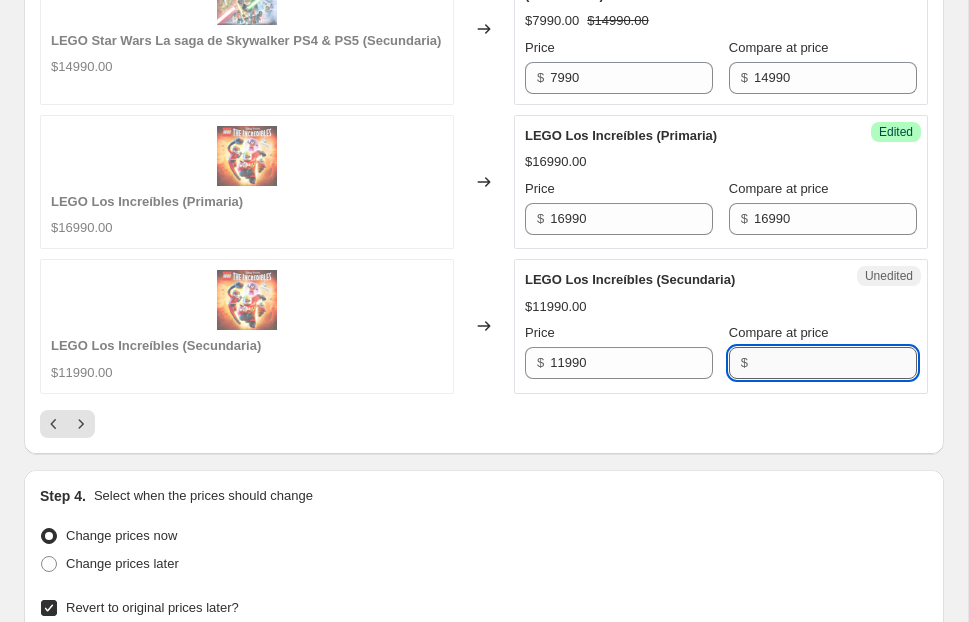 paste on "11990" 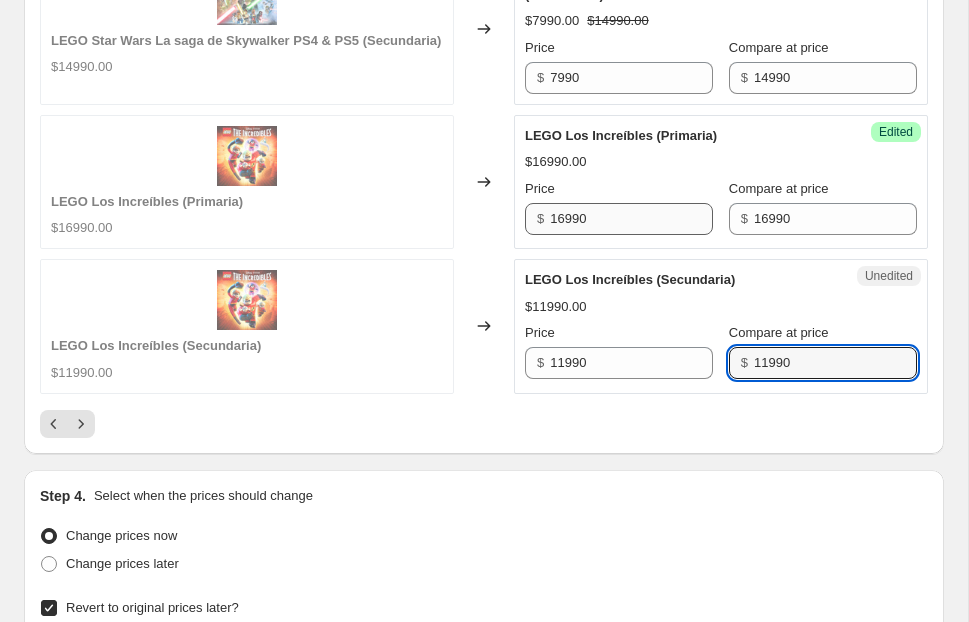 type on "11990" 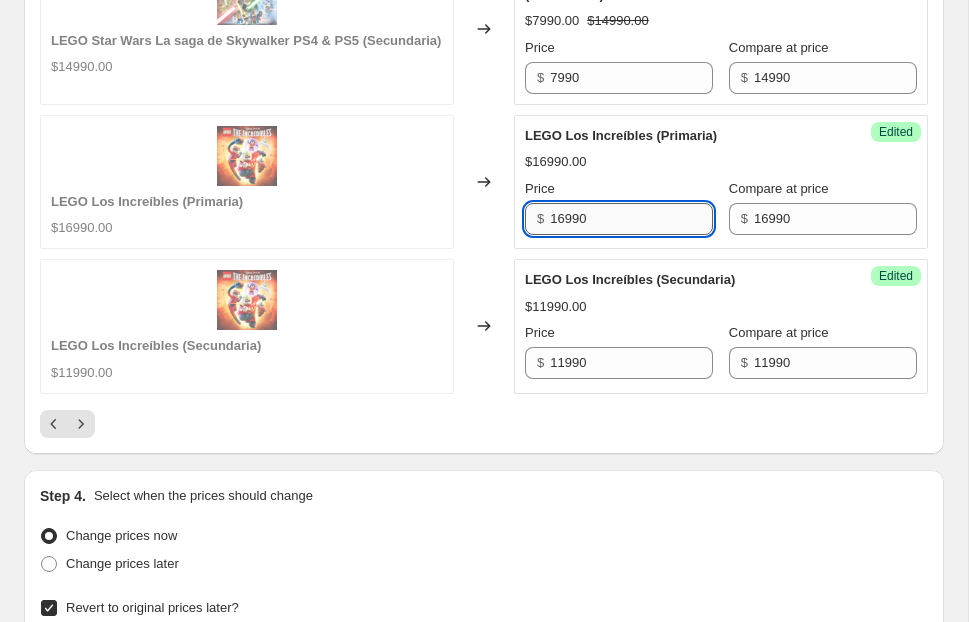click on "16990" at bounding box center [631, 219] 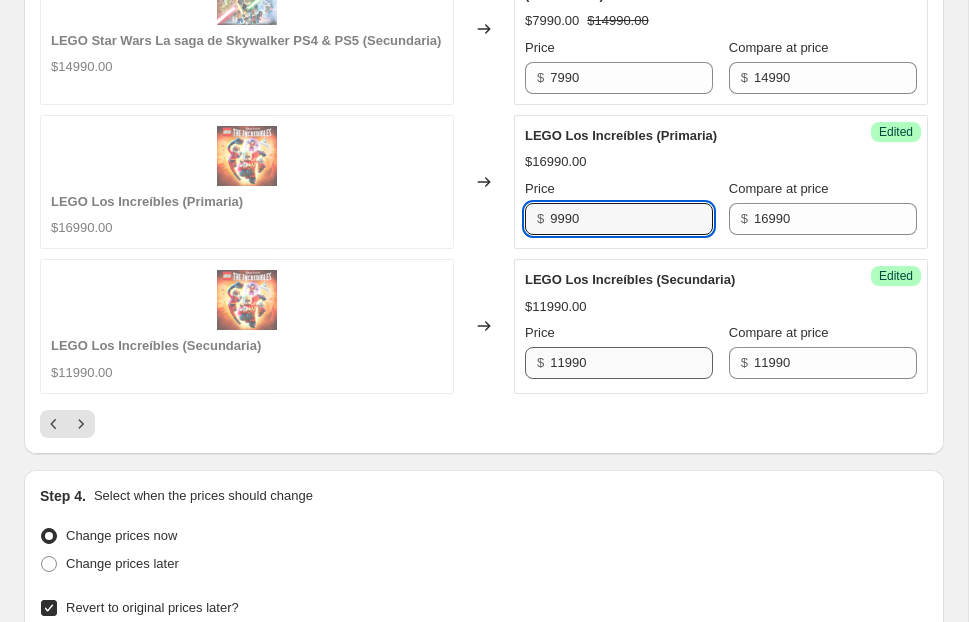 type on "9990" 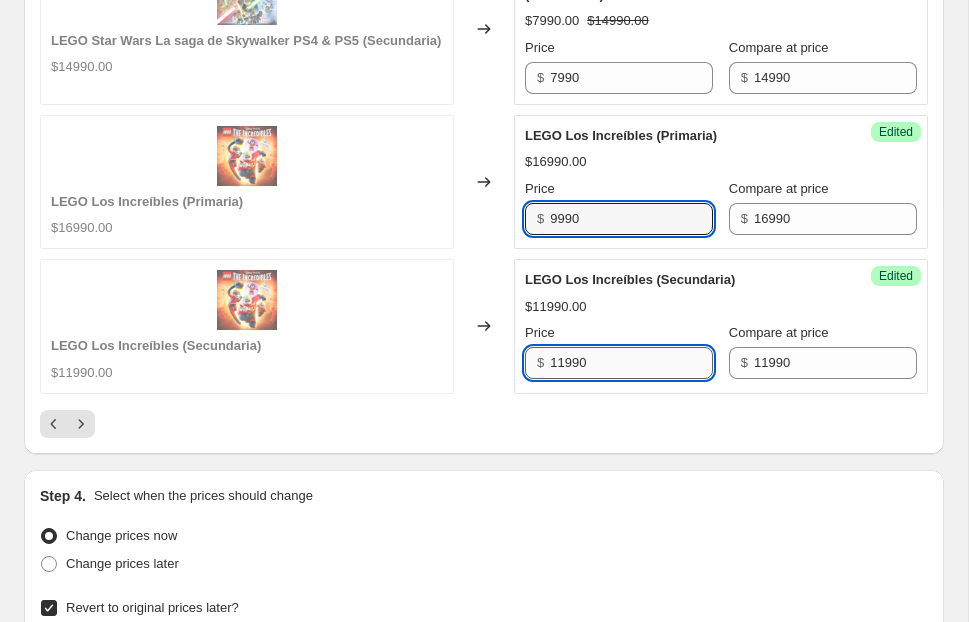 click on "11990" at bounding box center (631, 363) 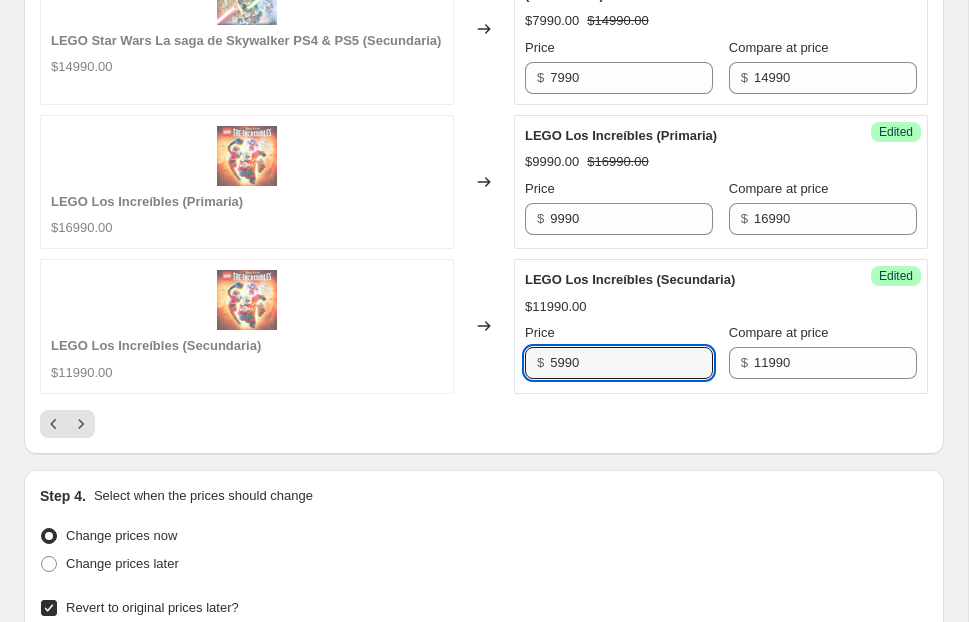 type on "5990" 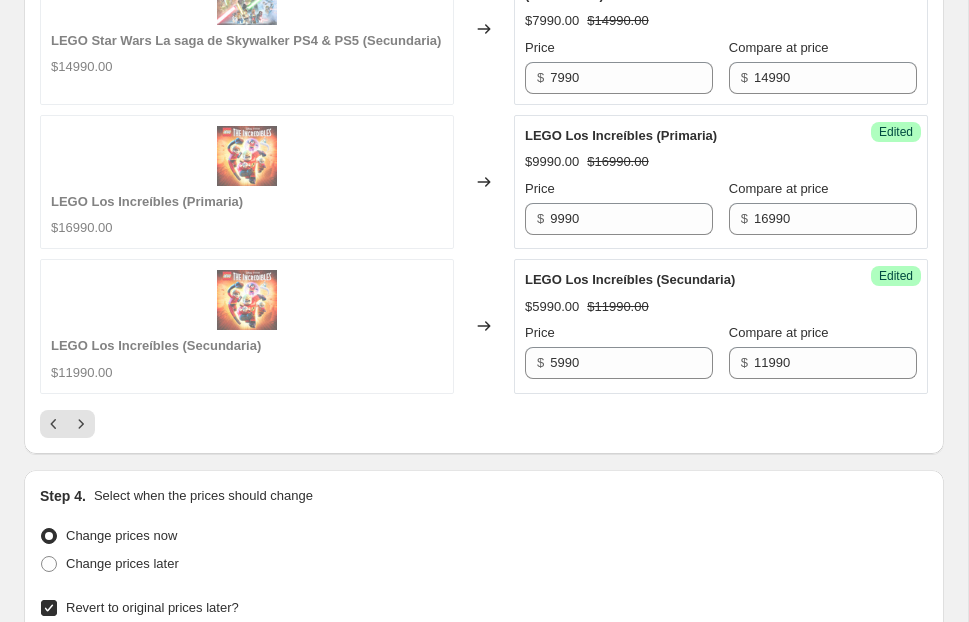 click on "$5990.00 $11990.00" at bounding box center (721, 307) 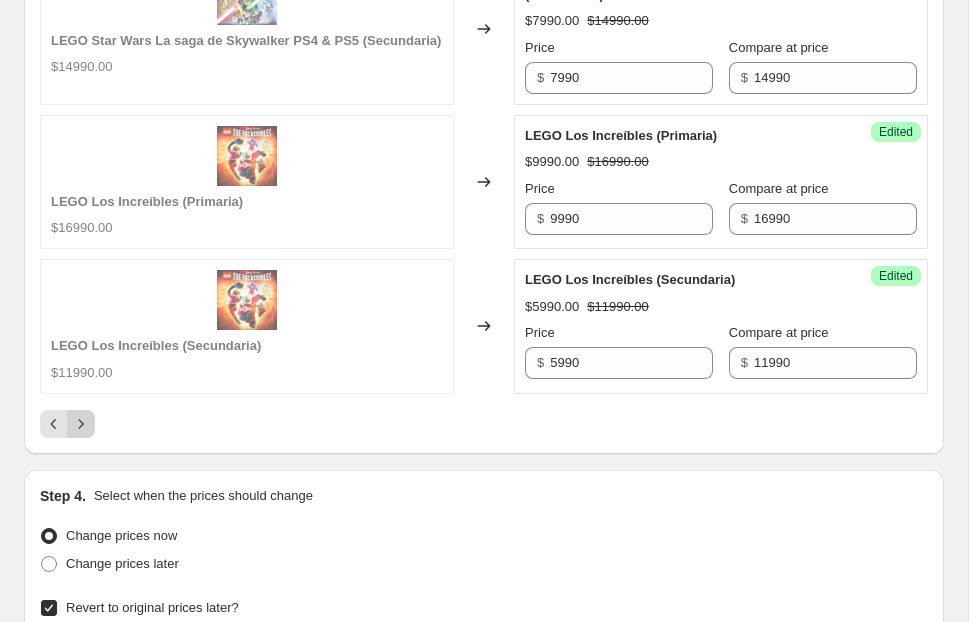 click 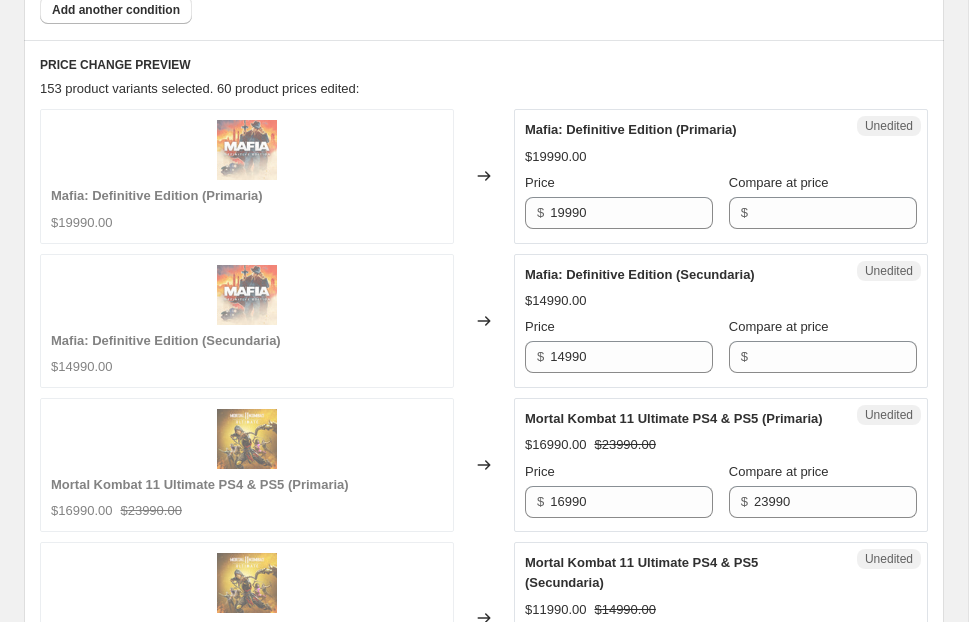 scroll, scrollTop: 815, scrollLeft: 0, axis: vertical 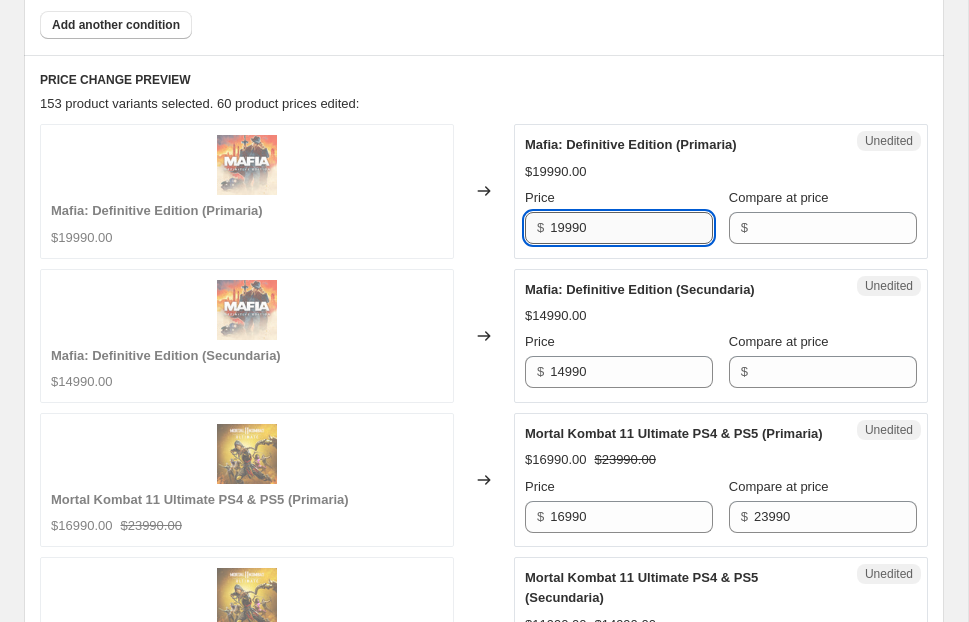 click on "19990" at bounding box center (631, 228) 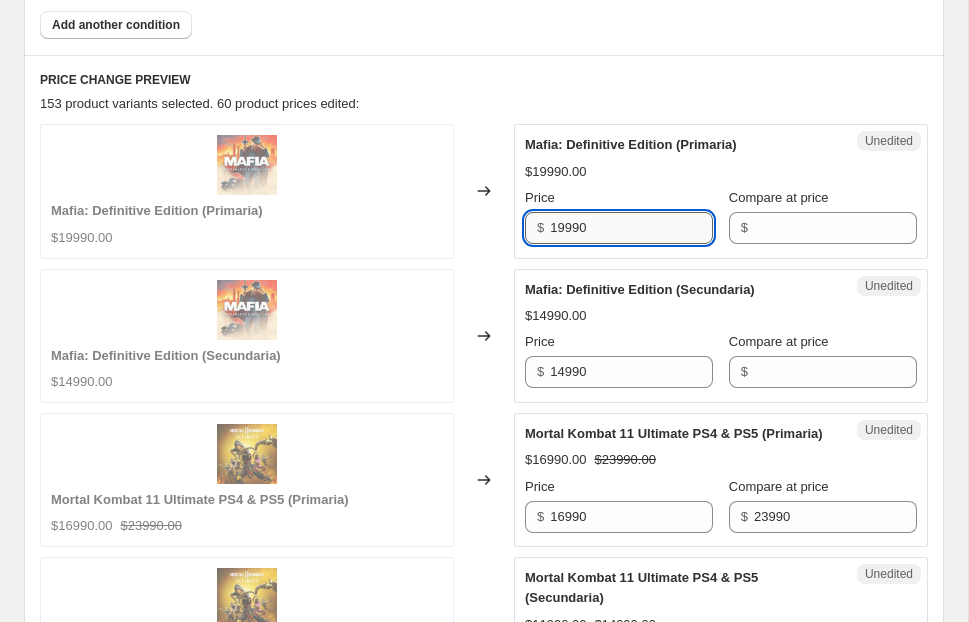 click on "19990" at bounding box center (631, 228) 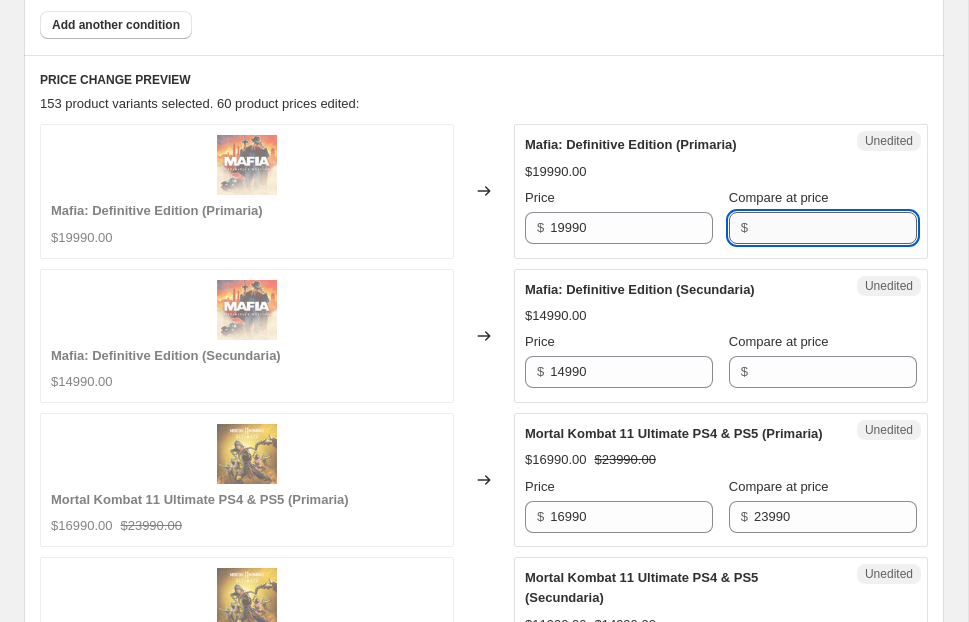click on "Compare at price" at bounding box center [835, 228] 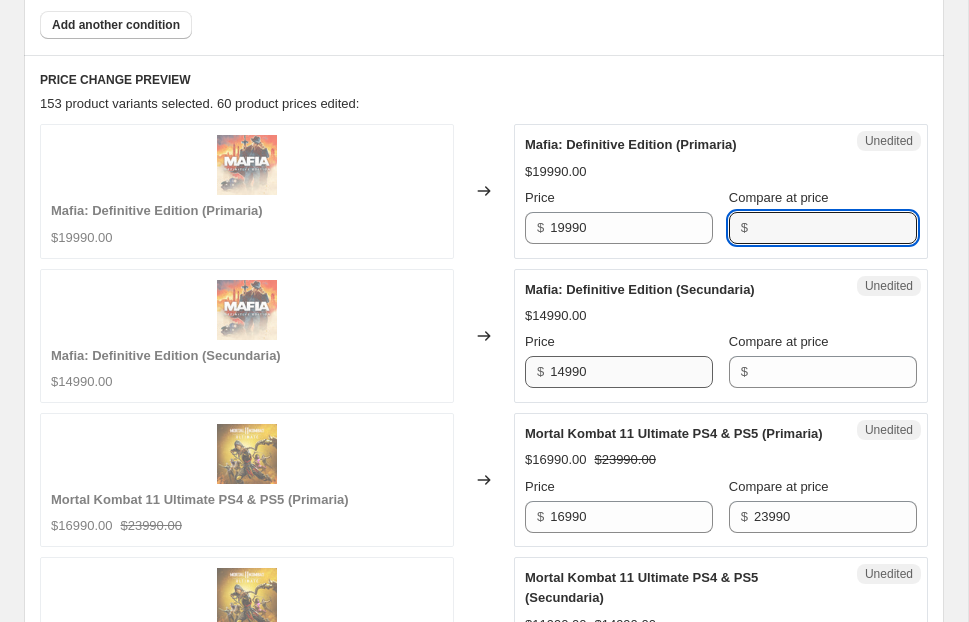paste on "19990" 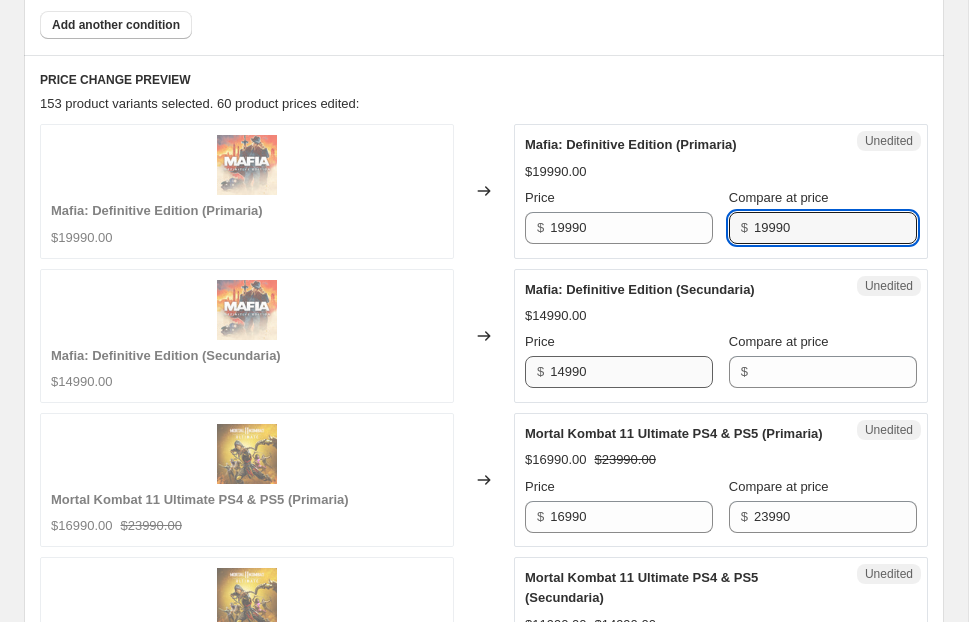 type on "19990" 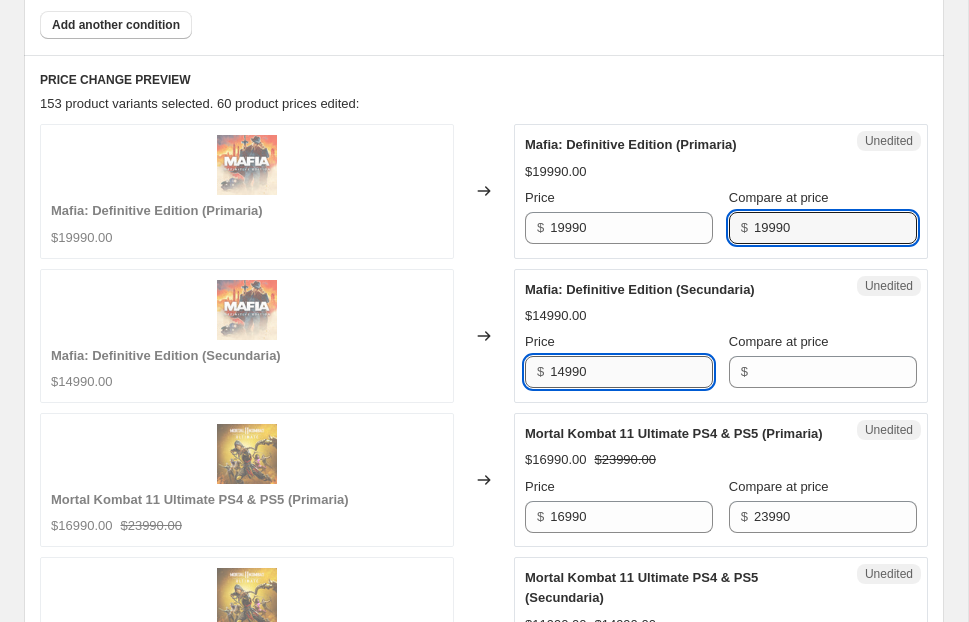 click on "14990" at bounding box center (631, 372) 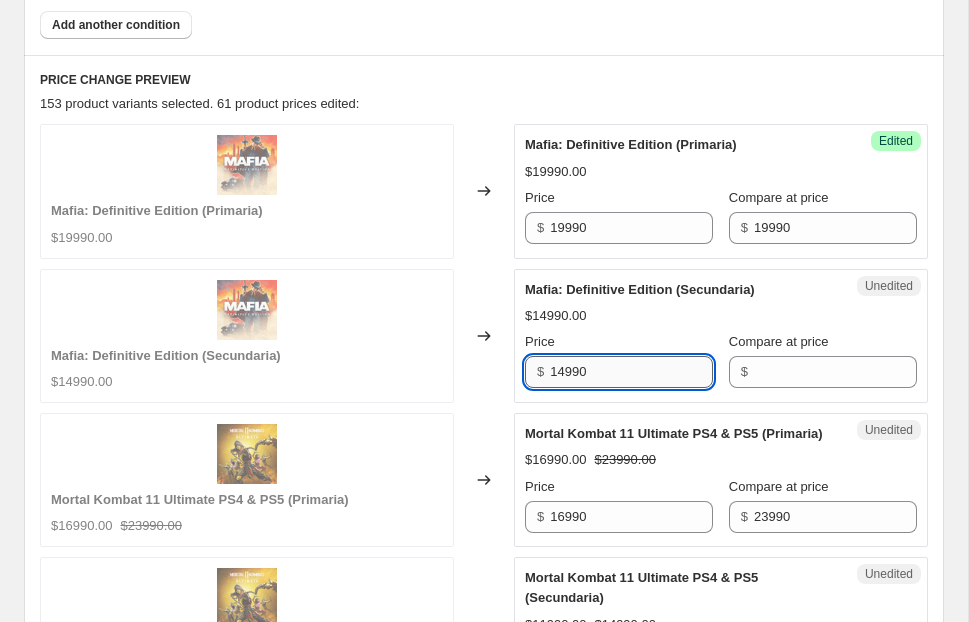 click on "14990" at bounding box center (631, 372) 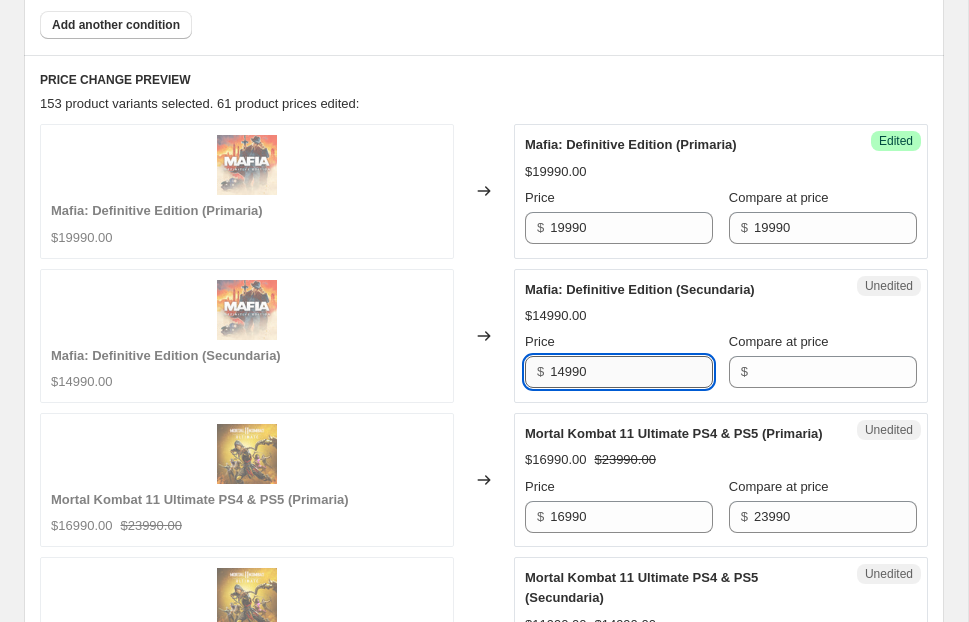 click on "14990" at bounding box center (631, 372) 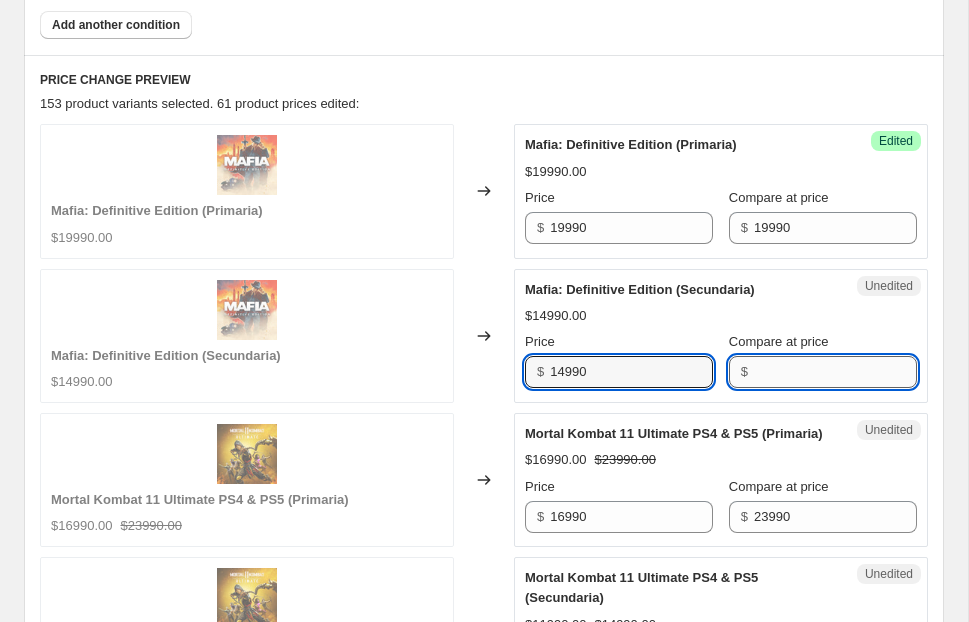 click on "Compare at price" at bounding box center [835, 372] 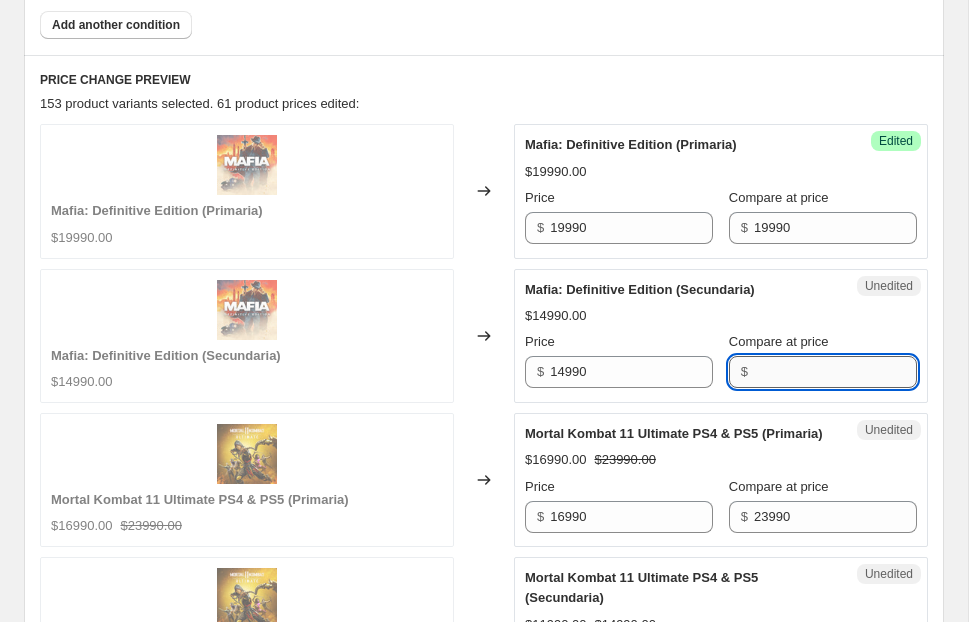 paste on "14990" 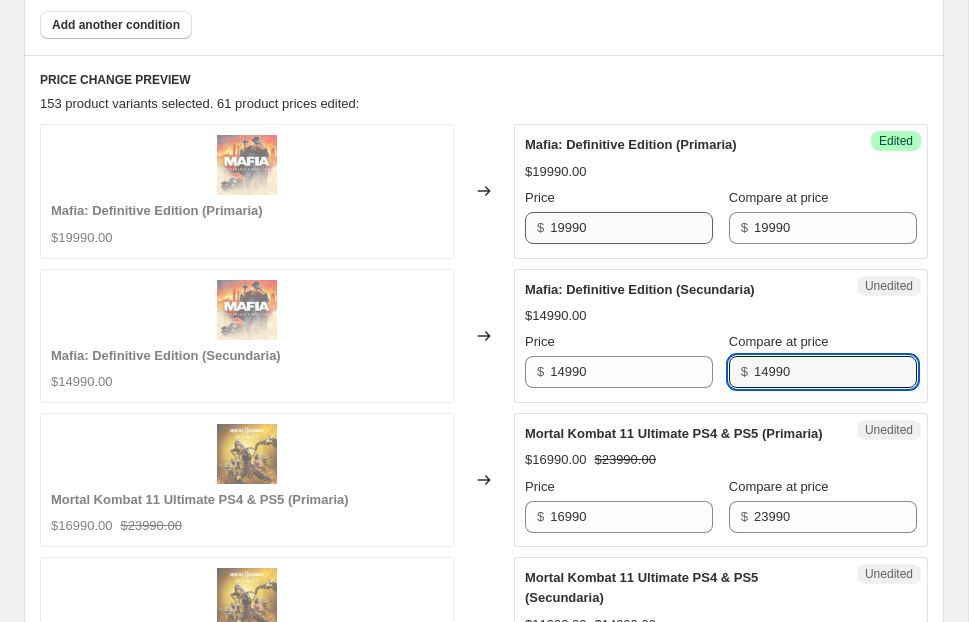 type on "14990" 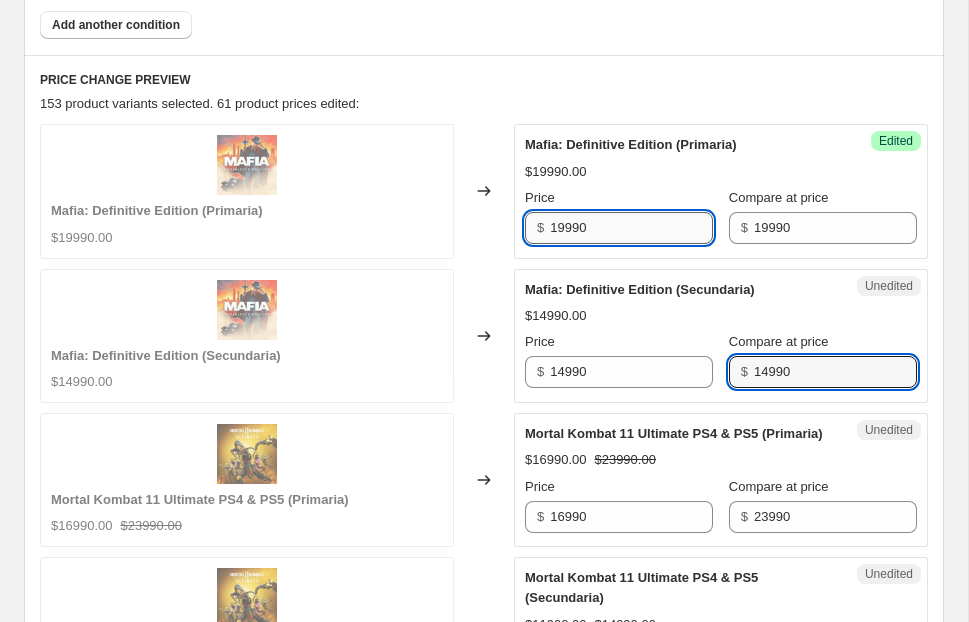 click on "19990" at bounding box center [631, 228] 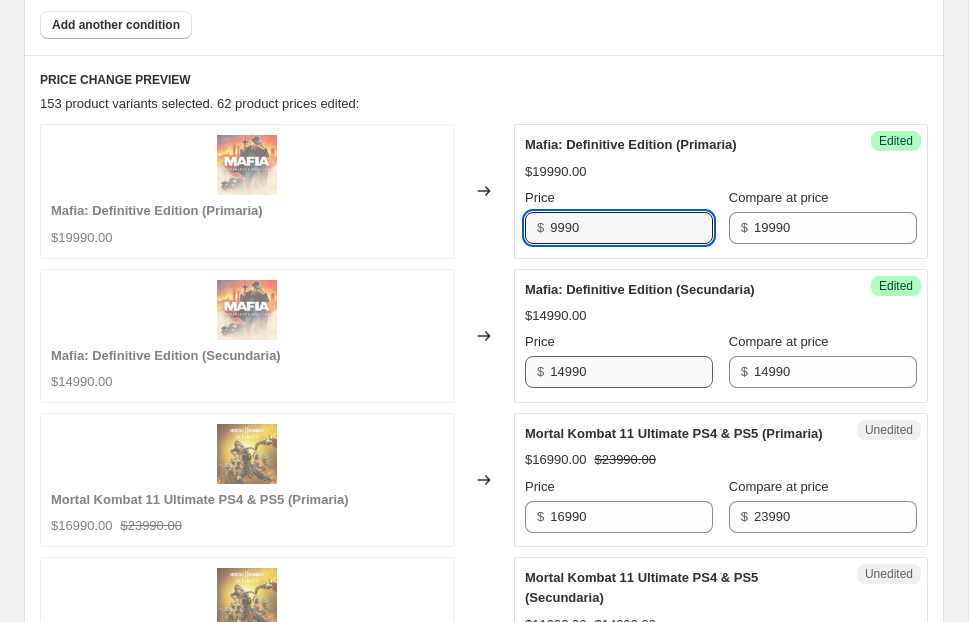 type on "9990" 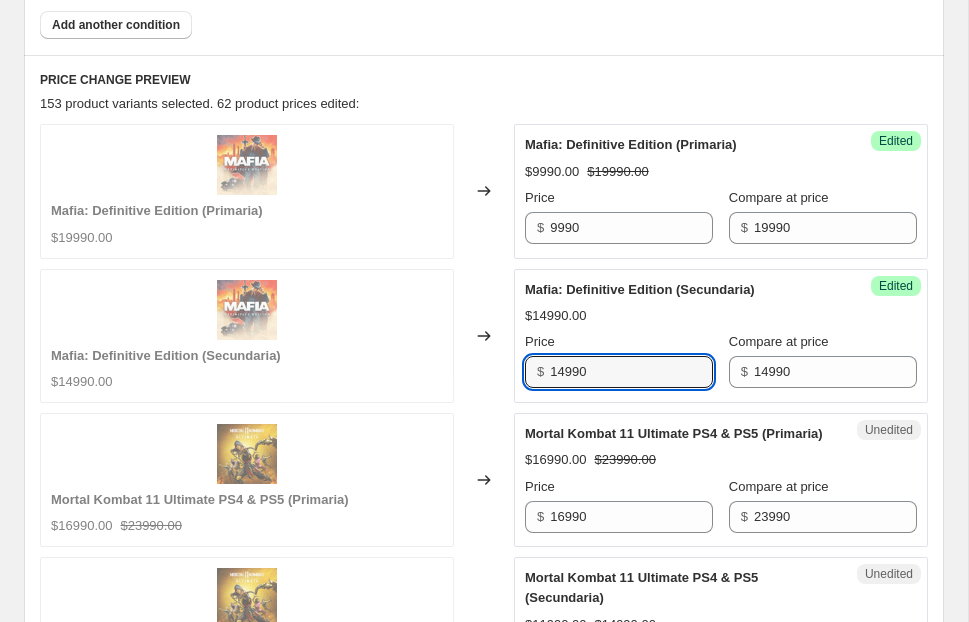 drag, startPoint x: 565, startPoint y: 369, endPoint x: 502, endPoint y: 369, distance: 63 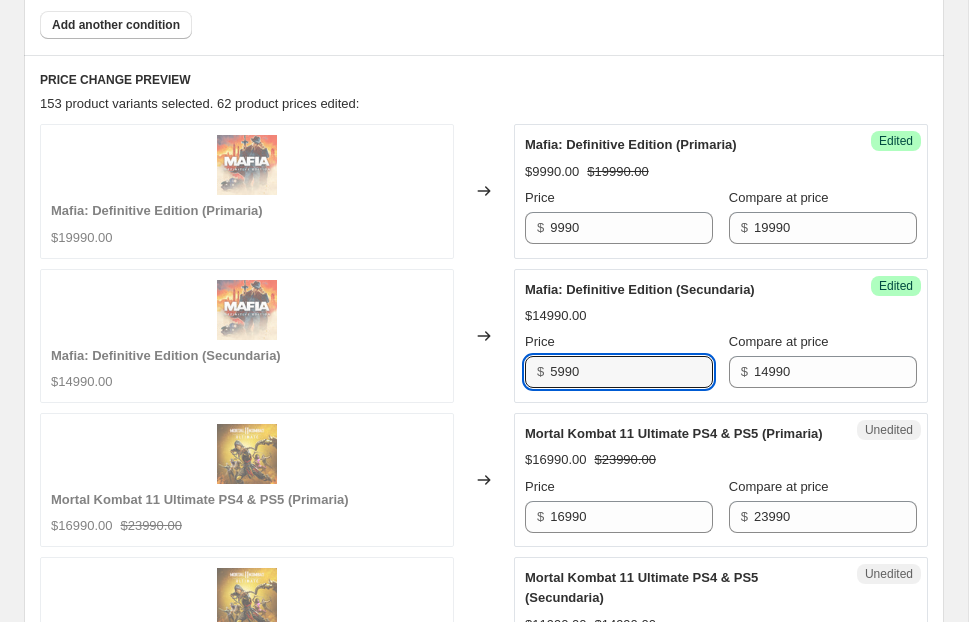 type on "5990" 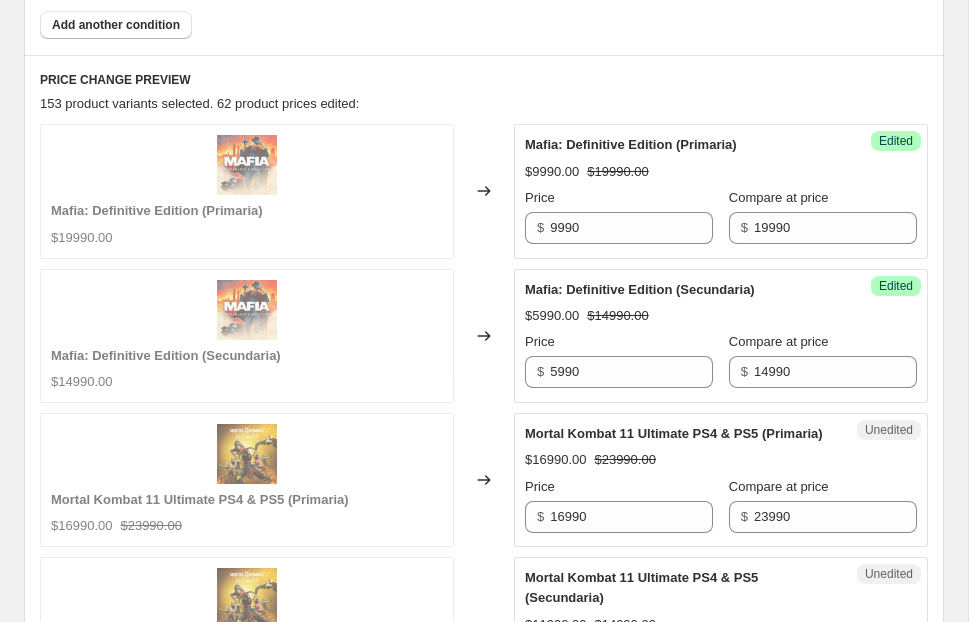 click on "Price" at bounding box center (619, 342) 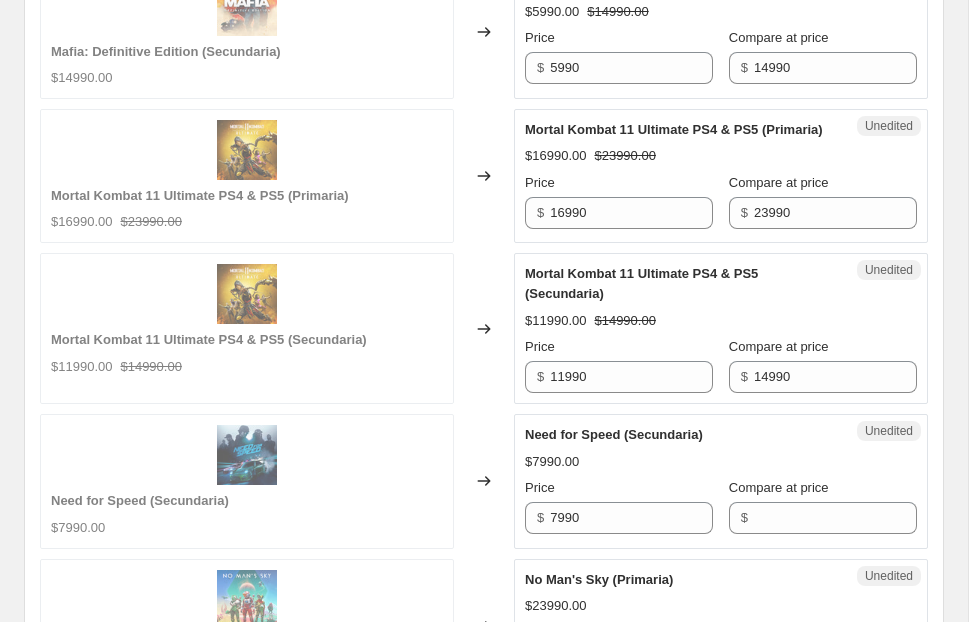 scroll, scrollTop: 1157, scrollLeft: 0, axis: vertical 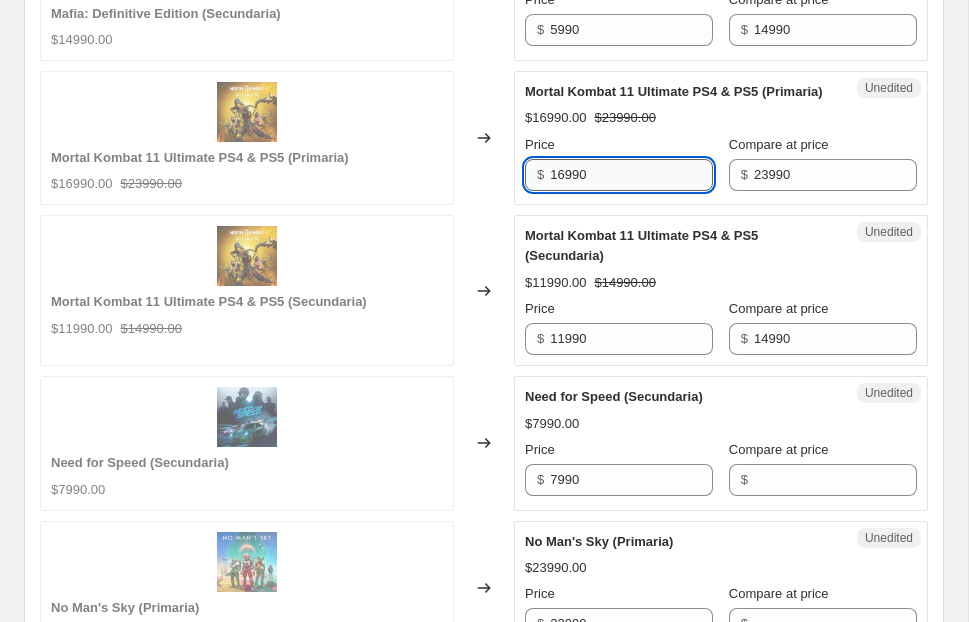 click on "16990" at bounding box center (631, 175) 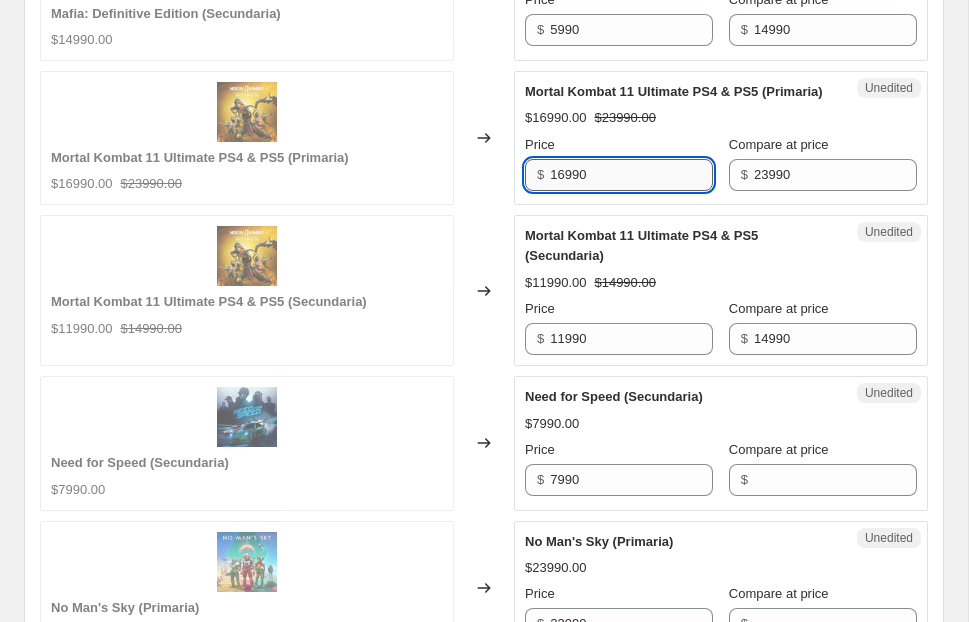 click on "16990" at bounding box center (631, 175) 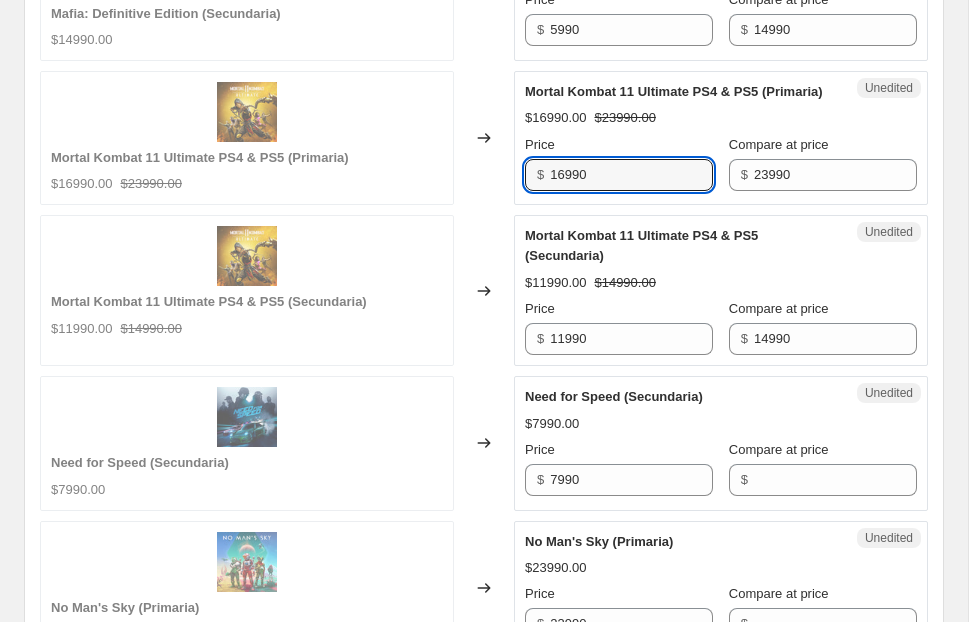 click on "$ 16990" at bounding box center (619, 175) 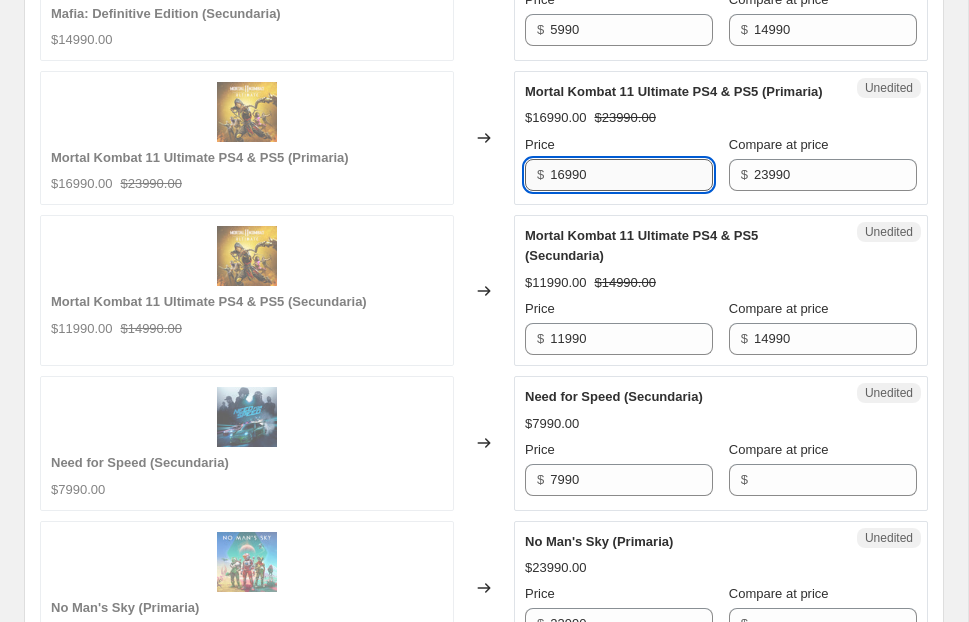 click on "16990" at bounding box center [631, 175] 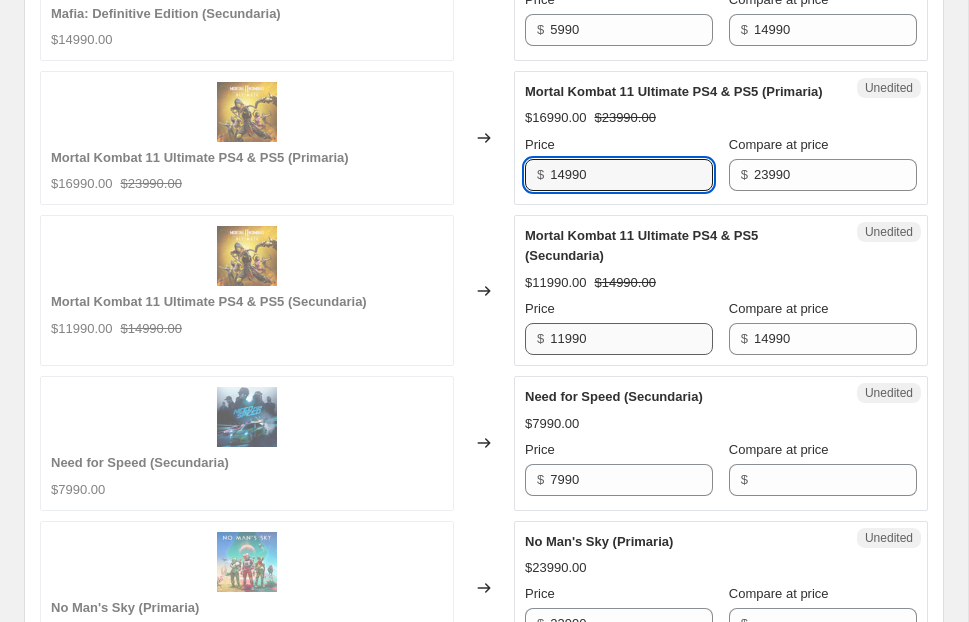 type on "14990" 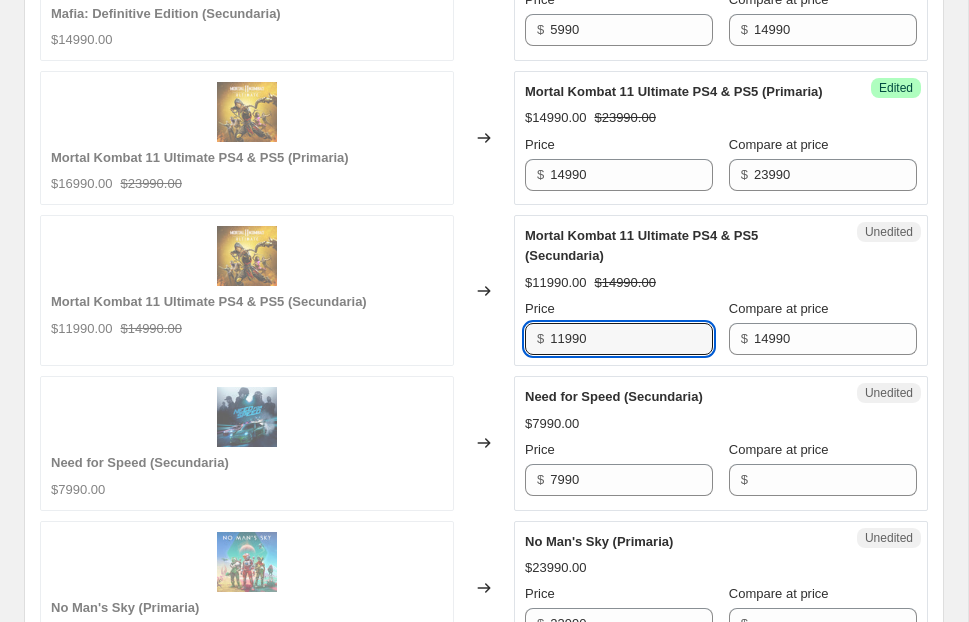 drag, startPoint x: 566, startPoint y: 344, endPoint x: 537, endPoint y: 344, distance: 29 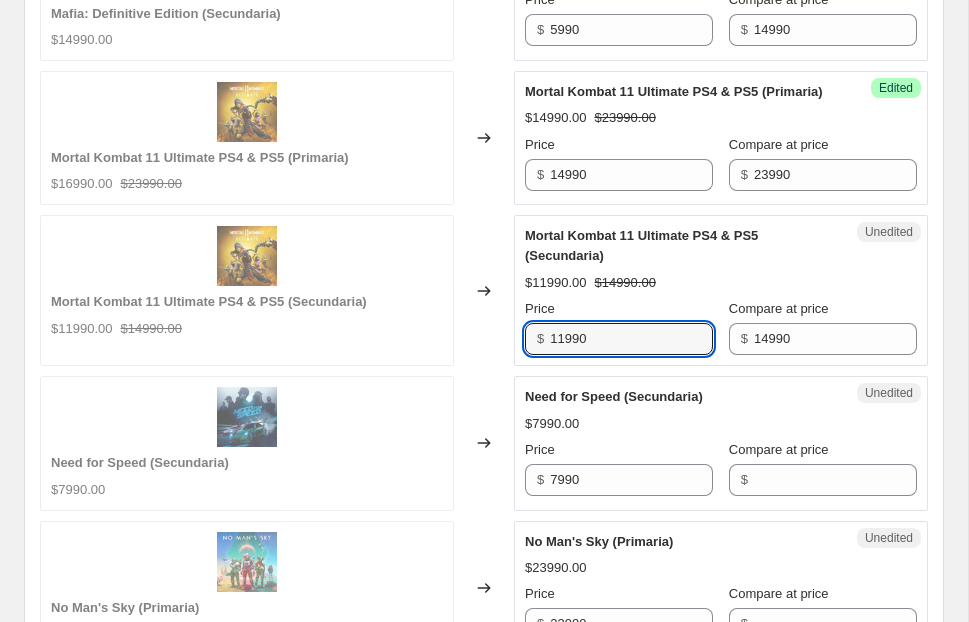 click on "$ 11990" at bounding box center (619, 339) 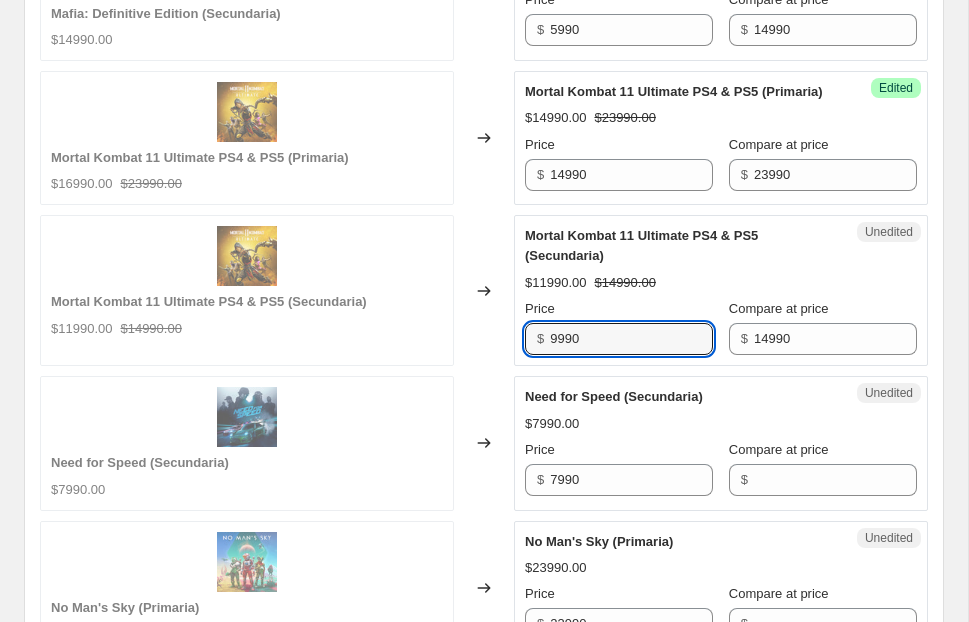 type on "9990" 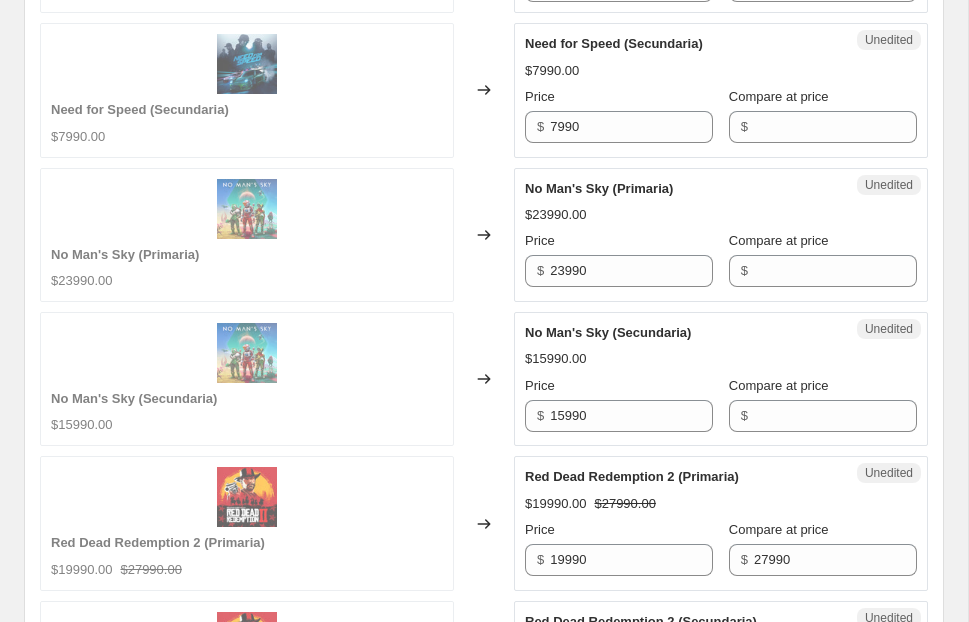 scroll, scrollTop: 1515, scrollLeft: 0, axis: vertical 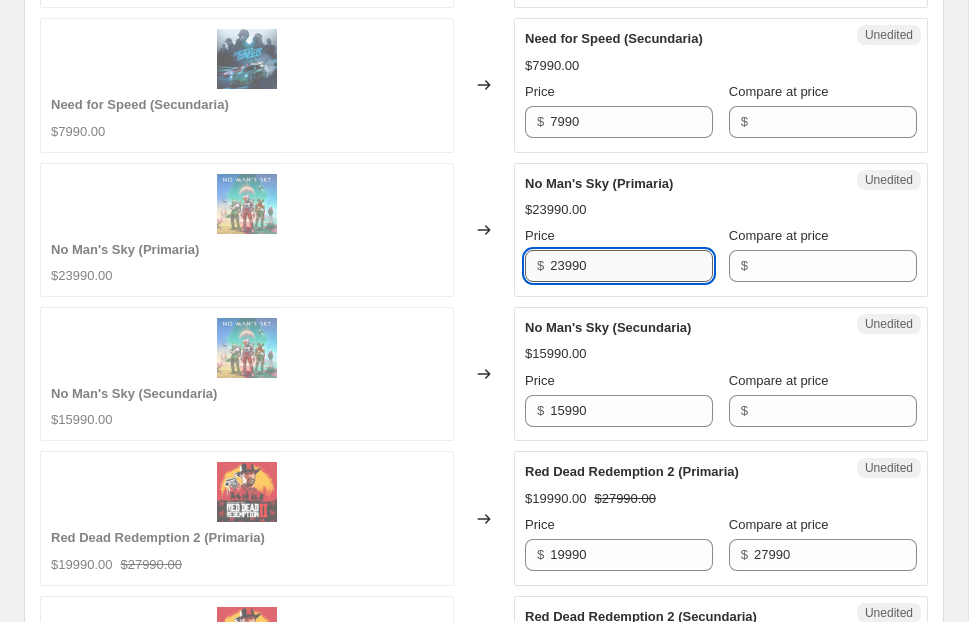 click on "23990" at bounding box center [631, 266] 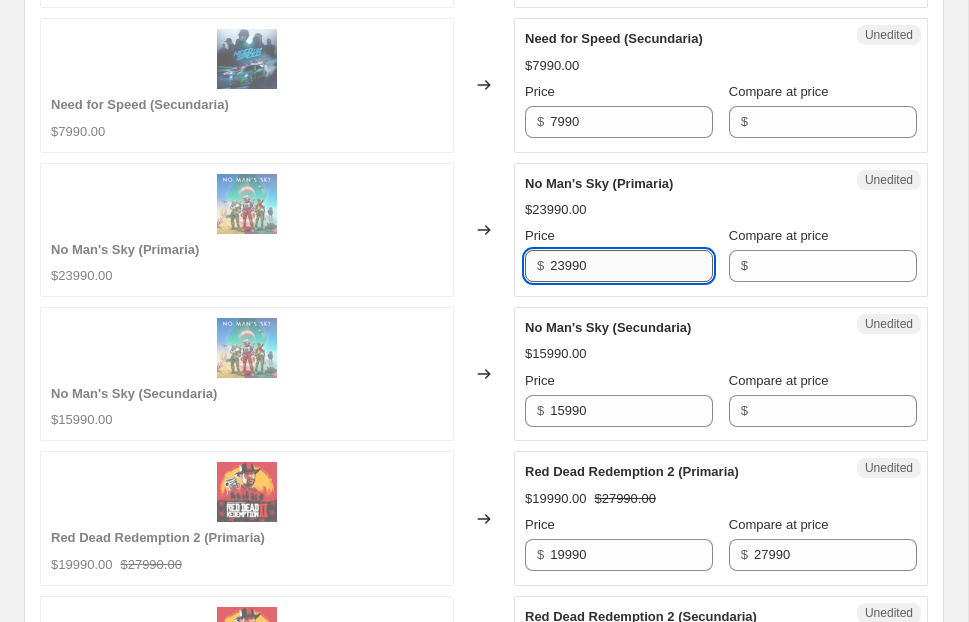 click on "23990" at bounding box center (631, 266) 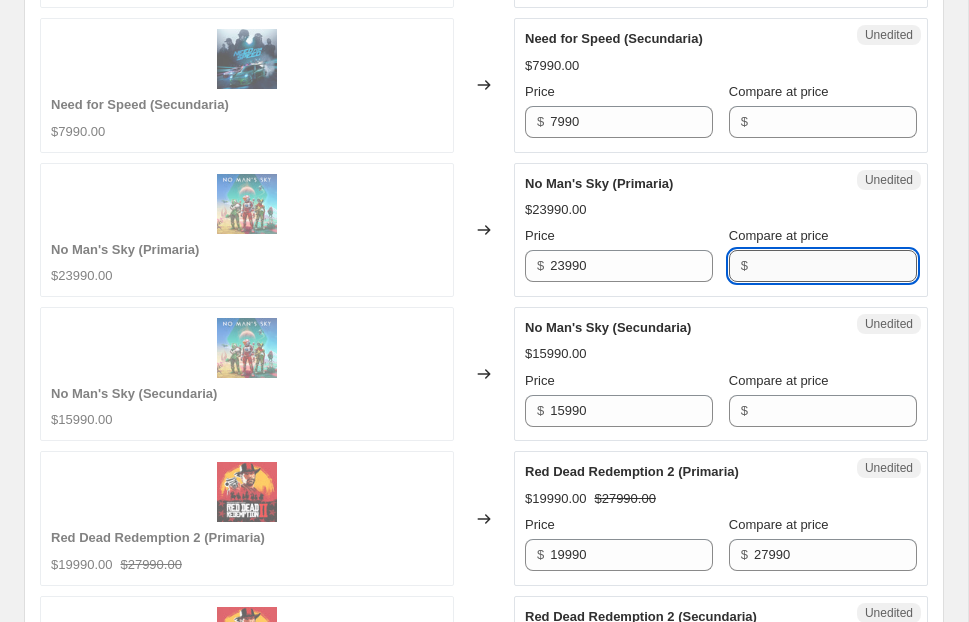 click on "Compare at price" at bounding box center (835, 266) 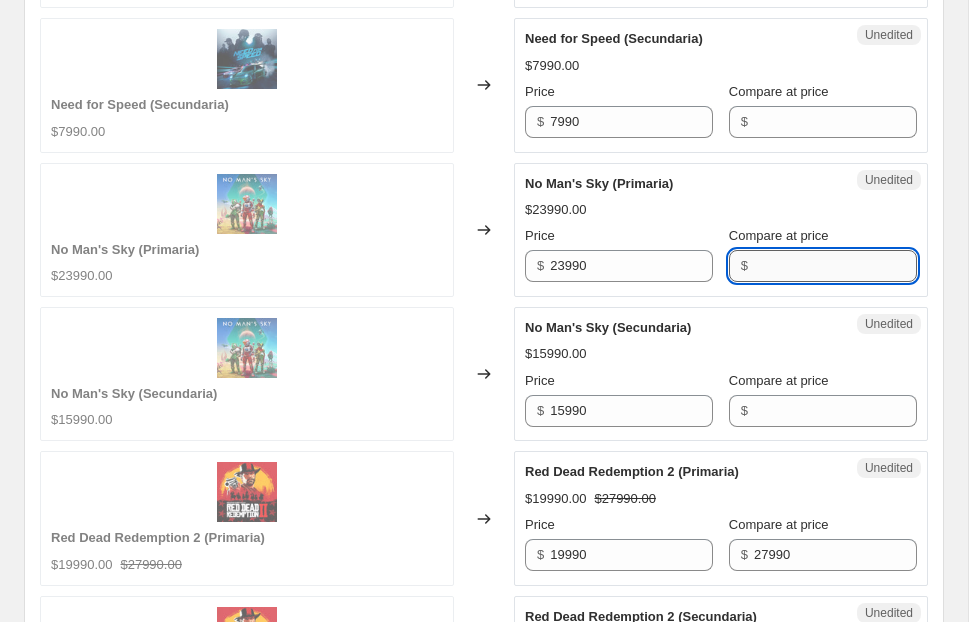 paste on "23990" 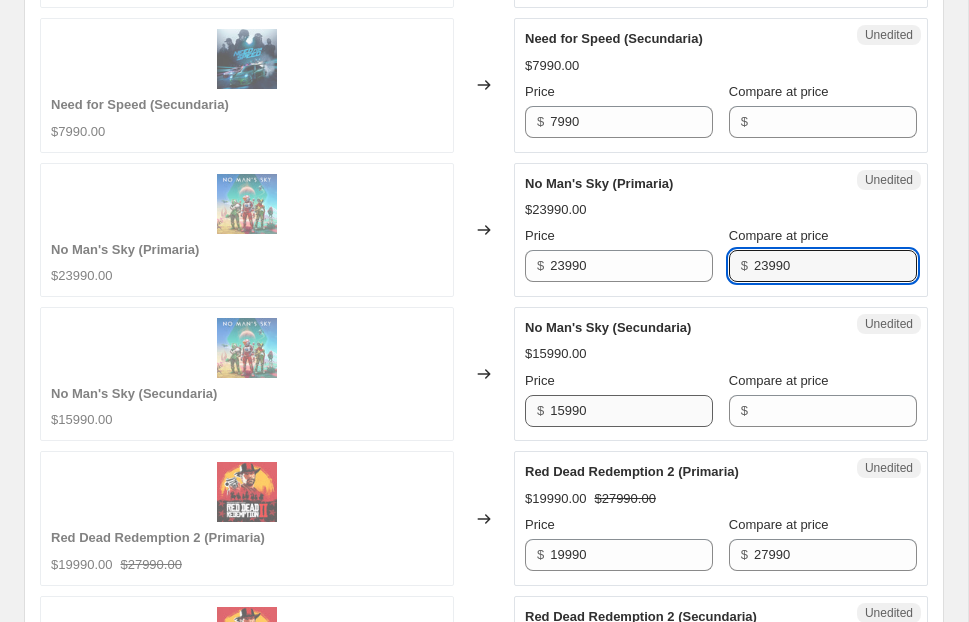 type on "23990" 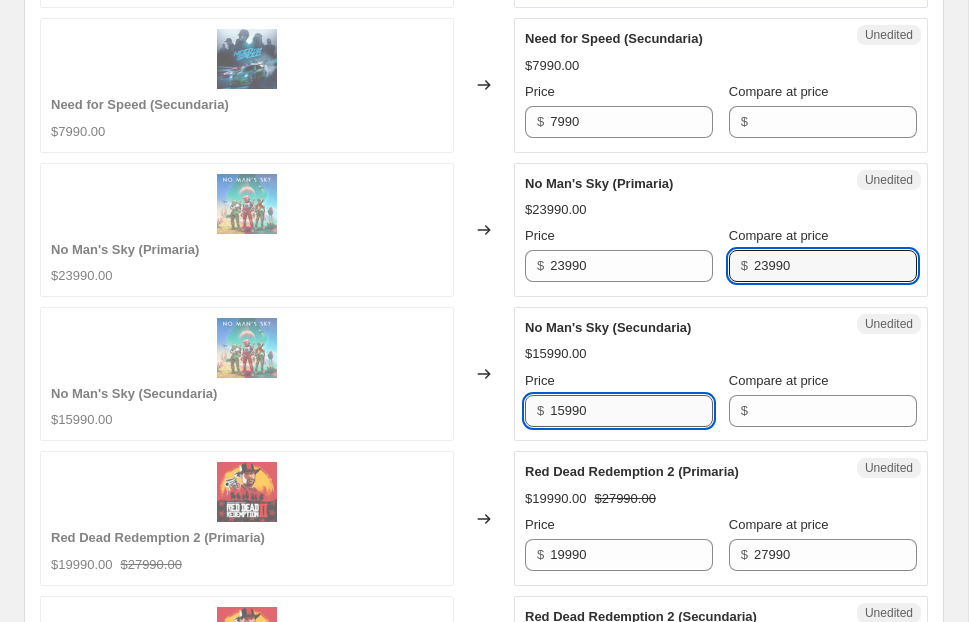 click on "15990" at bounding box center [631, 411] 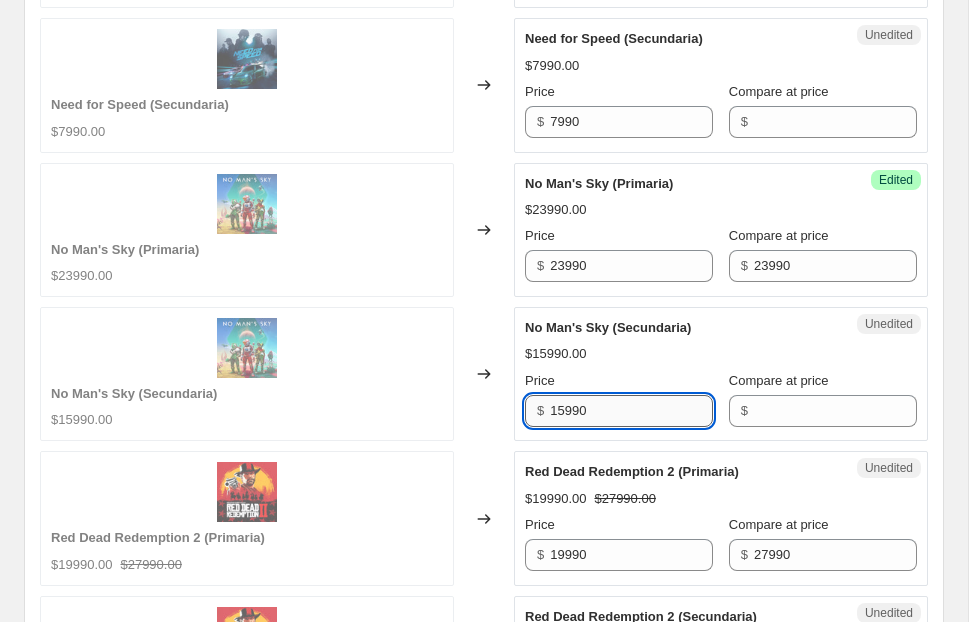 click on "15990" at bounding box center [631, 411] 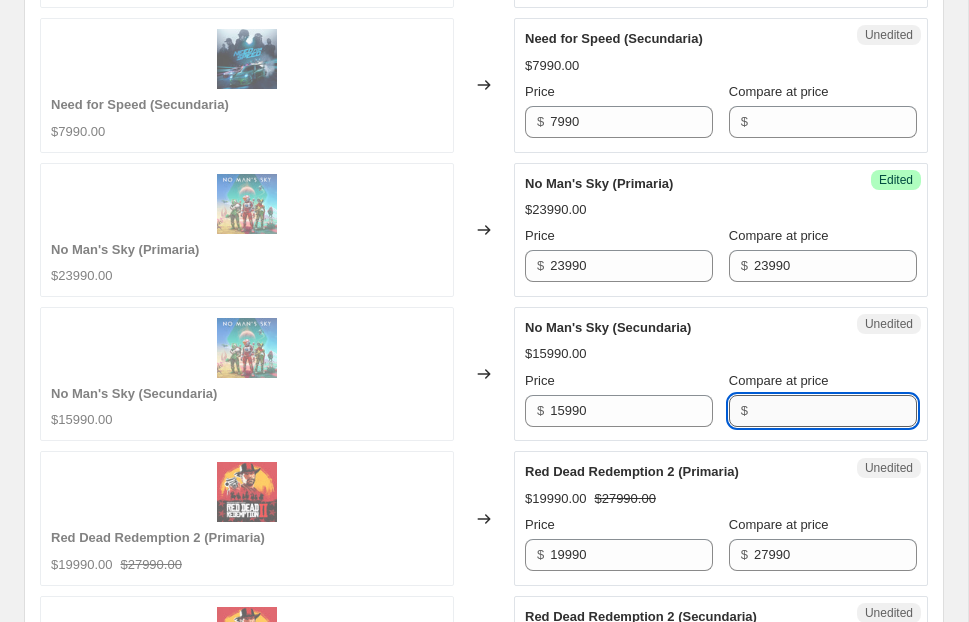 click on "Compare at price" at bounding box center [835, 411] 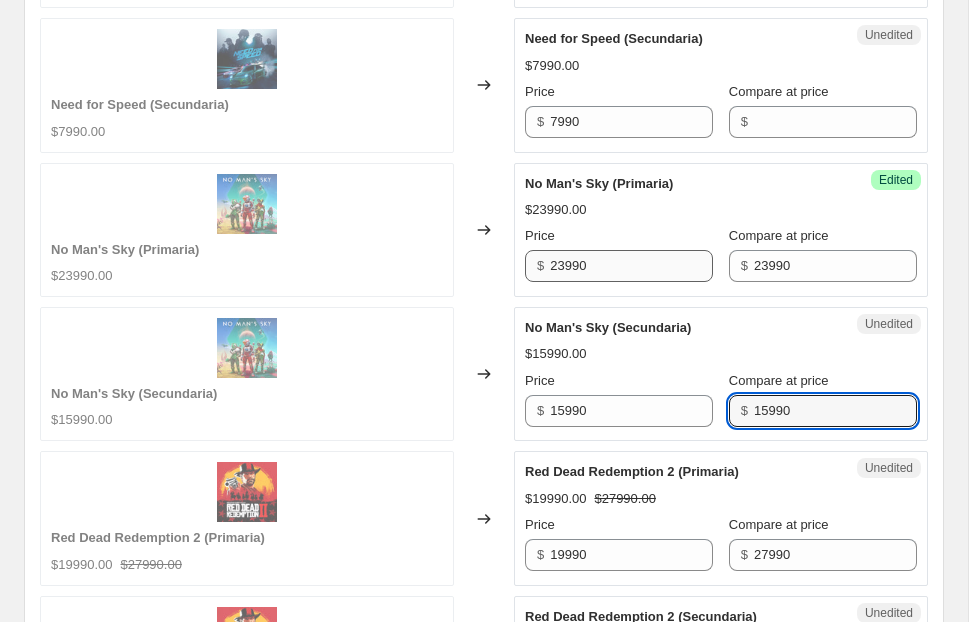 type on "15990" 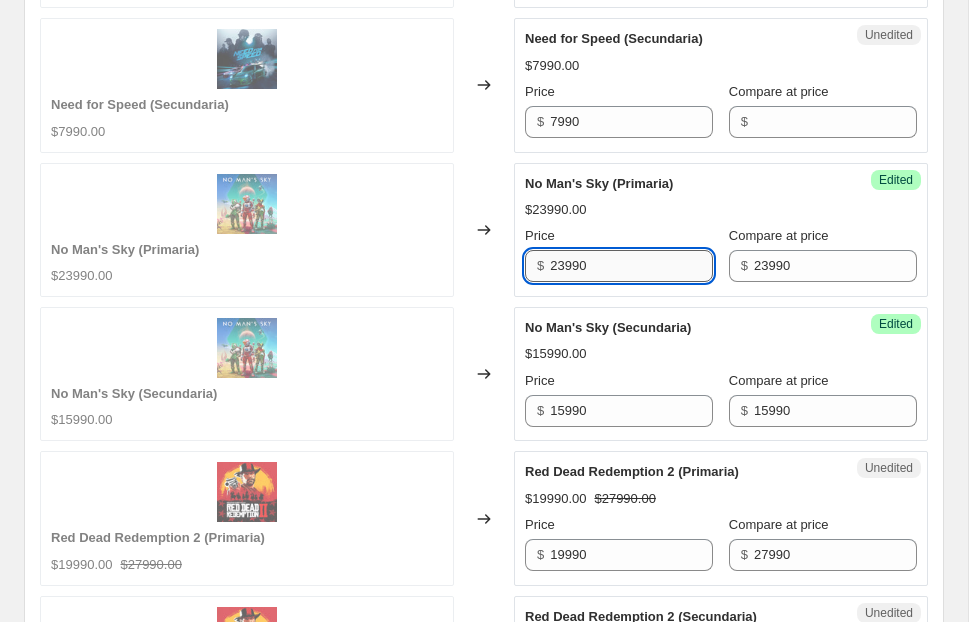 click on "23990" at bounding box center (631, 266) 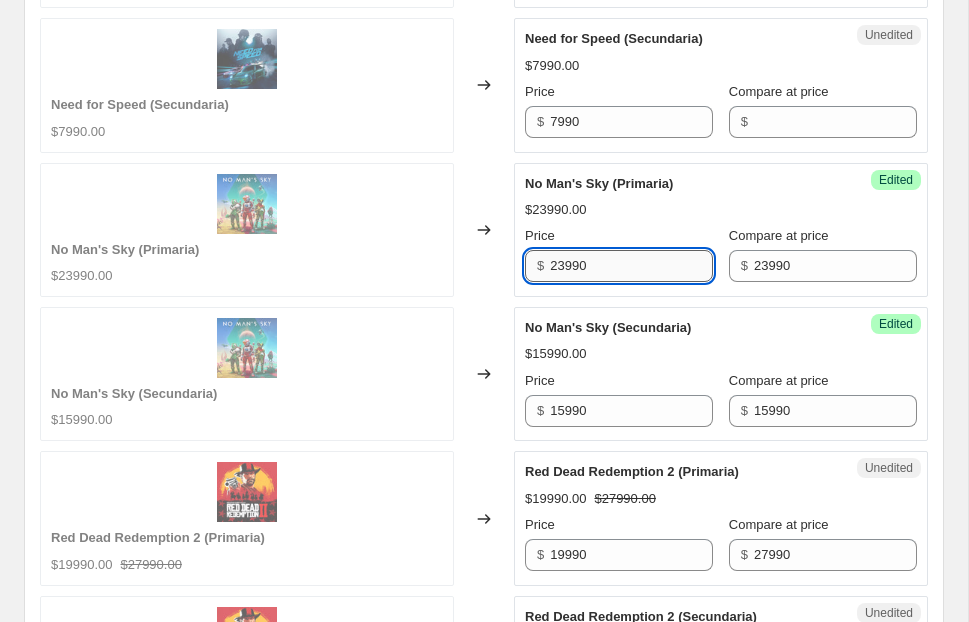 click on "23990" at bounding box center (631, 266) 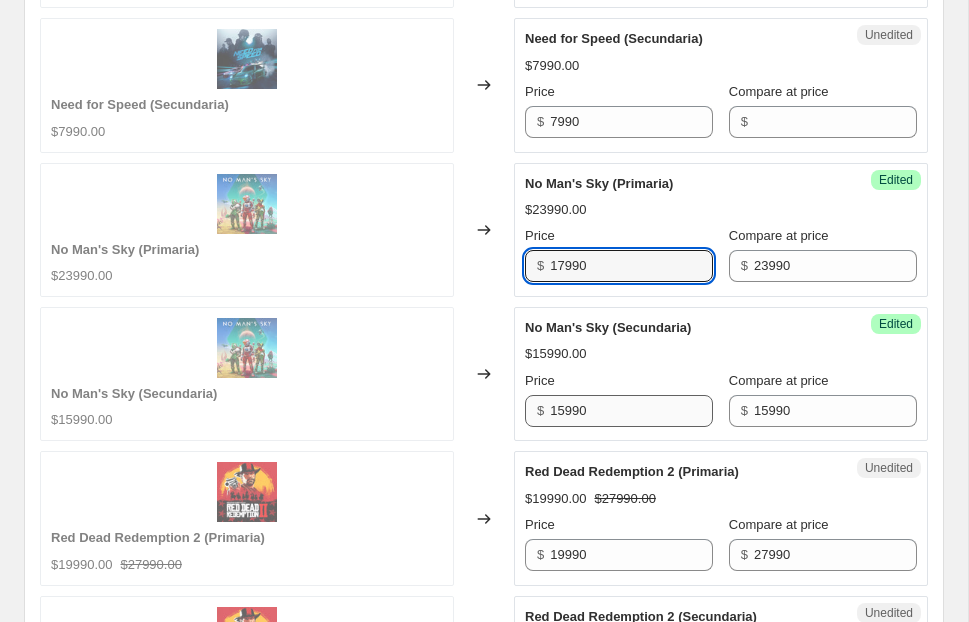 type on "17990" 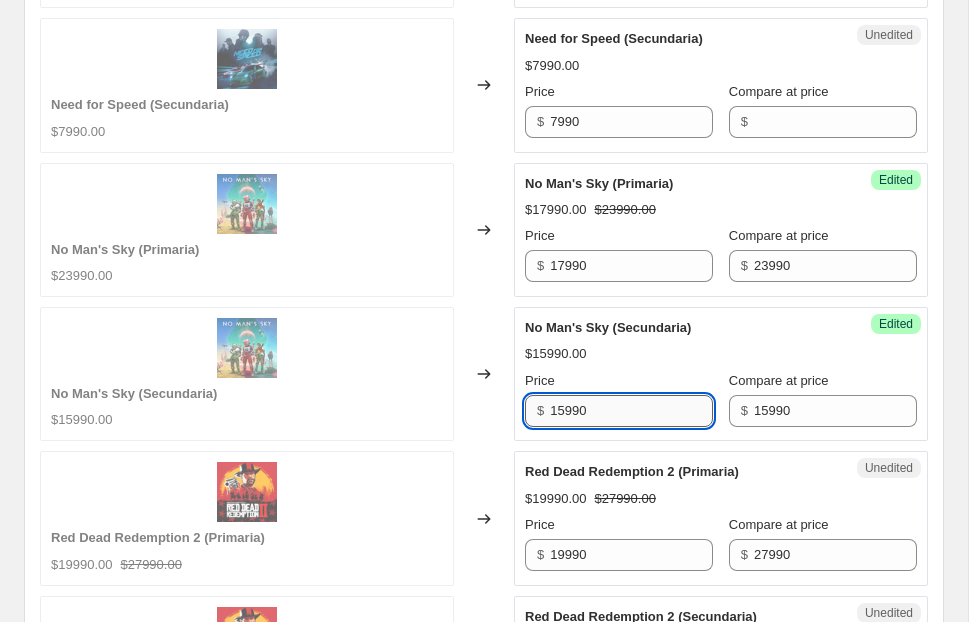 click on "15990" at bounding box center (631, 411) 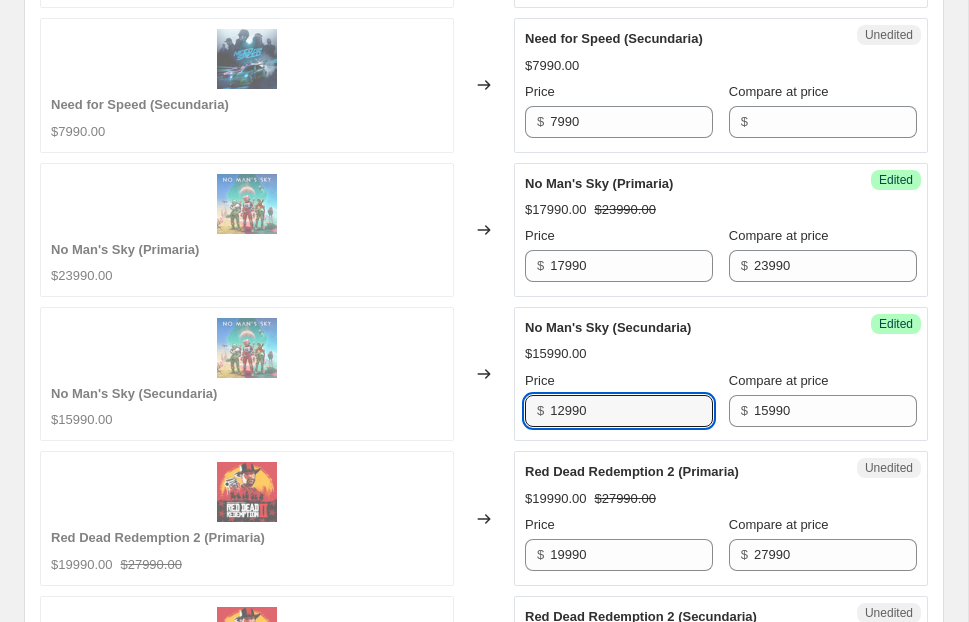 type on "12990" 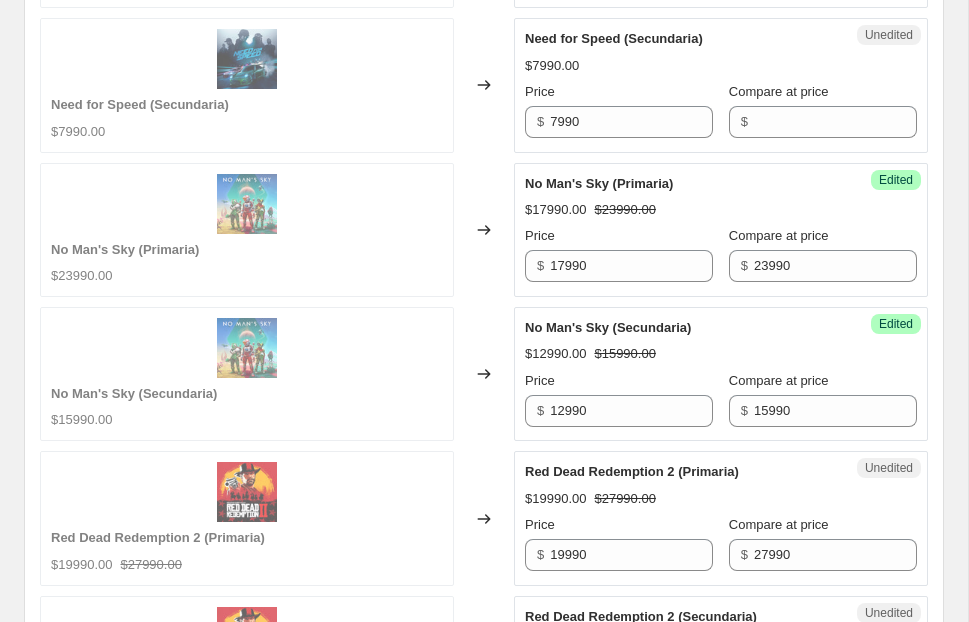 click on "Price" at bounding box center (619, 381) 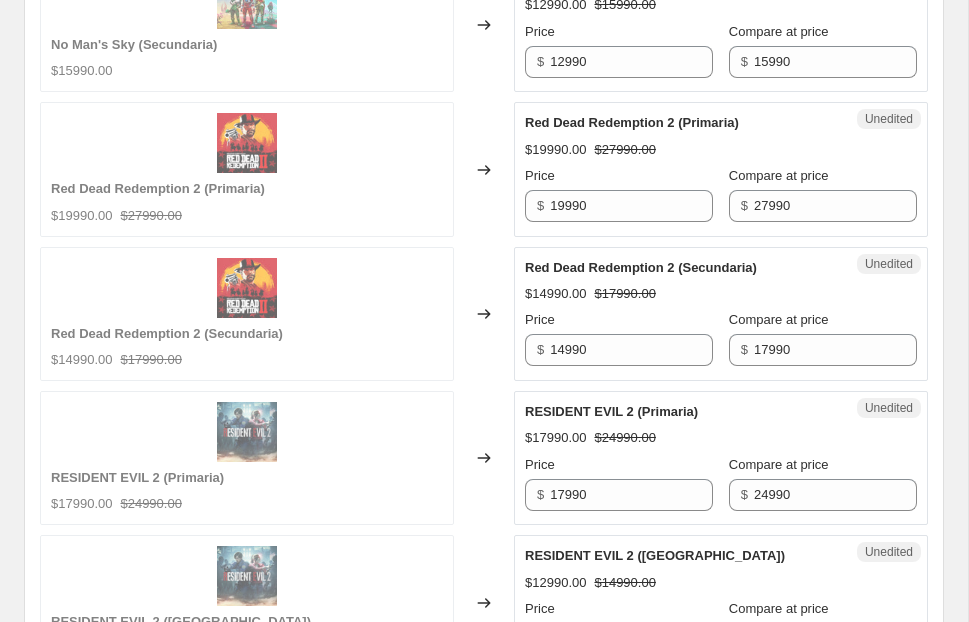 scroll, scrollTop: 1829, scrollLeft: 0, axis: vertical 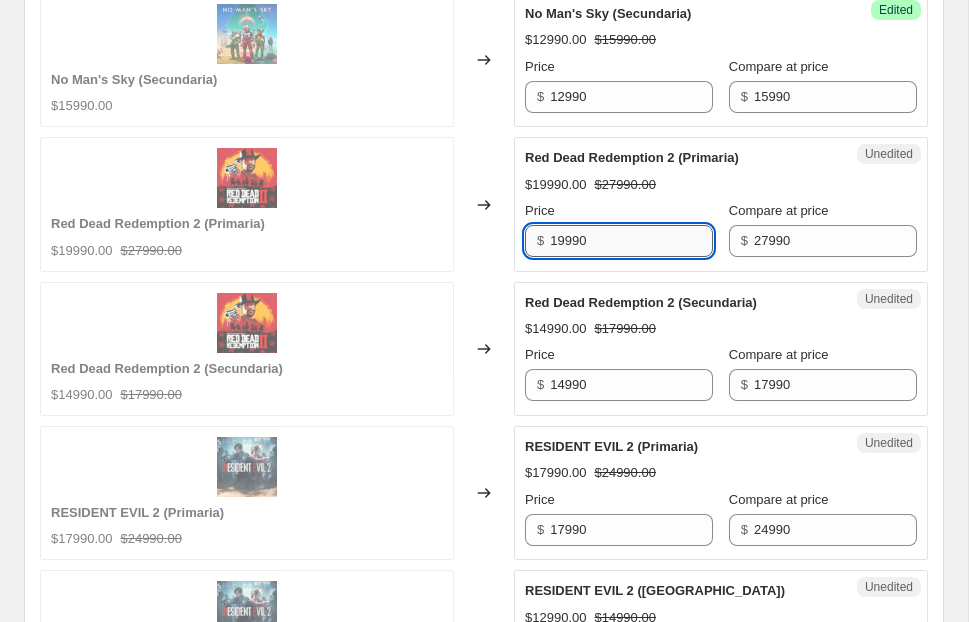 click on "19990" at bounding box center [631, 241] 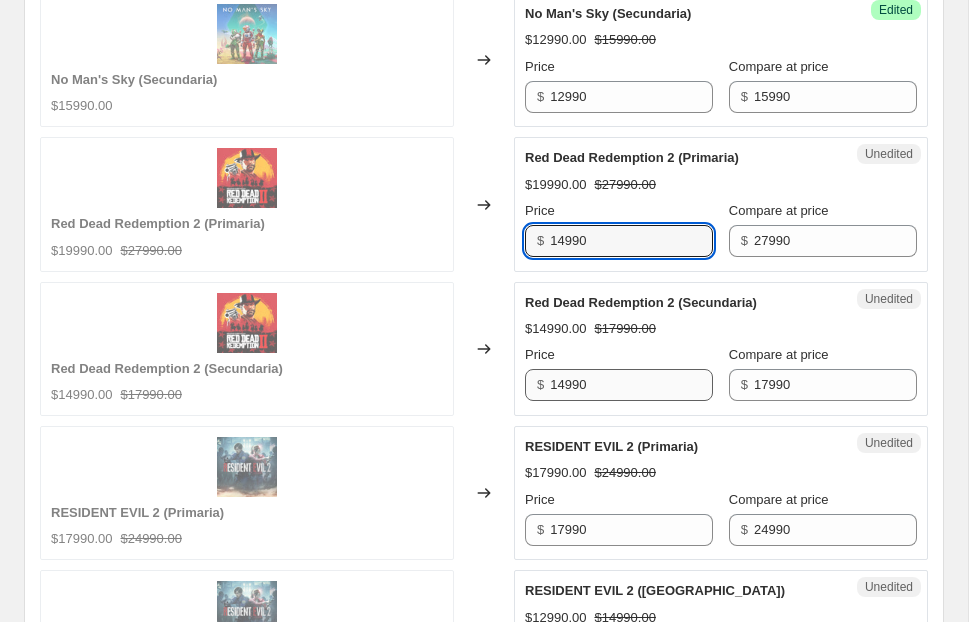 type on "14990" 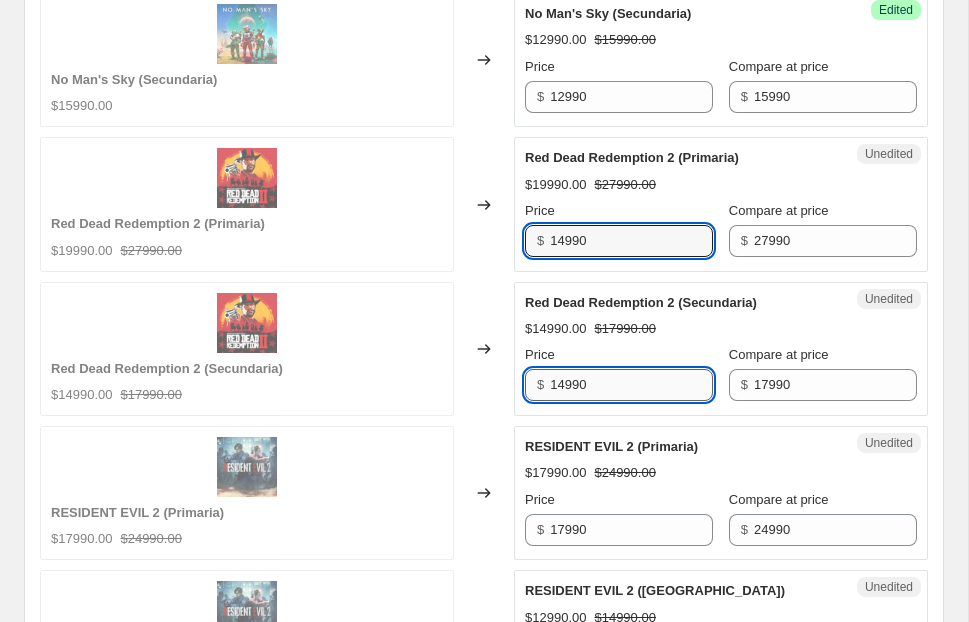 click on "14990" at bounding box center [631, 385] 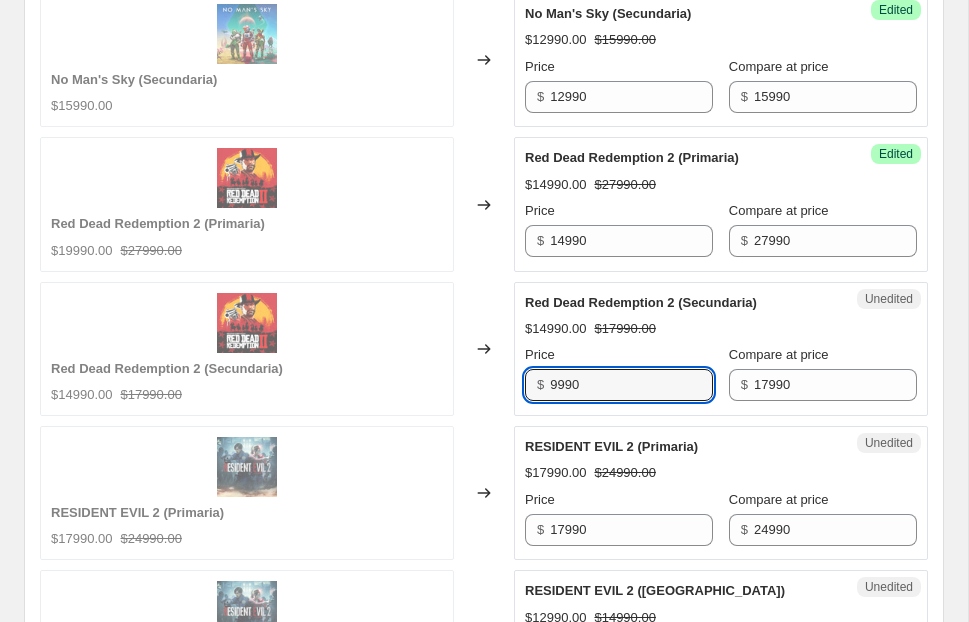 type on "9990" 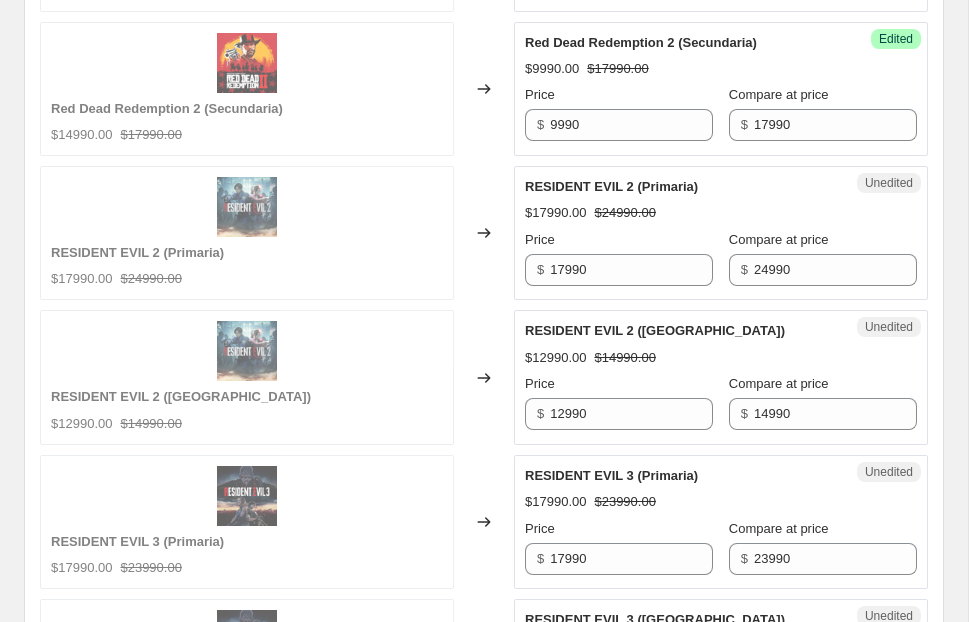 scroll, scrollTop: 2106, scrollLeft: 0, axis: vertical 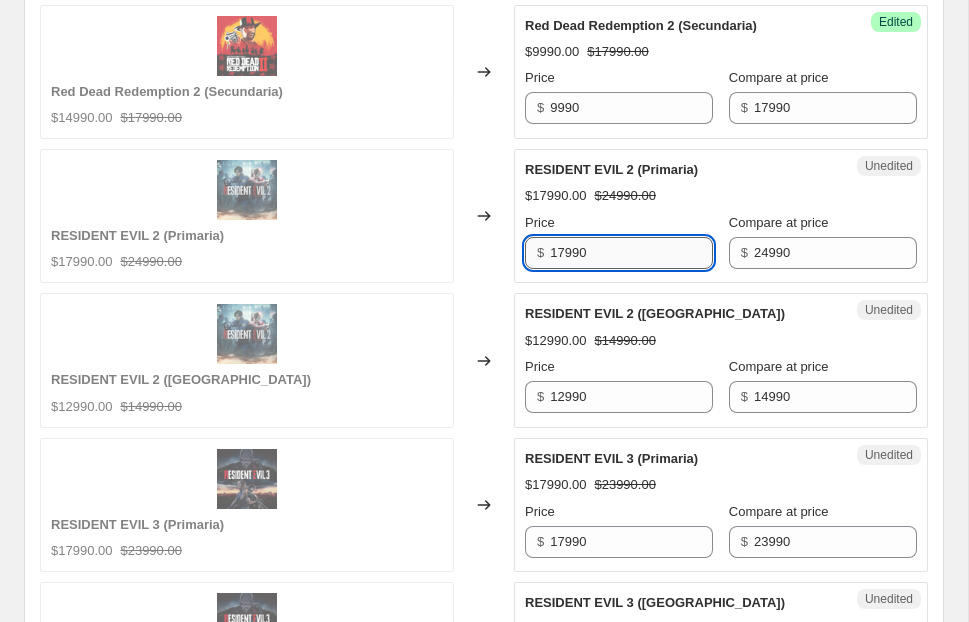 click on "17990" at bounding box center [631, 253] 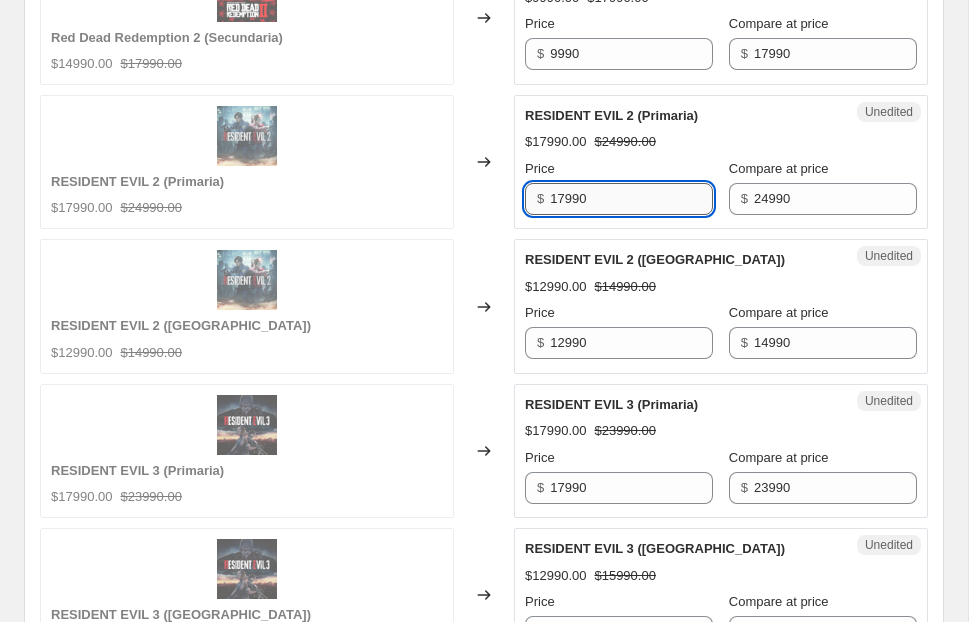 scroll, scrollTop: 2185, scrollLeft: 0, axis: vertical 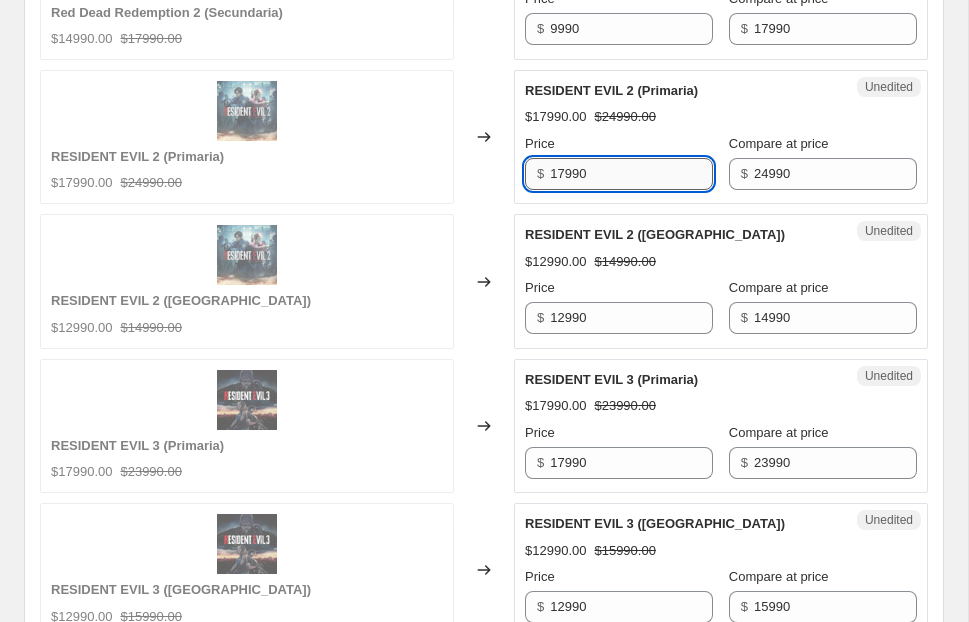 click on "17990" at bounding box center (631, 174) 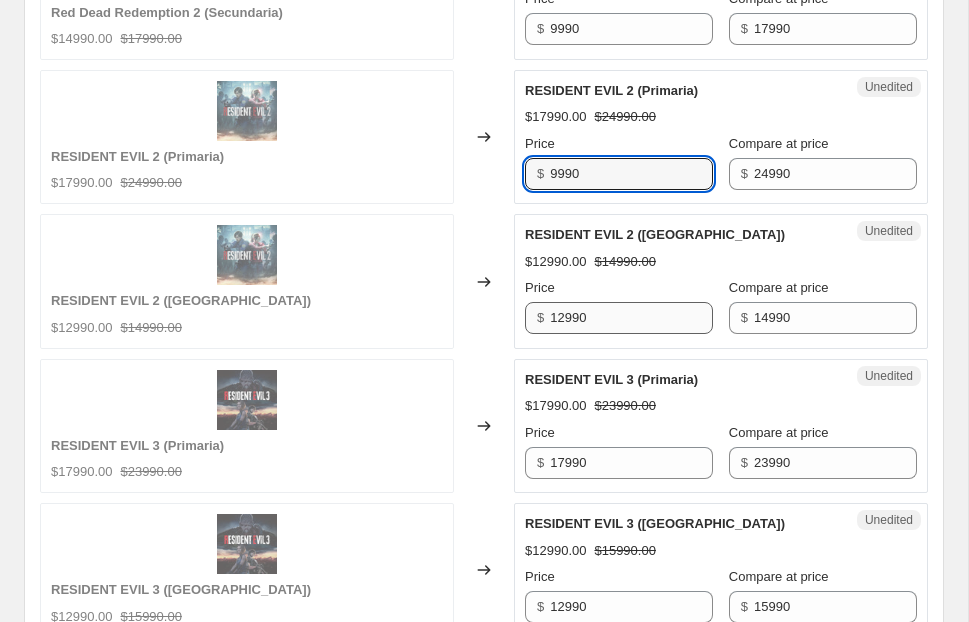 type on "9990" 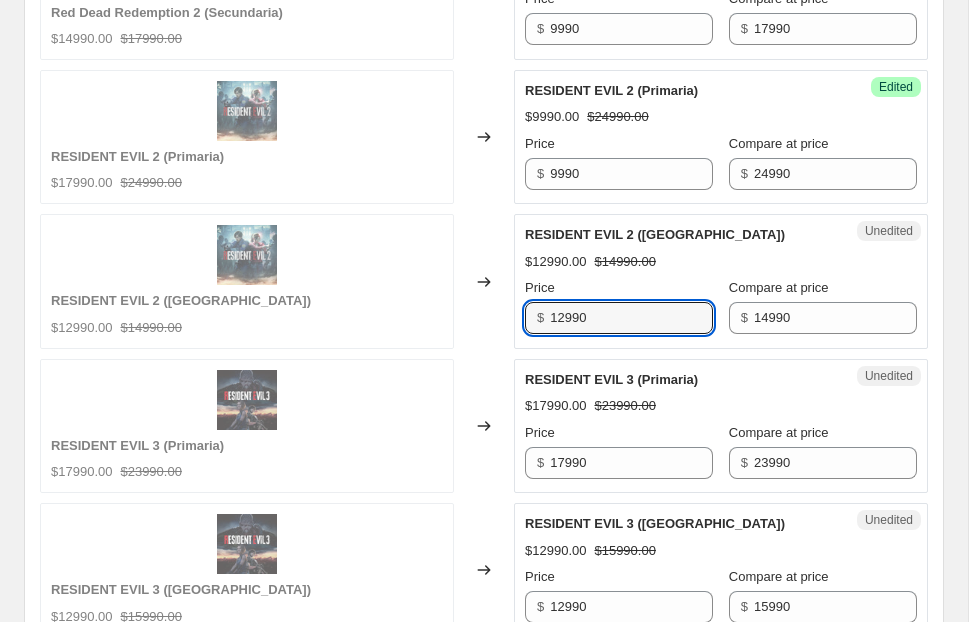 drag, startPoint x: 567, startPoint y: 316, endPoint x: 538, endPoint y: 319, distance: 29.15476 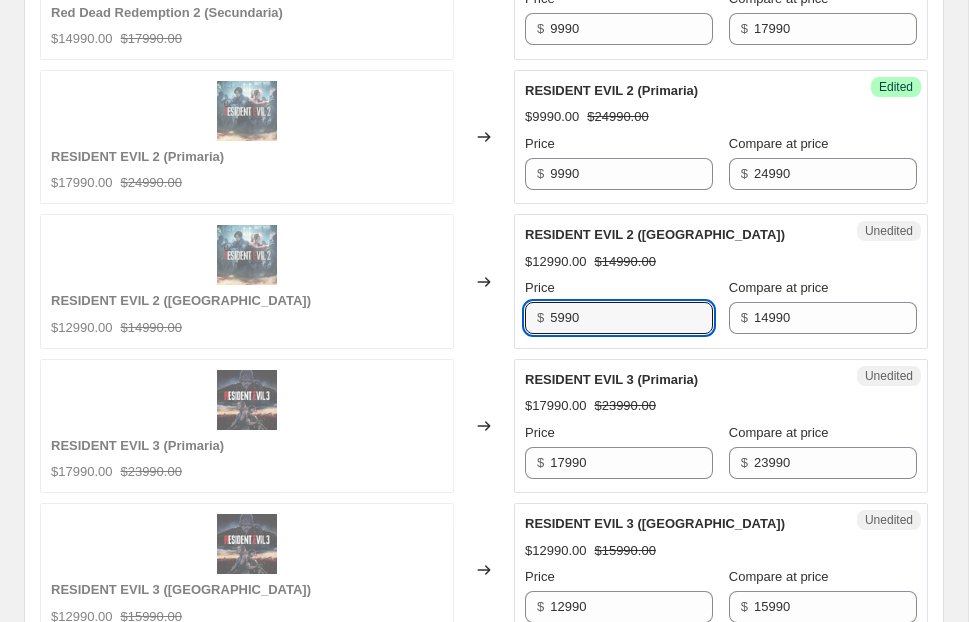 type on "5990" 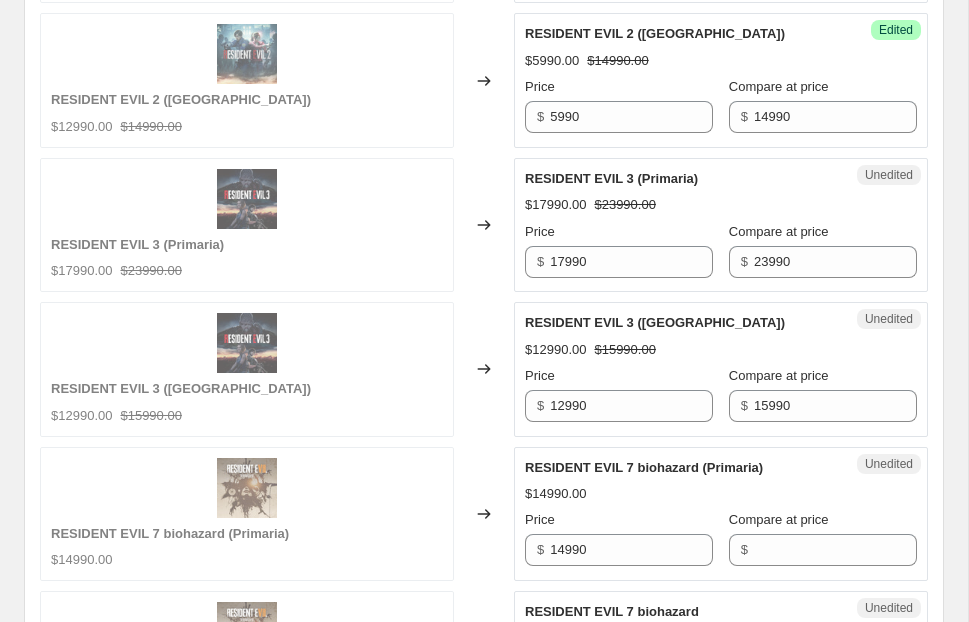 scroll, scrollTop: 2397, scrollLeft: 0, axis: vertical 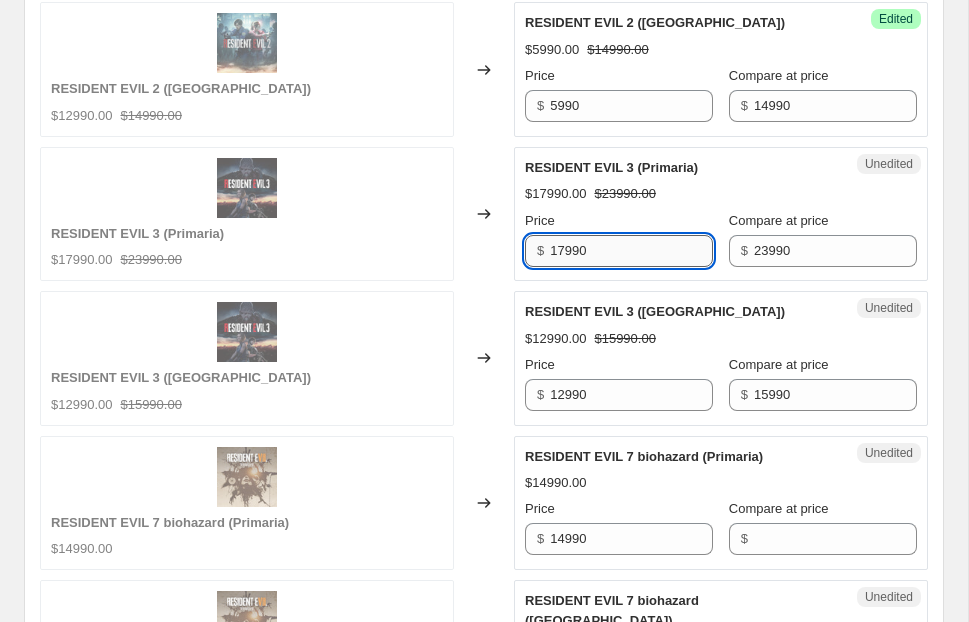 click on "17990" at bounding box center [631, 251] 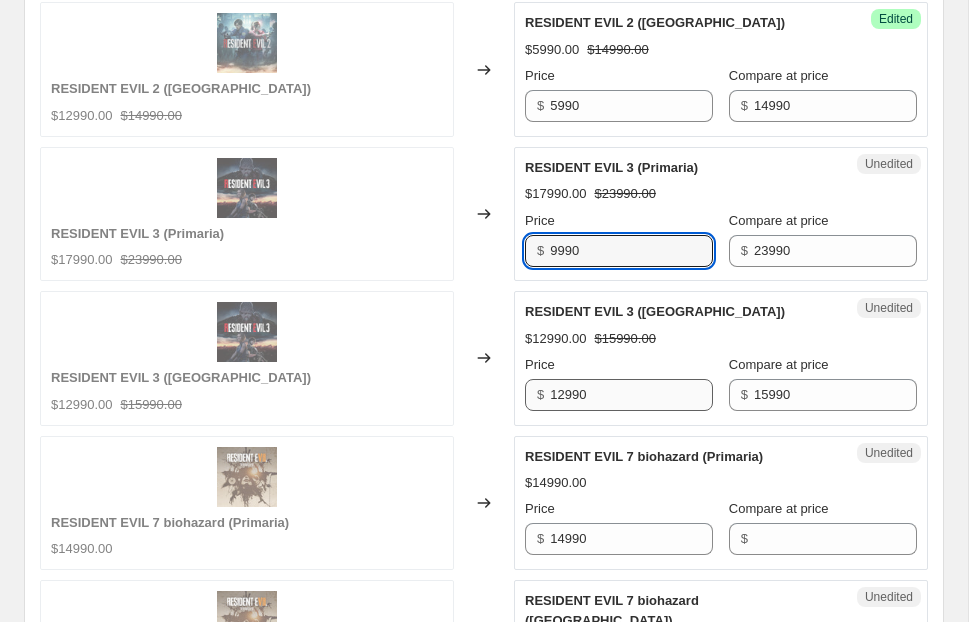 type on "9990" 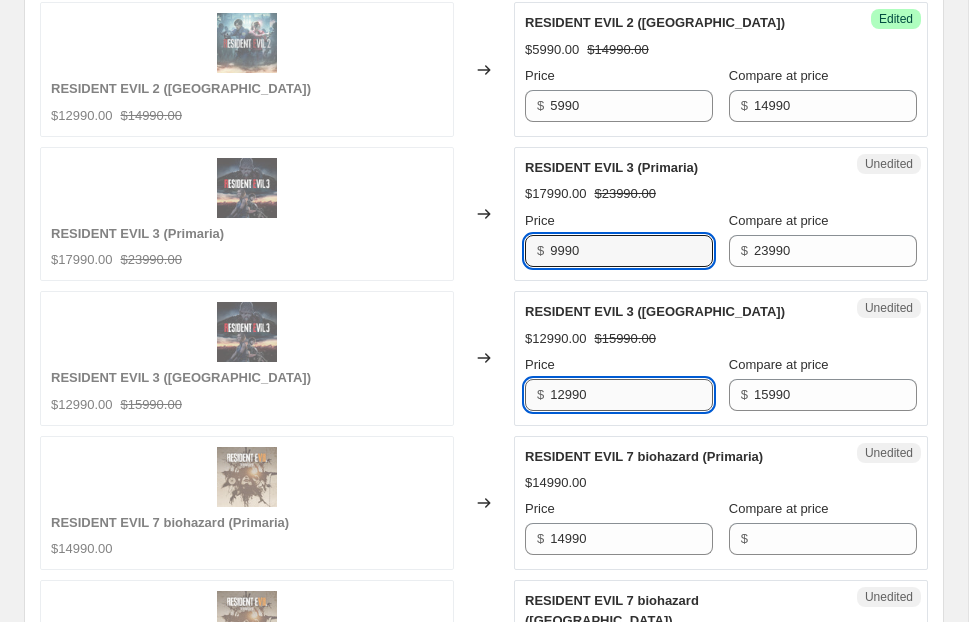 click on "12990" at bounding box center [631, 395] 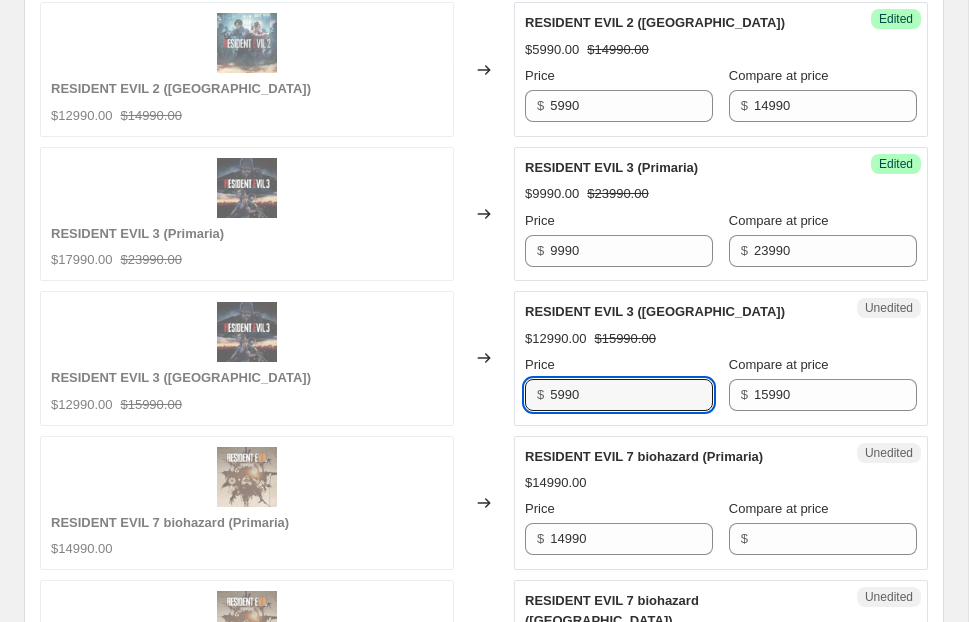 type on "5990" 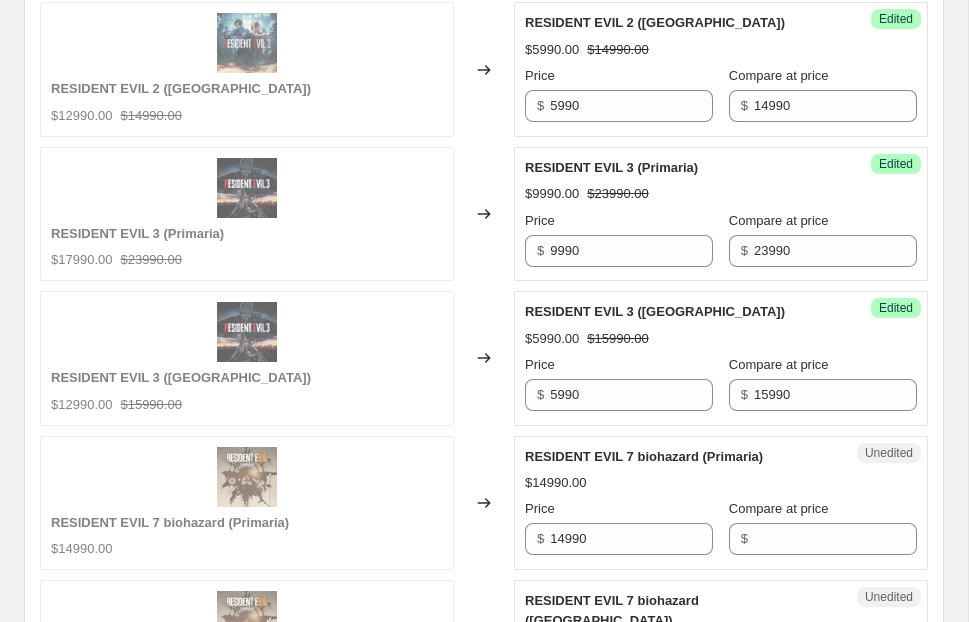 click on "RESIDENT EVIL 3 (Secundaria) $5990.00 $15990.00 Price $ 5990 Compare at price $ 15990" at bounding box center [721, 356] 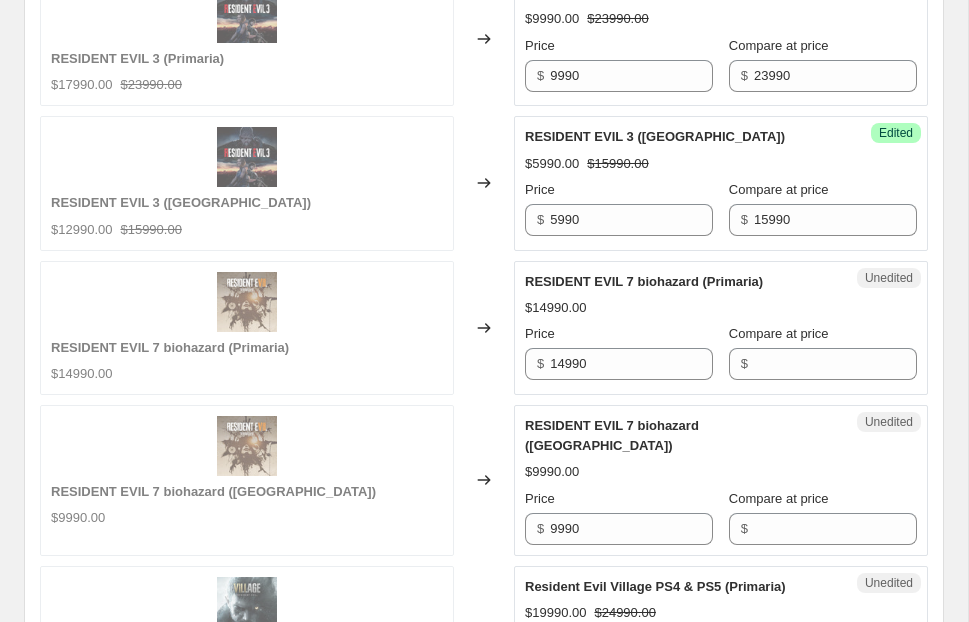 scroll, scrollTop: 2596, scrollLeft: 0, axis: vertical 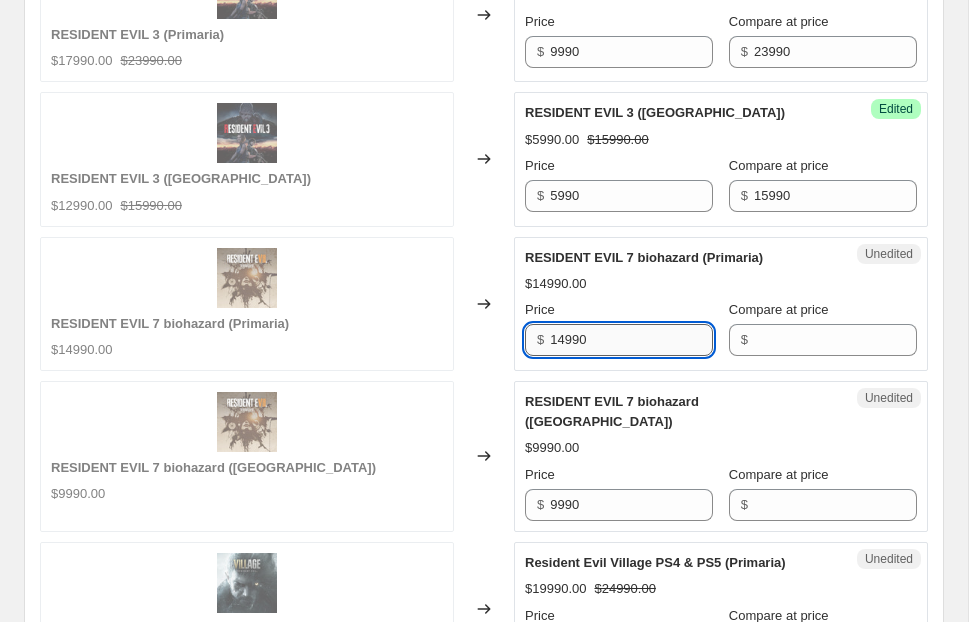 click on "14990" at bounding box center [631, 340] 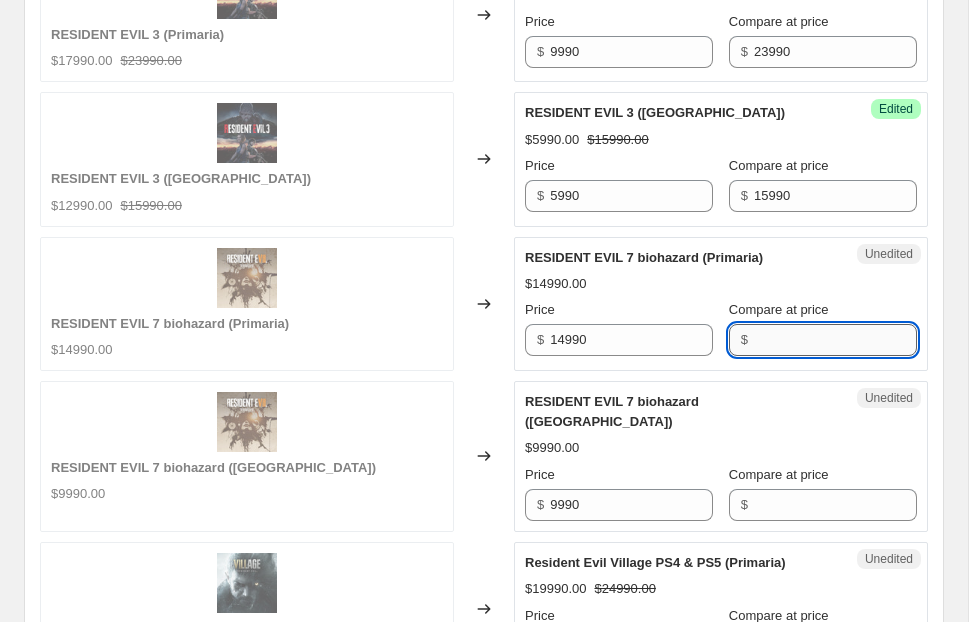 click on "Compare at price" at bounding box center [835, 340] 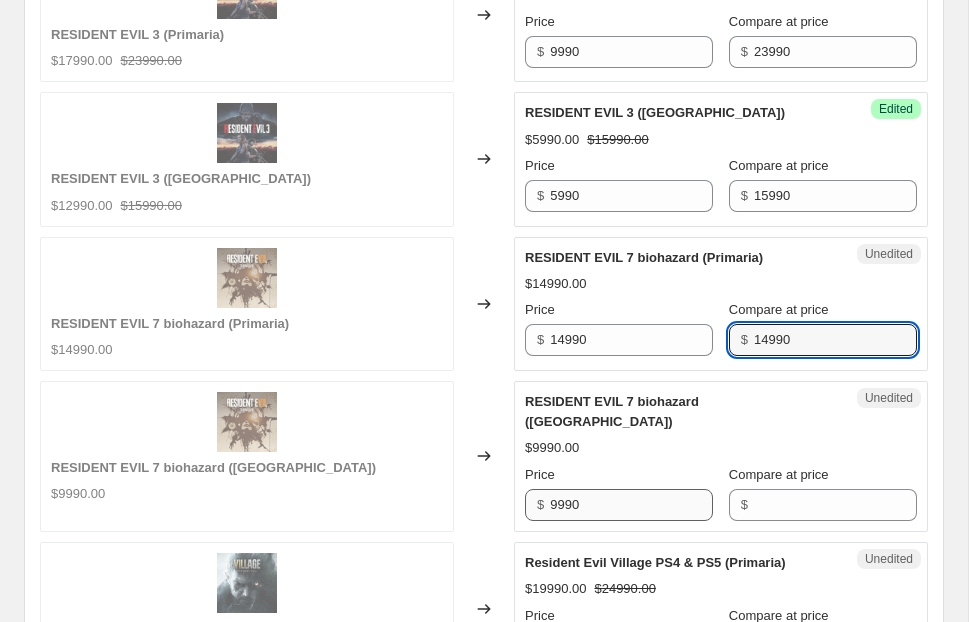 type on "14990" 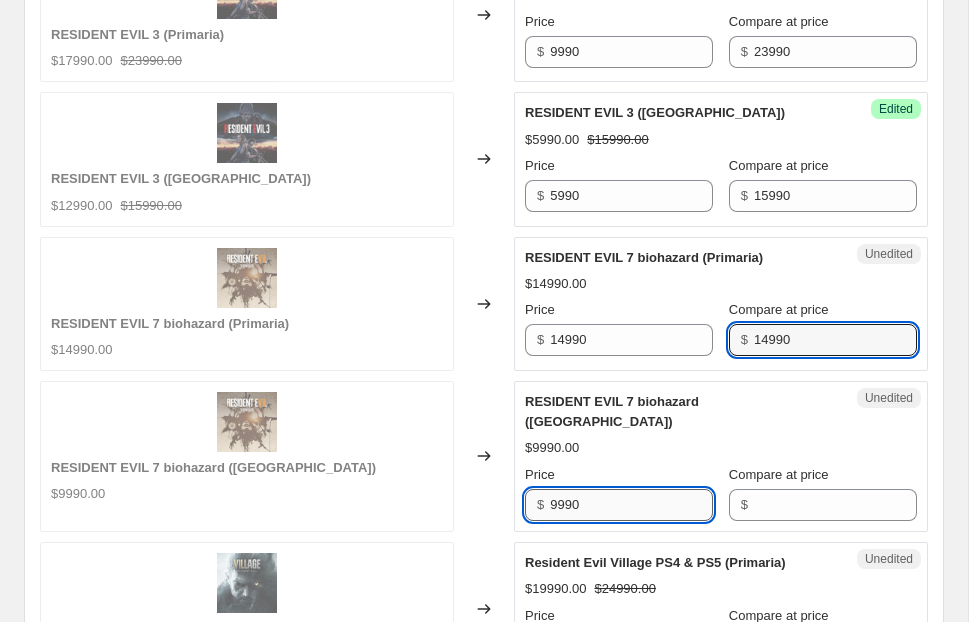 click on "9990" at bounding box center [631, 505] 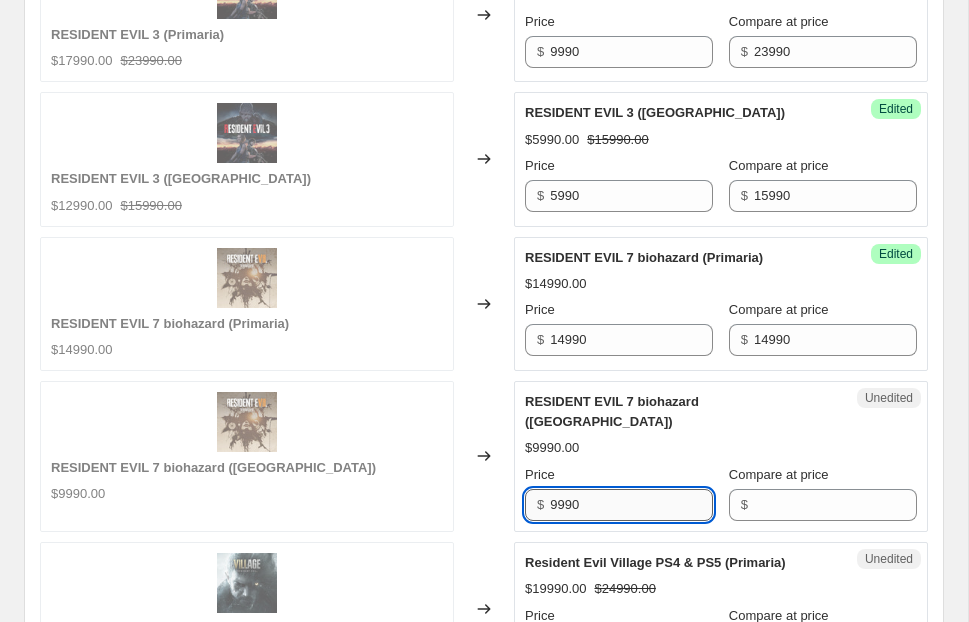 click on "9990" at bounding box center [631, 505] 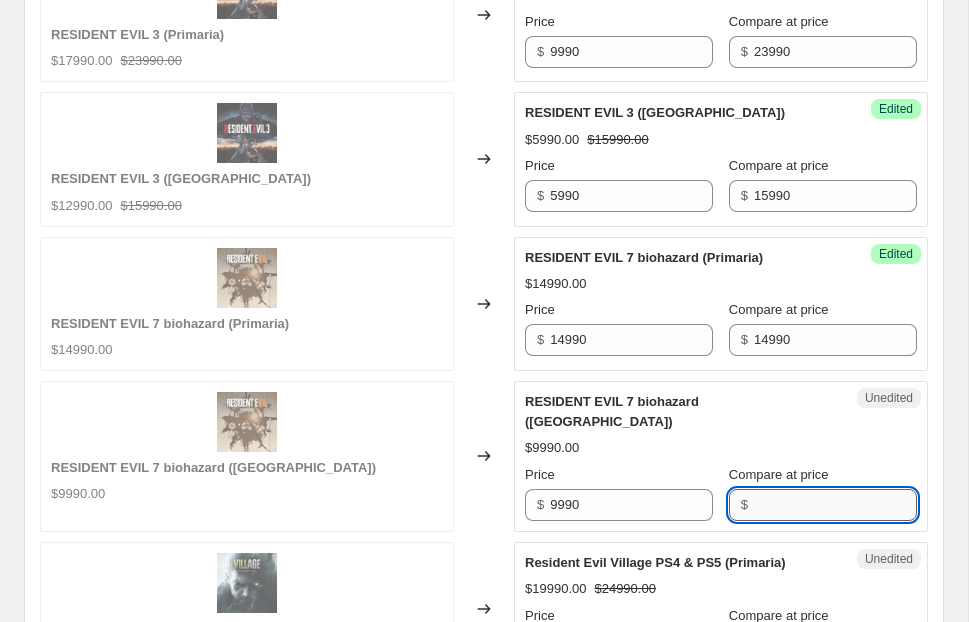 click on "Compare at price" at bounding box center [835, 505] 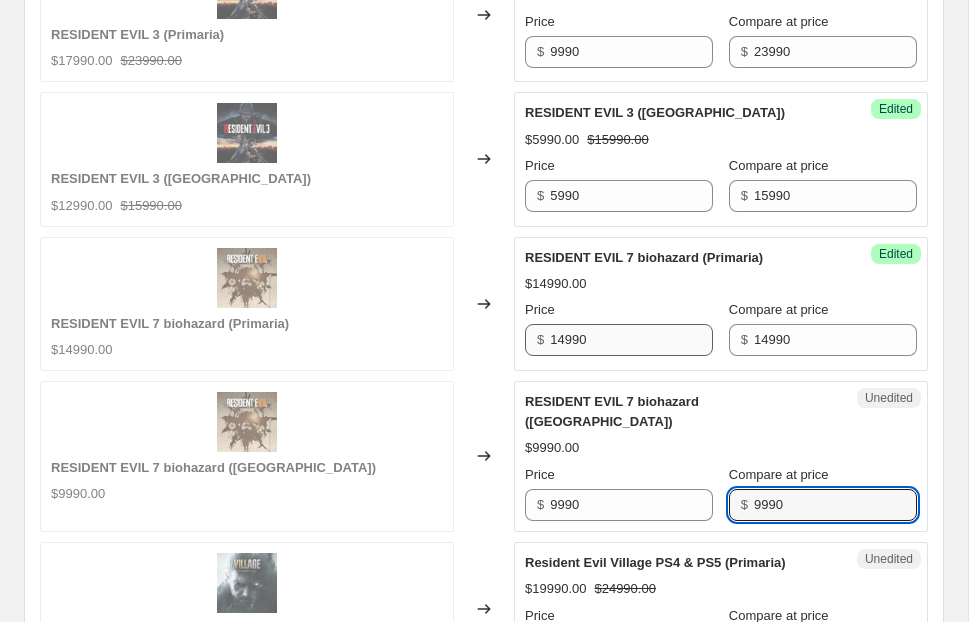 type on "9990" 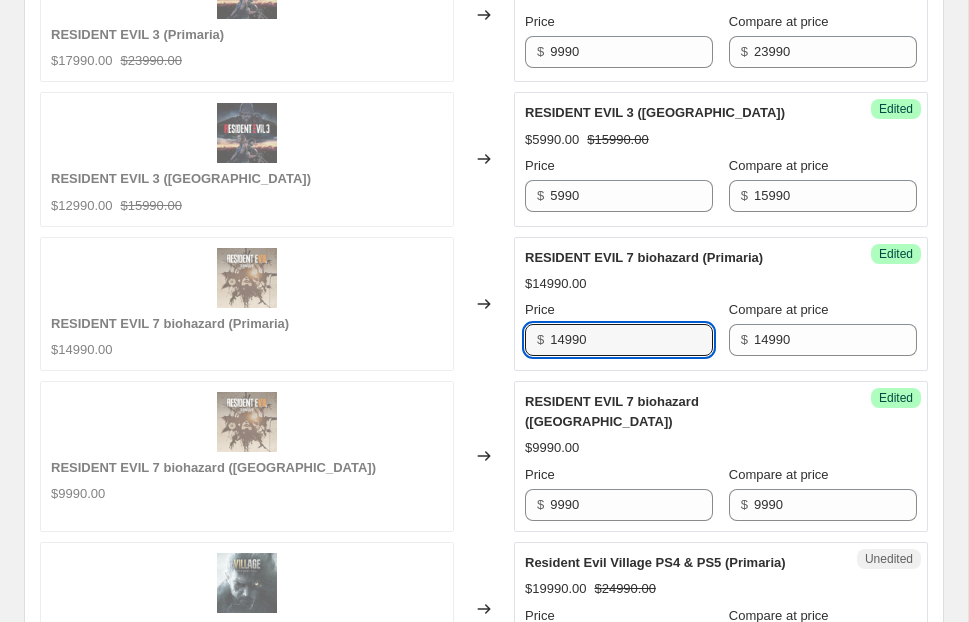 drag, startPoint x: 564, startPoint y: 342, endPoint x: 478, endPoint y: 341, distance: 86.00581 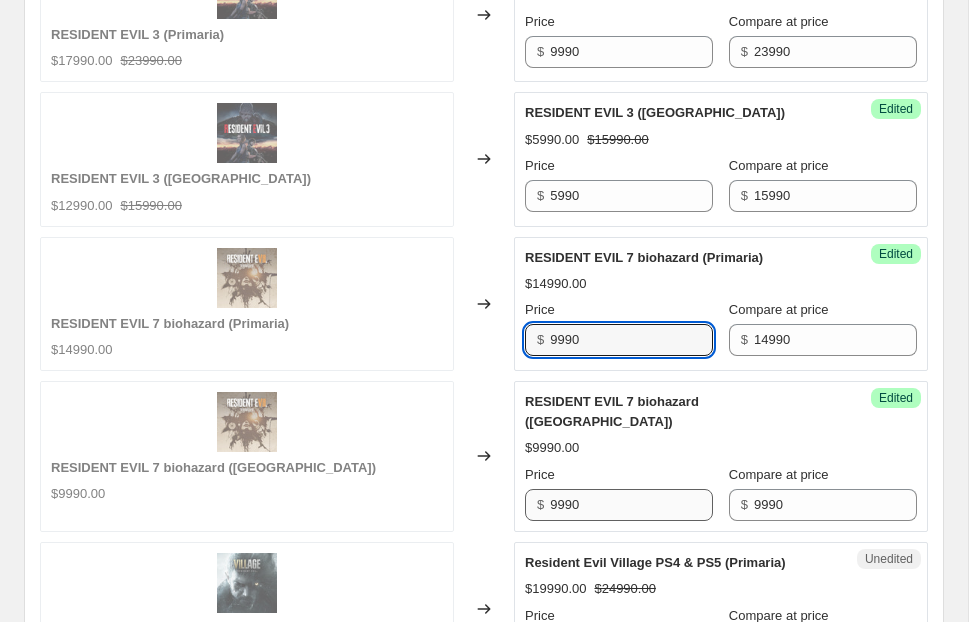 type on "9990" 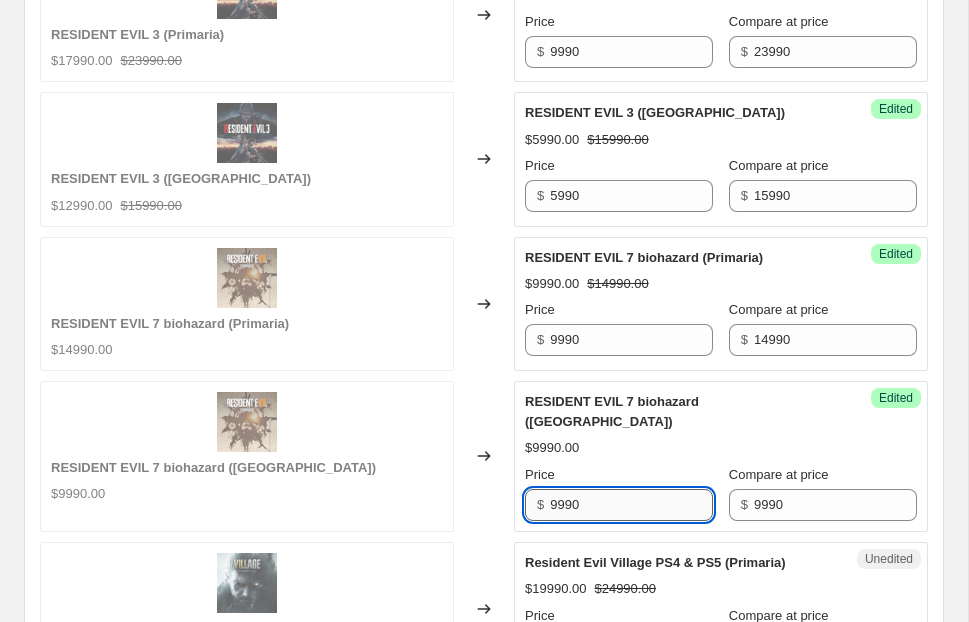 click on "9990" at bounding box center [631, 505] 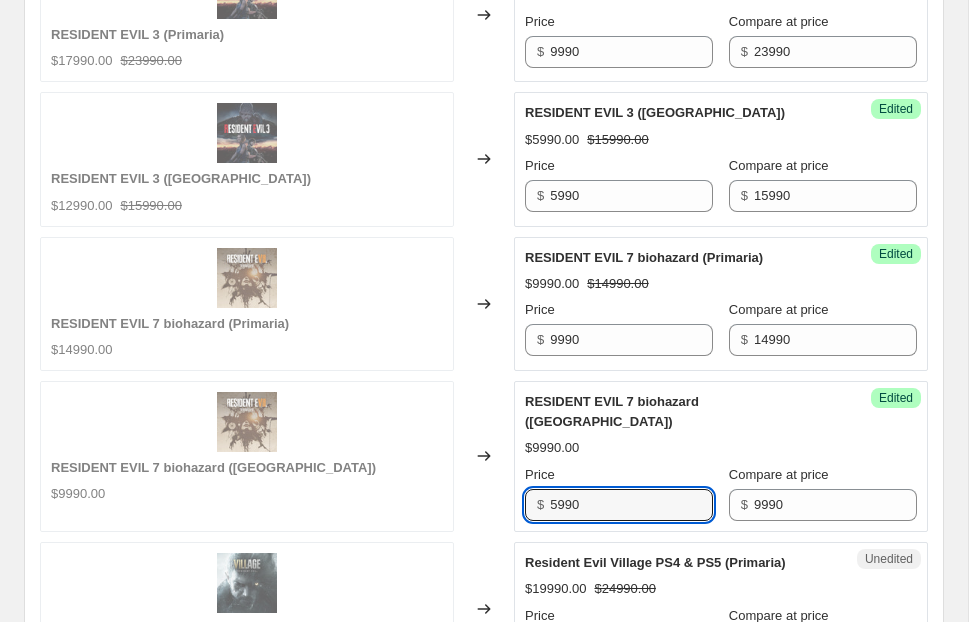 type on "5990" 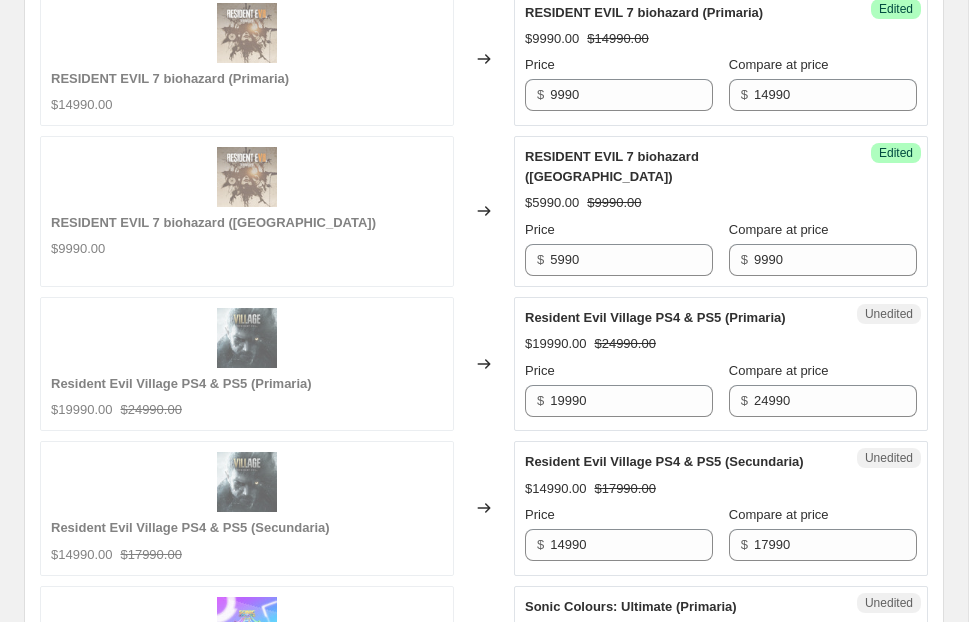 scroll, scrollTop: 2842, scrollLeft: 0, axis: vertical 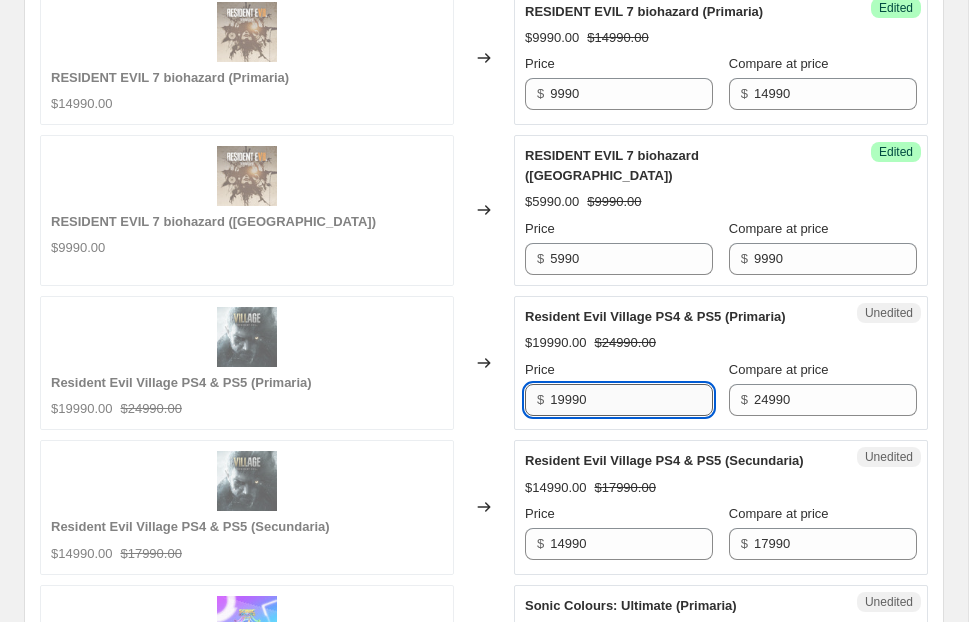 click on "19990" at bounding box center [631, 400] 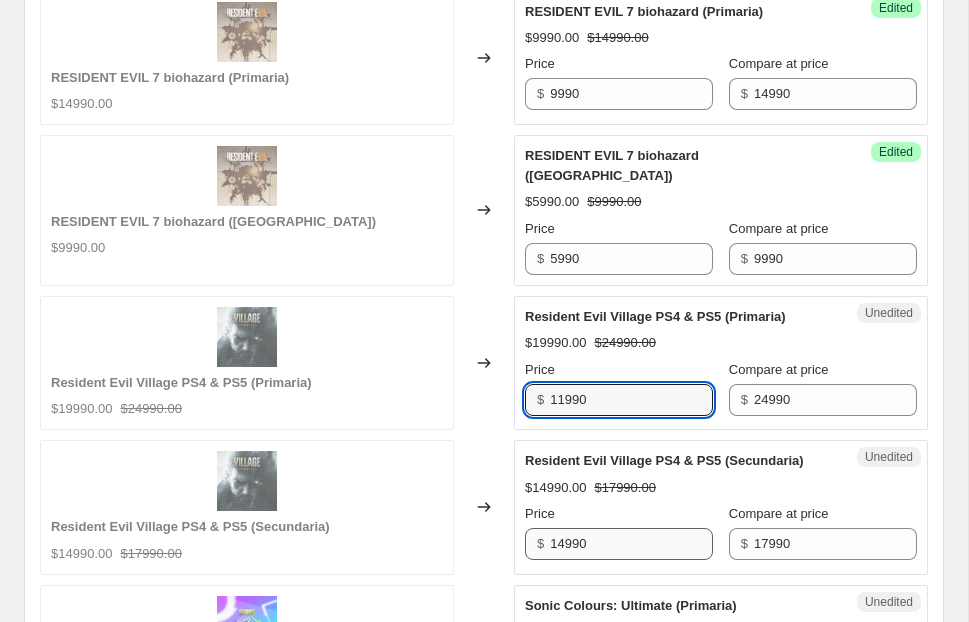 type on "11990" 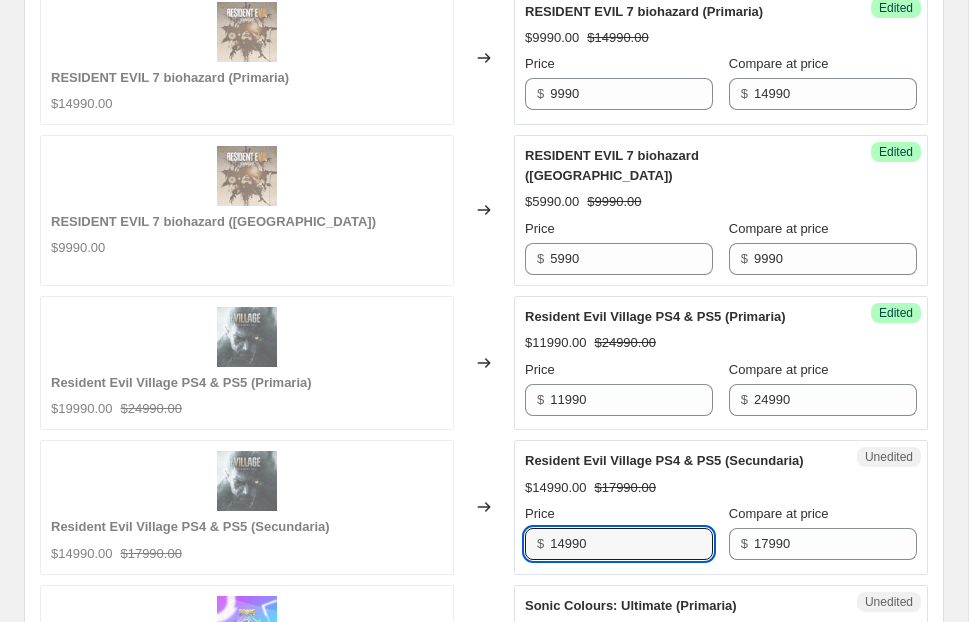 drag, startPoint x: 567, startPoint y: 526, endPoint x: 519, endPoint y: 530, distance: 48.166378 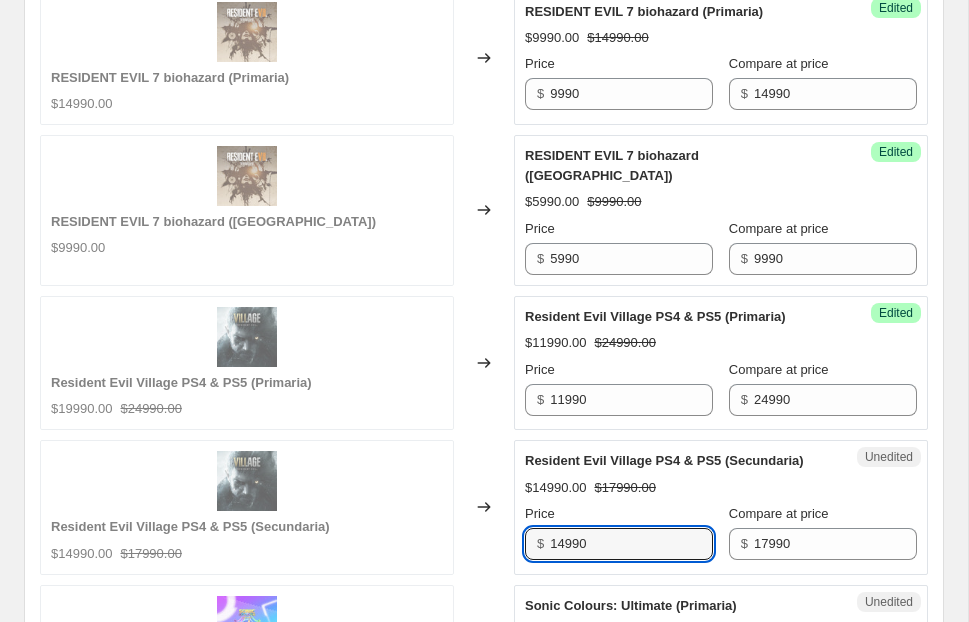 click on "Unedited Resident Evil Village PS4 & PS5 (Secundaria) $14990.00 $17990.00 Price $ 14990 Compare at price $ 17990" at bounding box center [721, 507] 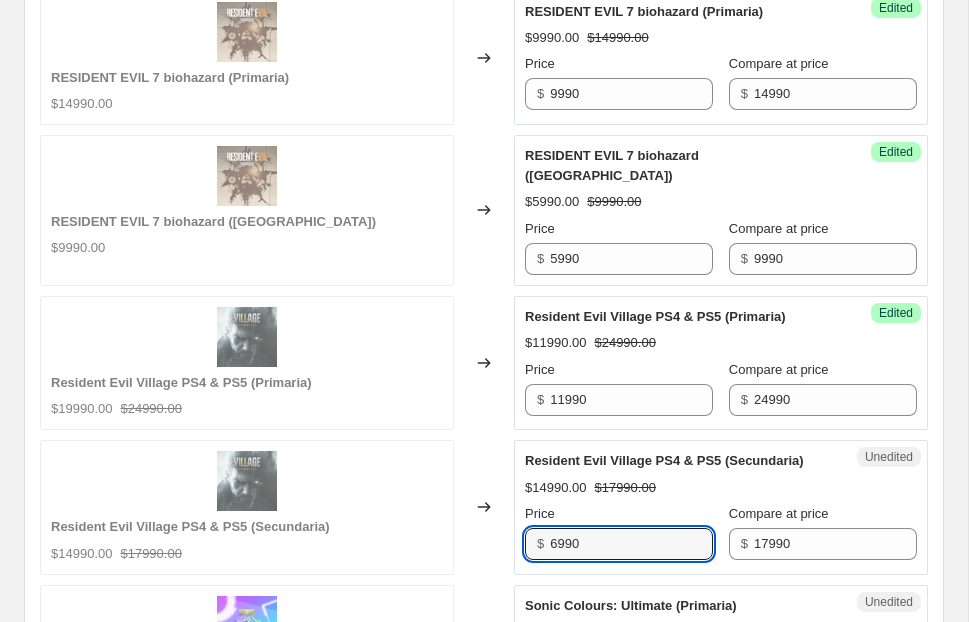 type on "6990" 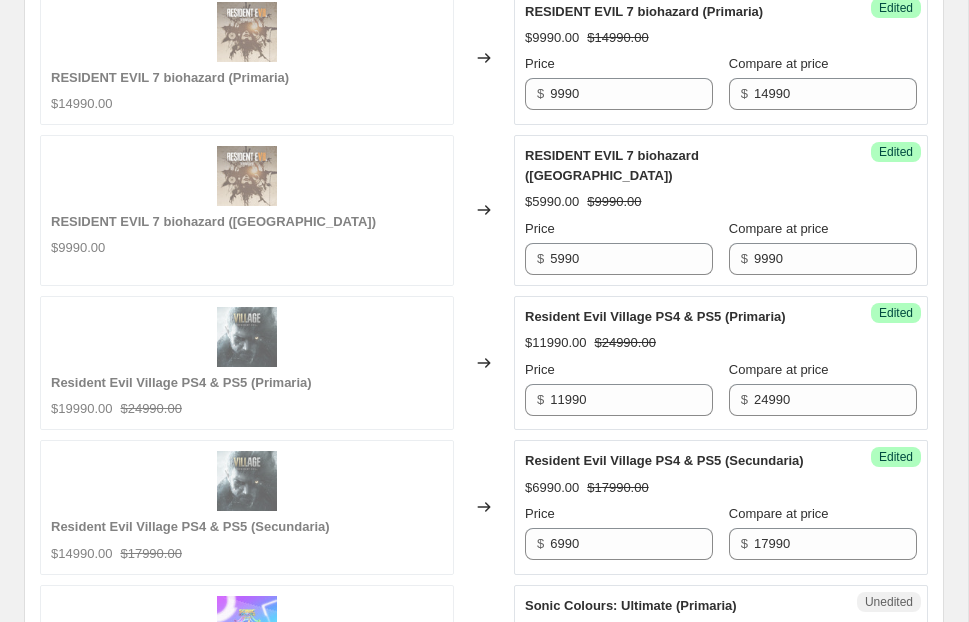 click on "Mafia:  Definitive Edition (Primaria) $19990.00 Changed to Success Edited Mafia:  Definitive Edition (Primaria) $9990.00 $19990.00 Price $ 9990 Compare at price $ 19990 Mafia:  Definitive Edition (Secundaria) $14990.00 Changed to Success Edited Mafia:  Definitive Edition (Secundaria) $5990.00 $14990.00 Price $ 5990 Compare at price $ 14990 Mortal Kombat 11 Ultimate PS4 & PS5 (Primaria) $16990.00 $23990.00 Changed to Success Edited Mortal Kombat 11 Ultimate PS4 & PS5 (Primaria) $14990.00 $23990.00 Price $ 14990 Compare at price $ 23990 Mortal Kombat 11 Ultimate PS4 & PS5 (Secundaria) $11990.00 $14990.00 Changed to Success Edited Mortal Kombat 11 Ultimate PS4 & PS5 (Secundaria) $9990.00 $14990.00 Price $ 9990 Compare at price $ 14990 Need for Speed (Secundaria) $7990.00 Changed to Unedited Need for Speed (Secundaria) $7990.00 Price $ 7990 Compare at price $ No Man's Sky (Primaria) $23990.00 Changed to Success Edited No Man's Sky (Primaria) $17990.00 $23990.00 Price $ 17990 Compare at price $ 23990 $15990.00 $ $" at bounding box center (484, -448) 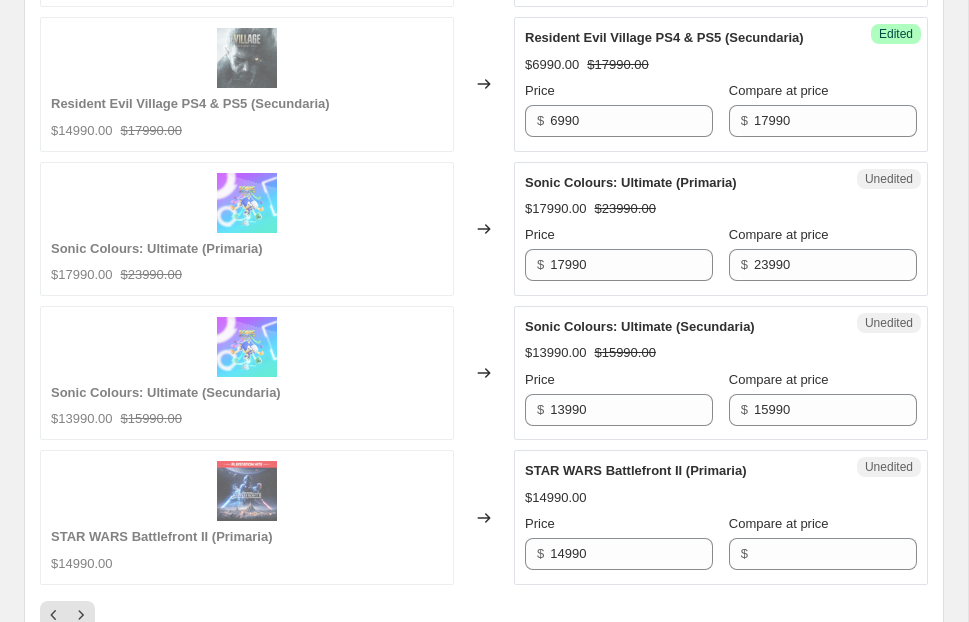 scroll, scrollTop: 3268, scrollLeft: 0, axis: vertical 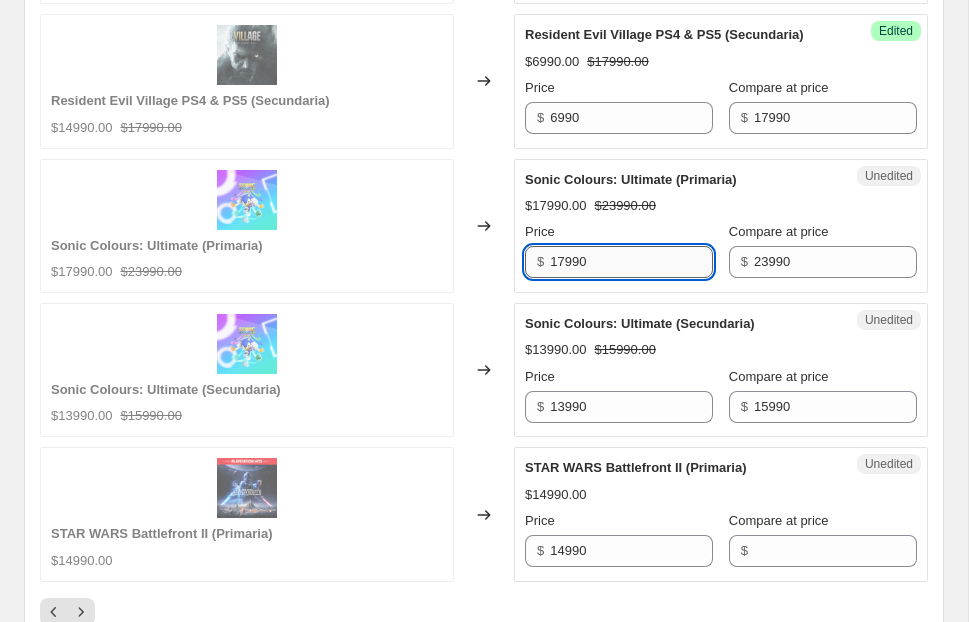 click on "17990" at bounding box center [631, 262] 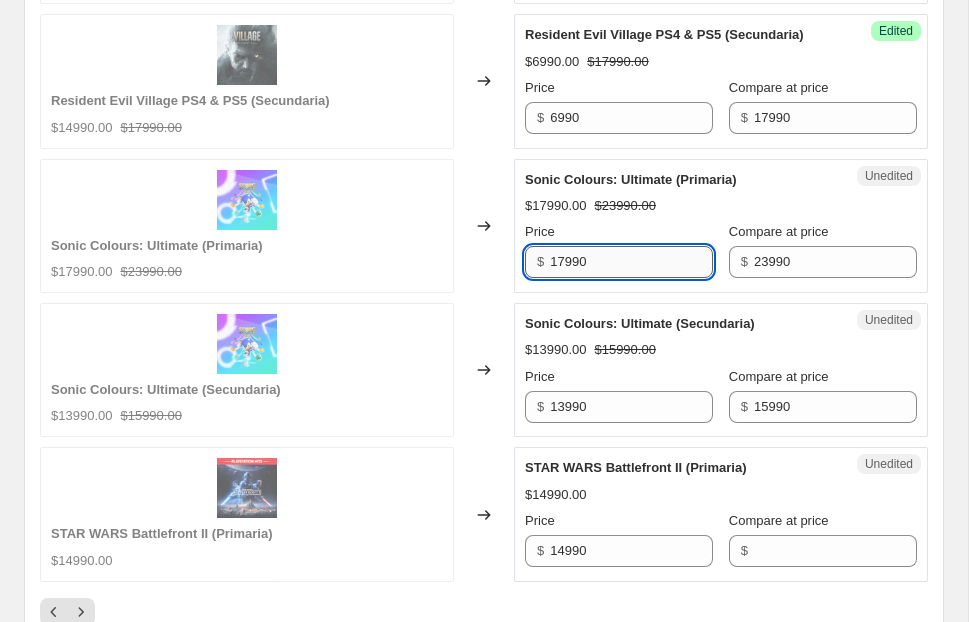 click on "17990" at bounding box center [631, 262] 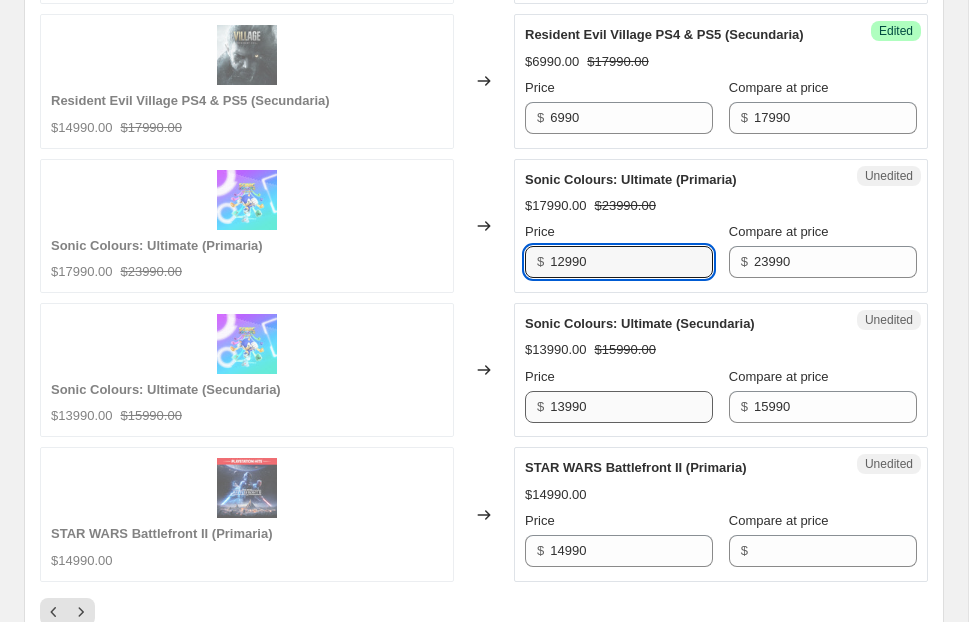 type on "12990" 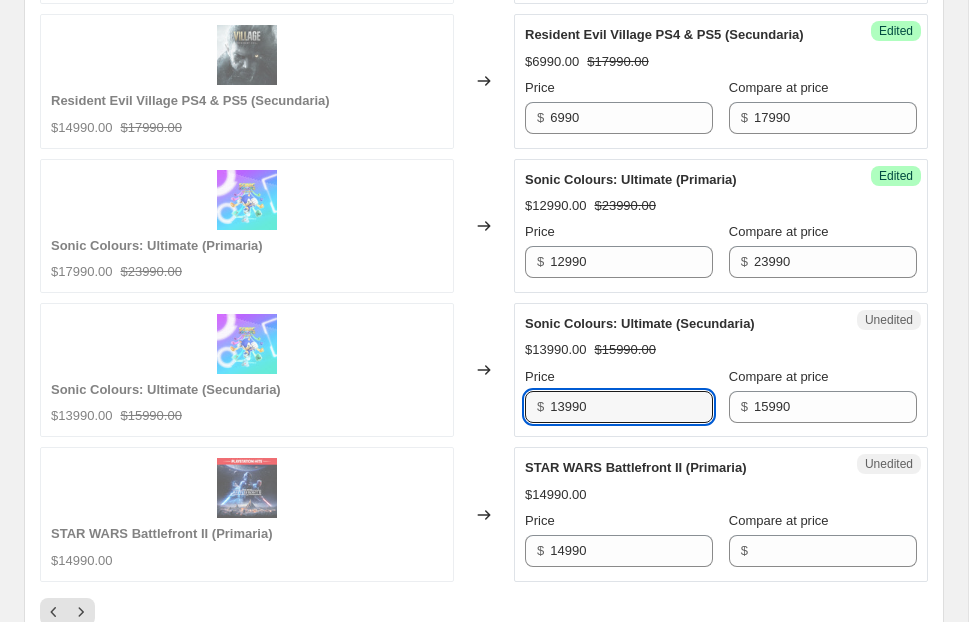 drag, startPoint x: 565, startPoint y: 394, endPoint x: 514, endPoint y: 386, distance: 51.62364 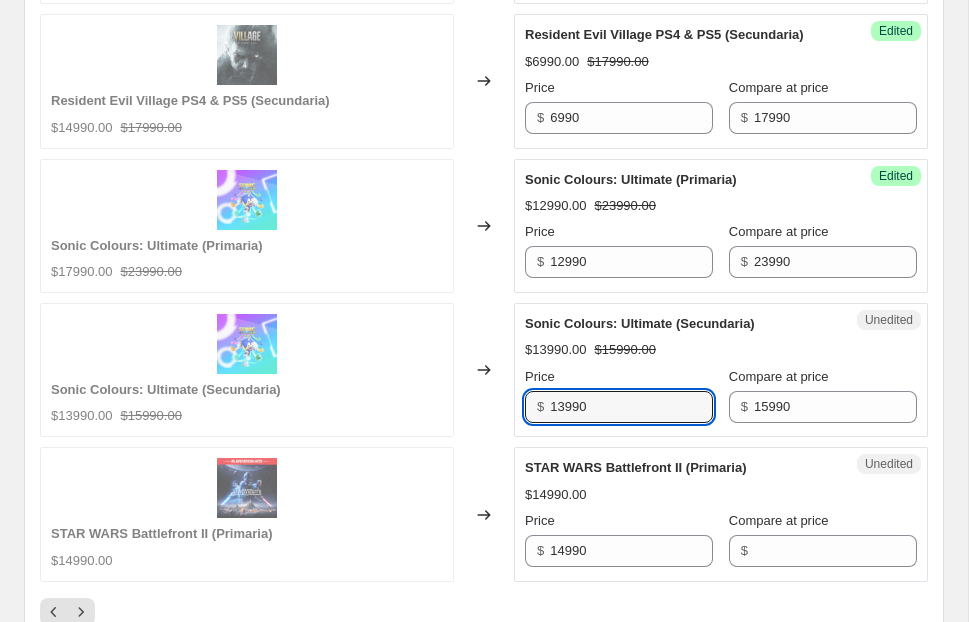 click on "Unedited Sonic Colours: Ultimate (Secundaria) $13990.00 $15990.00 Price $ 13990 Compare at price $ 15990" at bounding box center [721, 370] 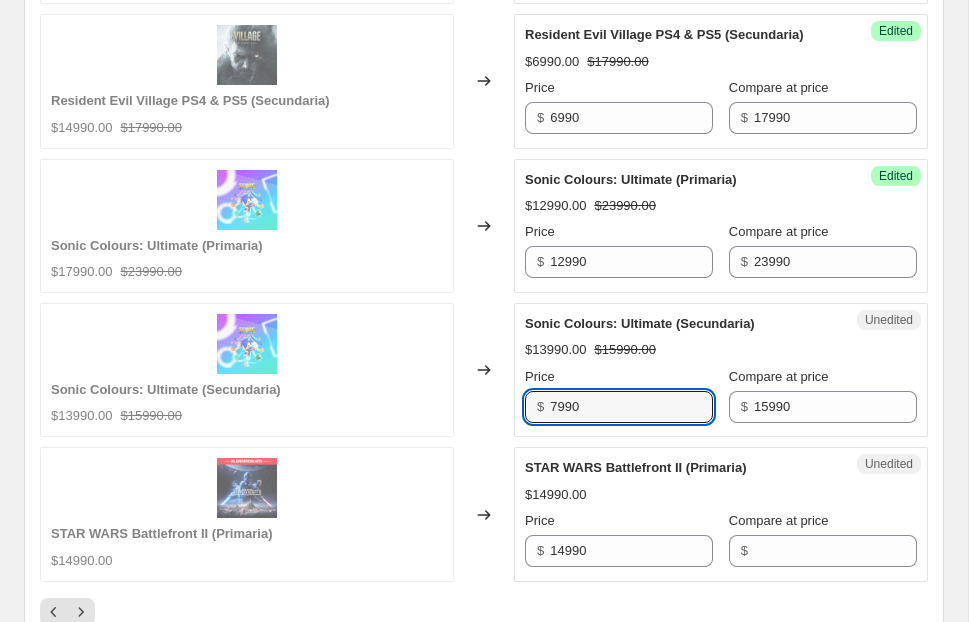 type on "7990" 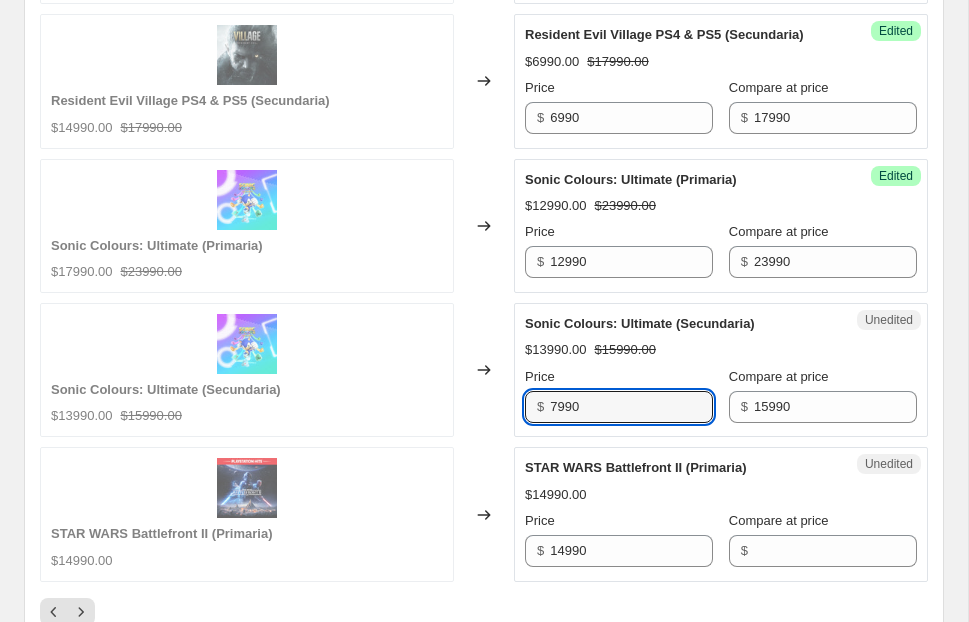 click on "Changed to" at bounding box center [484, 370] 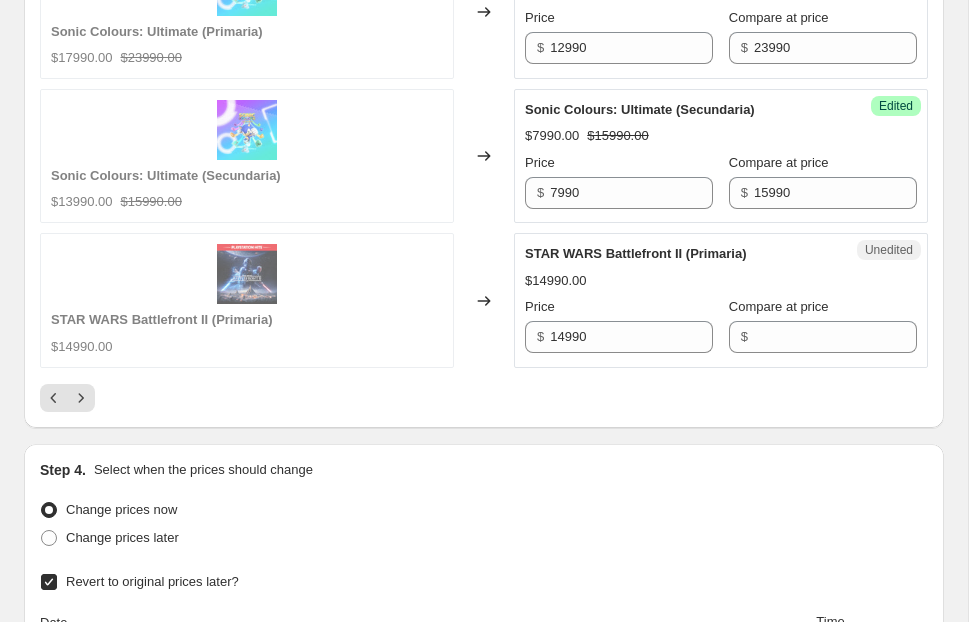 scroll, scrollTop: 3506, scrollLeft: 0, axis: vertical 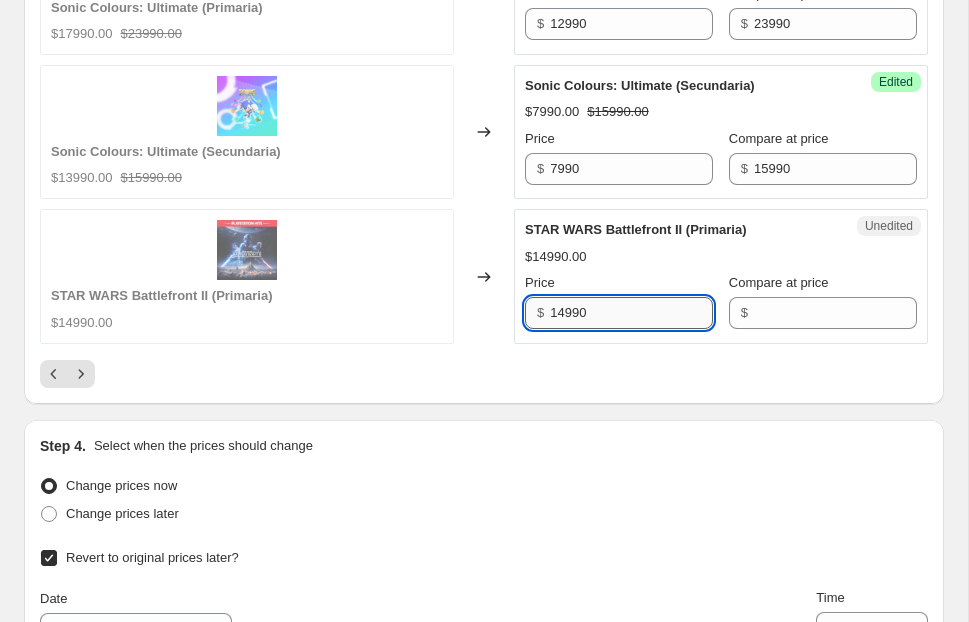 click on "14990" at bounding box center [631, 313] 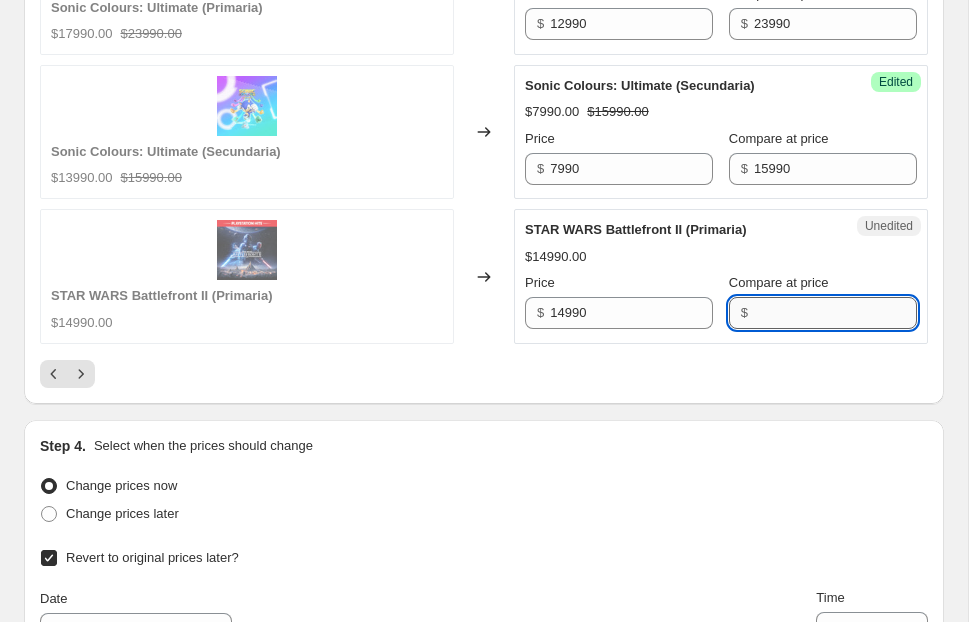 click on "Compare at price" at bounding box center [835, 313] 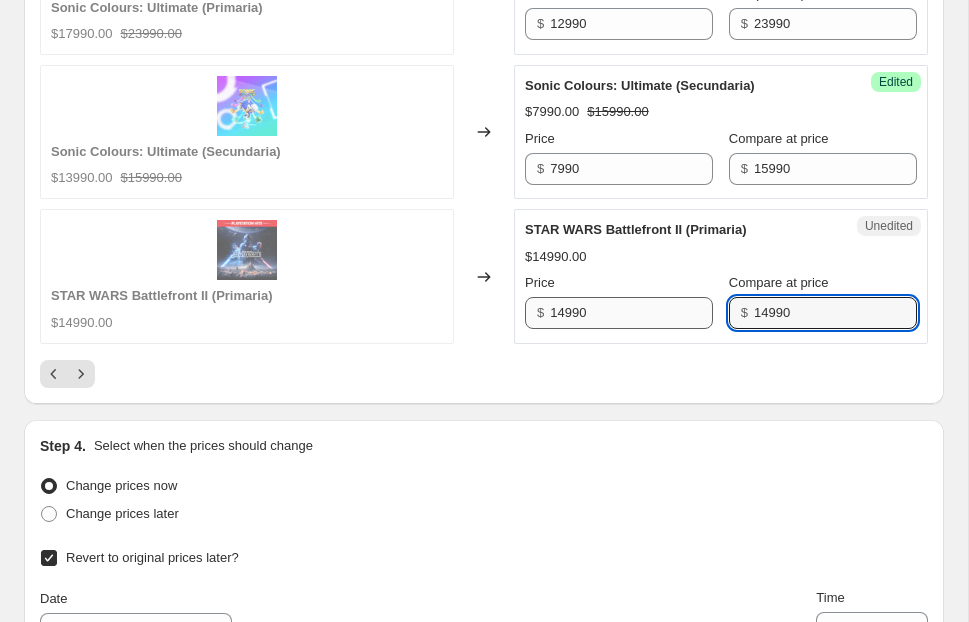 type on "14990" 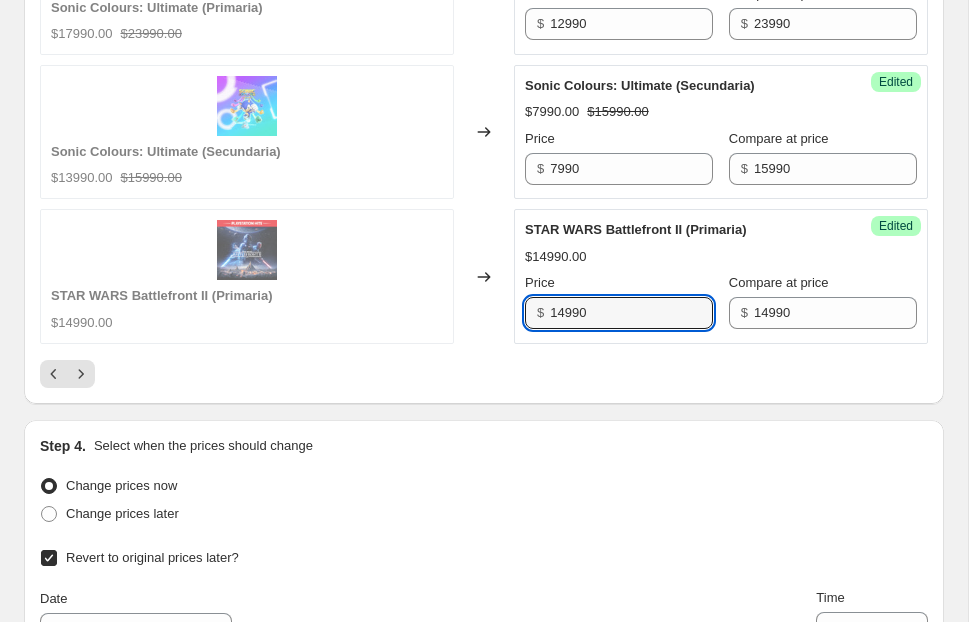 drag, startPoint x: 564, startPoint y: 299, endPoint x: 522, endPoint y: 300, distance: 42.0119 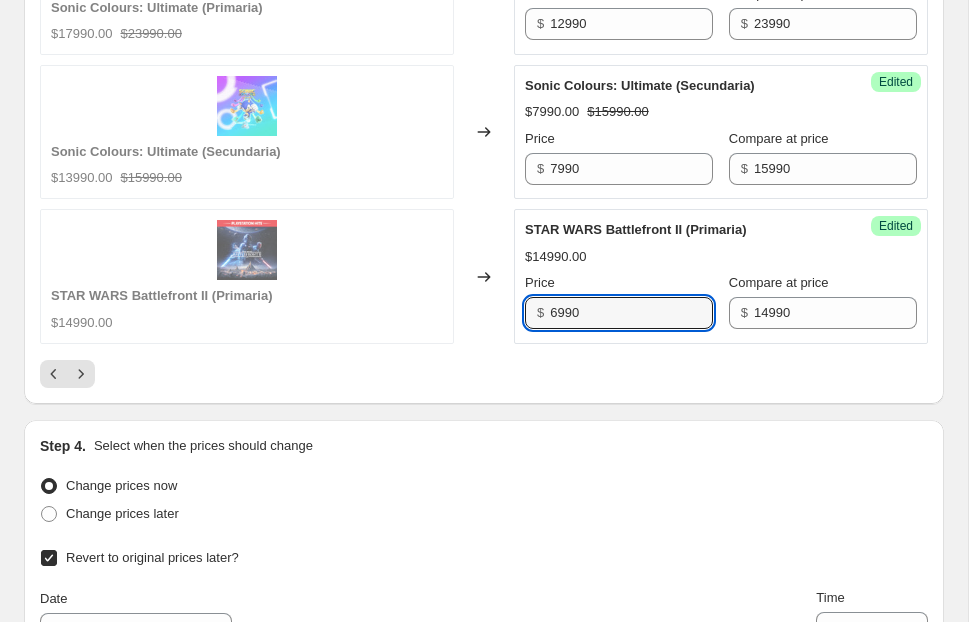 type on "6990" 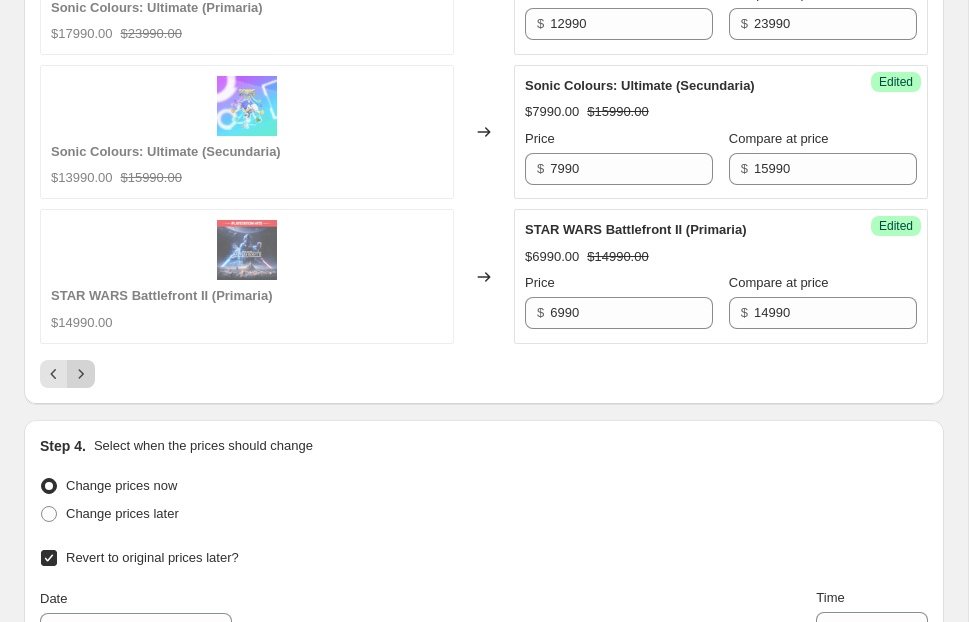 click 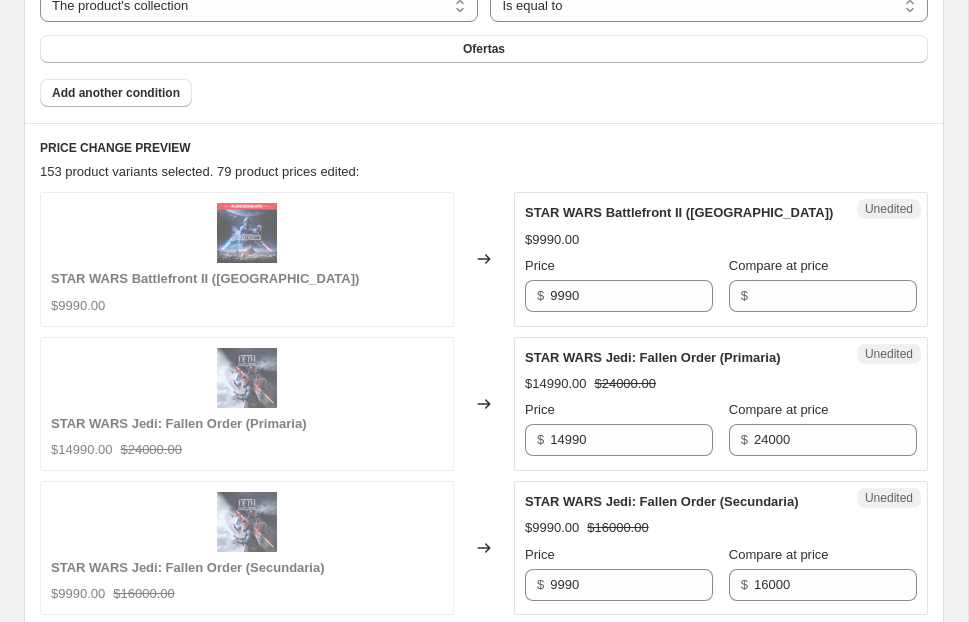 scroll, scrollTop: 749, scrollLeft: 0, axis: vertical 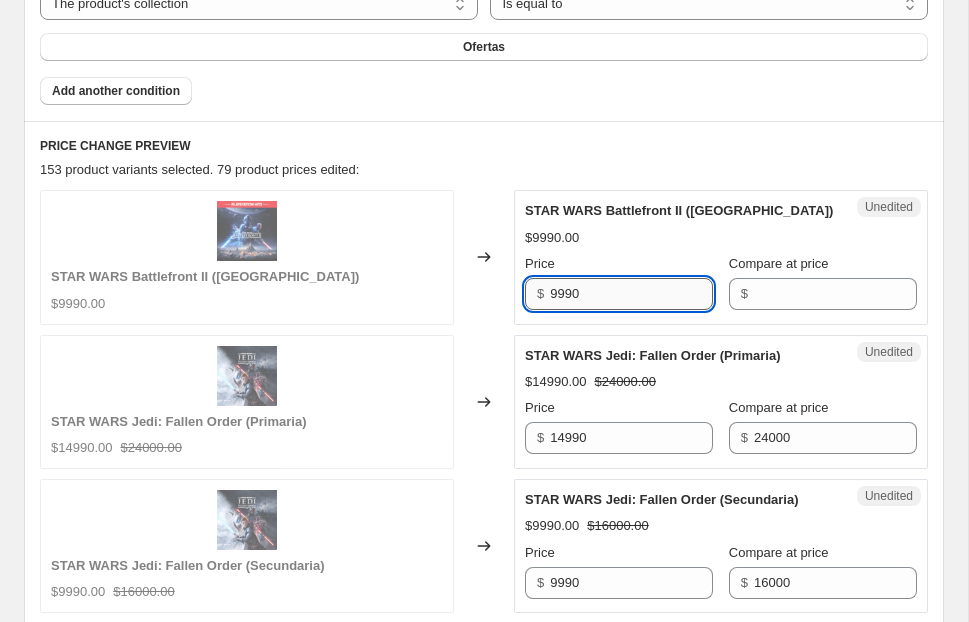click on "9990" at bounding box center (631, 294) 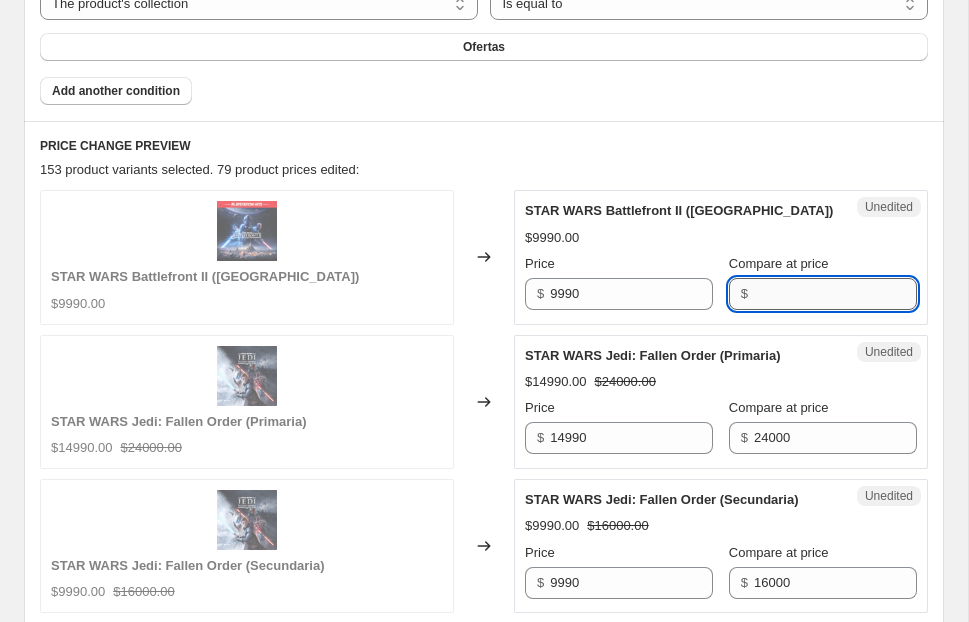 click on "Compare at price" at bounding box center (835, 294) 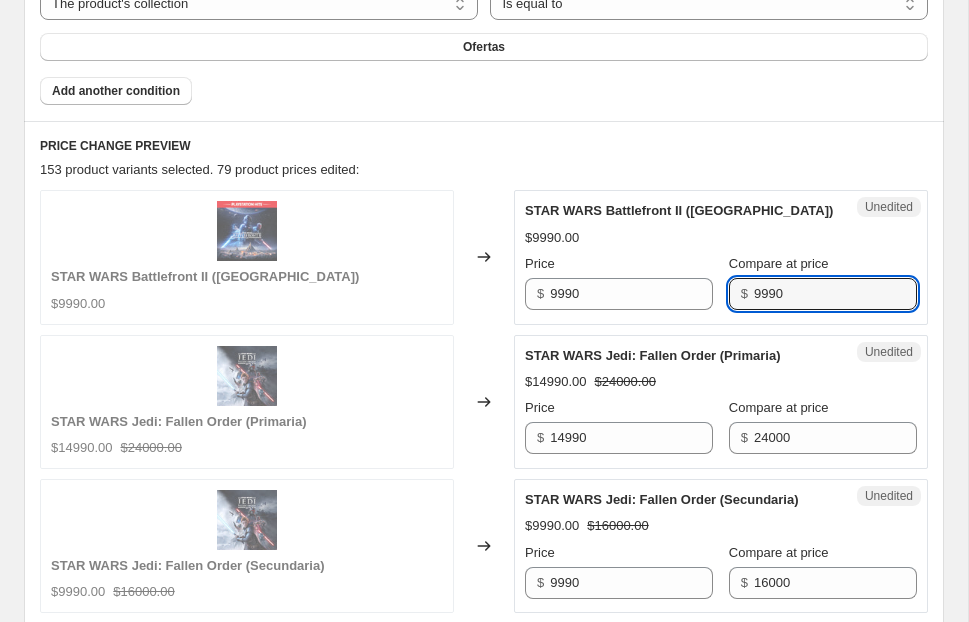 type on "9990" 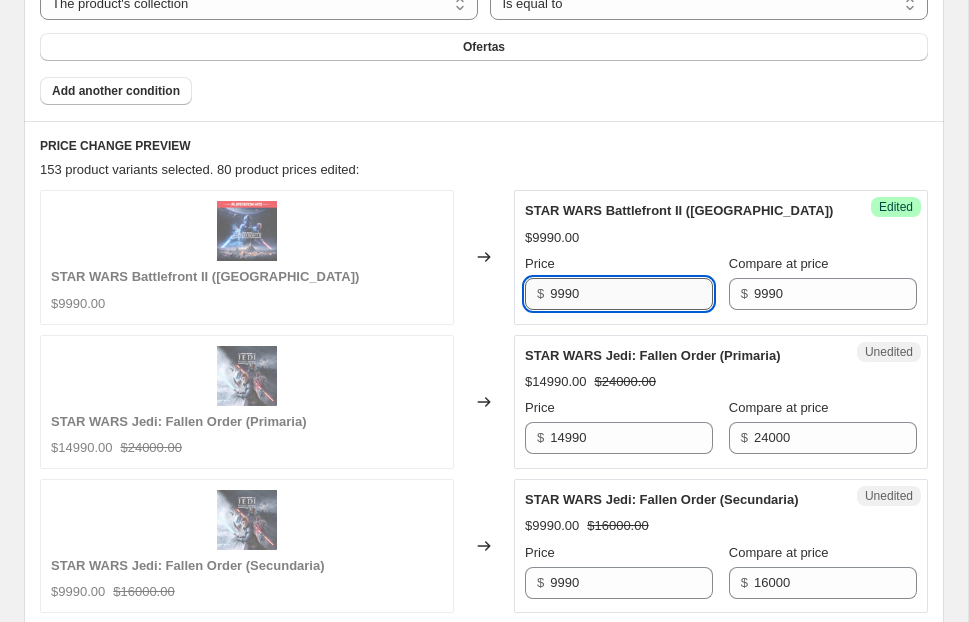 click on "9990" at bounding box center [631, 294] 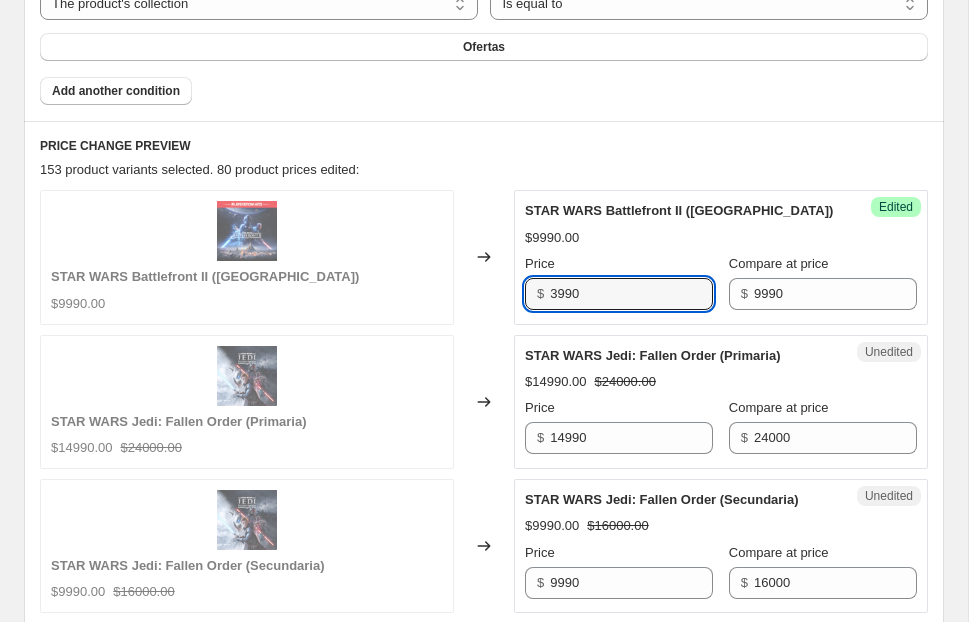 type on "3990" 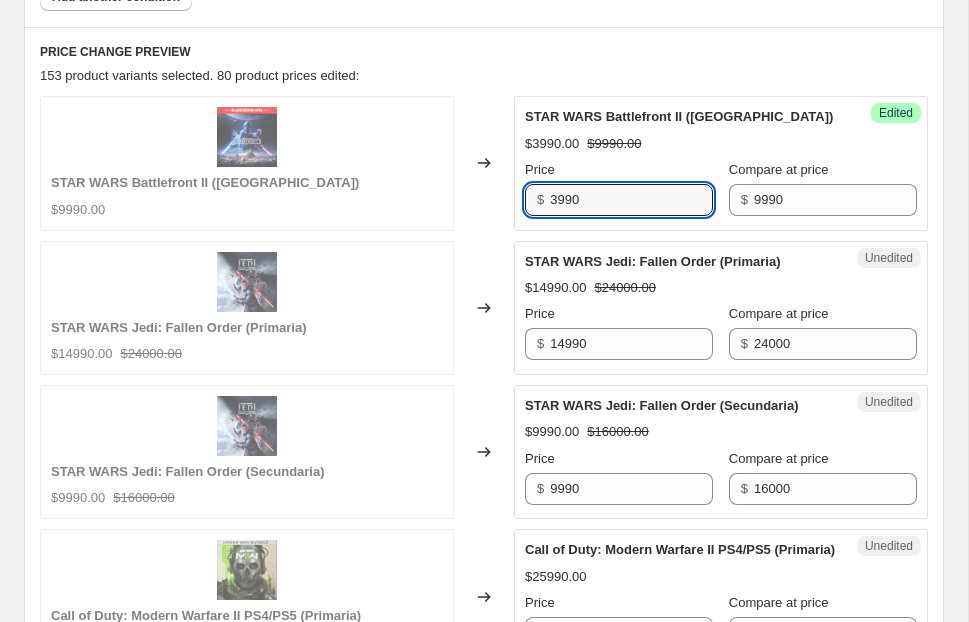 scroll, scrollTop: 852, scrollLeft: 0, axis: vertical 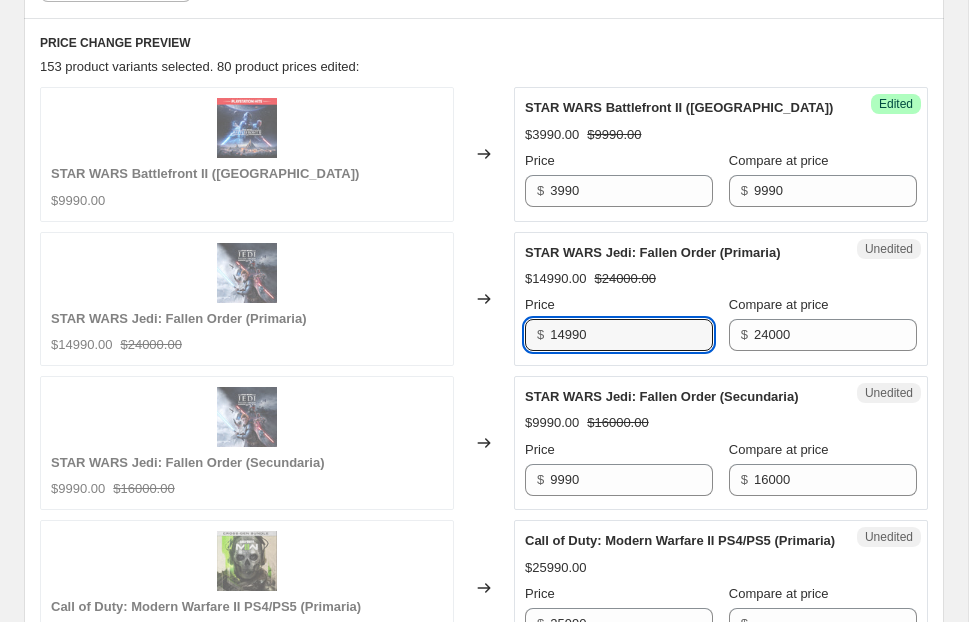 drag, startPoint x: 569, startPoint y: 329, endPoint x: 527, endPoint y: 333, distance: 42.190044 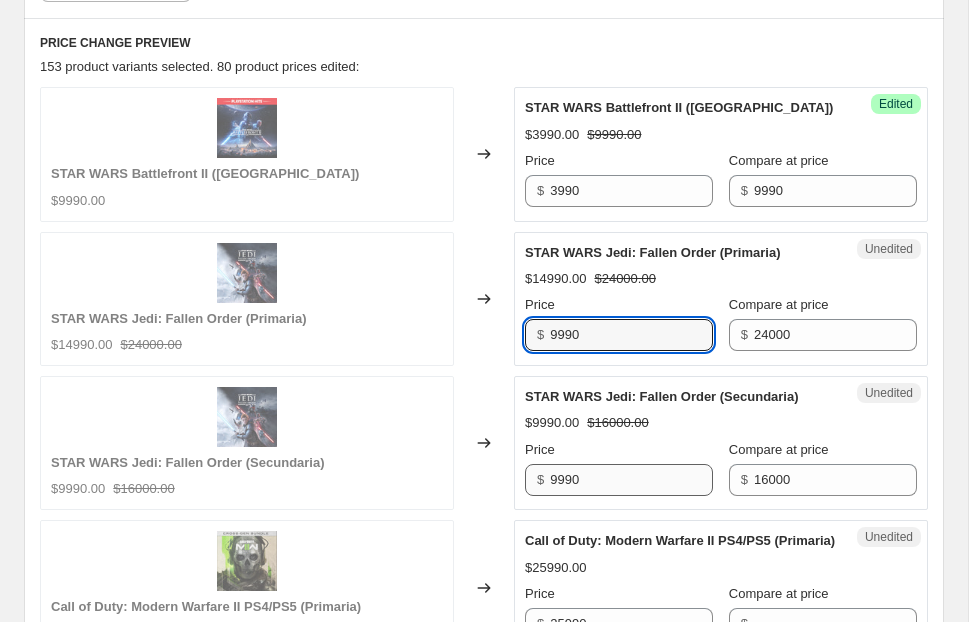 type on "9990" 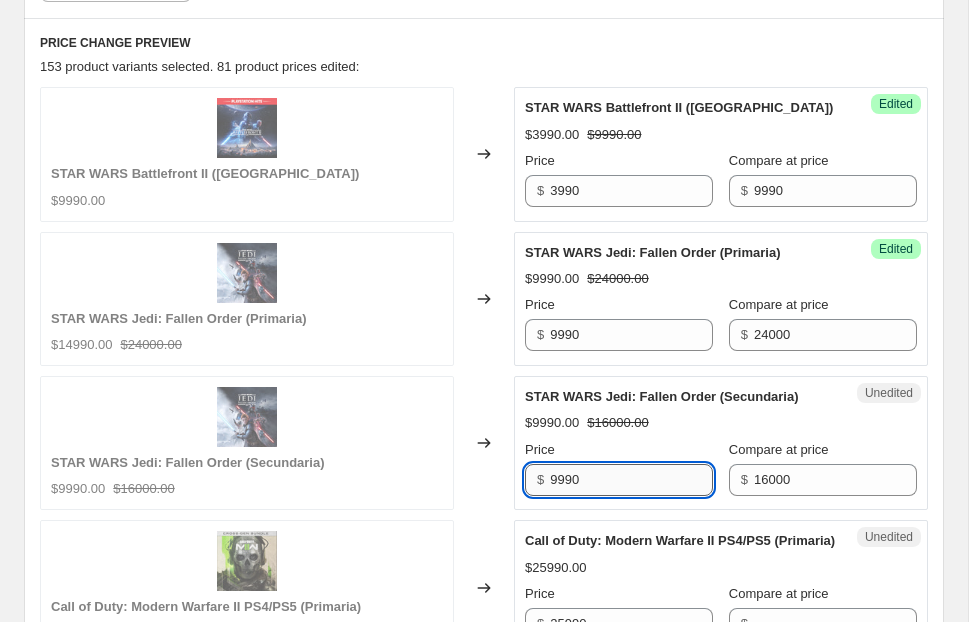 click on "9990" at bounding box center (631, 480) 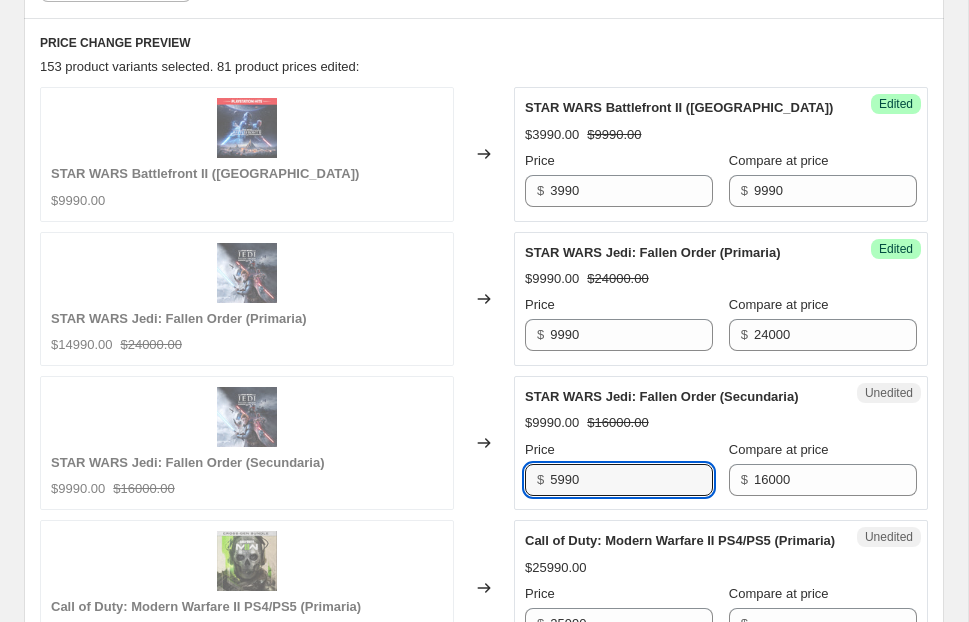 type on "5990" 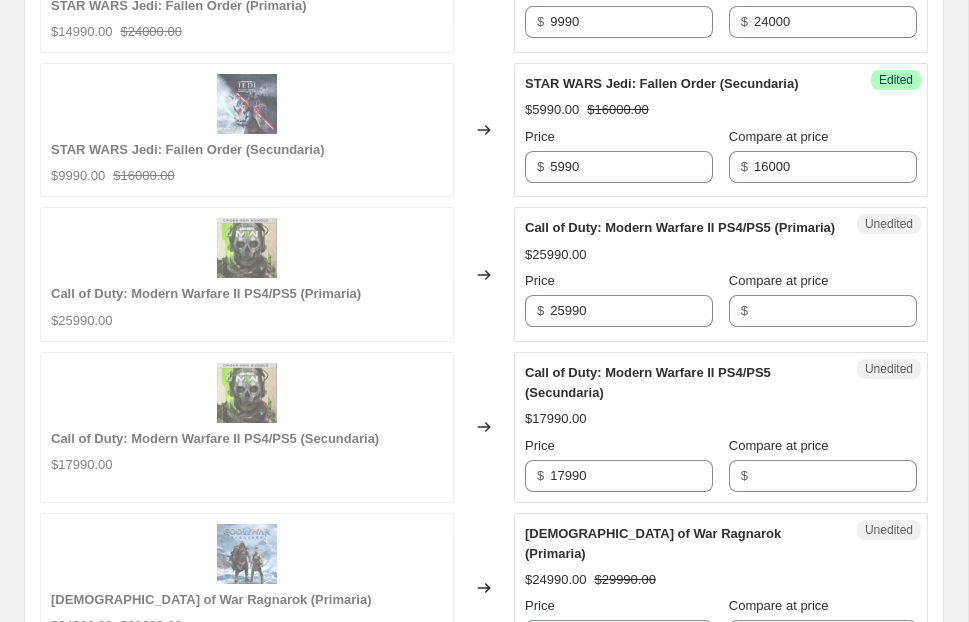 scroll, scrollTop: 1213, scrollLeft: 0, axis: vertical 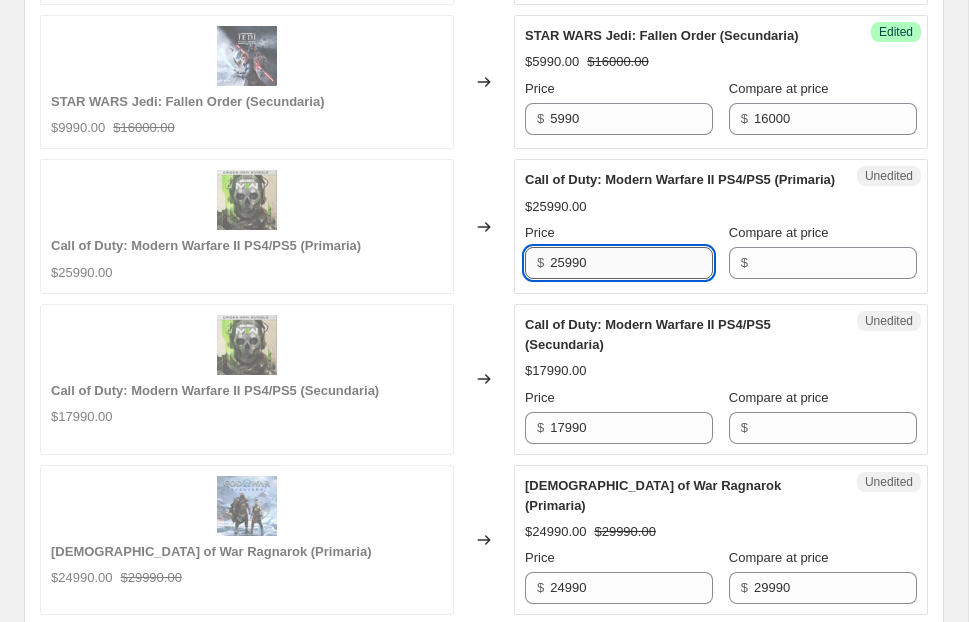 click on "25990" at bounding box center (631, 263) 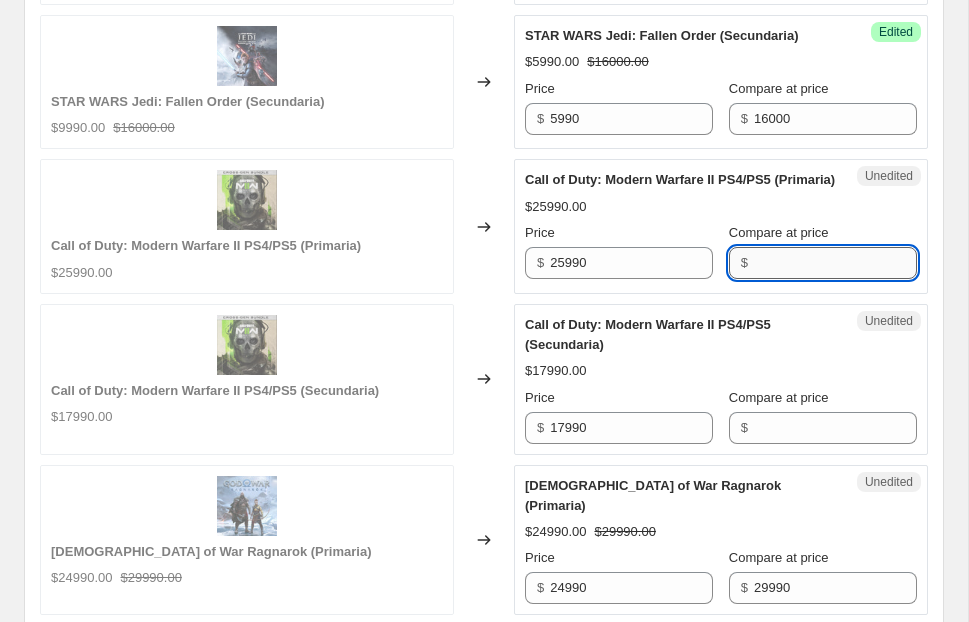 click on "Compare at price" at bounding box center [835, 263] 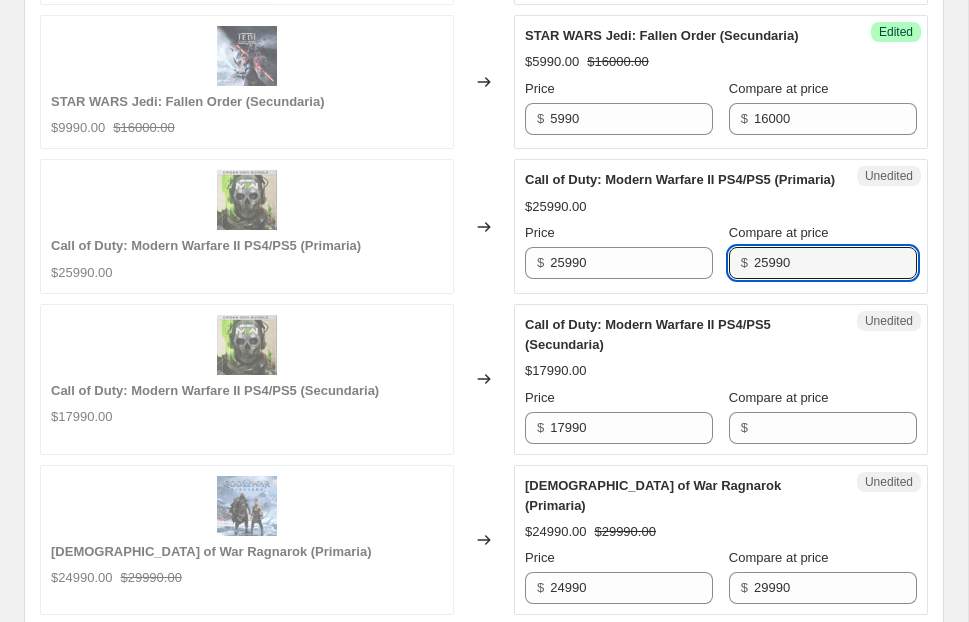 type on "25990" 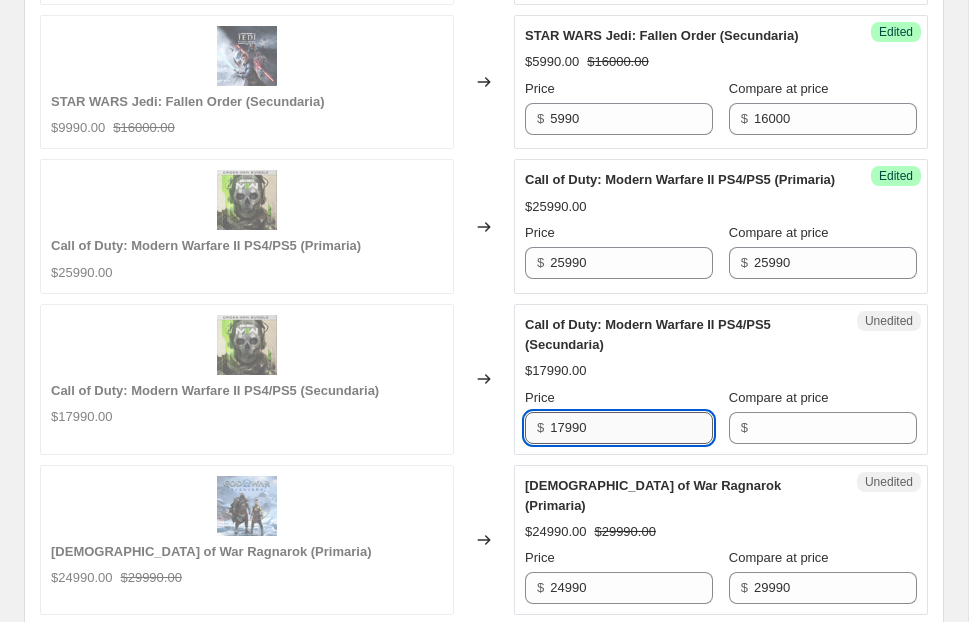 click on "17990" at bounding box center (631, 428) 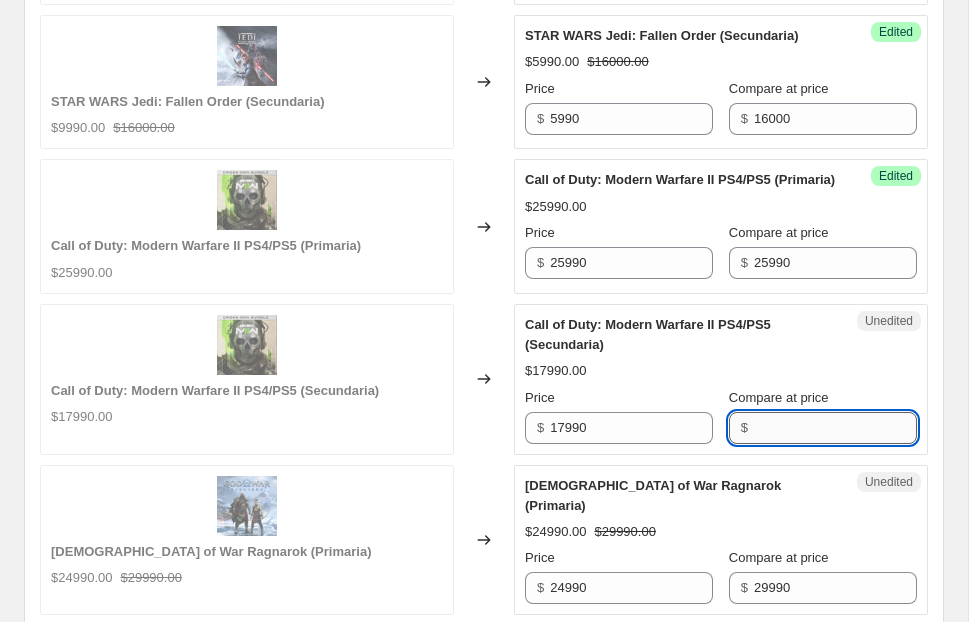 click on "Compare at price" at bounding box center [835, 428] 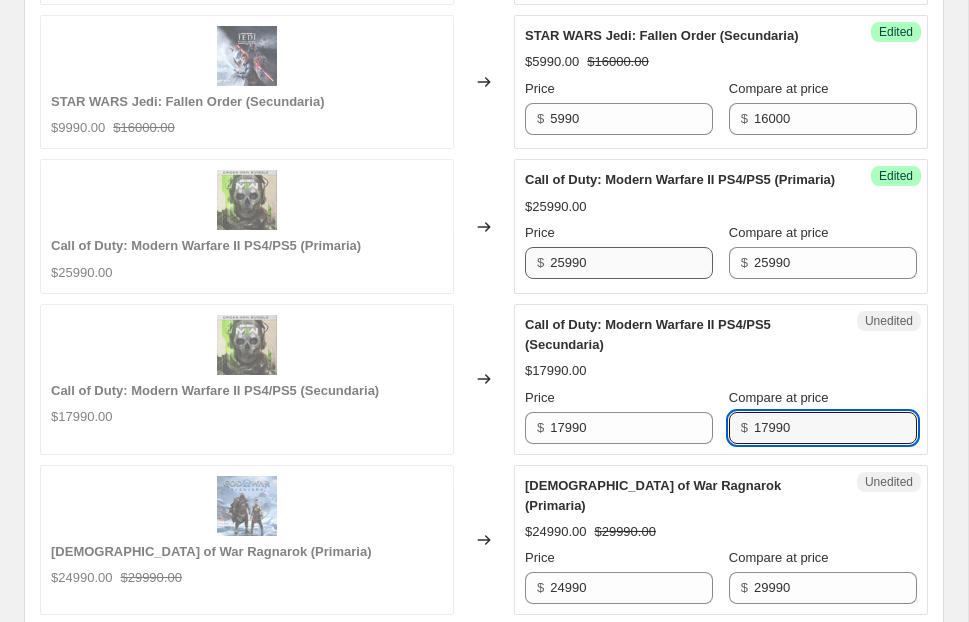 type on "17990" 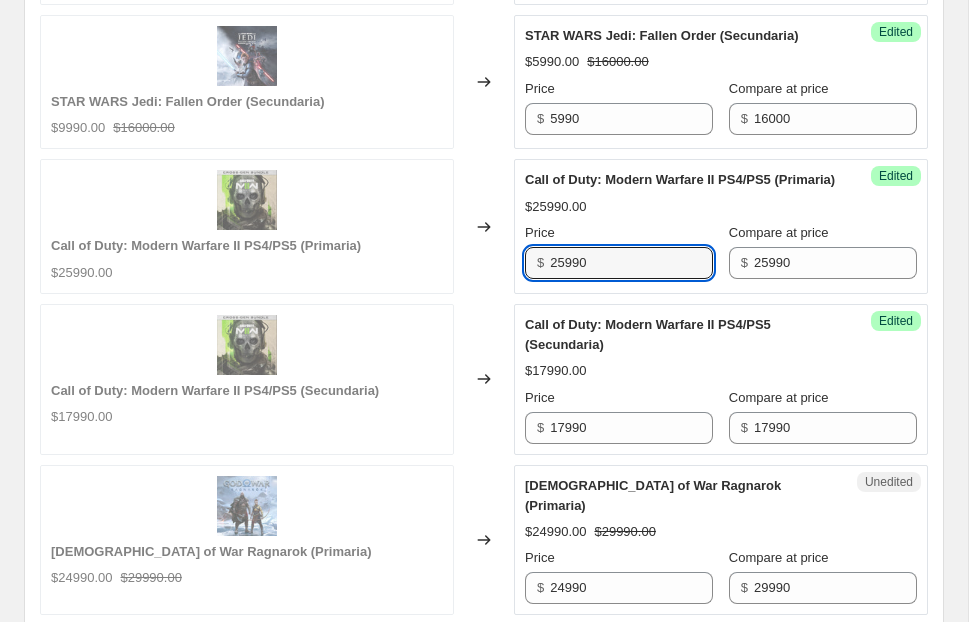 drag, startPoint x: 566, startPoint y: 285, endPoint x: 527, endPoint y: 285, distance: 39 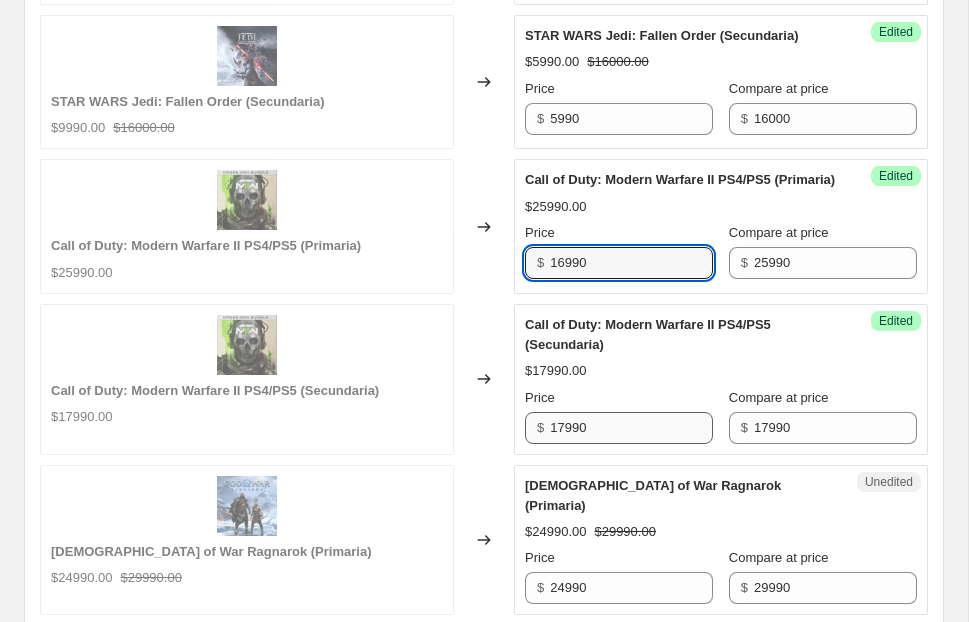 type on "16990" 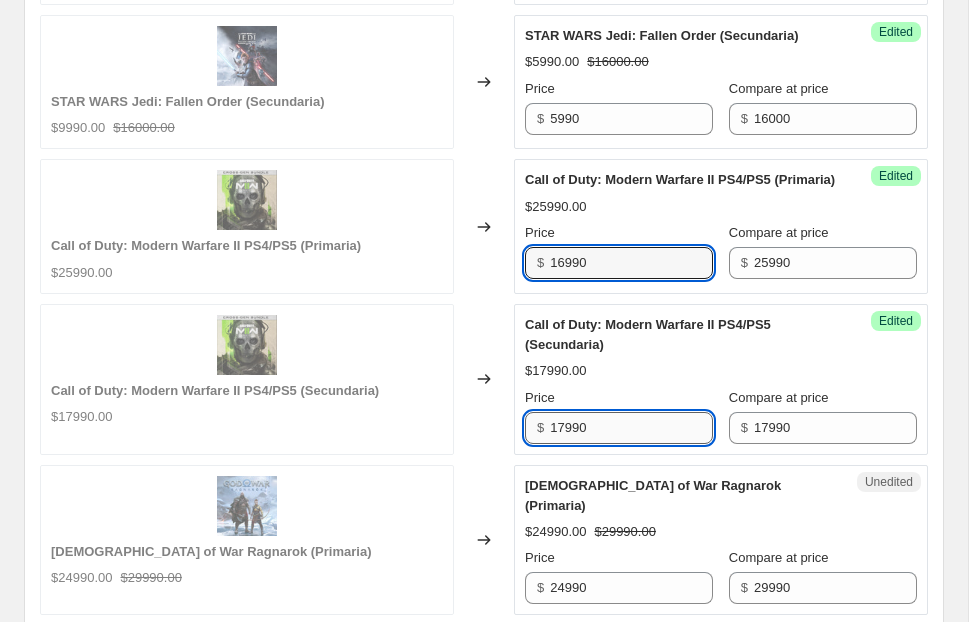 click on "17990" at bounding box center [631, 428] 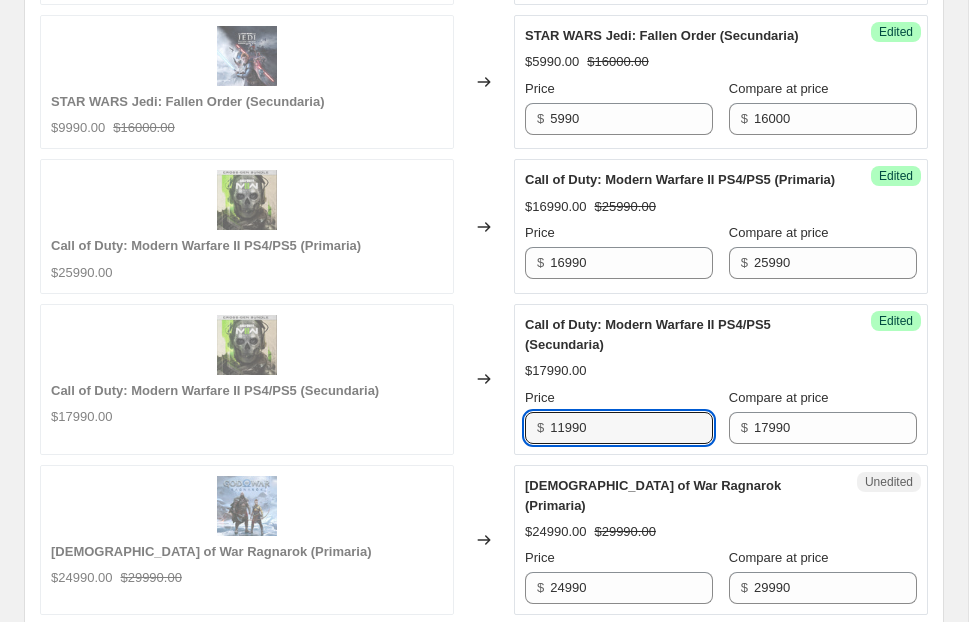 type on "11990" 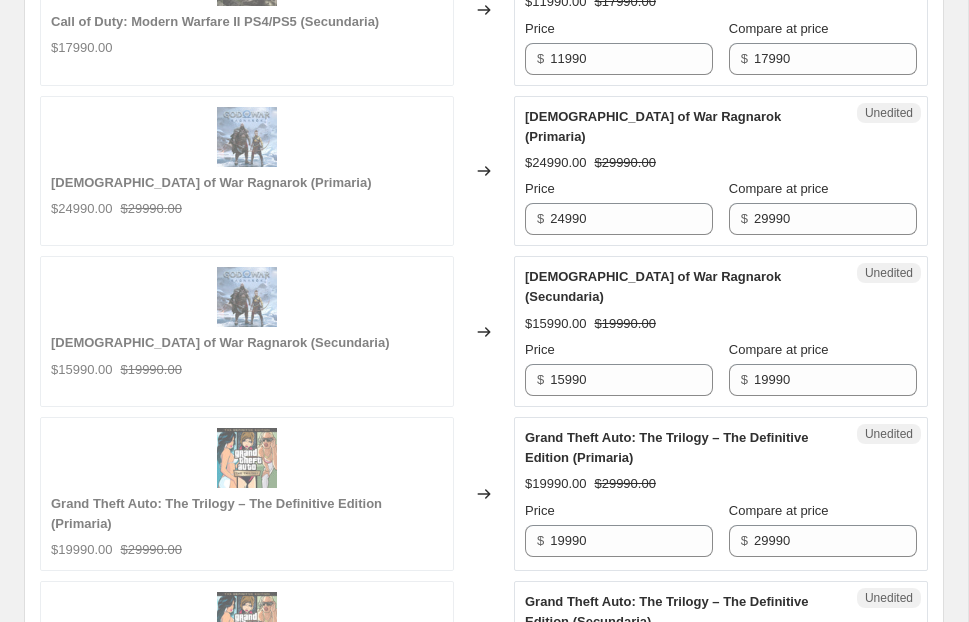 scroll, scrollTop: 1605, scrollLeft: 0, axis: vertical 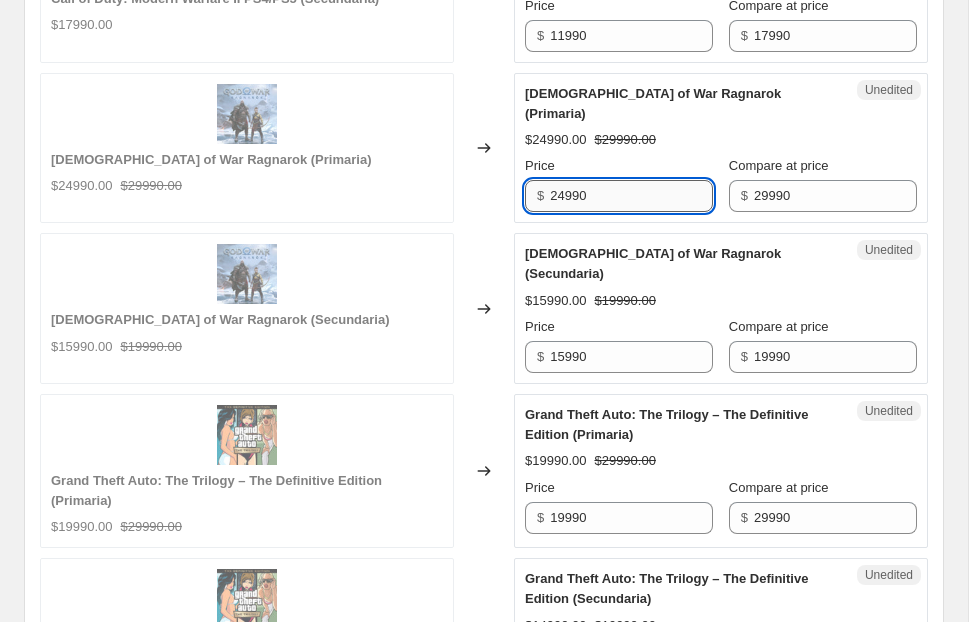 click on "24990" at bounding box center (631, 196) 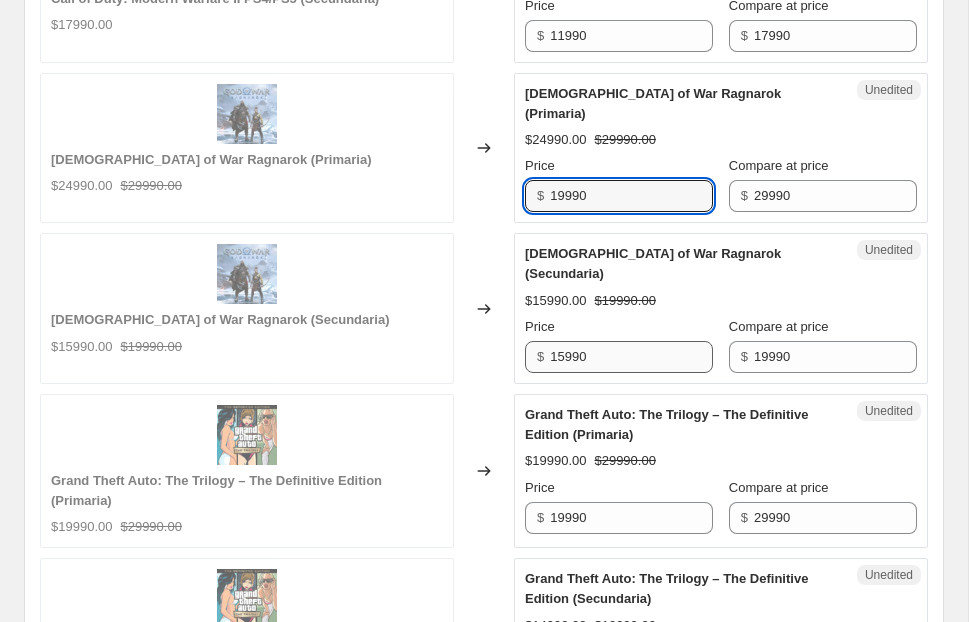 type on "19990" 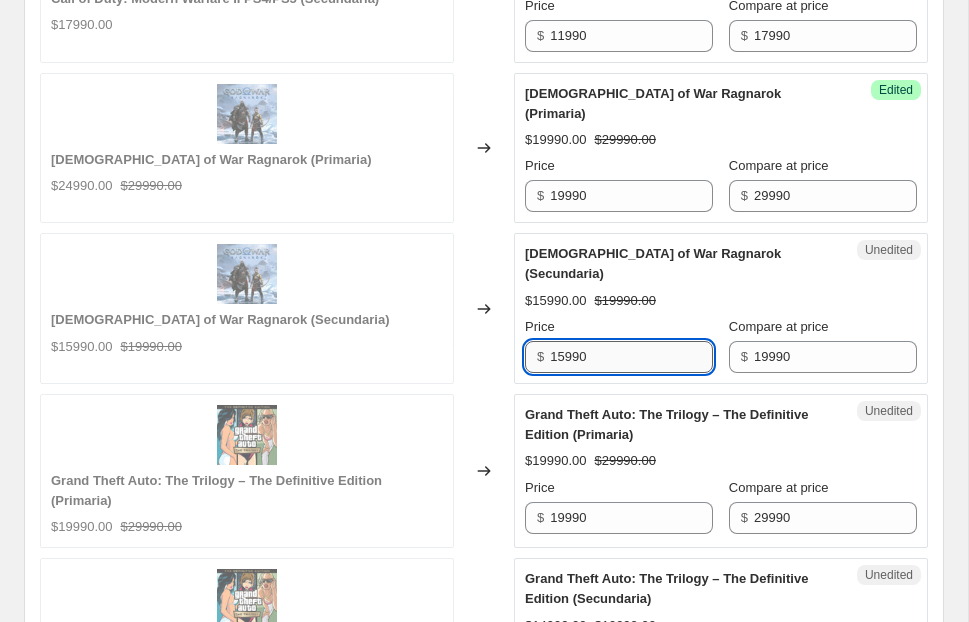 click on "15990" at bounding box center [631, 357] 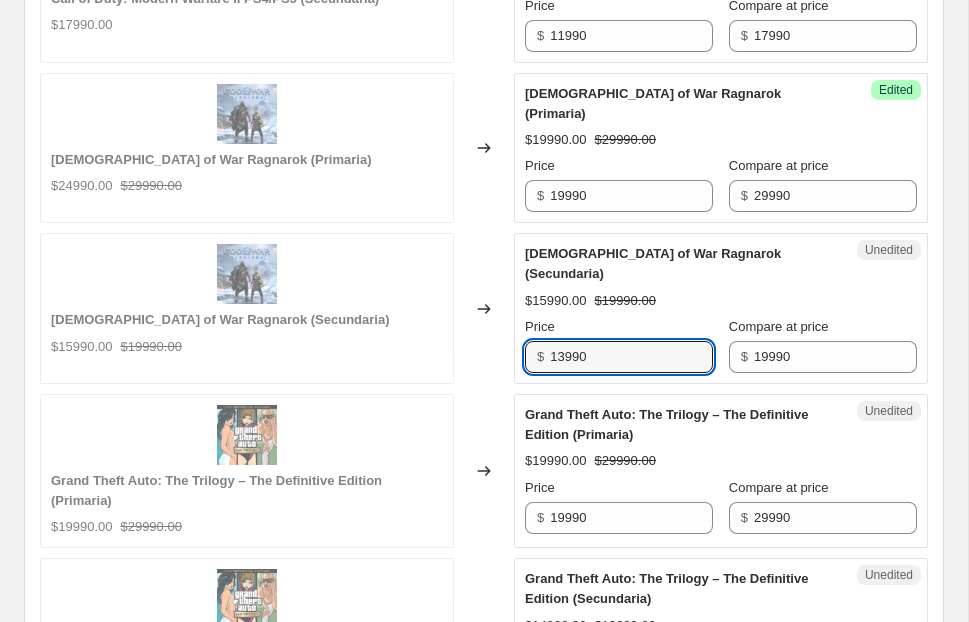 type on "13990" 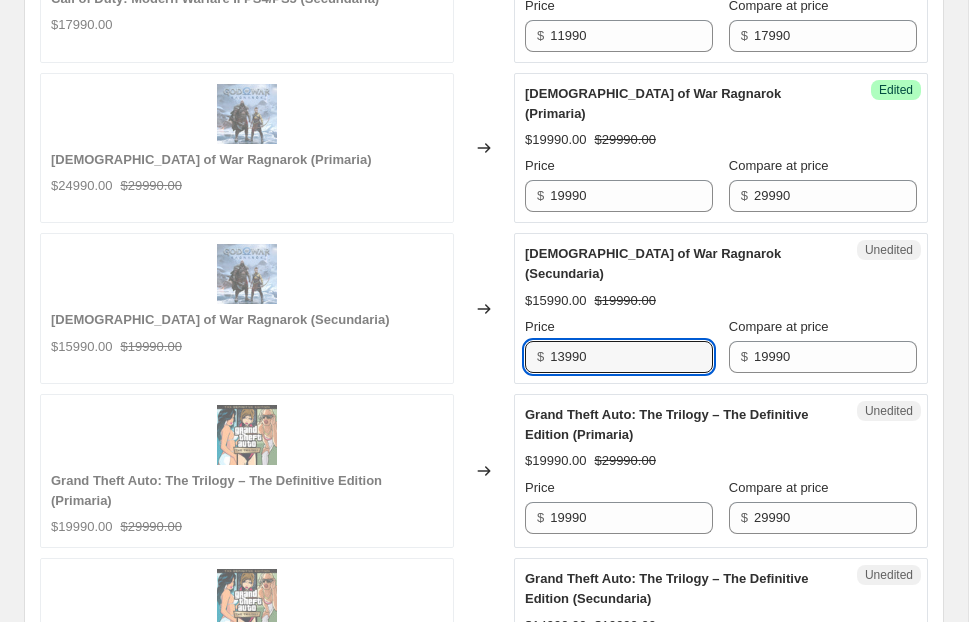 click on "$19990.00" at bounding box center [624, 301] 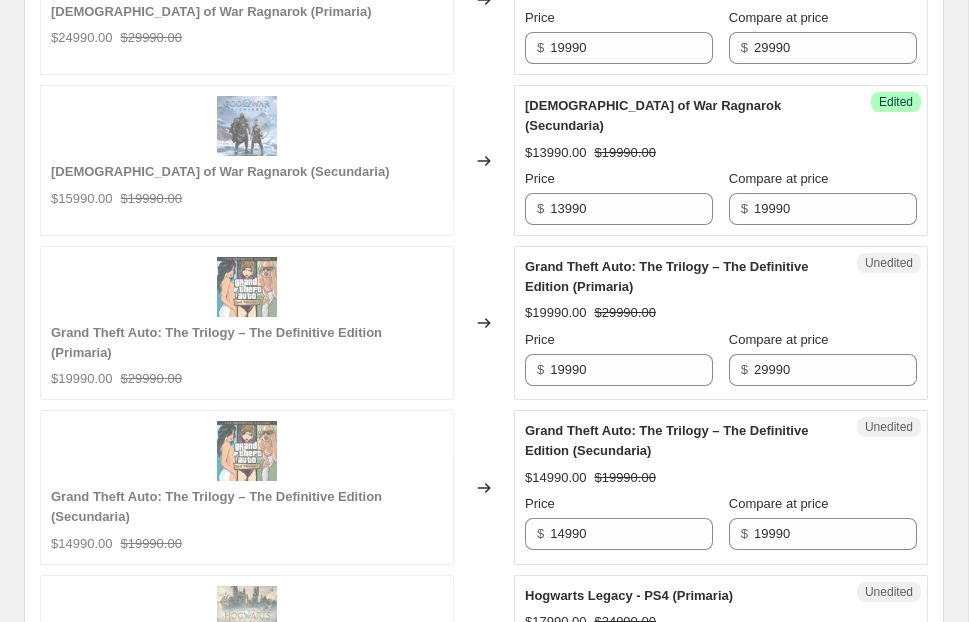 scroll, scrollTop: 1818, scrollLeft: 0, axis: vertical 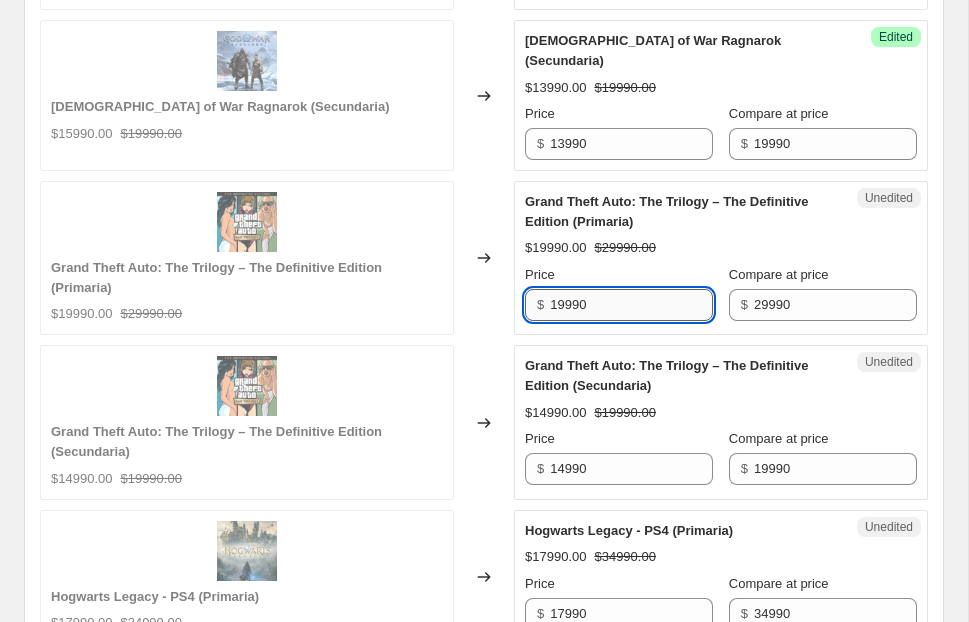 click on "19990" at bounding box center [631, 305] 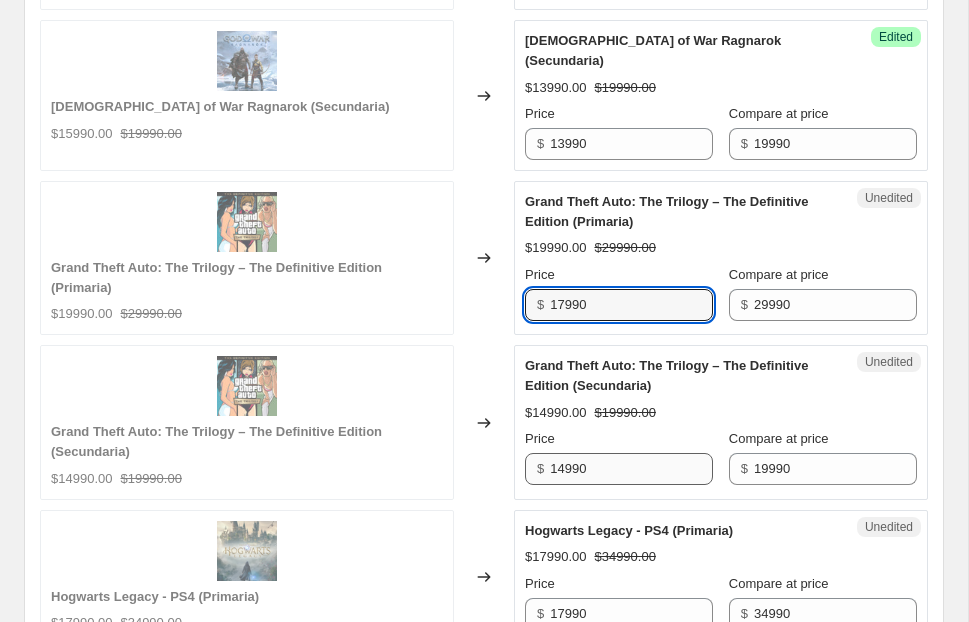 type on "17990" 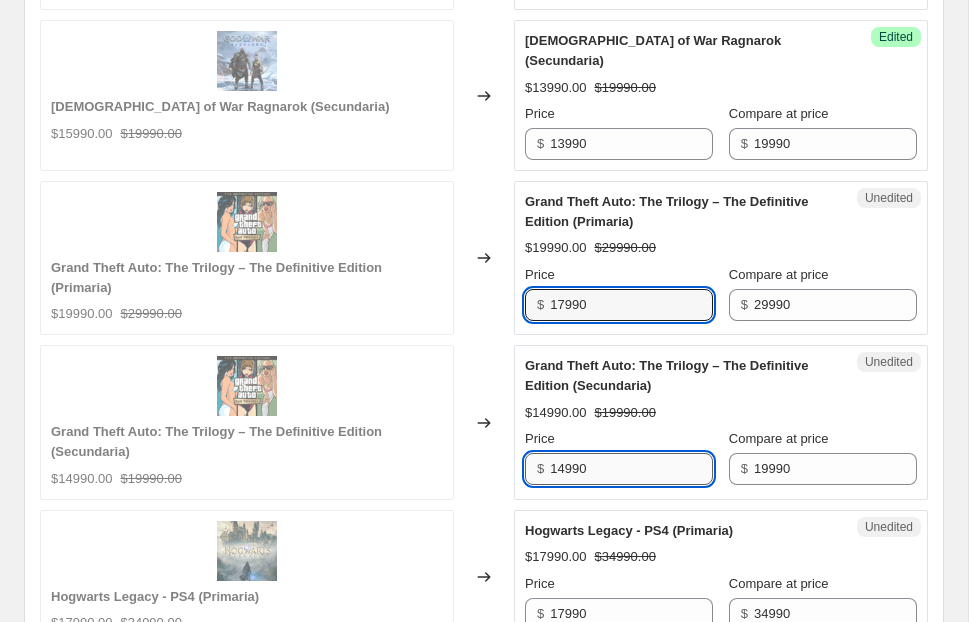 click on "14990" at bounding box center [631, 469] 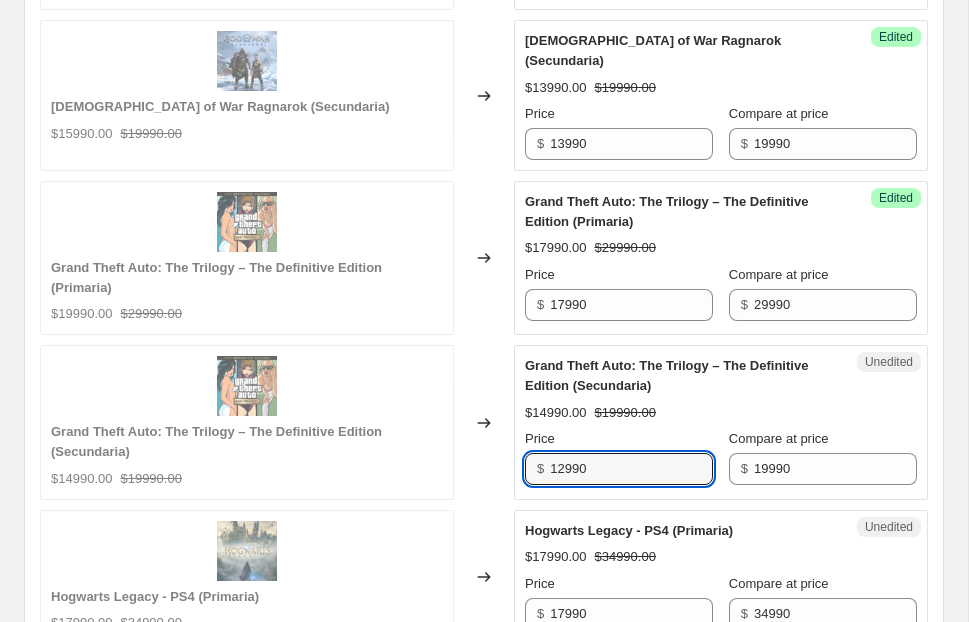 type on "12990" 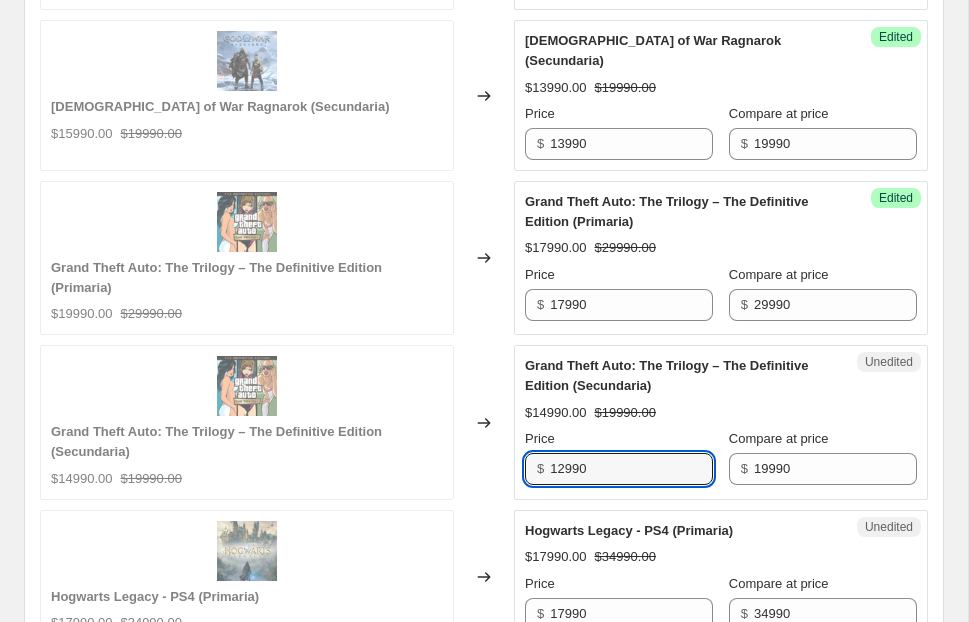 click on "Price" at bounding box center [619, 439] 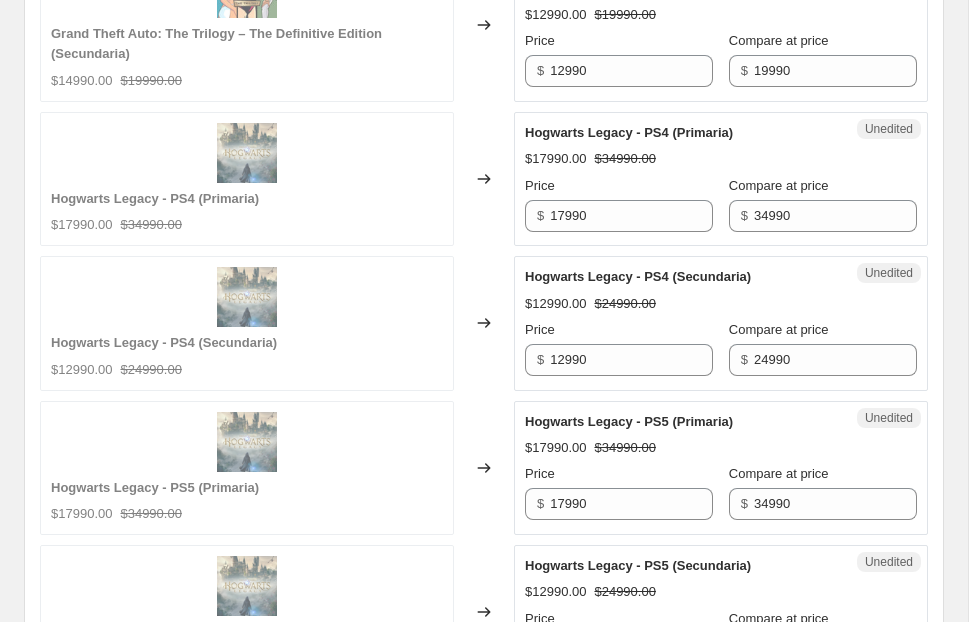 scroll, scrollTop: 2221, scrollLeft: 0, axis: vertical 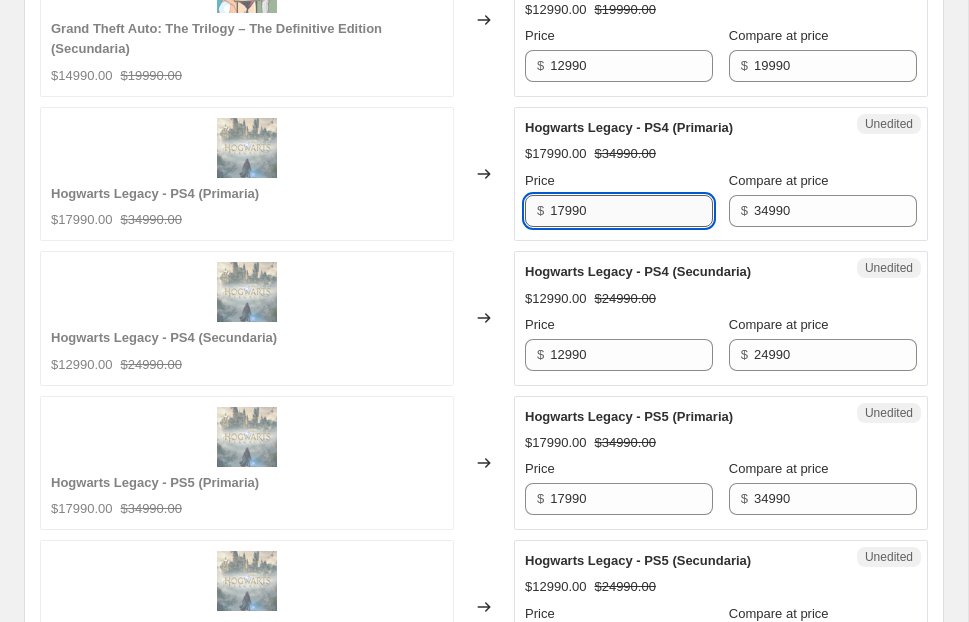 click on "17990" at bounding box center (631, 211) 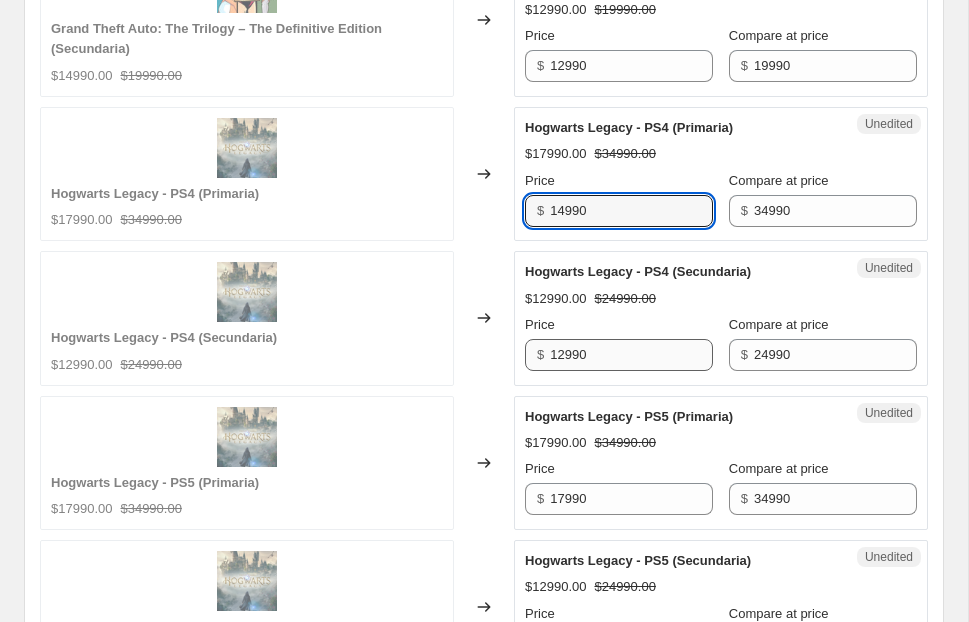 type on "14990" 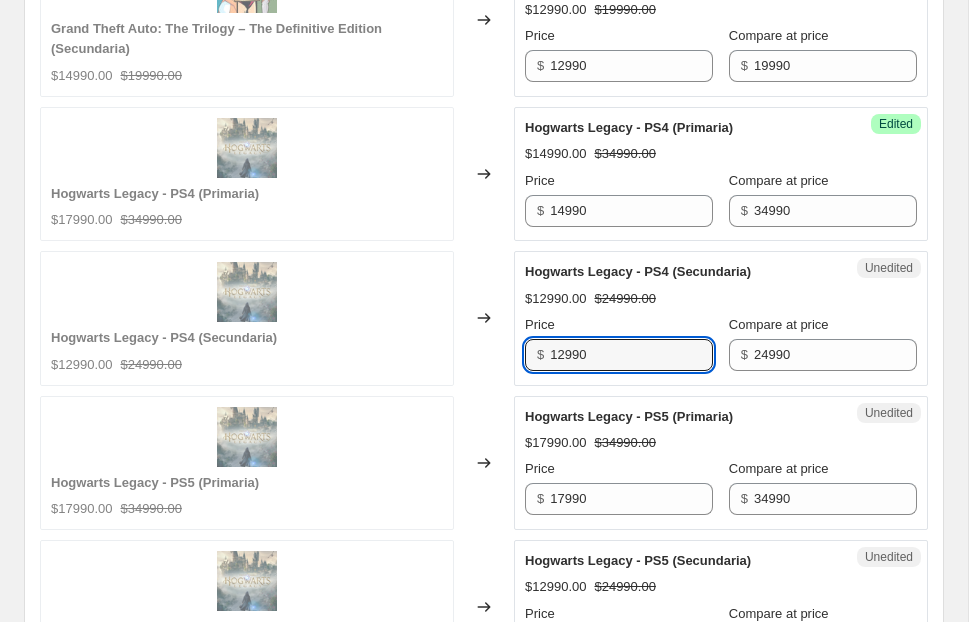 drag, startPoint x: 564, startPoint y: 339, endPoint x: 500, endPoint y: 339, distance: 64 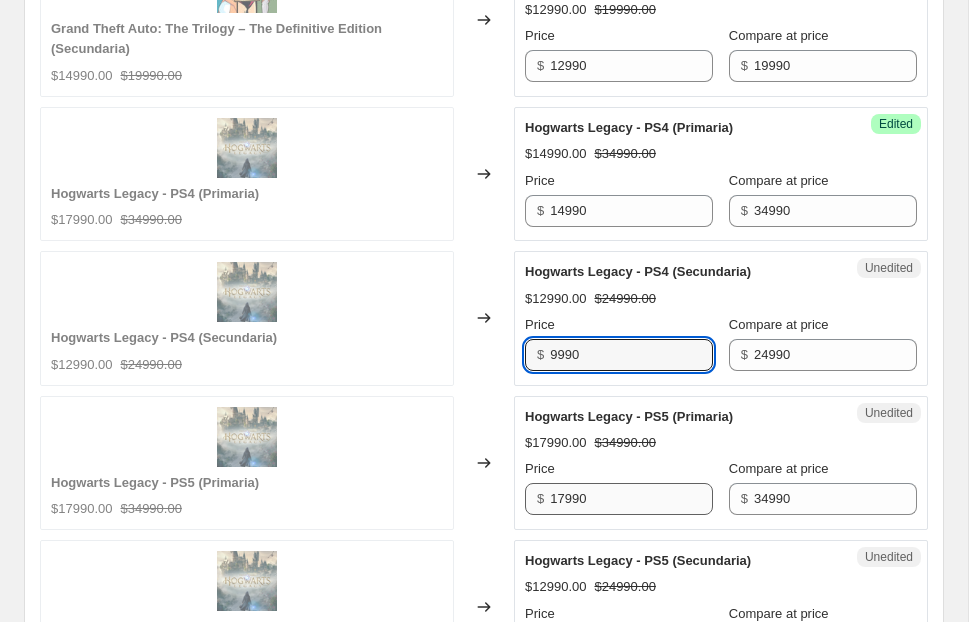type on "9990" 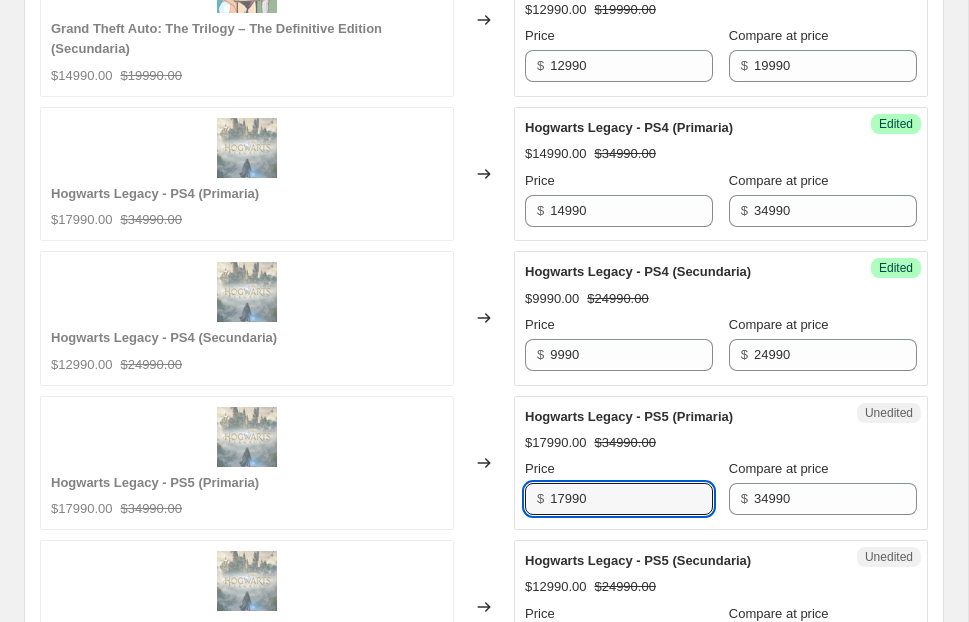 drag, startPoint x: 564, startPoint y: 486, endPoint x: 482, endPoint y: 486, distance: 82 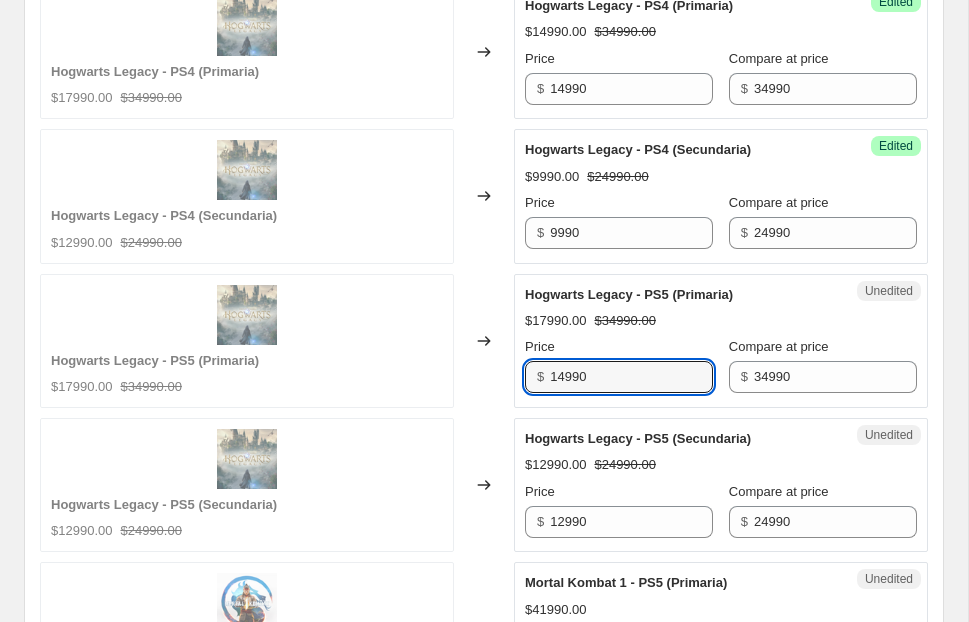 scroll, scrollTop: 2382, scrollLeft: 0, axis: vertical 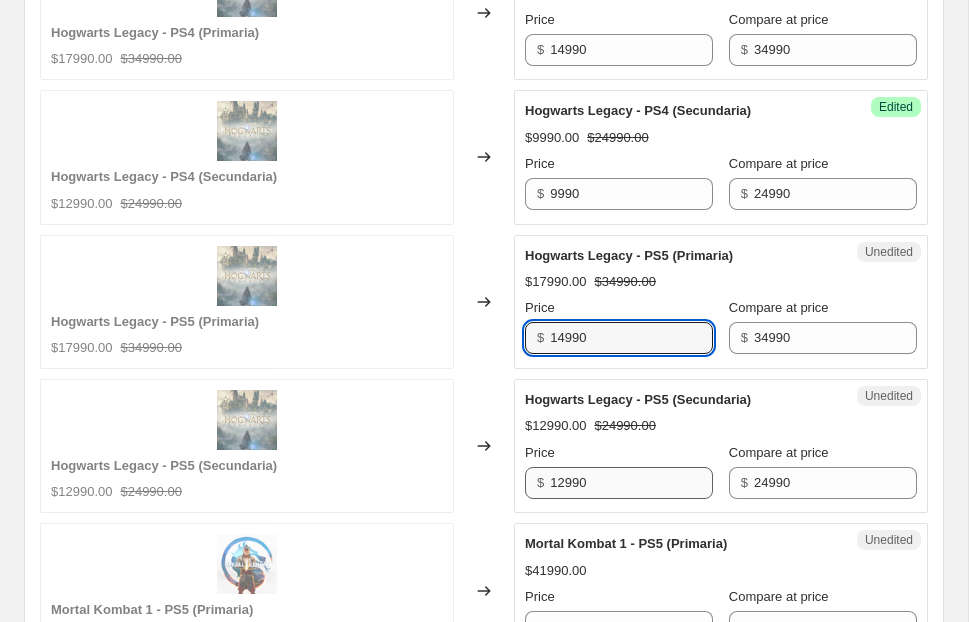 type on "14990" 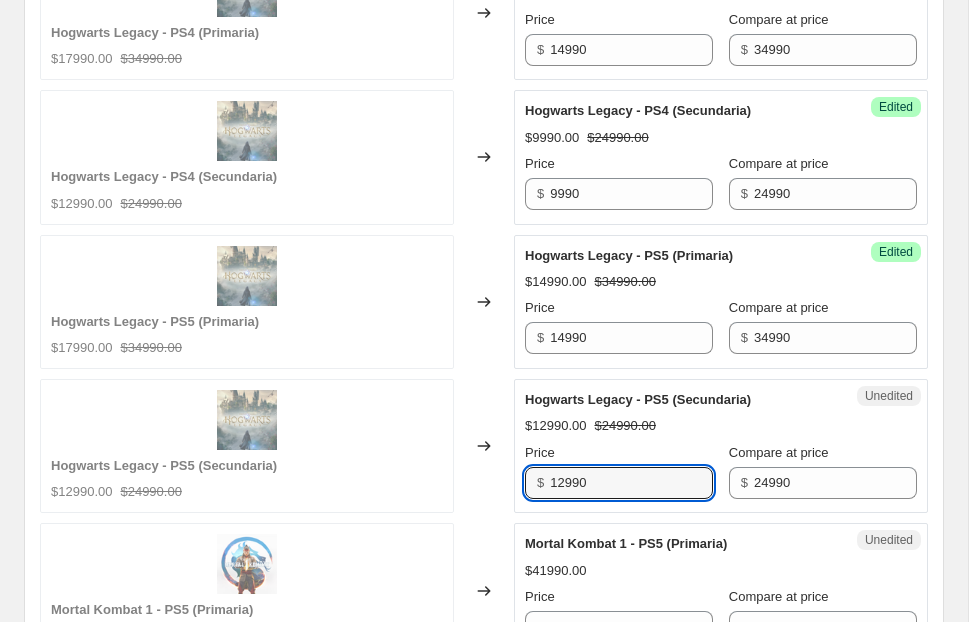 drag, startPoint x: 563, startPoint y: 465, endPoint x: 486, endPoint y: 465, distance: 77 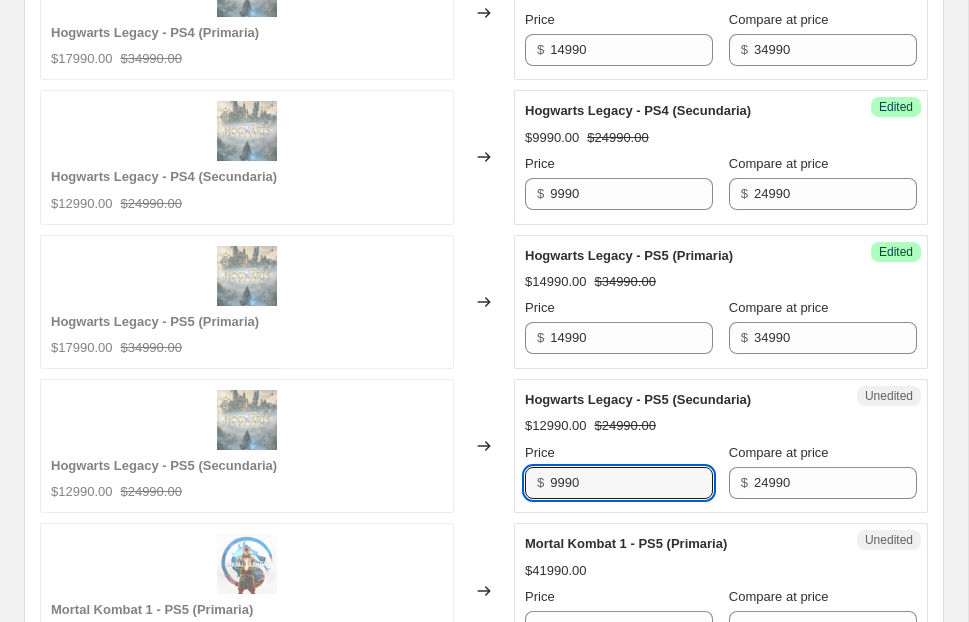 type on "9990" 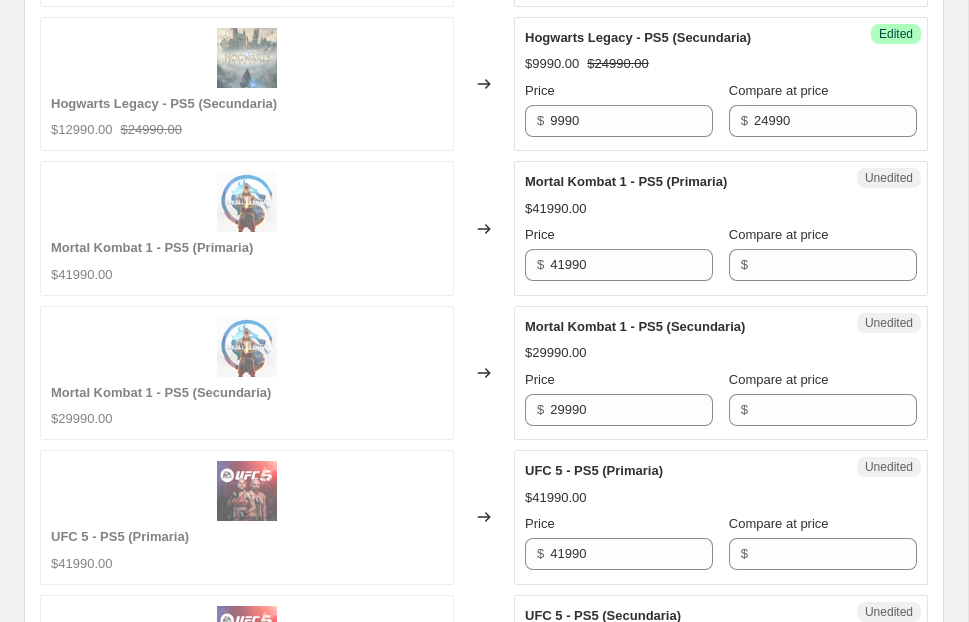 scroll, scrollTop: 2756, scrollLeft: 0, axis: vertical 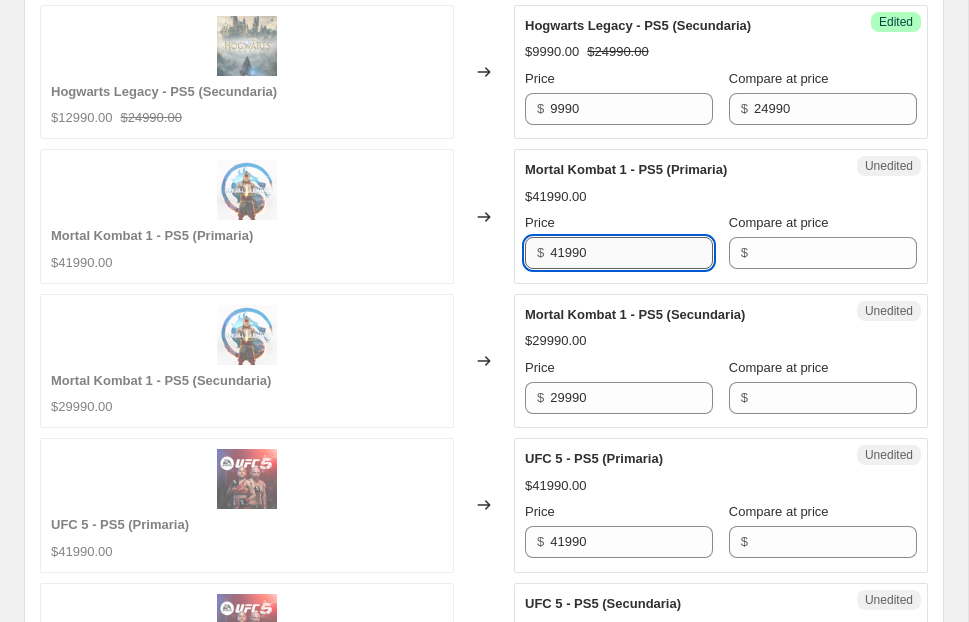 click on "41990" at bounding box center (631, 253) 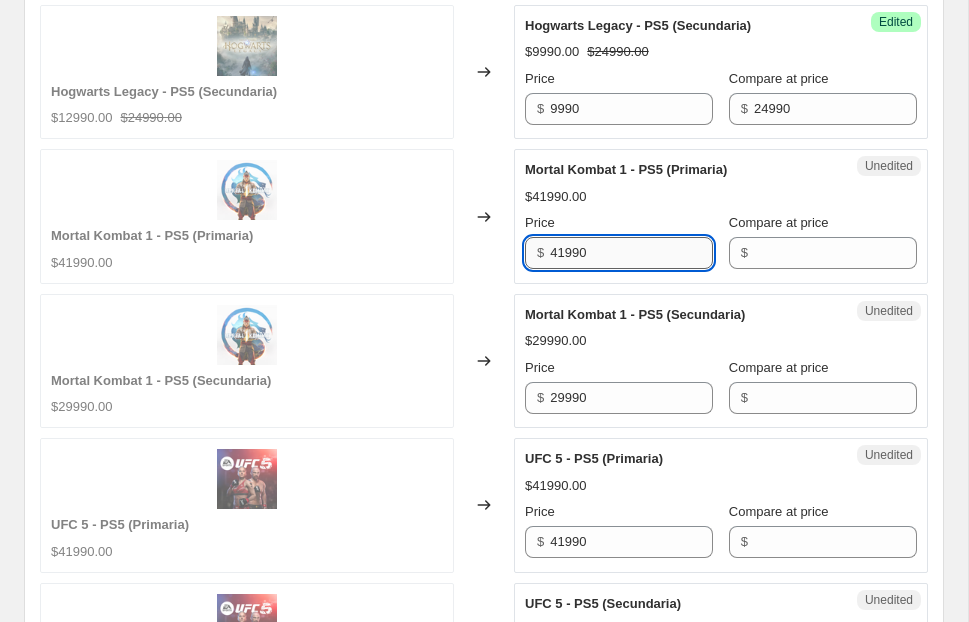 click on "41990" at bounding box center (631, 253) 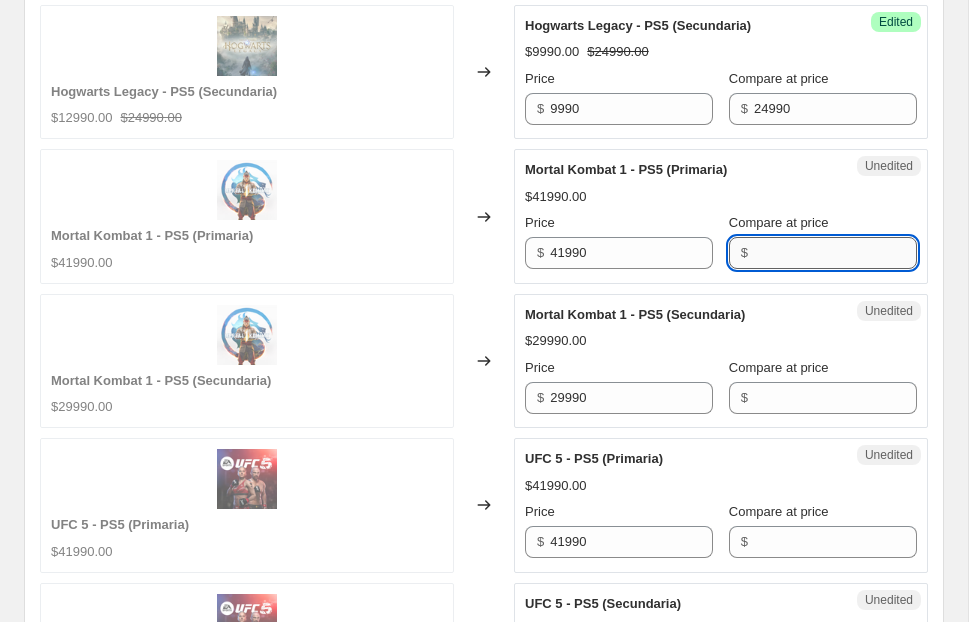 click on "Compare at price" at bounding box center [835, 253] 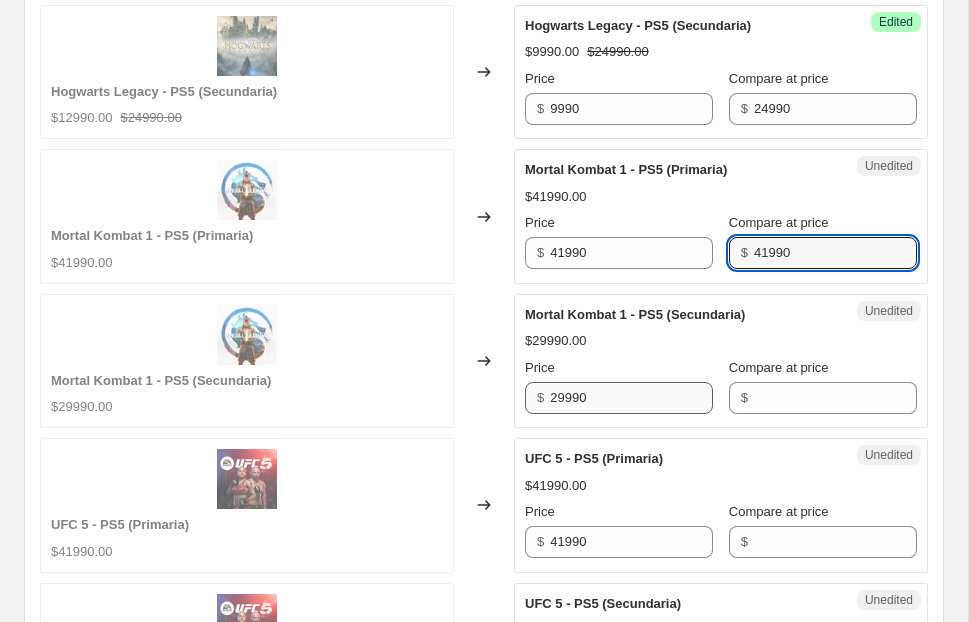 type on "41990" 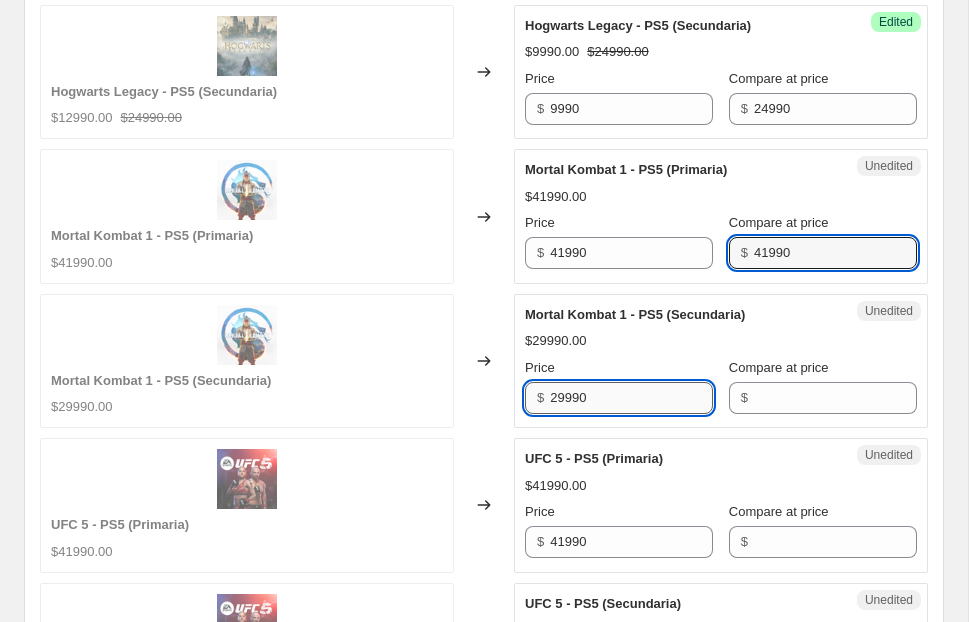 click on "29990" at bounding box center [631, 398] 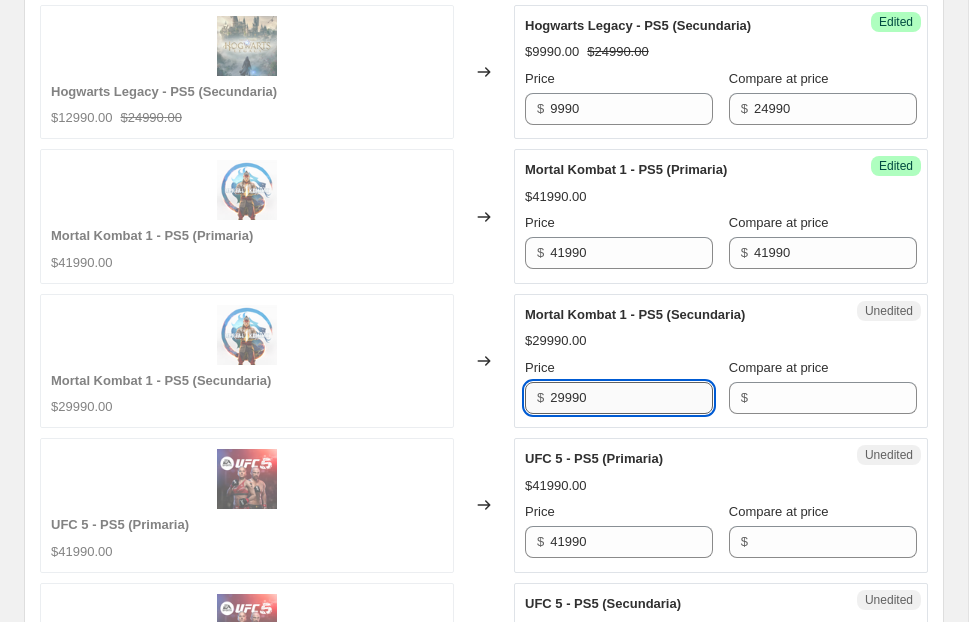 click on "29990" at bounding box center [631, 398] 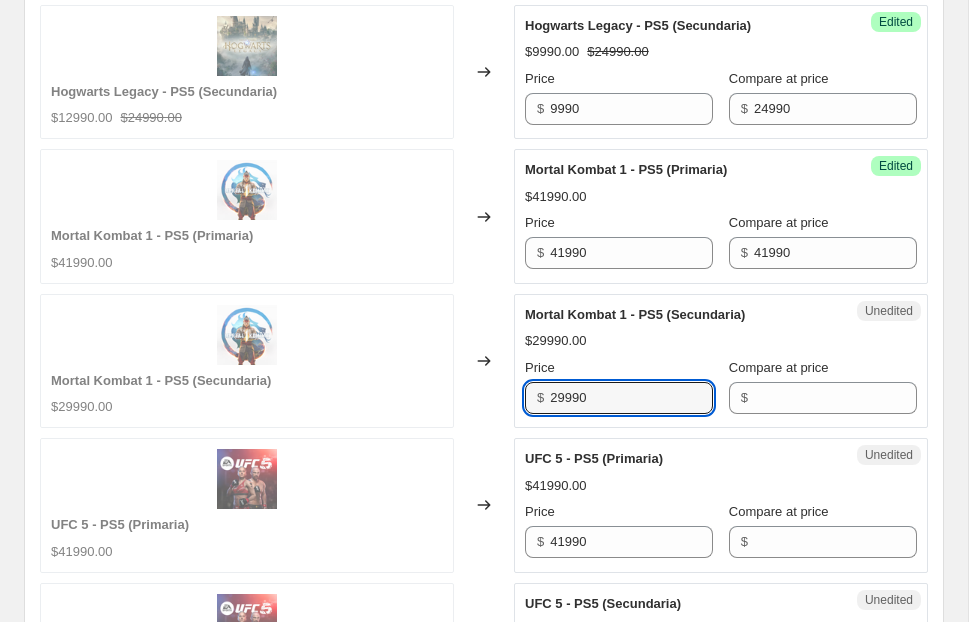click on "Unedited Mortal Kombat 1 - PS5 (Secundaria) $29990.00 Price $ 29990 Compare at price $" at bounding box center [721, 361] 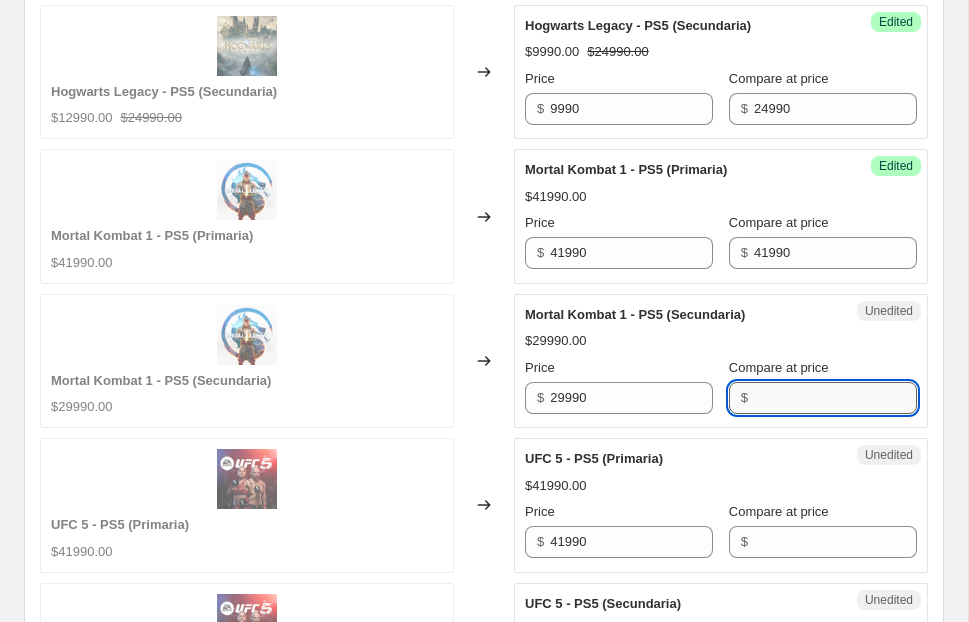 click on "Compare at price" at bounding box center (835, 398) 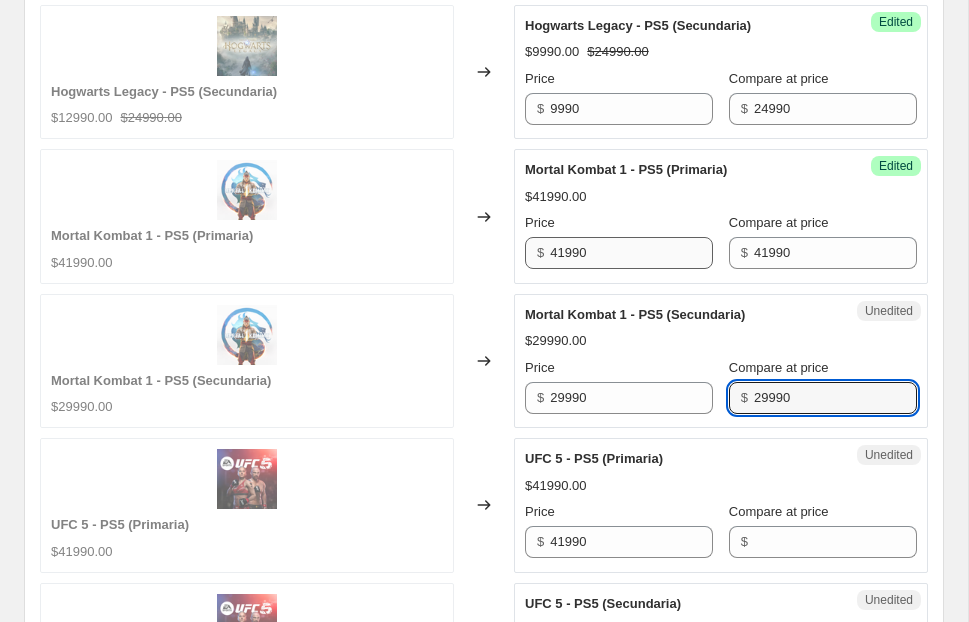 type on "29990" 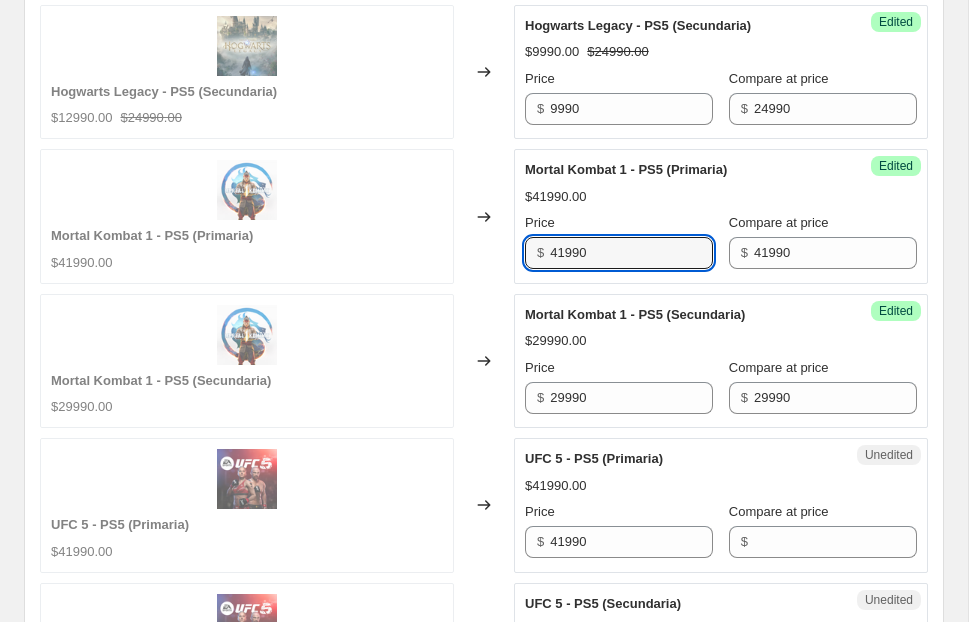 drag, startPoint x: 567, startPoint y: 239, endPoint x: 522, endPoint y: 240, distance: 45.01111 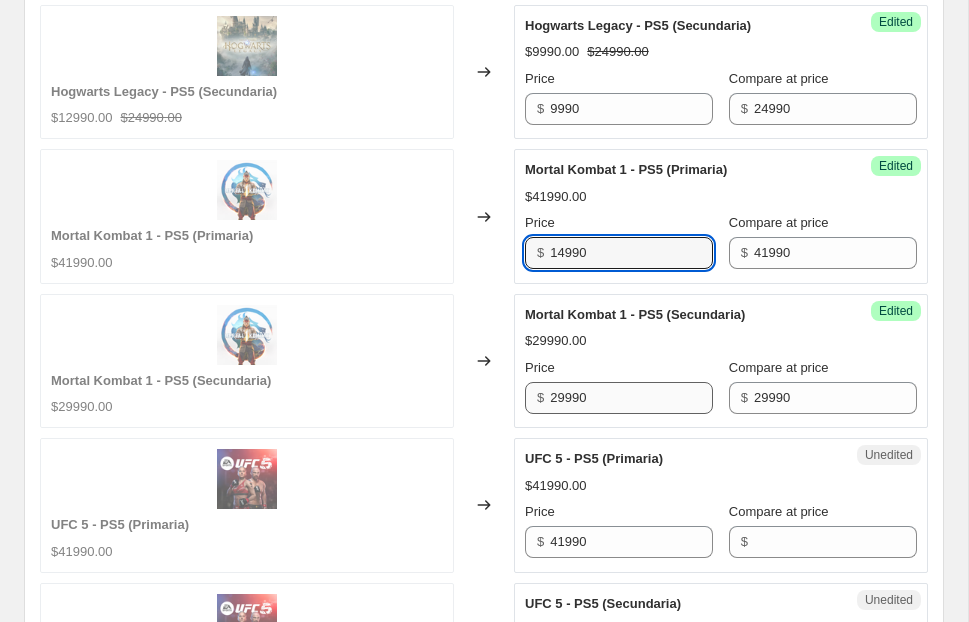 type on "14990" 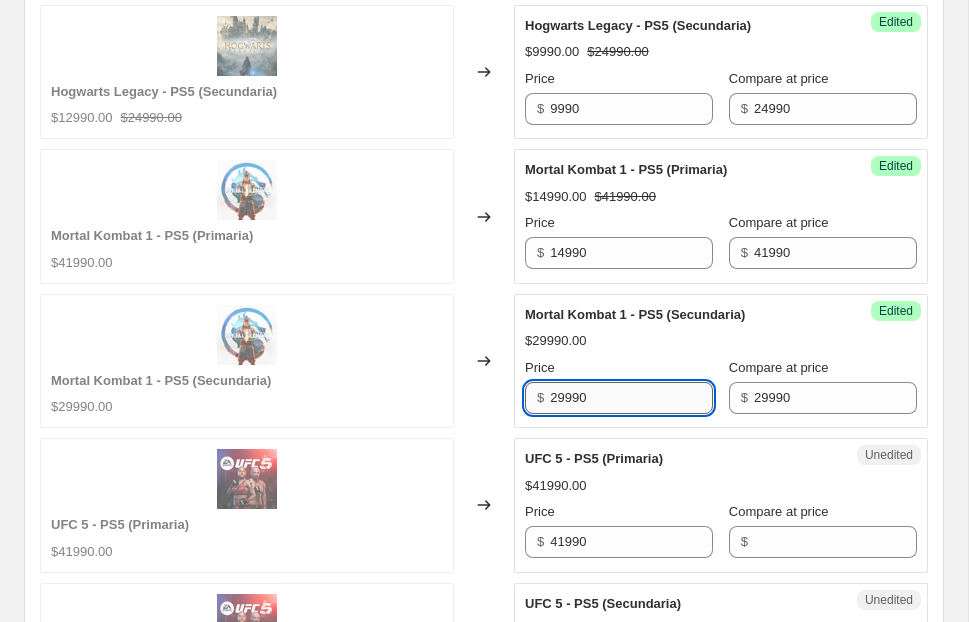 click on "29990" at bounding box center [631, 398] 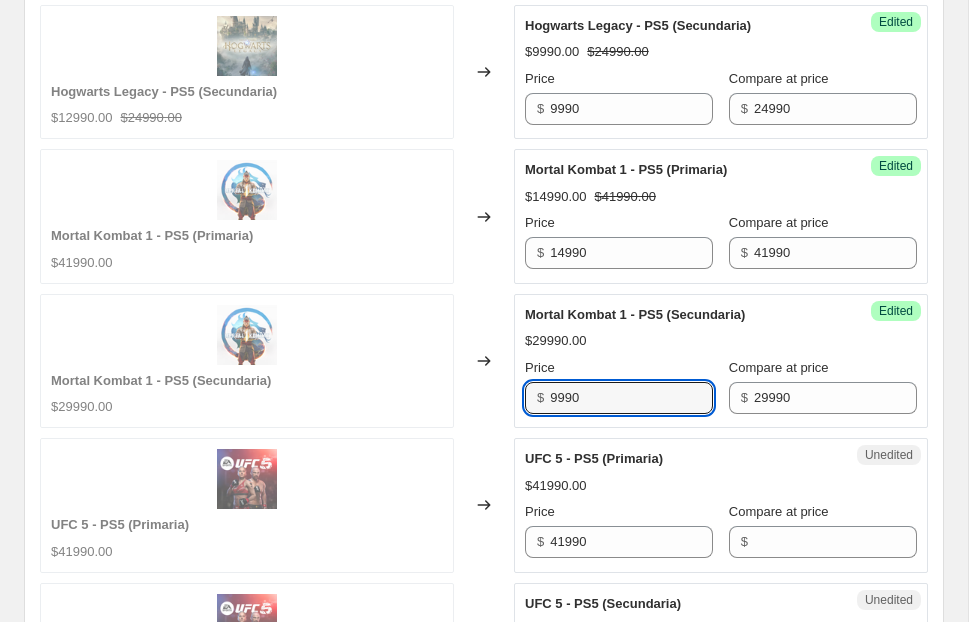 type on "9990" 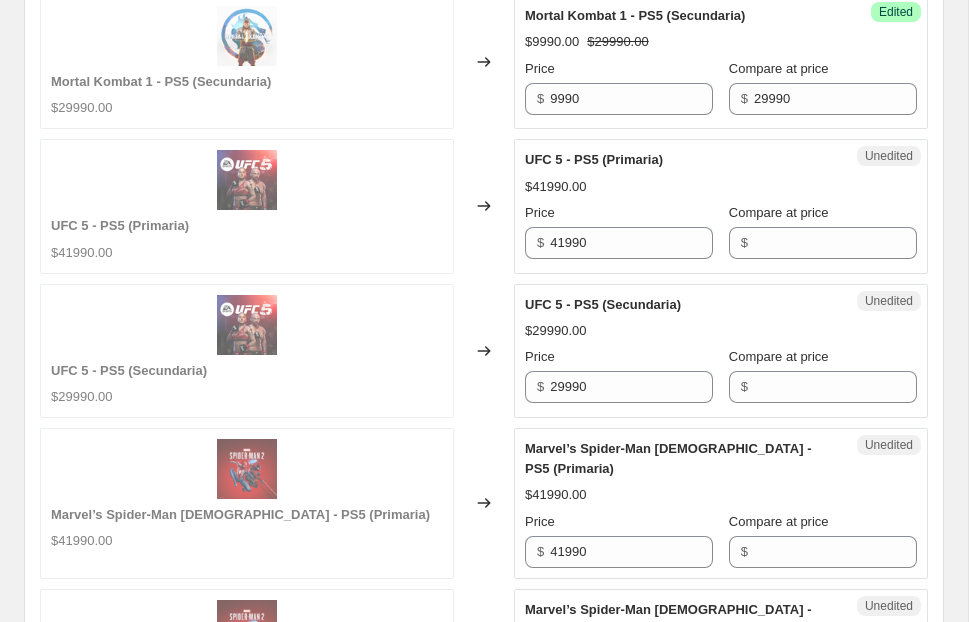 scroll, scrollTop: 3080, scrollLeft: 0, axis: vertical 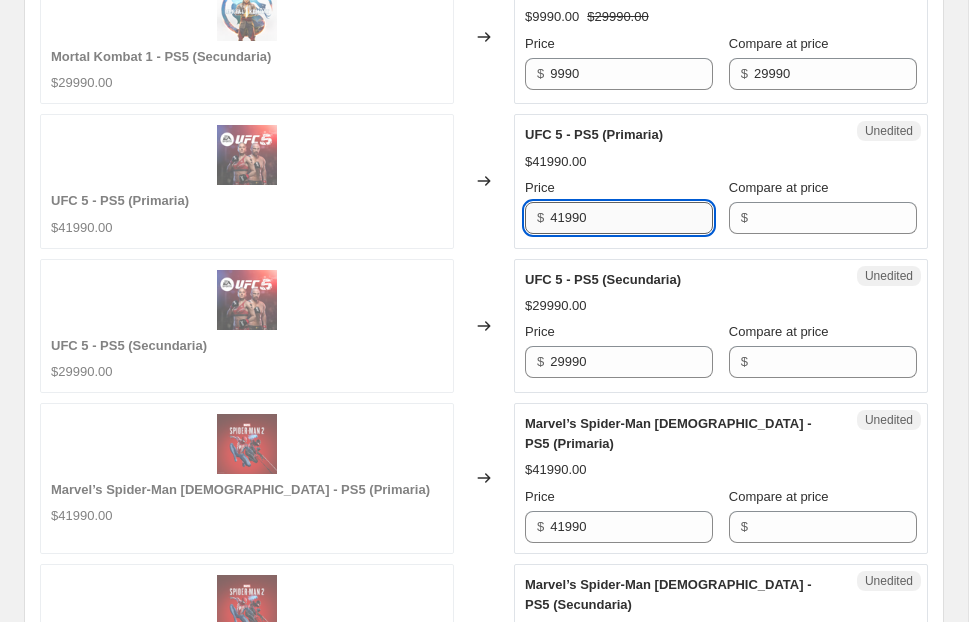 click on "41990" at bounding box center (631, 218) 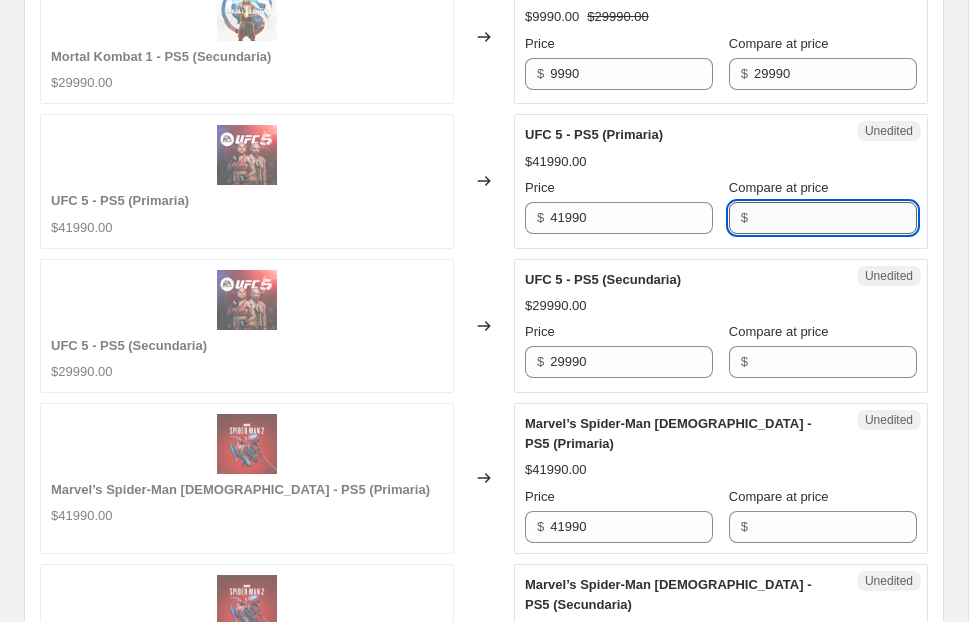 click on "Compare at price" at bounding box center (835, 218) 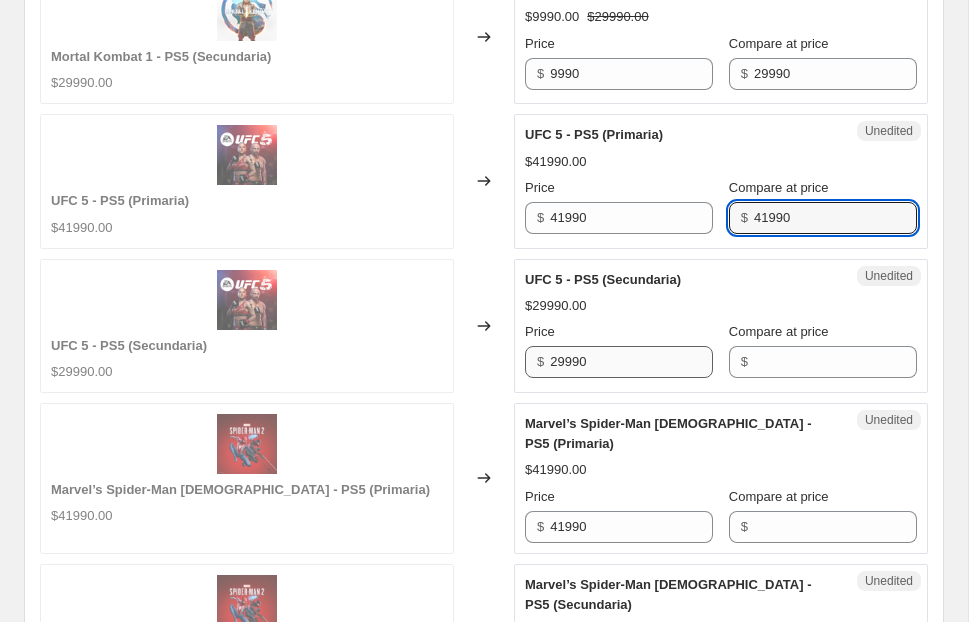 type on "41990" 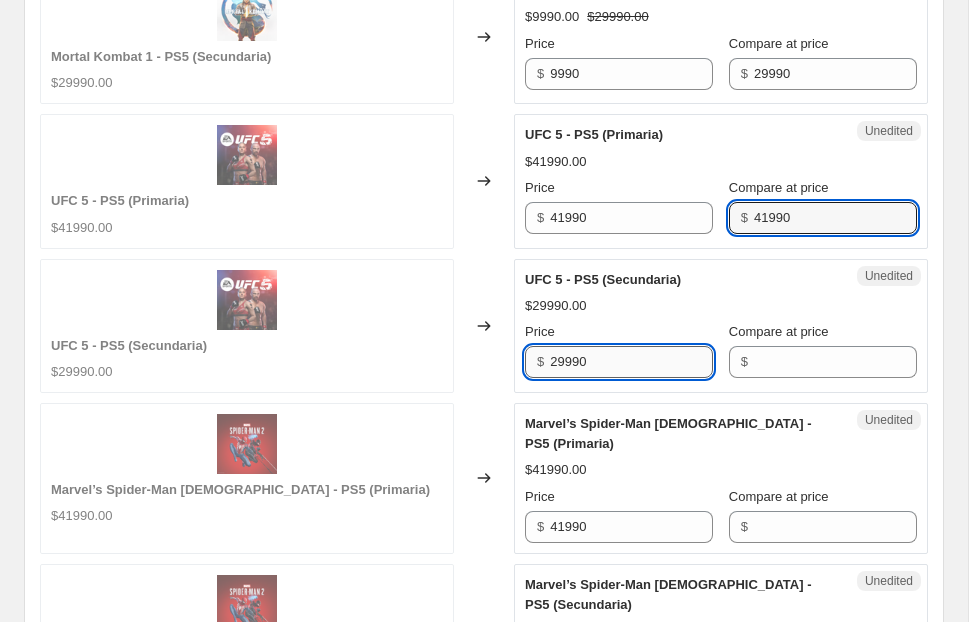 click on "29990" at bounding box center (631, 362) 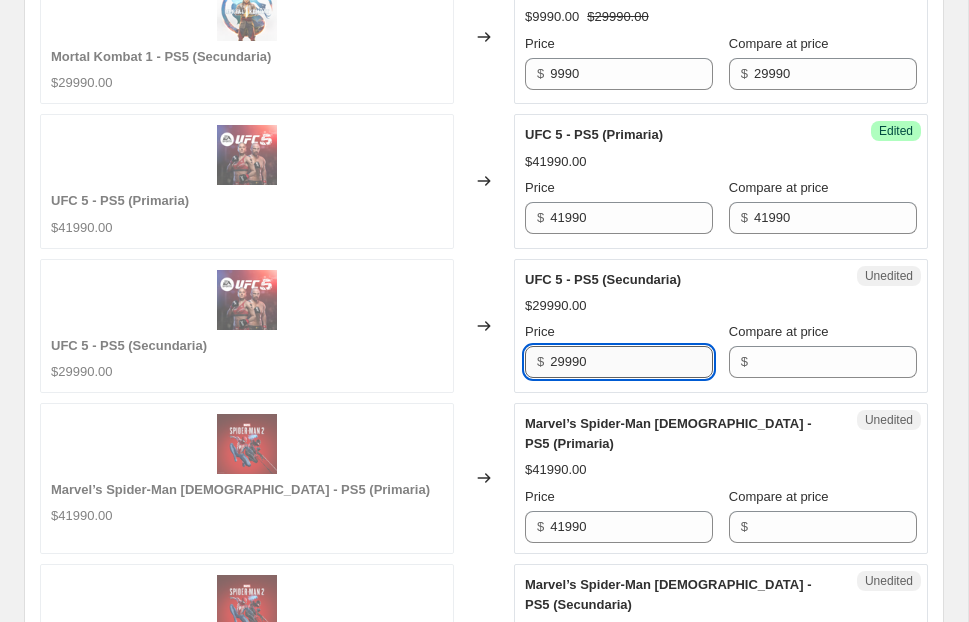 click on "29990" at bounding box center [631, 362] 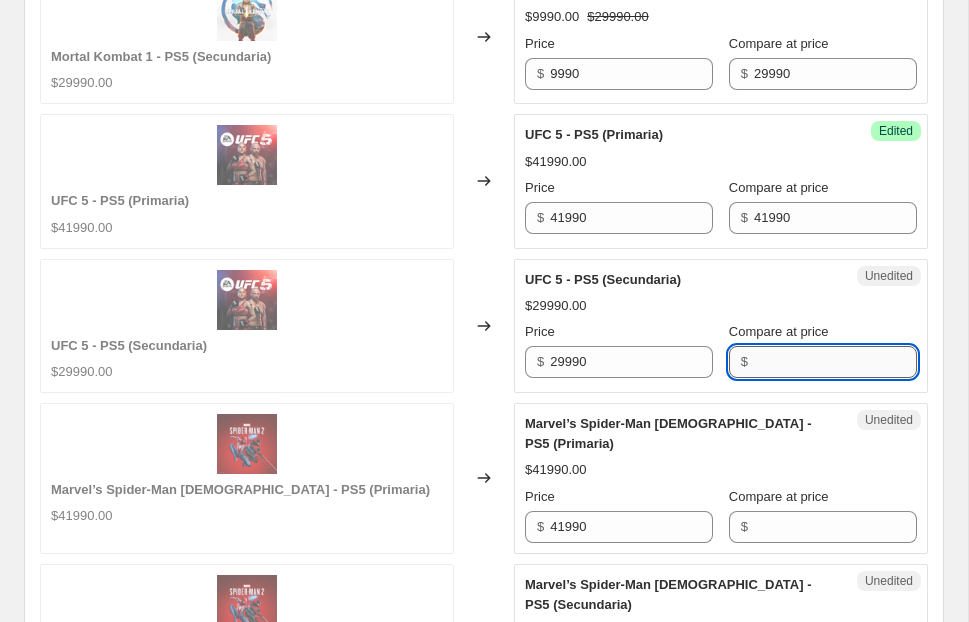 click on "Compare at price" at bounding box center (835, 362) 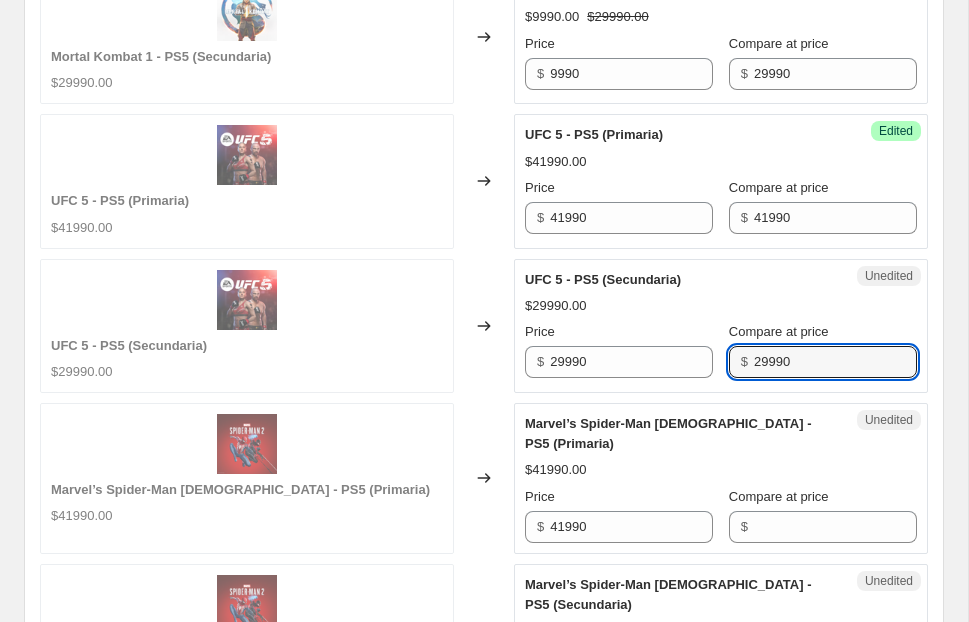 type on "29990" 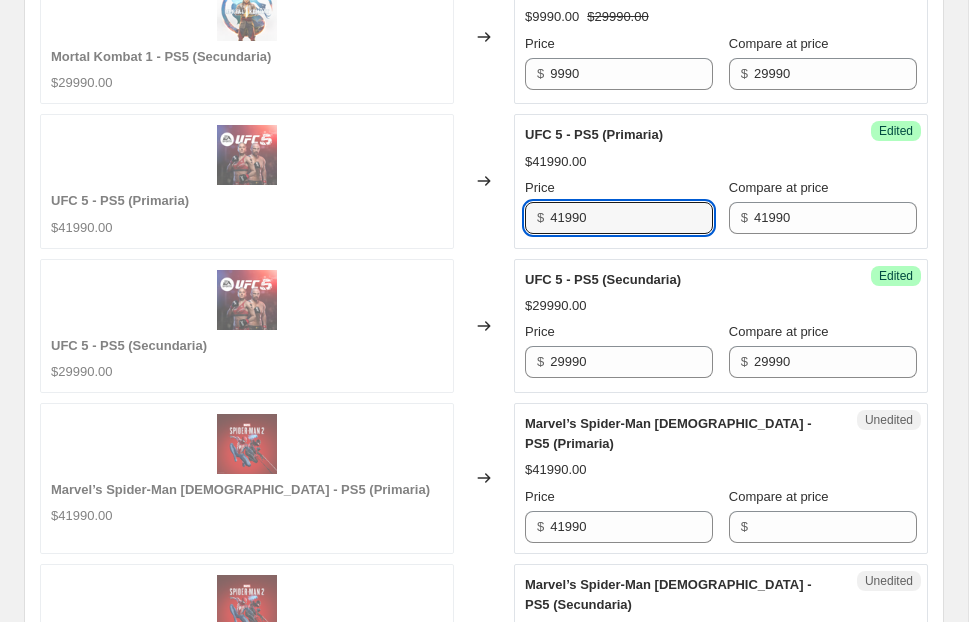 drag, startPoint x: 568, startPoint y: 195, endPoint x: 540, endPoint y: 196, distance: 28.01785 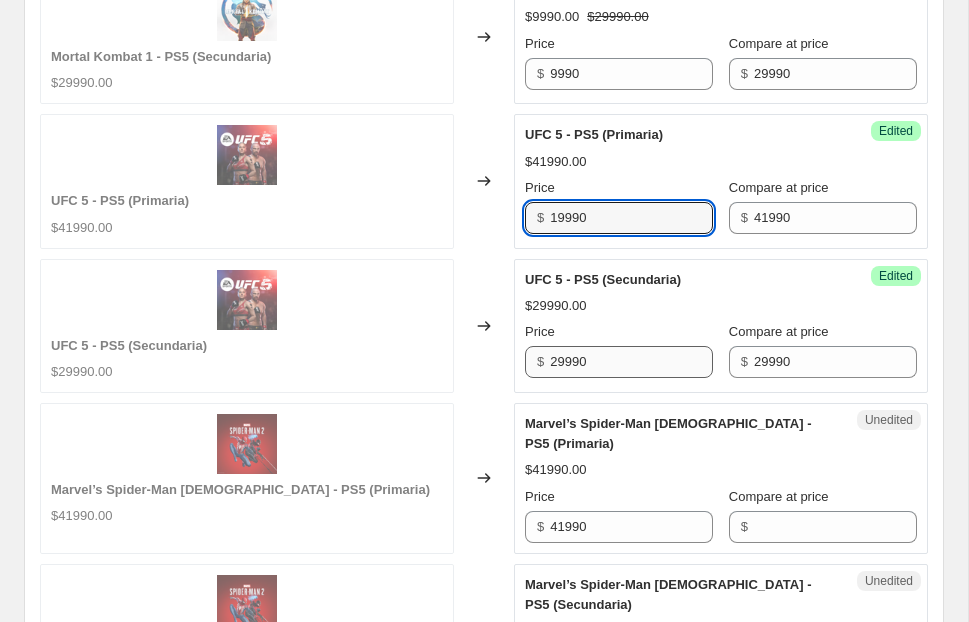 type on "19990" 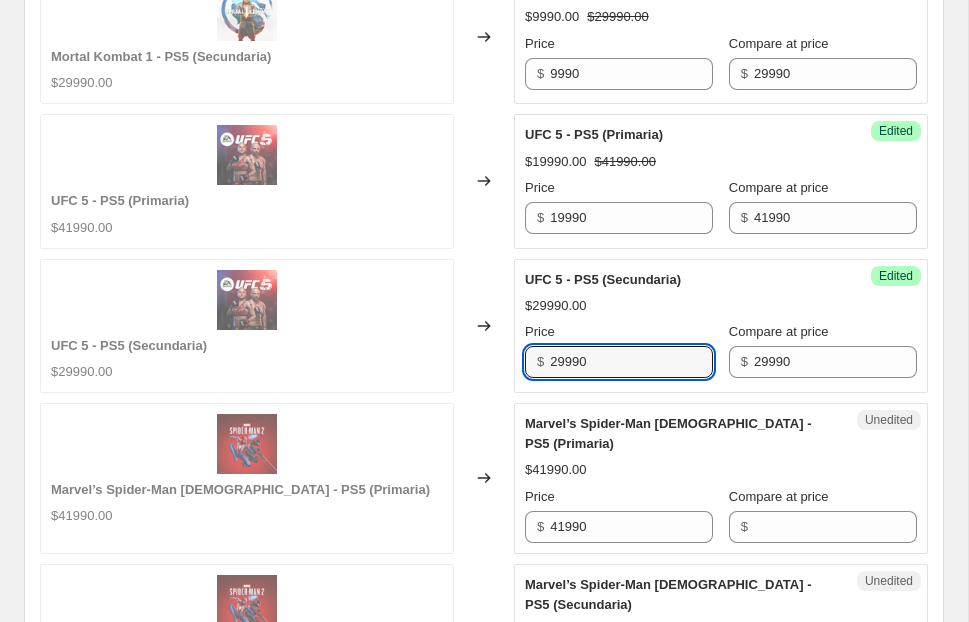 drag, startPoint x: 565, startPoint y: 347, endPoint x: 415, endPoint y: 347, distance: 150 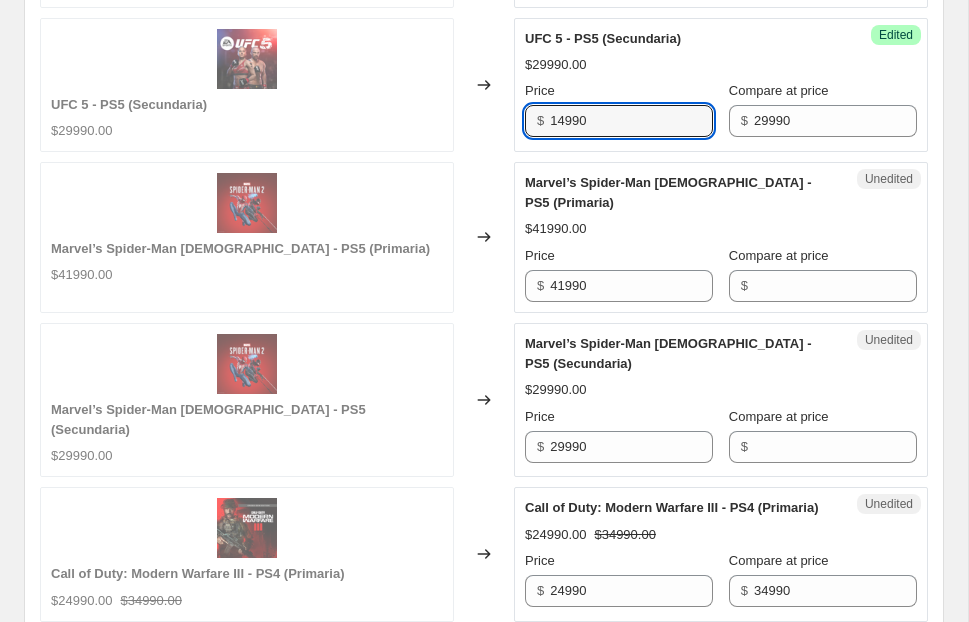scroll, scrollTop: 3330, scrollLeft: 0, axis: vertical 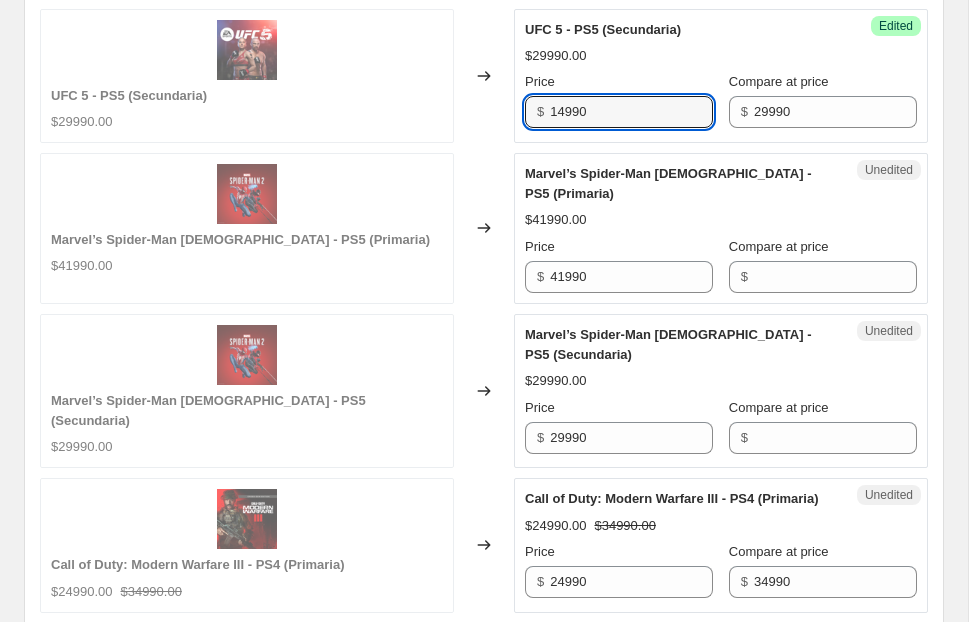 type on "14990" 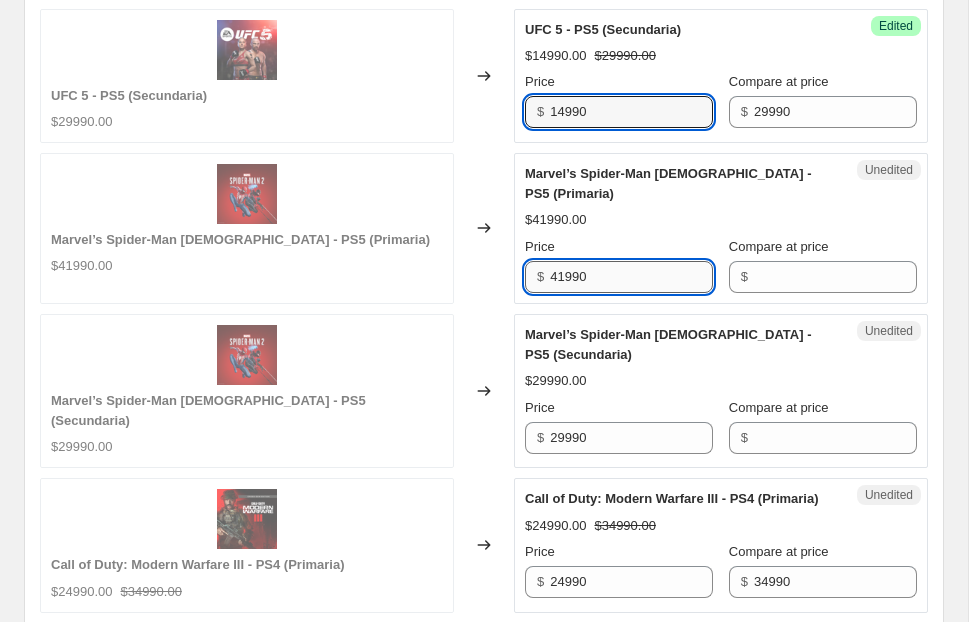 click on "41990" at bounding box center (631, 277) 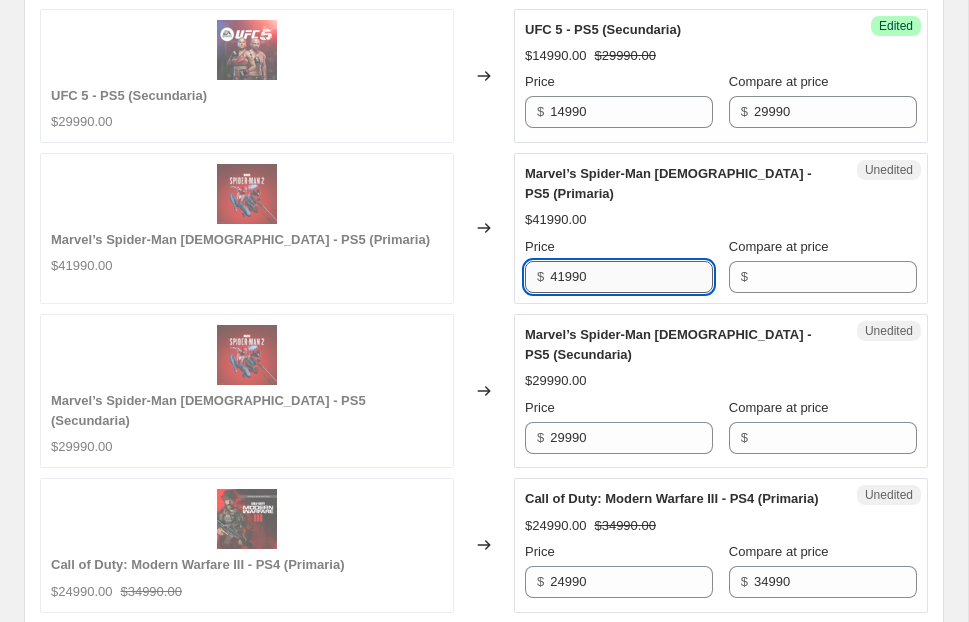 click on "41990" at bounding box center (631, 277) 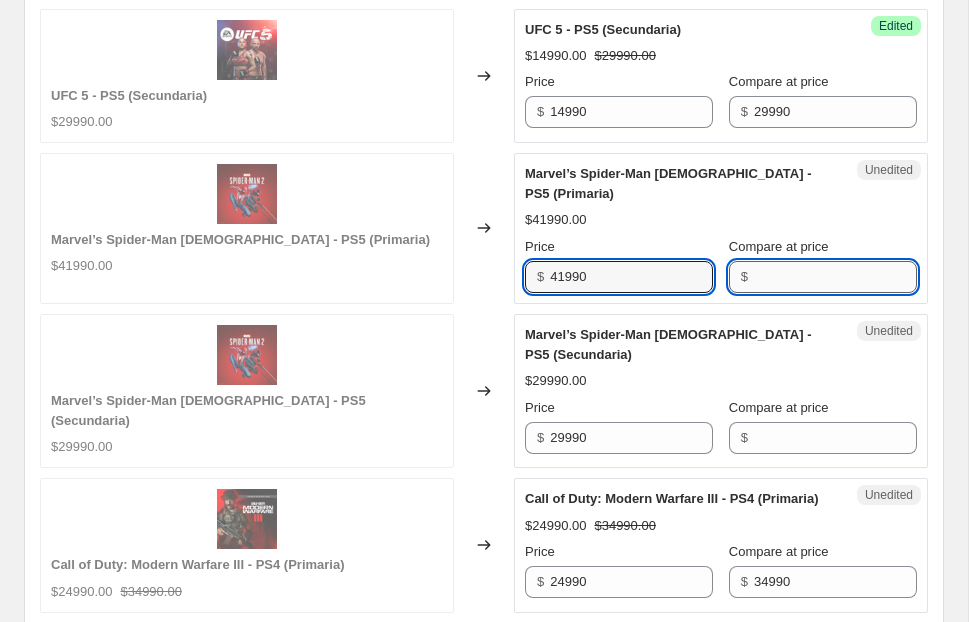 click on "Compare at price" at bounding box center (835, 277) 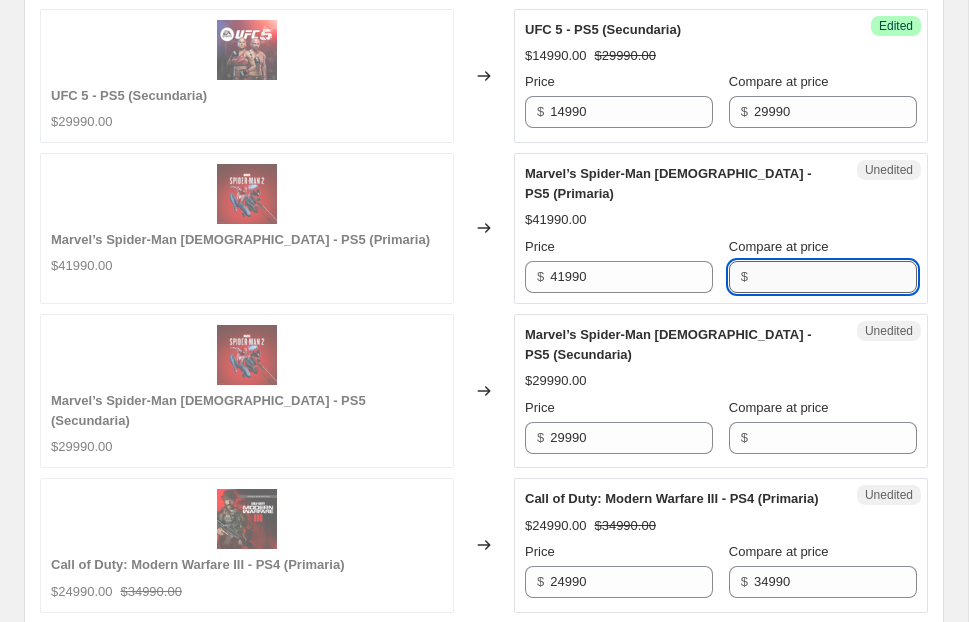 paste on "41990" 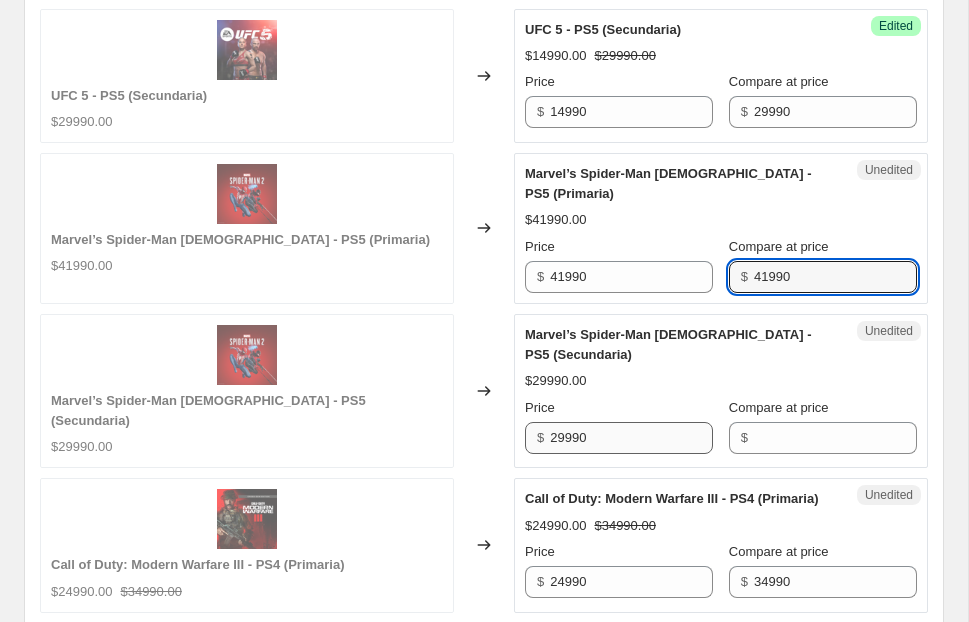 type on "41990" 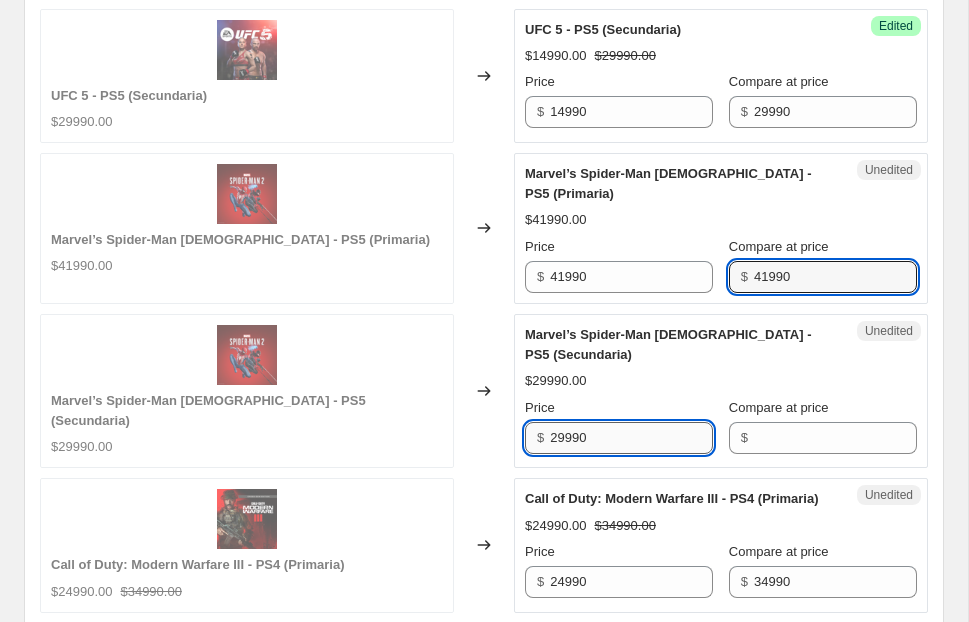 click on "29990" at bounding box center [631, 438] 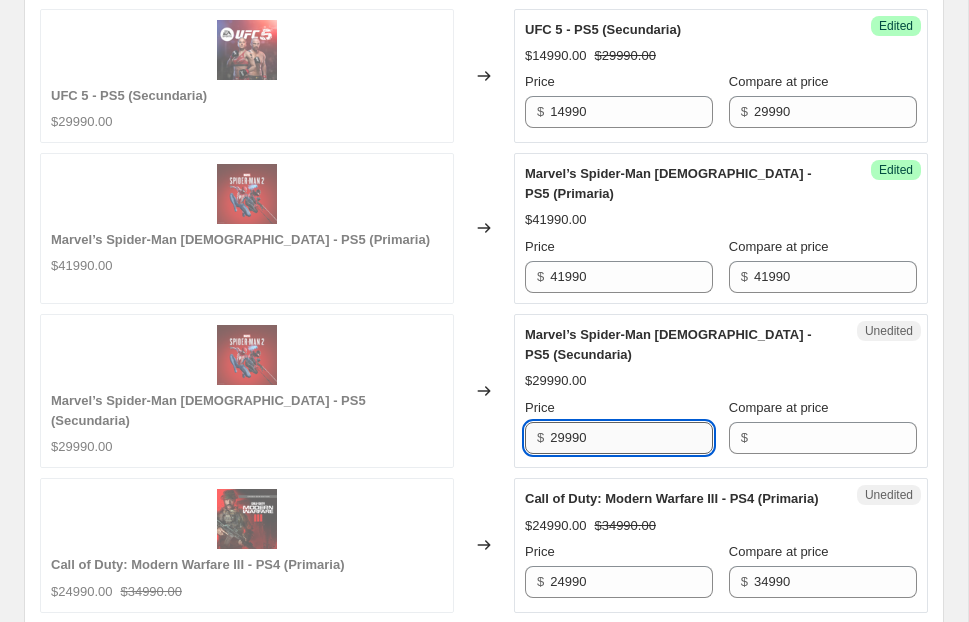 click on "29990" at bounding box center (631, 438) 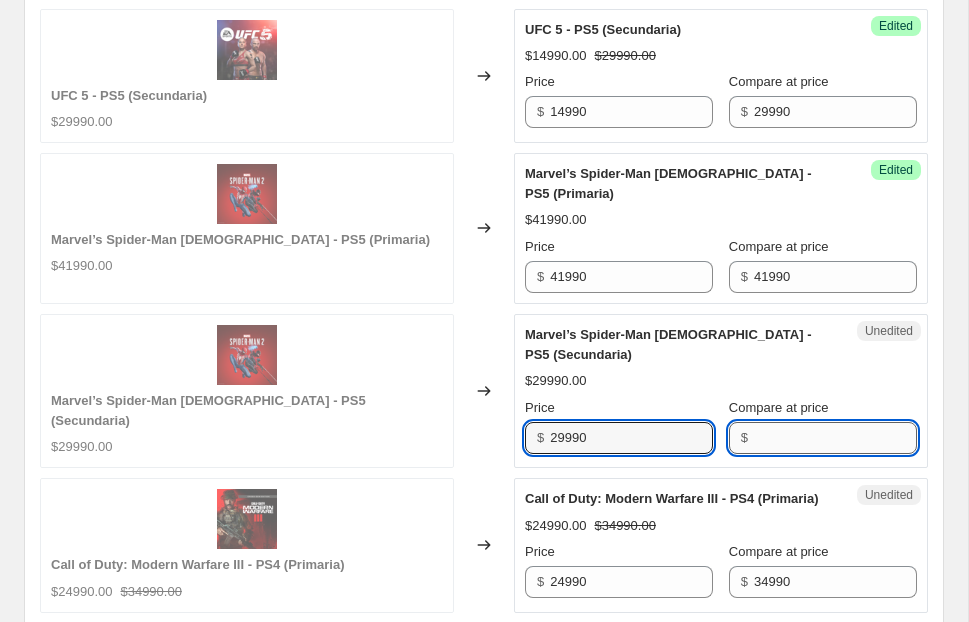 click on "Compare at price" at bounding box center [835, 438] 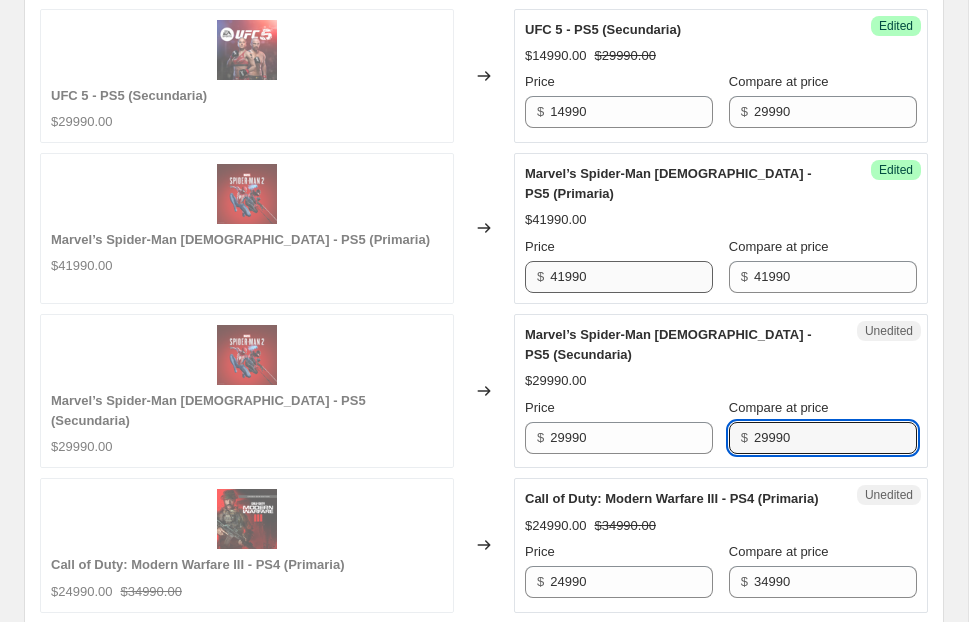 type on "29990" 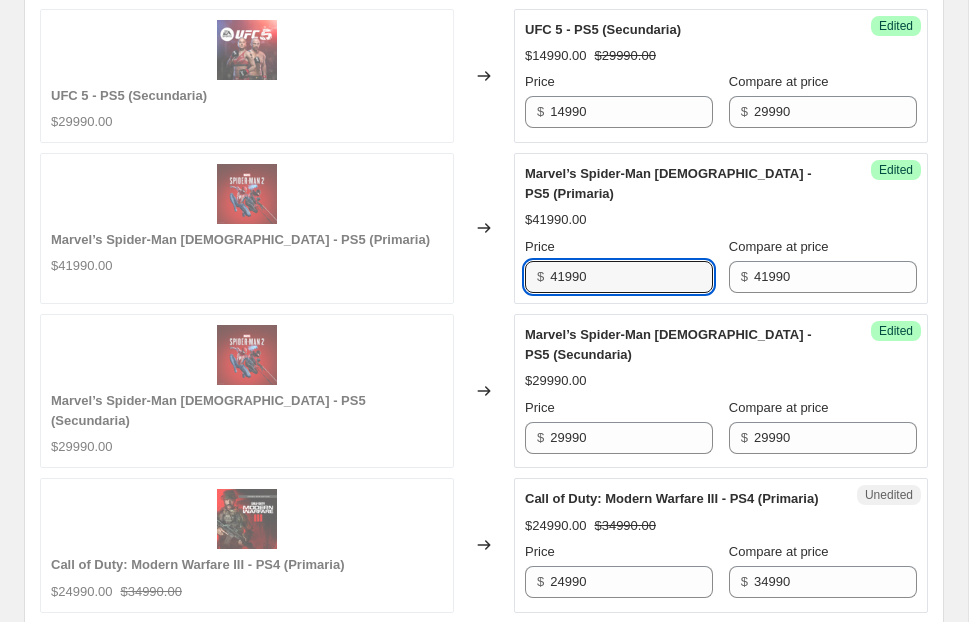 drag, startPoint x: 567, startPoint y: 240, endPoint x: 525, endPoint y: 241, distance: 42.0119 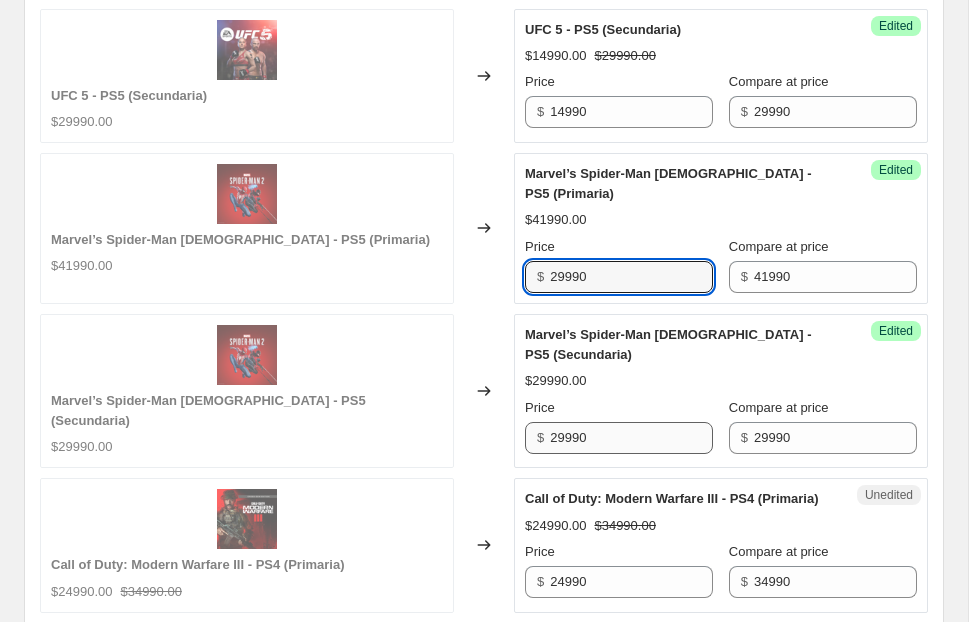 type on "29990" 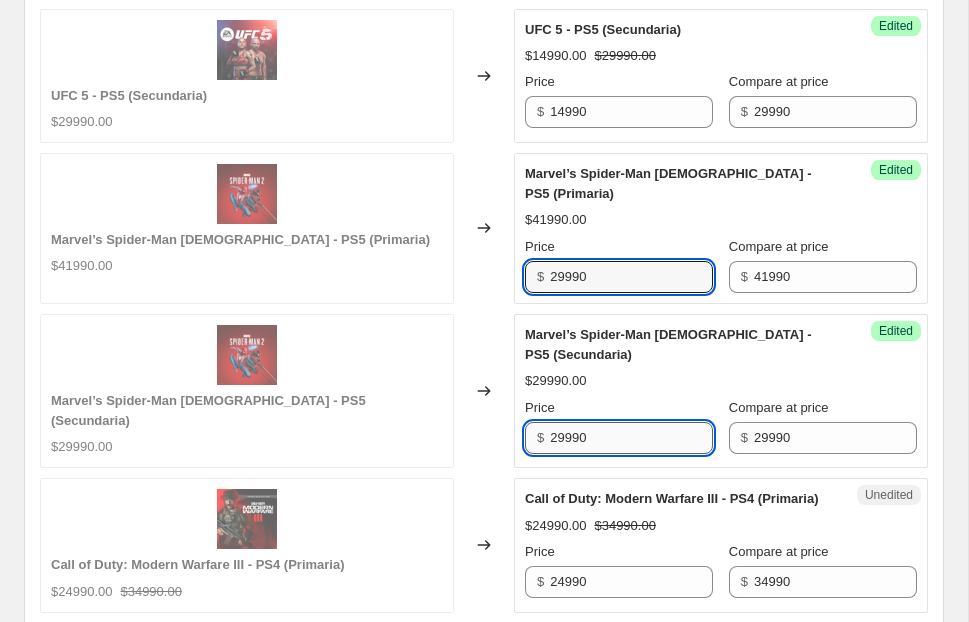 click on "29990" at bounding box center (631, 438) 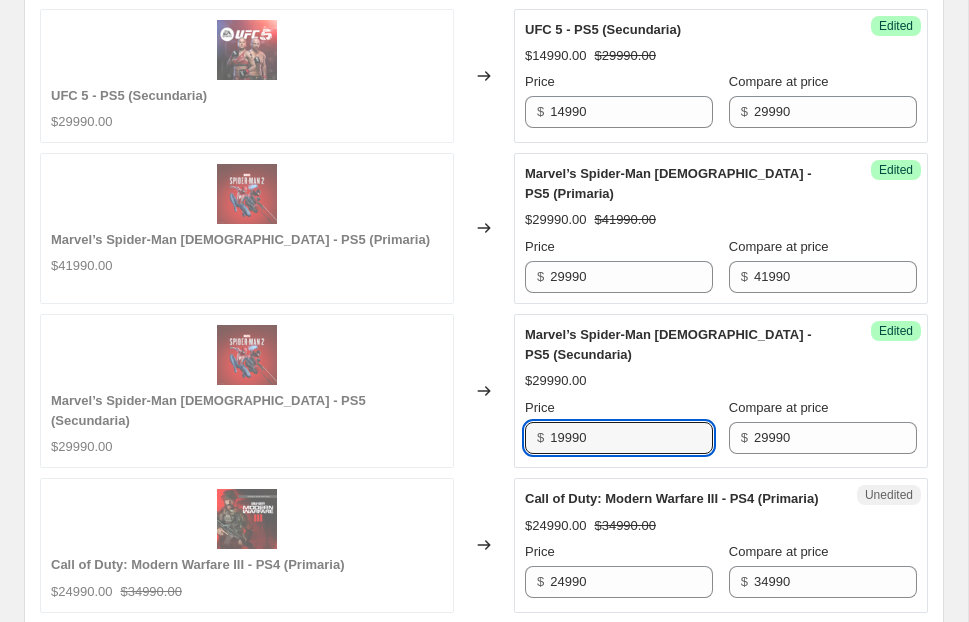 type on "19990" 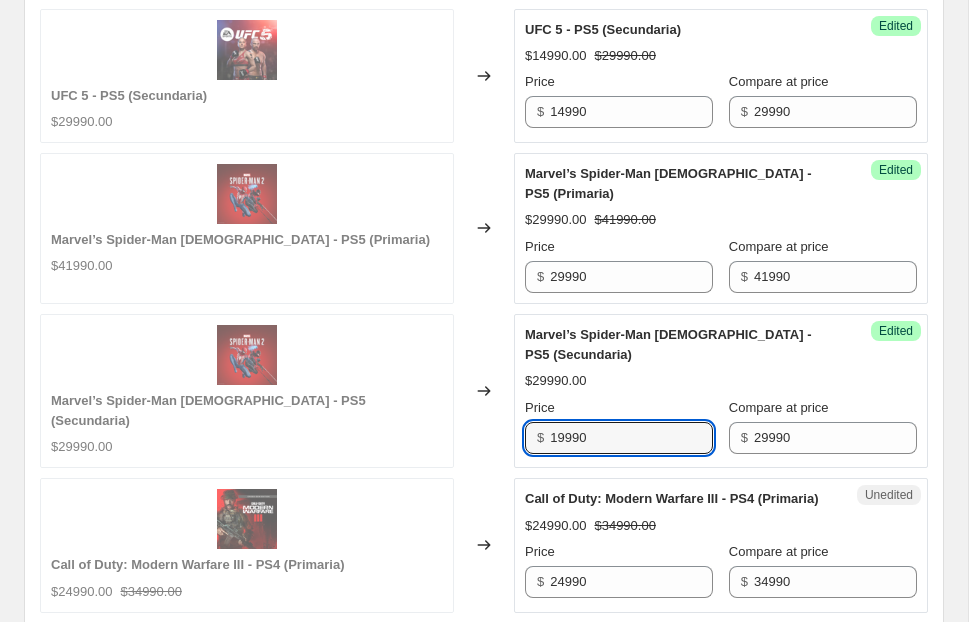 click on "$29990.00" at bounding box center (721, 381) 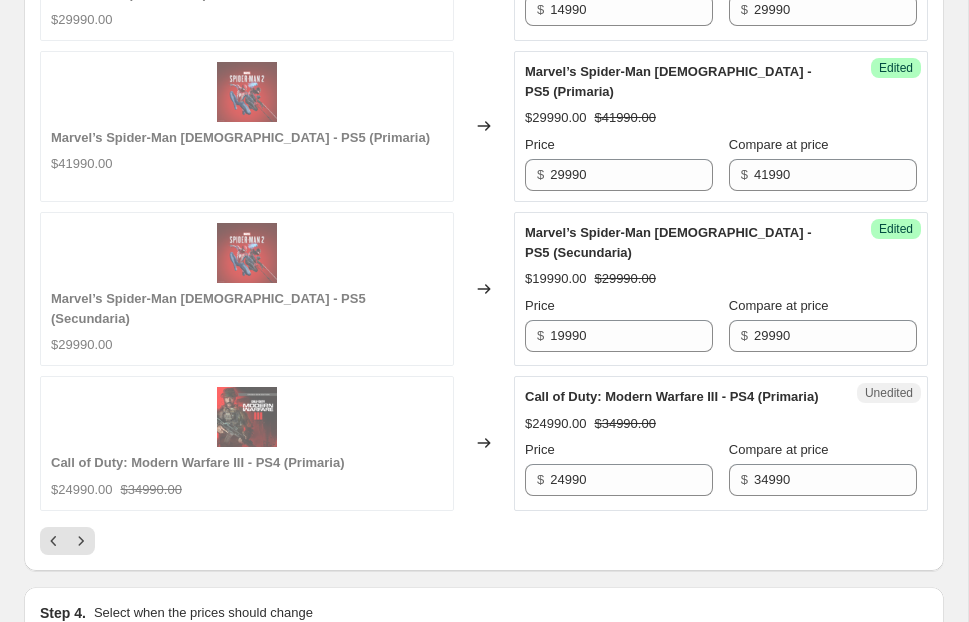 scroll, scrollTop: 3486, scrollLeft: 0, axis: vertical 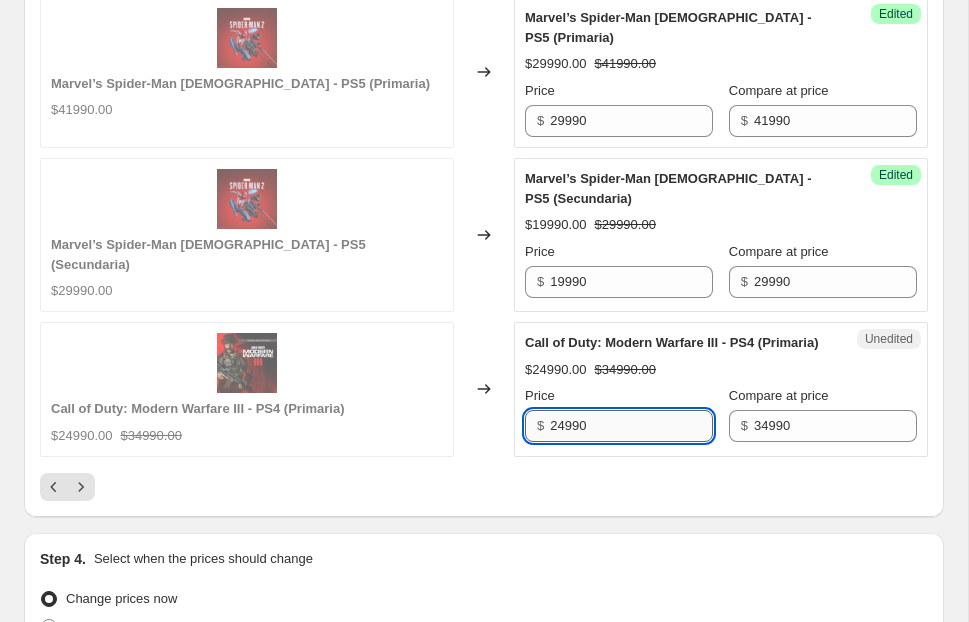 click on "24990" at bounding box center [631, 426] 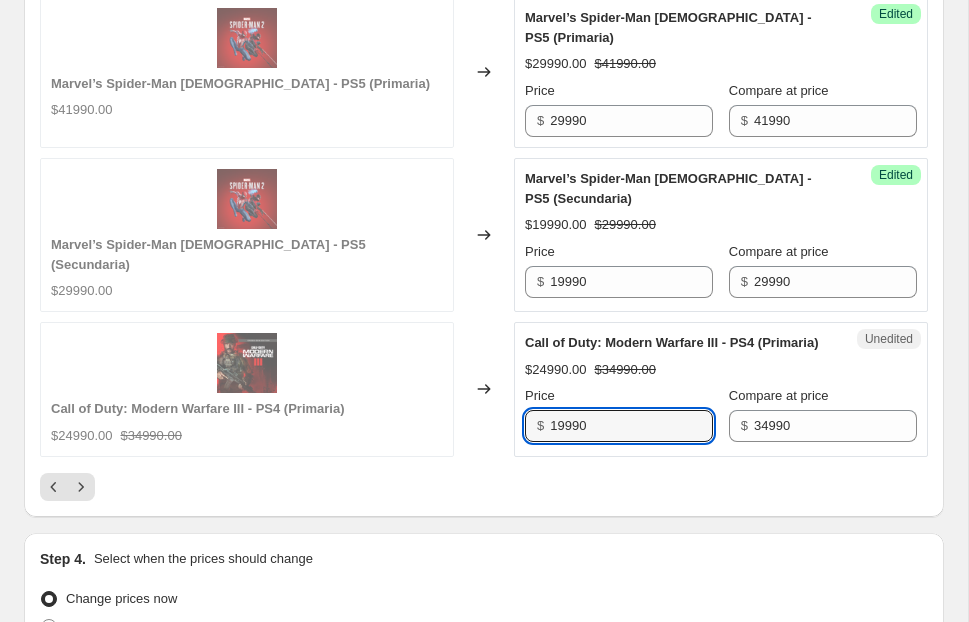 type on "19990" 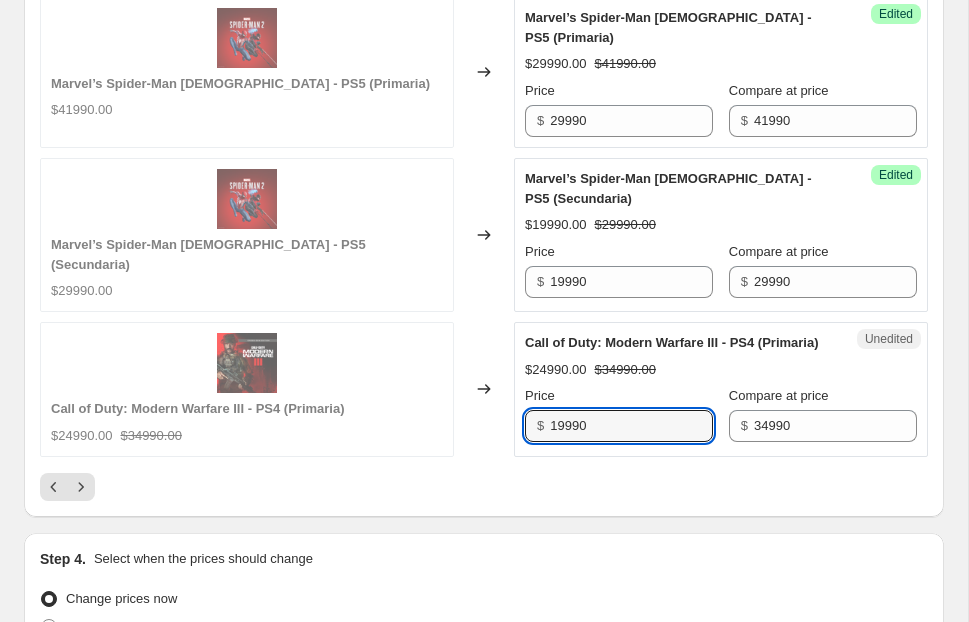 click on "PRICE CHANGE PREVIEW 153 product variants selected. 98 product prices edited: STAR WARS Battlefront II (Secundaria) $9990.00 Changed to Success Edited STAR WARS Battlefront II (Secundaria) $3990.00 $9990.00 Price $ 3990 Compare at price $ 9990 STAR WARS Jedi: Fallen Order (Primaria) $14990.00 $24000.00 Changed to Success Edited STAR WARS Jedi: Fallen Order (Primaria) $9990.00 $24000.00 Price $ 9990 Compare at price $ 24000 STAR WARS Jedi: Fallen Order (Secundaria) $9990.00 $16000.00 Changed to Success Edited STAR WARS Jedi: Fallen Order (Secundaria) $5990.00 $16000.00 Price $ 5990 Compare at price $ 16000 Call of Duty: Modern Warfare II PS4/PS5 (Primaria) $25990.00 Changed to Success Edited Call of Duty: Modern Warfare II PS4/PS5 (Primaria) $16990.00 $25990.00 Price $ 16990 Compare at price $ 25990 Call of Duty: Modern Warfare II PS4/PS5 (Secundaria) $17990.00 Changed to Success Edited Call of Duty: Modern Warfare II PS4/PS5 (Secundaria) $11990.00 $17990.00 Price $ 11990 Compare at price $ 17990 $24990.00 $ $" at bounding box center [484, -1050] 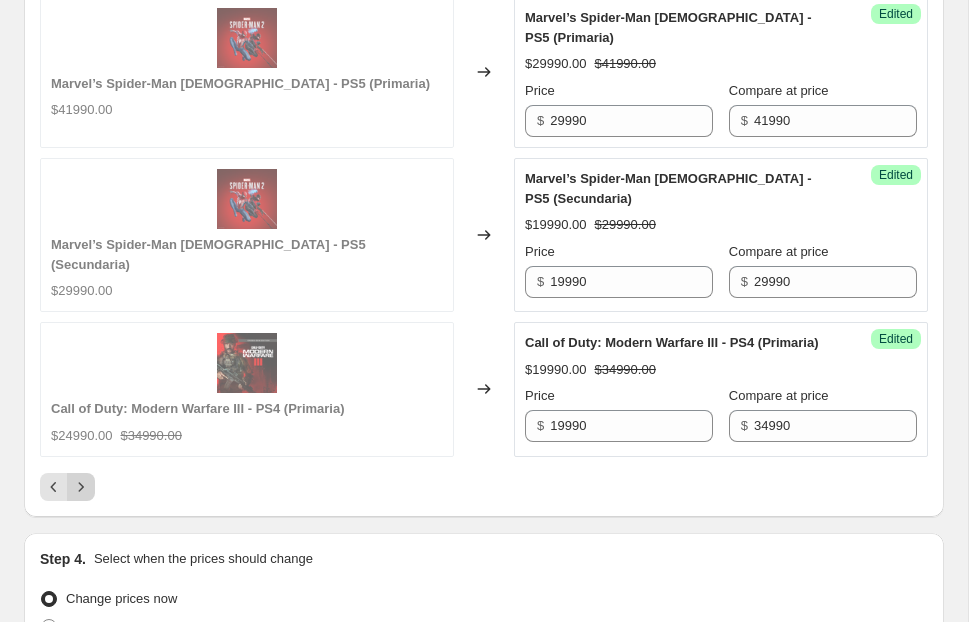 click 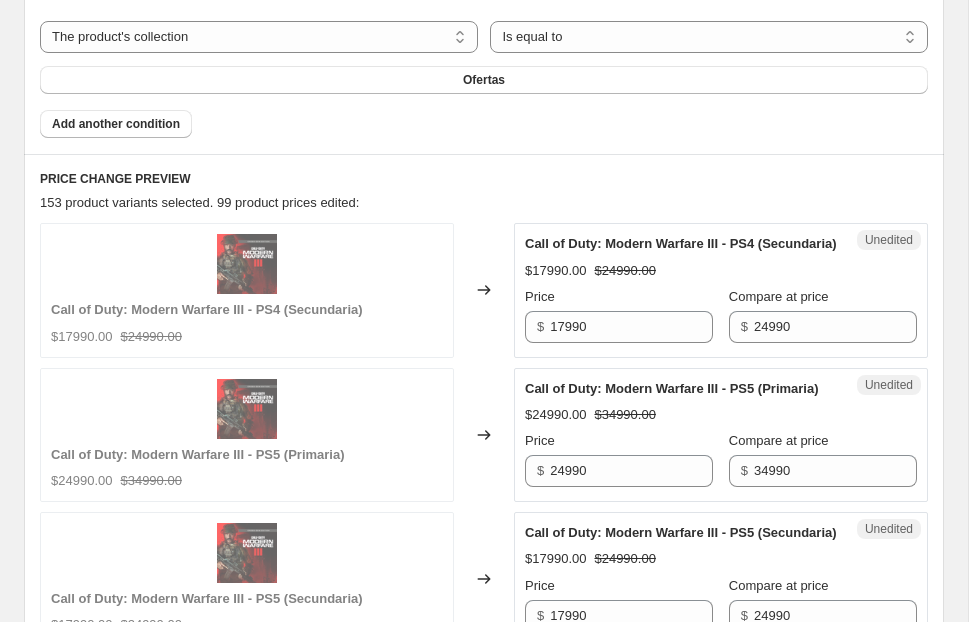 scroll, scrollTop: 733, scrollLeft: 0, axis: vertical 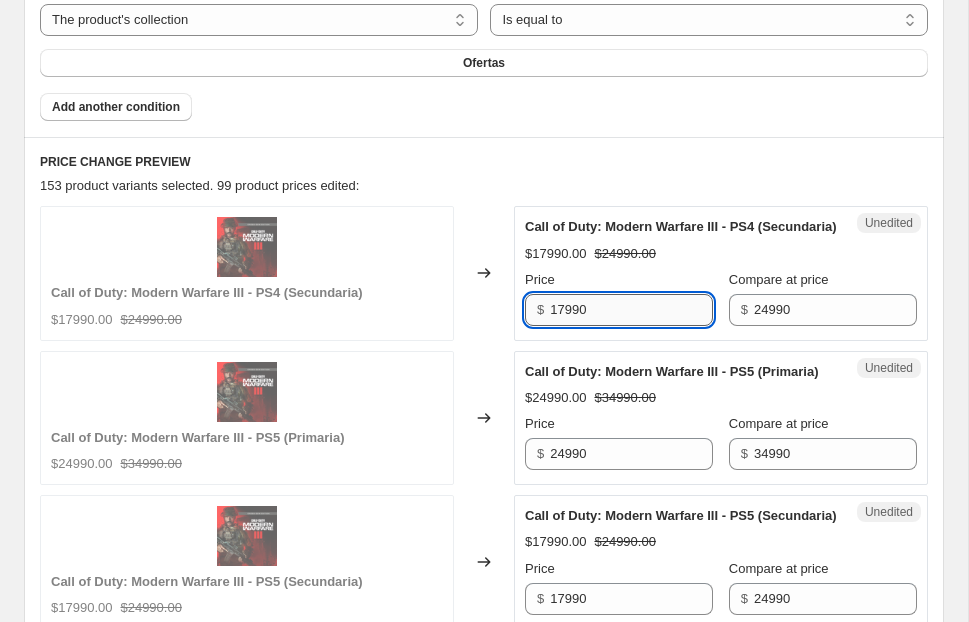 click on "17990" at bounding box center [631, 310] 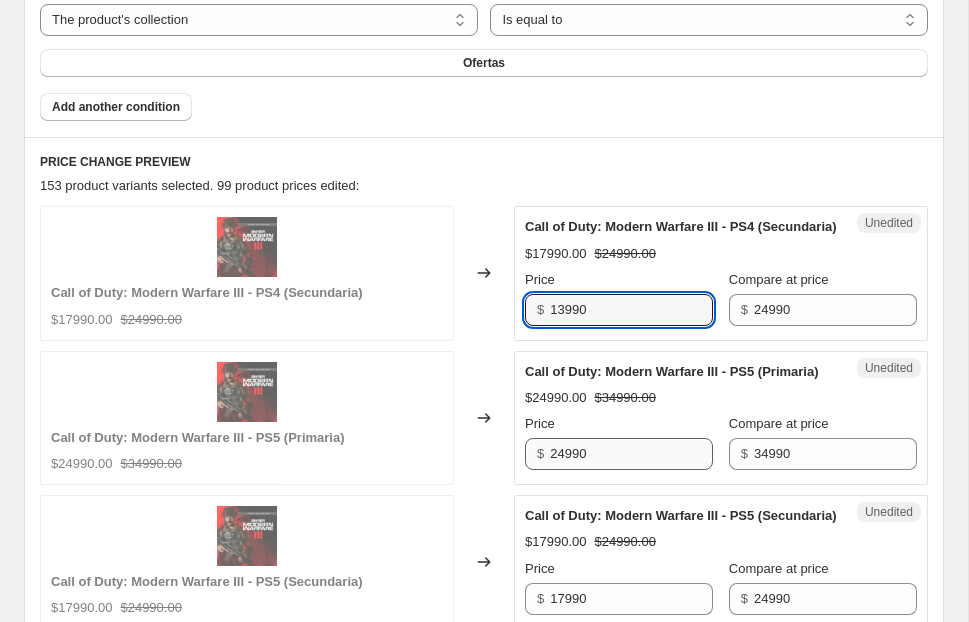 type on "13990" 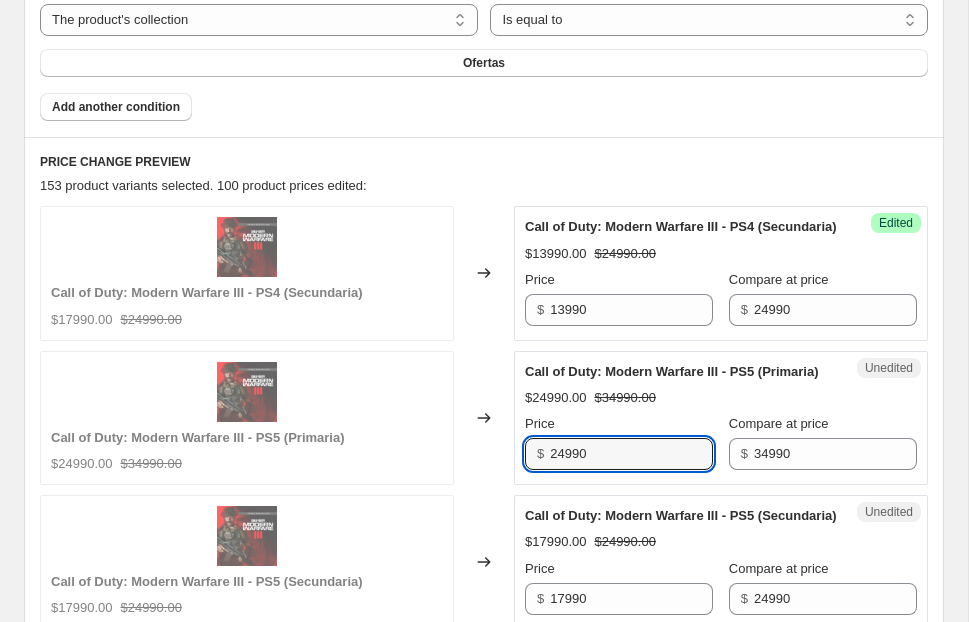 drag, startPoint x: 565, startPoint y: 470, endPoint x: 525, endPoint y: 470, distance: 40 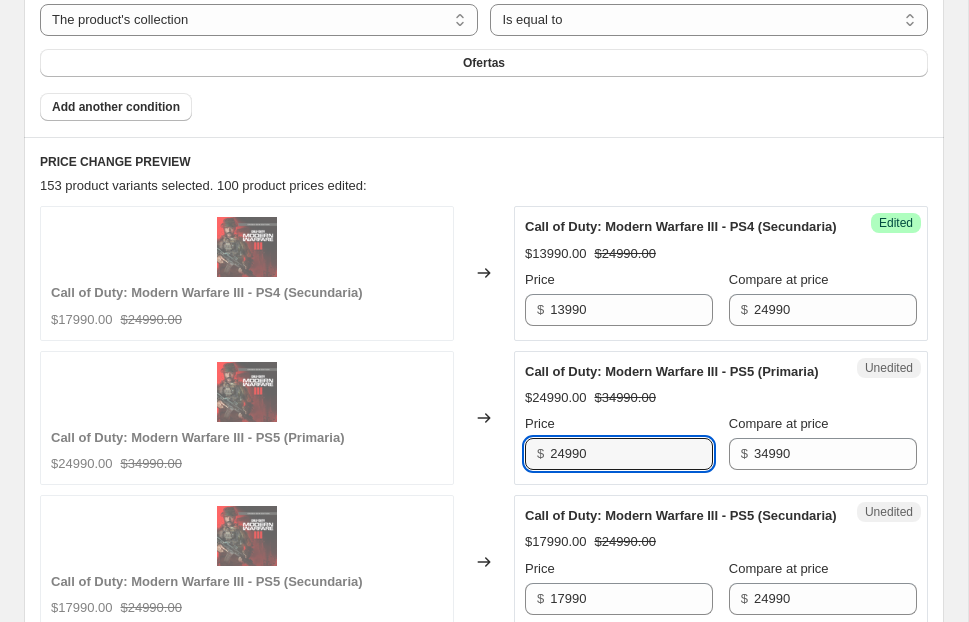 click on "$ 24990" at bounding box center (619, 454) 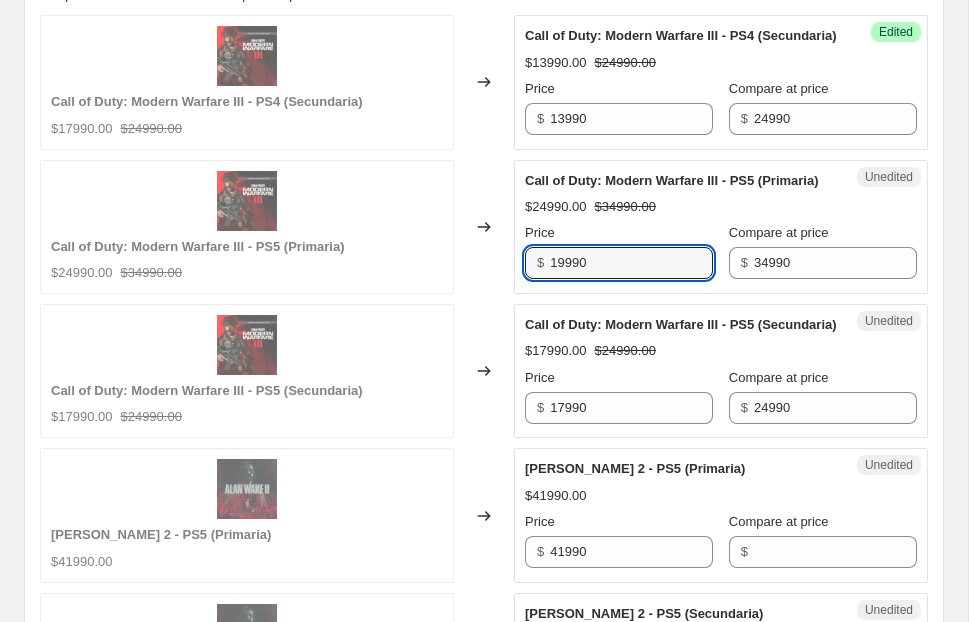 scroll, scrollTop: 939, scrollLeft: 0, axis: vertical 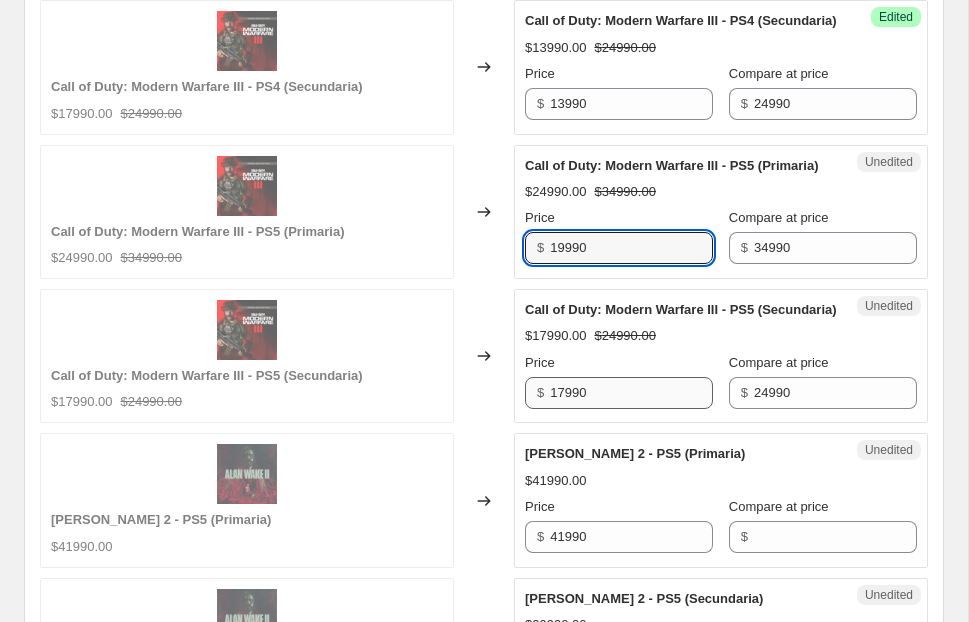 type on "19990" 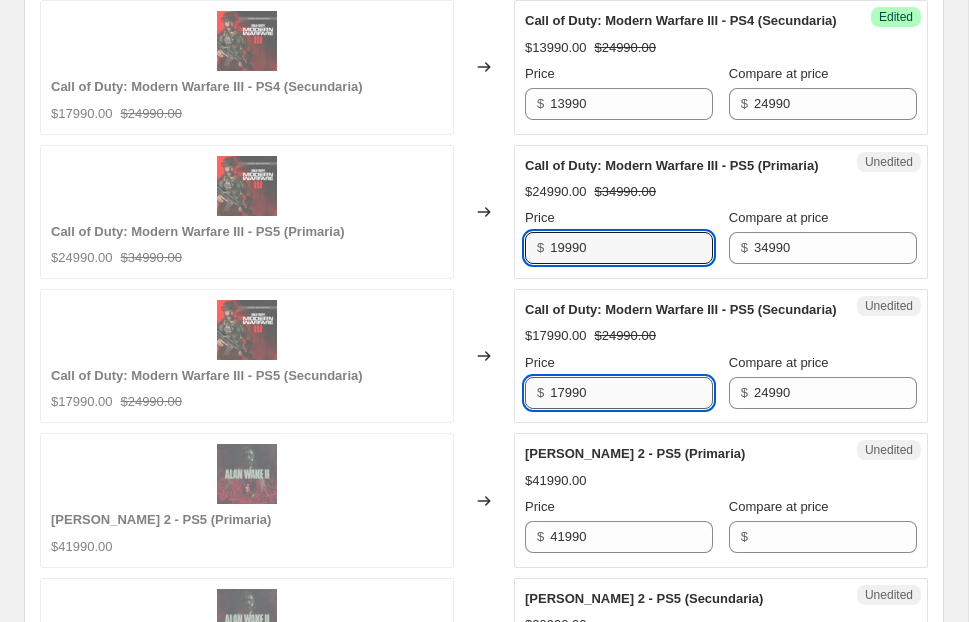 click on "17990" at bounding box center [631, 393] 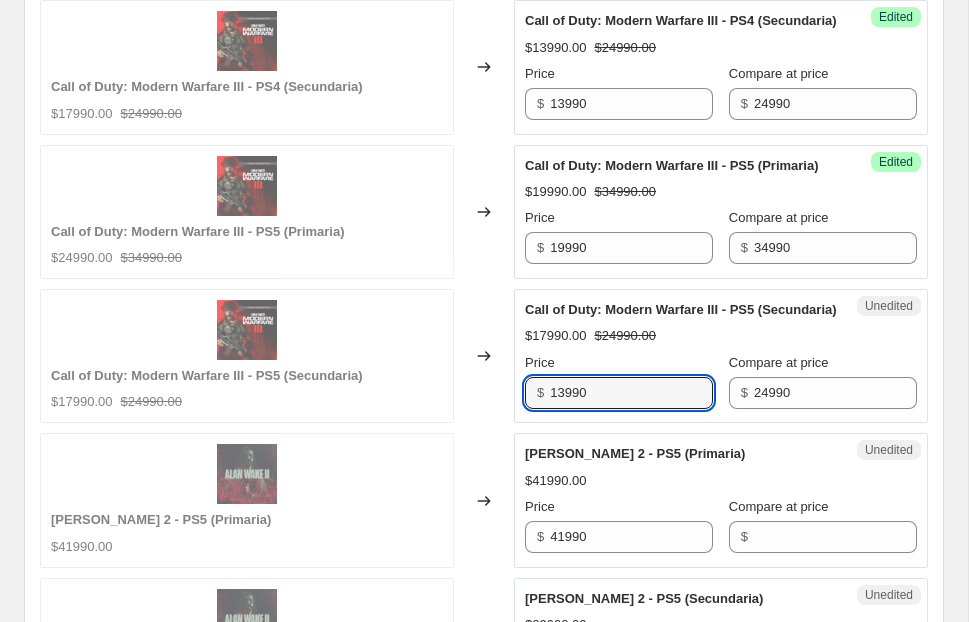 click on "[PERSON_NAME] 2 - PS5 (Primaria)" at bounding box center (635, 453) 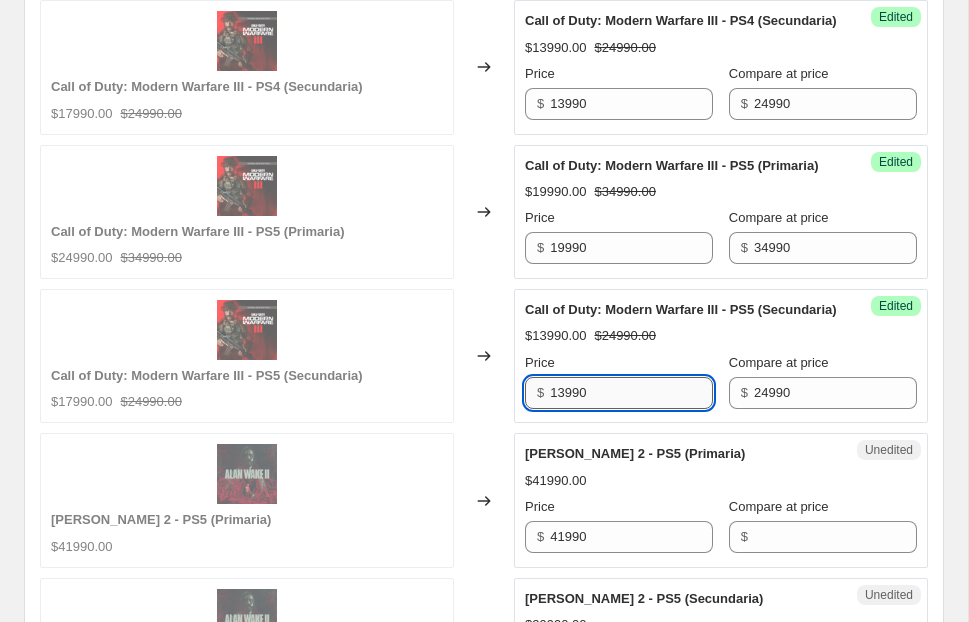 click on "13990" at bounding box center [631, 393] 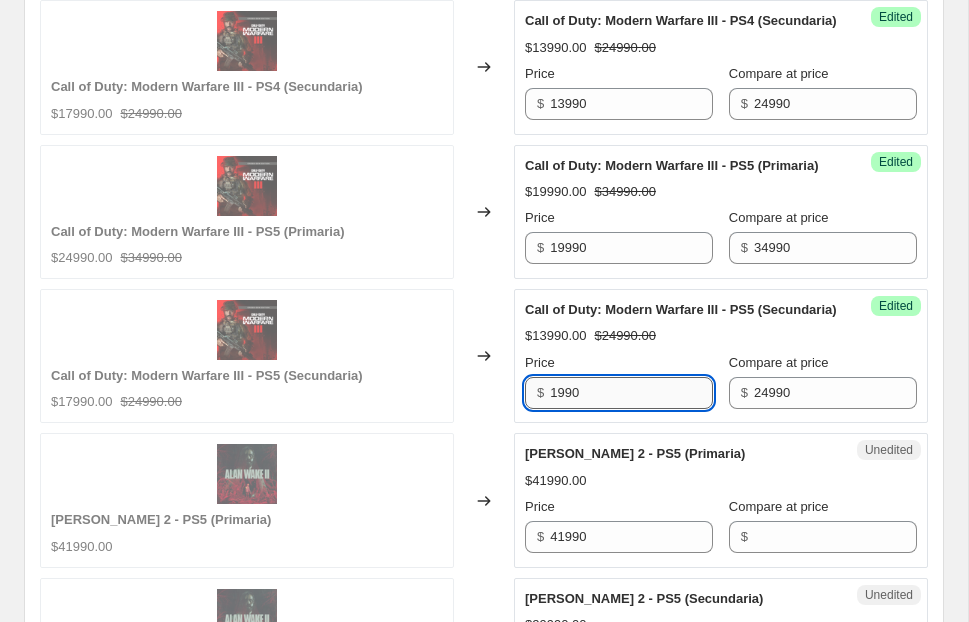 type on "13990" 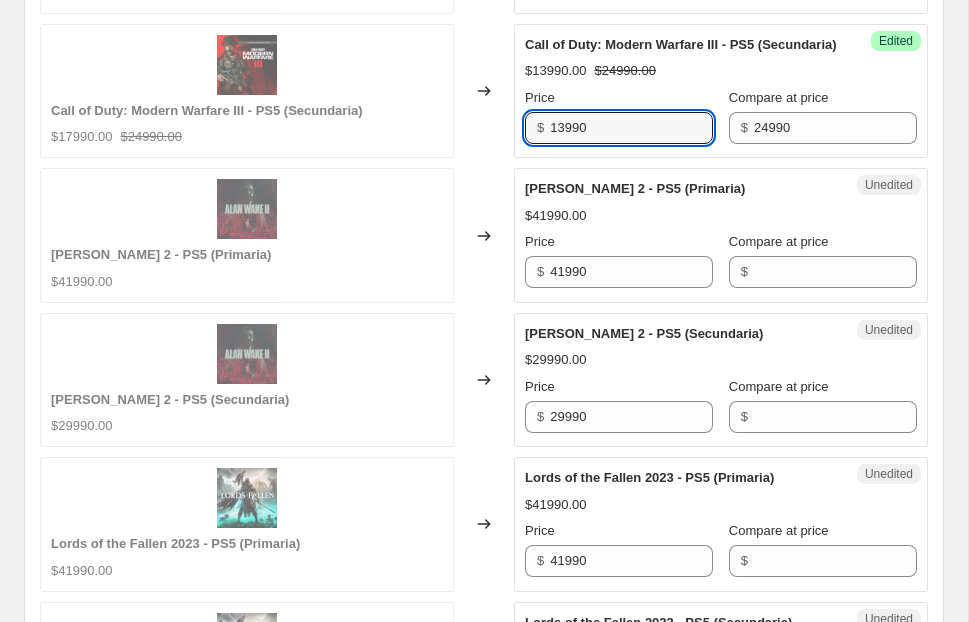 scroll, scrollTop: 1217, scrollLeft: 0, axis: vertical 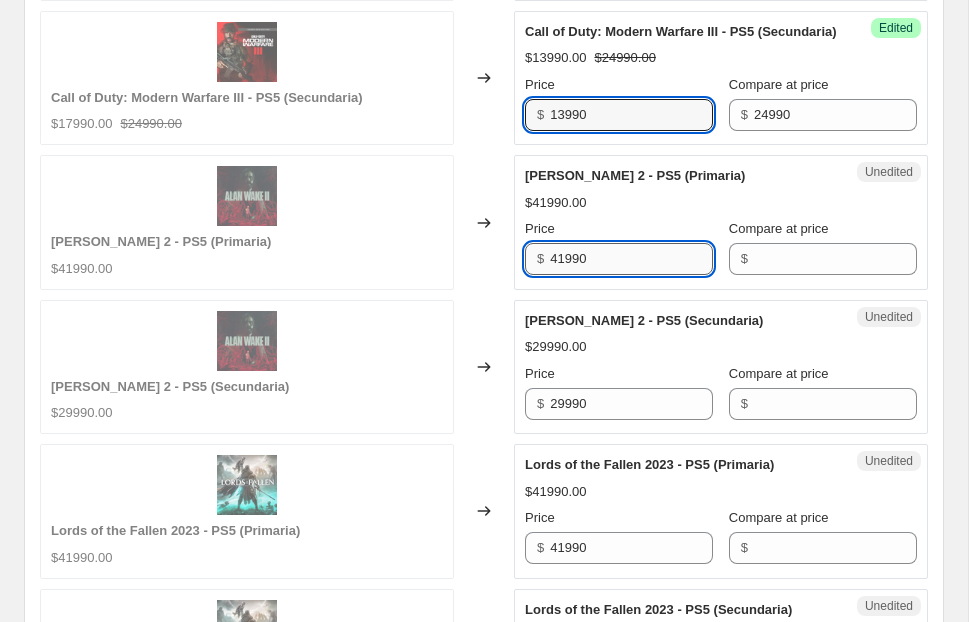 click on "41990" at bounding box center (631, 259) 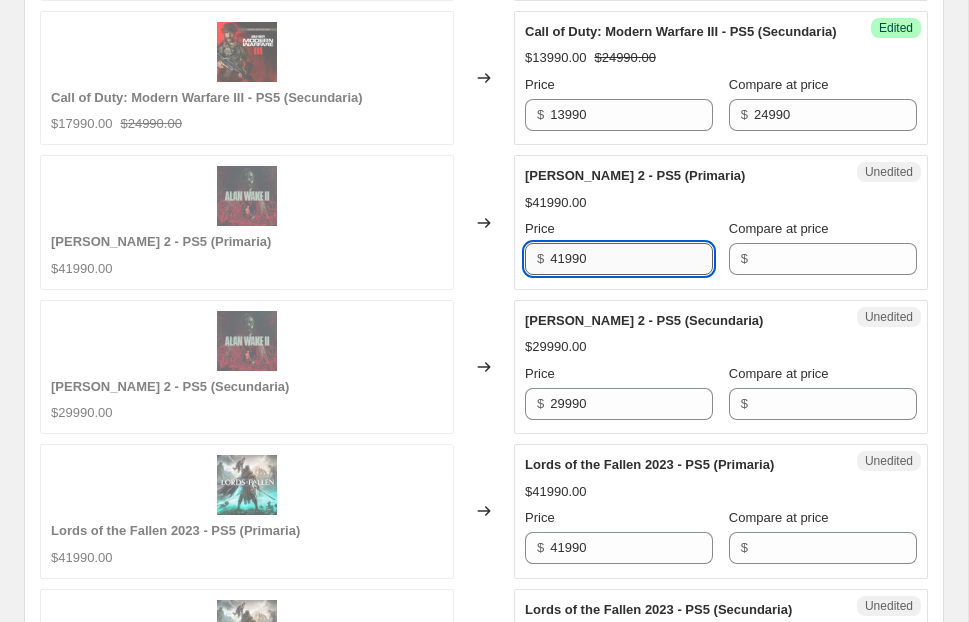click on "41990" at bounding box center [631, 259] 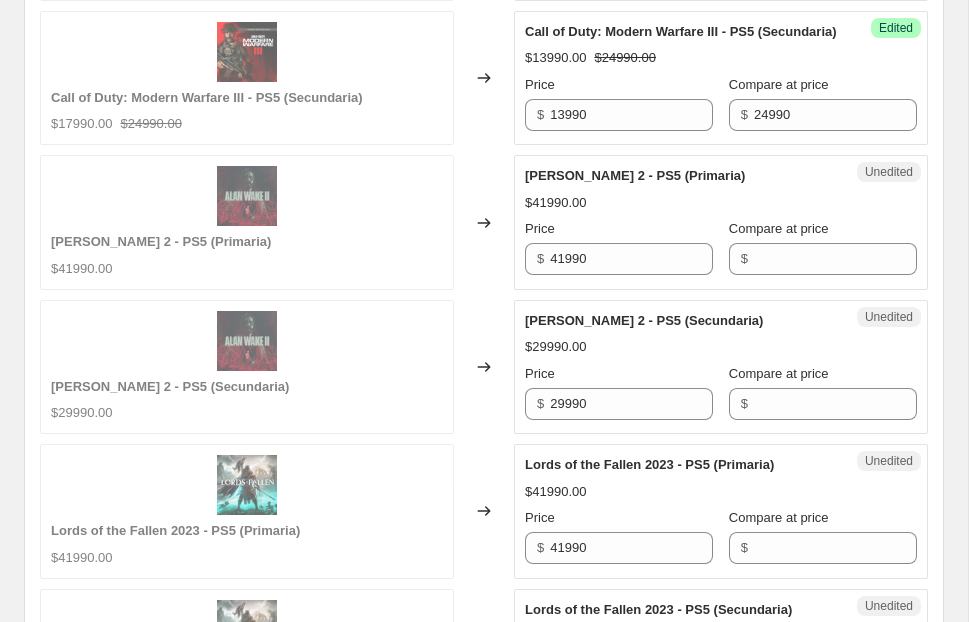 click on "Compare at price $" at bounding box center (823, 247) 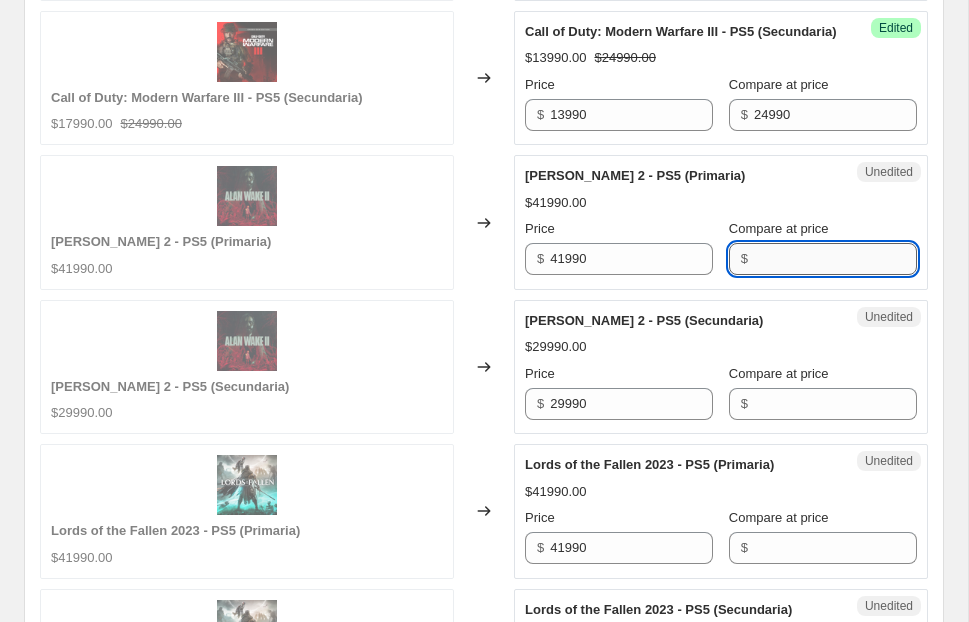 click on "Compare at price" at bounding box center (835, 259) 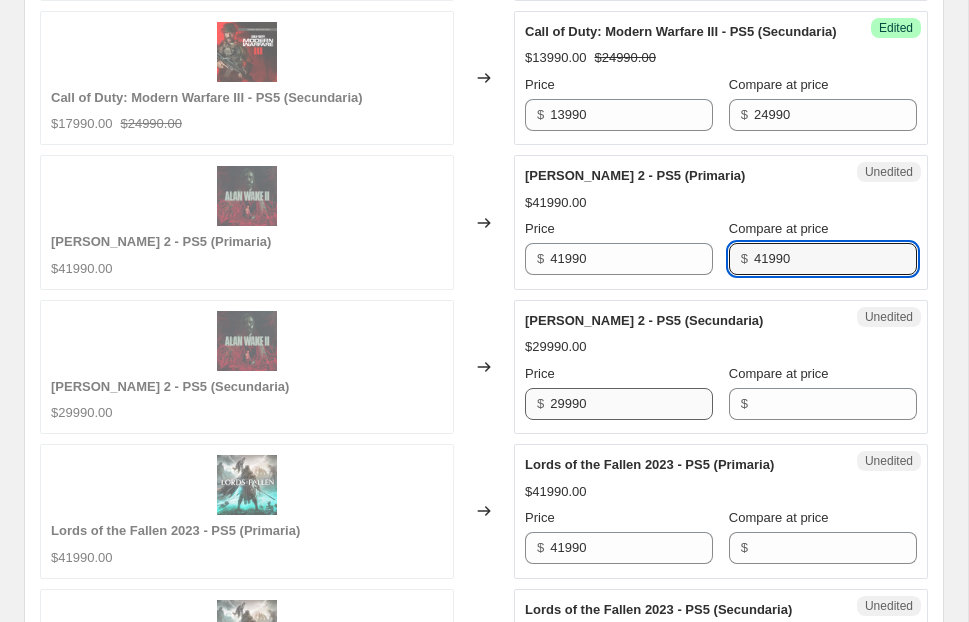 type on "41990" 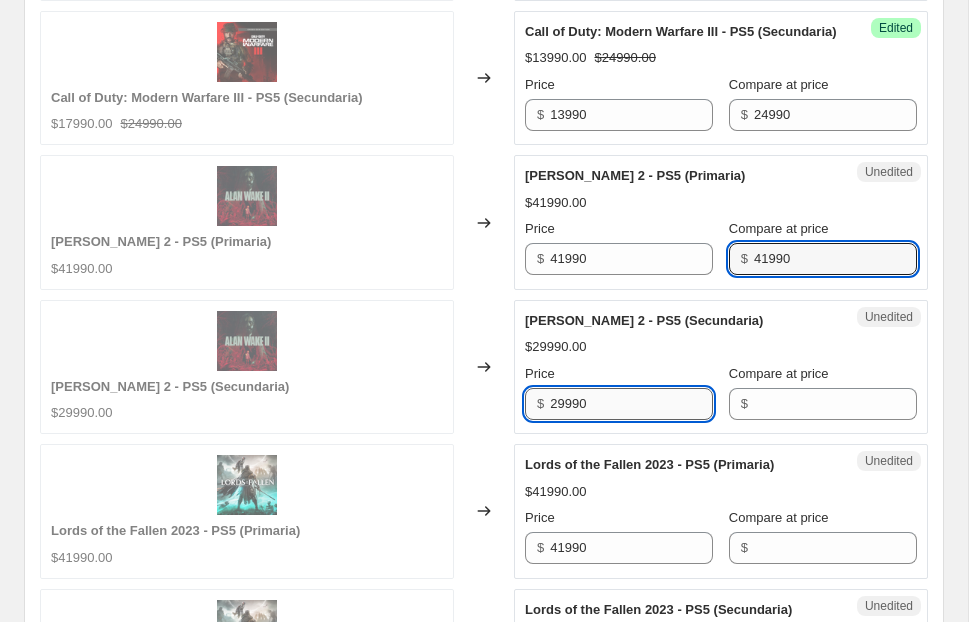 click on "29990" at bounding box center [631, 404] 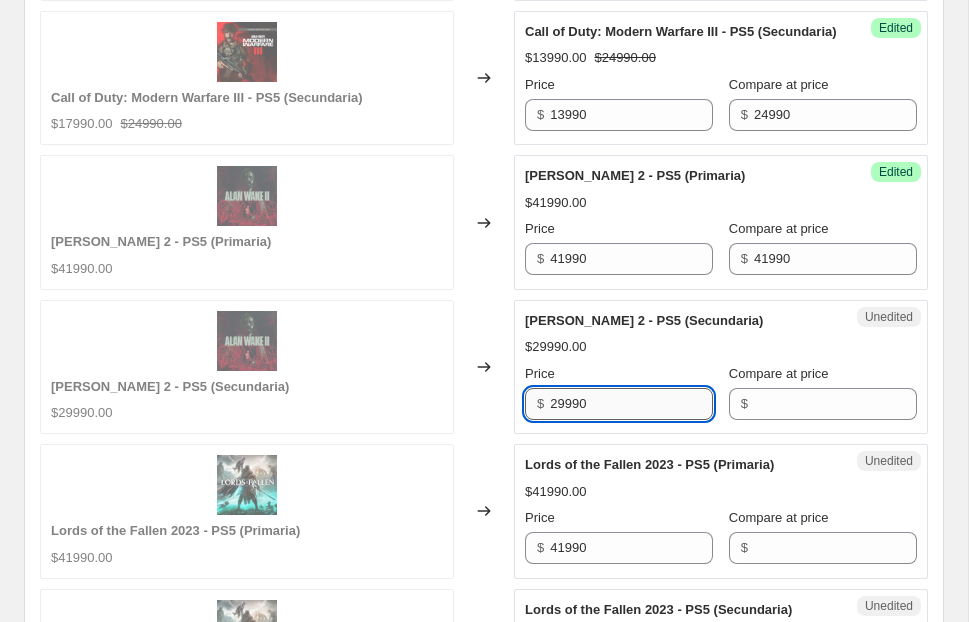 click on "29990" at bounding box center (631, 404) 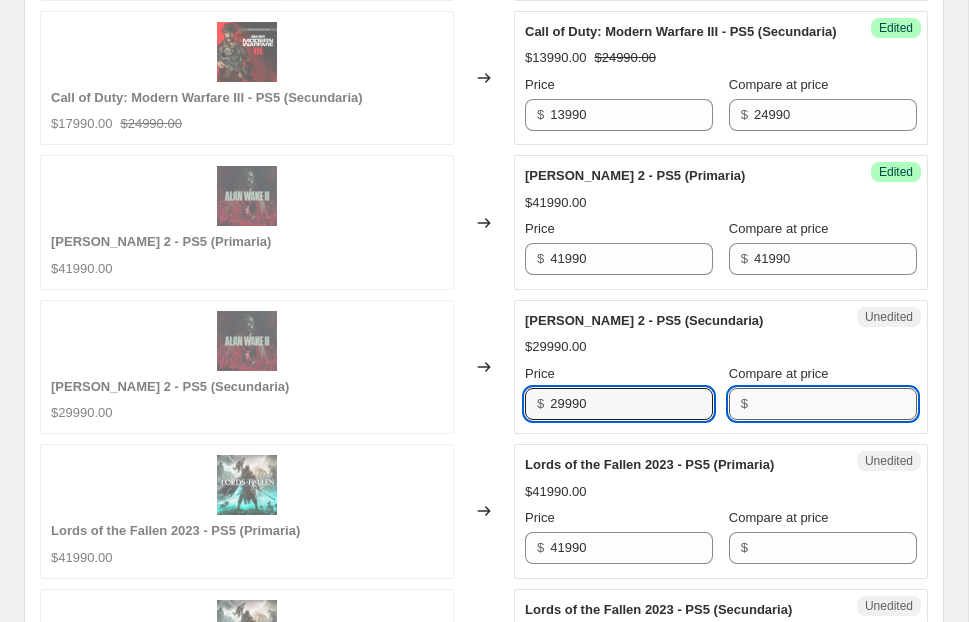 click on "Compare at price" at bounding box center (835, 404) 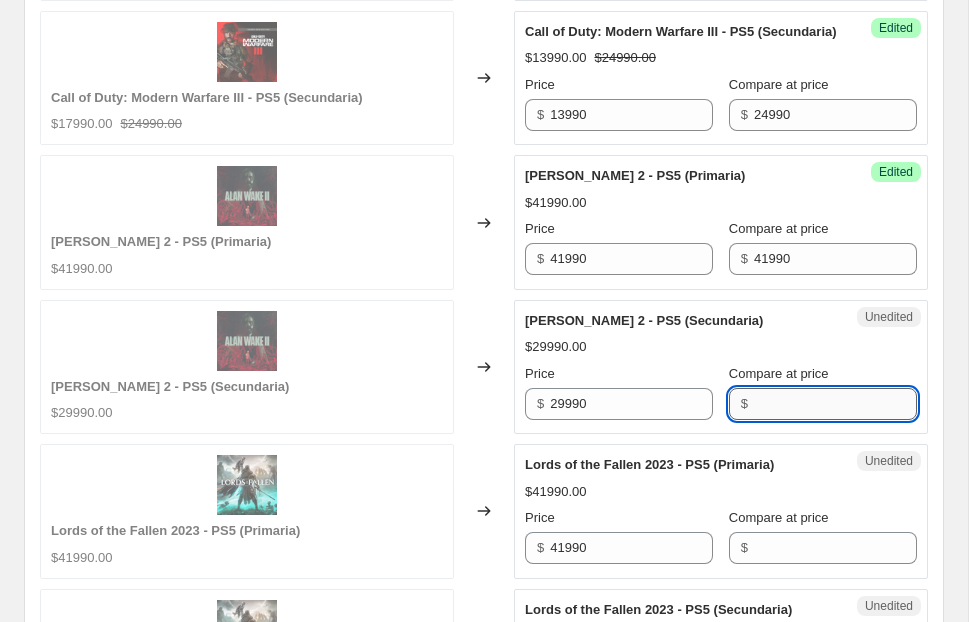 paste on "29990" 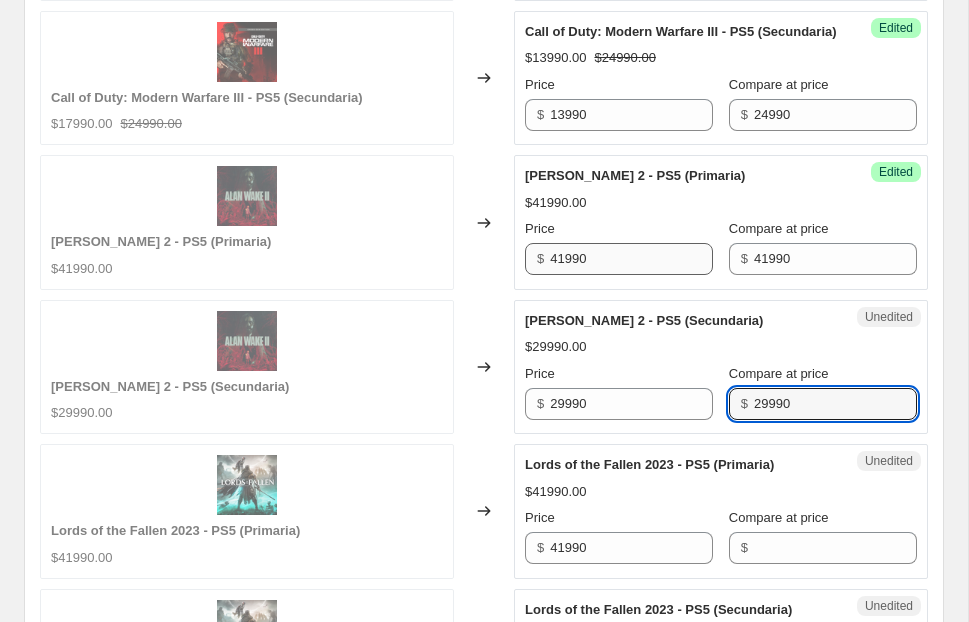 type on "29990" 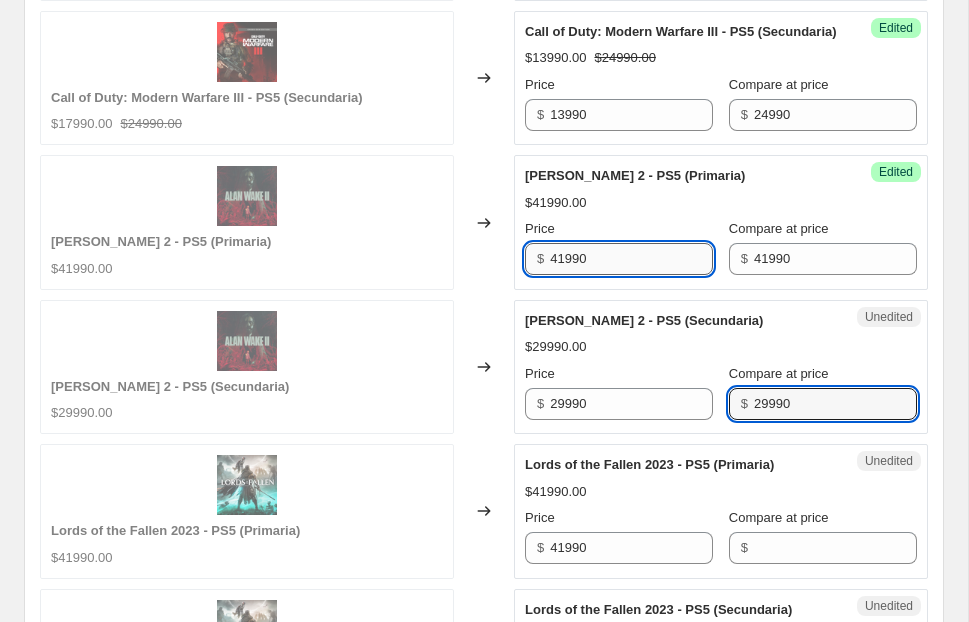 click on "41990" at bounding box center [631, 259] 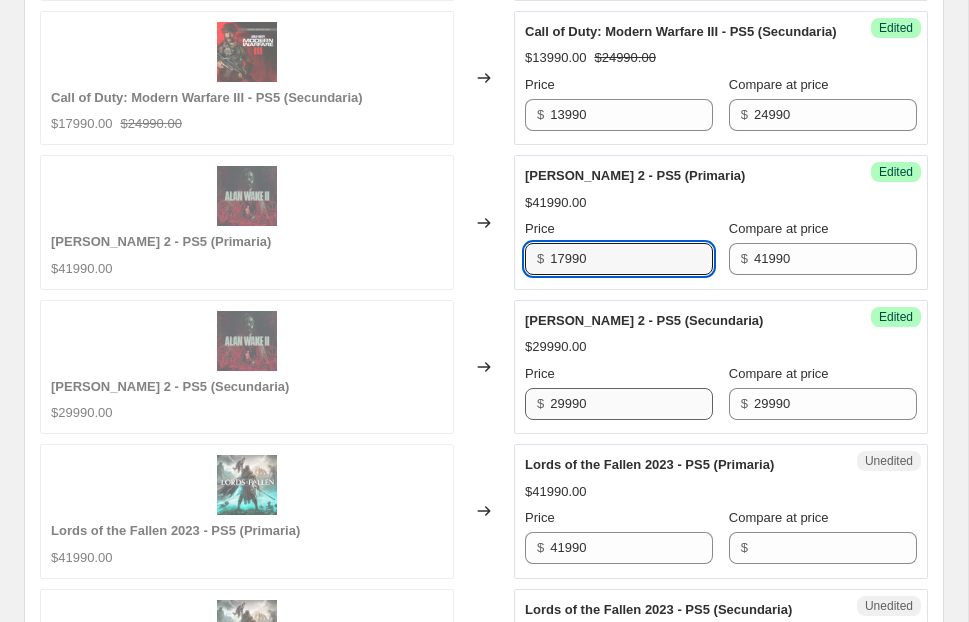 type on "17990" 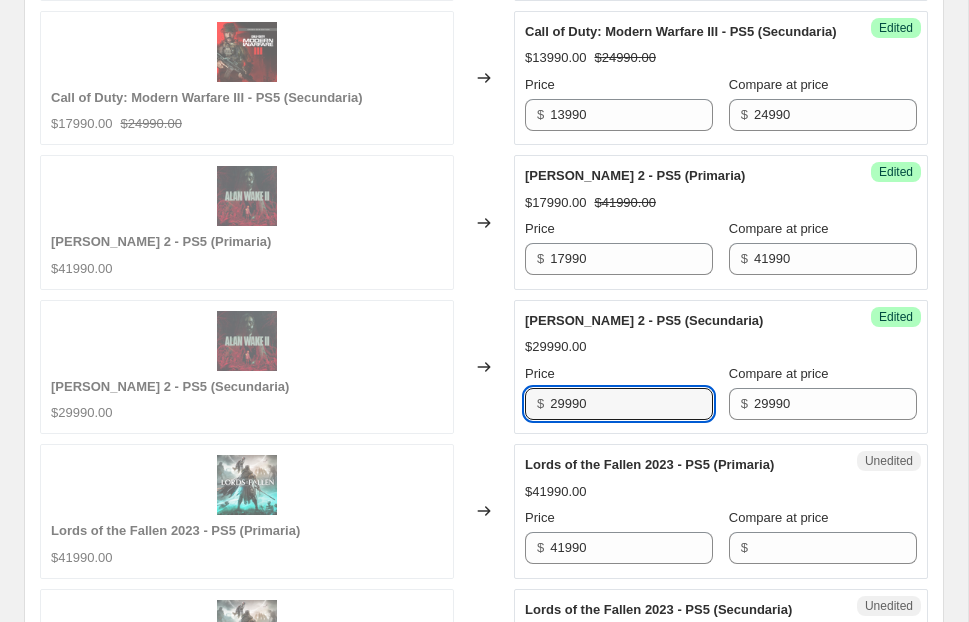 drag, startPoint x: 570, startPoint y: 429, endPoint x: 532, endPoint y: 432, distance: 38.118237 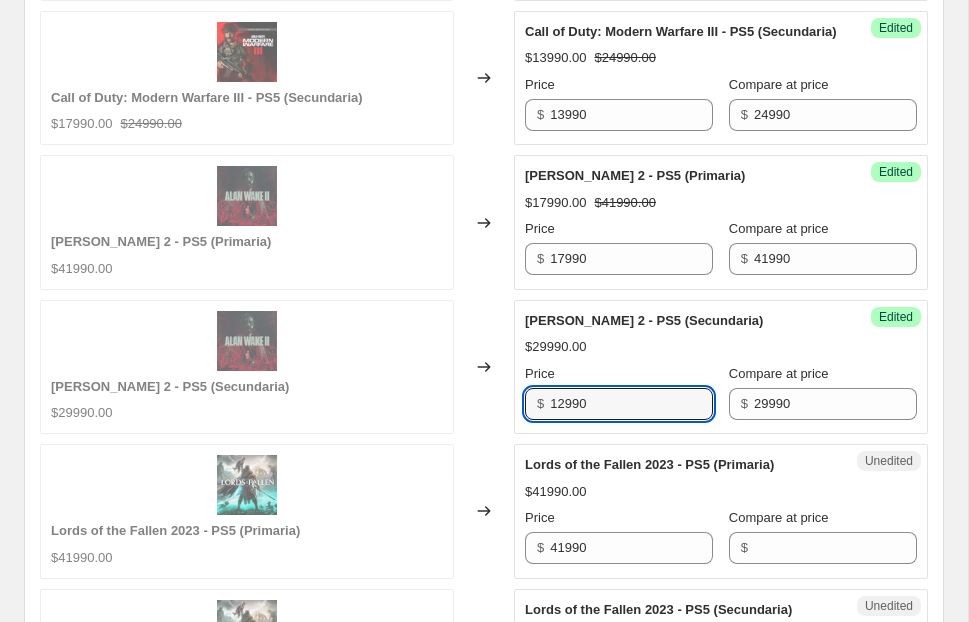 type on "12990" 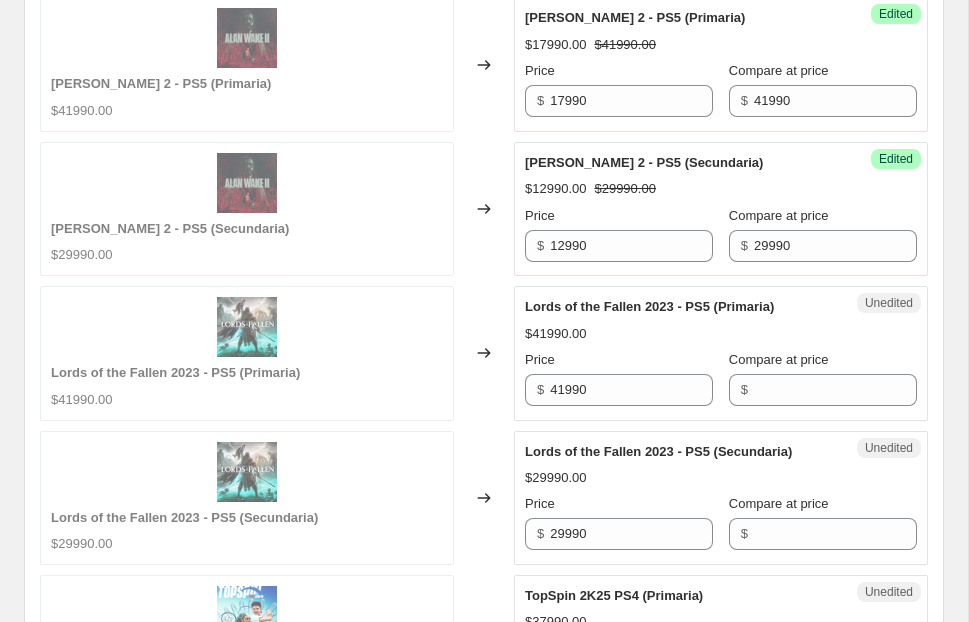 scroll, scrollTop: 1421, scrollLeft: 0, axis: vertical 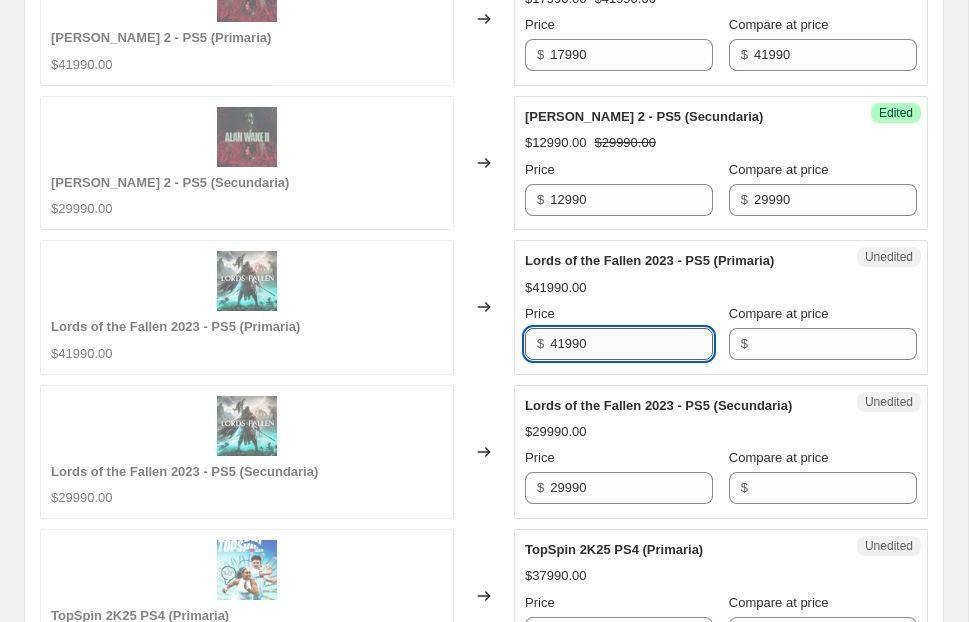click on "41990" at bounding box center [631, 344] 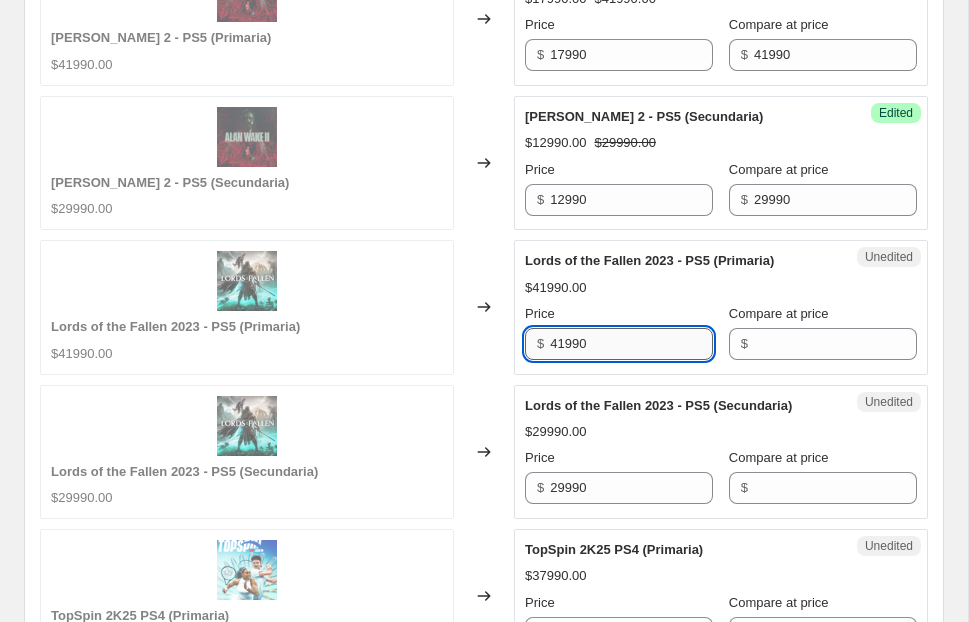 click on "41990" at bounding box center (631, 344) 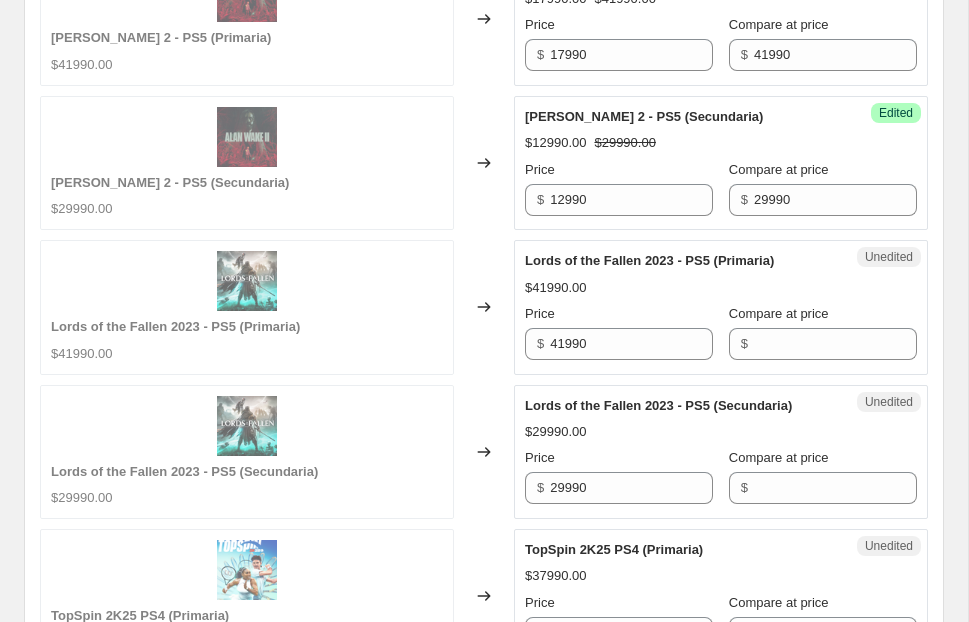 click on "Unedited Lords of the Fallen 2023 - PS5 (Primaria) $41990.00 Price $ 41990 Compare at price $" at bounding box center (721, 307) 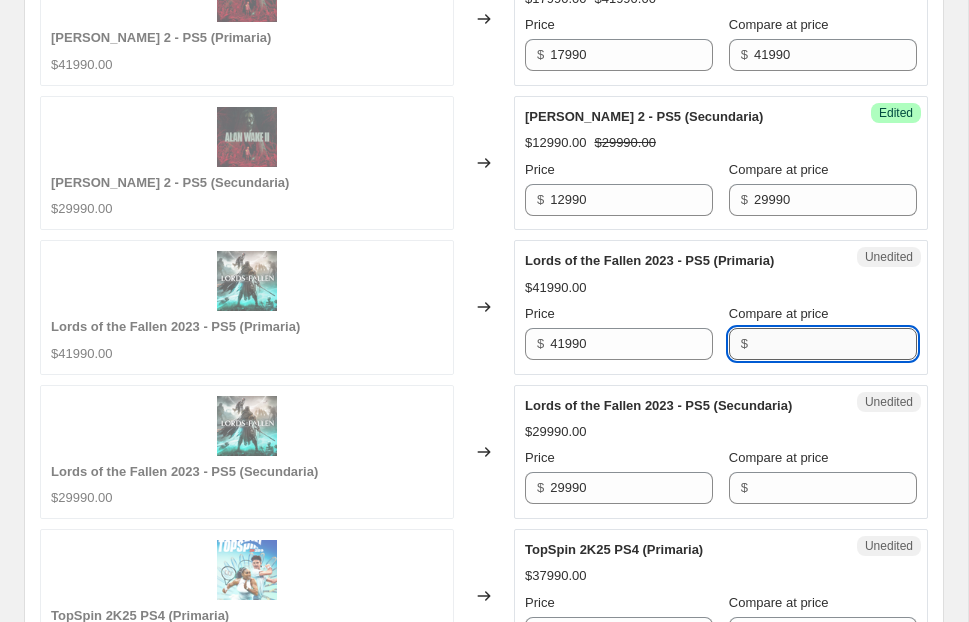 click on "Compare at price" at bounding box center [835, 344] 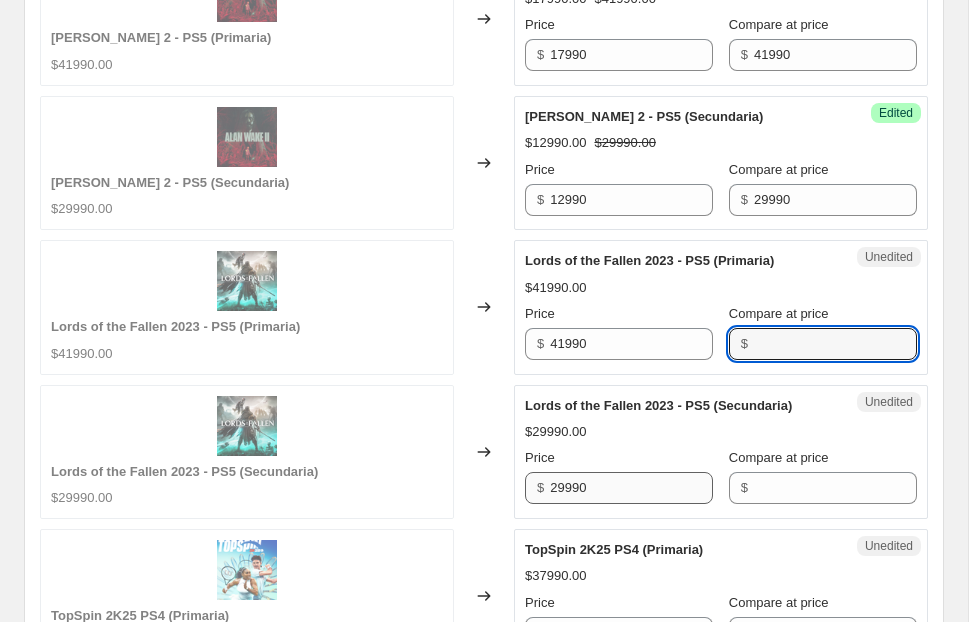 paste on "41990" 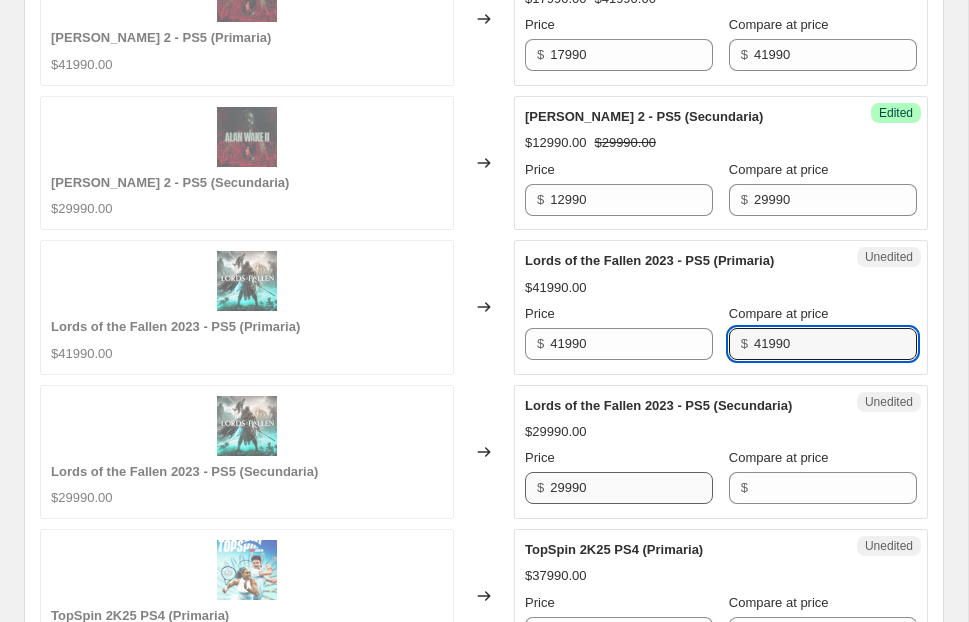 type on "41990" 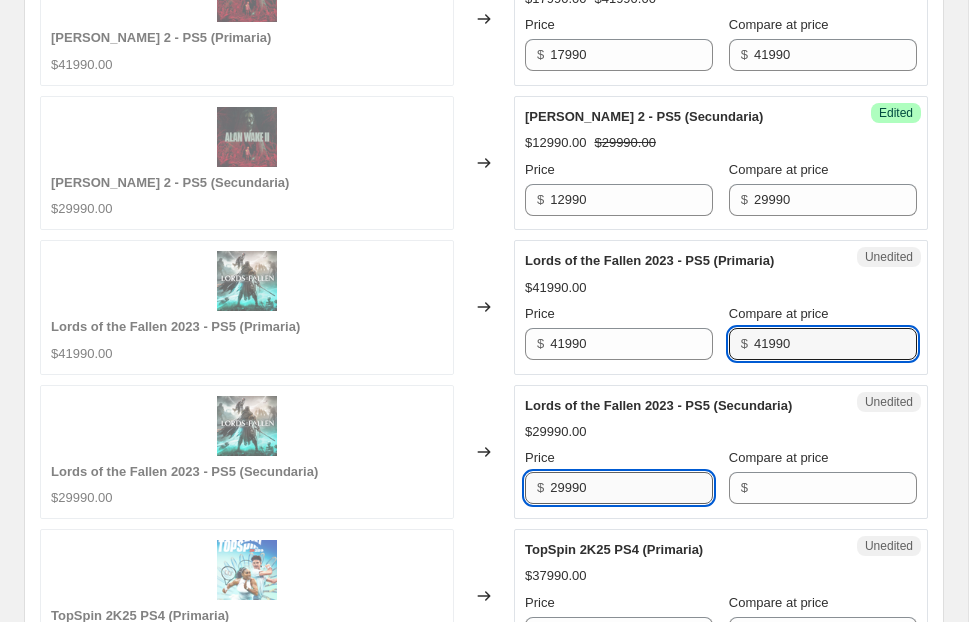 click on "29990" at bounding box center (631, 488) 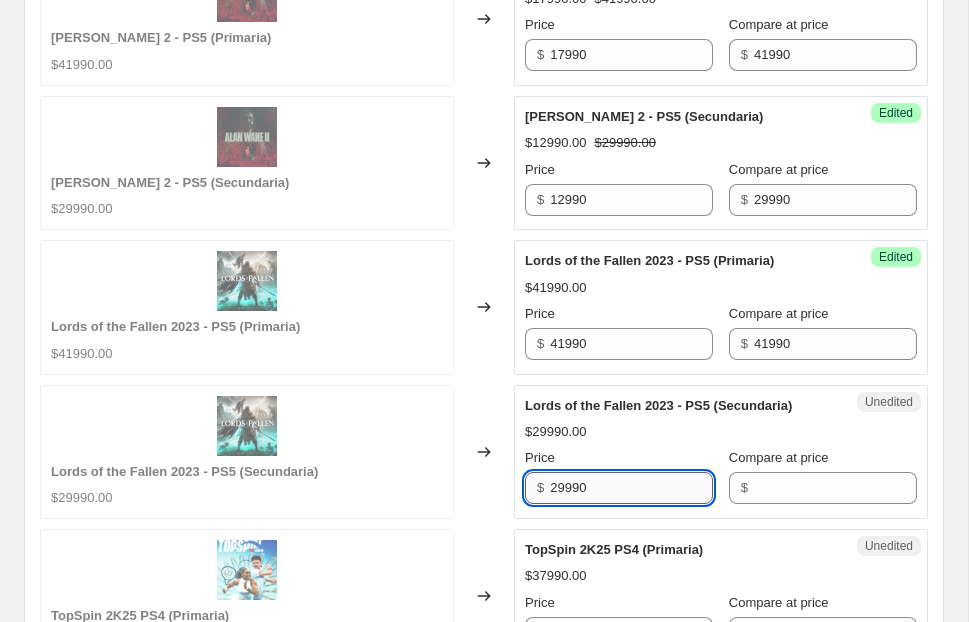 click on "29990" at bounding box center (631, 488) 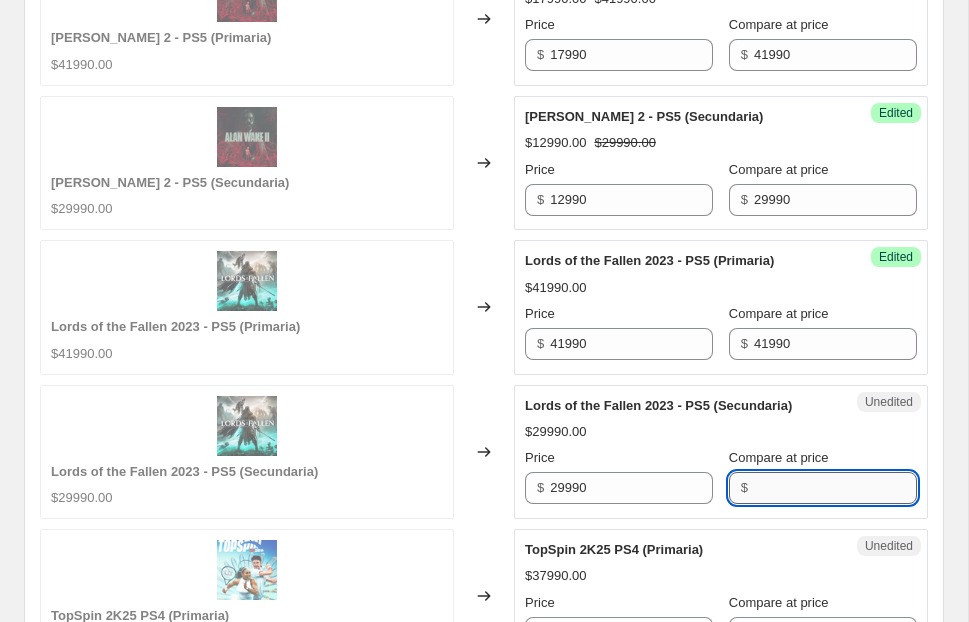 click on "Compare at price" at bounding box center (835, 488) 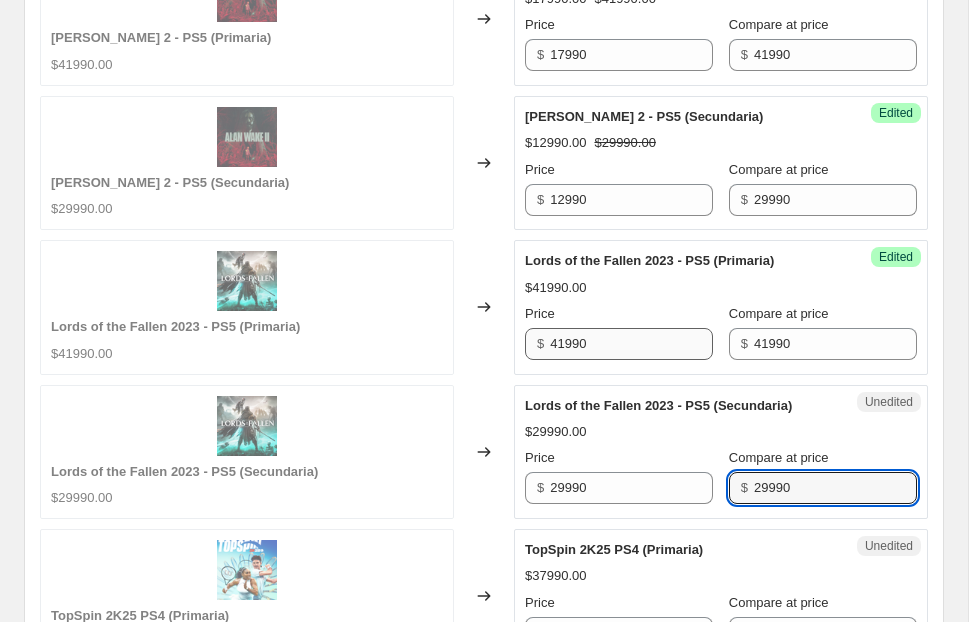 type on "29990" 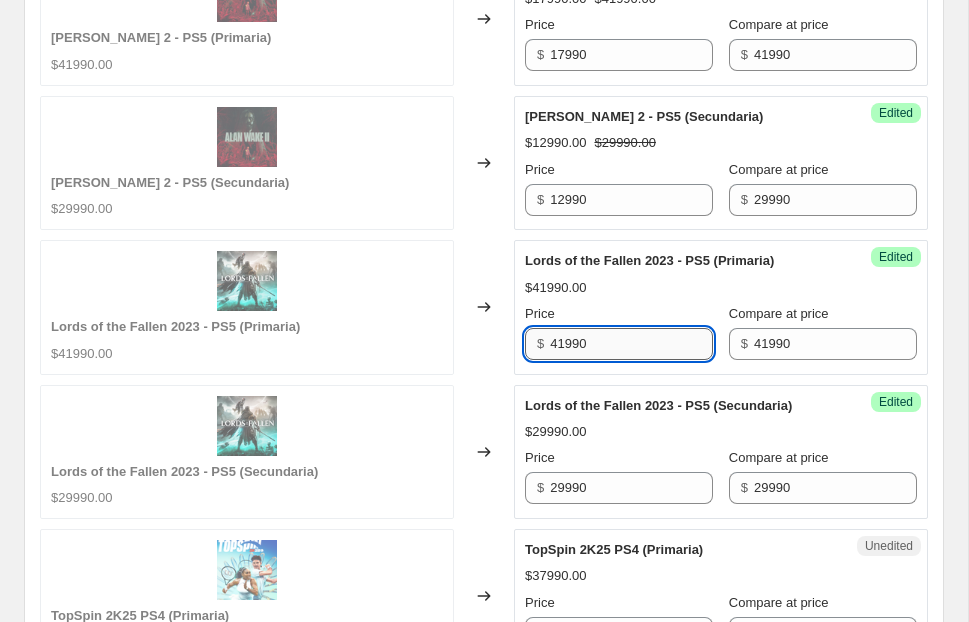 click on "41990" at bounding box center (631, 344) 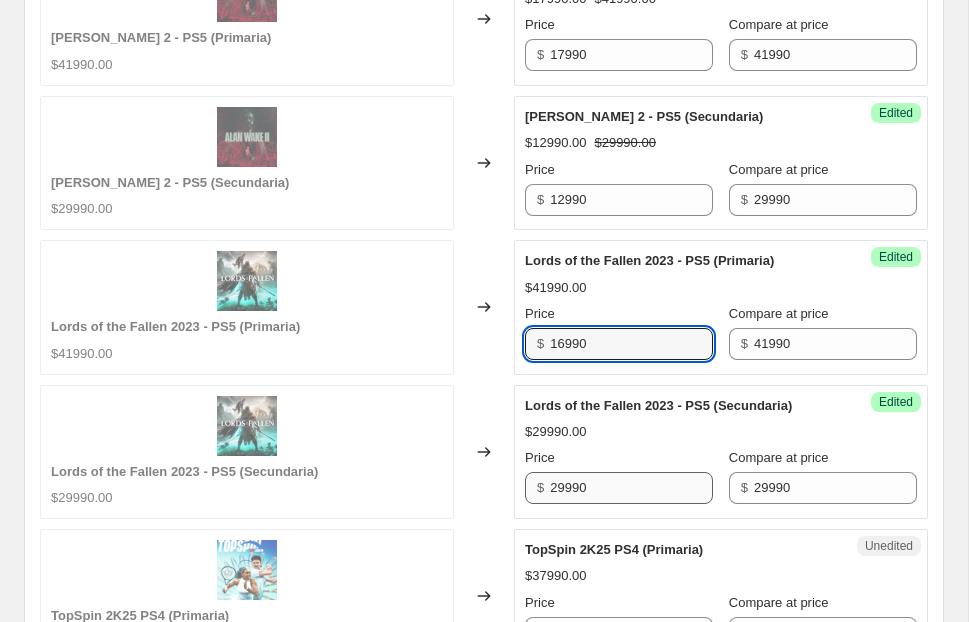 type on "16990" 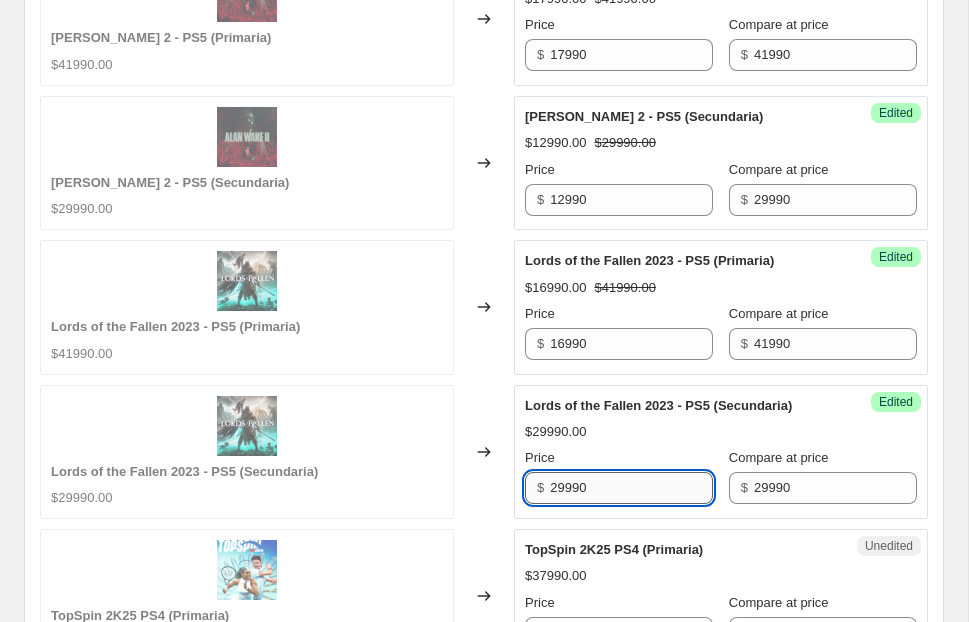 click on "29990" at bounding box center (631, 488) 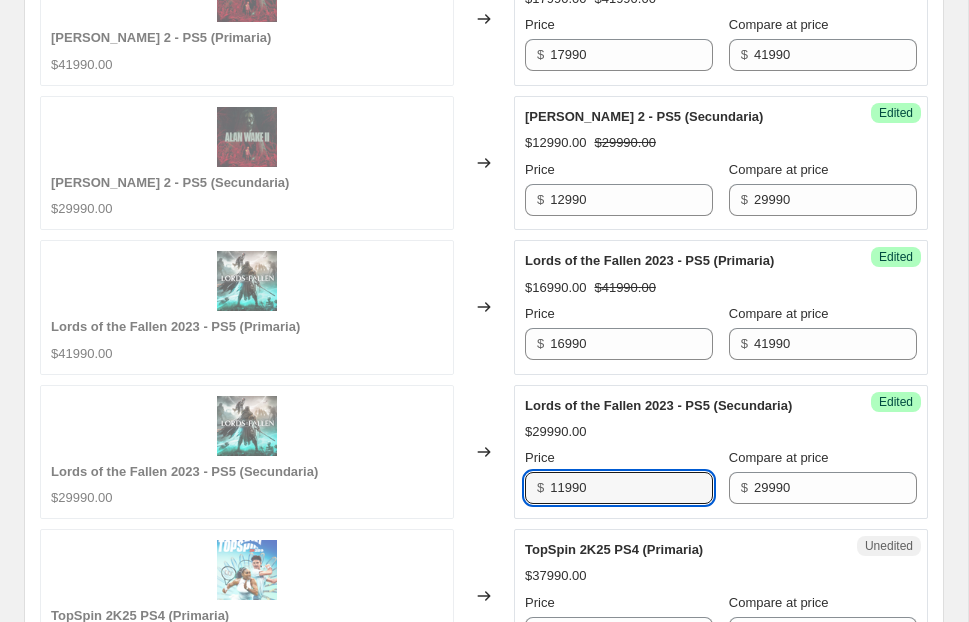 type on "11990" 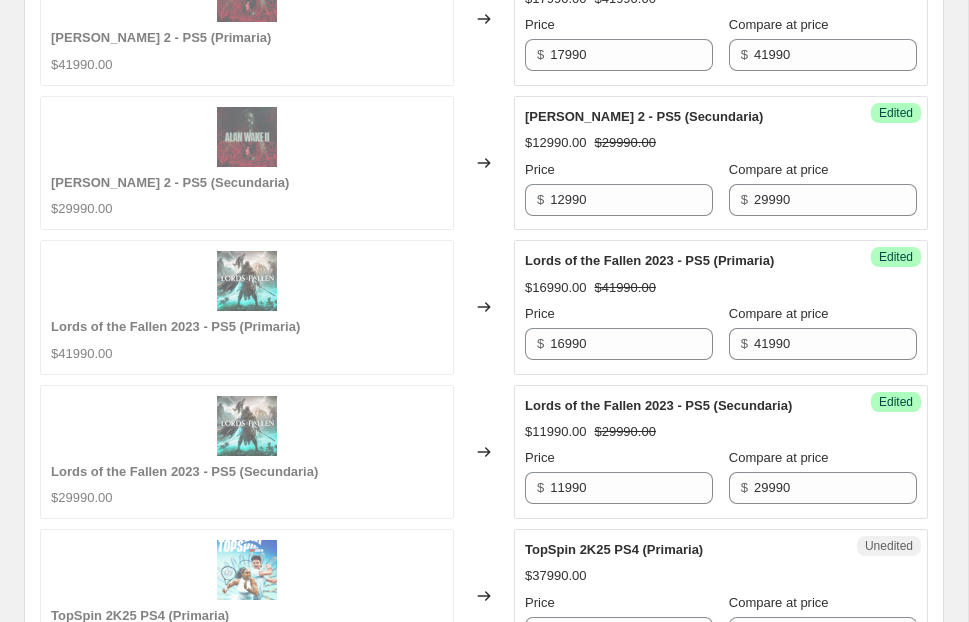 click on "$11990.00 $29990.00" at bounding box center (721, 432) 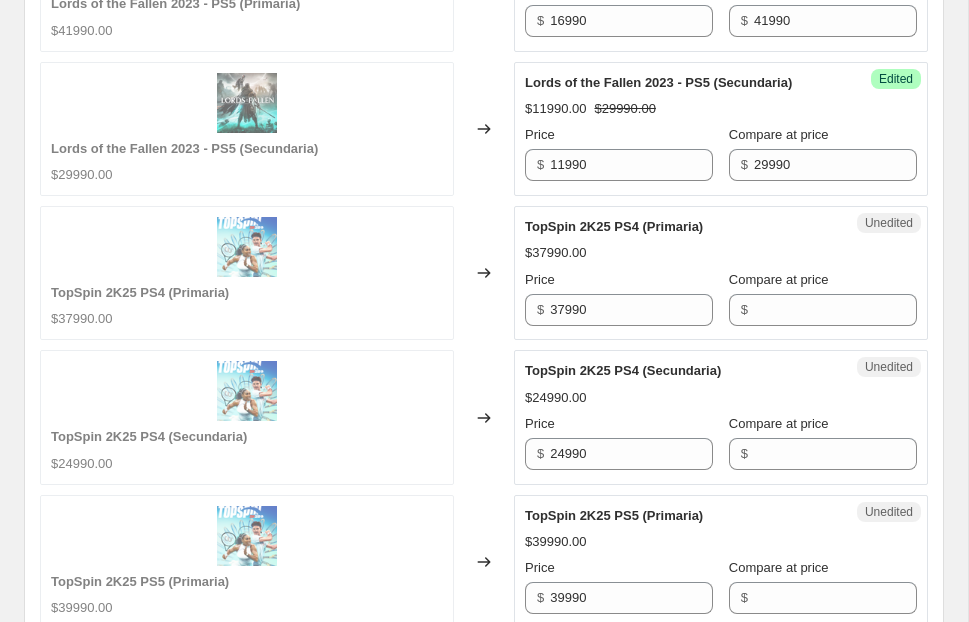 scroll, scrollTop: 1749, scrollLeft: 0, axis: vertical 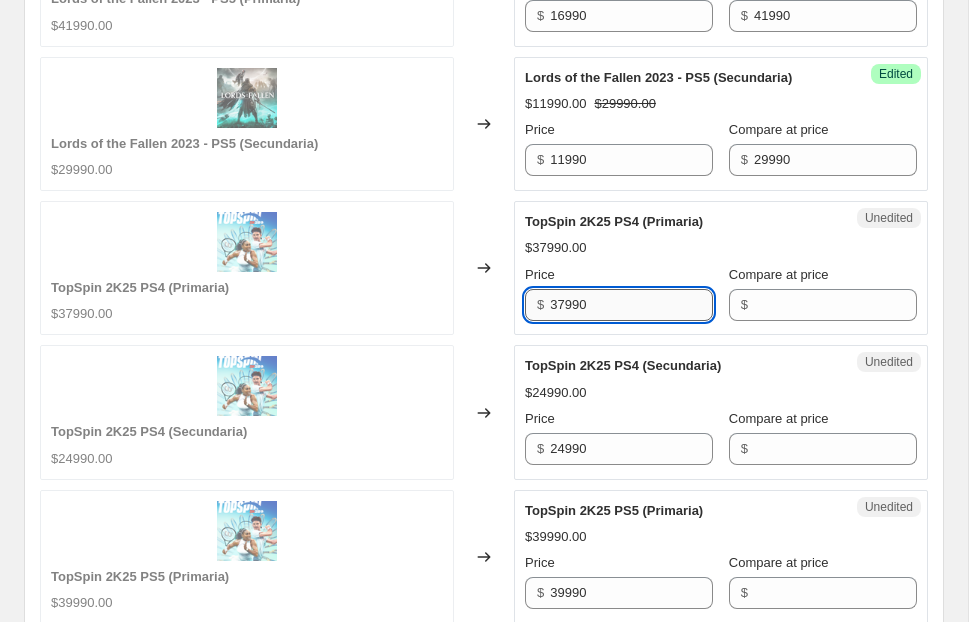 click on "37990" at bounding box center (631, 305) 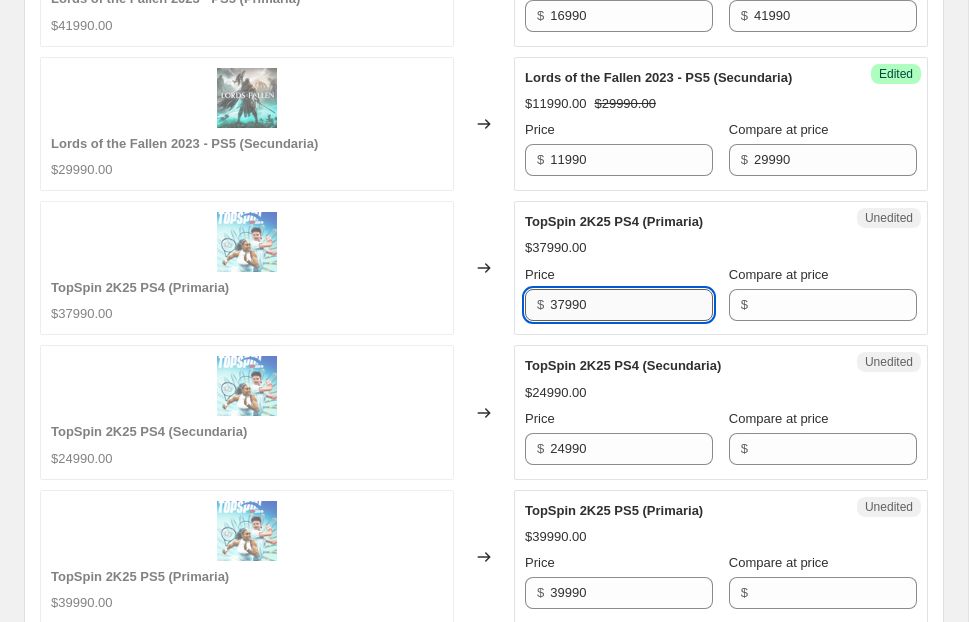 click on "37990" at bounding box center (631, 305) 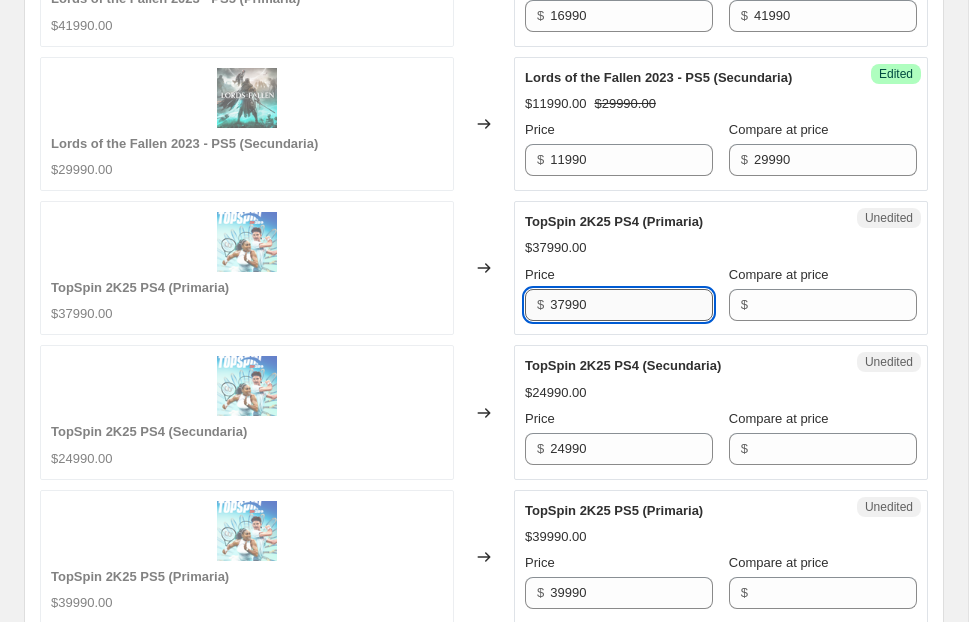 click on "37990" at bounding box center [631, 305] 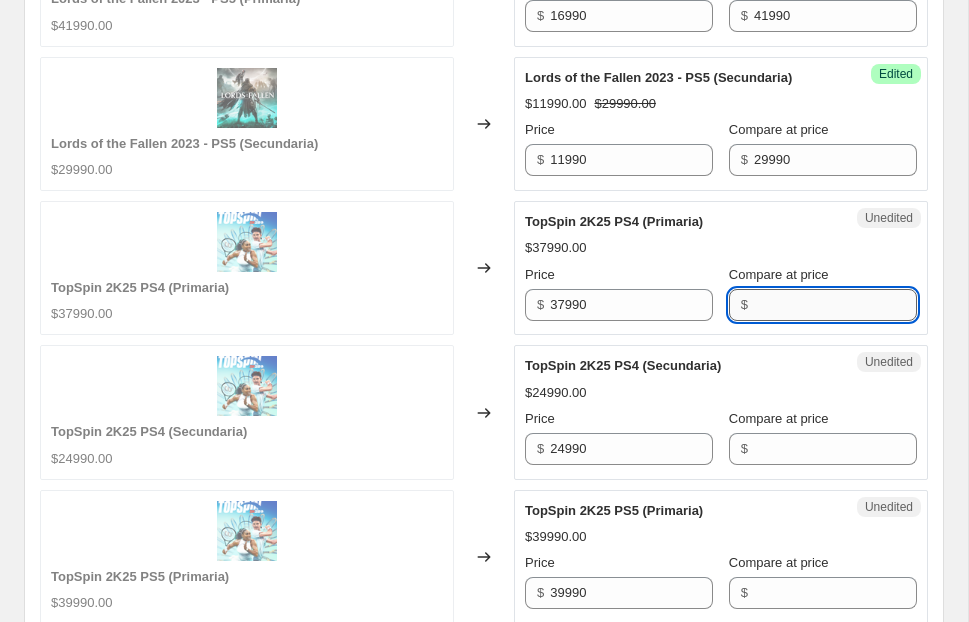 click on "Compare at price" at bounding box center [835, 305] 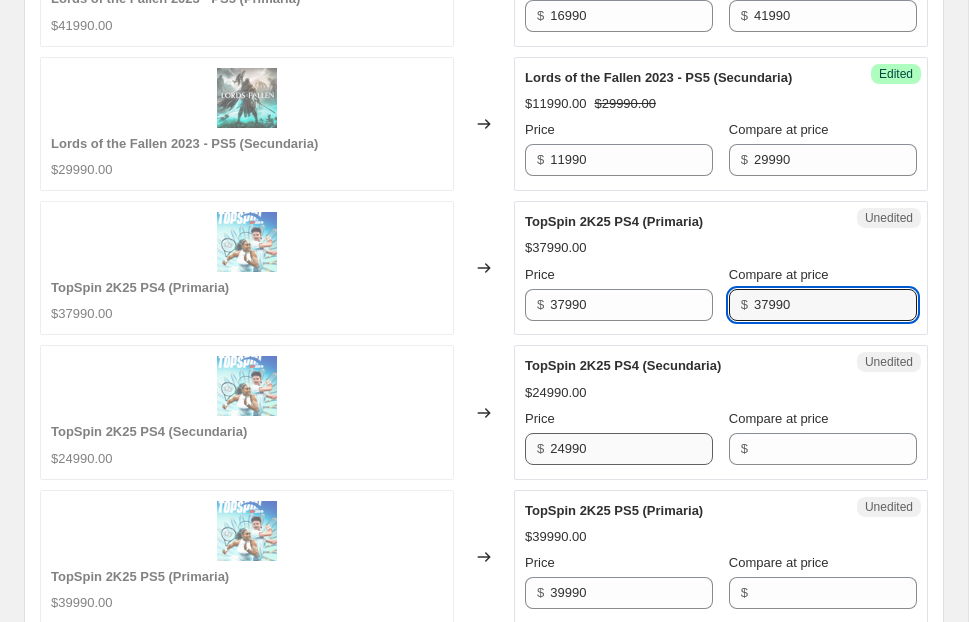 type on "37990" 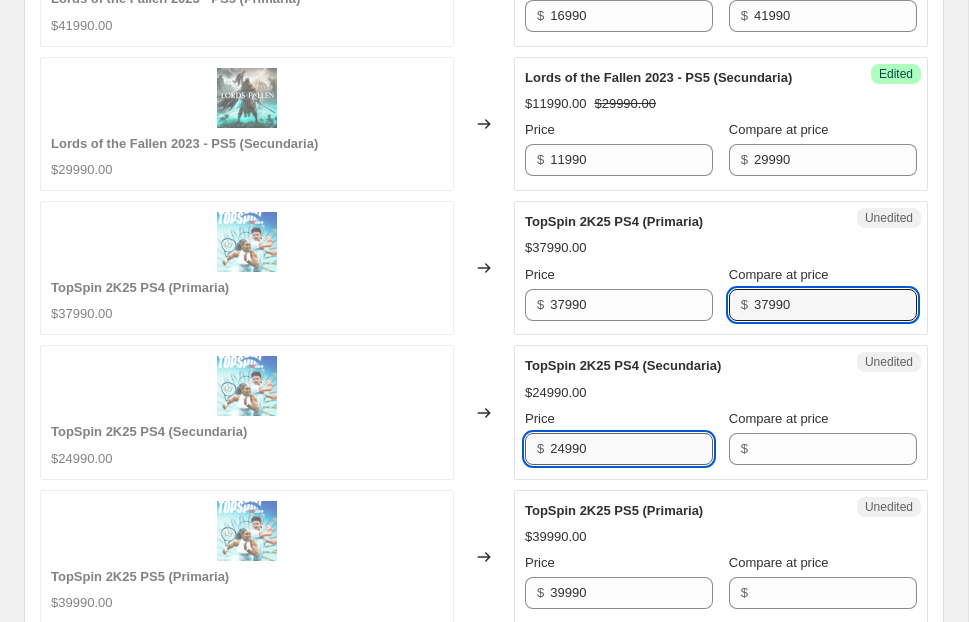 click on "24990" at bounding box center [631, 449] 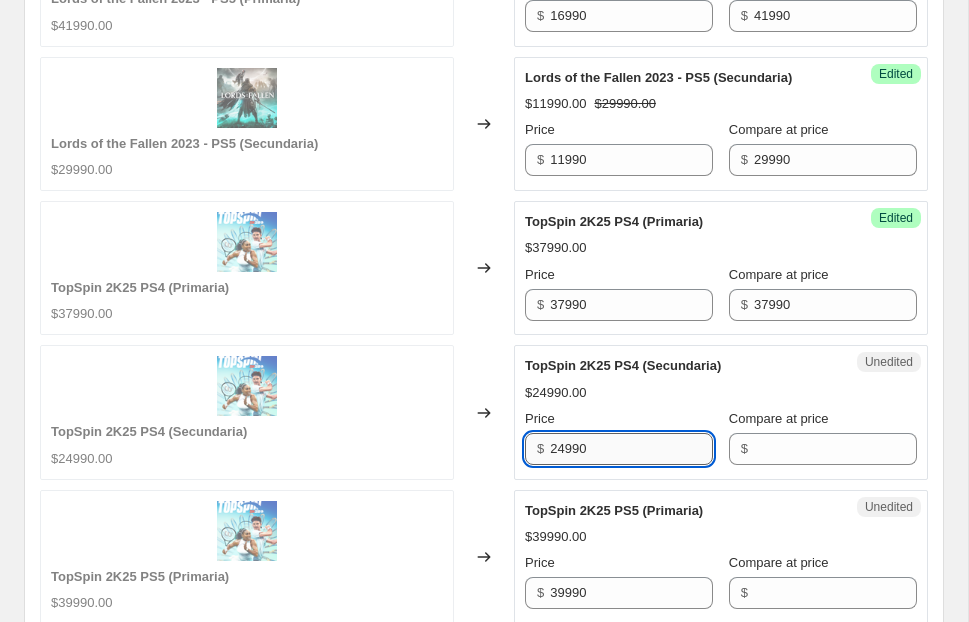 click on "24990" at bounding box center (631, 449) 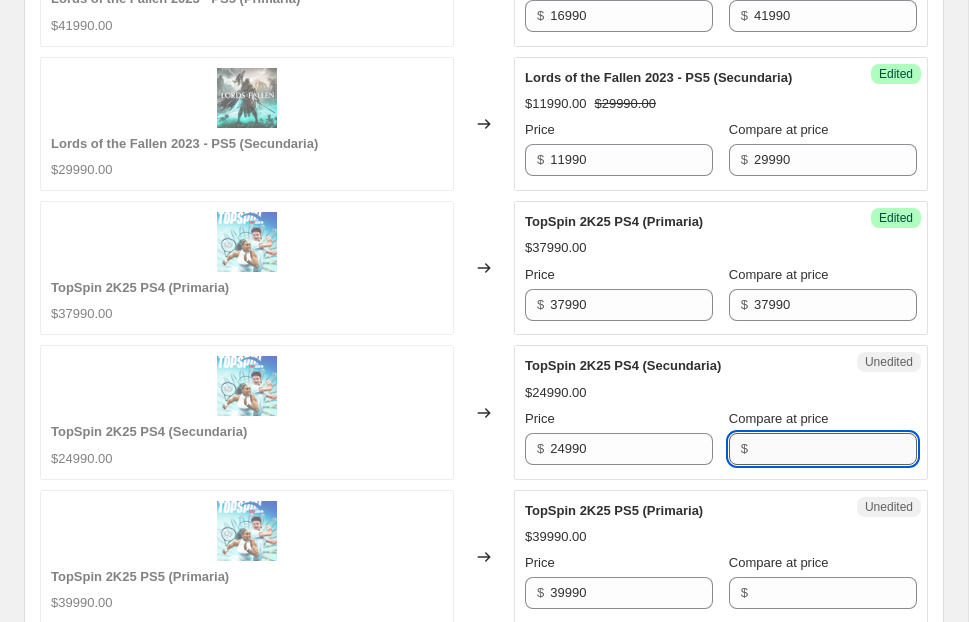 click on "Compare at price" at bounding box center (835, 449) 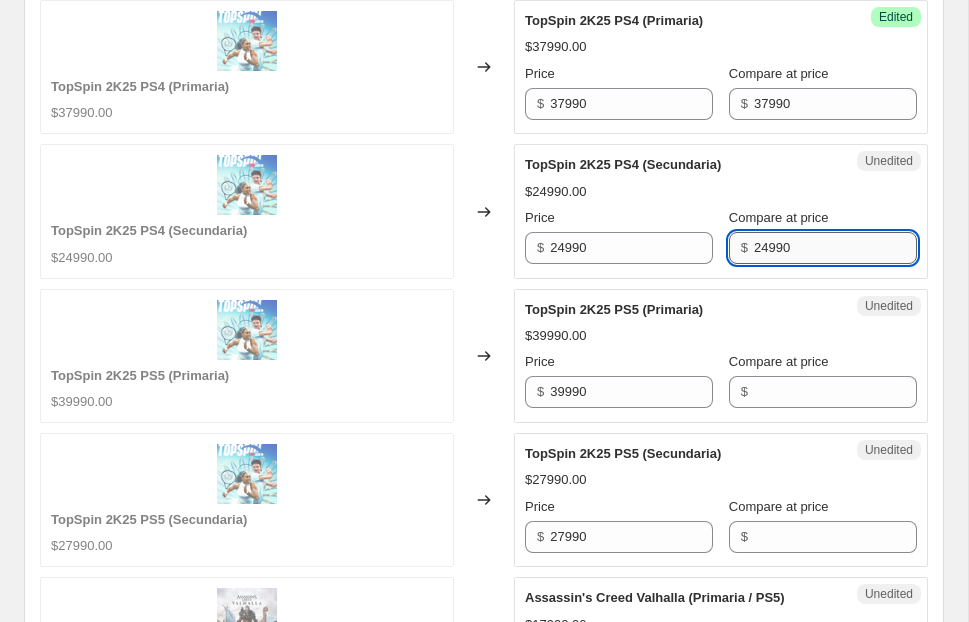 scroll, scrollTop: 1971, scrollLeft: 0, axis: vertical 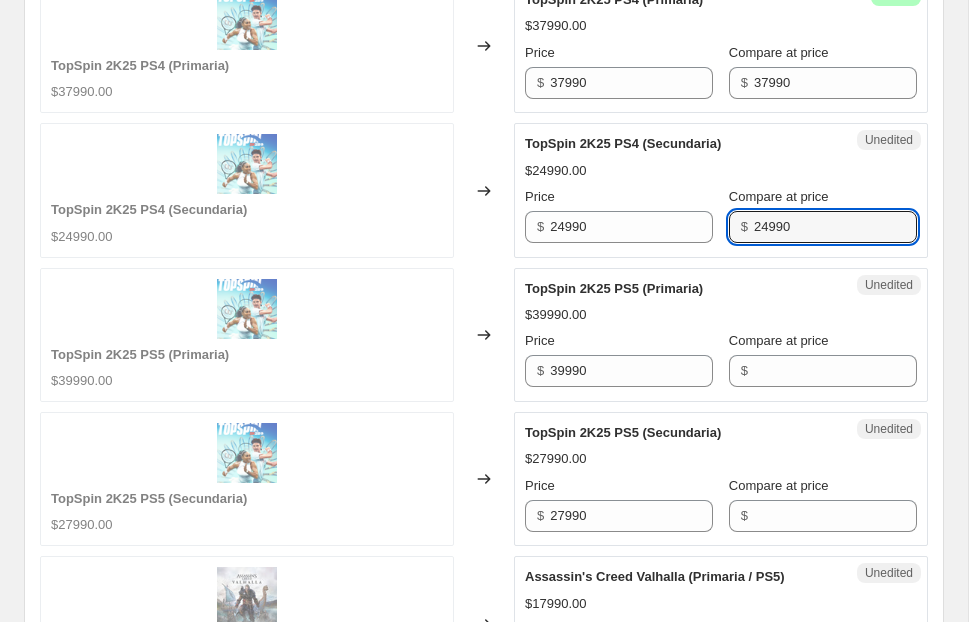 type on "24990" 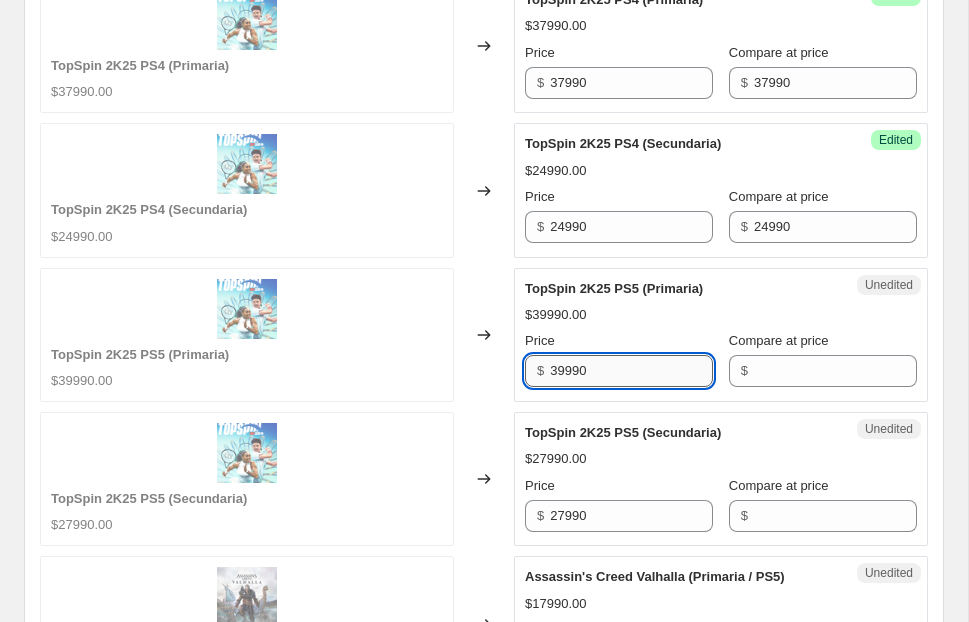 click on "39990" at bounding box center (631, 371) 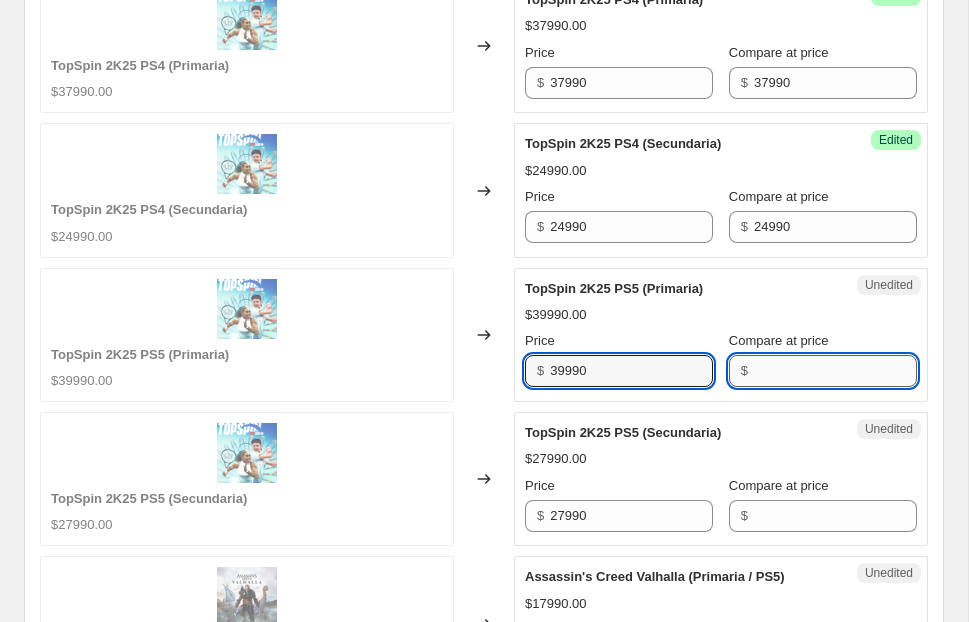 click on "Compare at price" at bounding box center [835, 371] 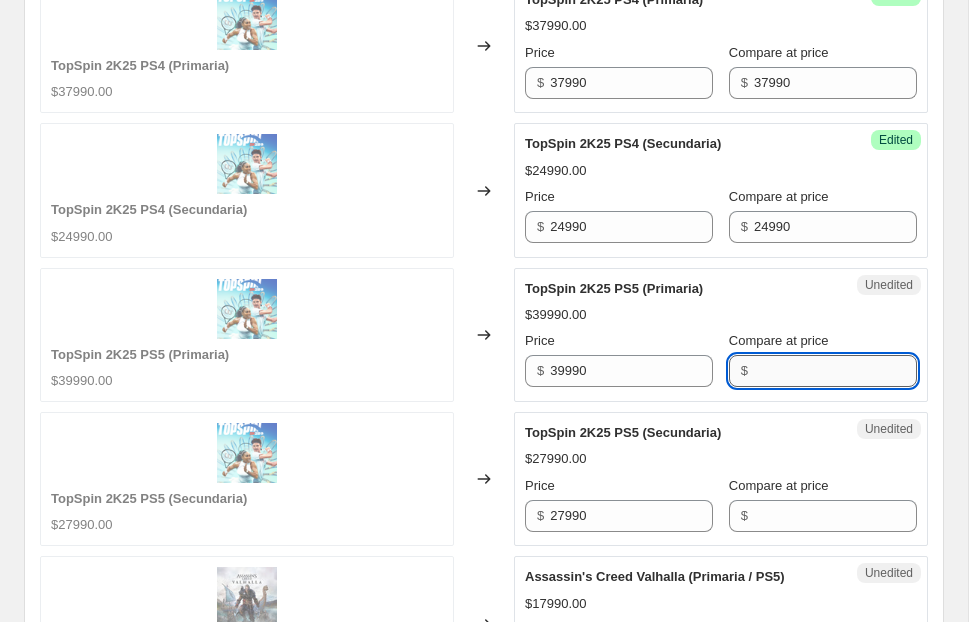 paste on "39990" 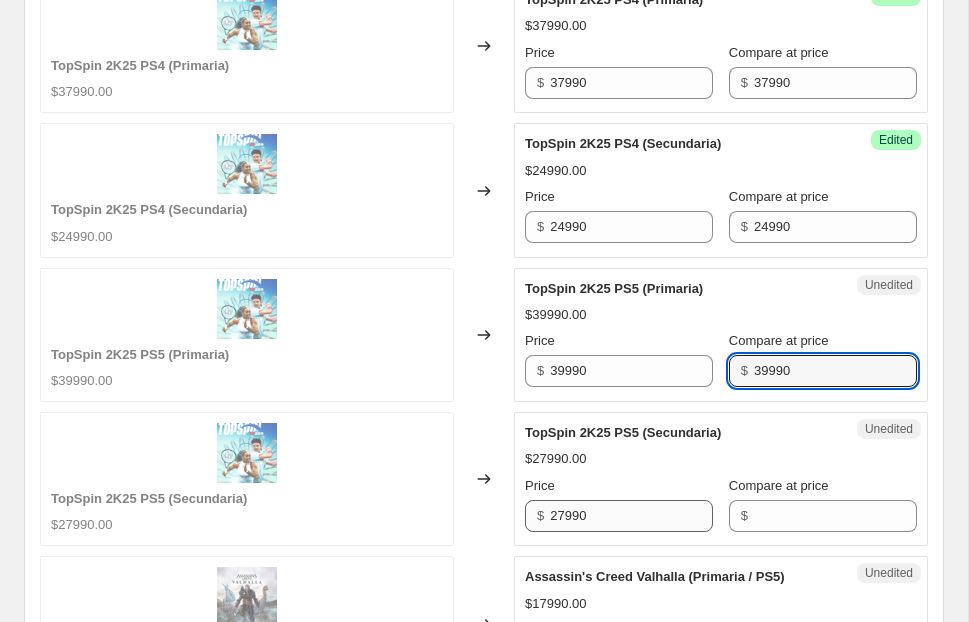type on "39990" 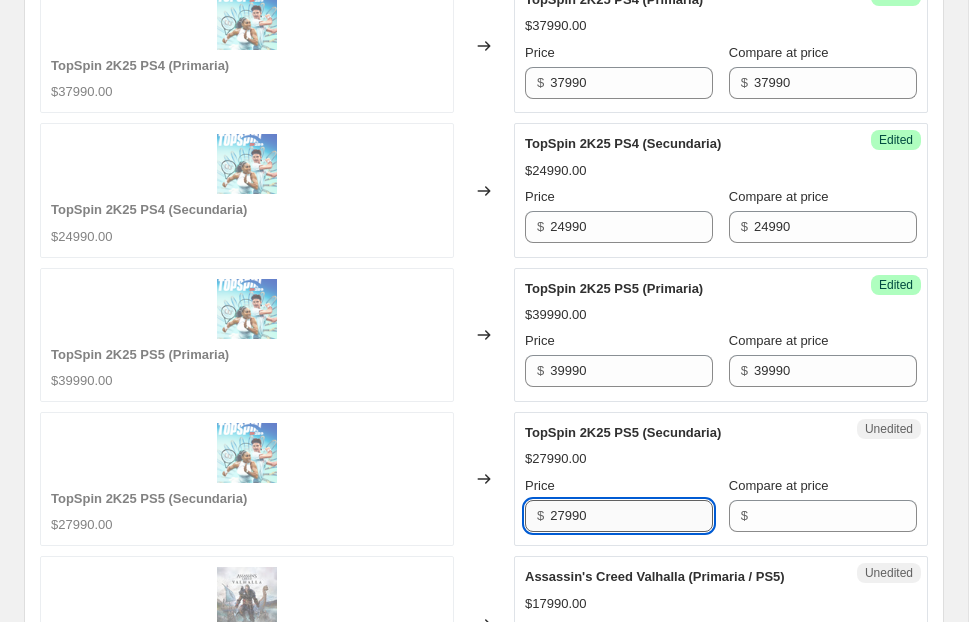 click on "27990" at bounding box center (631, 516) 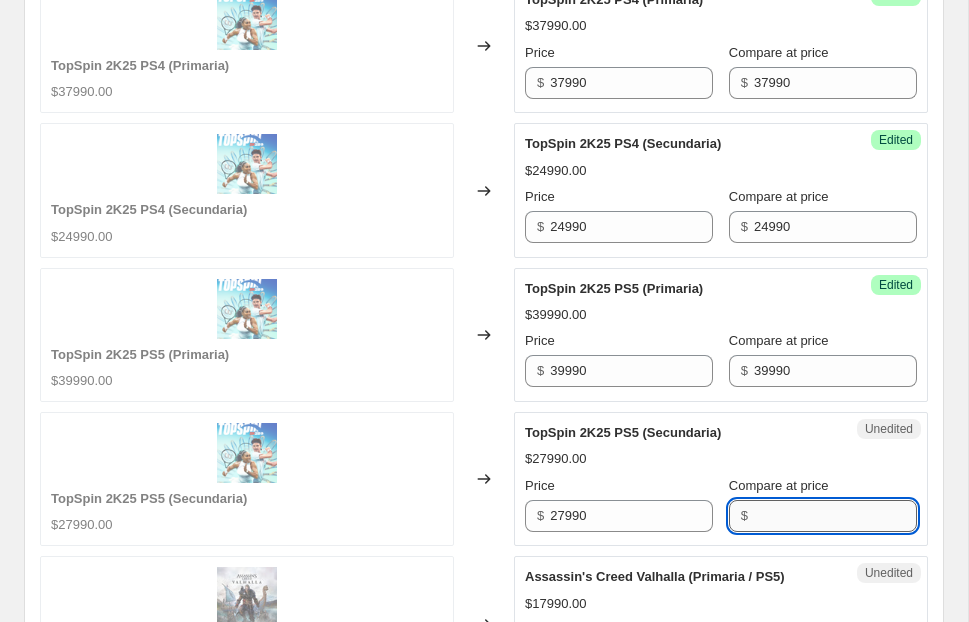 click on "Compare at price" at bounding box center (835, 516) 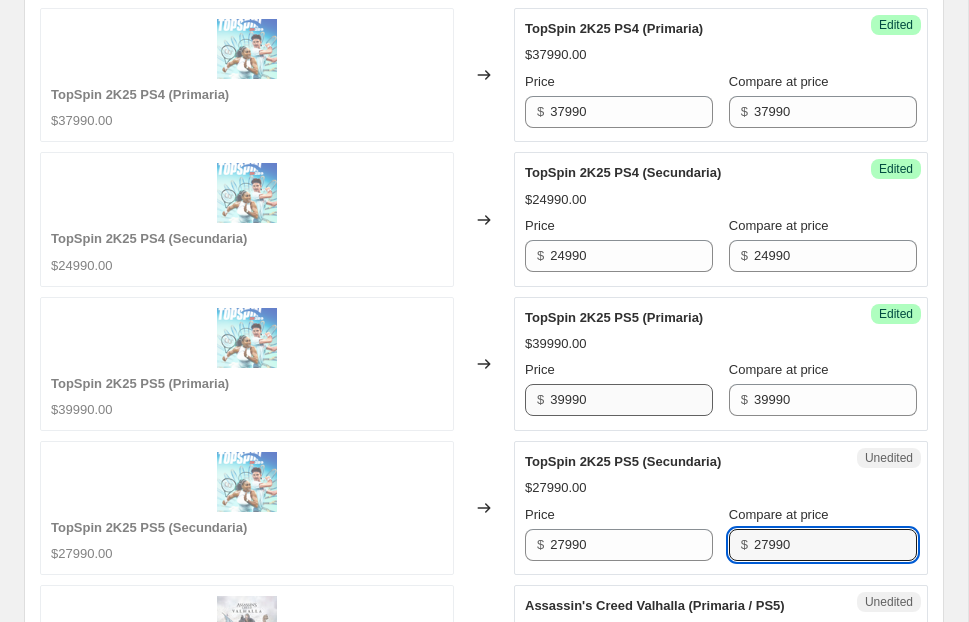 scroll, scrollTop: 1941, scrollLeft: 0, axis: vertical 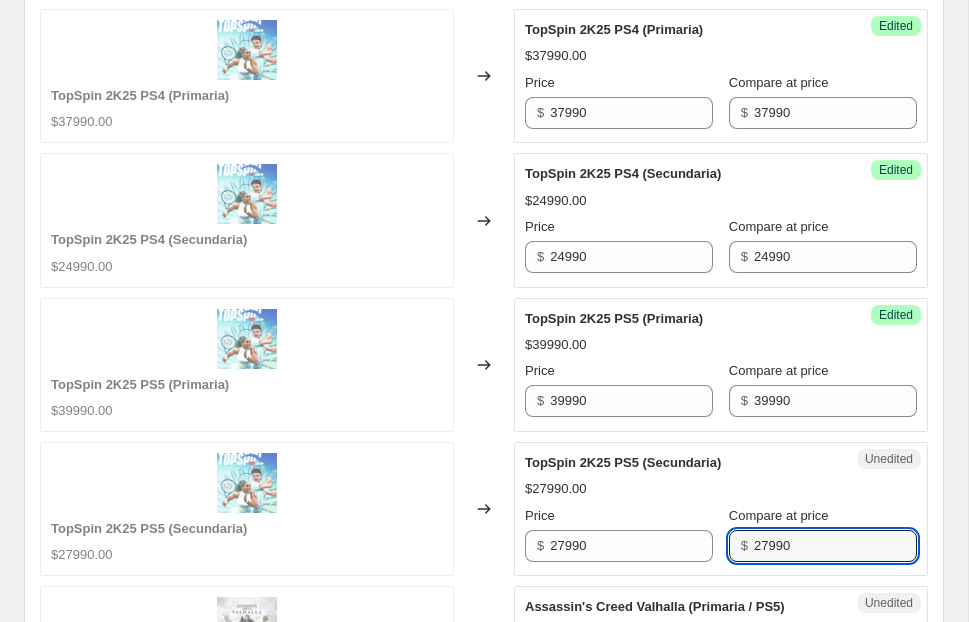 type on "27990" 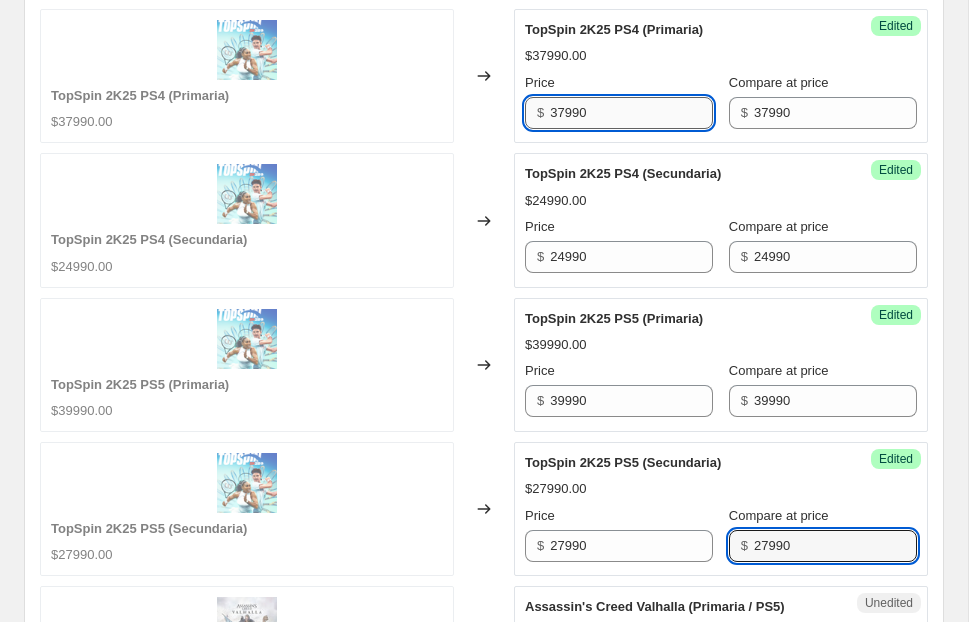 click on "37990" at bounding box center [631, 113] 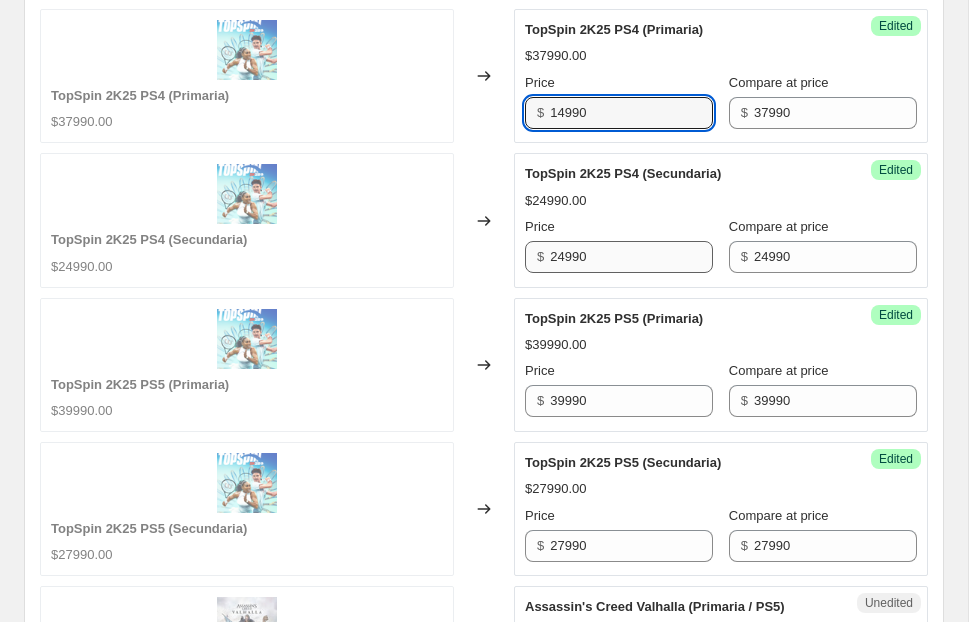 type on "14990" 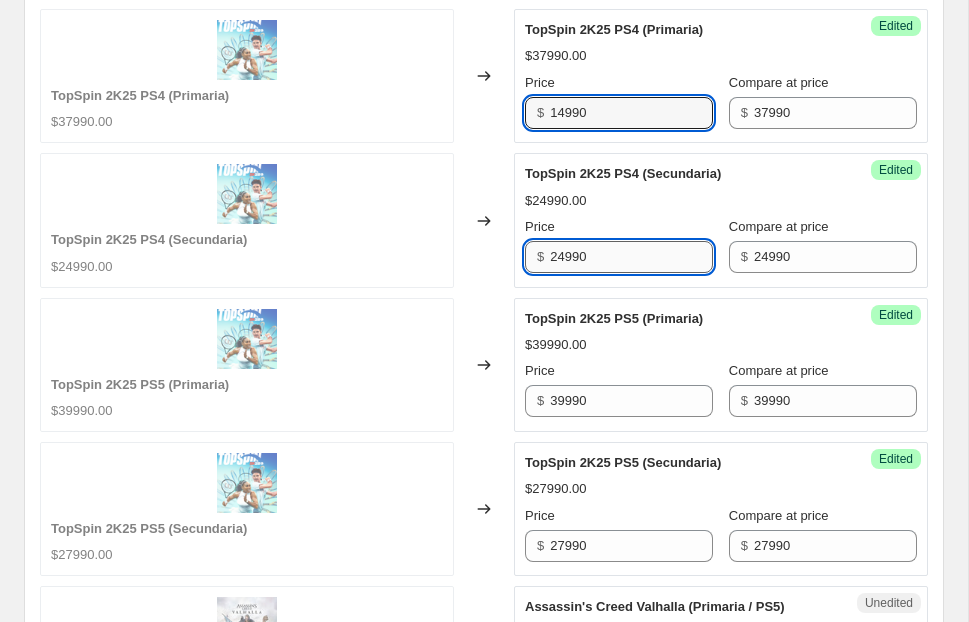 click on "24990" at bounding box center [631, 257] 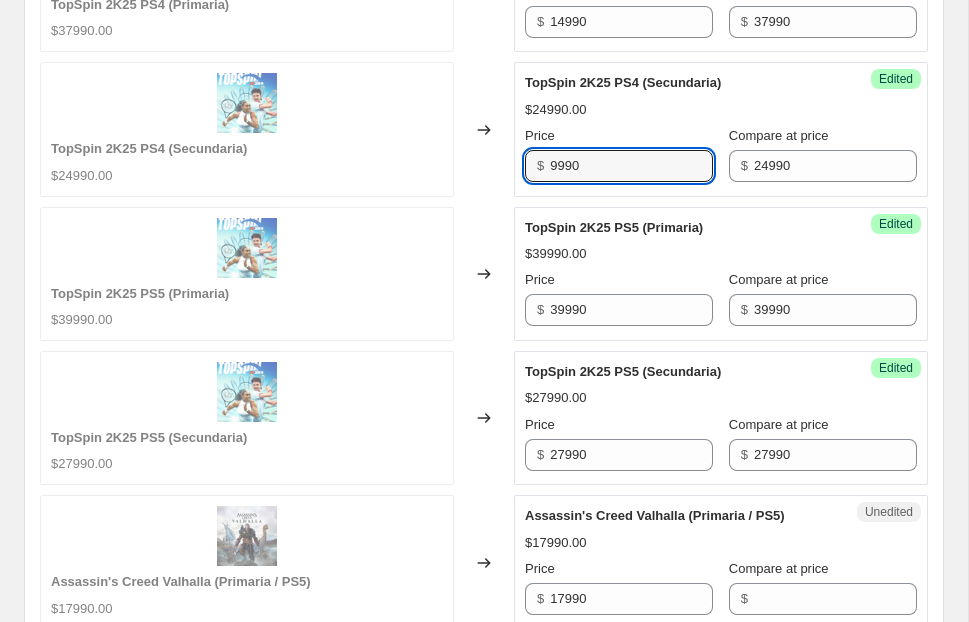 scroll, scrollTop: 2039, scrollLeft: 0, axis: vertical 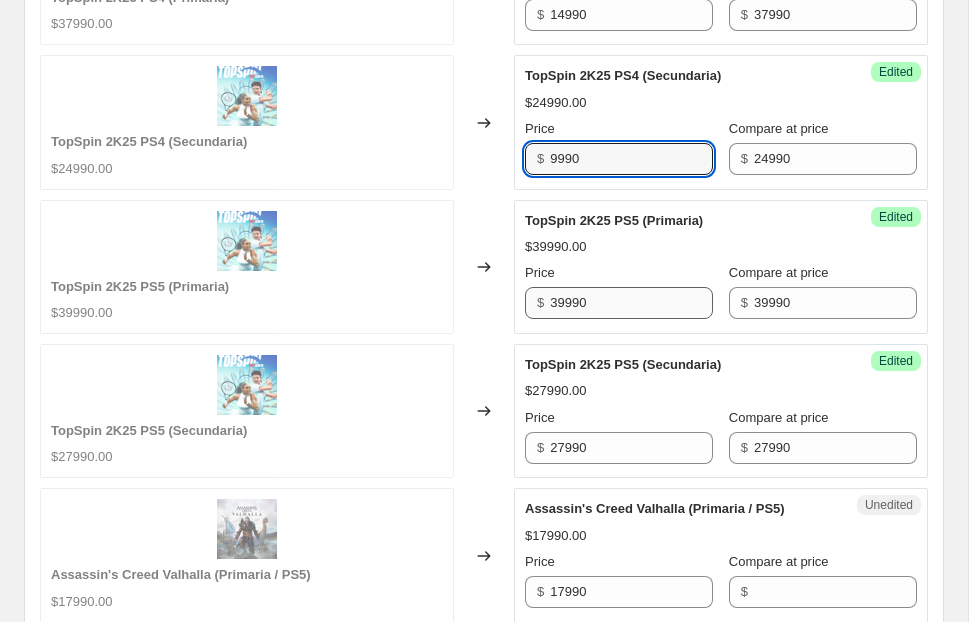 type on "9990" 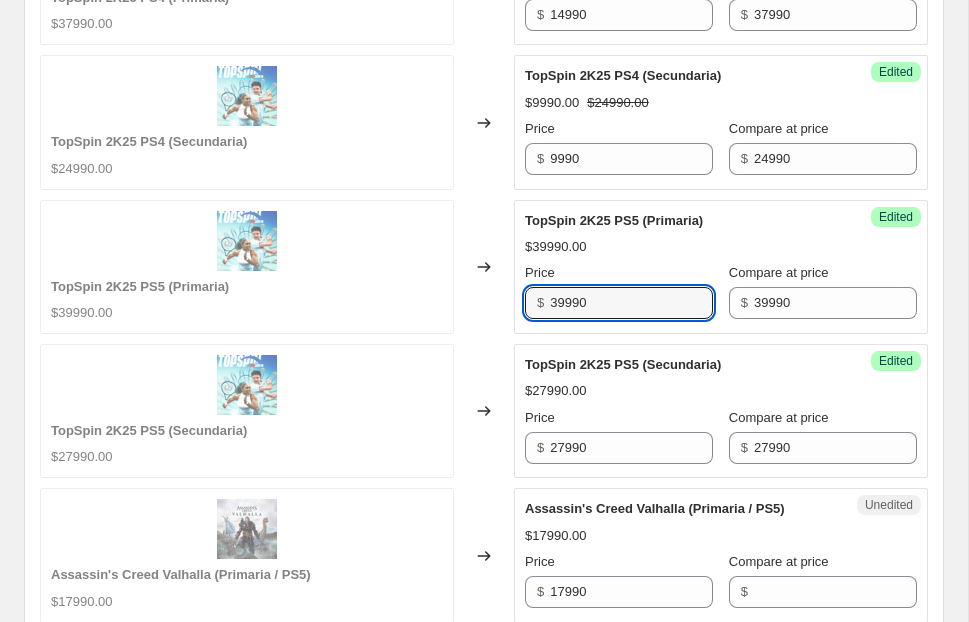 drag, startPoint x: 566, startPoint y: 342, endPoint x: 533, endPoint y: 342, distance: 33 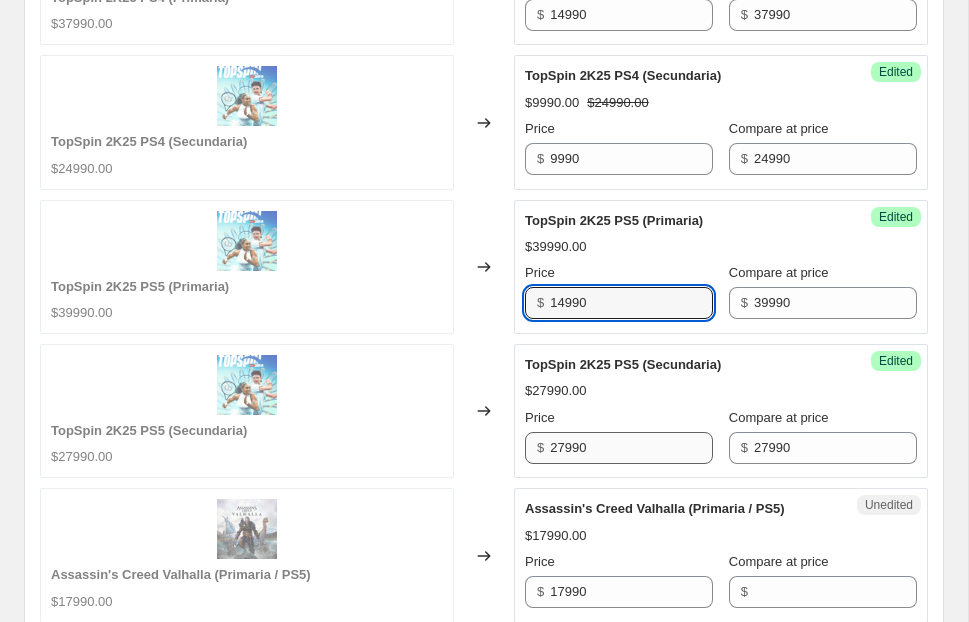 type on "14990" 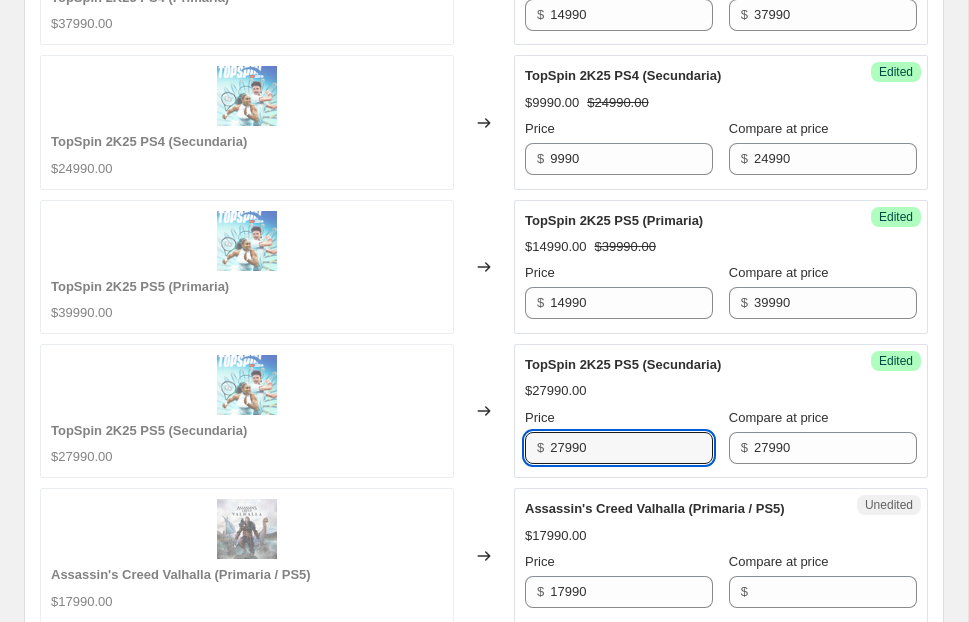 drag, startPoint x: 569, startPoint y: 483, endPoint x: 525, endPoint y: 483, distance: 44 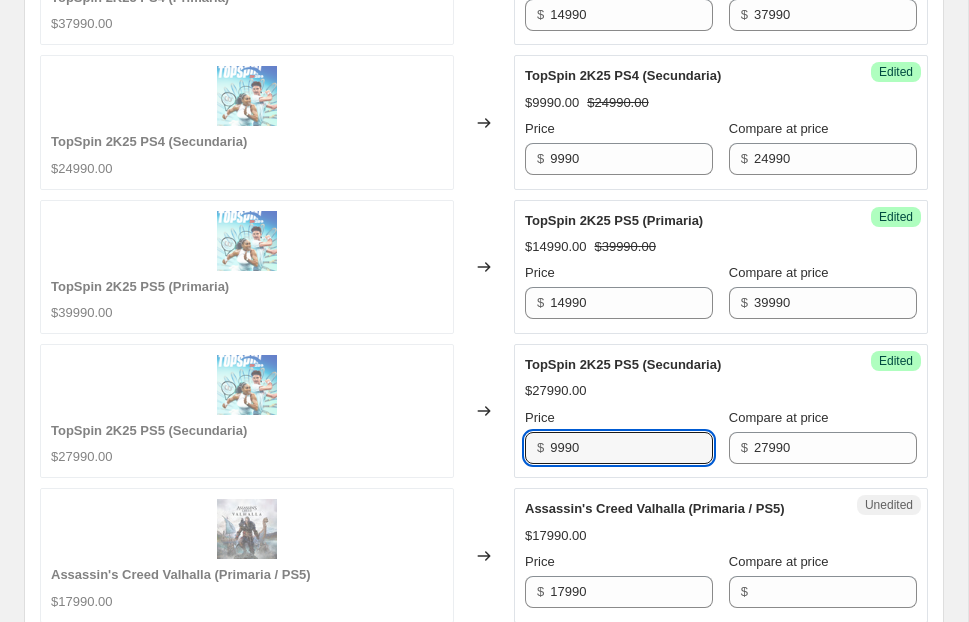 type on "9990" 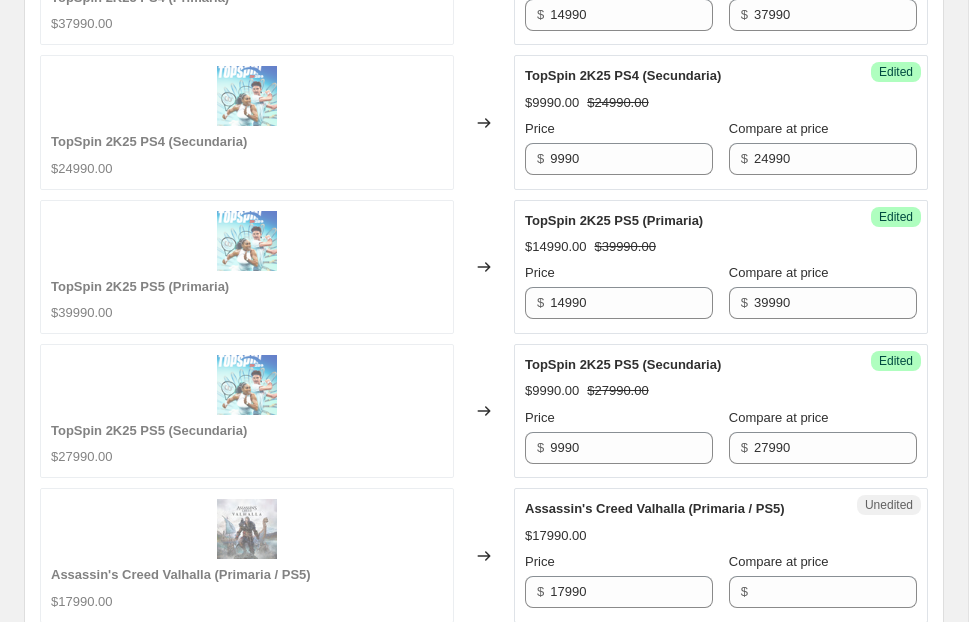 click on "TopSpin 2K25 PS5 (Secundaria) $27990.00" at bounding box center [247, 411] 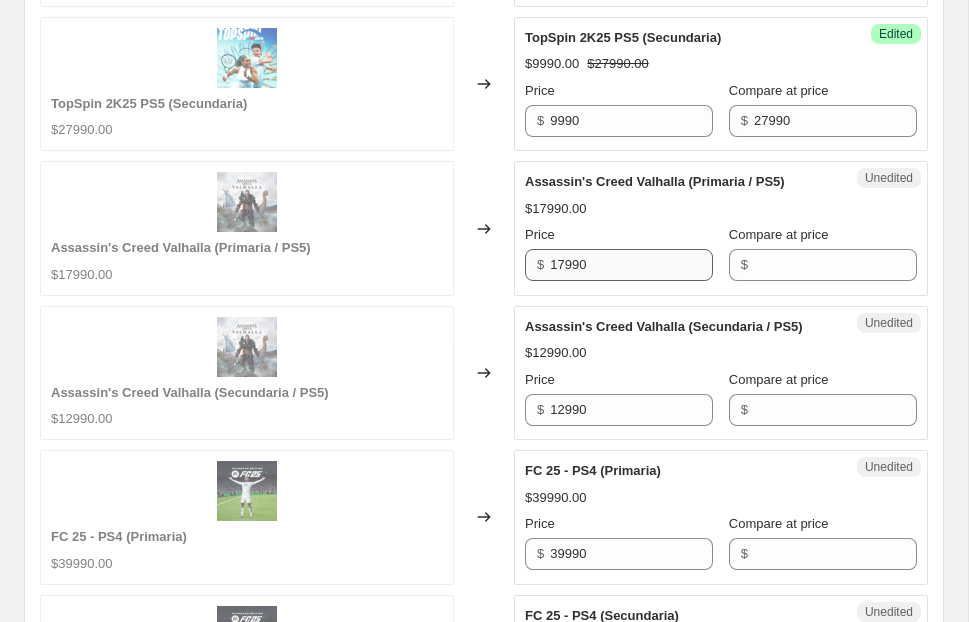scroll, scrollTop: 2395, scrollLeft: 0, axis: vertical 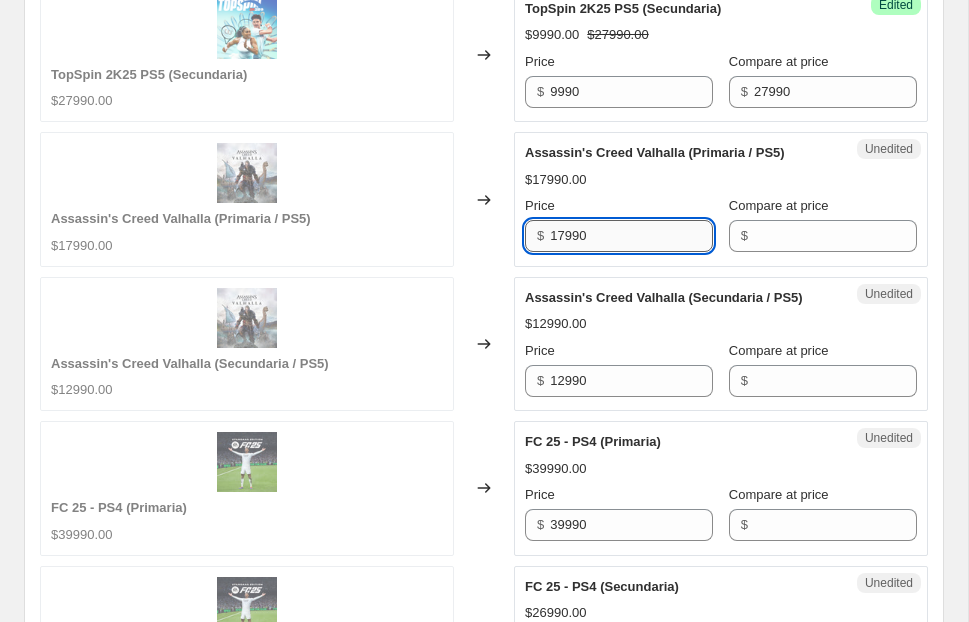click on "17990" at bounding box center [631, 236] 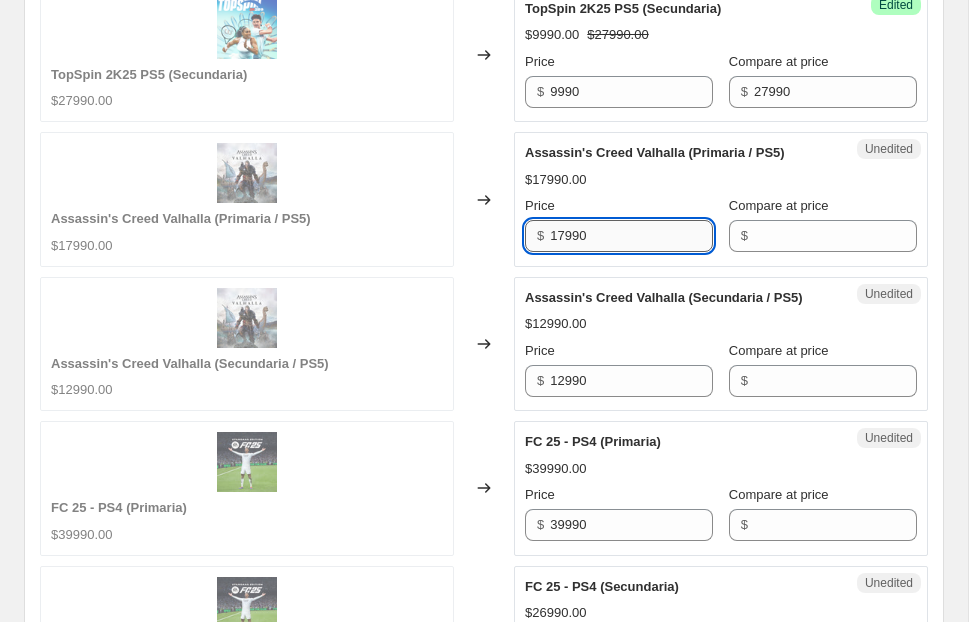 click on "17990" at bounding box center [631, 236] 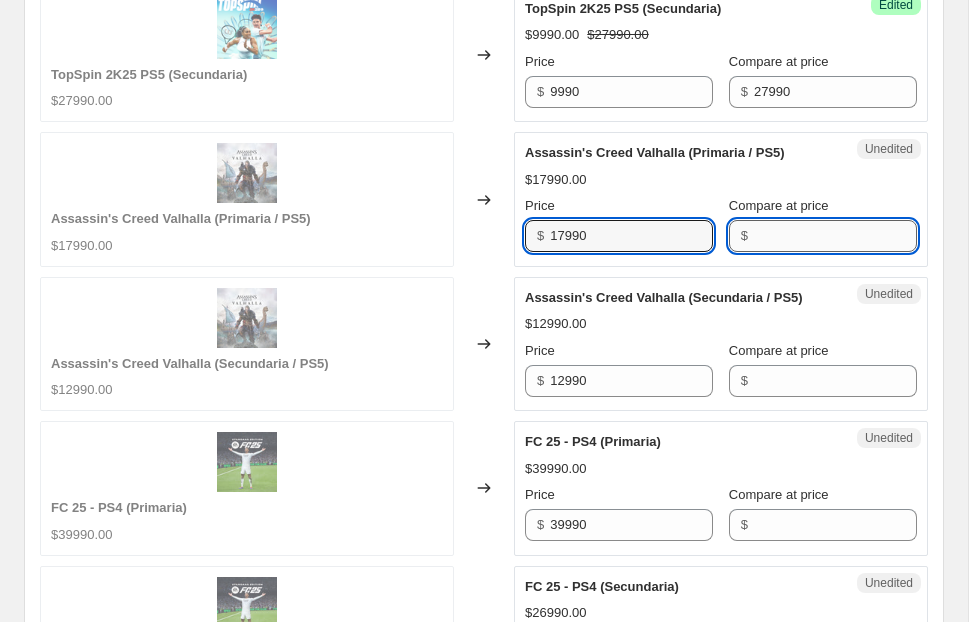 click on "Compare at price" at bounding box center (835, 236) 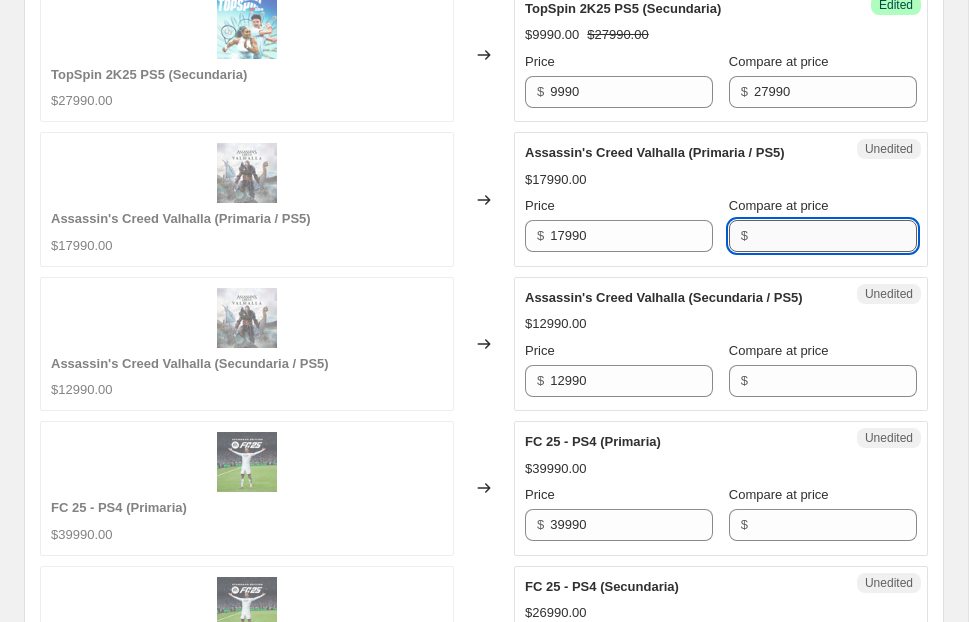 paste on "17990" 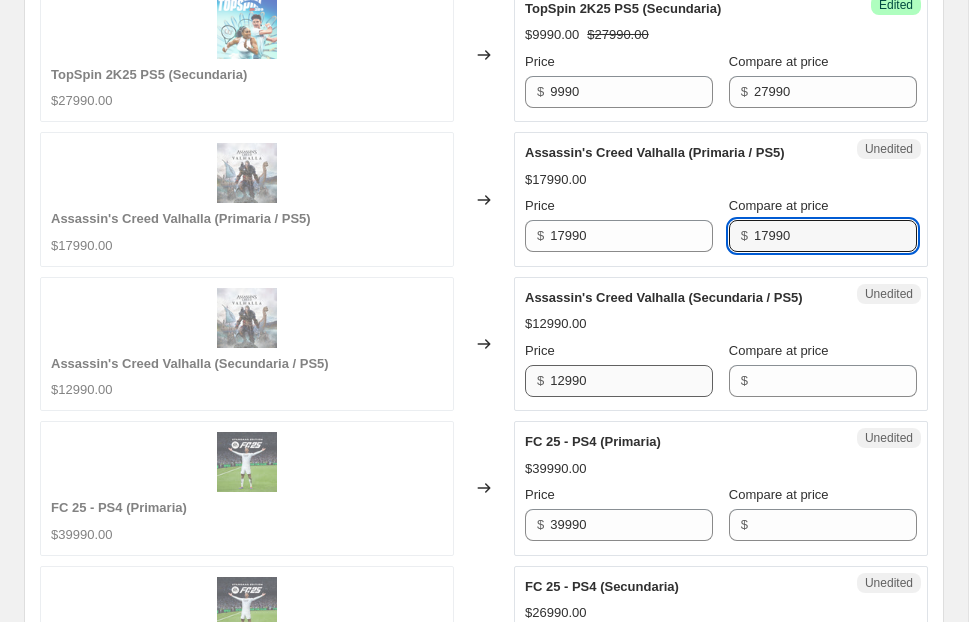 type on "17990" 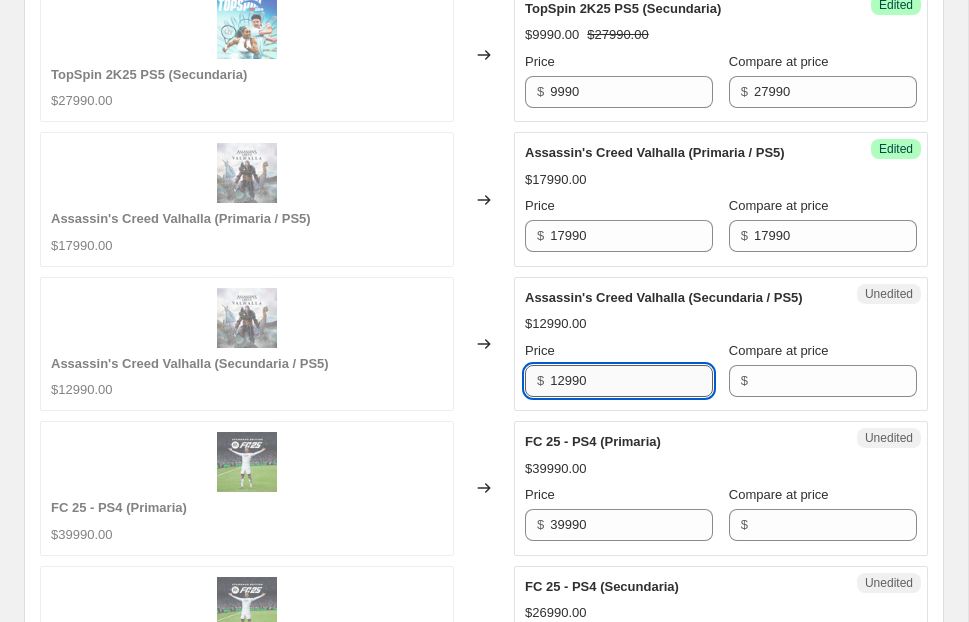 click on "12990" at bounding box center [631, 381] 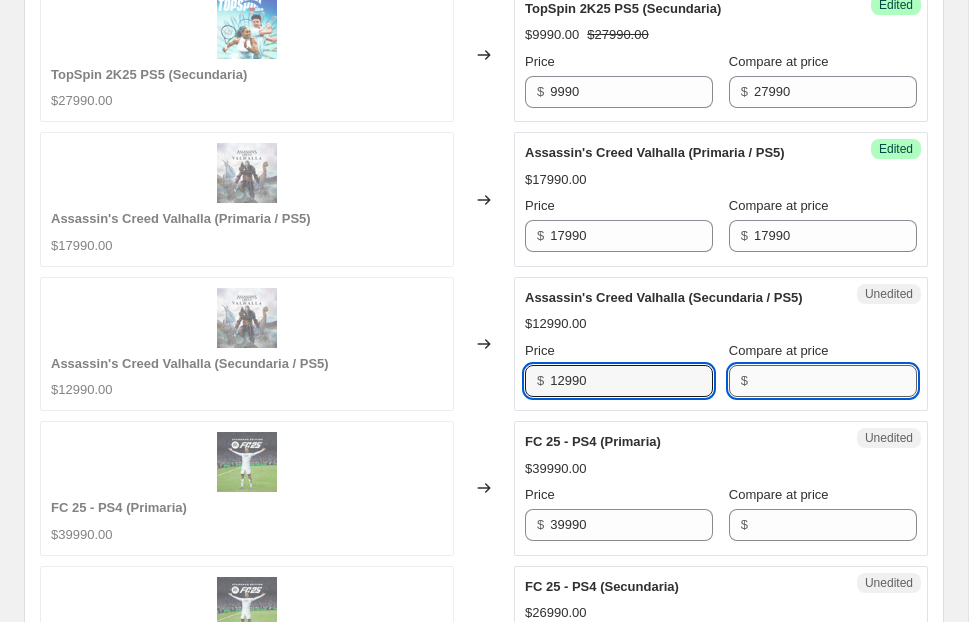 click on "Compare at price" at bounding box center (835, 381) 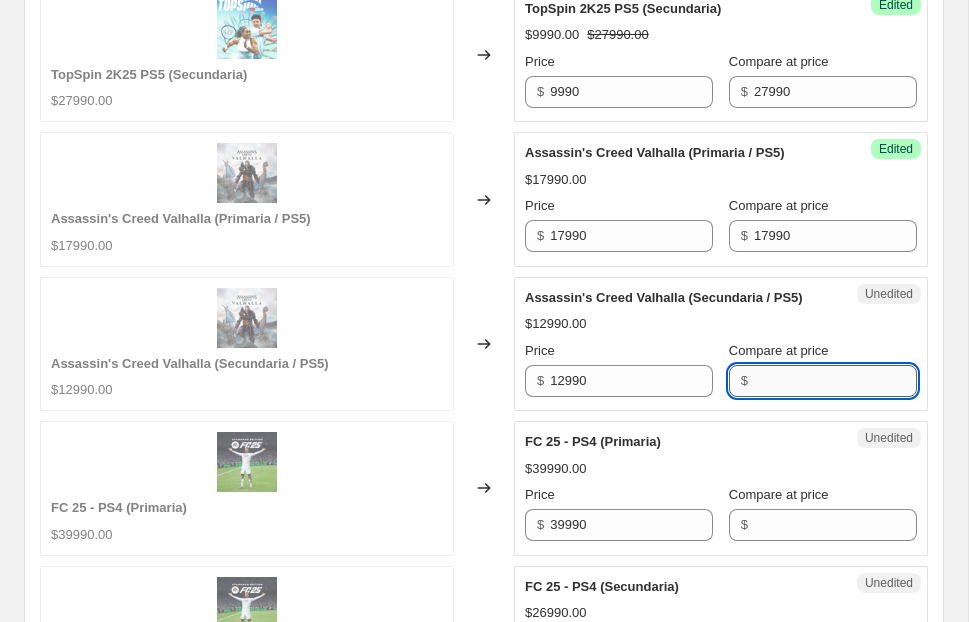 paste on "12990" 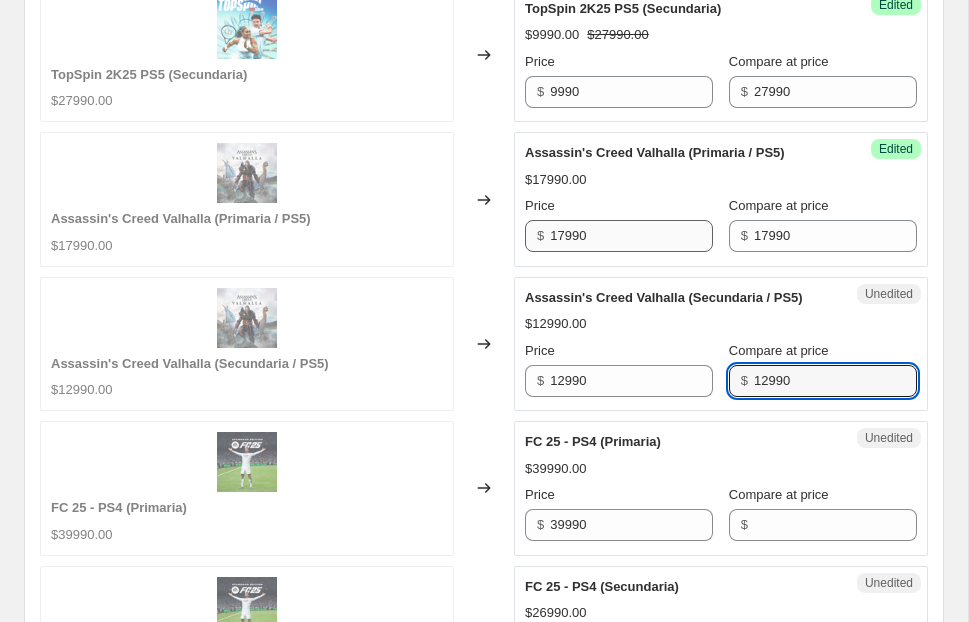 type on "12990" 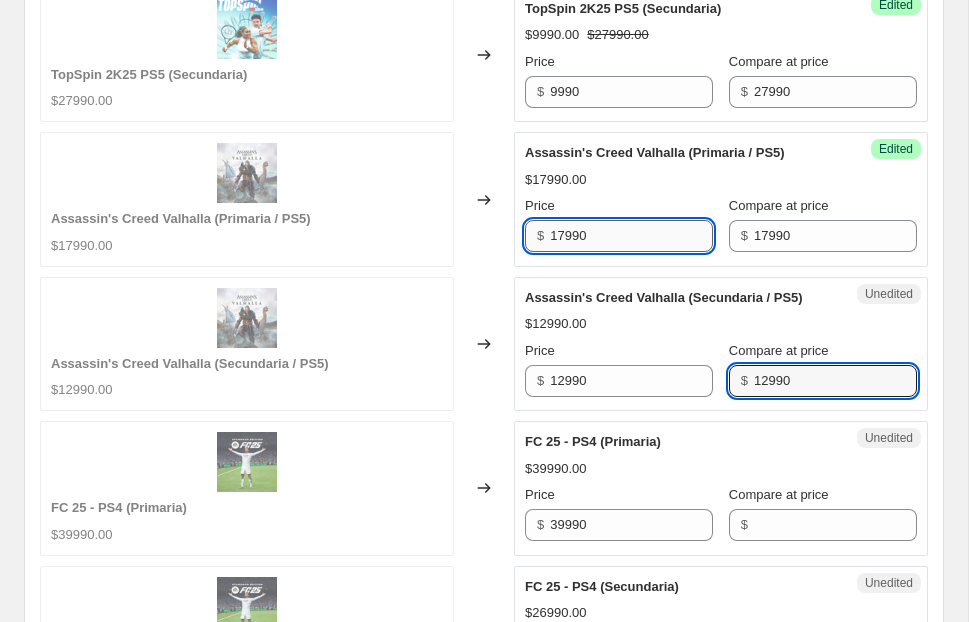 click on "17990" at bounding box center (631, 236) 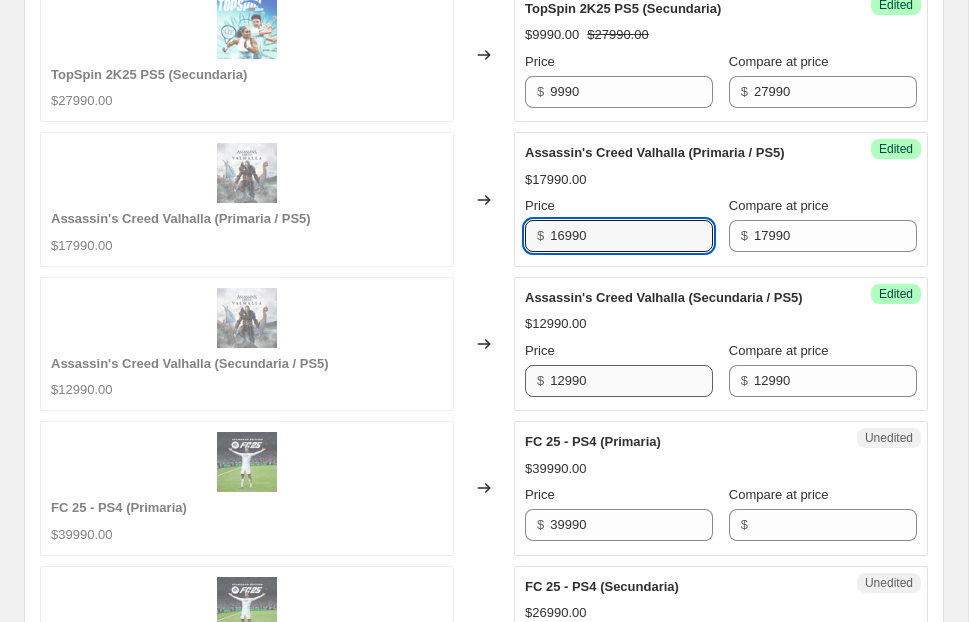 type on "16990" 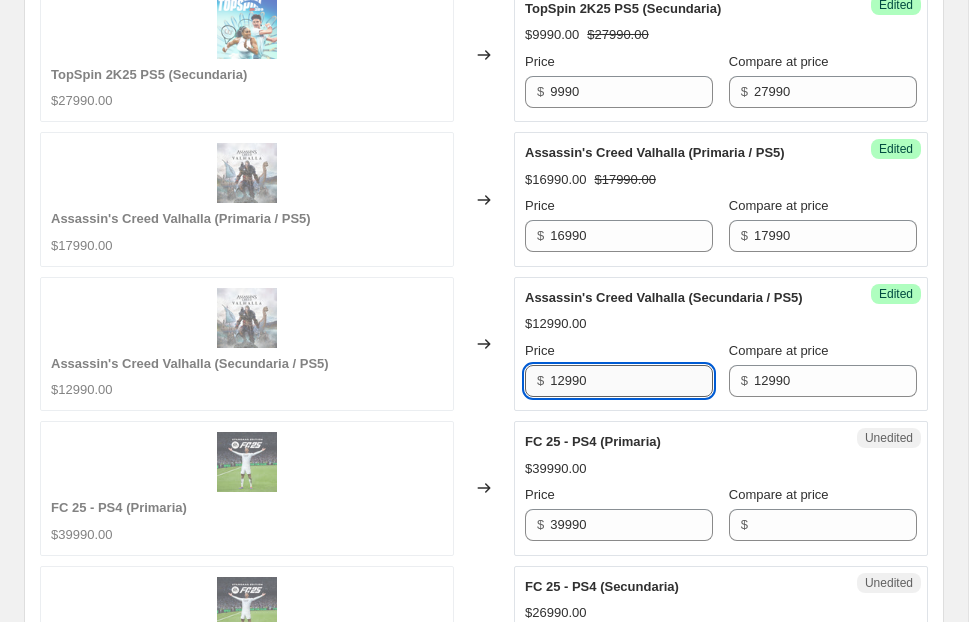 click on "12990" at bounding box center (631, 381) 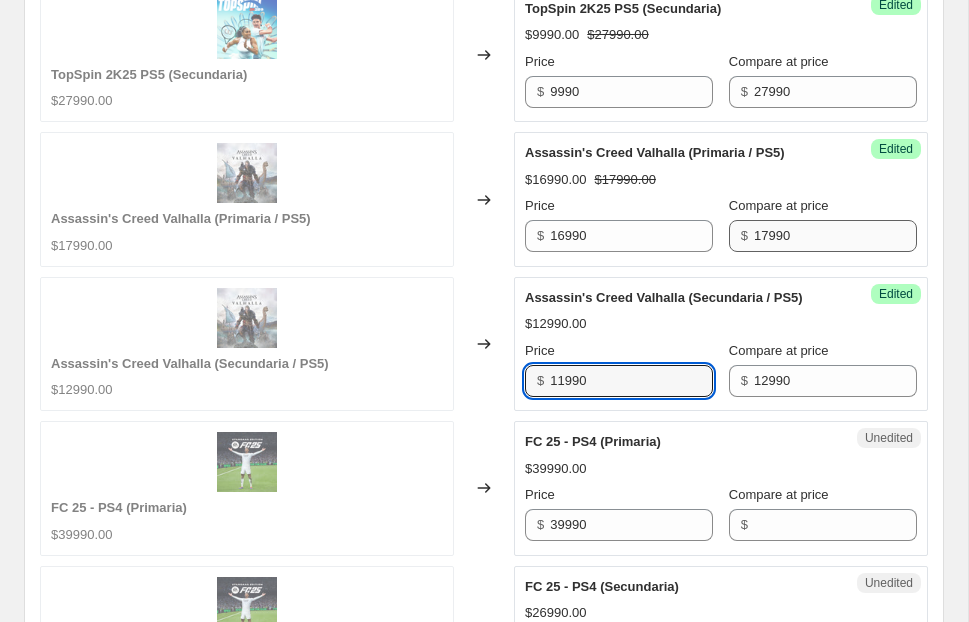type on "11990" 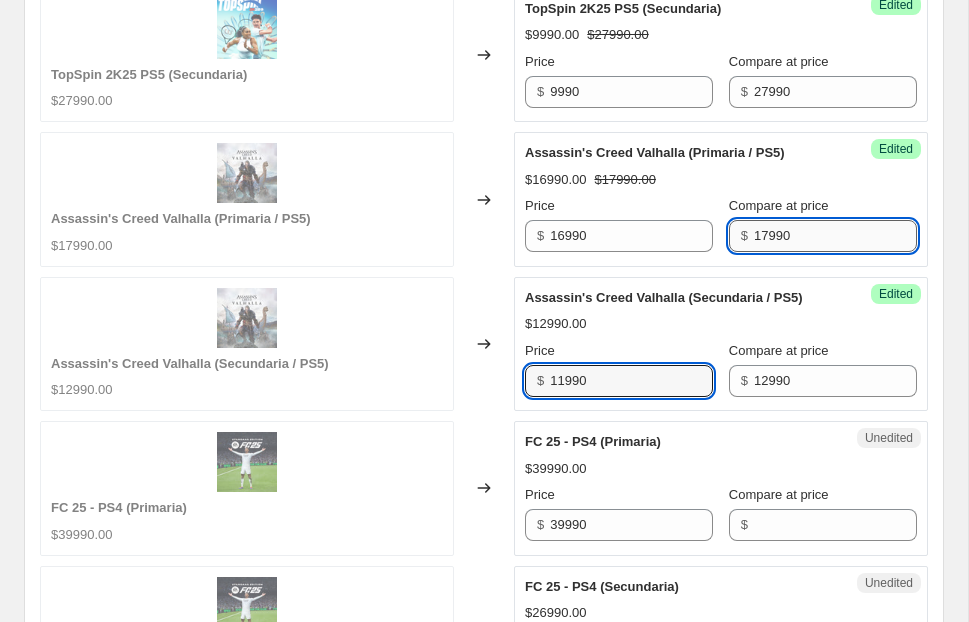 click on "17990" at bounding box center [835, 236] 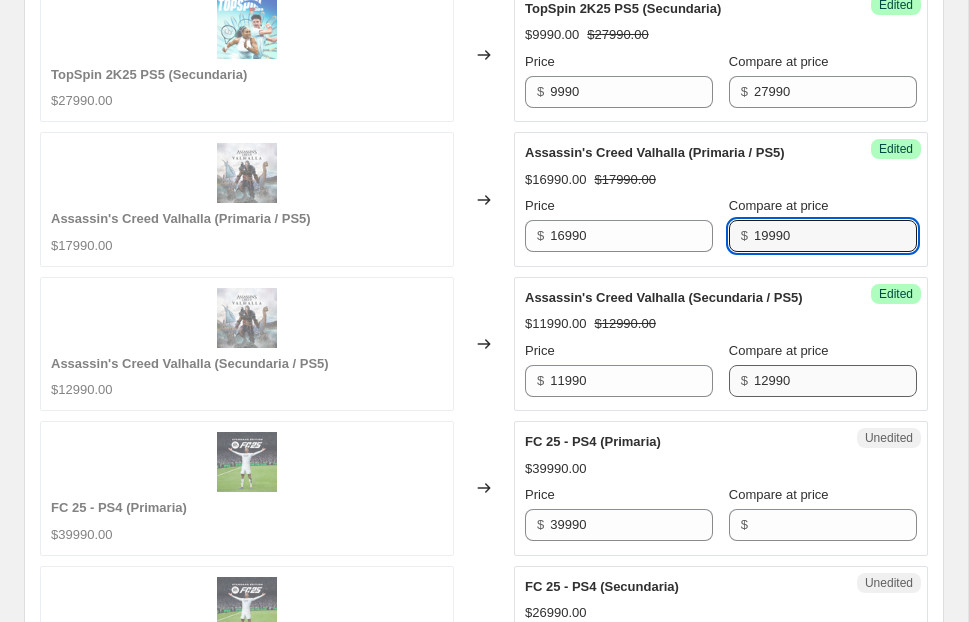 type on "19990" 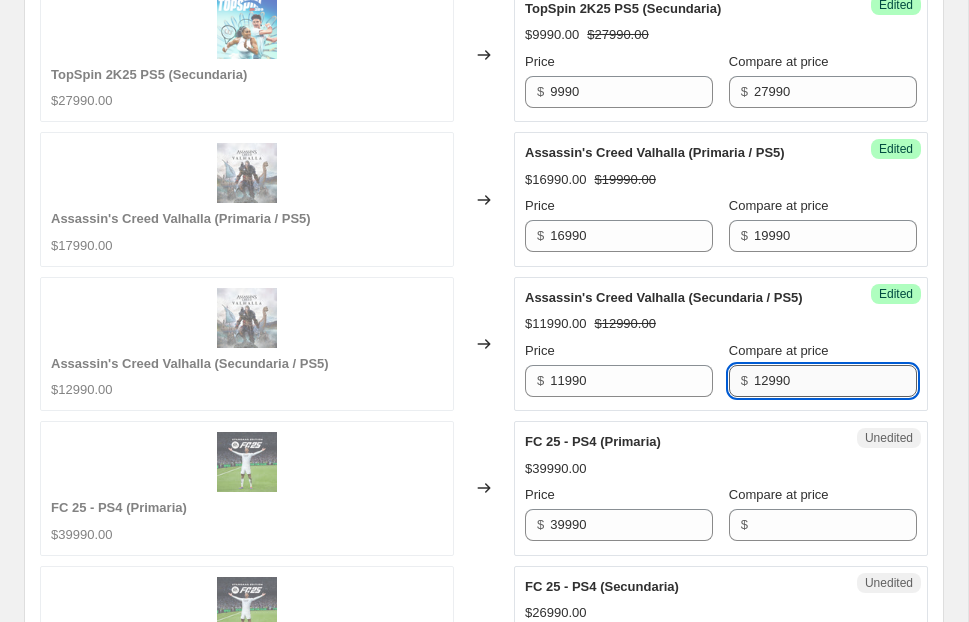 click on "12990" at bounding box center (835, 381) 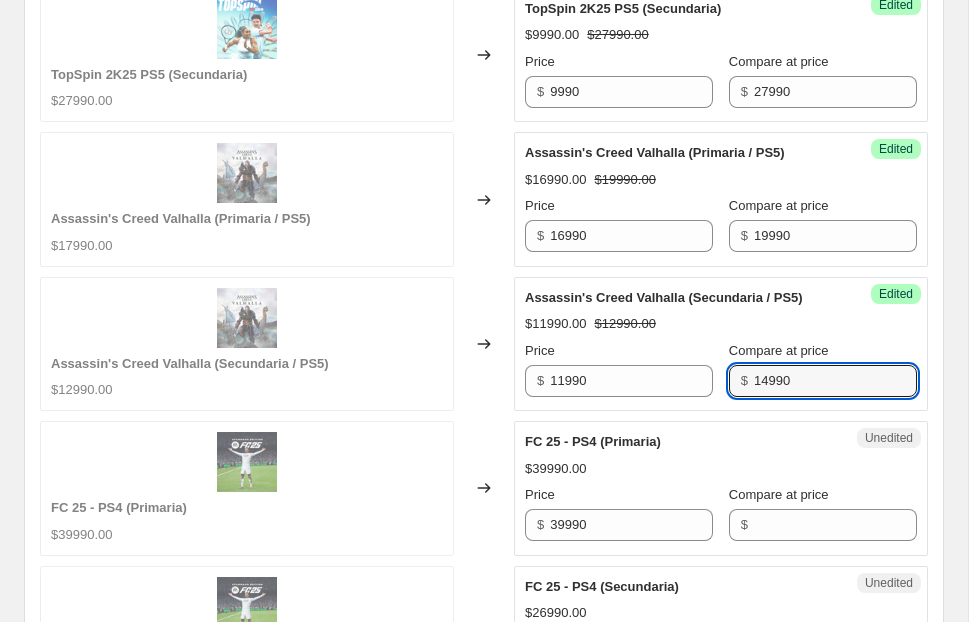 type on "14990" 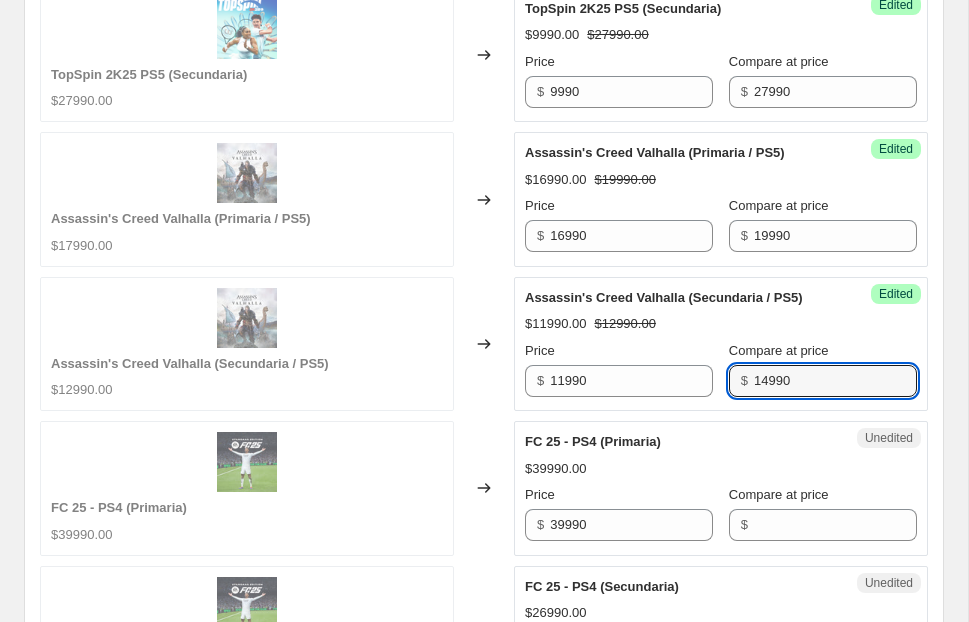 click on "$11990.00 $12990.00" at bounding box center [721, 324] 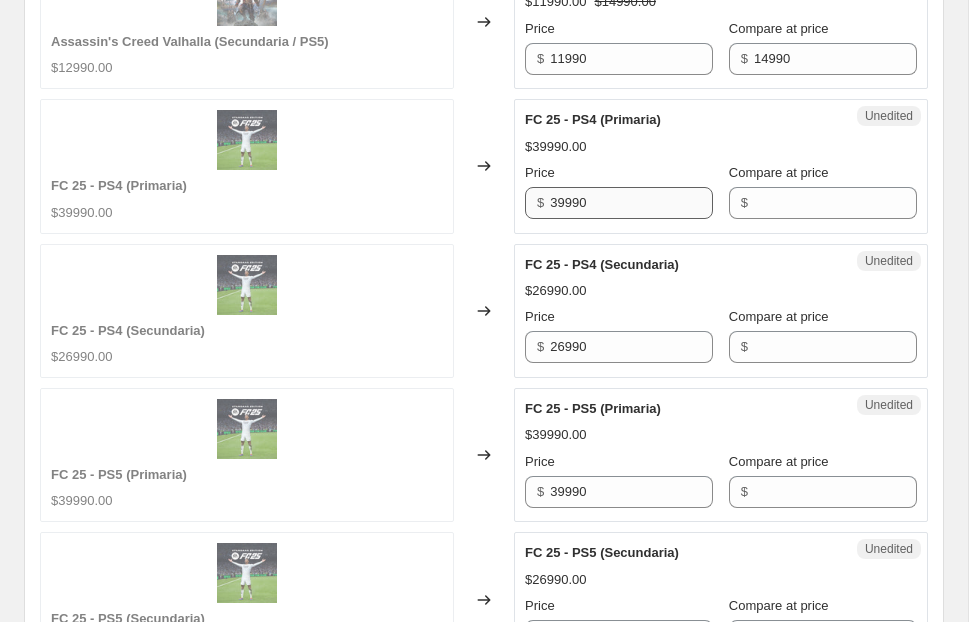 scroll, scrollTop: 2736, scrollLeft: 0, axis: vertical 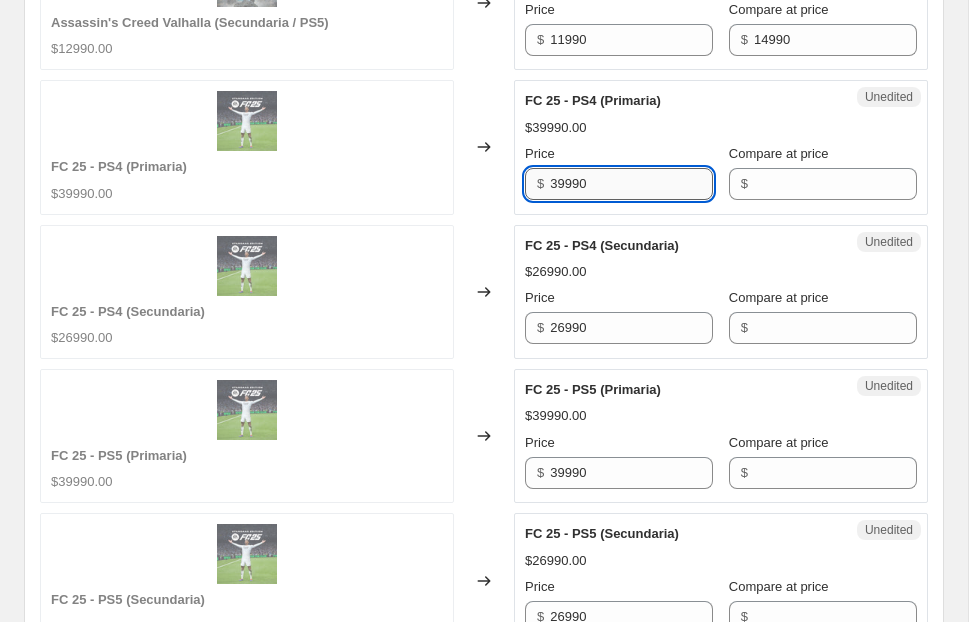 click on "39990" at bounding box center [631, 184] 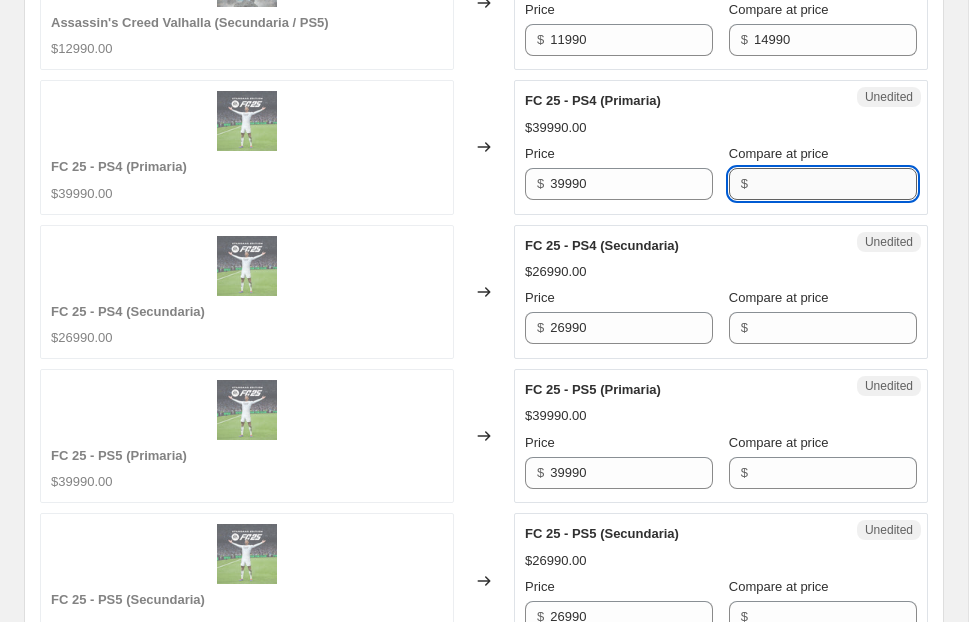 click on "Compare at price" at bounding box center (835, 184) 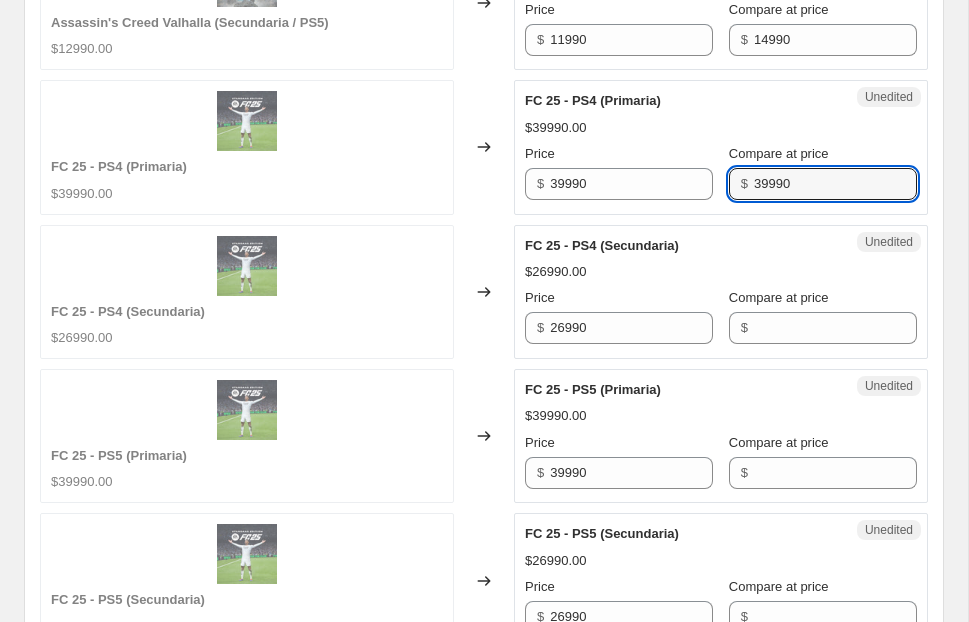 type on "39990" 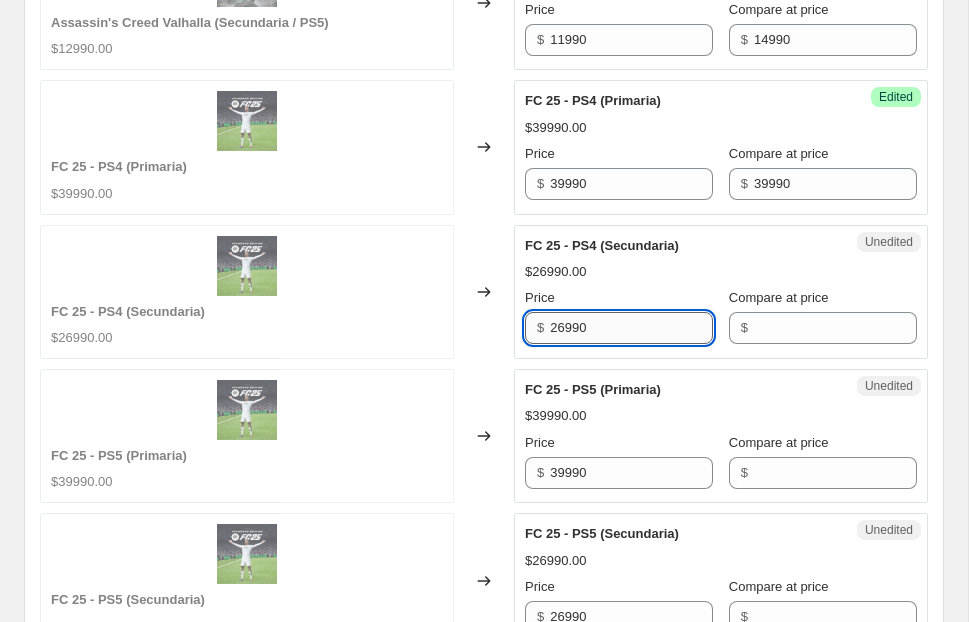 click on "26990" at bounding box center (631, 328) 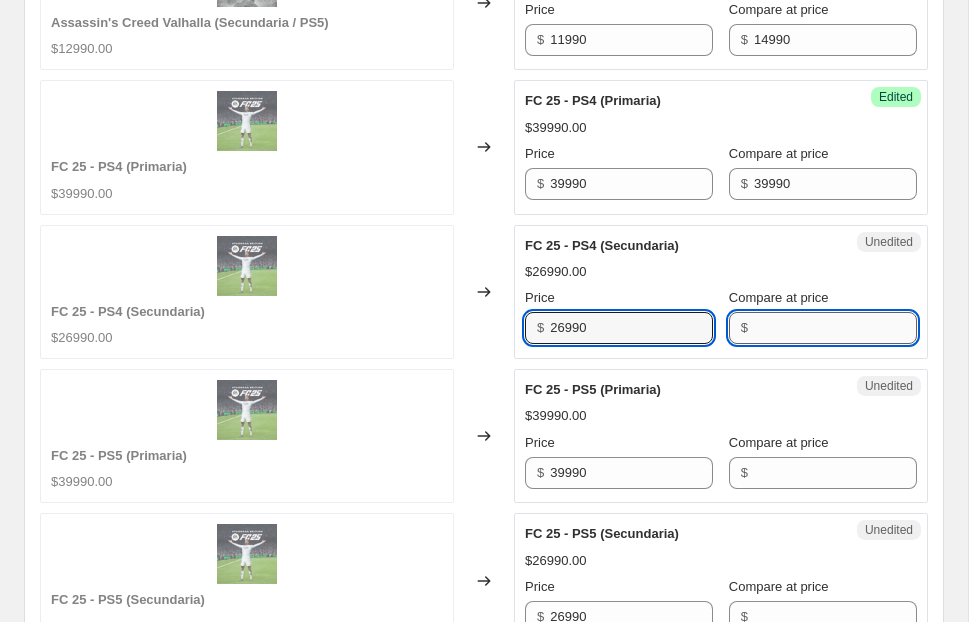 click on "Compare at price" at bounding box center (835, 328) 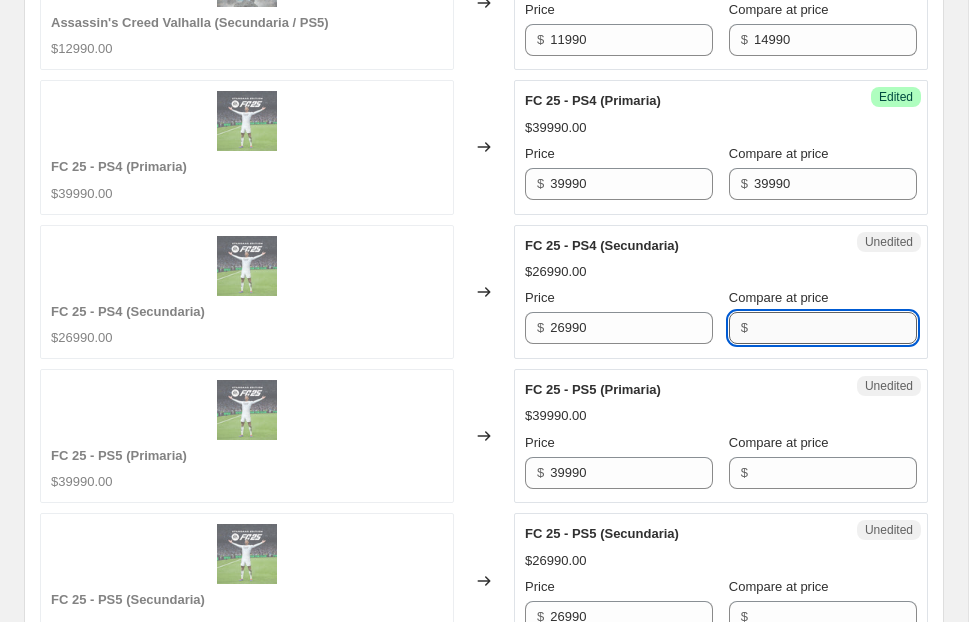 paste on "26990" 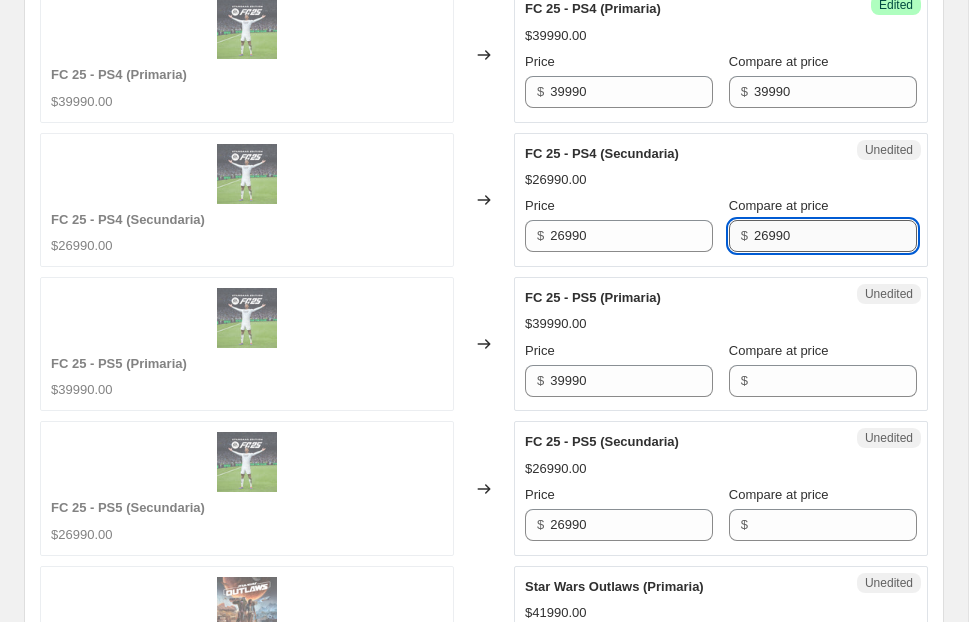 scroll, scrollTop: 2880, scrollLeft: 0, axis: vertical 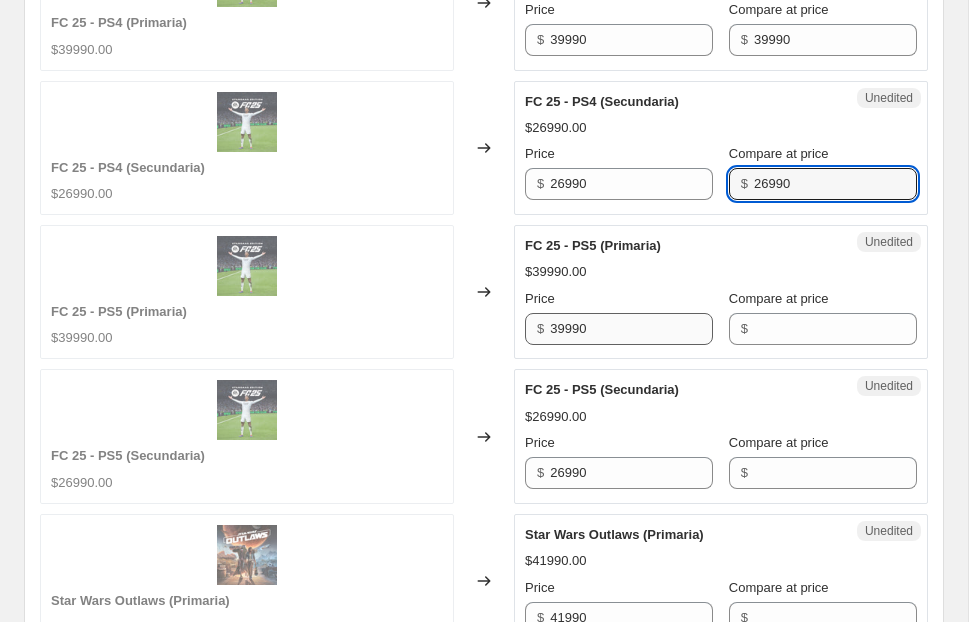 type on "26990" 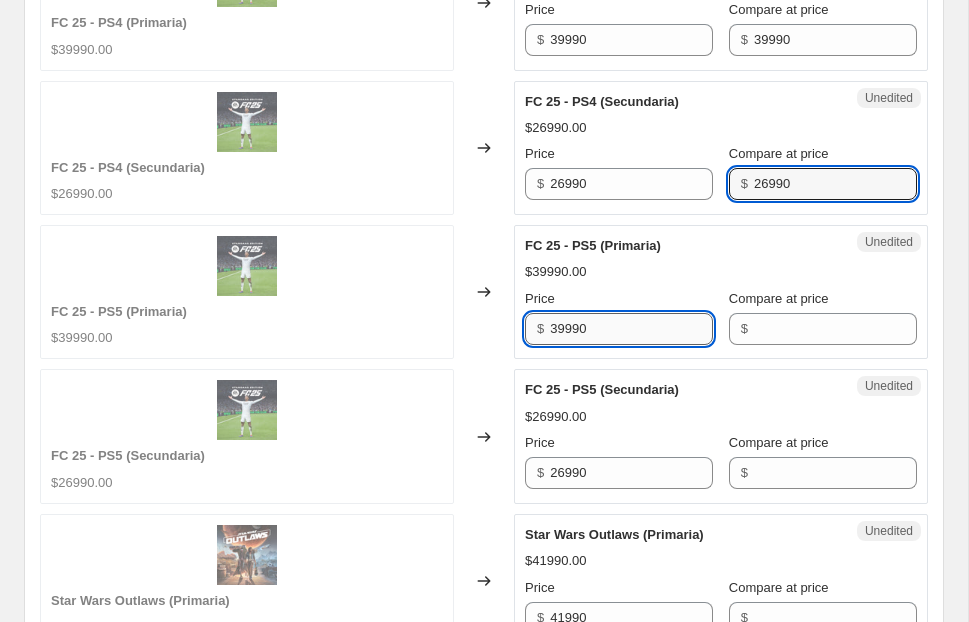 click on "39990" at bounding box center (631, 329) 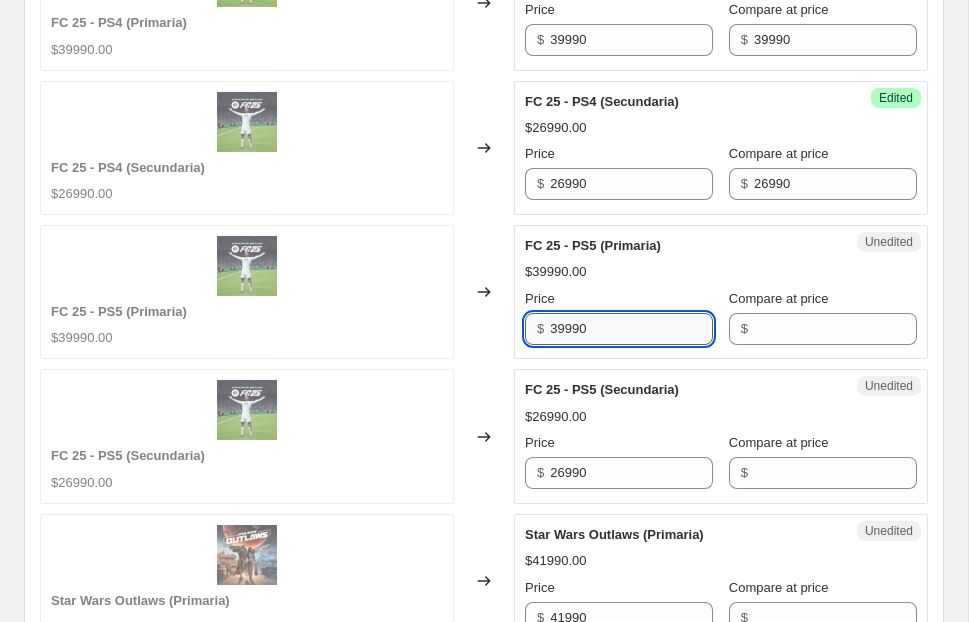 click on "39990" at bounding box center [631, 329] 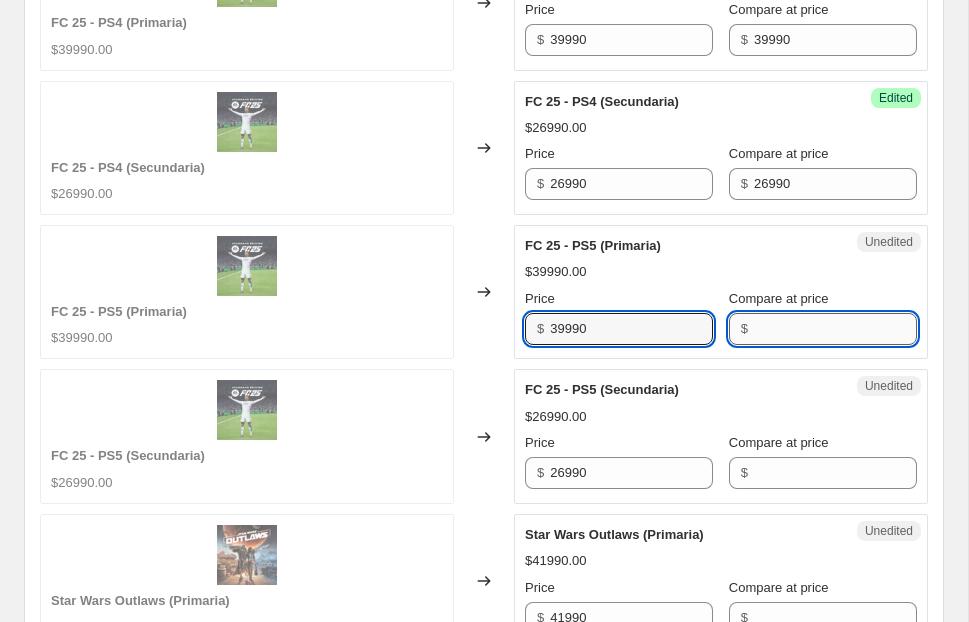 click on "Compare at price" at bounding box center (835, 329) 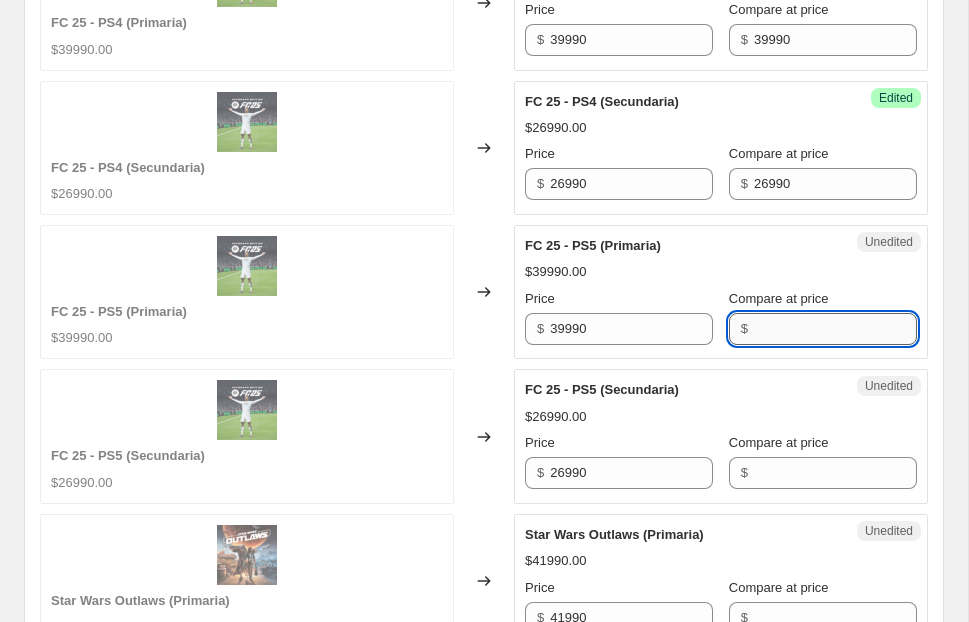 paste on "39990" 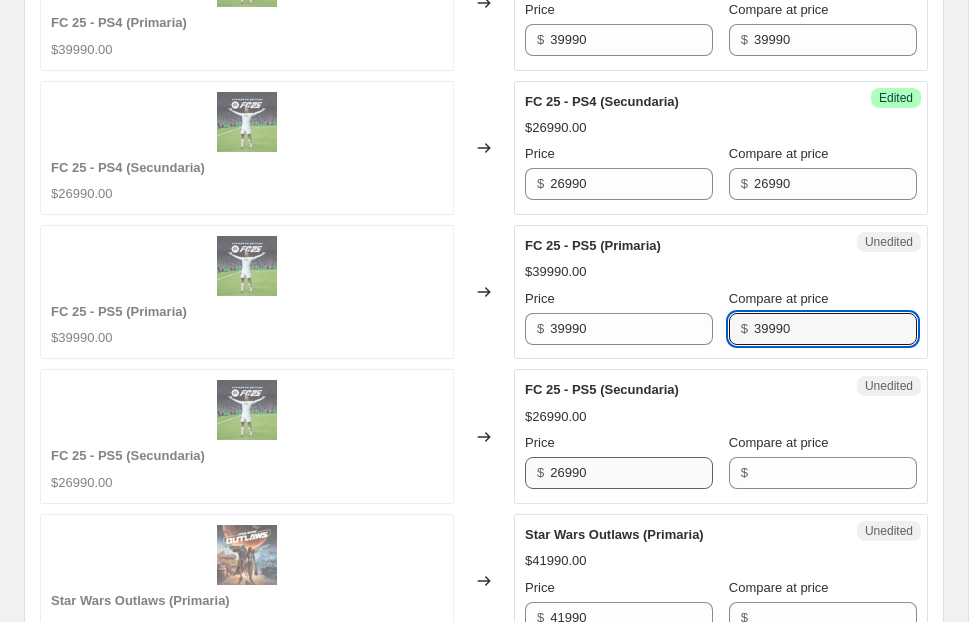 type on "39990" 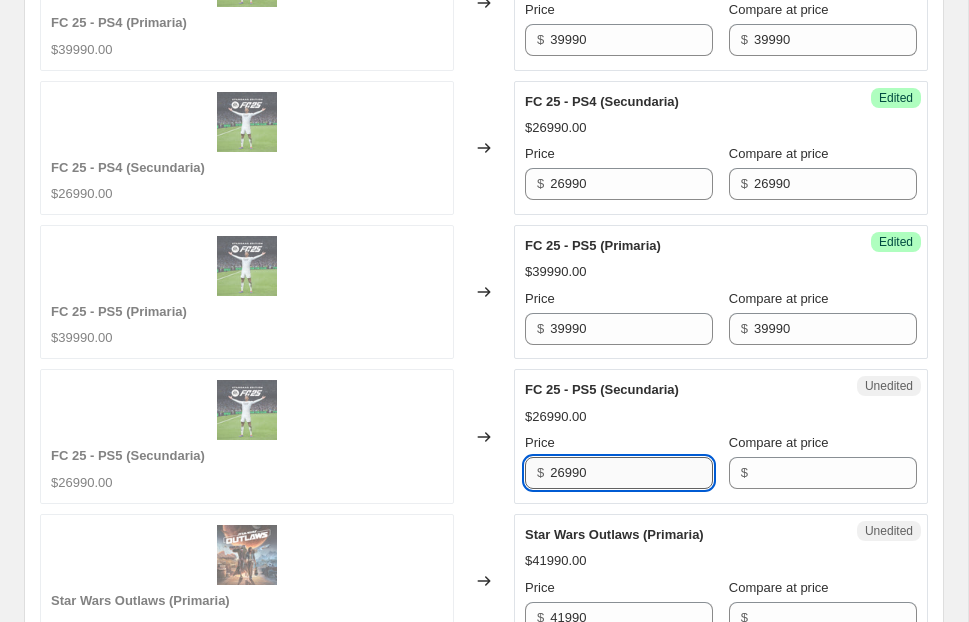 click on "26990" at bounding box center [631, 473] 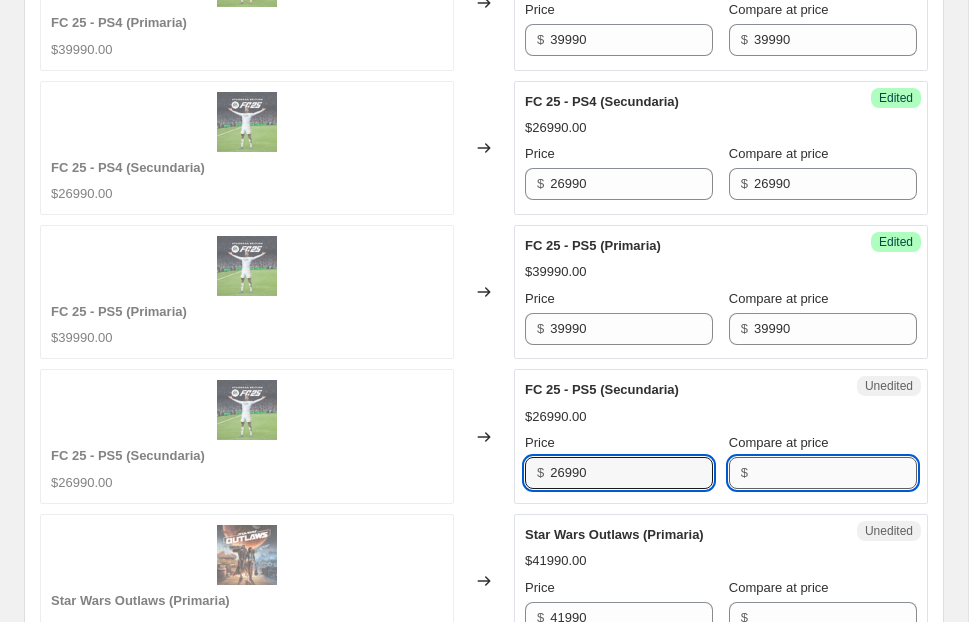 click on "Compare at price" at bounding box center [835, 473] 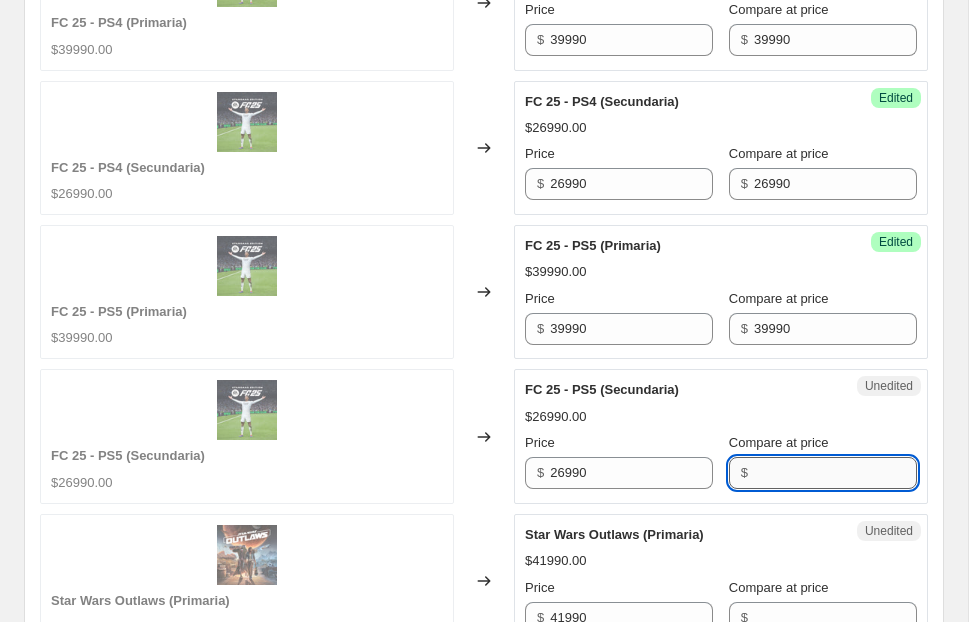 paste on "26990" 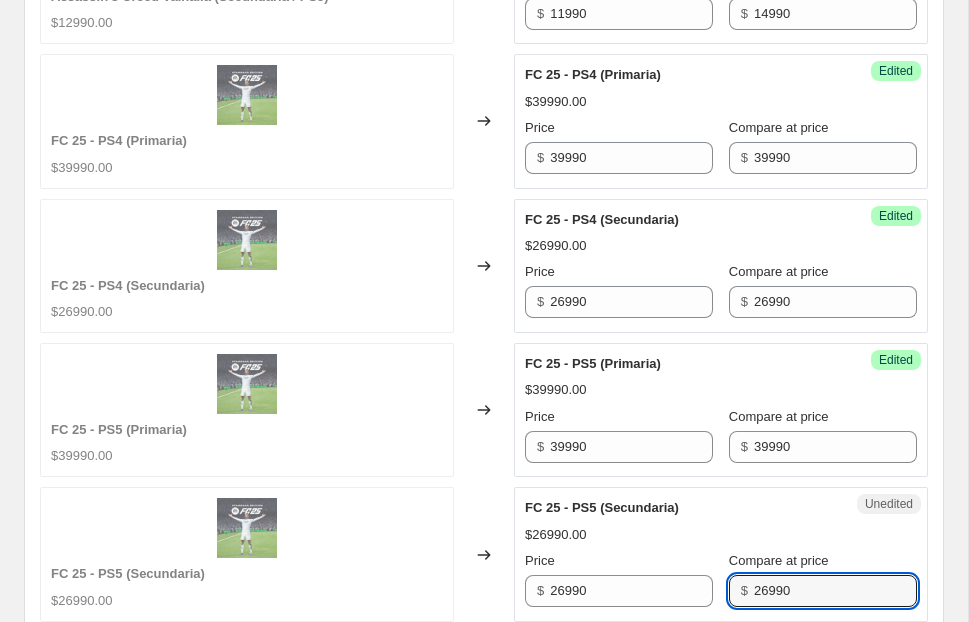 scroll, scrollTop: 2757, scrollLeft: 0, axis: vertical 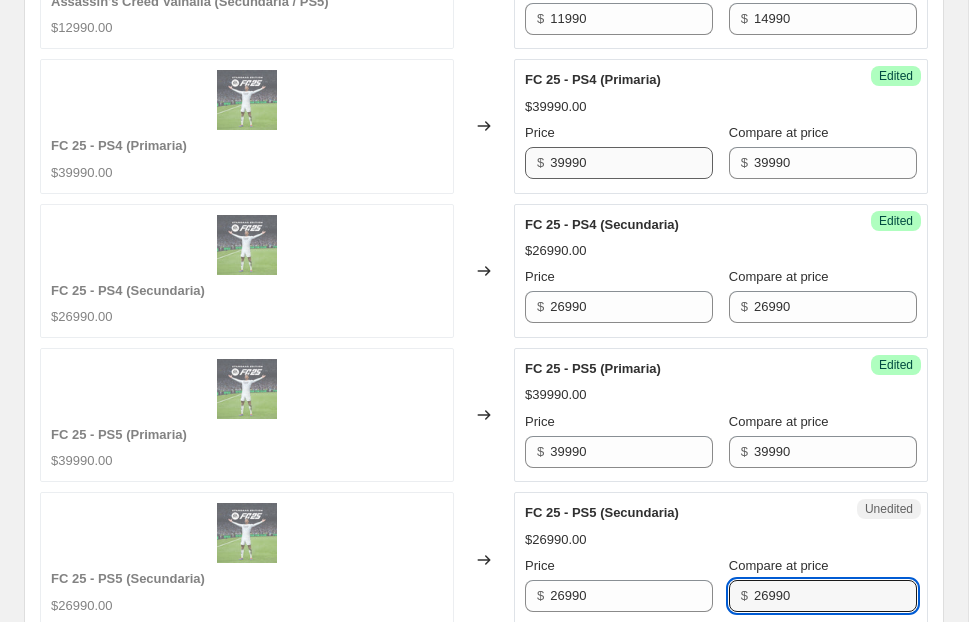 type on "26990" 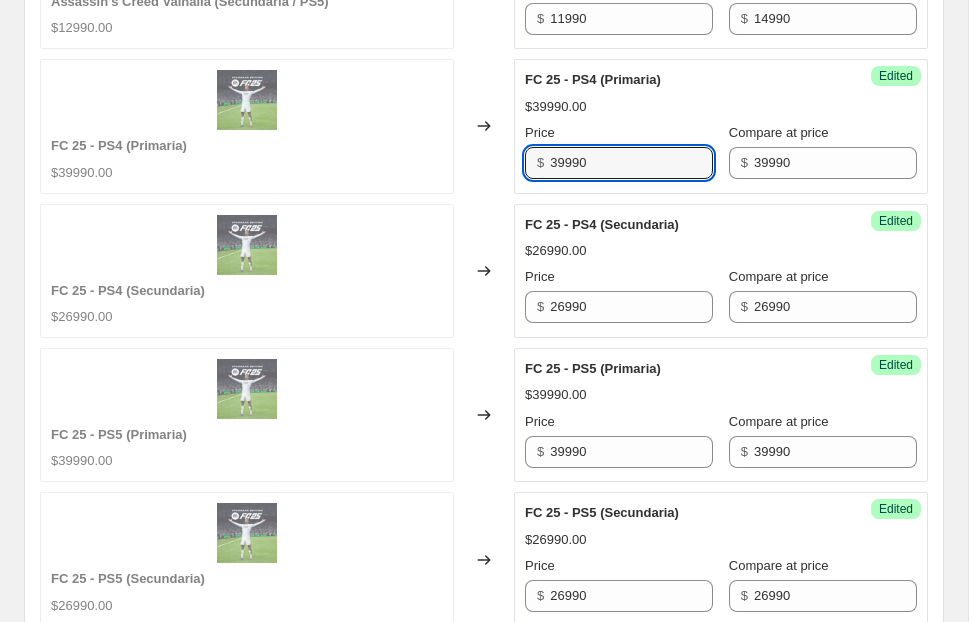 drag, startPoint x: 568, startPoint y: 196, endPoint x: 508, endPoint y: 196, distance: 60 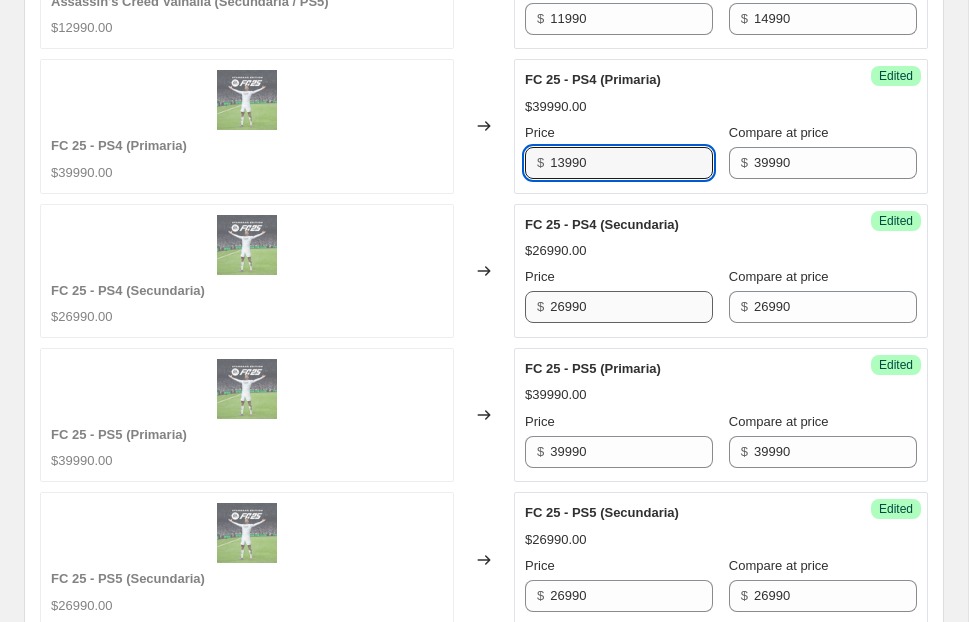 type on "13990" 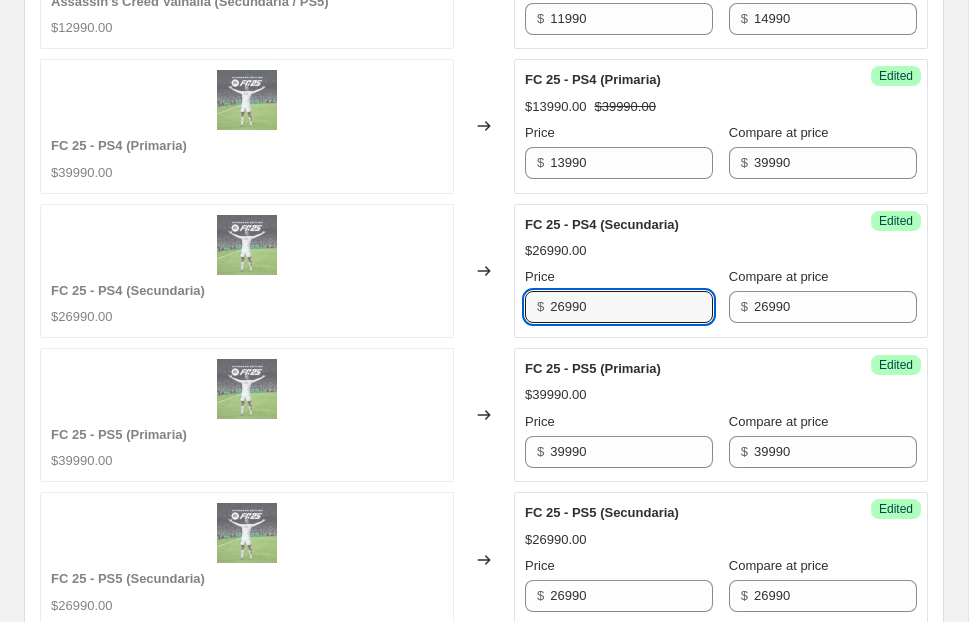 drag, startPoint x: 567, startPoint y: 339, endPoint x: 518, endPoint y: 339, distance: 49 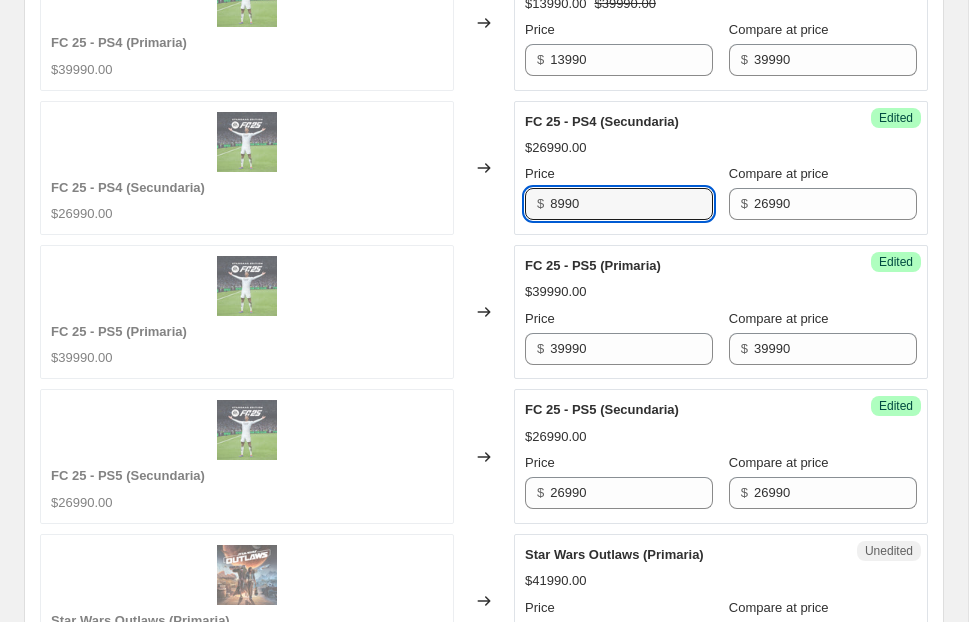 scroll, scrollTop: 2909, scrollLeft: 0, axis: vertical 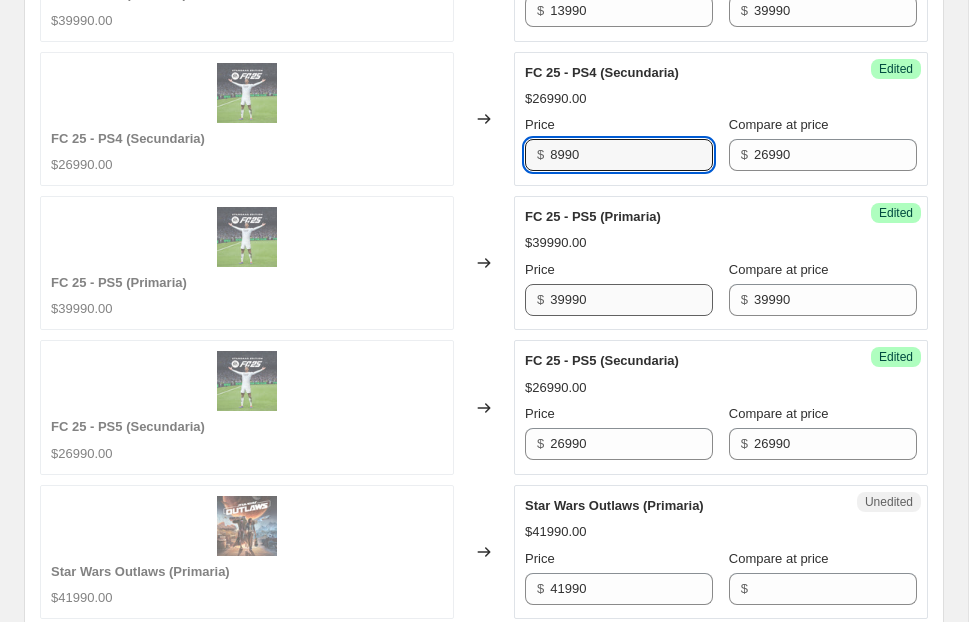 type on "8990" 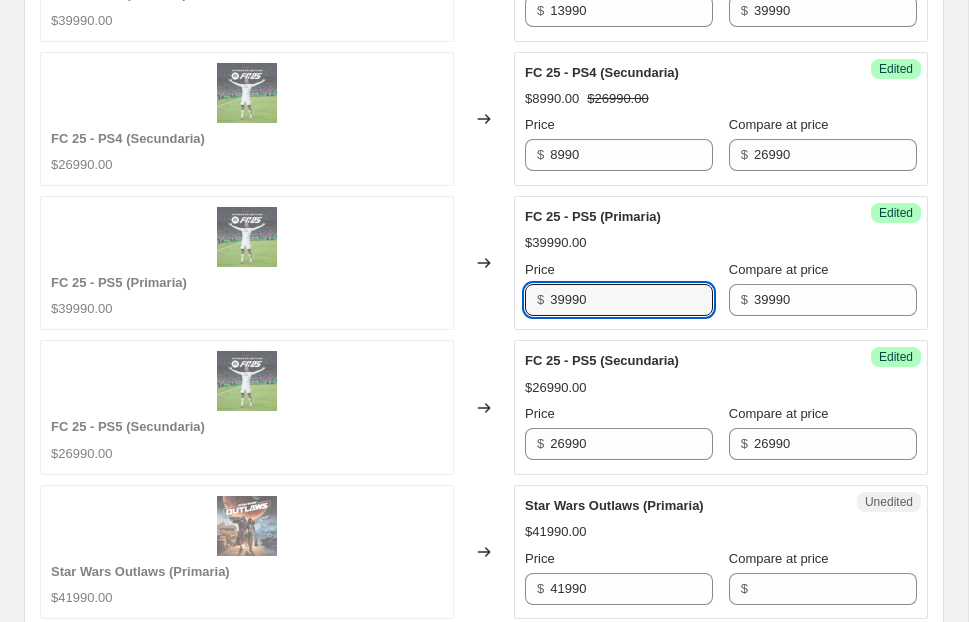 drag, startPoint x: 566, startPoint y: 332, endPoint x: 508, endPoint y: 332, distance: 58 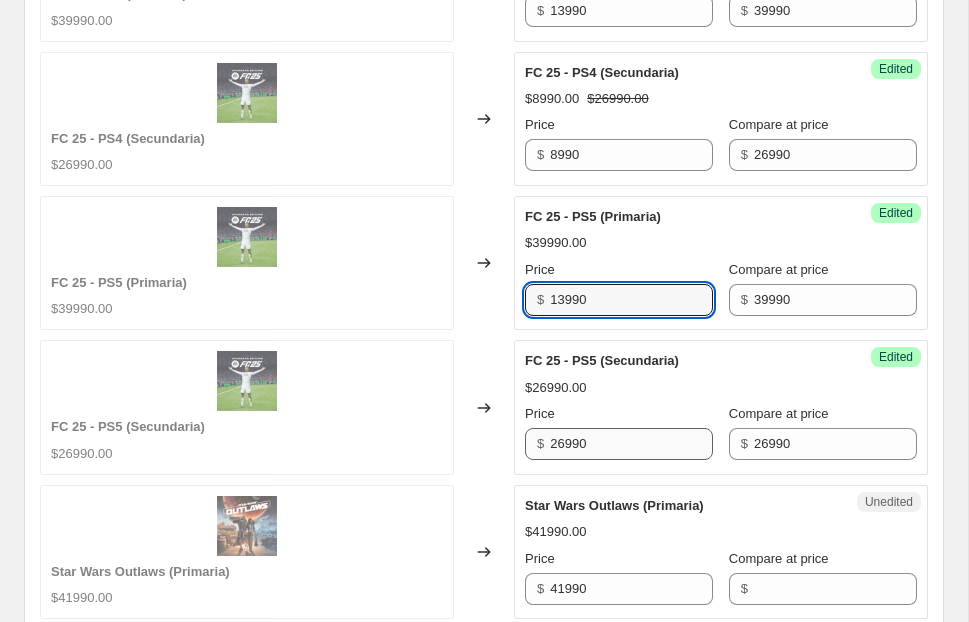 type on "13990" 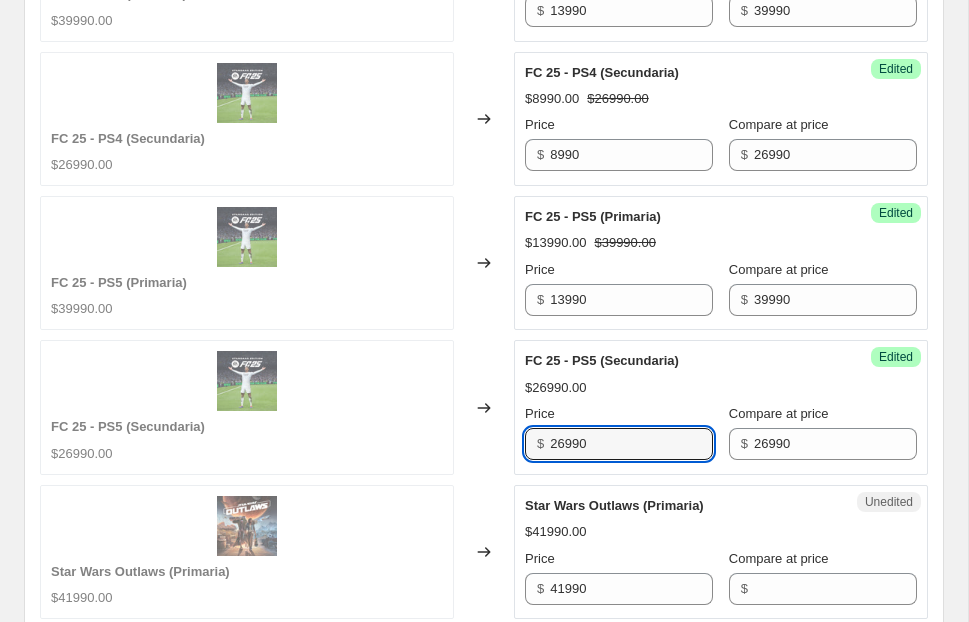 drag, startPoint x: 568, startPoint y: 470, endPoint x: 527, endPoint y: 470, distance: 41 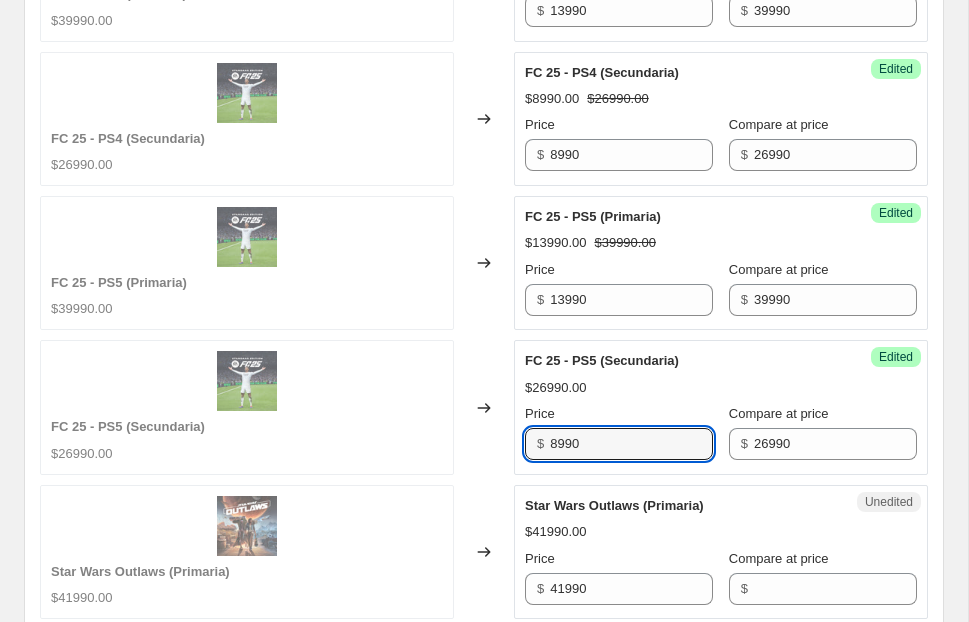 type on "8990" 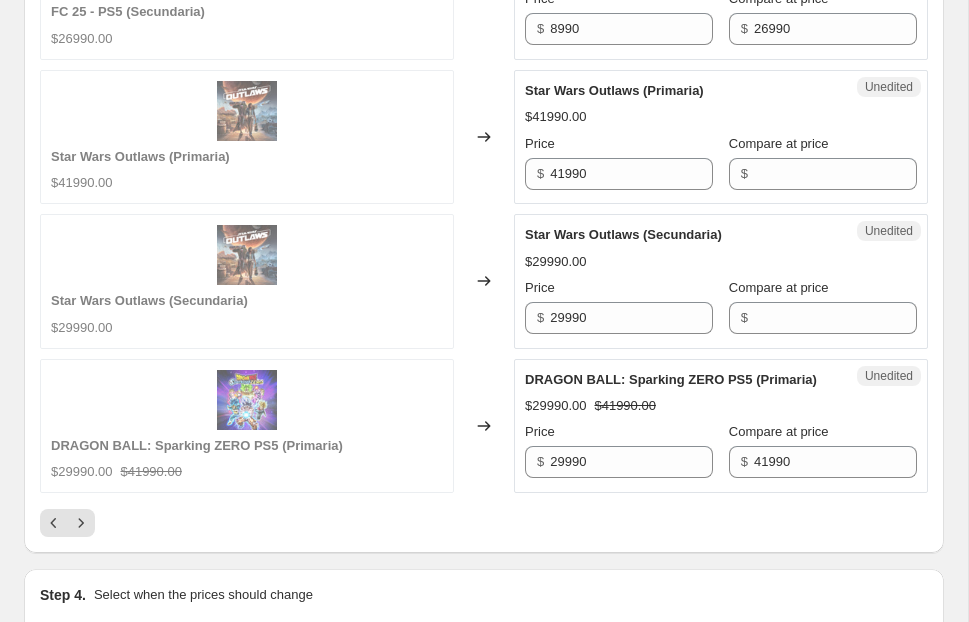 scroll, scrollTop: 3401, scrollLeft: 0, axis: vertical 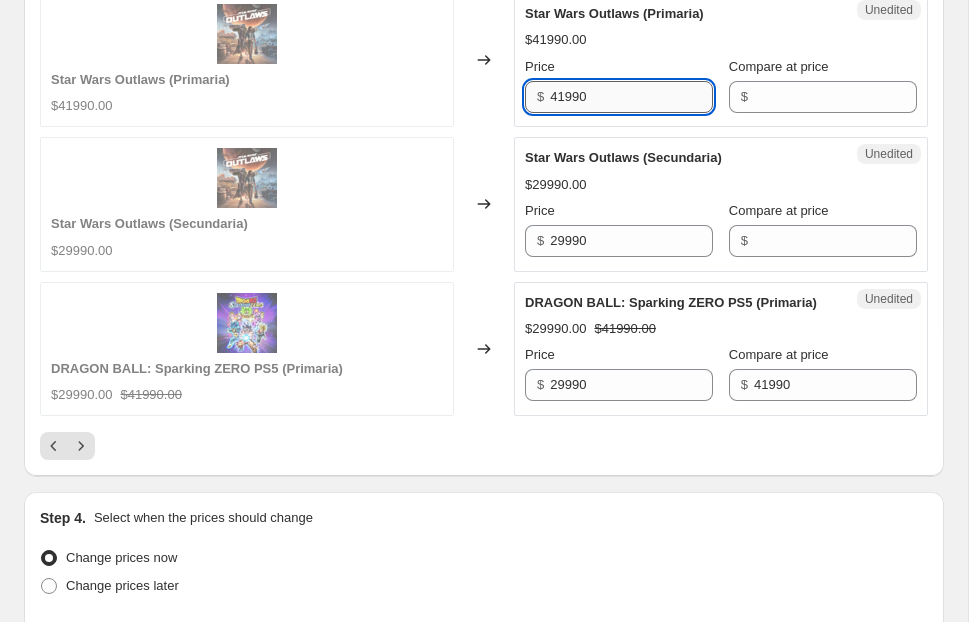 click on "41990" at bounding box center (631, 97) 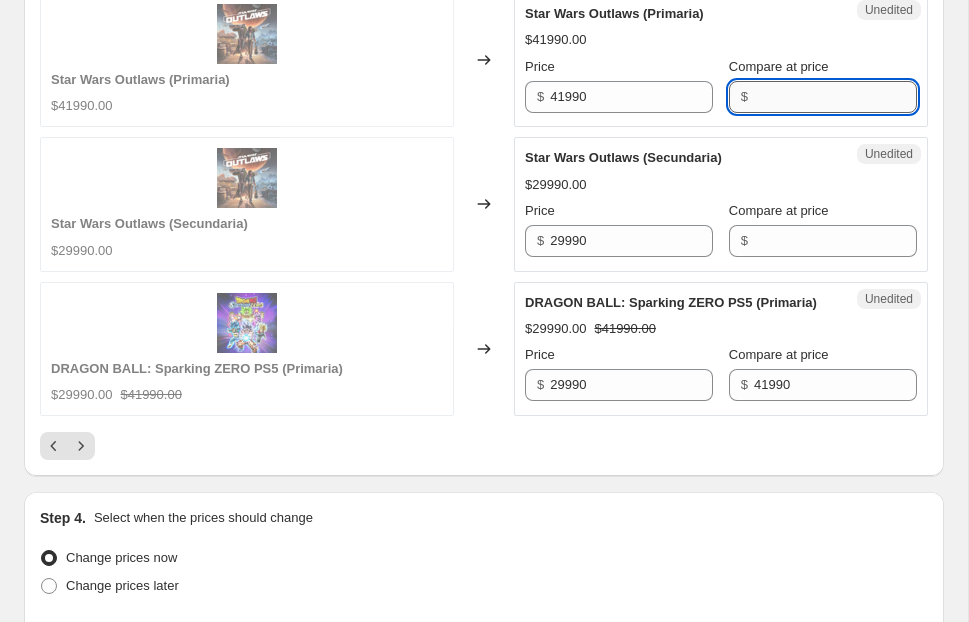 click on "Compare at price" at bounding box center [835, 97] 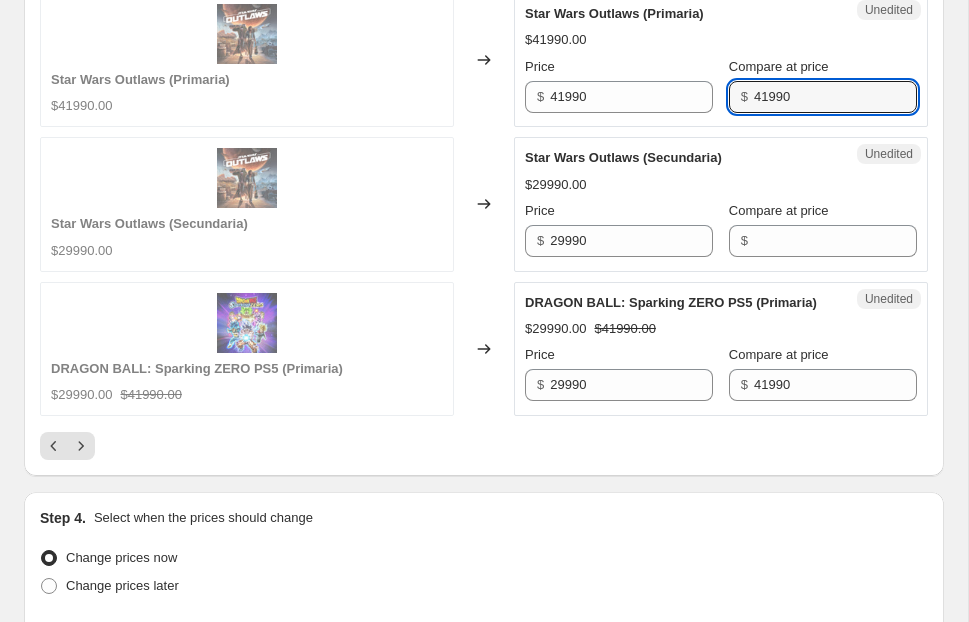 type on "41990" 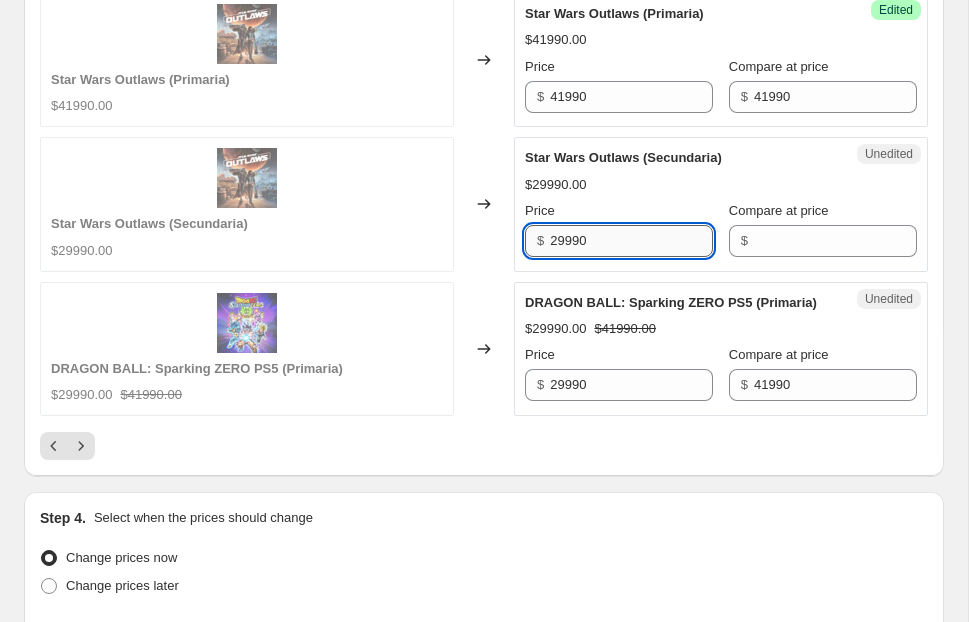 click on "29990" at bounding box center [631, 241] 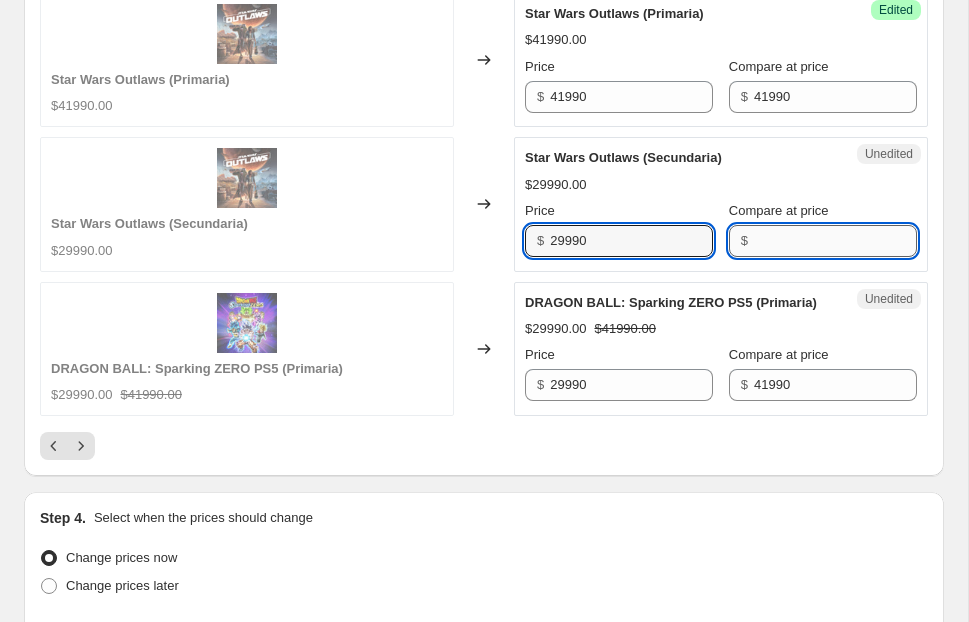 click on "Compare at price" at bounding box center [835, 241] 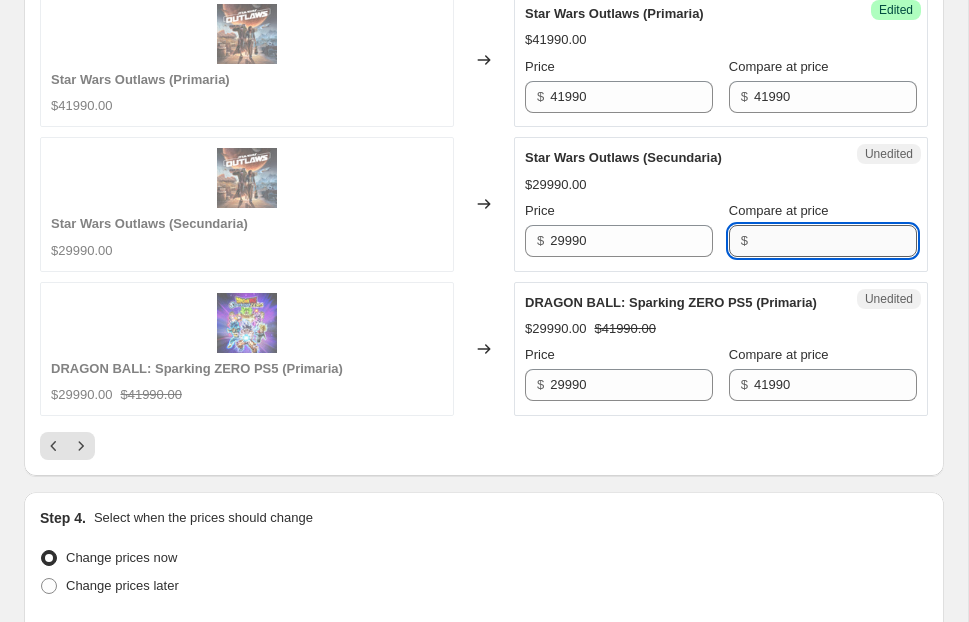 paste on "29990" 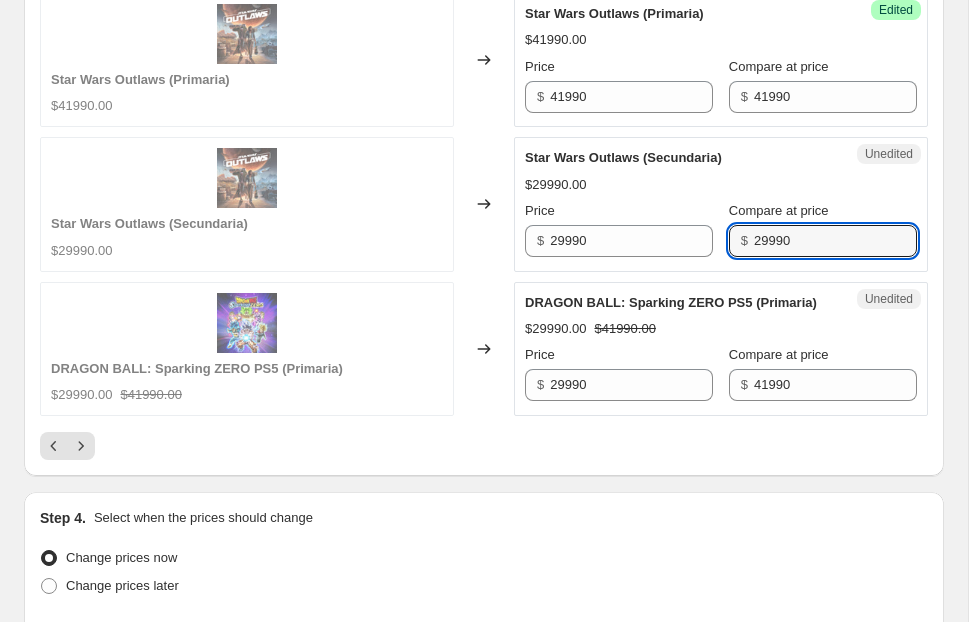 type on "29990" 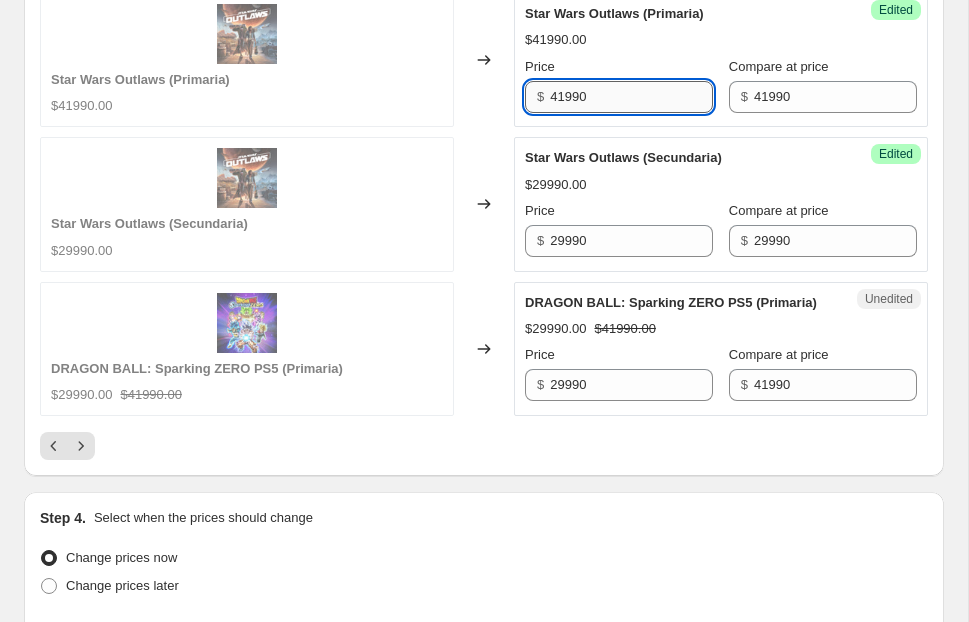 click on "41990" at bounding box center [631, 97] 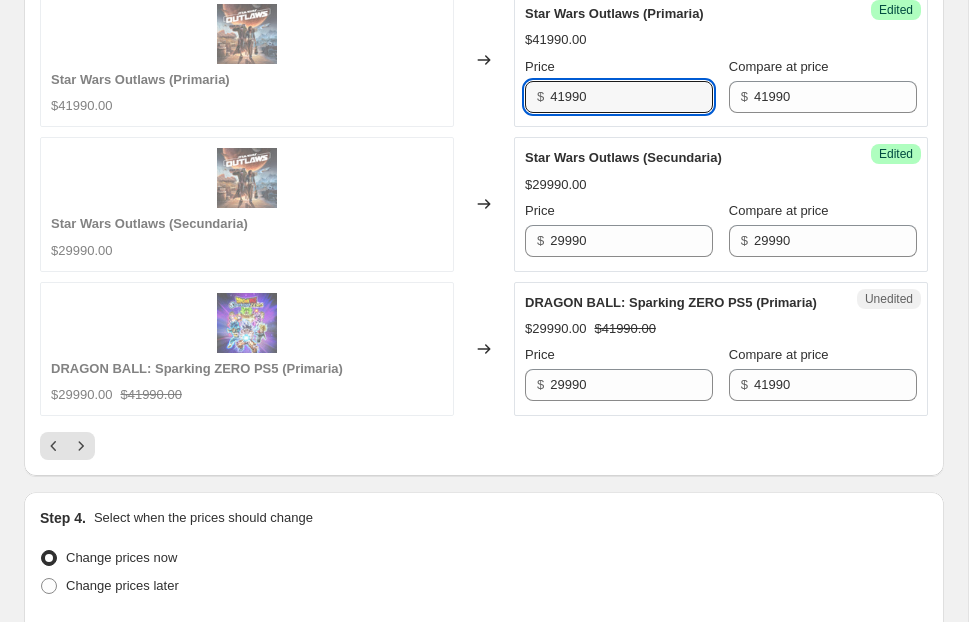 drag, startPoint x: 566, startPoint y: 133, endPoint x: 534, endPoint y: 133, distance: 32 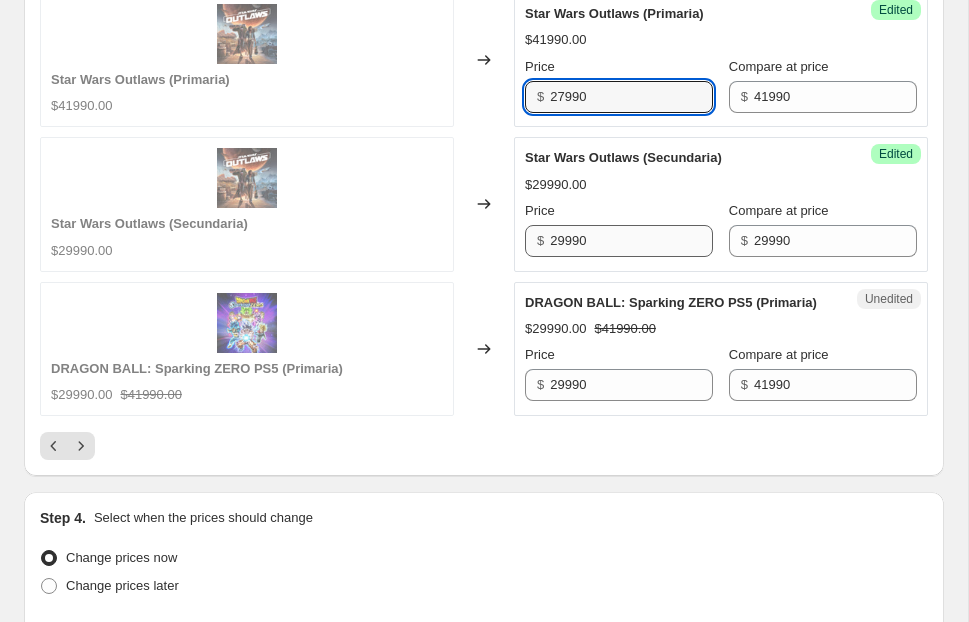 type on "27990" 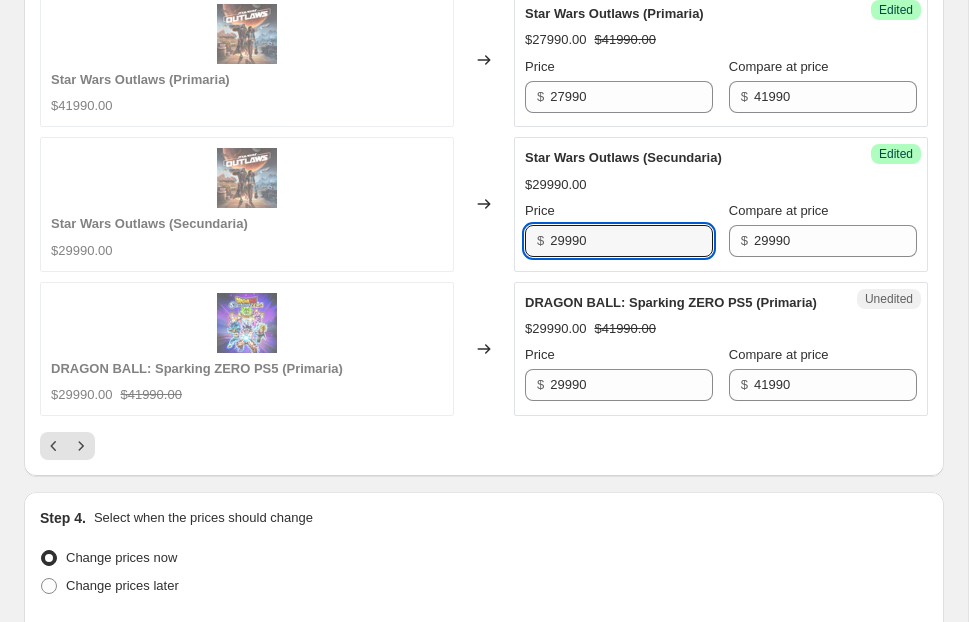drag, startPoint x: 564, startPoint y: 277, endPoint x: 515, endPoint y: 277, distance: 49 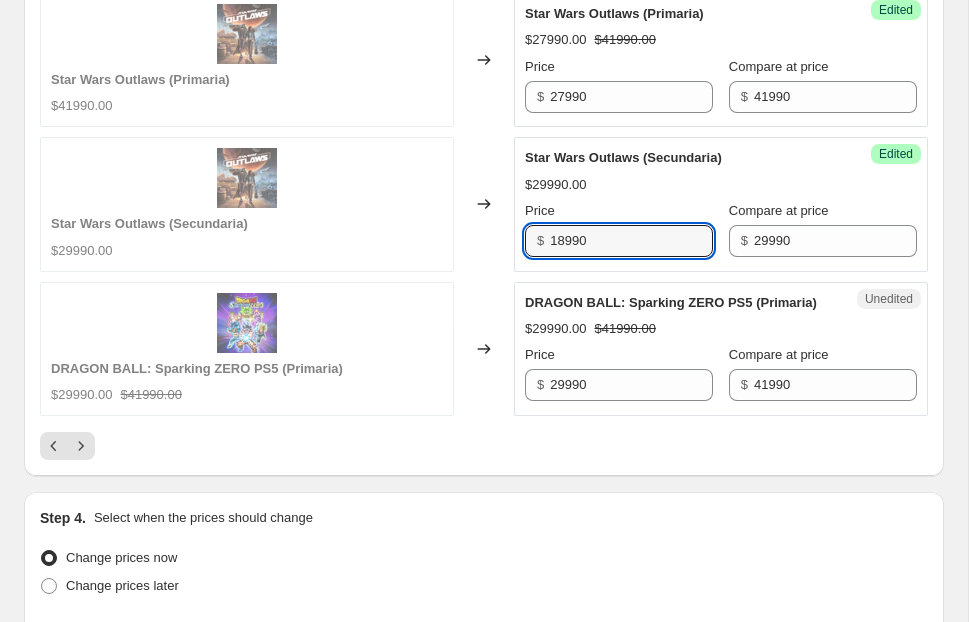 type on "18990" 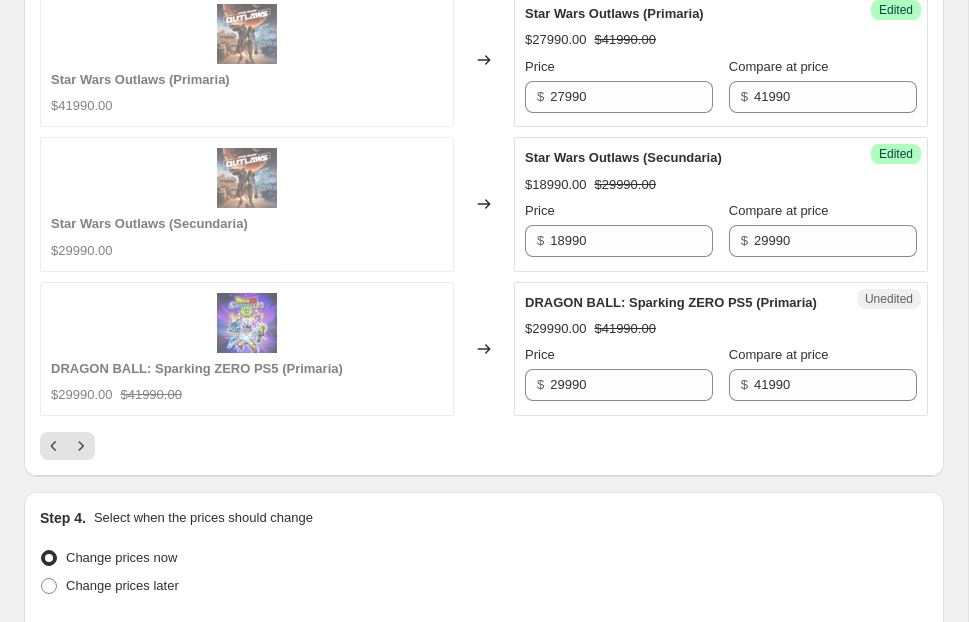 click on "Unedited DRAGON BALL: Sparking ZERO PS5 (Primaria) $29990.00 $41990.00 Price $ 29990 Compare at price $ 41990" at bounding box center (721, 349) 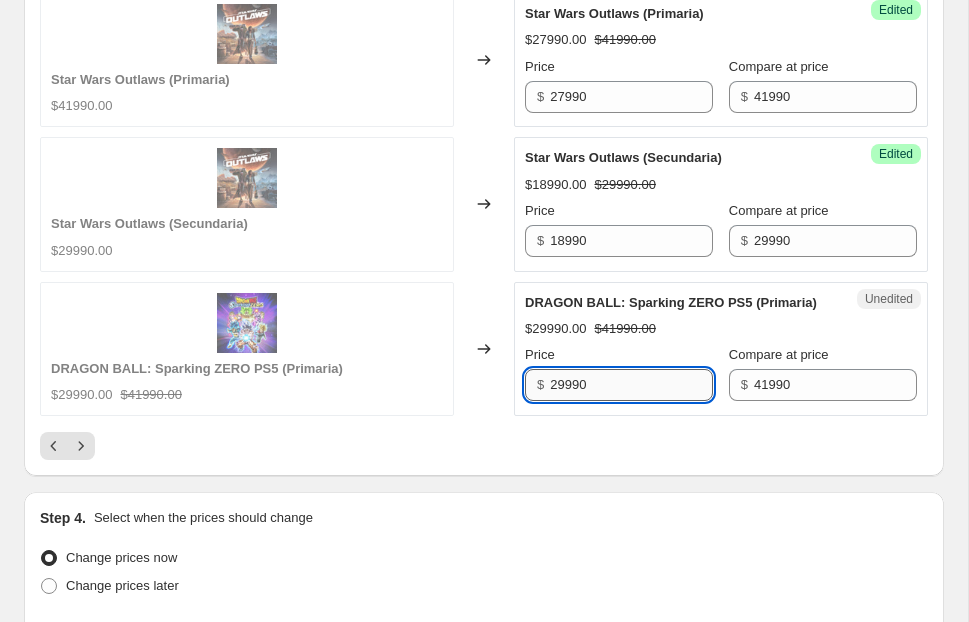 click on "29990" at bounding box center [631, 385] 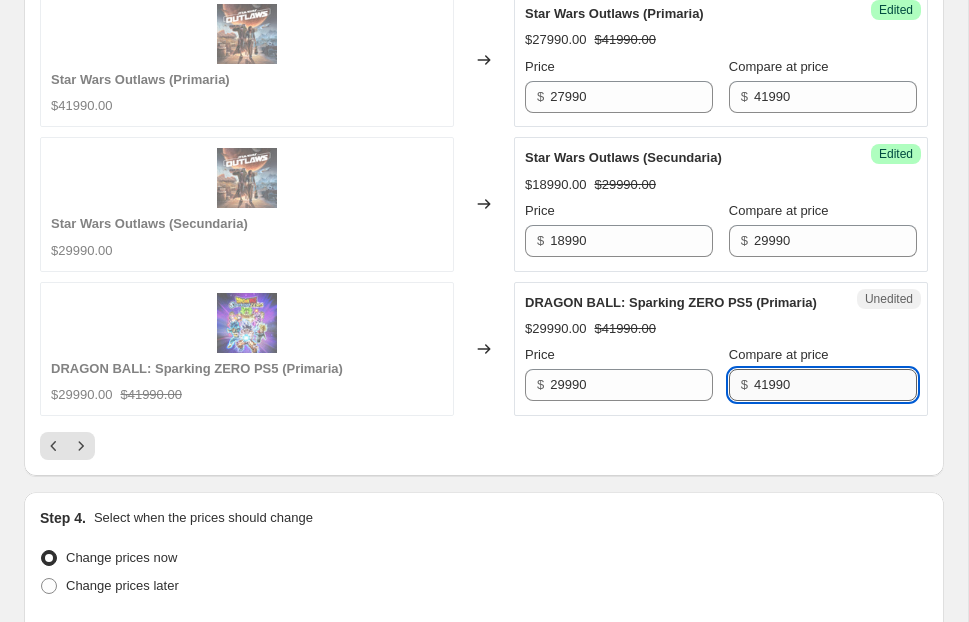 click on "41990" at bounding box center (835, 385) 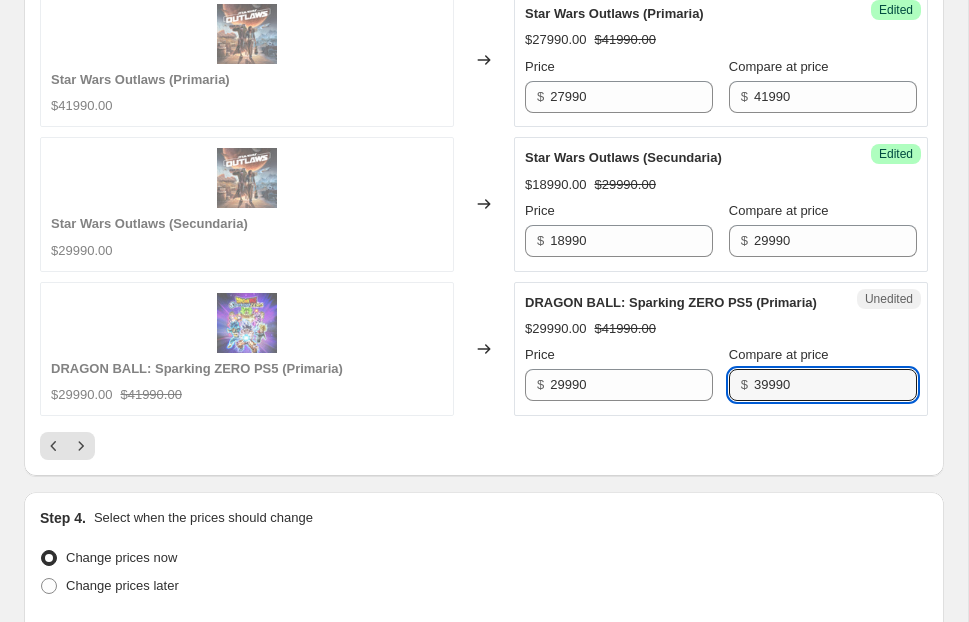 type 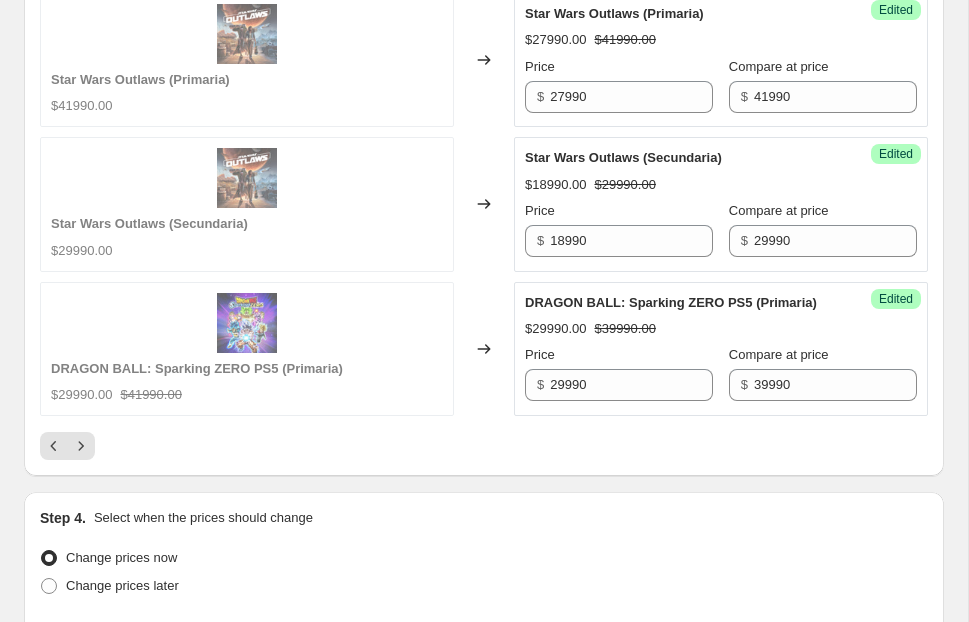 click on "Call of Duty: Modern Warfare III - PS4 (Secundaria) $17990.00 $24990.00 Changed to Success Edited Call of Duty: Modern Warfare III - PS4 (Secundaria) $13990.00 $24990.00 Price $ 13990 Compare at price $ 24990 Call of Duty: Modern Warfare III - PS5 (Primaria) $24990.00 $34990.00 Changed to Success Edited Call of Duty: Modern Warfare III - PS5 (Primaria) $19990.00 $34990.00 Price $ 19990 Compare at price $ 34990 Call of Duty: Modern Warfare III - PS5 (Secundaria) $17990.00 $24990.00 Changed to Success Edited Call of Duty: Modern Warfare III - PS5 (Secundaria) $13990.00 $24990.00 Price $ 13990 Compare at price $ 24990 [PERSON_NAME] 2 - PS5 (Primaria) $41990.00 Changed to Success Edited [PERSON_NAME] 2 - PS5 (Primaria) $17990.00 $41990.00 Price $ 17990 Compare at price $ 41990 [PERSON_NAME] 2 - PS5 (Secundaria) $29990.00 Changed to Success Edited [PERSON_NAME] 2 - PS5 (Secundaria) $12990.00 $29990.00 Price $ 12990 Compare at price $ 29990 Lords of the Fallen 2023 - PS5 (Primaria) $41990.00 Changed to Success Edited $16990.00 $ $" at bounding box center (484, -1001) 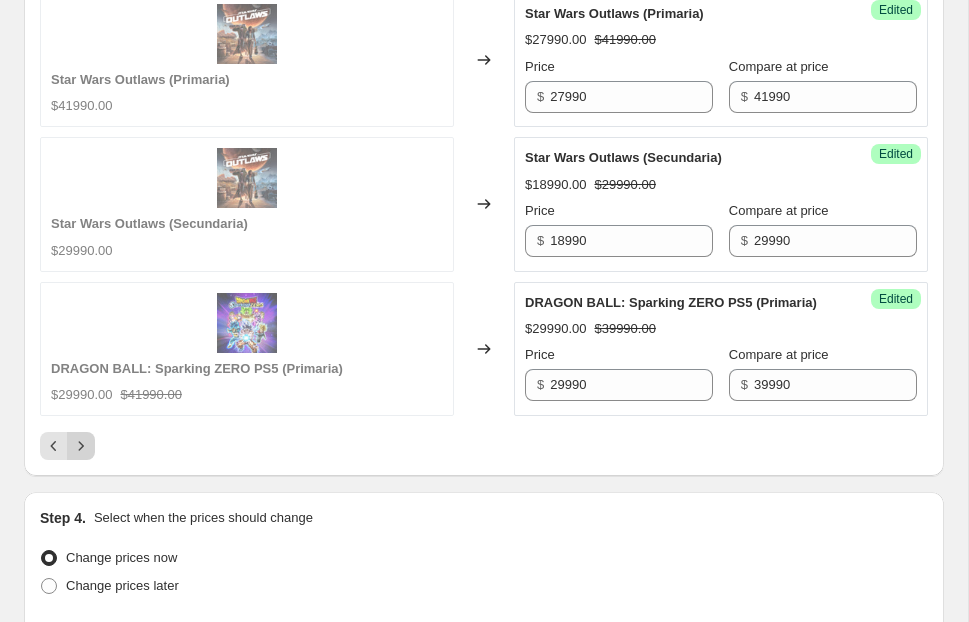click 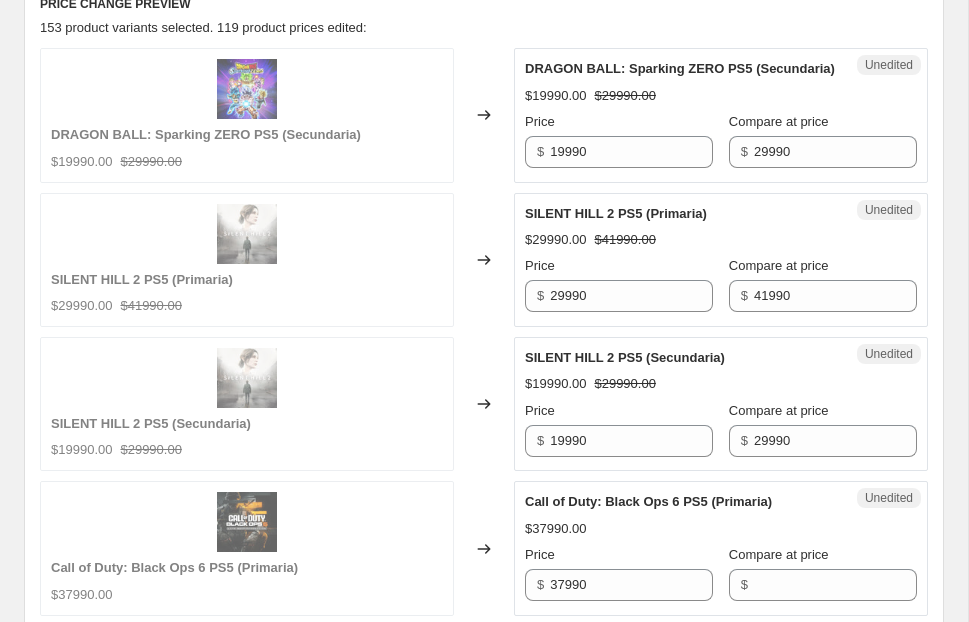 scroll, scrollTop: 831, scrollLeft: 0, axis: vertical 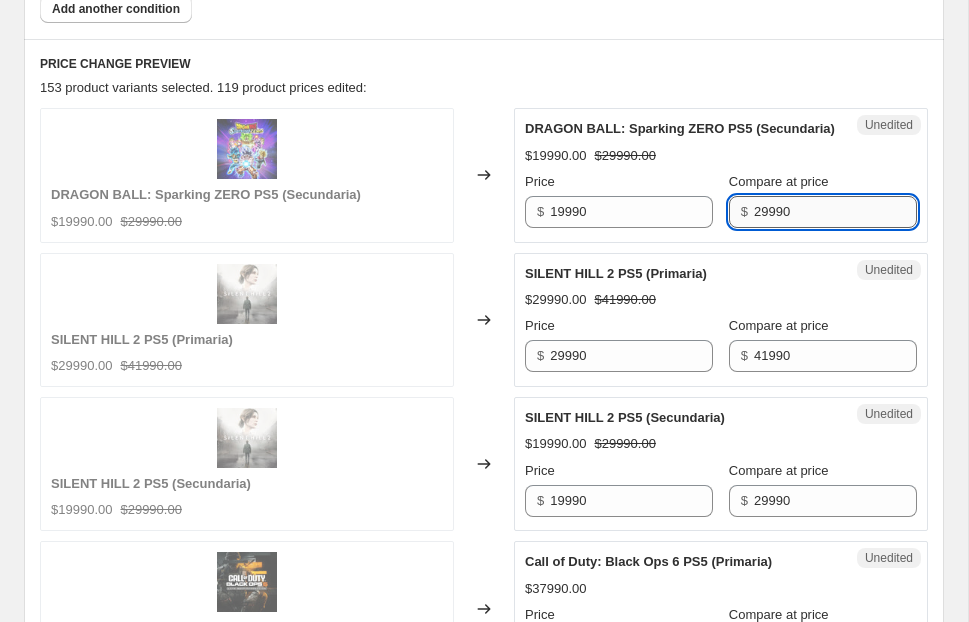 click on "29990" at bounding box center (835, 212) 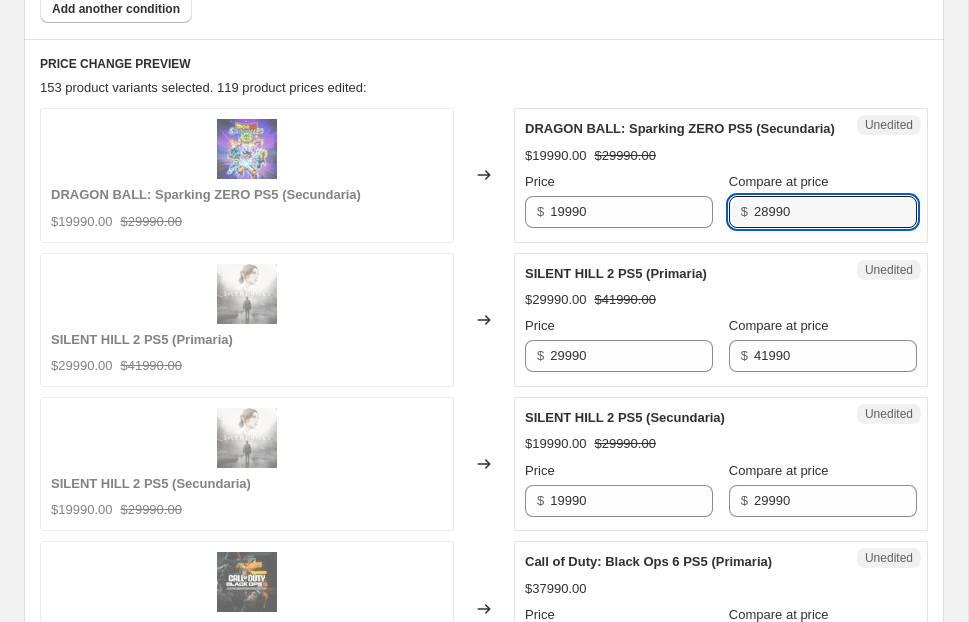click on "Unedited SILENT HILL 2 PS5 (Primaria) $29990.00 $41990.00 Price $ 29990 Compare at price $ 41990" at bounding box center (721, 320) 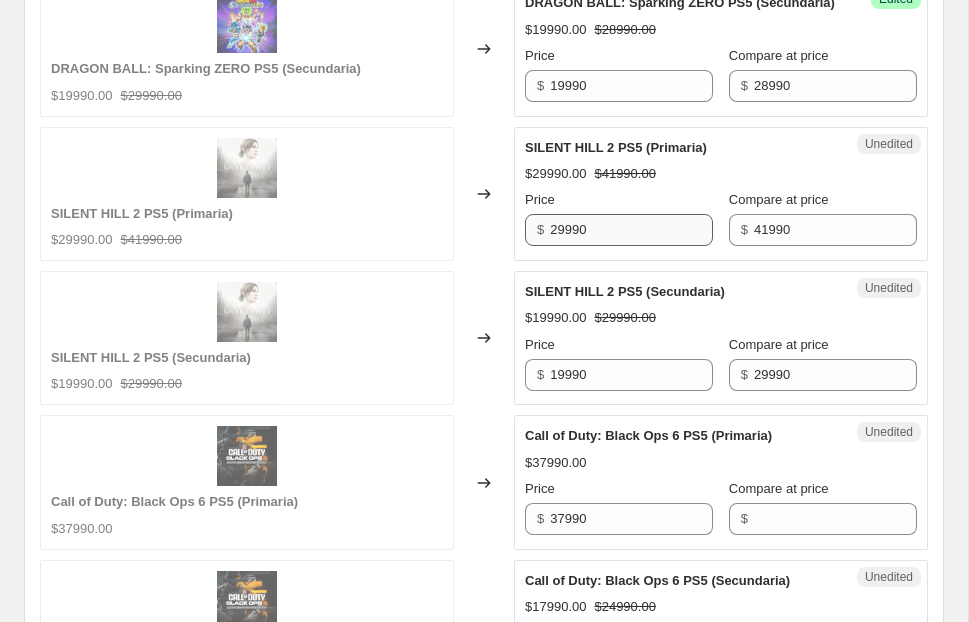 scroll, scrollTop: 958, scrollLeft: 0, axis: vertical 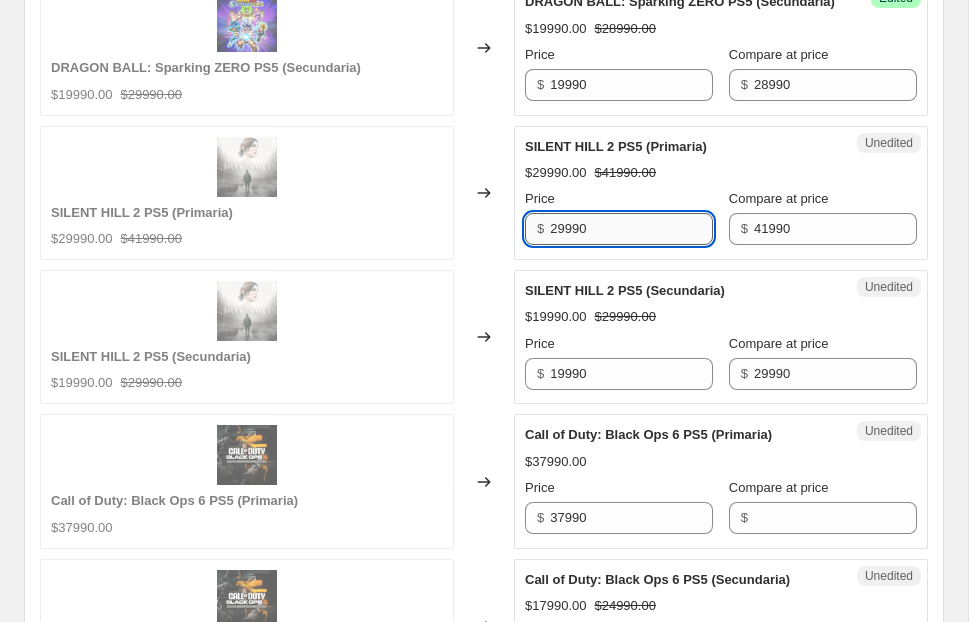 click on "29990" at bounding box center (631, 229) 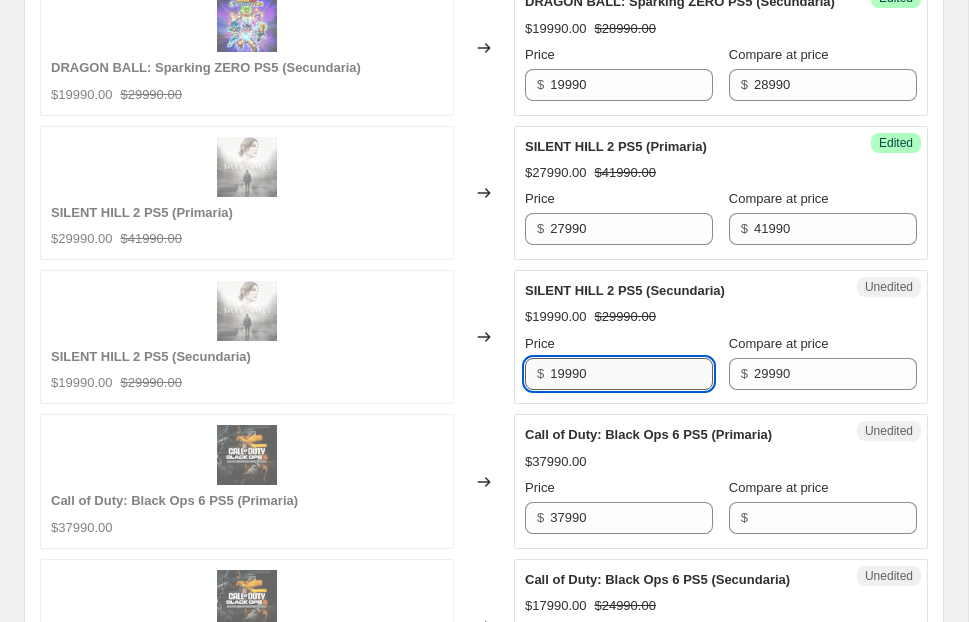 click on "19990" at bounding box center (631, 374) 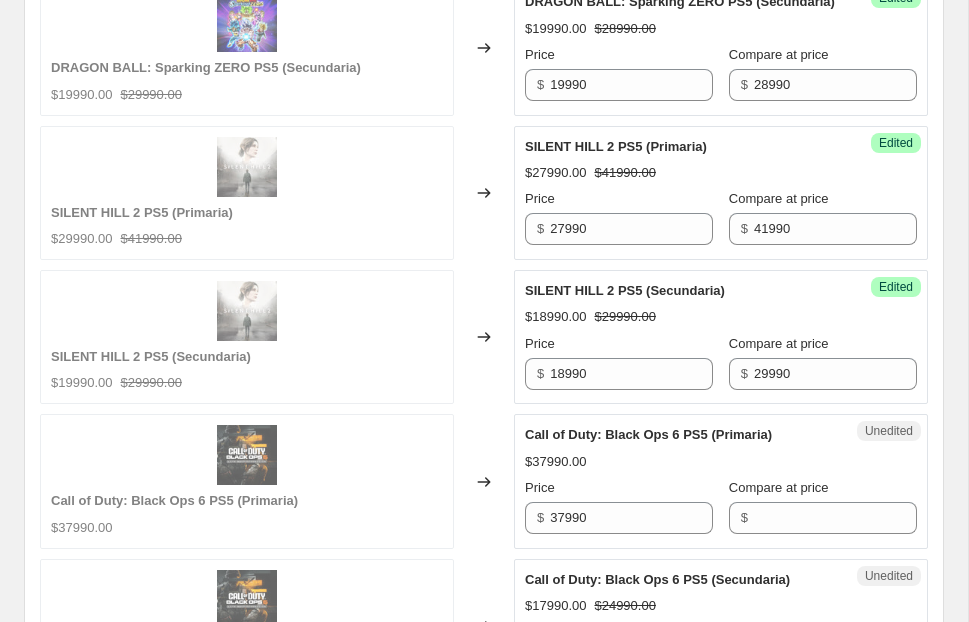 click on "SILENT HILL 2 PS5 (Secundaria)" at bounding box center [681, 291] 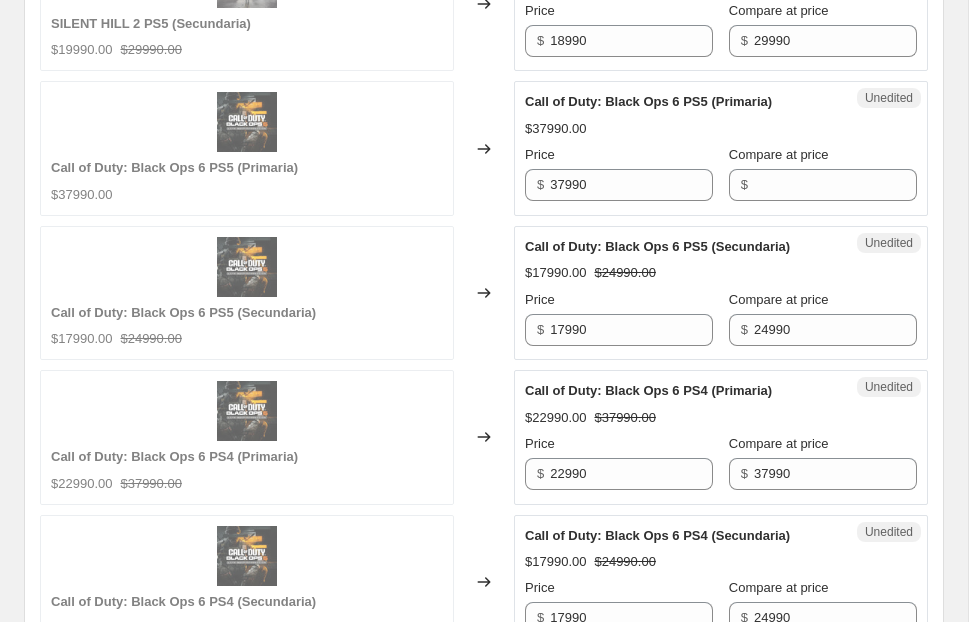scroll, scrollTop: 1297, scrollLeft: 0, axis: vertical 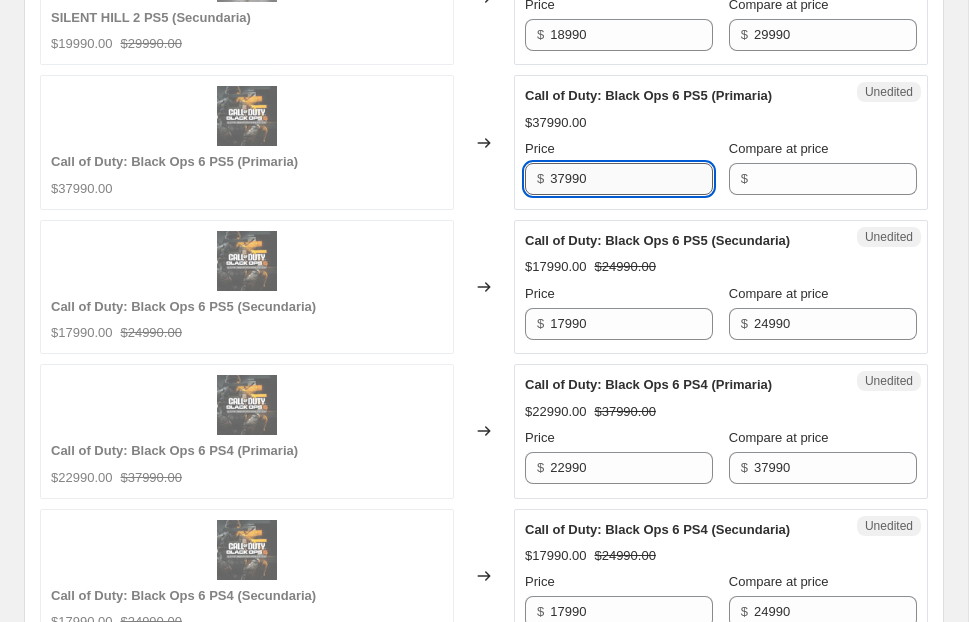 click on "37990" at bounding box center [631, 179] 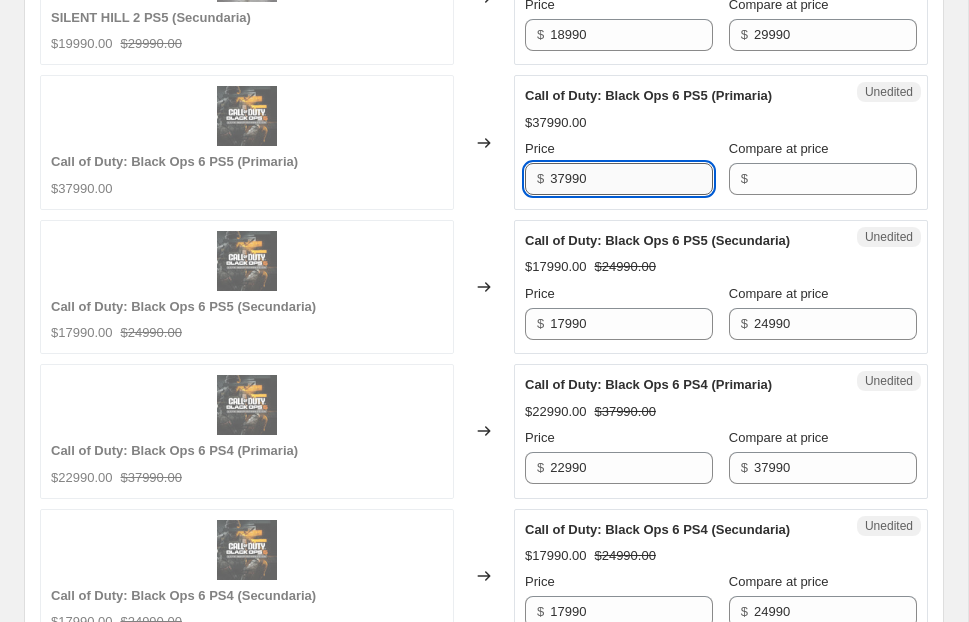 click on "37990" at bounding box center (631, 179) 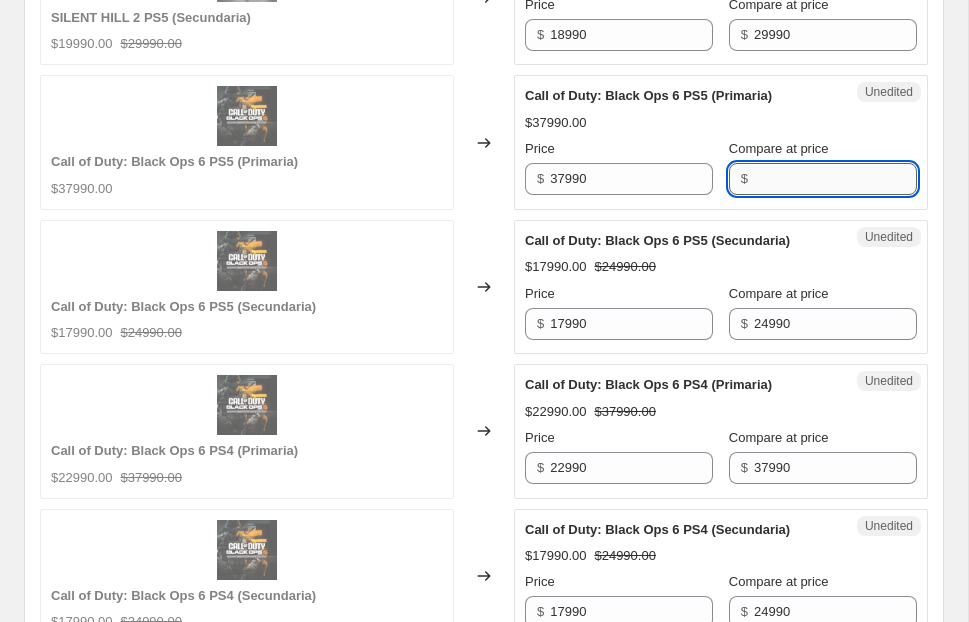 click on "Compare at price" at bounding box center [835, 179] 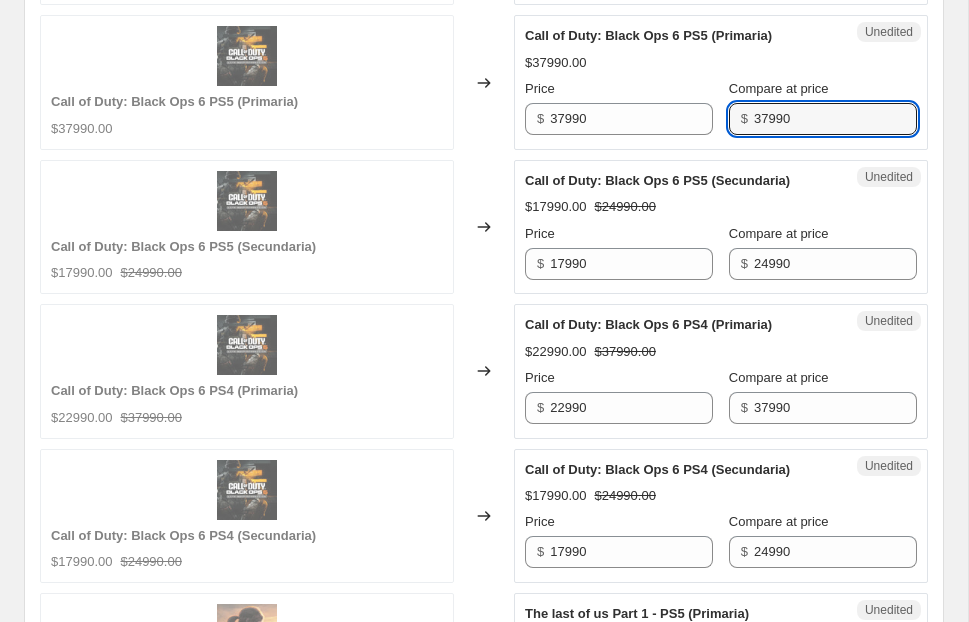 scroll, scrollTop: 1354, scrollLeft: 0, axis: vertical 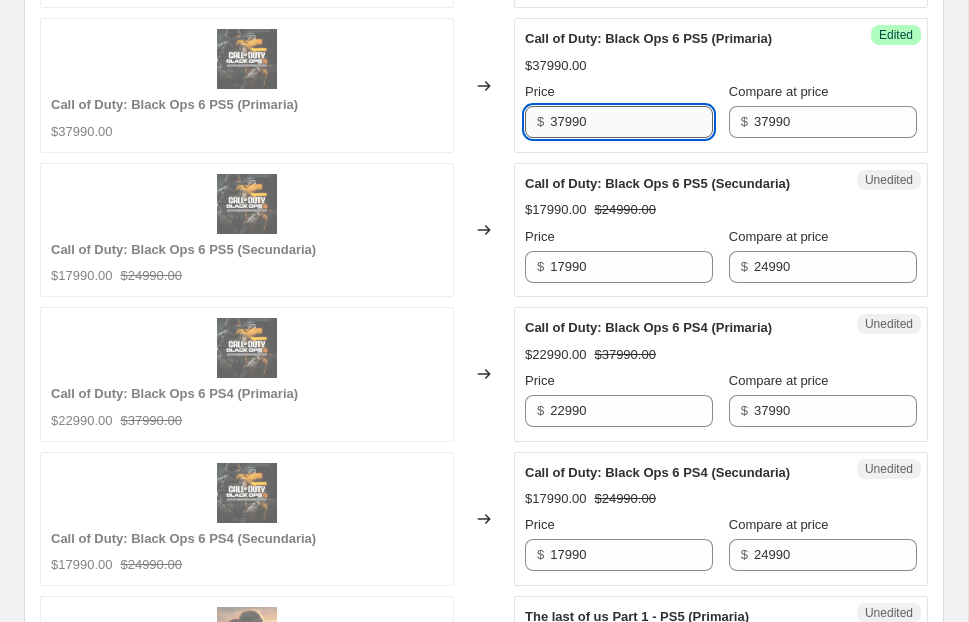 click on "37990" at bounding box center [631, 122] 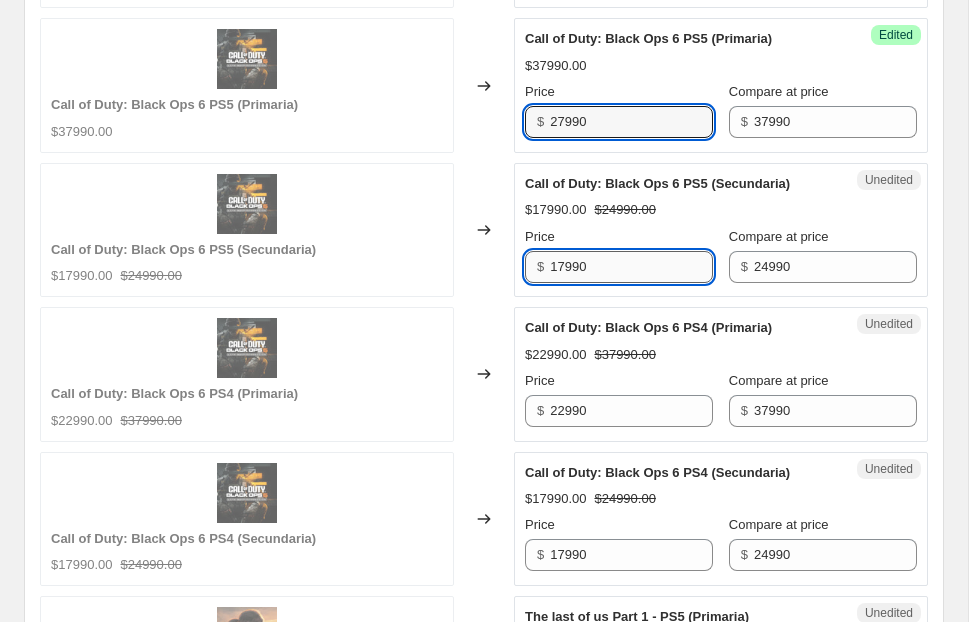 click on "17990" at bounding box center (631, 267) 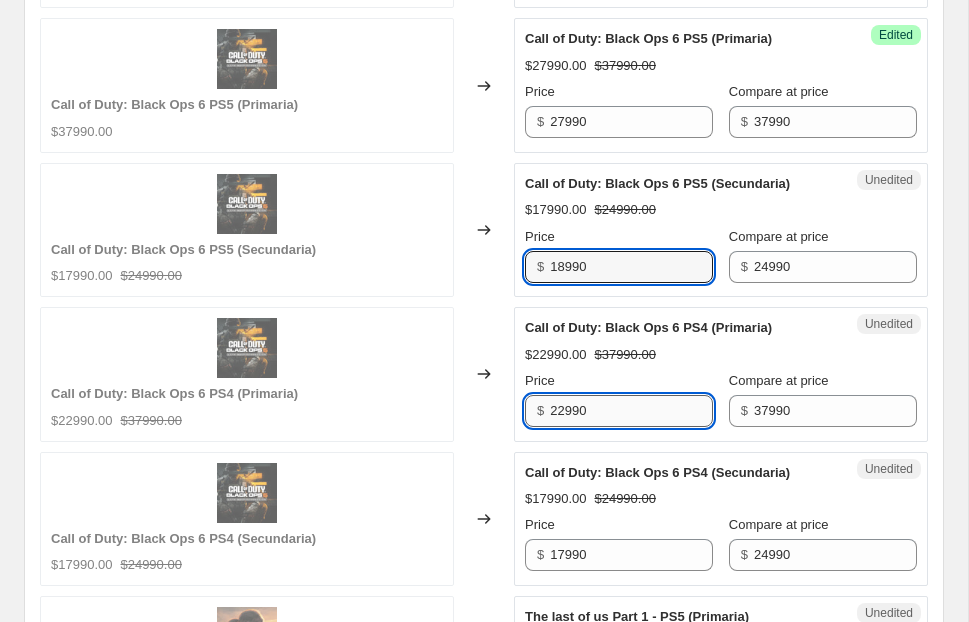 click on "22990" at bounding box center (631, 411) 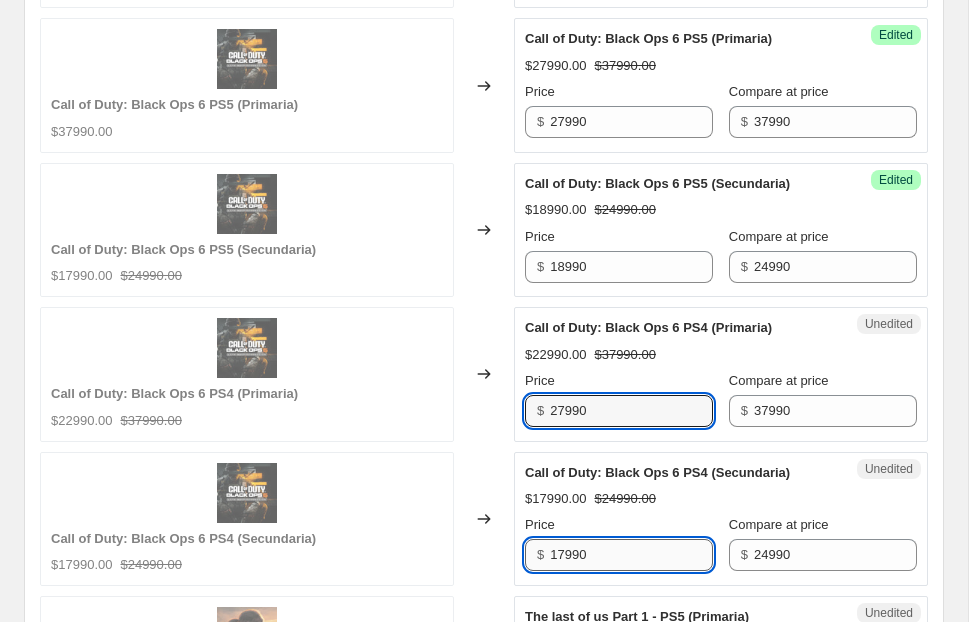 click on "17990" at bounding box center [631, 555] 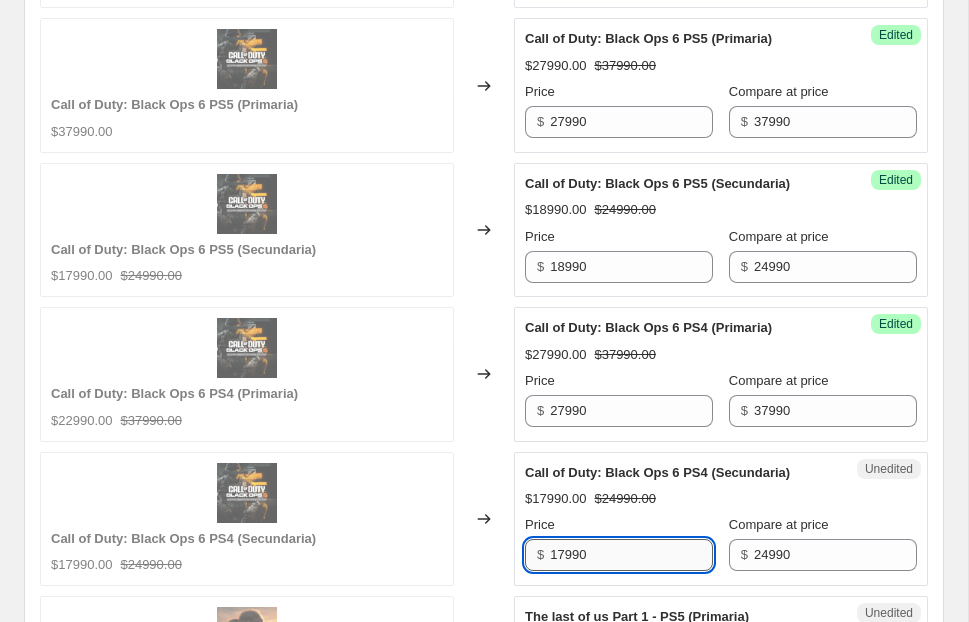 click on "17990" at bounding box center (631, 555) 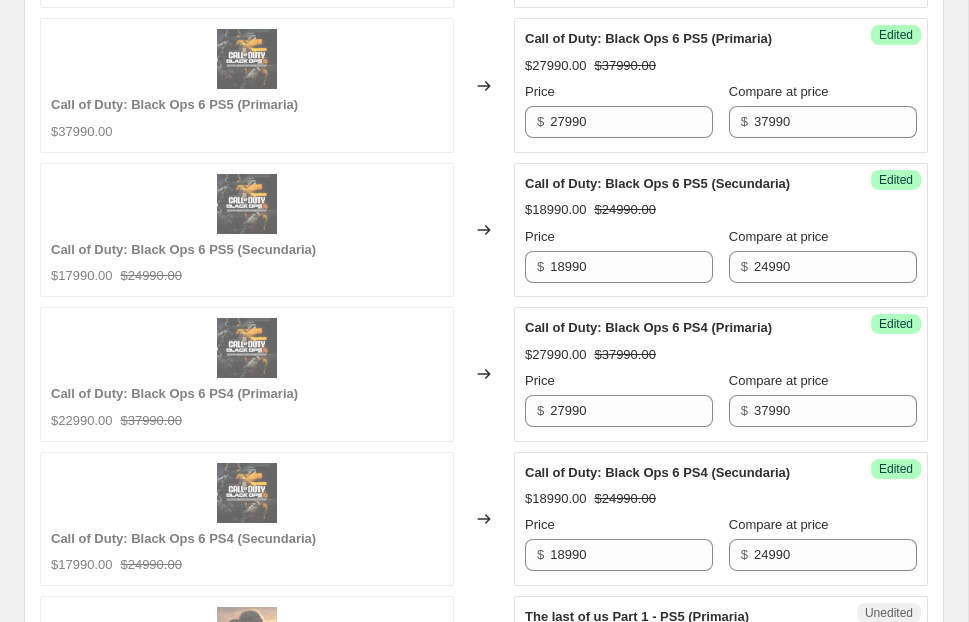 click on "Call of Duty: Black Ops 6 PS4 (Secundaria)" at bounding box center (657, 472) 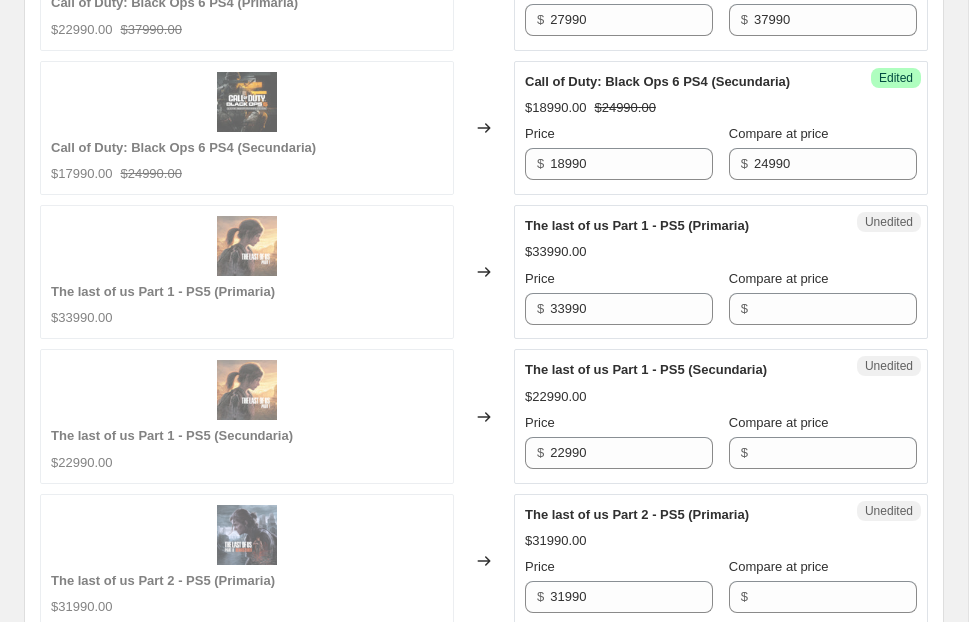 scroll, scrollTop: 1751, scrollLeft: 0, axis: vertical 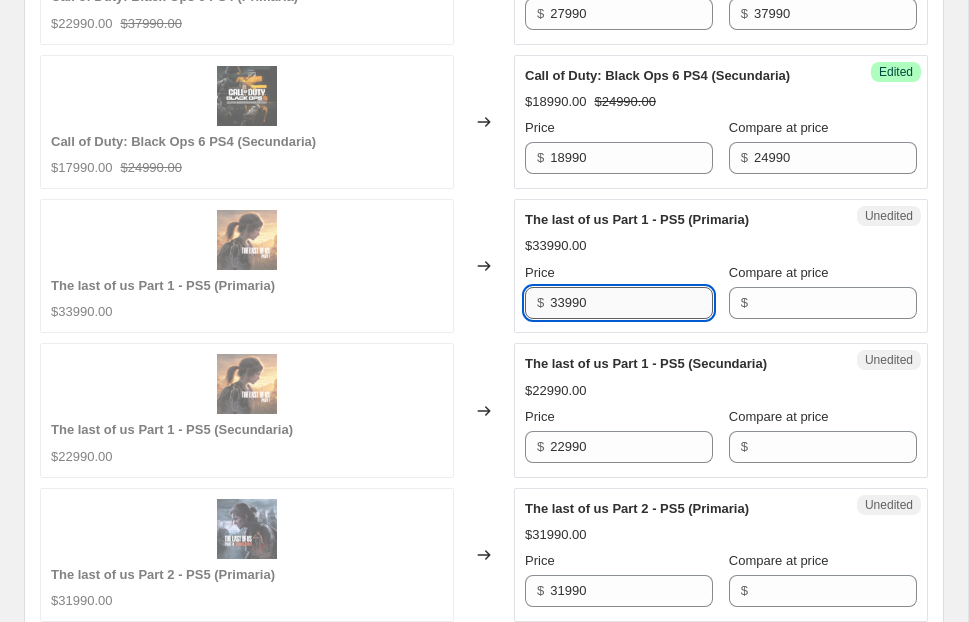 click on "33990" at bounding box center [631, 303] 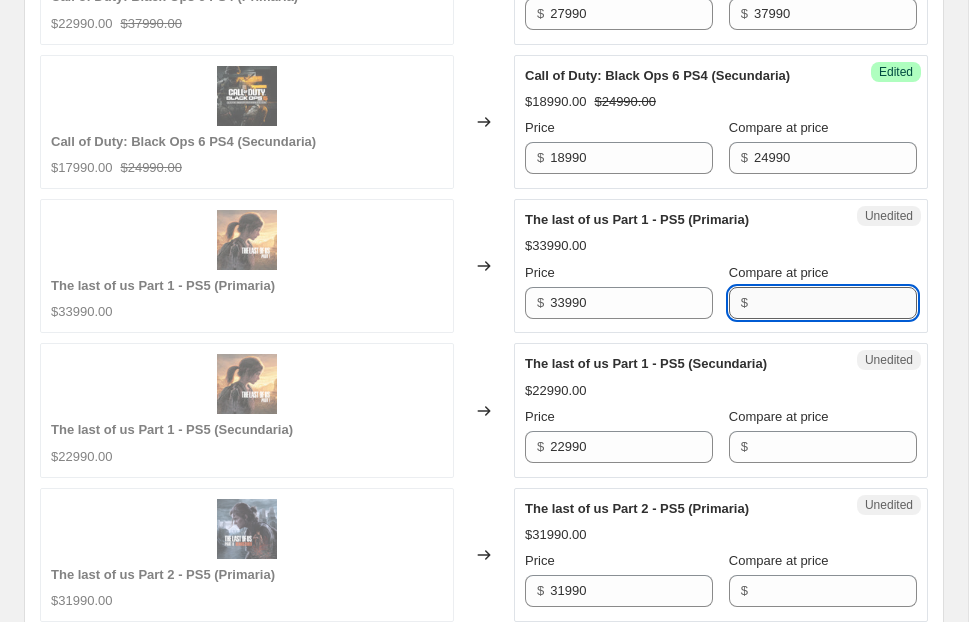 click on "Compare at price" at bounding box center (835, 303) 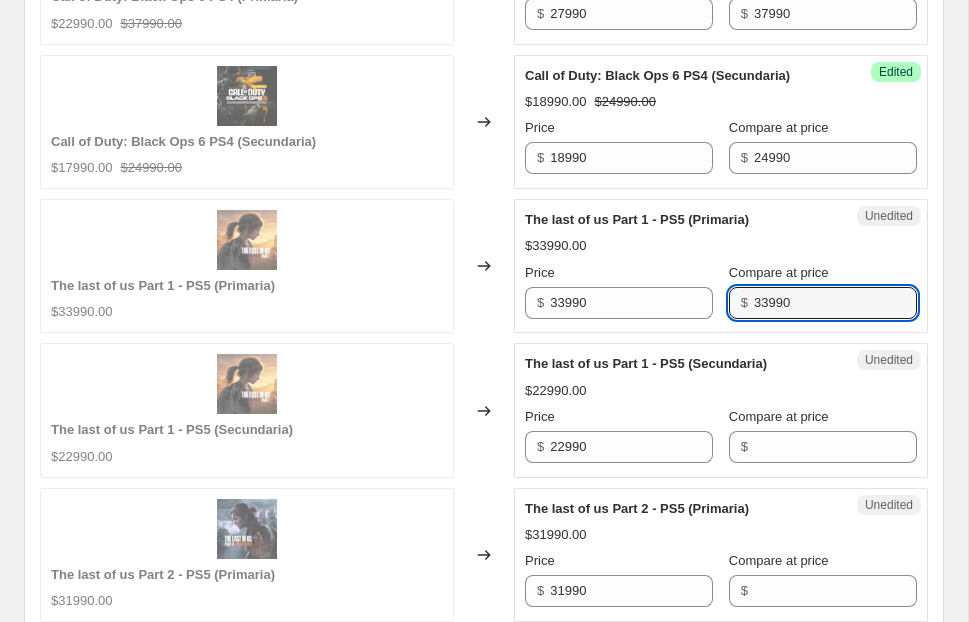 click on "Unedited The last of us Part 1 - PS5 (Secundaria) $22990.00 Price $ 22990 Compare at price $" at bounding box center [721, 410] 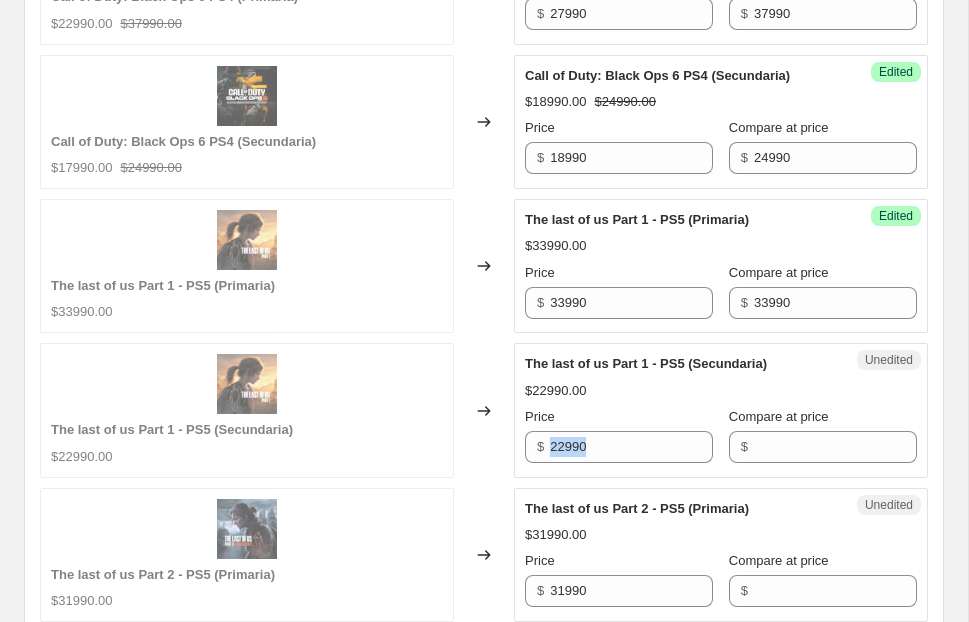 click on "Unedited The last of us Part 1 - PS5 (Secundaria) $22990.00 Price $ 22990 Compare at price $" at bounding box center (721, 410) 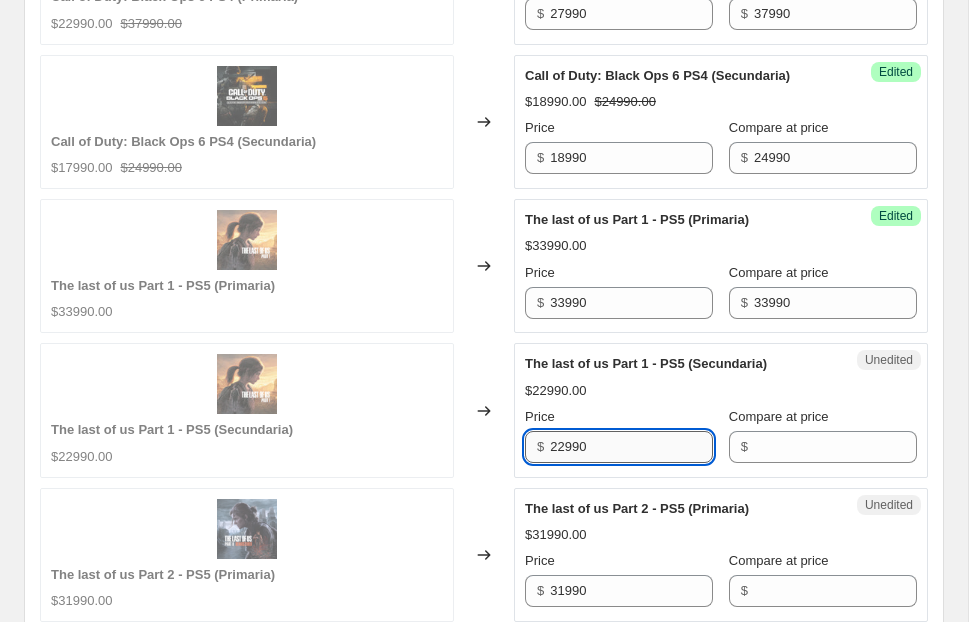 click on "22990" at bounding box center (631, 447) 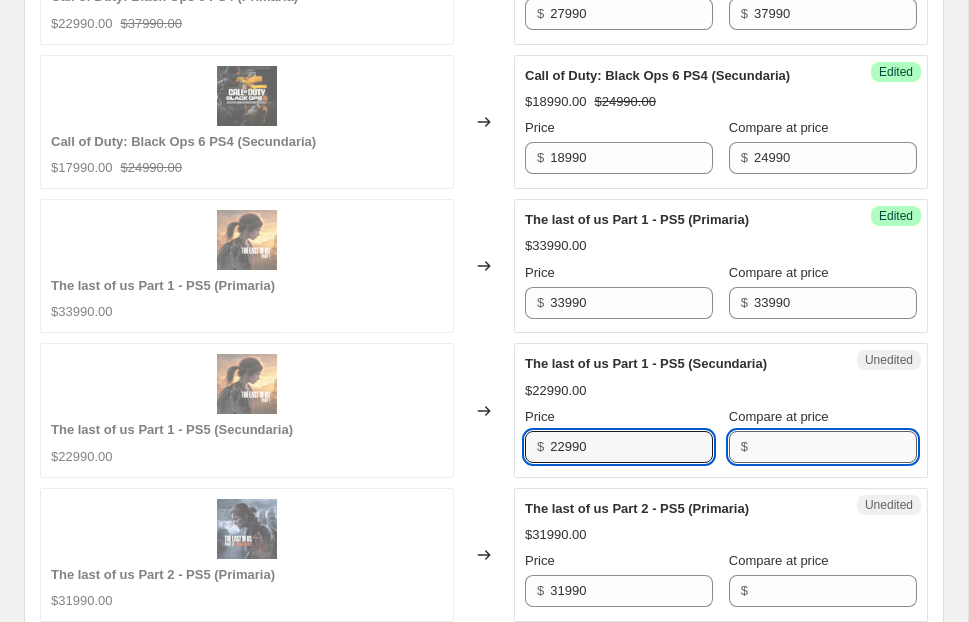 click on "Compare at price" at bounding box center (835, 447) 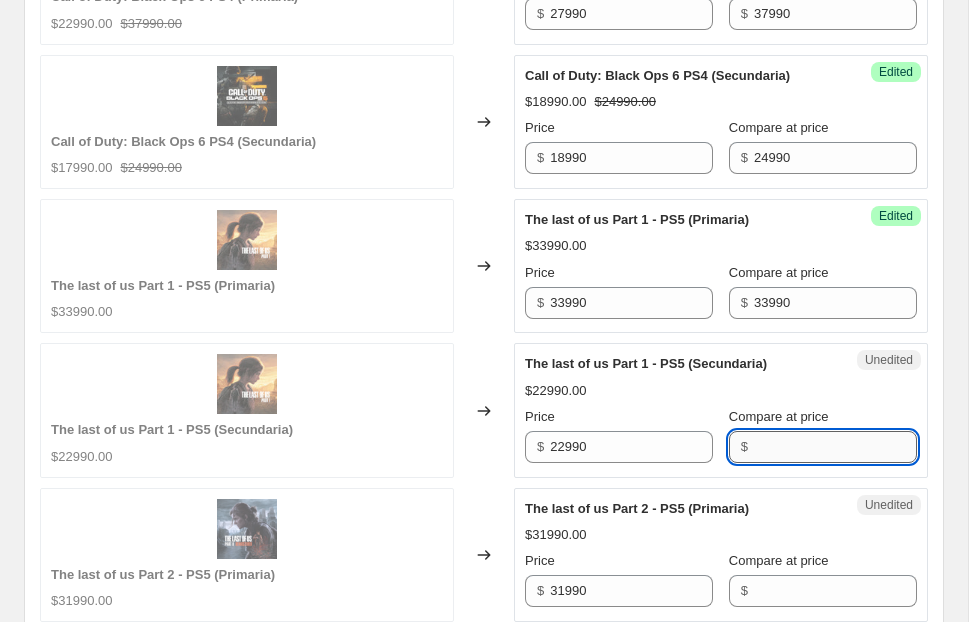 paste on "22990" 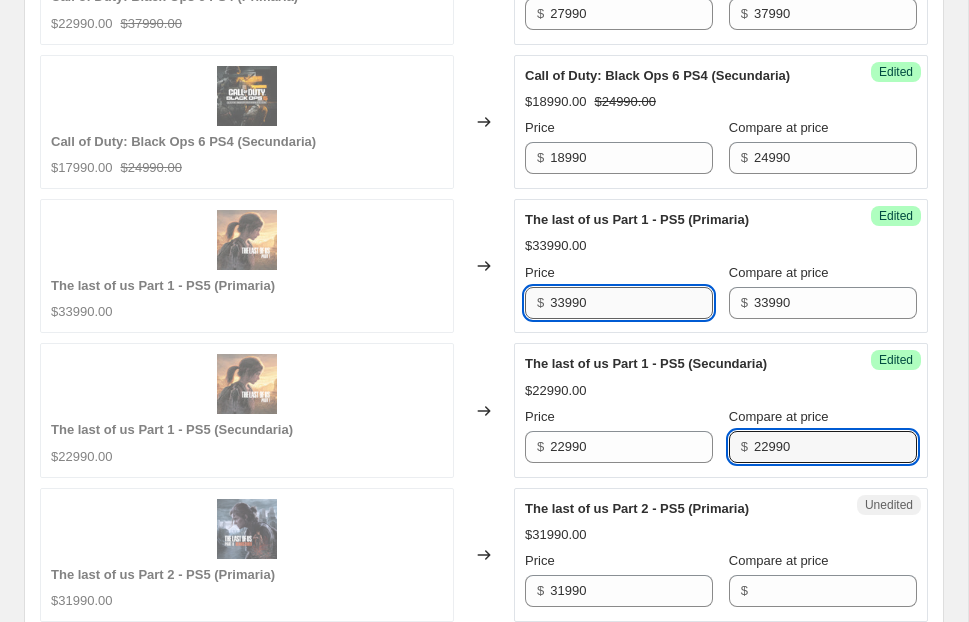 click on "33990" at bounding box center [631, 303] 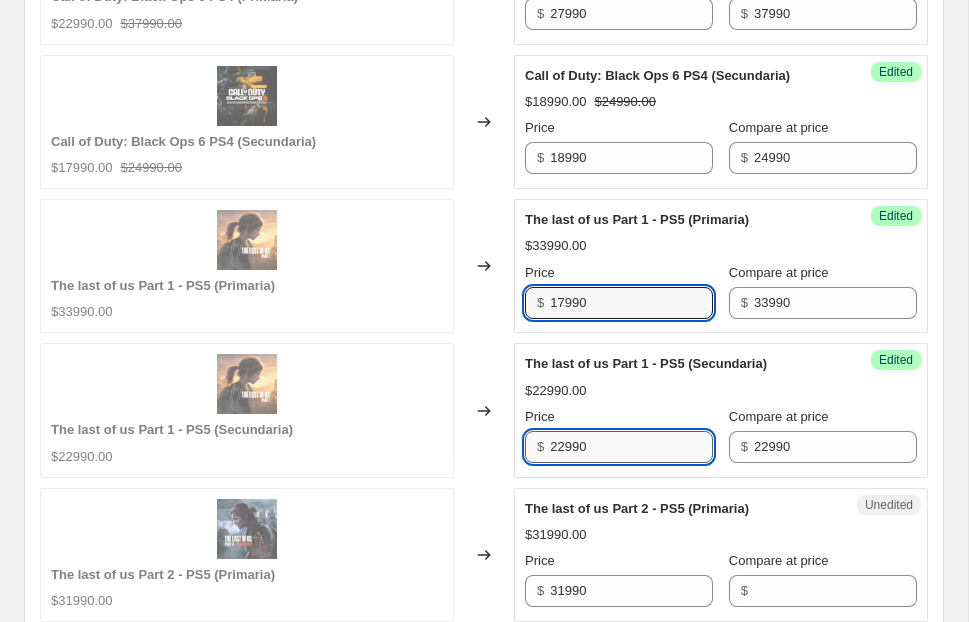 click on "22990" at bounding box center (631, 447) 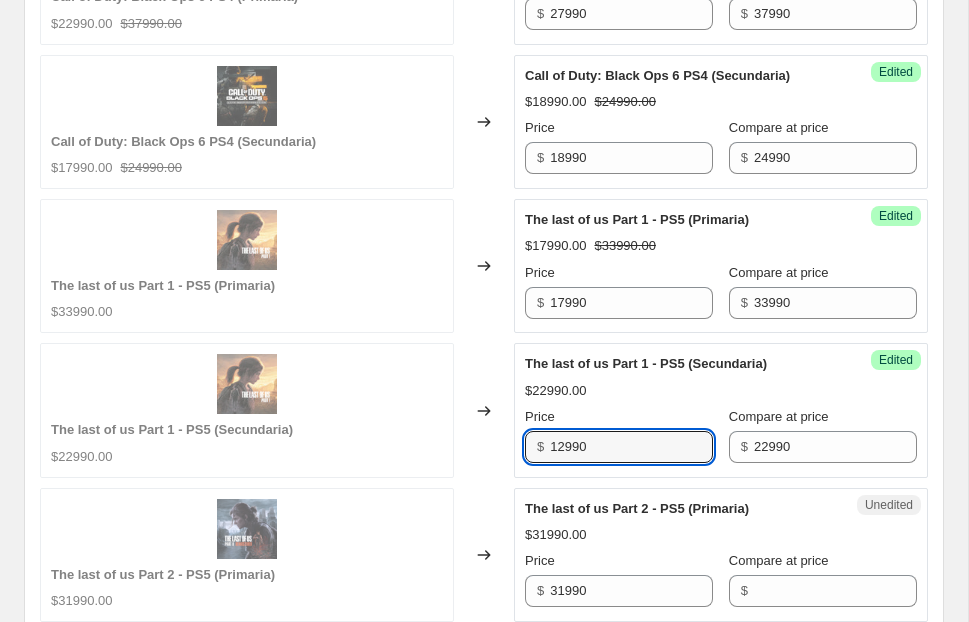 click on "DRAGON BALL: Sparking ZERO PS5 (Secundaria) $19990.00 $29990.00 Changed to Success Edited DRAGON BALL: Sparking ZERO PS5 (Secundaria) $19990.00 $28990.00 Price $ 19990 Compare at price $ 28990 SILENT HILL 2 PS5 (Primaria) $29990.00 $41990.00 Changed to Success Edited SILENT HILL 2 PS5 (Primaria) $27990.00 $41990.00 Price $ 27990 Compare at price $ 41990 SILENT HILL 2 PS5 (Secundaria) $19990.00 $29990.00 Changed to Success Edited SILENT HILL 2 PS5 (Secundaria) $18990.00 $29990.00 Price $ 18990 Compare at price $ 29990 Call of Duty: Black Ops 6 PS5 (Primaria) $37990.00 Changed to Success Edited Call of Duty: Black Ops 6 PS5 (Primaria) $27990.00 $37990.00 Price $ 27990 Compare at price $ 37990 Call of Duty: Black Ops 6 PS5 (Secundaria) $17990.00 $24990.00 Changed to Success Edited Call of Duty: Black Ops 6 PS5 (Secundaria) $18990.00 $24990.00 Price $ 18990 Compare at price $ 24990 Call of Duty: Black Ops 6 PS4 (Primaria) $22990.00 $37990.00 Changed to Success Edited Call of Duty: Black Ops 6 PS4 (Primaria) Price" at bounding box center [484, 627] 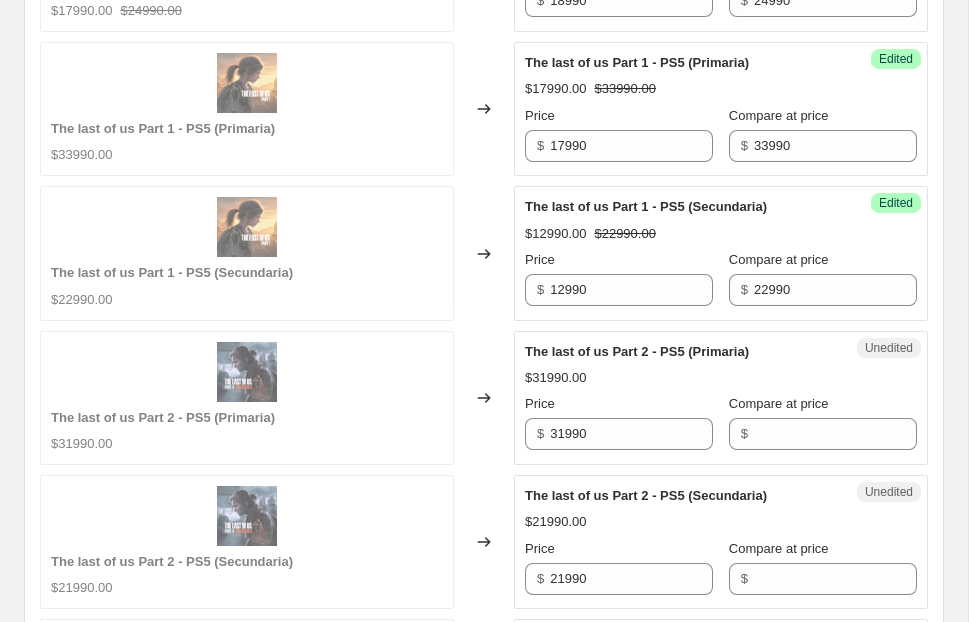 scroll, scrollTop: 2084, scrollLeft: 0, axis: vertical 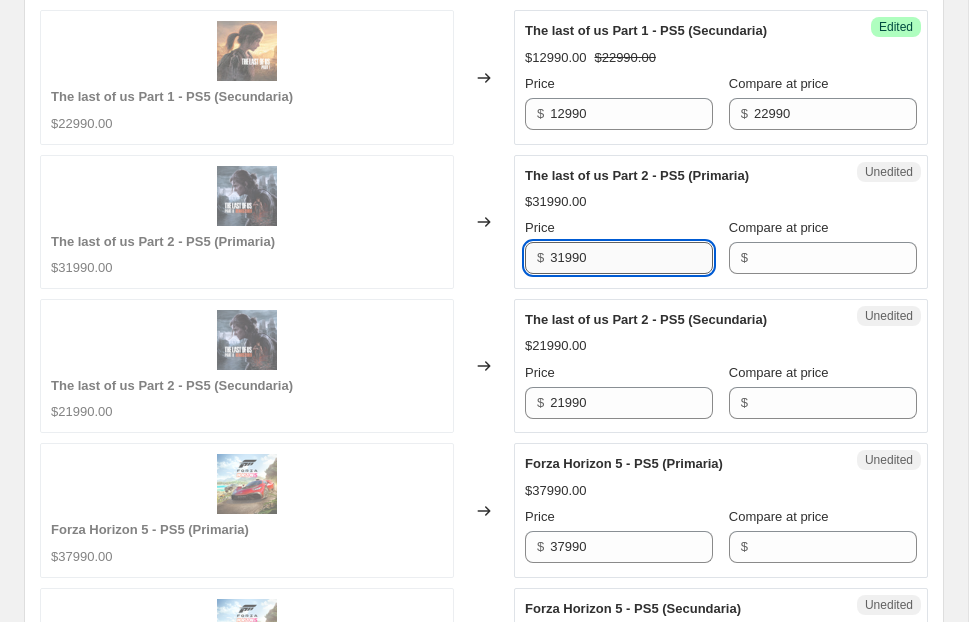 click on "31990" at bounding box center (631, 258) 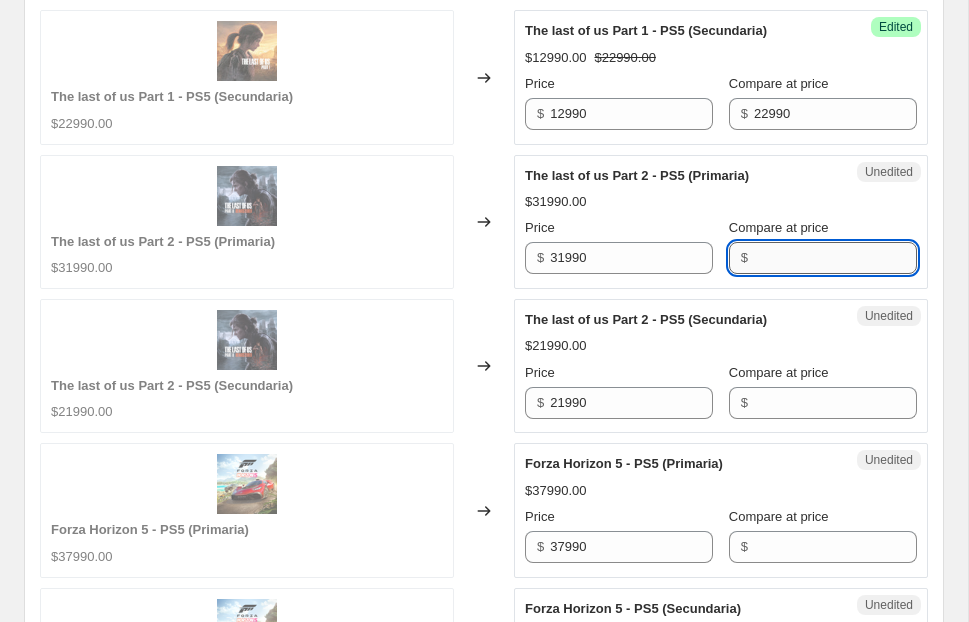 click on "Compare at price" at bounding box center [835, 258] 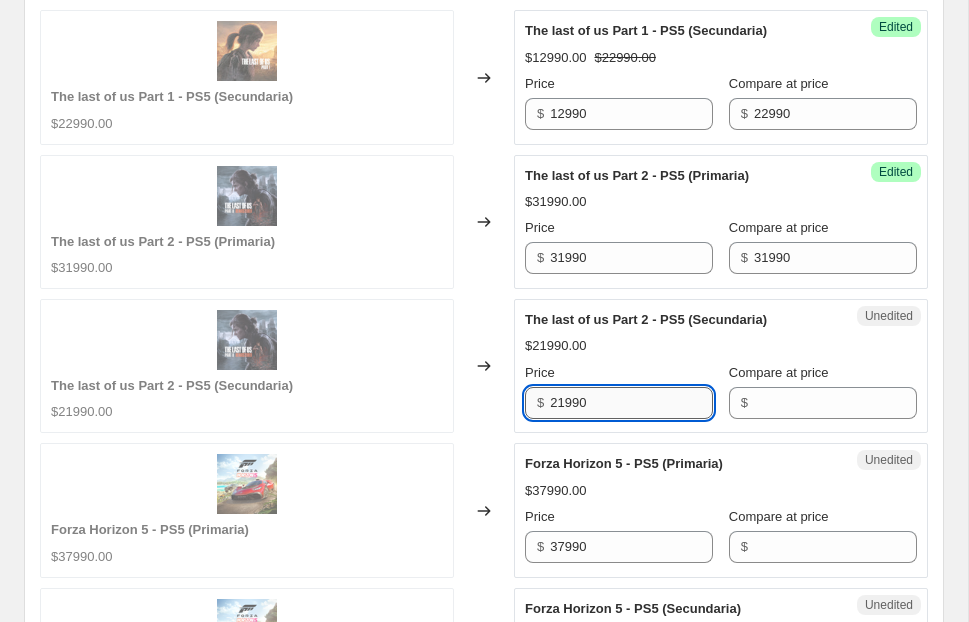 click on "21990" at bounding box center [631, 403] 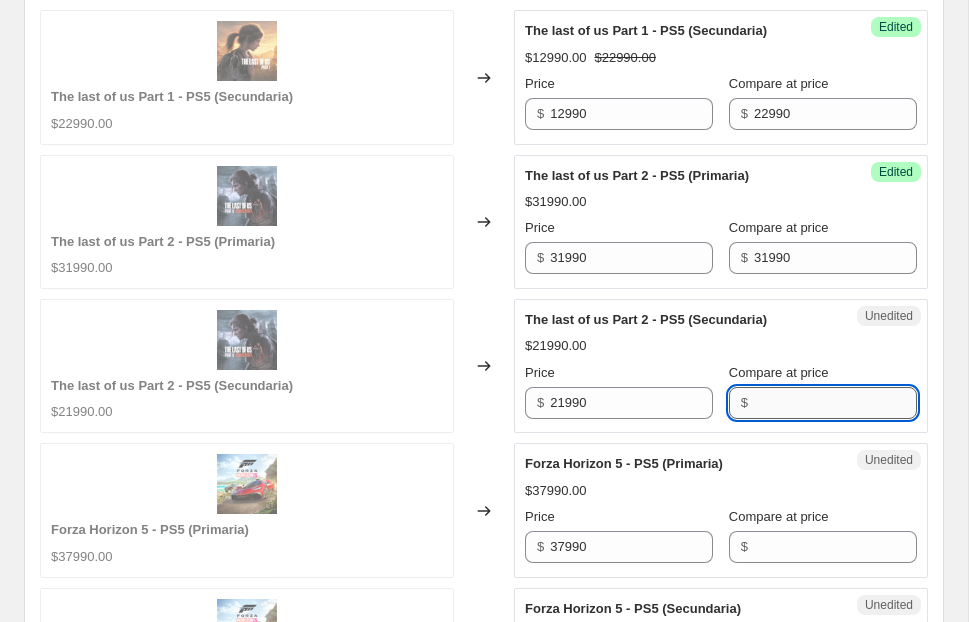 click on "Compare at price" at bounding box center (835, 403) 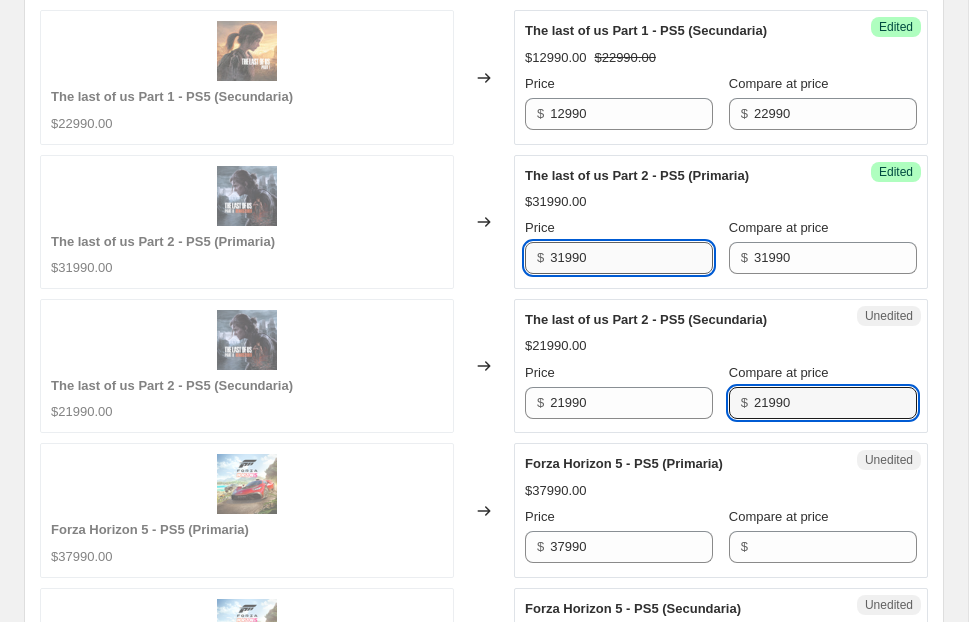 click on "31990" at bounding box center [631, 258] 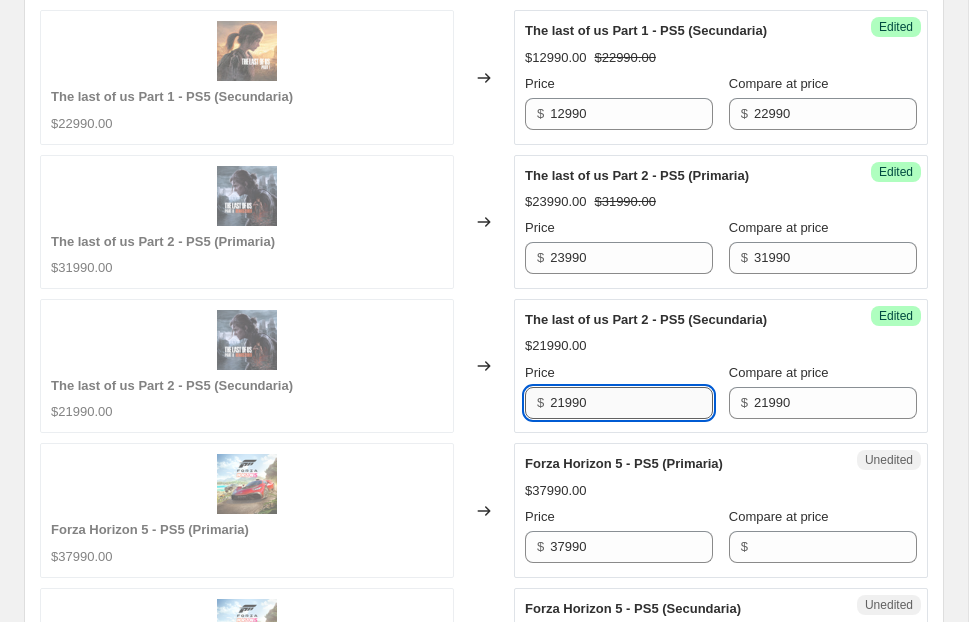 click on "21990" at bounding box center [631, 403] 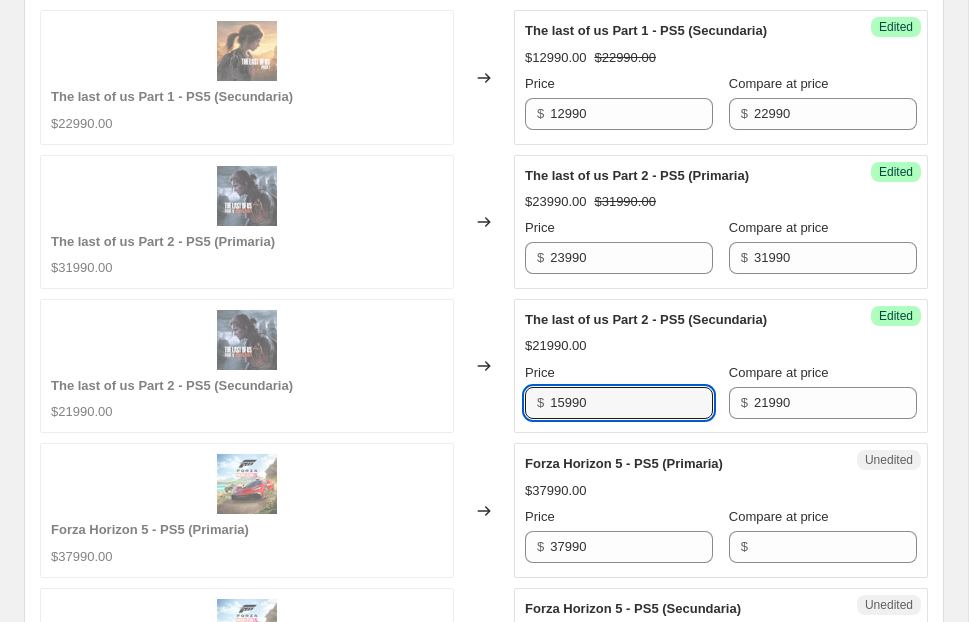 click on "Price" at bounding box center (619, 373) 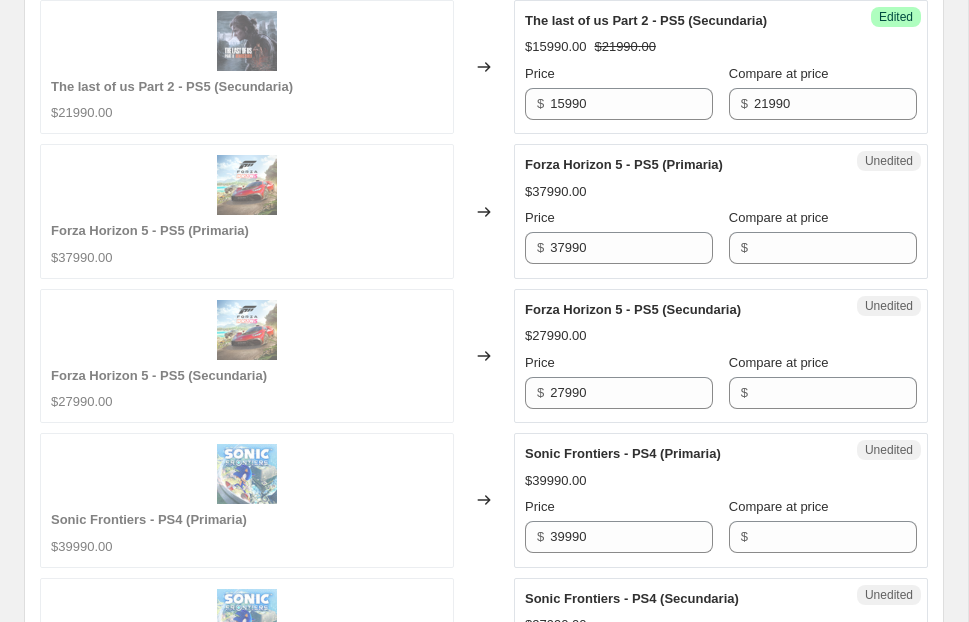 scroll, scrollTop: 2391, scrollLeft: 0, axis: vertical 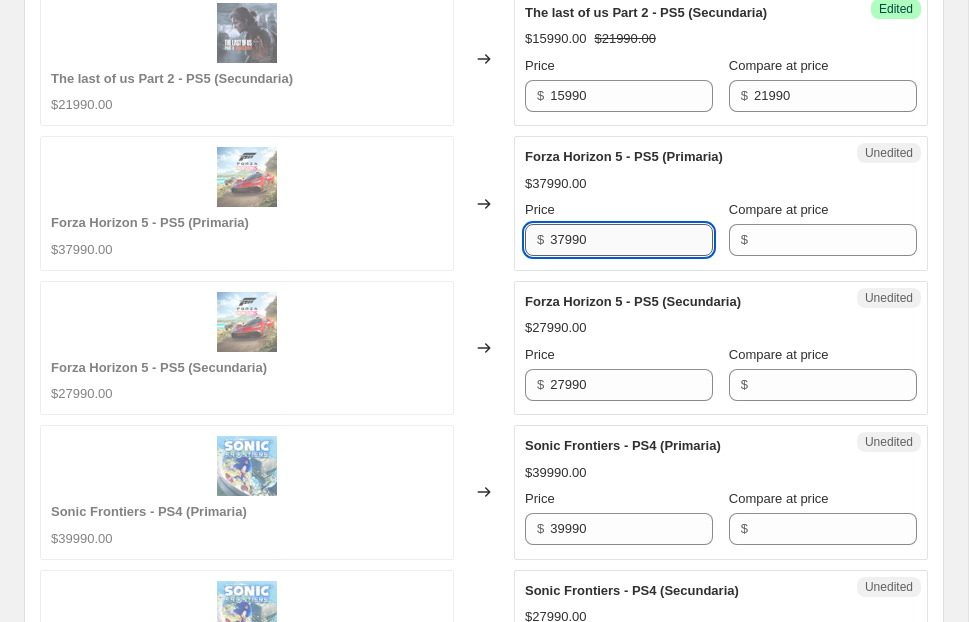 click on "37990" at bounding box center (631, 240) 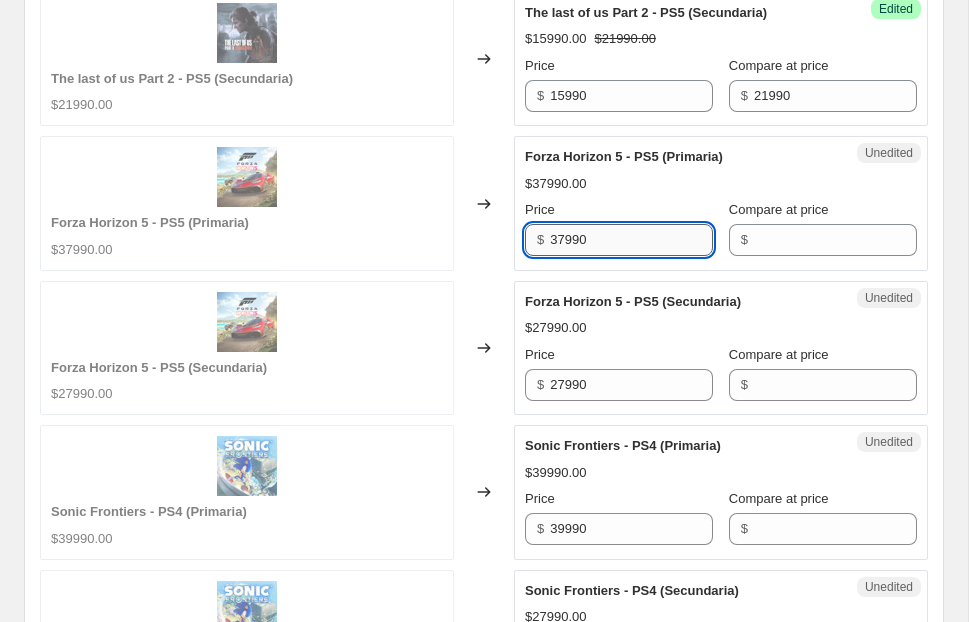 click on "37990" at bounding box center (631, 240) 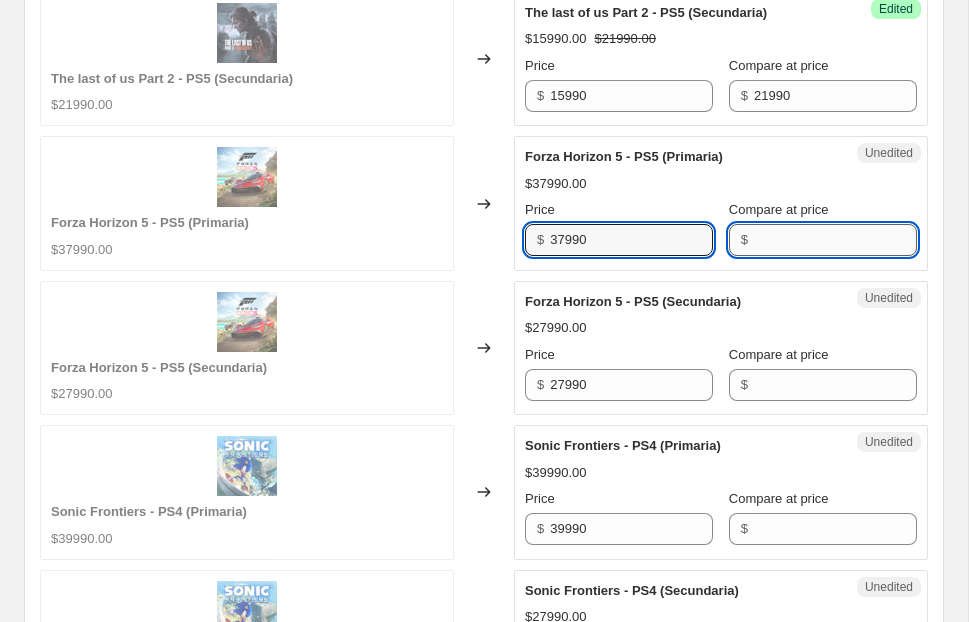 click on "Compare at price" at bounding box center [835, 240] 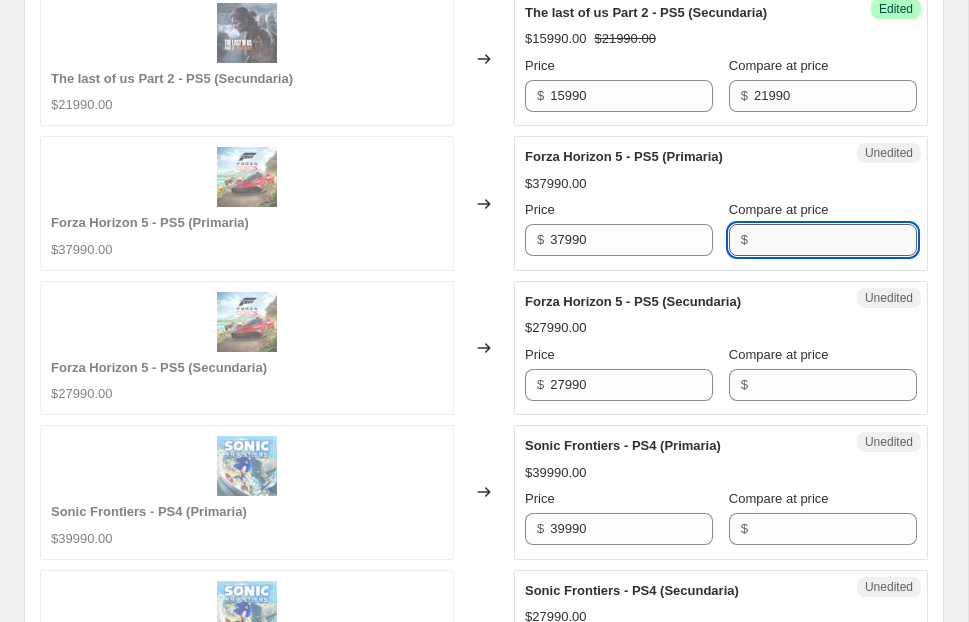 paste on "37990" 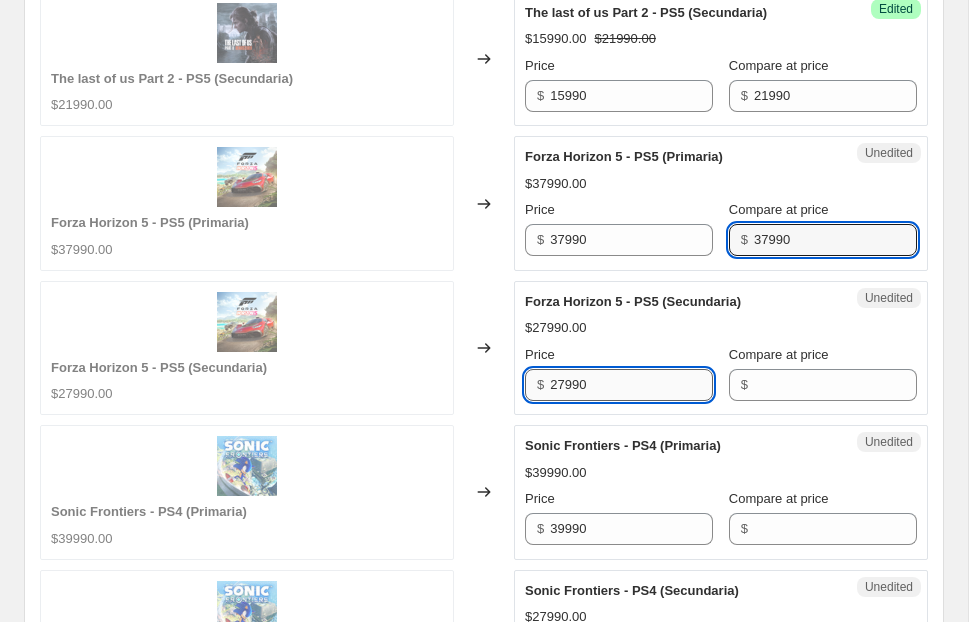 click on "27990" at bounding box center [631, 385] 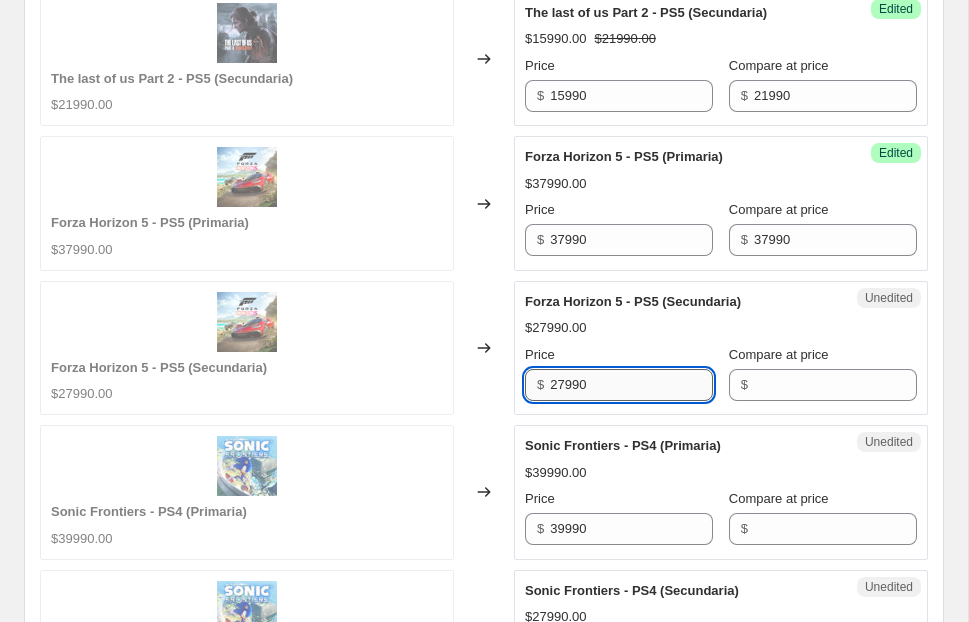 click on "27990" at bounding box center [631, 385] 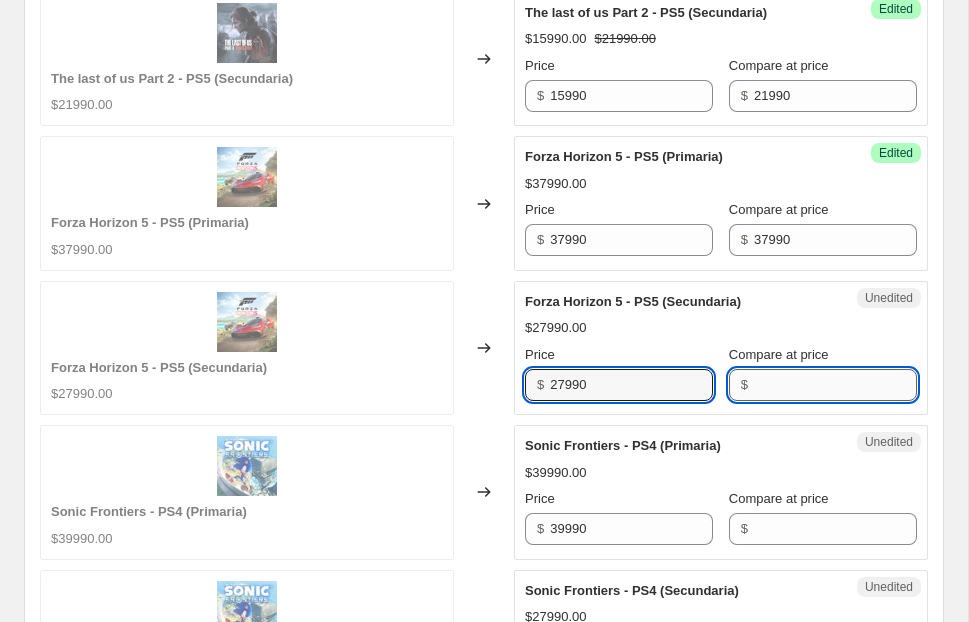click on "Compare at price" at bounding box center [835, 385] 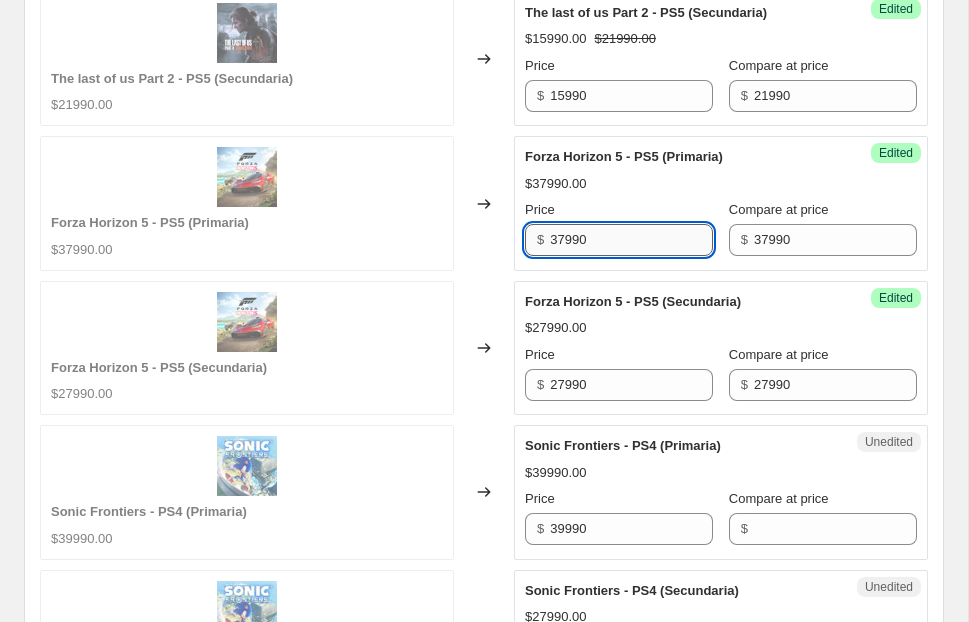 click on "37990" at bounding box center (631, 240) 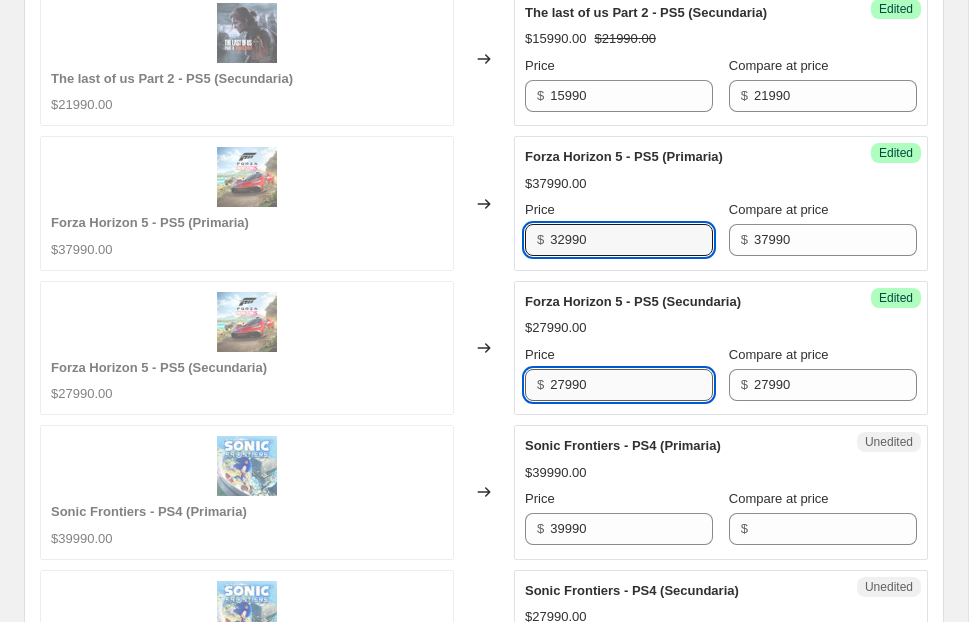 click on "27990" at bounding box center (631, 385) 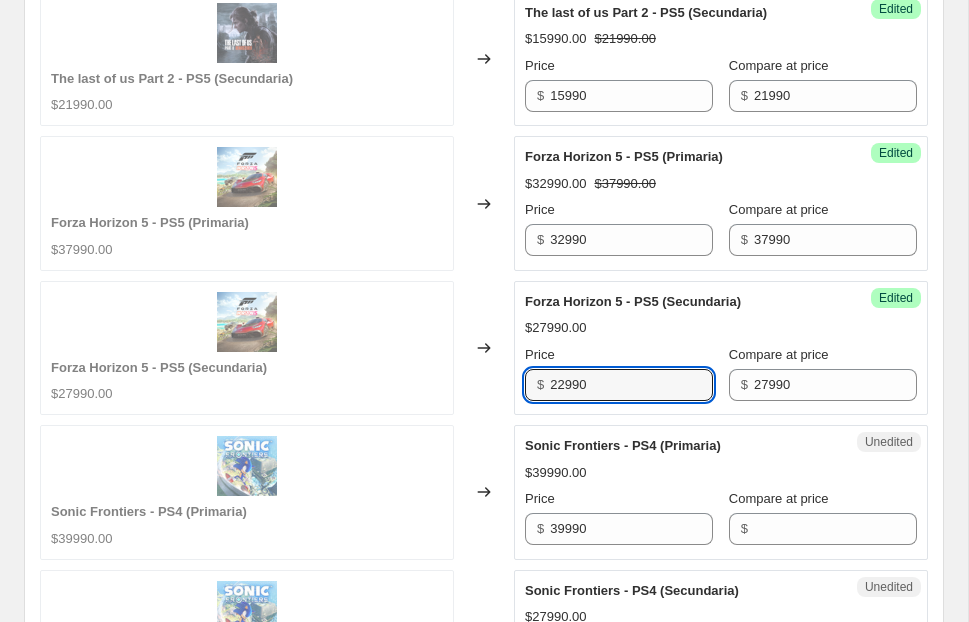 click on "$27990.00" at bounding box center (721, 328) 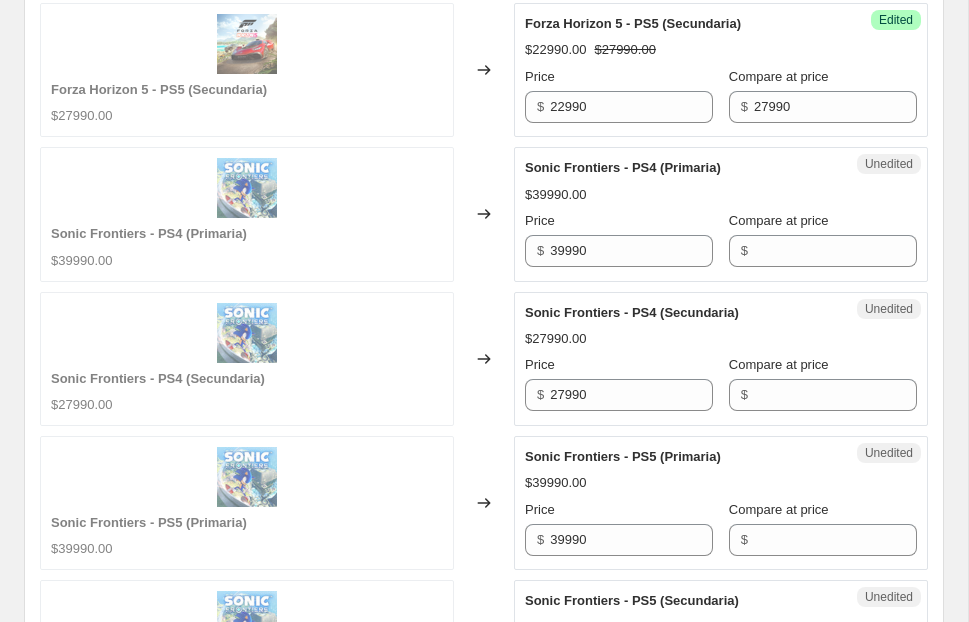 scroll, scrollTop: 2672, scrollLeft: 0, axis: vertical 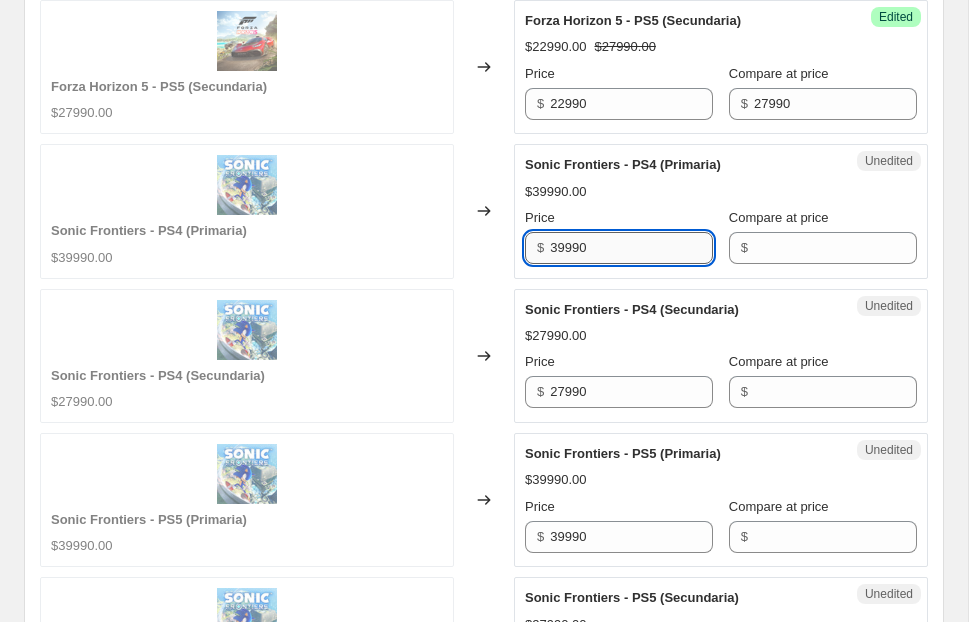 click on "39990" at bounding box center (631, 248) 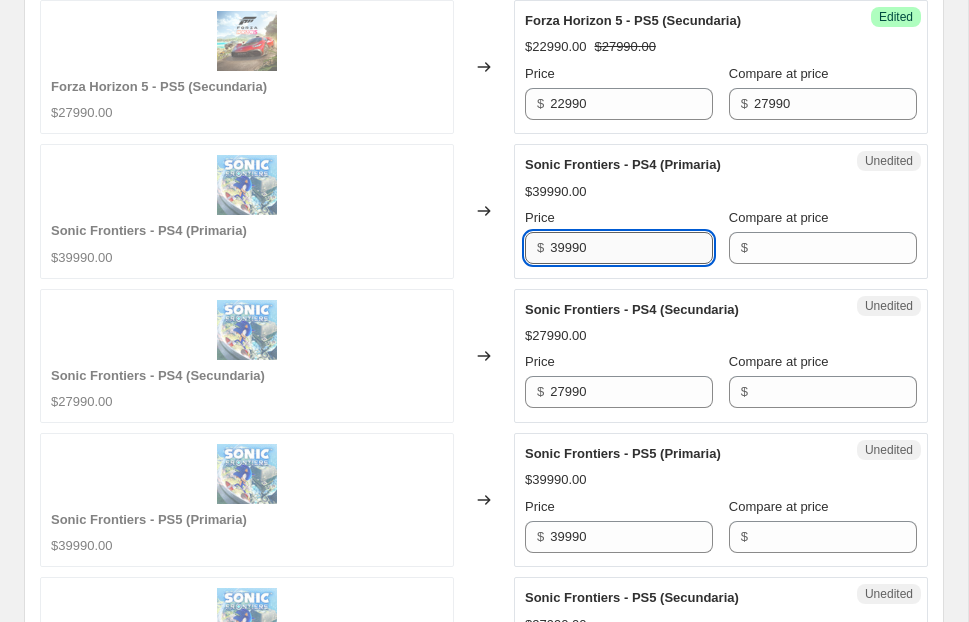click on "39990" at bounding box center (631, 248) 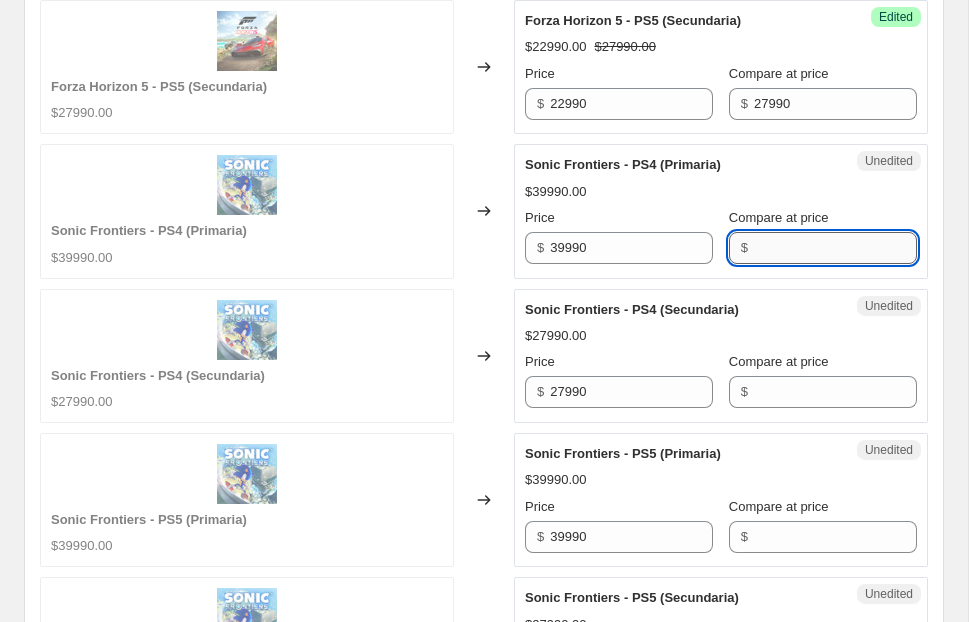 click on "Compare at price" at bounding box center (835, 248) 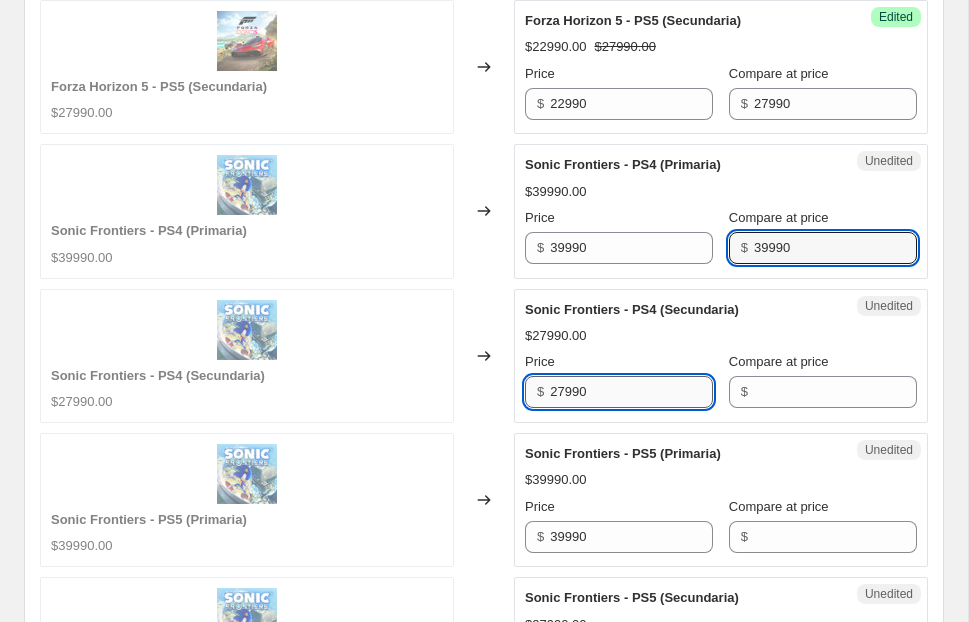 click on "27990" at bounding box center (631, 392) 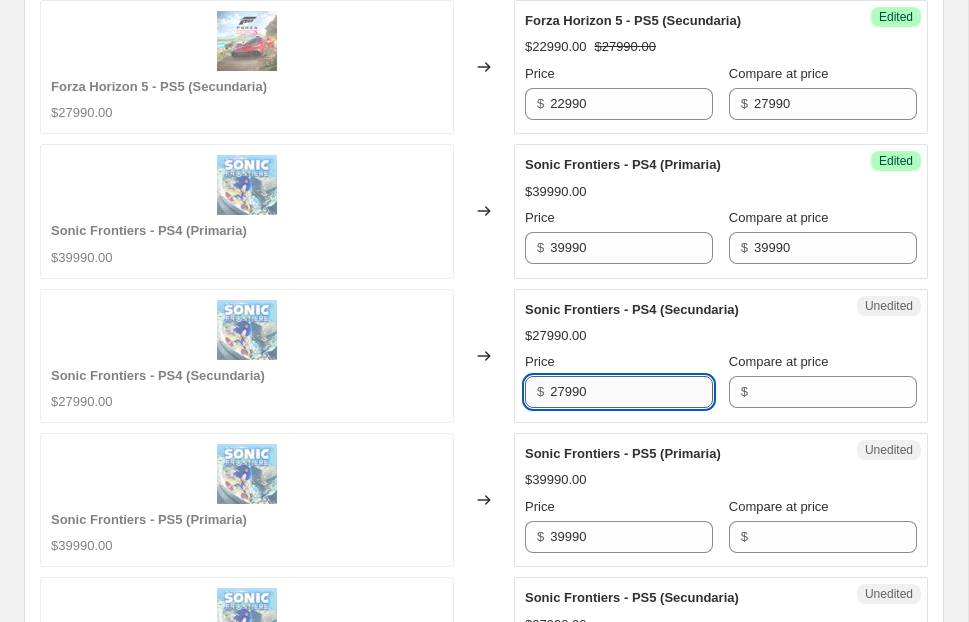 click on "27990" at bounding box center [631, 392] 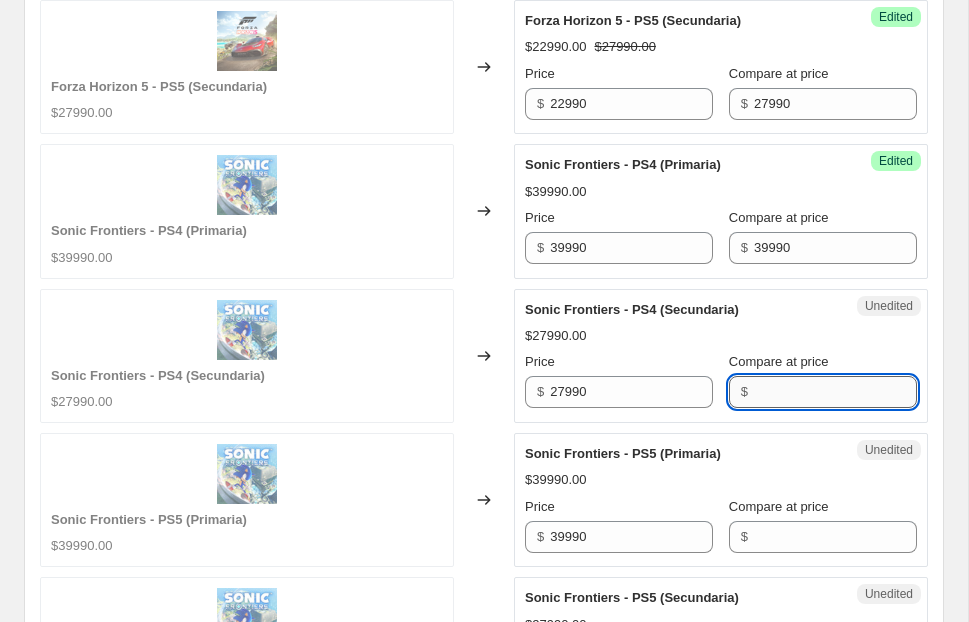 click on "Compare at price" at bounding box center [835, 392] 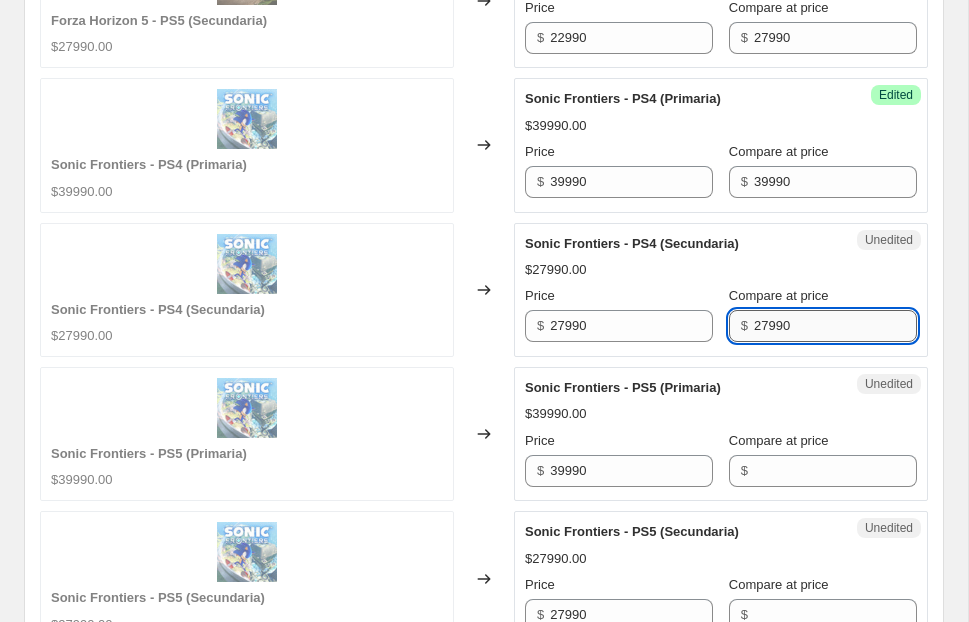 scroll, scrollTop: 2925, scrollLeft: 0, axis: vertical 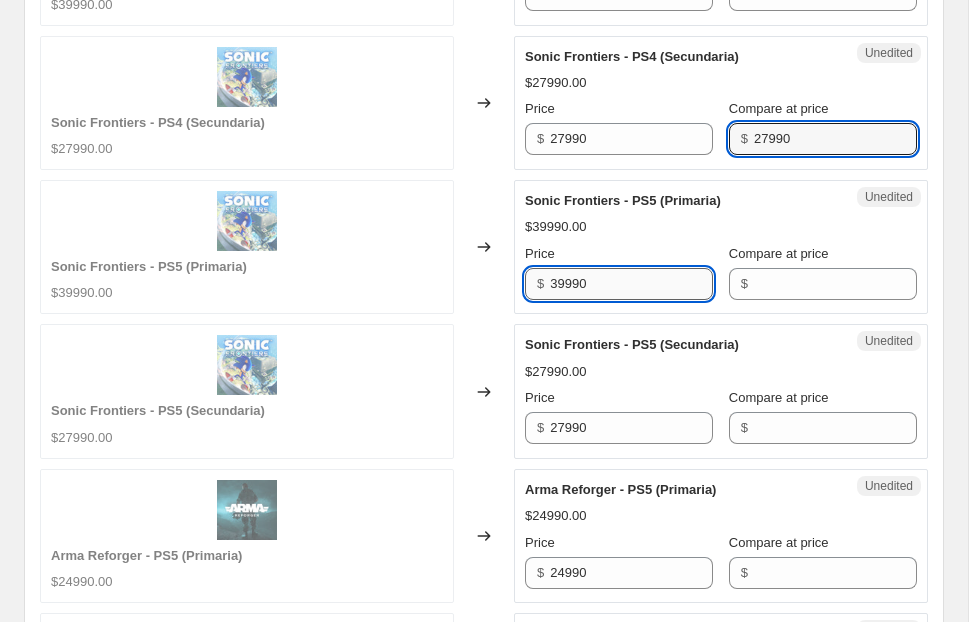 click on "39990" at bounding box center (631, 284) 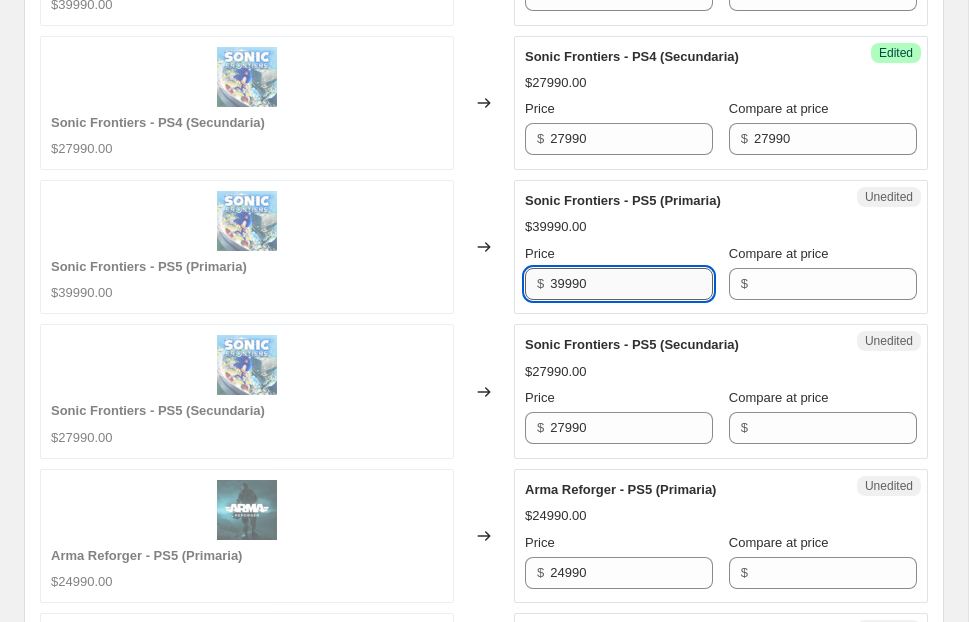 click on "39990" at bounding box center [631, 284] 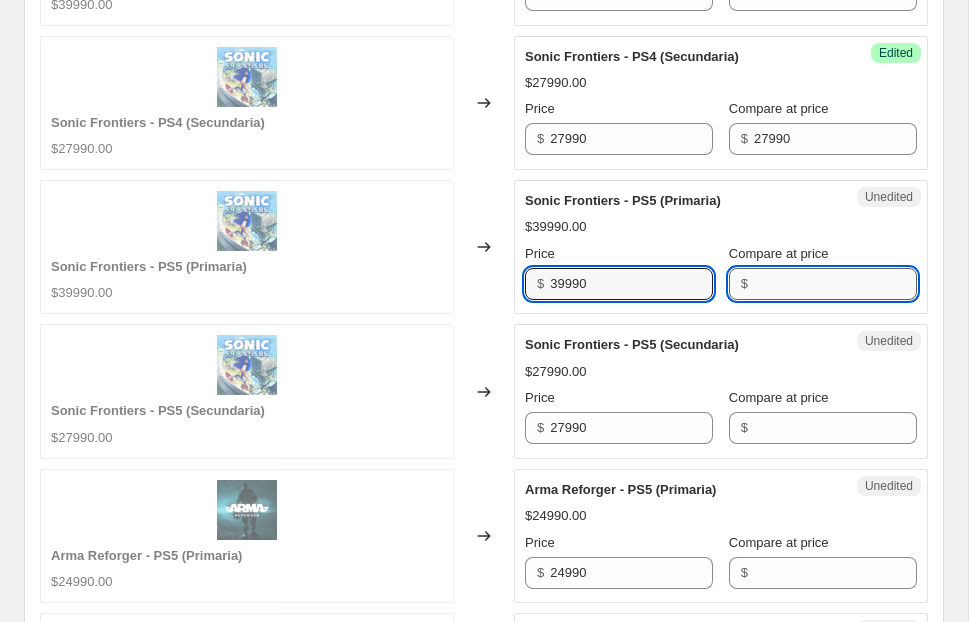click on "Compare at price" at bounding box center (835, 284) 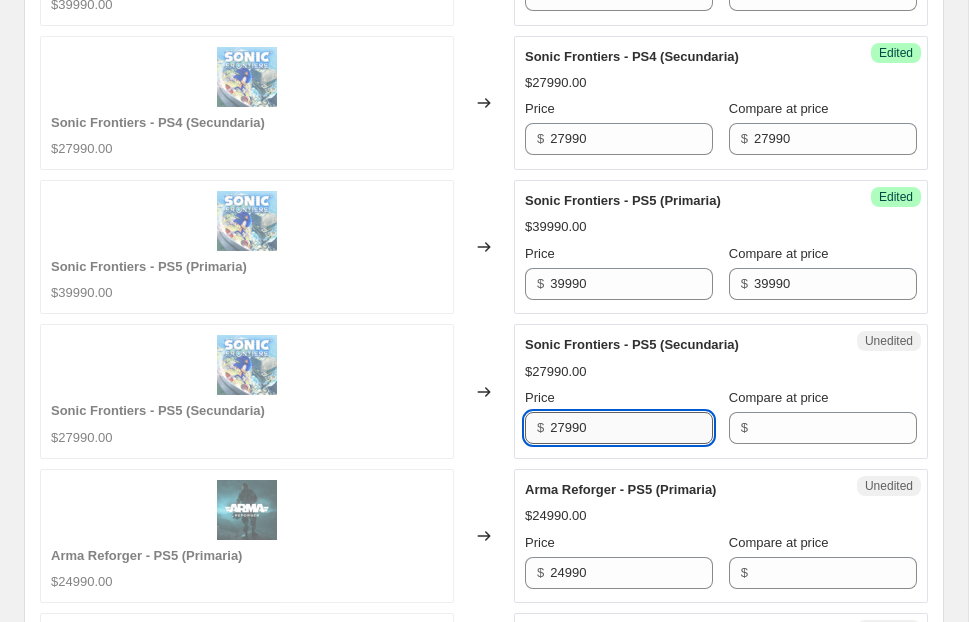 click on "27990" at bounding box center (631, 428) 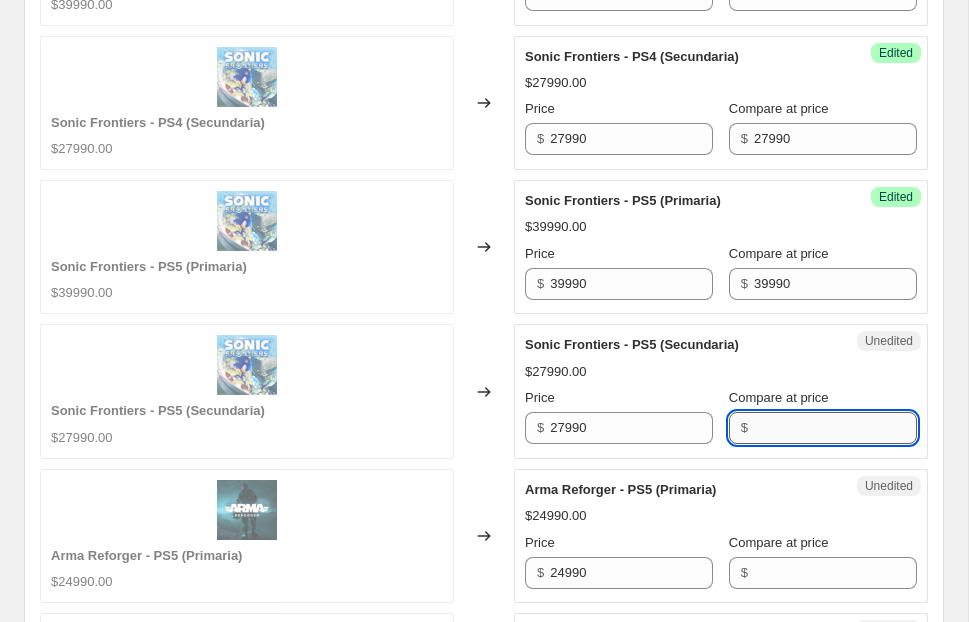 click on "Compare at price" at bounding box center (835, 428) 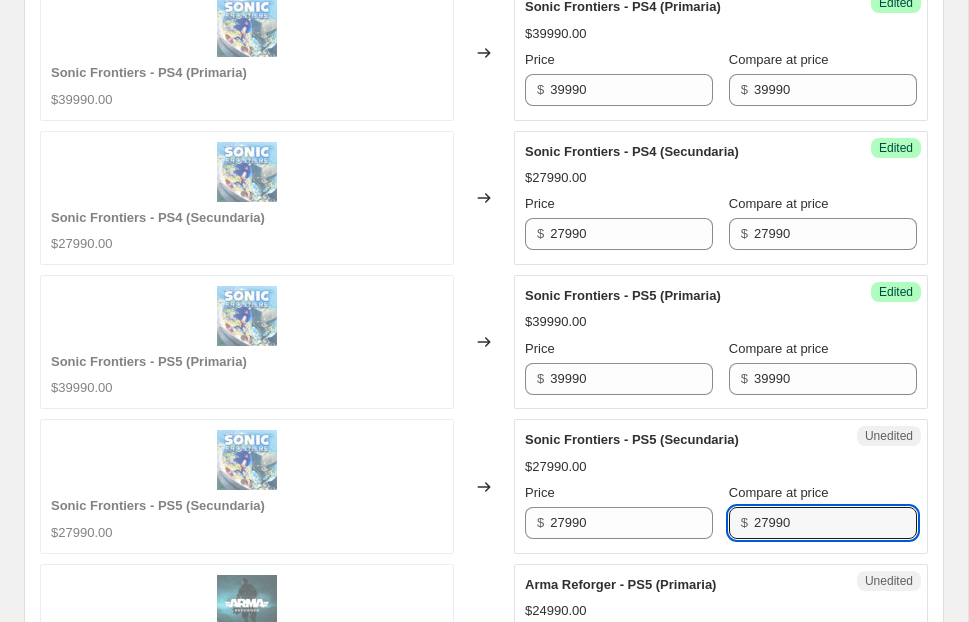 scroll, scrollTop: 2789, scrollLeft: 0, axis: vertical 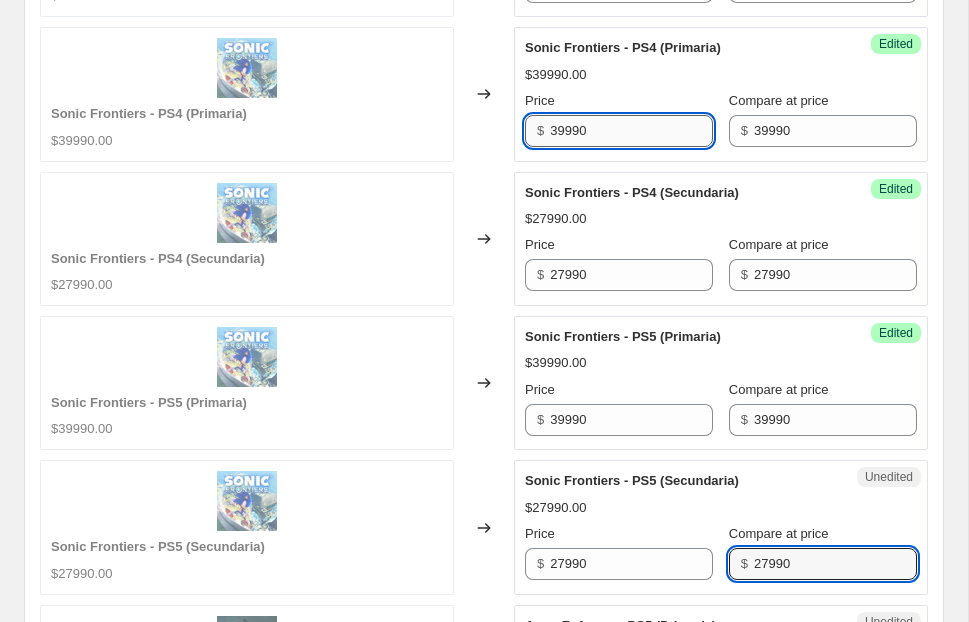 click on "39990" at bounding box center (631, 131) 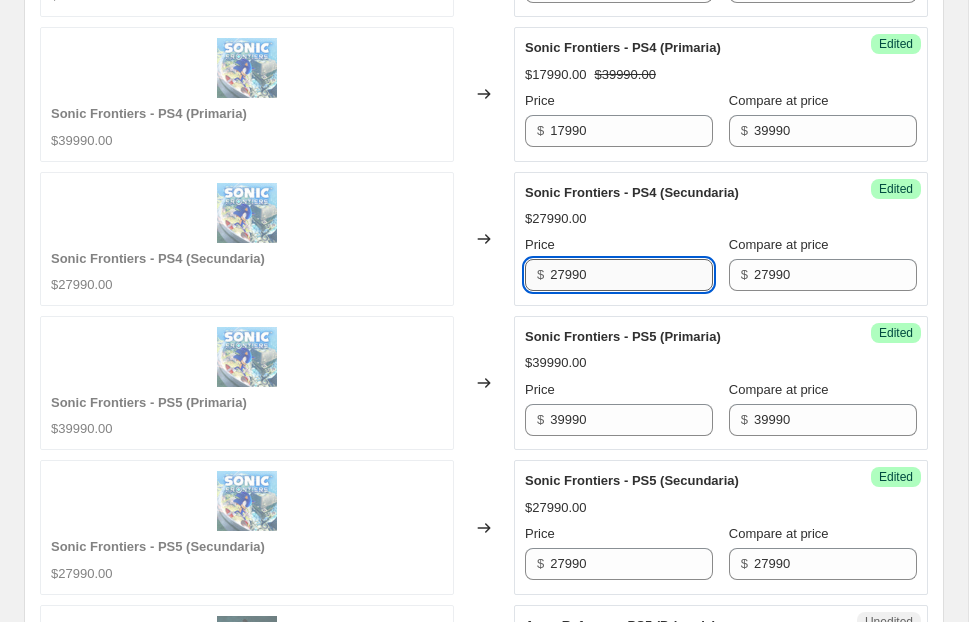 click on "27990" at bounding box center (631, 275) 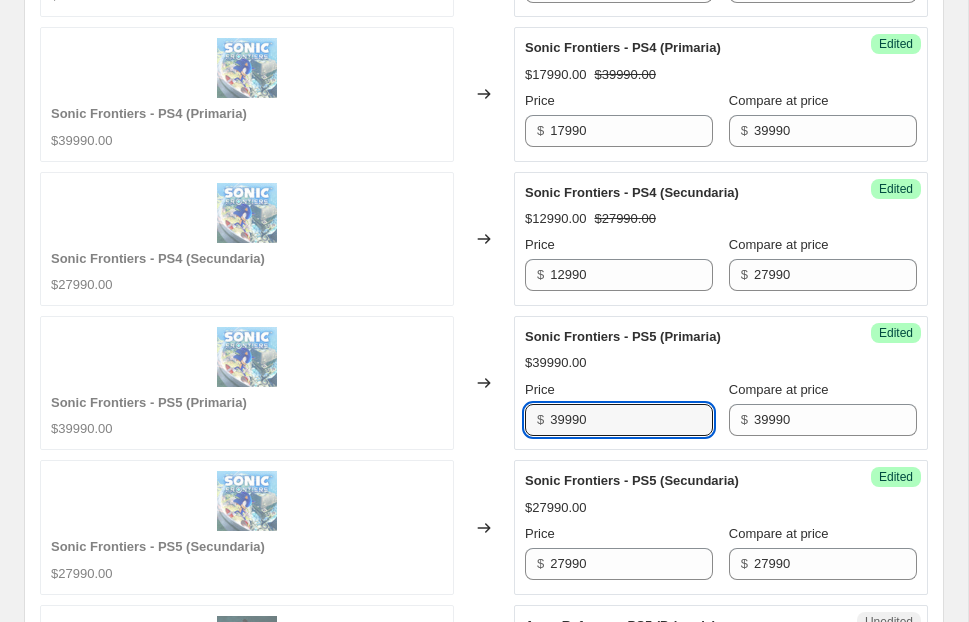 drag, startPoint x: 565, startPoint y: 442, endPoint x: 533, endPoint y: 442, distance: 32 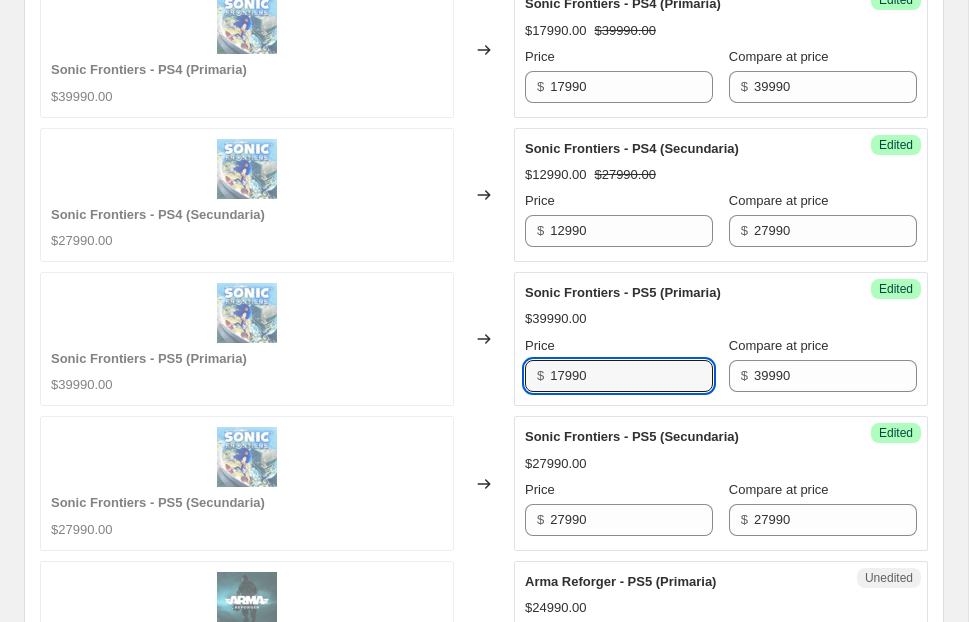 scroll, scrollTop: 2900, scrollLeft: 0, axis: vertical 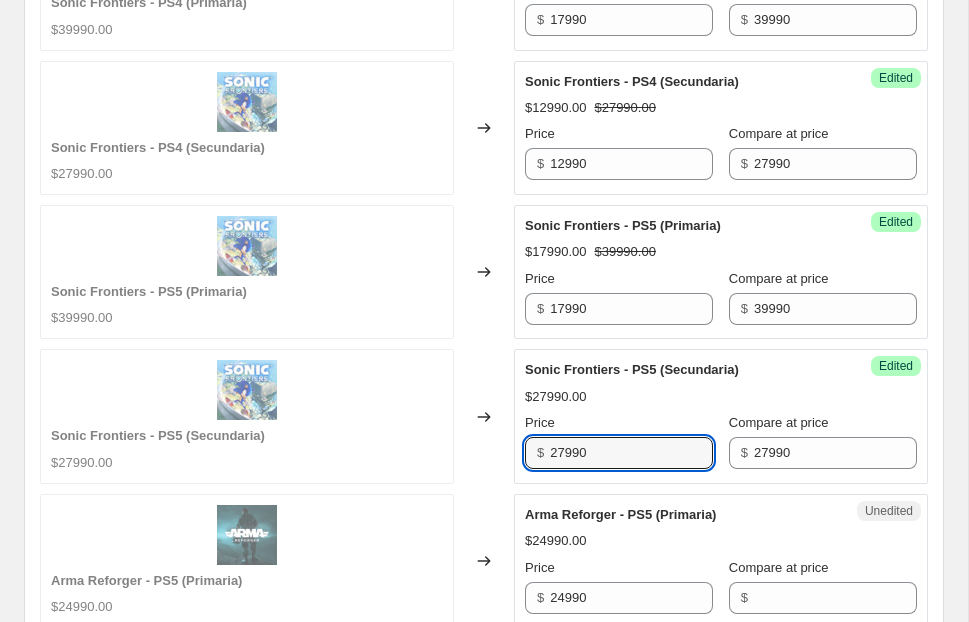 drag, startPoint x: 564, startPoint y: 470, endPoint x: 525, endPoint y: 470, distance: 39 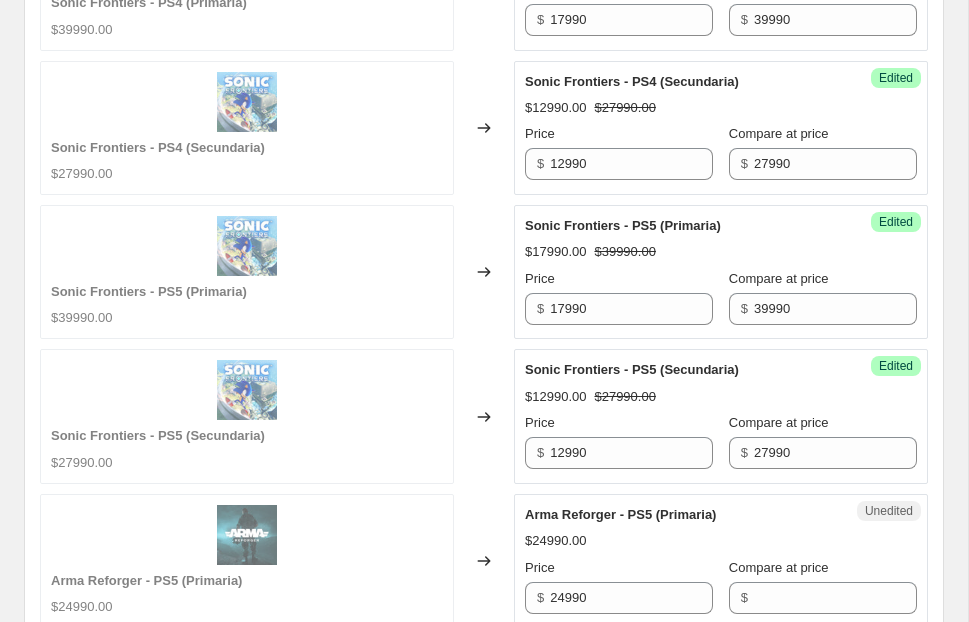 click on "Changed to" at bounding box center [484, 416] 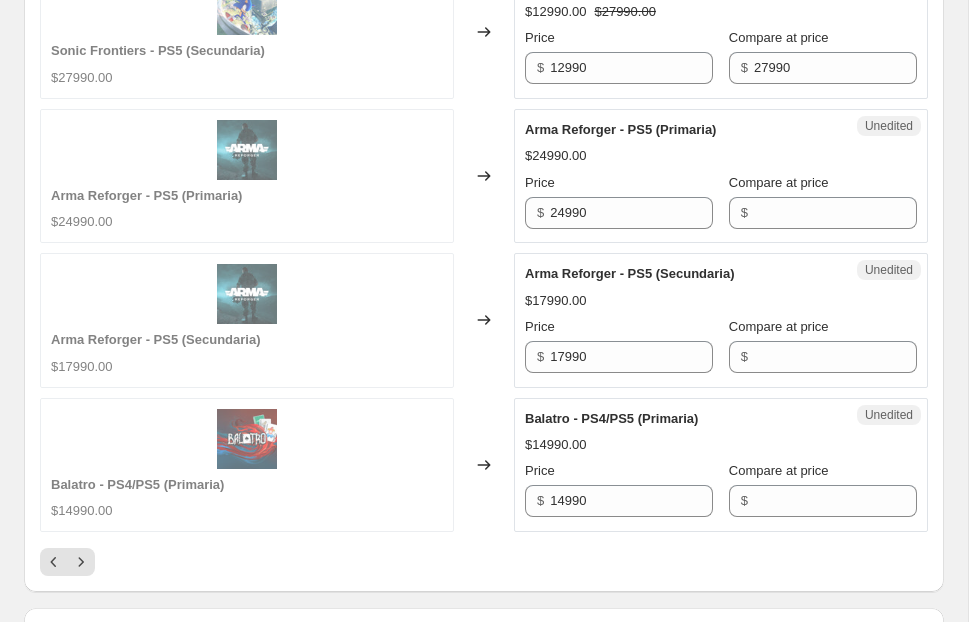 scroll, scrollTop: 3297, scrollLeft: 0, axis: vertical 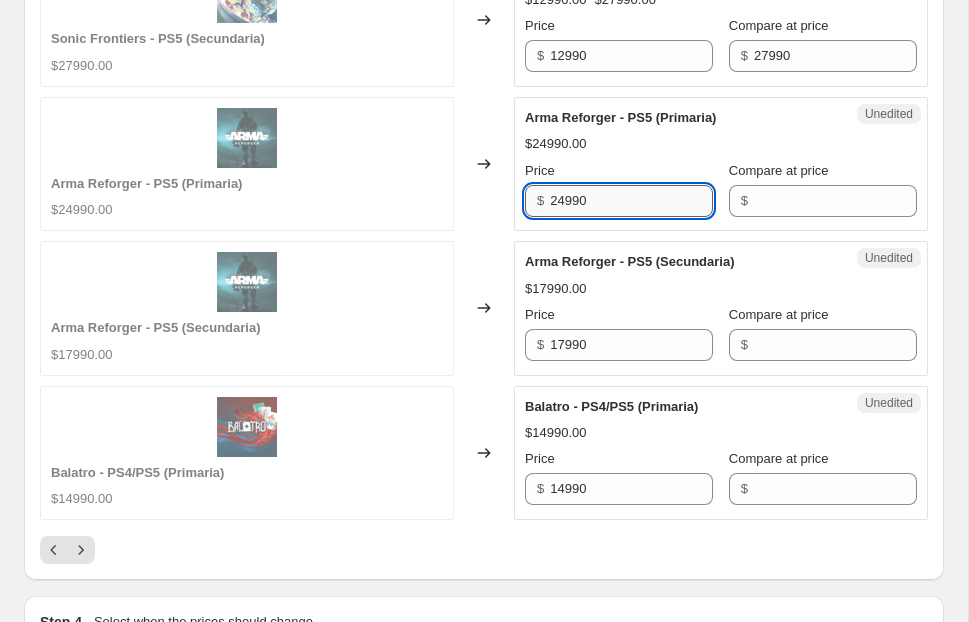 click on "24990" at bounding box center [631, 201] 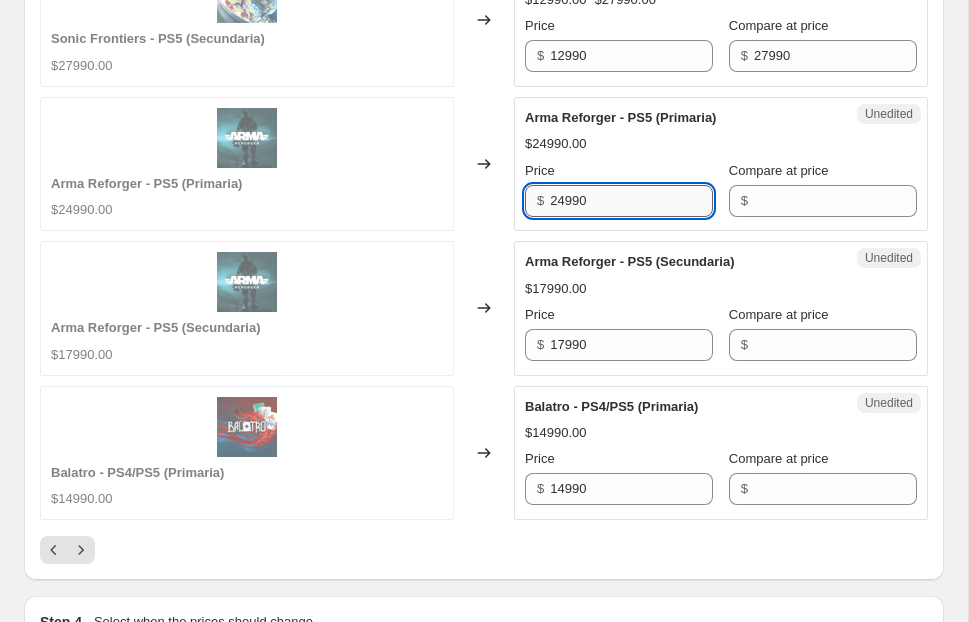 click on "24990" at bounding box center [631, 201] 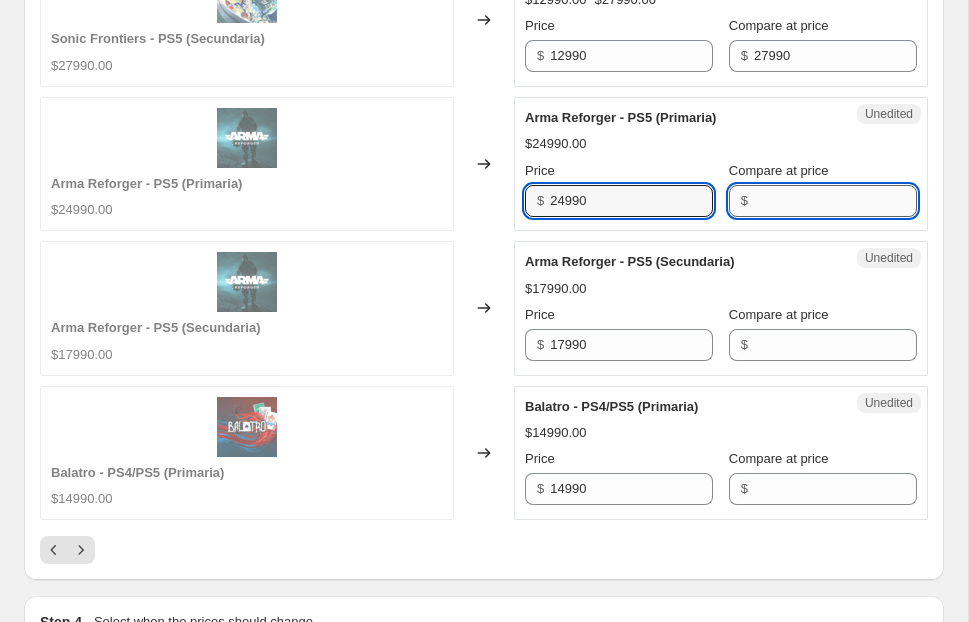 click on "Compare at price" at bounding box center [835, 201] 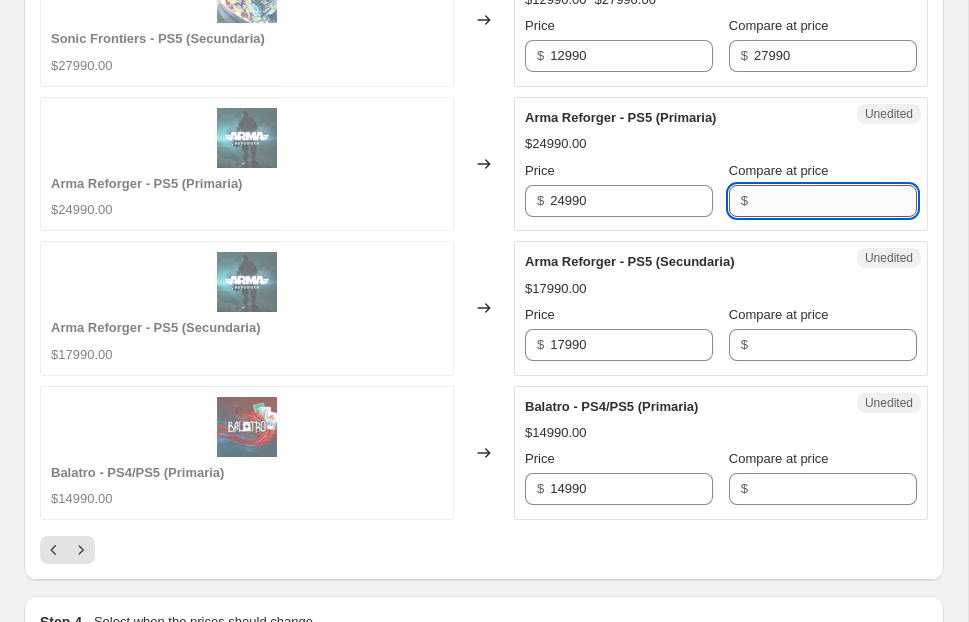 paste on "24990" 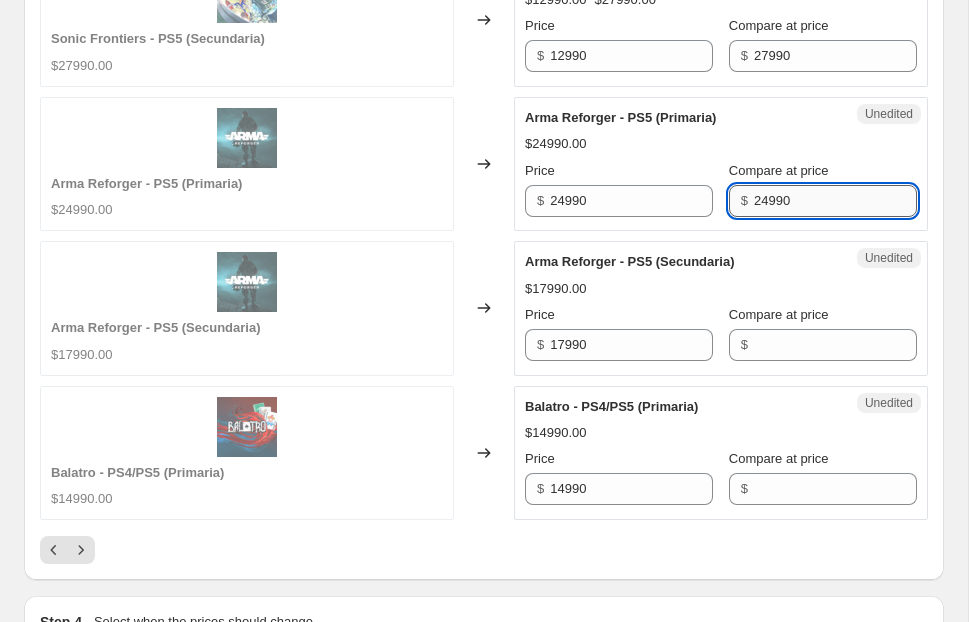 click on "24990" at bounding box center (835, 201) 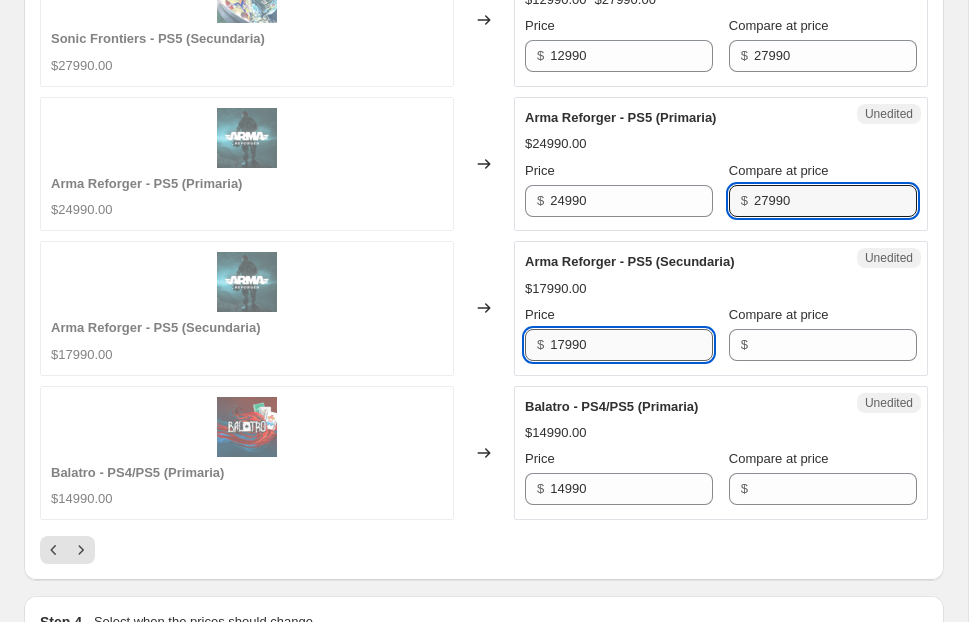 click on "17990" at bounding box center [631, 345] 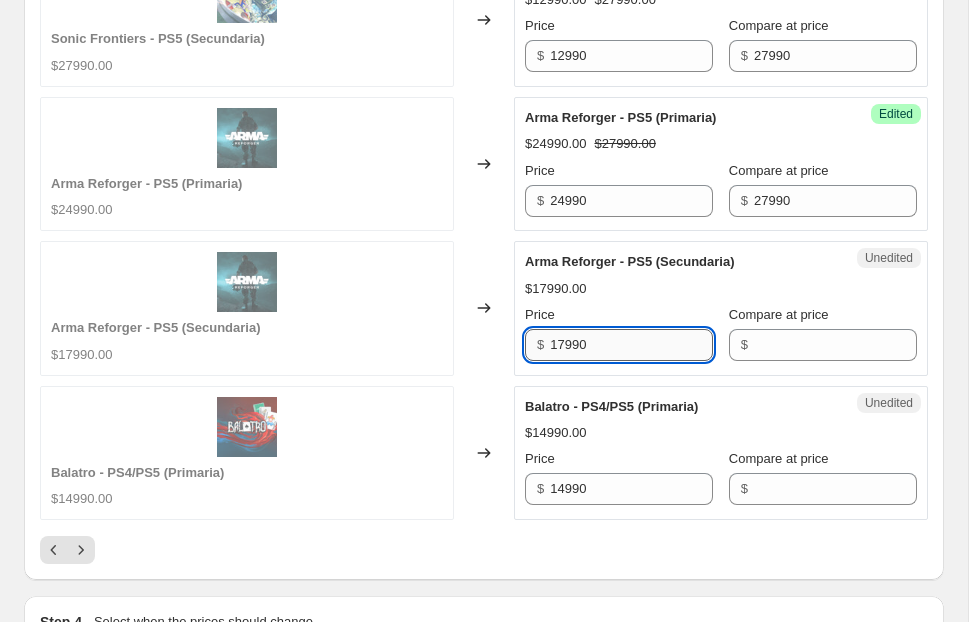 click on "17990" at bounding box center [631, 345] 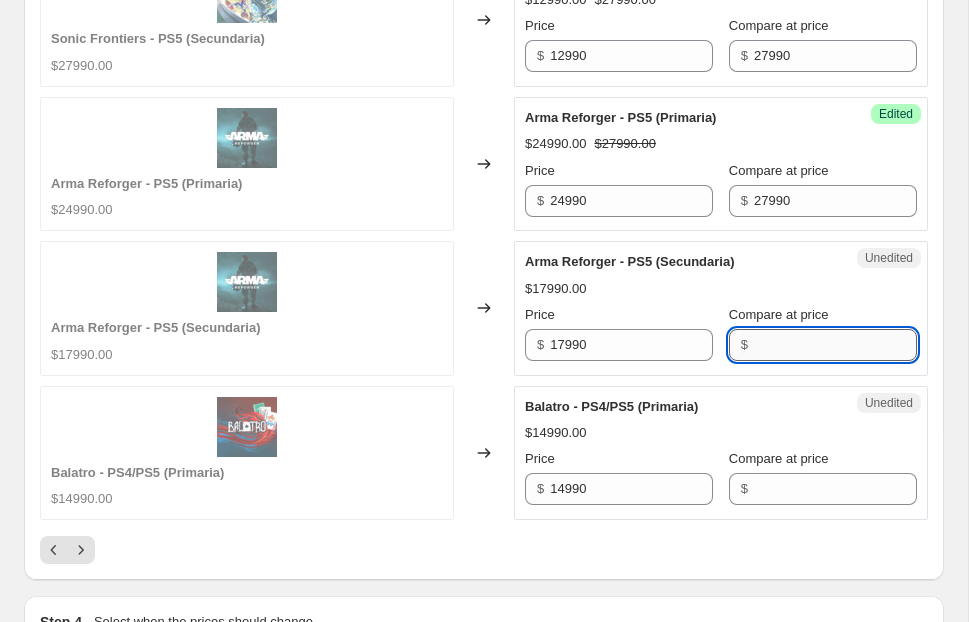 click on "Compare at price" at bounding box center (835, 345) 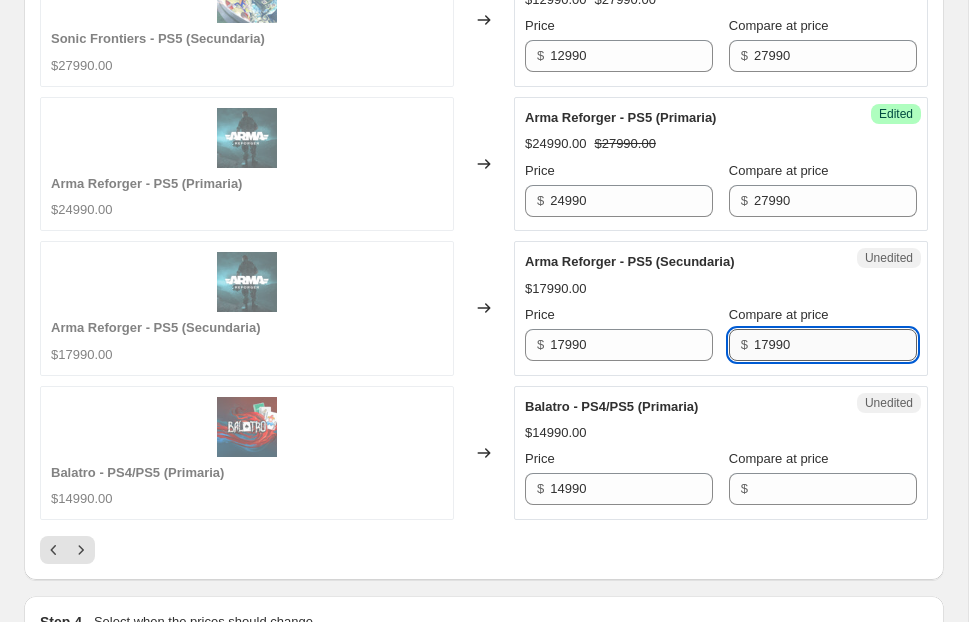 click on "17990" at bounding box center (835, 345) 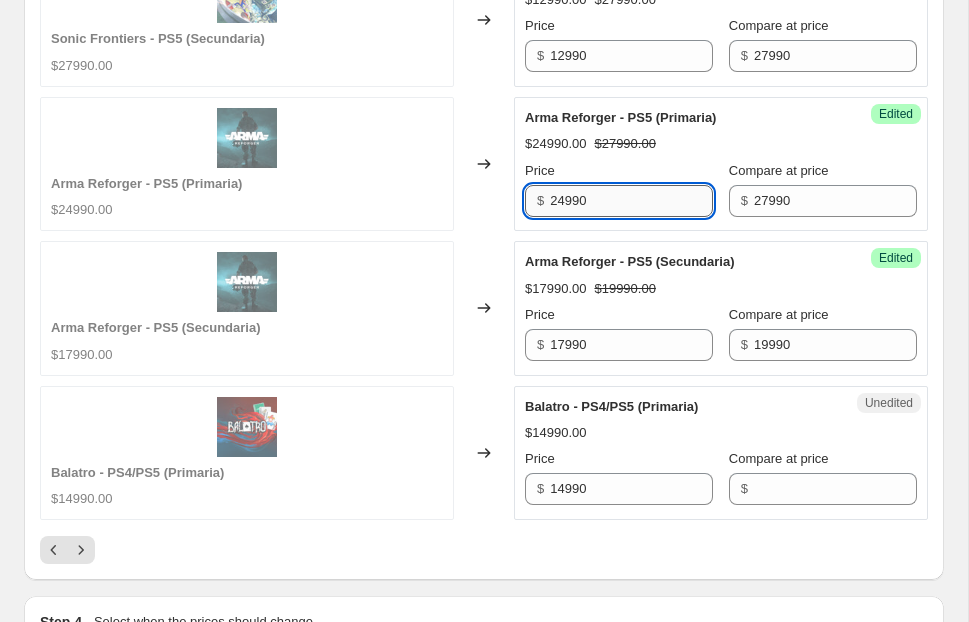 click on "24990" at bounding box center [631, 201] 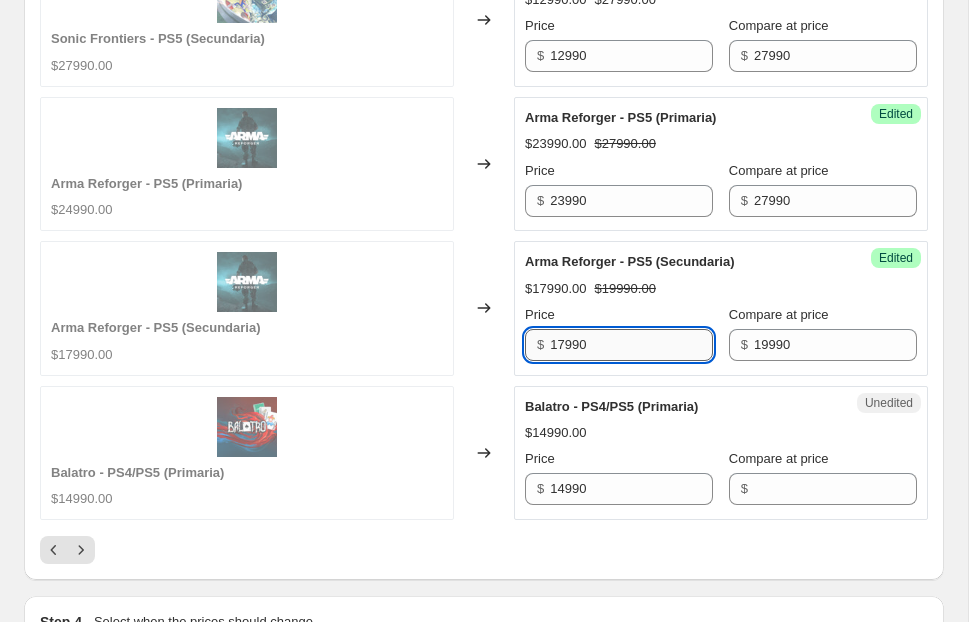 click on "17990" at bounding box center (631, 345) 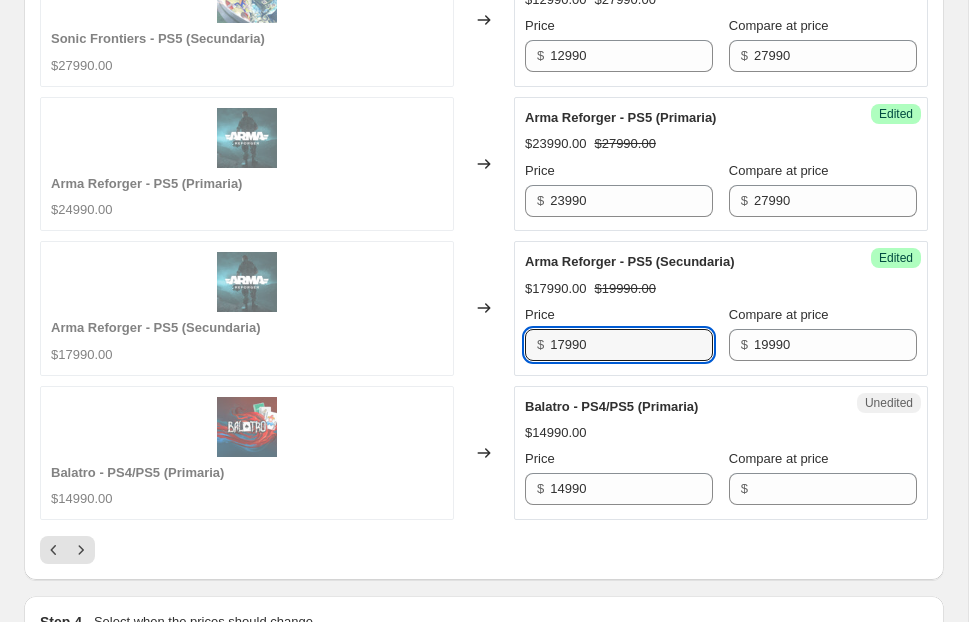 click on "DRAGON BALL: Sparking ZERO PS5 (Secundaria) $19990.00 $29990.00 Changed to Success Edited DRAGON BALL: Sparking ZERO PS5 (Secundaria) $19990.00 $28990.00 Price $ 19990 Compare at price $ 28990 SILENT HILL 2 PS5 (Primaria) $29990.00 $41990.00 Changed to Success Edited SILENT HILL 2 PS5 (Primaria) $27990.00 $41990.00 Price $ 27990 Compare at price $ 41990 SILENT HILL 2 PS5 (Secundaria) $19990.00 $29990.00 Changed to Success Edited SILENT HILL 2 PS5 (Secundaria) $18990.00 $29990.00 Price $ 18990 Compare at price $ 29990 Call of Duty: Black Ops 6 PS5 (Primaria) $37990.00 Changed to Success Edited Call of Duty: Black Ops 6 PS5 (Primaria) $27990.00 $37990.00 Price $ 27990 Compare at price $ 37990 Call of Duty: Black Ops 6 PS5 (Secundaria) $17990.00 $24990.00 Changed to Success Edited Call of Duty: Black Ops 6 PS5 (Secundaria) $18990.00 $24990.00 Price $ 18990 Compare at price $ 24990 Call of Duty: Black Ops 6 PS4 (Primaria) $22990.00 $37990.00 Changed to Success Edited Call of Duty: Black Ops 6 PS4 (Primaria) Price" at bounding box center (484, -919) 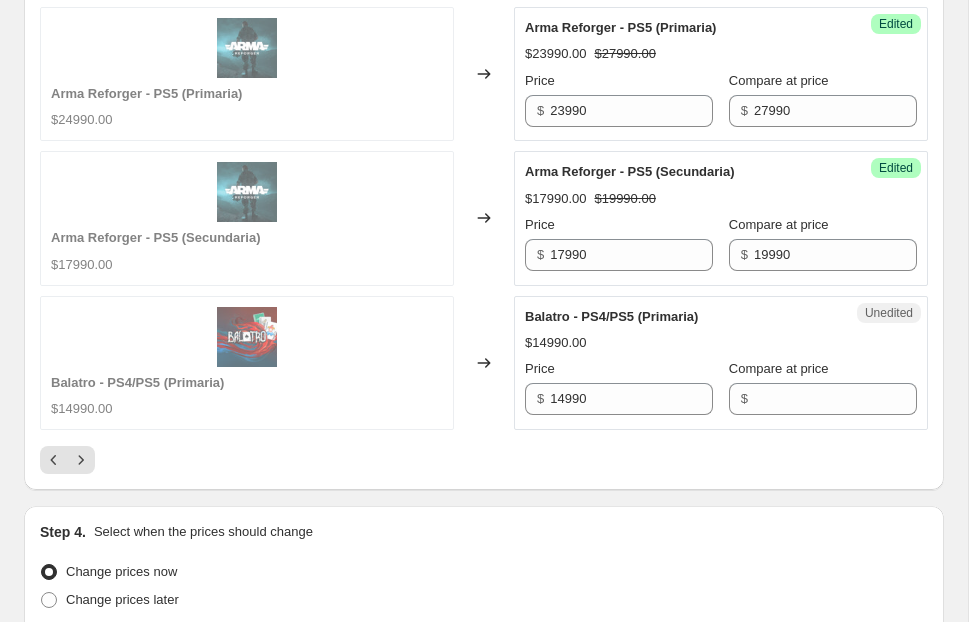 scroll, scrollTop: 3478, scrollLeft: 0, axis: vertical 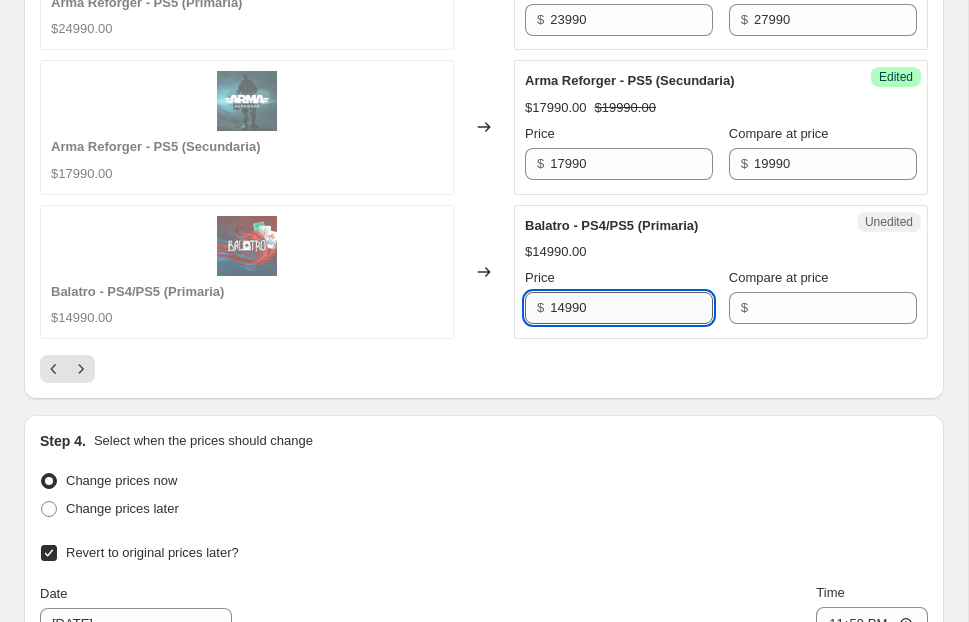 click on "14990" at bounding box center (631, 308) 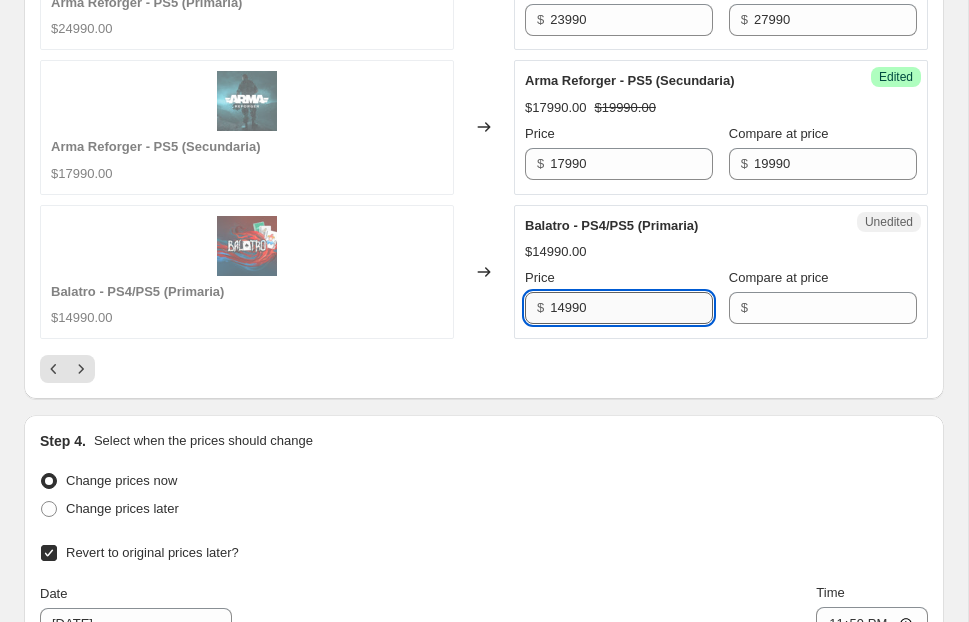 click on "14990" at bounding box center [631, 308] 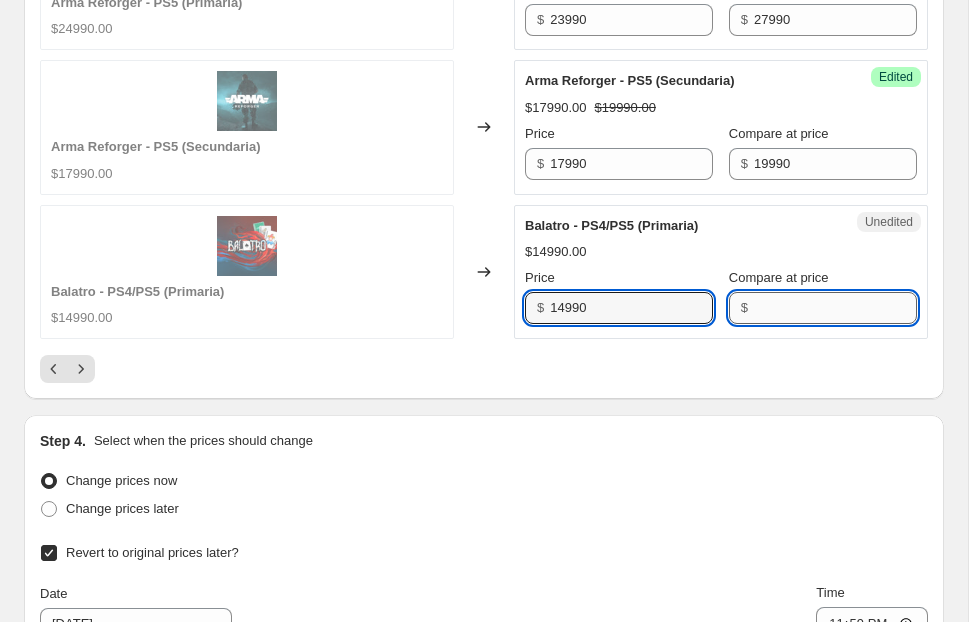 click on "Compare at price" at bounding box center [835, 308] 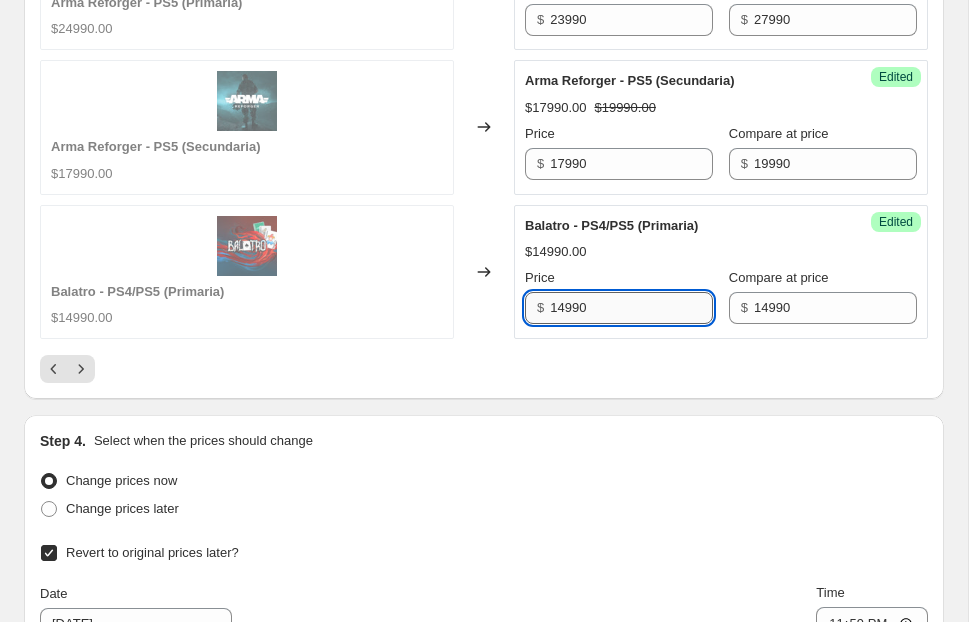 click on "14990" at bounding box center [631, 308] 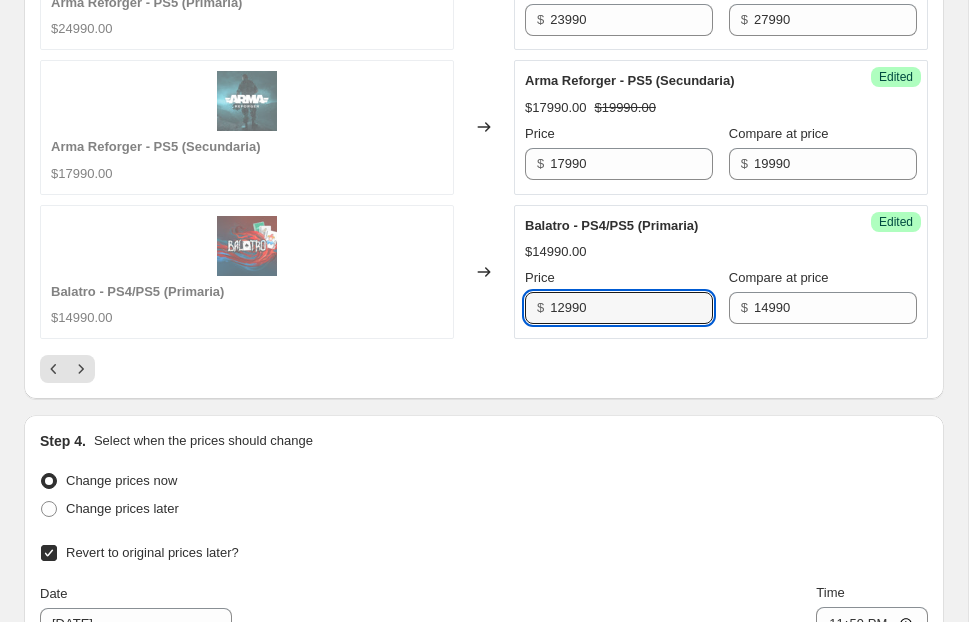 click at bounding box center (484, 369) 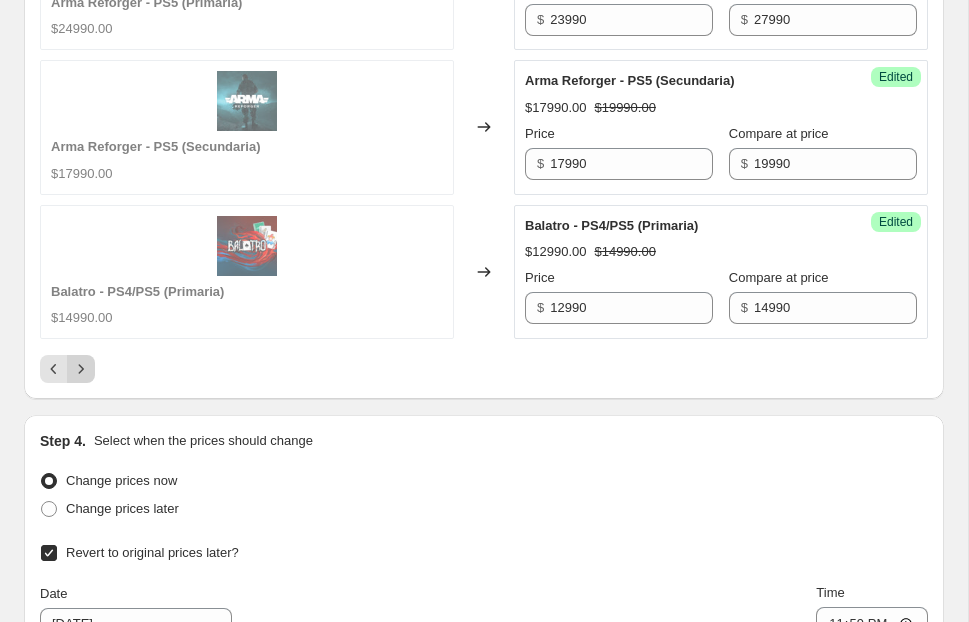 click 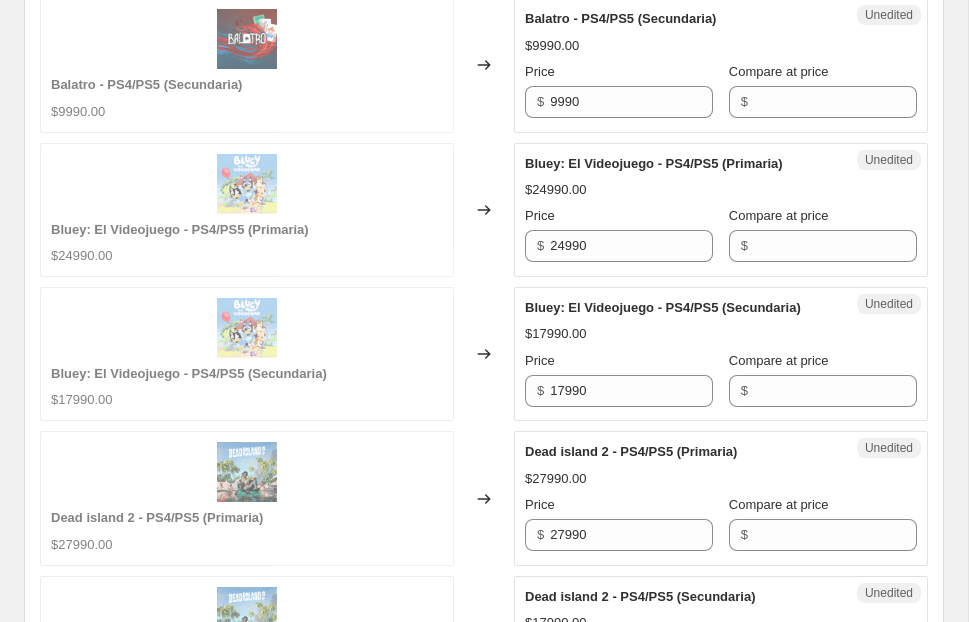 scroll, scrollTop: 942, scrollLeft: 0, axis: vertical 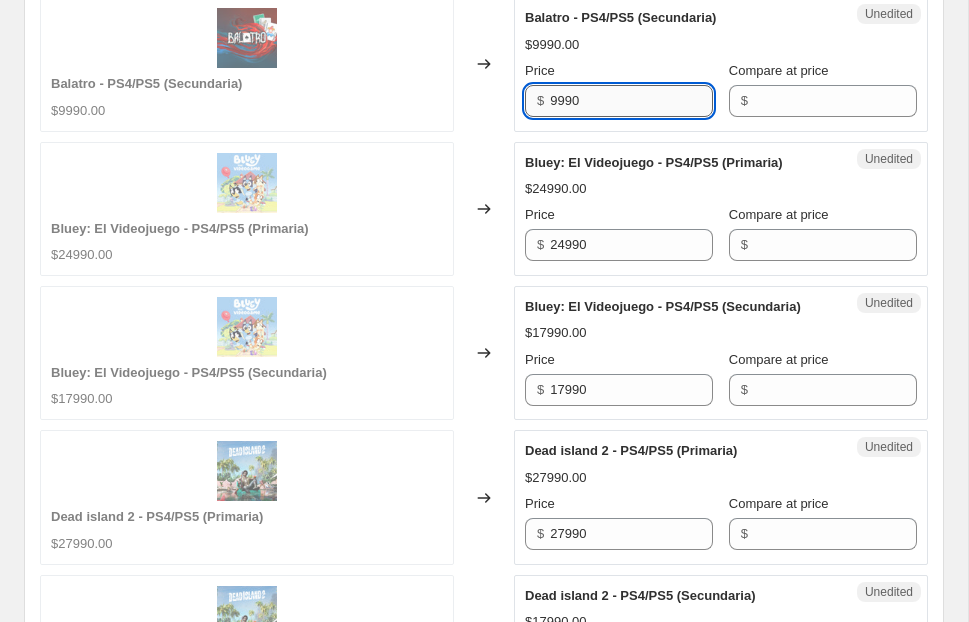 click on "9990" at bounding box center (631, 101) 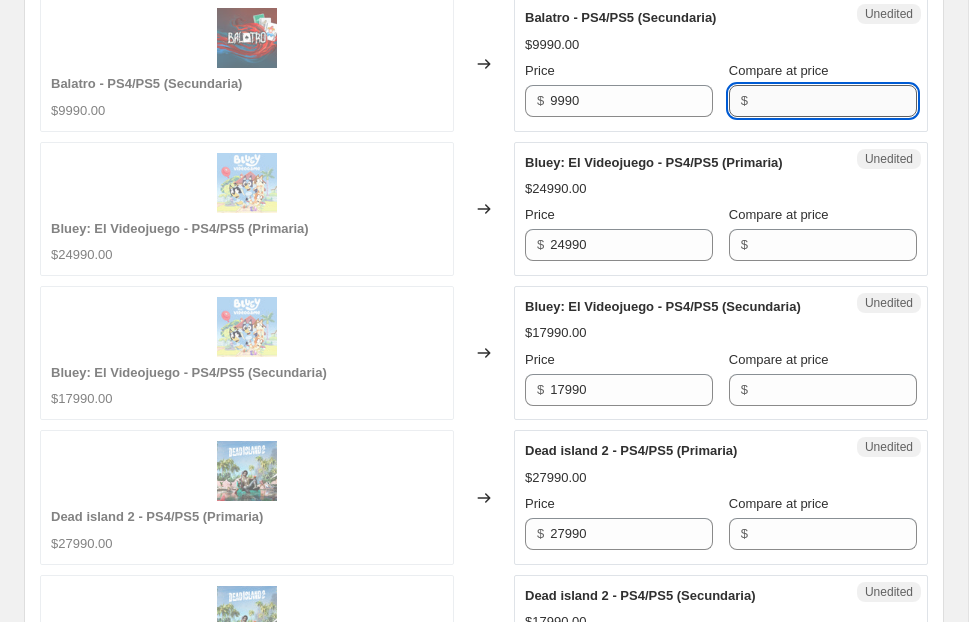 click on "Compare at price" at bounding box center (835, 101) 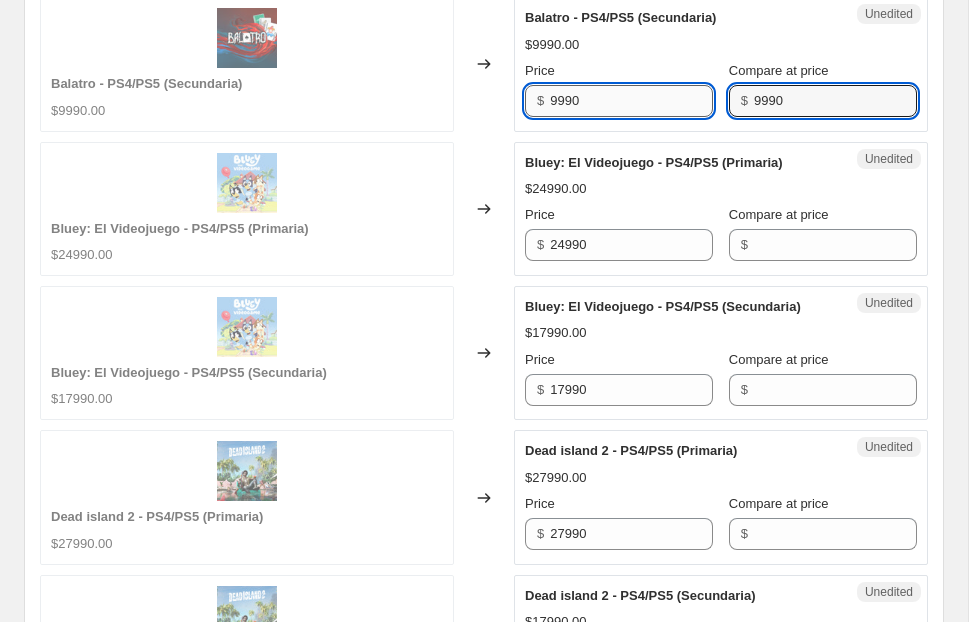 click on "9990" at bounding box center (631, 101) 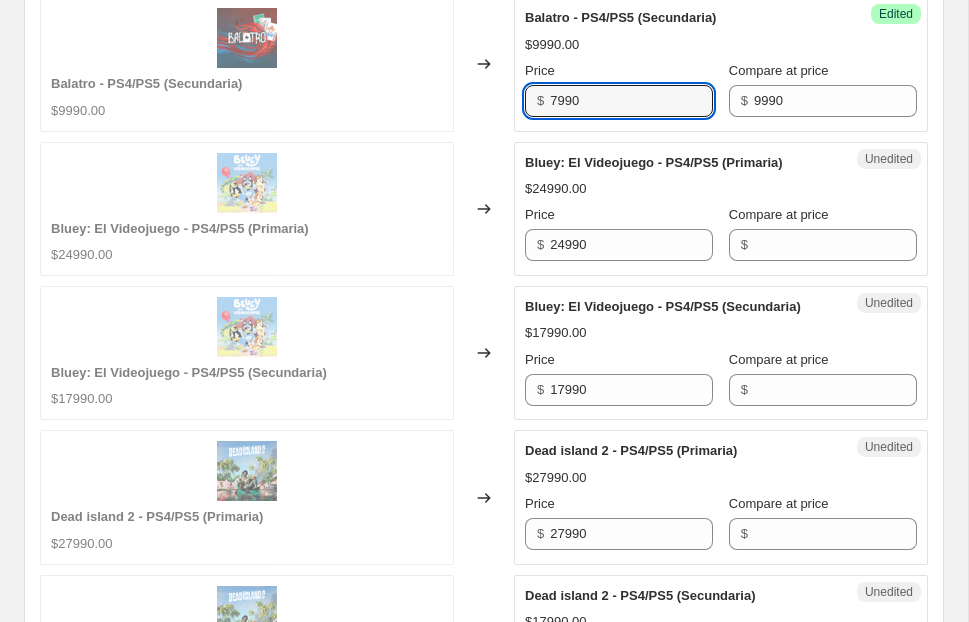click on "Price" at bounding box center (619, 215) 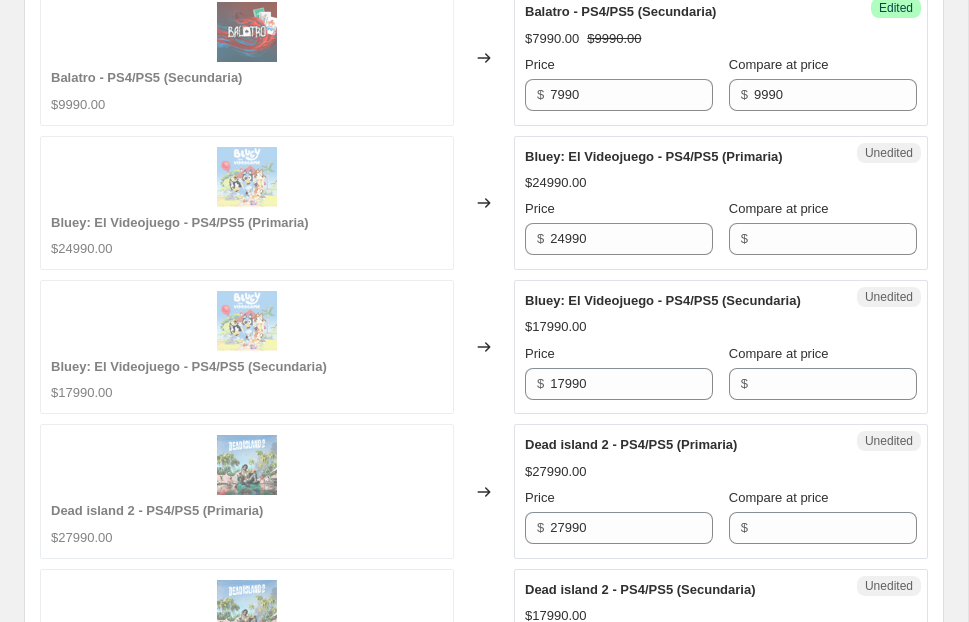 scroll, scrollTop: 950, scrollLeft: 0, axis: vertical 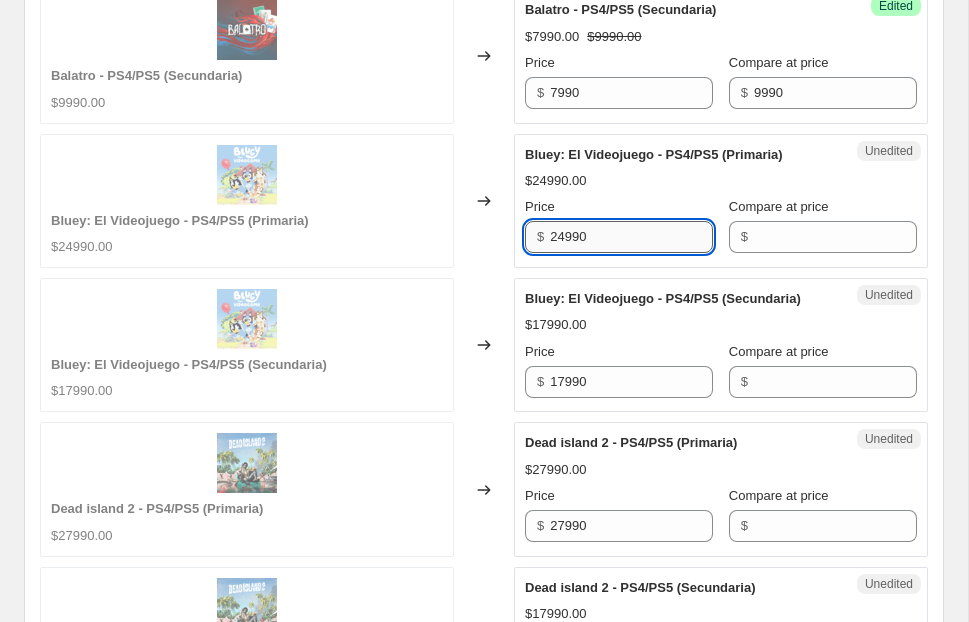 click on "24990" at bounding box center [631, 237] 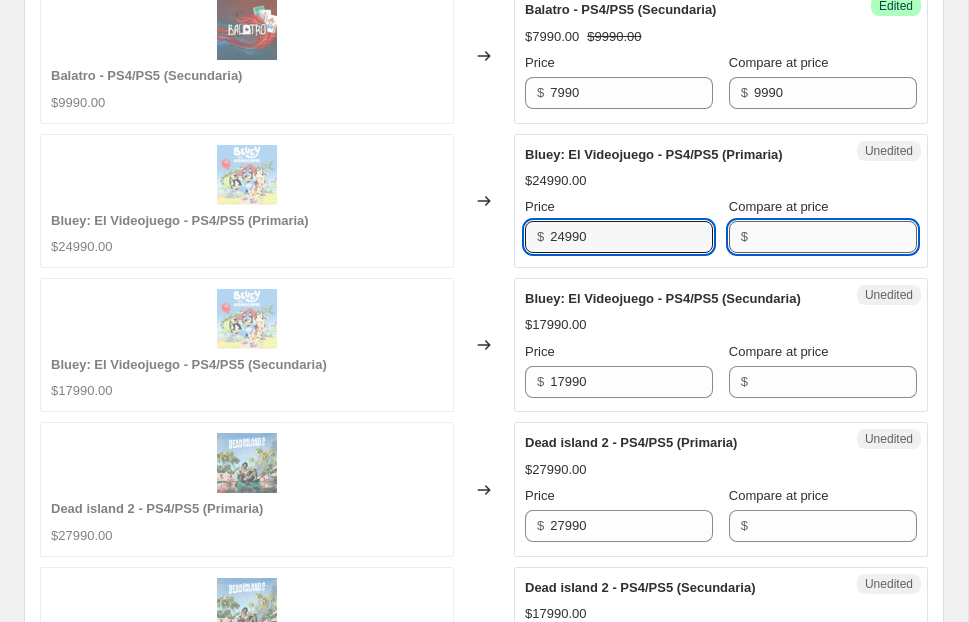 click on "Compare at price" at bounding box center (835, 237) 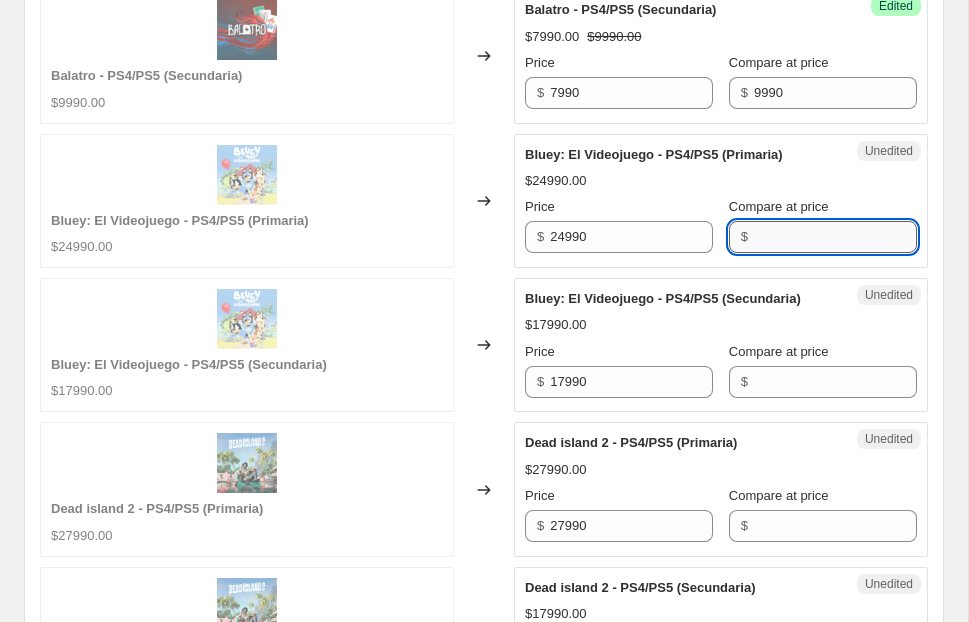 paste on "24990" 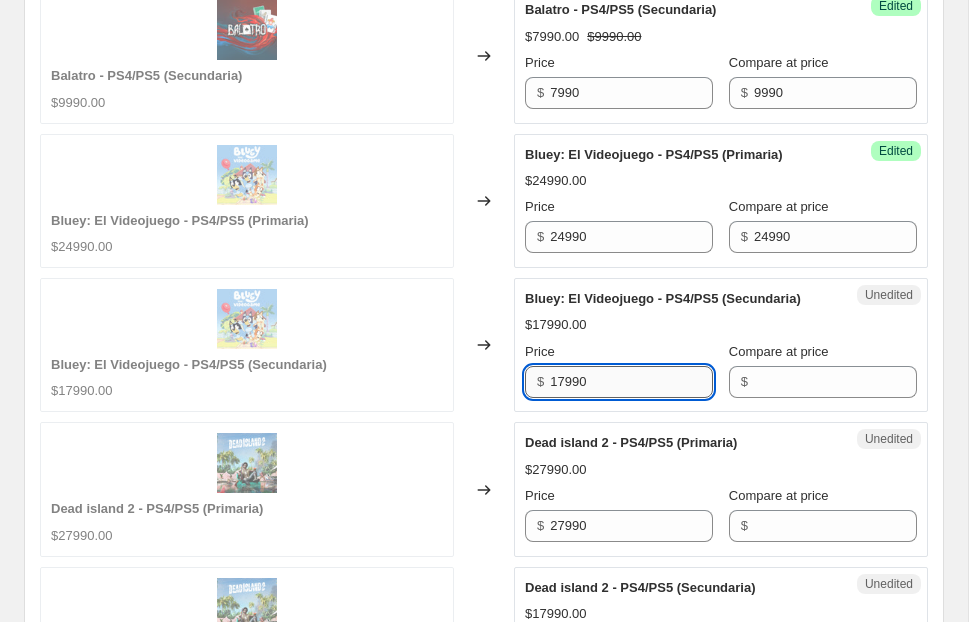 click on "17990" at bounding box center (631, 382) 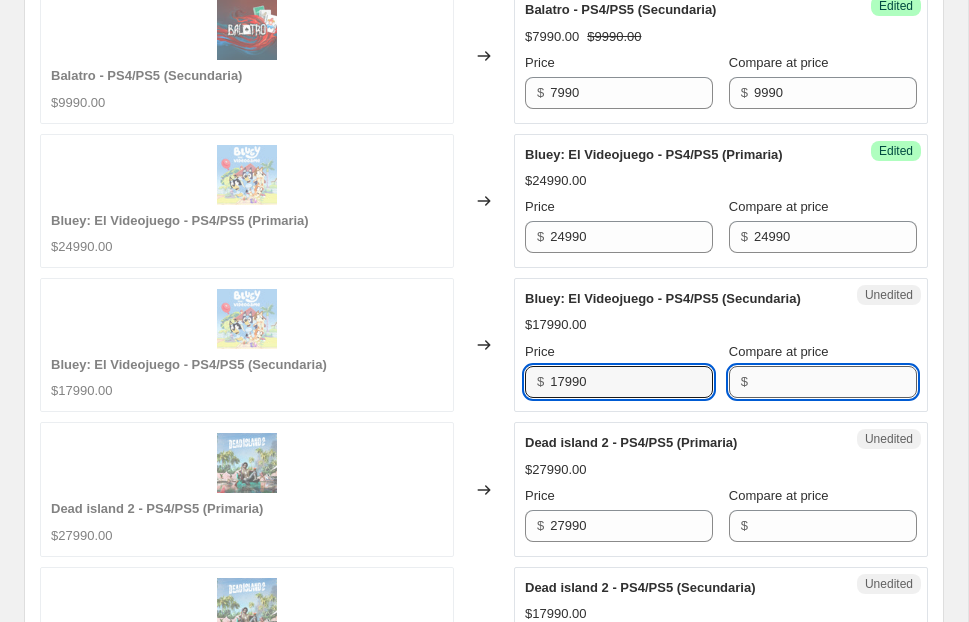 click on "Compare at price" at bounding box center (835, 382) 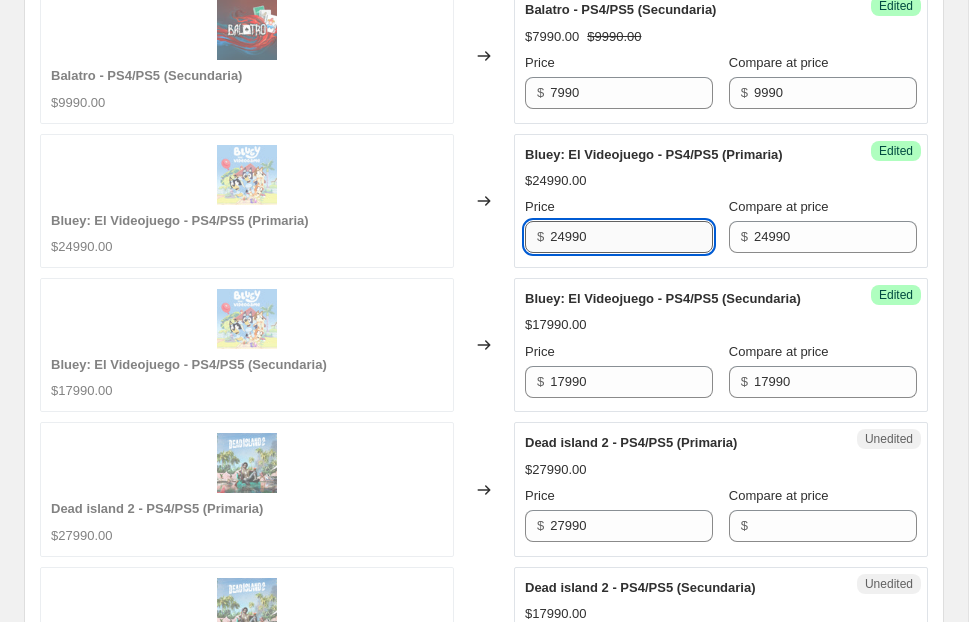 click on "24990" at bounding box center [631, 237] 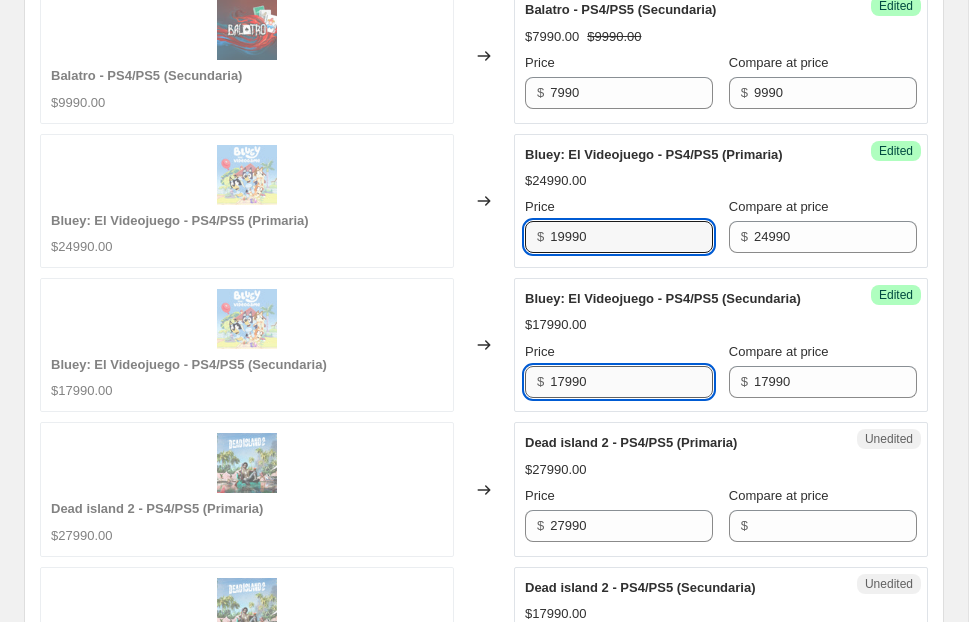 click on "17990" at bounding box center (631, 382) 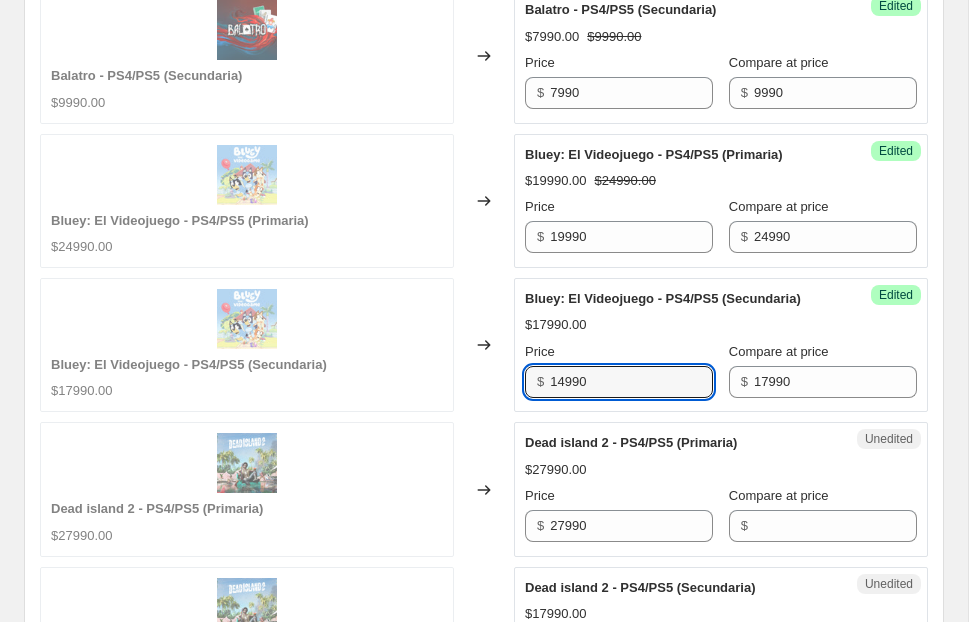 click on "Unedited Dead island 2 - PS4/PS5 (Primaria) $27990.00 Price $ 27990 Compare at price $" at bounding box center [721, 489] 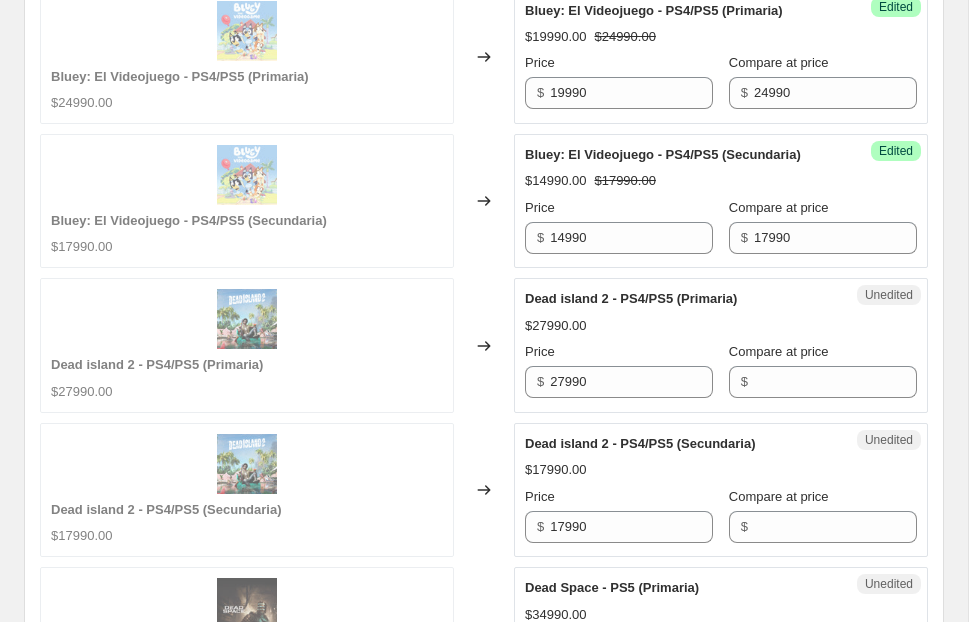 scroll, scrollTop: 1115, scrollLeft: 0, axis: vertical 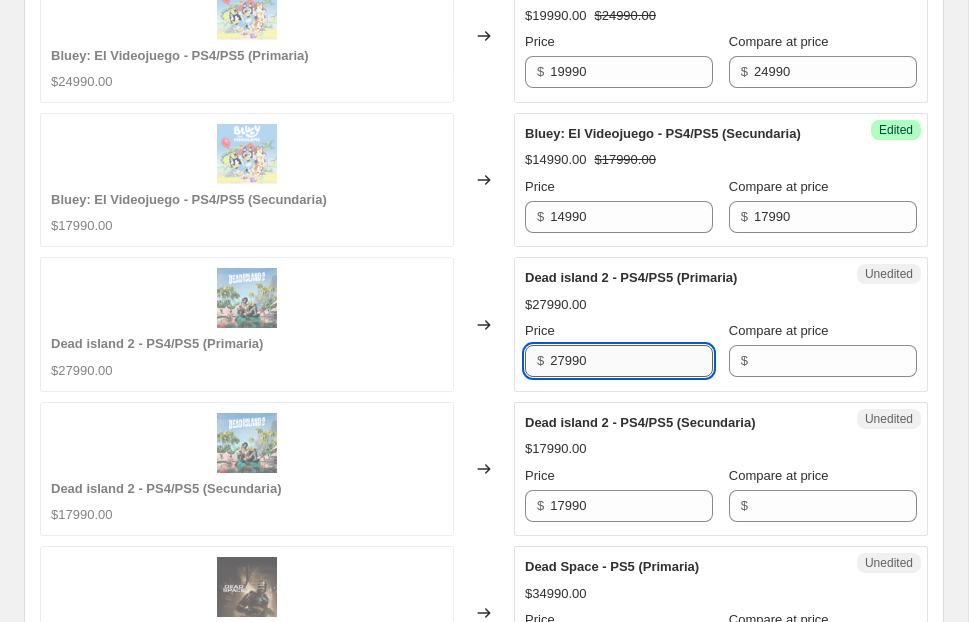 click on "27990" at bounding box center (631, 361) 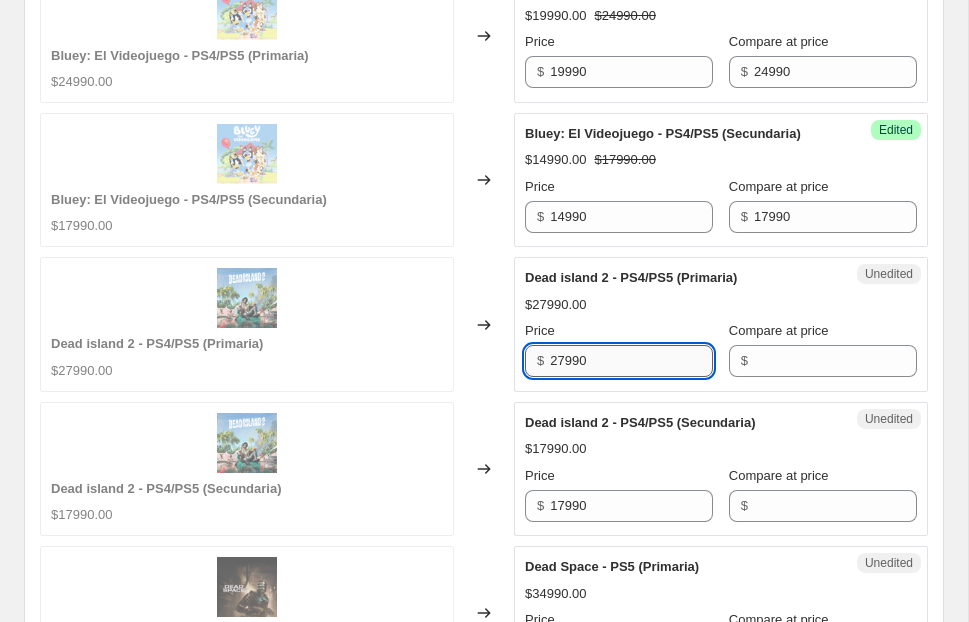 click on "27990" at bounding box center [631, 361] 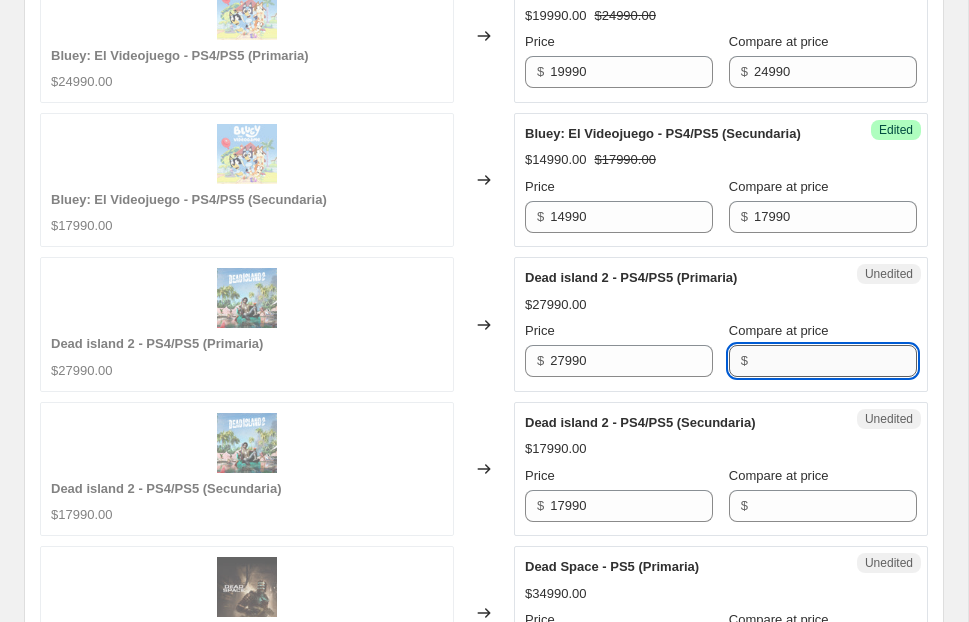 click on "Compare at price" at bounding box center [835, 361] 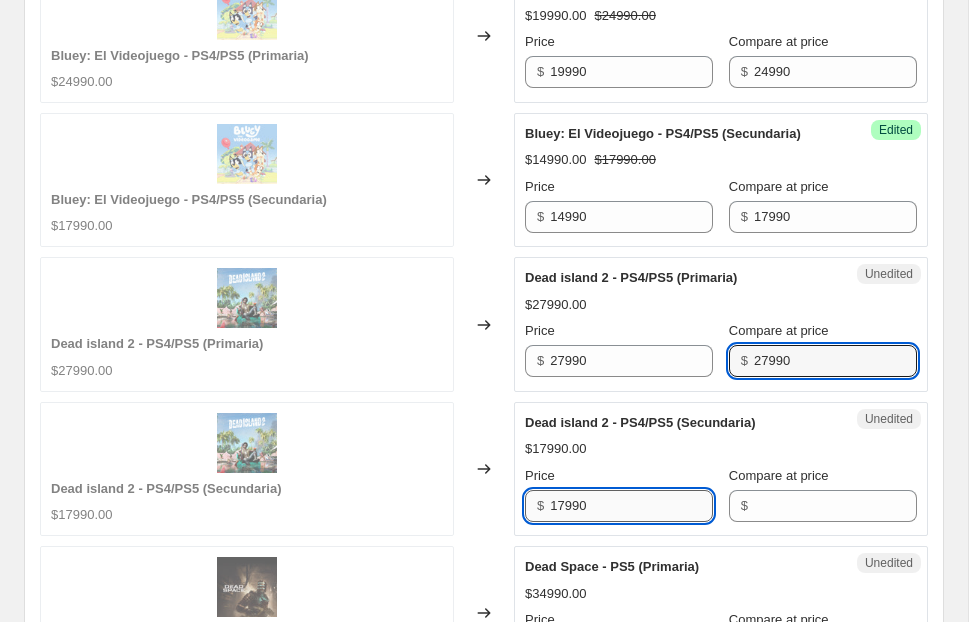 click on "17990" at bounding box center [631, 506] 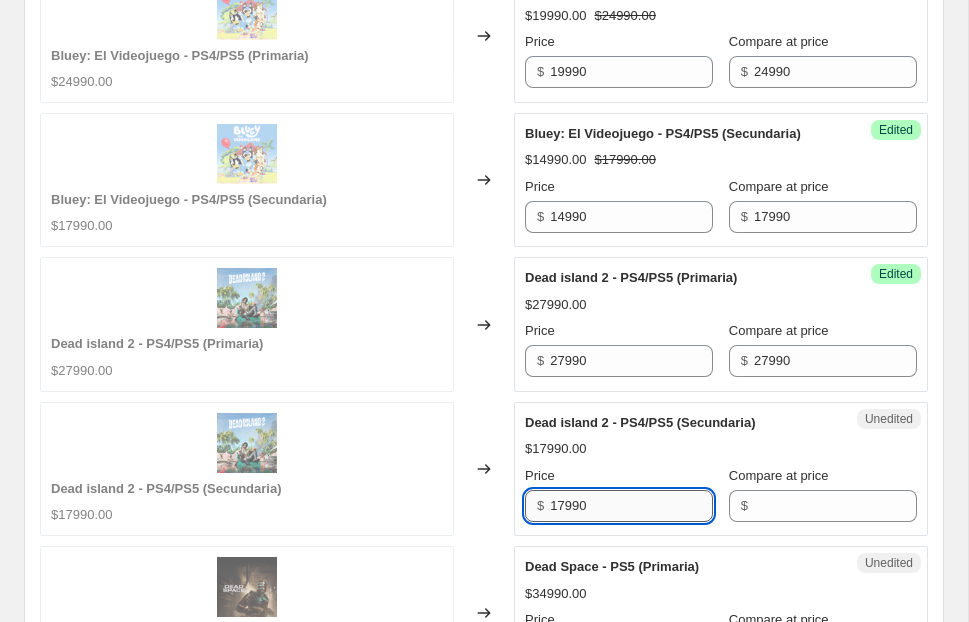 click on "17990" at bounding box center [631, 506] 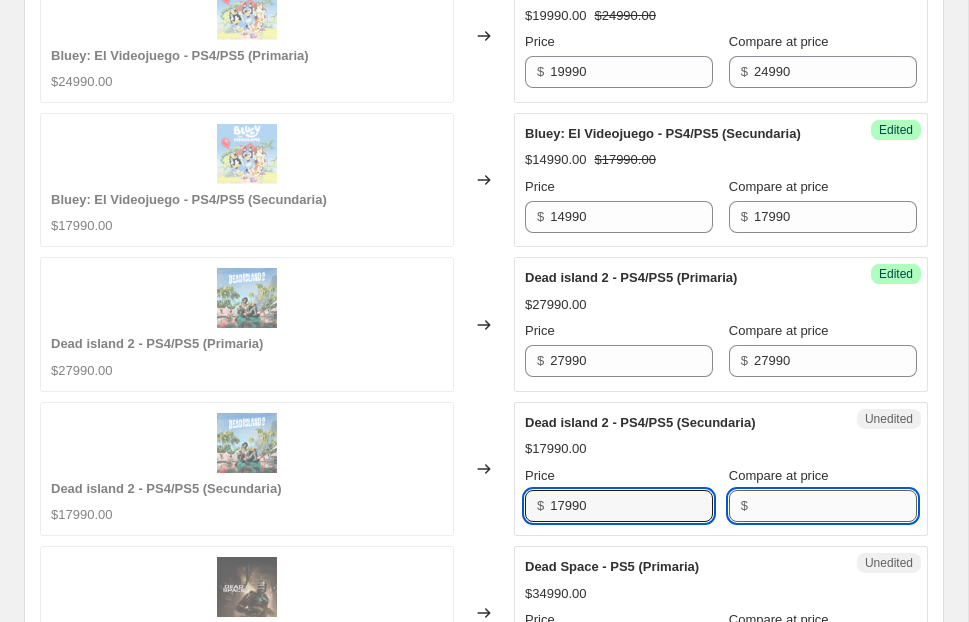 click on "Compare at price" at bounding box center (835, 506) 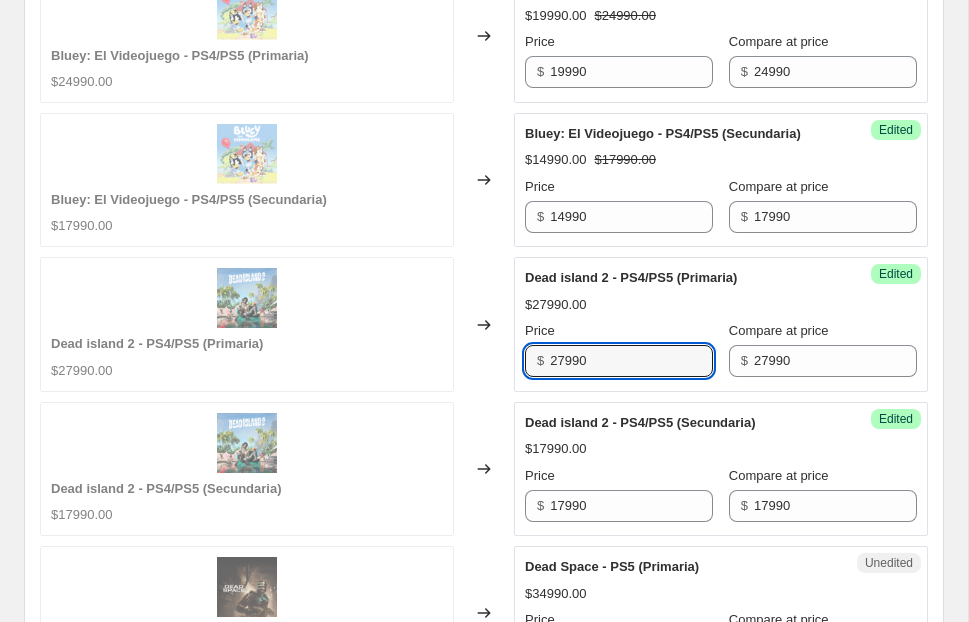 drag, startPoint x: 565, startPoint y: 365, endPoint x: 527, endPoint y: 365, distance: 38 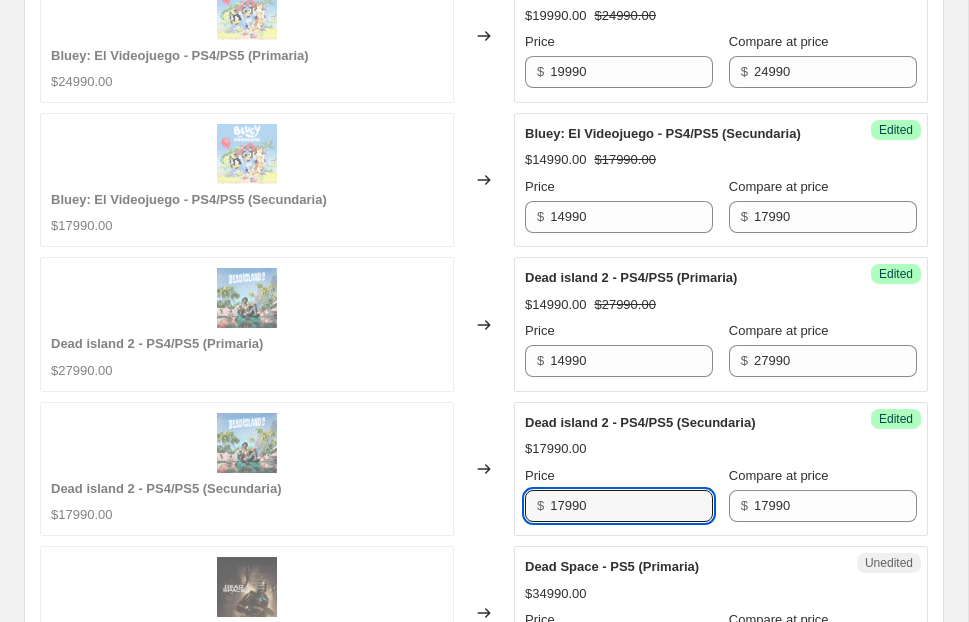 drag, startPoint x: 565, startPoint y: 509, endPoint x: 498, endPoint y: 508, distance: 67.00746 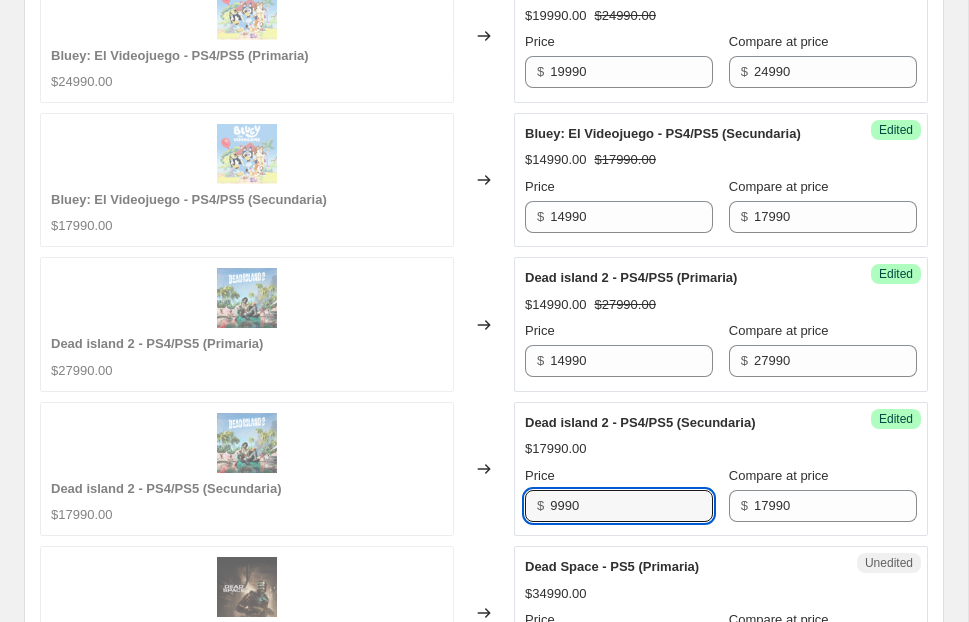 click on "Balatro - PS4/PS5 (Secundaria) $9990.00 Changed to Success Edited Balatro - PS4/PS5 (Secundaria) $7990.00 $9990.00 Price $ 7990 Compare at price $ 9990 Bluey: El Videojuego - PS4/PS5 (Primaria) $24990.00 Changed to Success Edited Bluey: El Videojuego - PS4/PS5 (Primaria) $19990.00 $24990.00 Price $ 19990 Compare at price $ 24990 Bluey: El Videojuego - PS4/PS5 (Secundaria) $17990.00 Changed to Success Edited Bluey: El Videojuego - PS4/PS5 (Secundaria) $14990.00 $17990.00 Price $ 14990 Compare at price $ 17990 Dead island 2 - PS4/PS5 (Primaria) $27990.00 Changed to Success Edited Dead island 2 - PS4/PS5 (Primaria) $14990.00 $27990.00 Price $ 14990 Compare at price $ 27990 [GEOGRAPHIC_DATA] 2 - PS4/PS5 (Secundaria) $17990.00 Changed to Success Edited Dead island 2 - PS4/PS5 (Secundaria) $17990.00 Price $ 9990 Compare at price $ 17990 Dead Space - PS5 (Primaria) $34990.00 Changed to Unedited Dead Space - PS5 (Primaria) $34990.00 Price $ 34990 Compare at price $ Dead Space - PS5 (Secundaria) $24990.00 Changed to Price $" at bounding box center (484, 757) 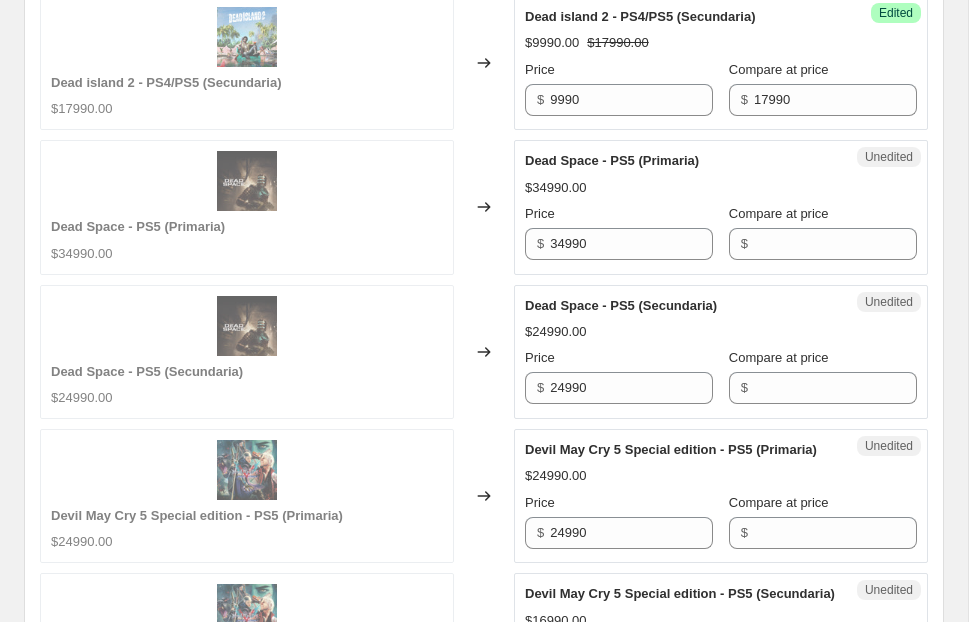 scroll, scrollTop: 1525, scrollLeft: 0, axis: vertical 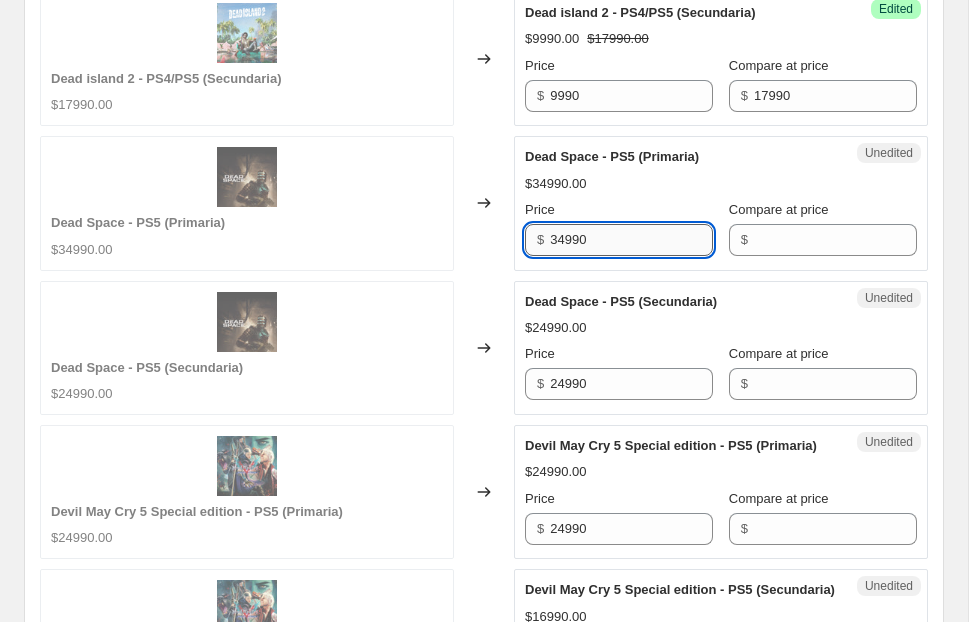 click on "34990" at bounding box center [631, 240] 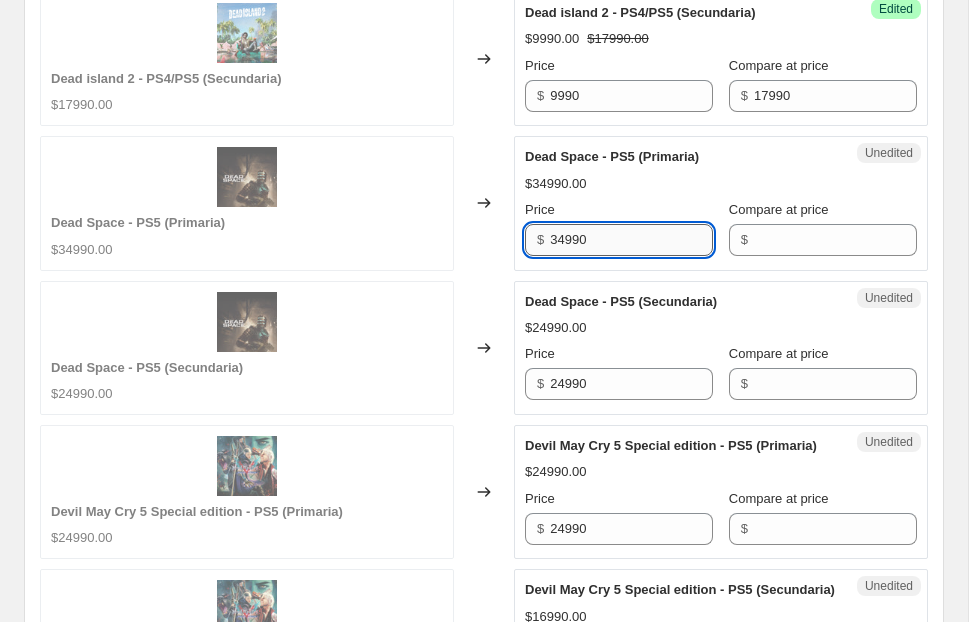 click on "34990" at bounding box center [631, 240] 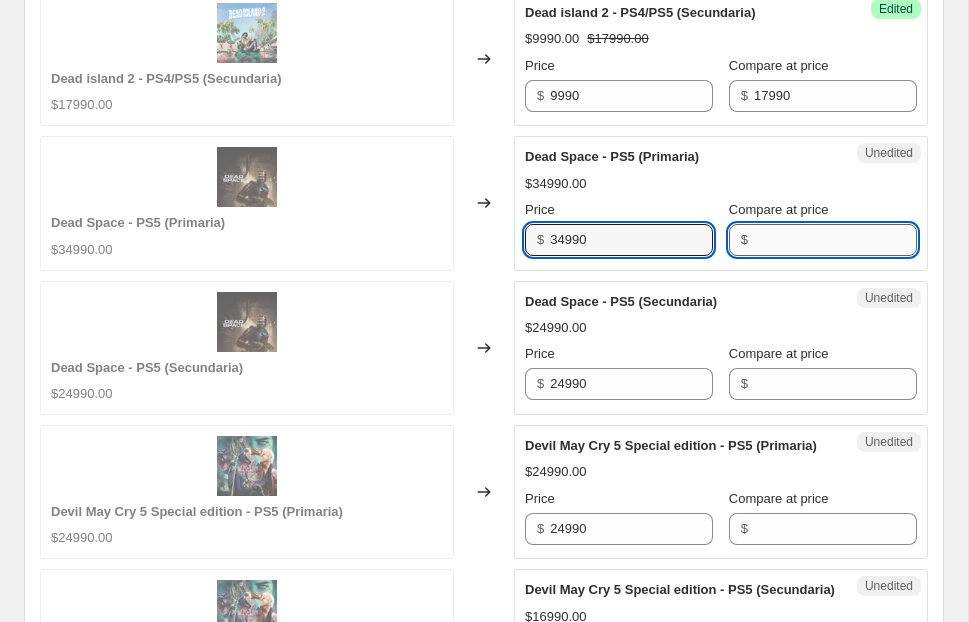 click on "Compare at price" at bounding box center (835, 240) 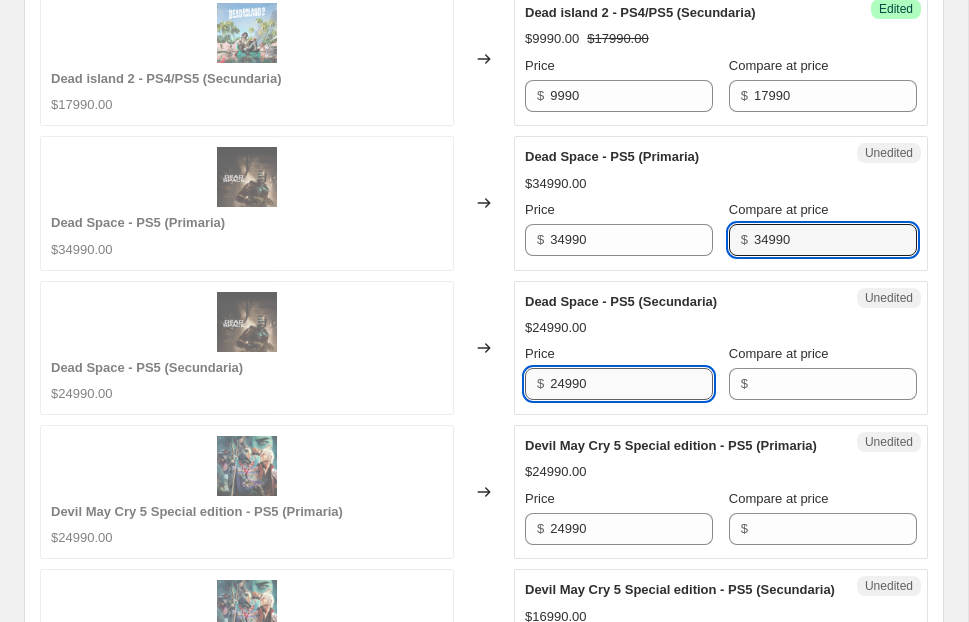 click on "24990" at bounding box center (631, 384) 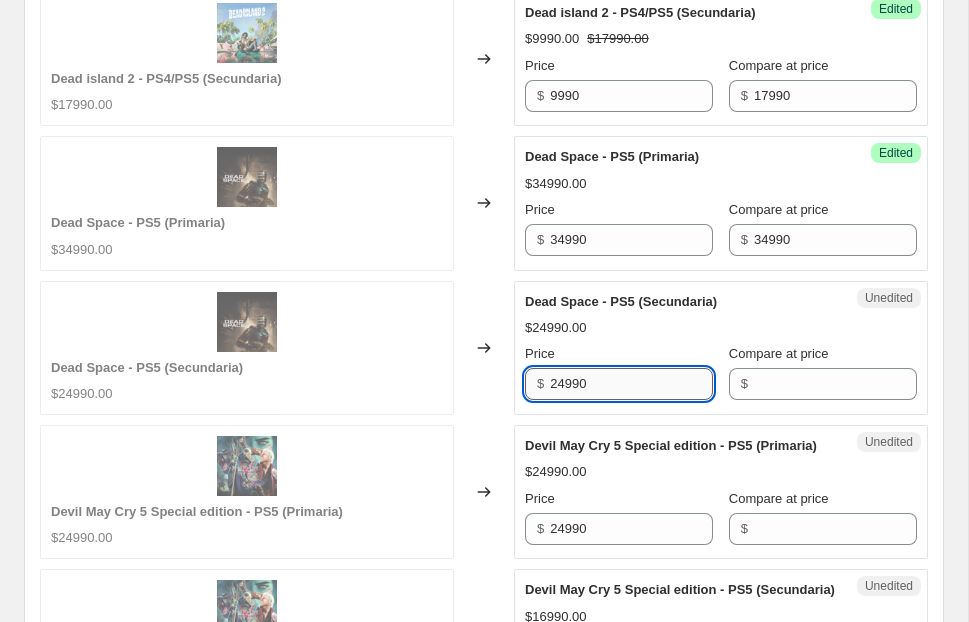 click on "24990" at bounding box center [631, 384] 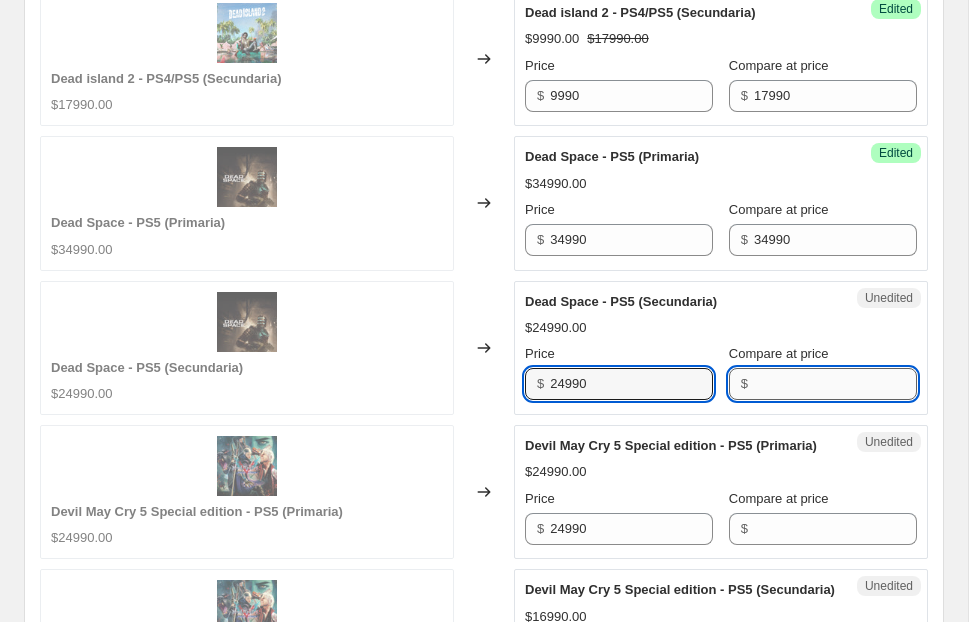 click on "Compare at price" at bounding box center [835, 384] 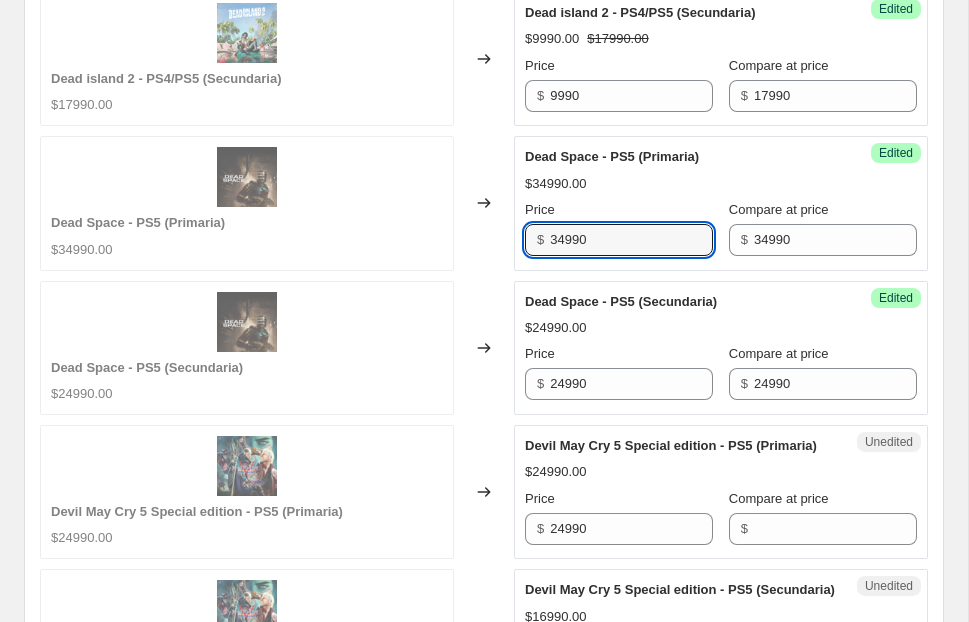 drag, startPoint x: 567, startPoint y: 234, endPoint x: 498, endPoint y: 234, distance: 69 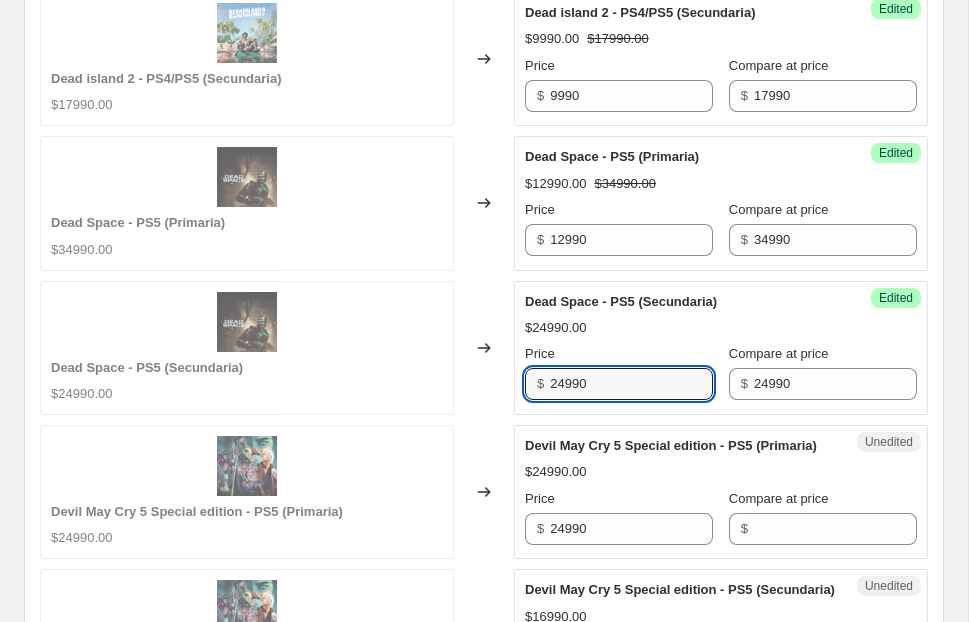 drag, startPoint x: 565, startPoint y: 383, endPoint x: 528, endPoint y: 383, distance: 37 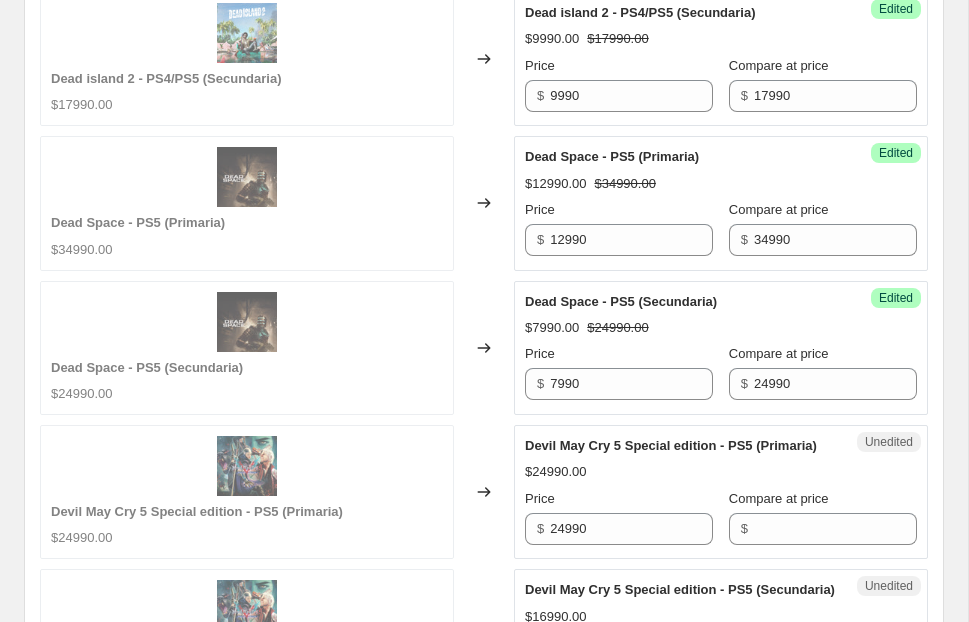 click on "$7990.00 $24990.00" at bounding box center (721, 328) 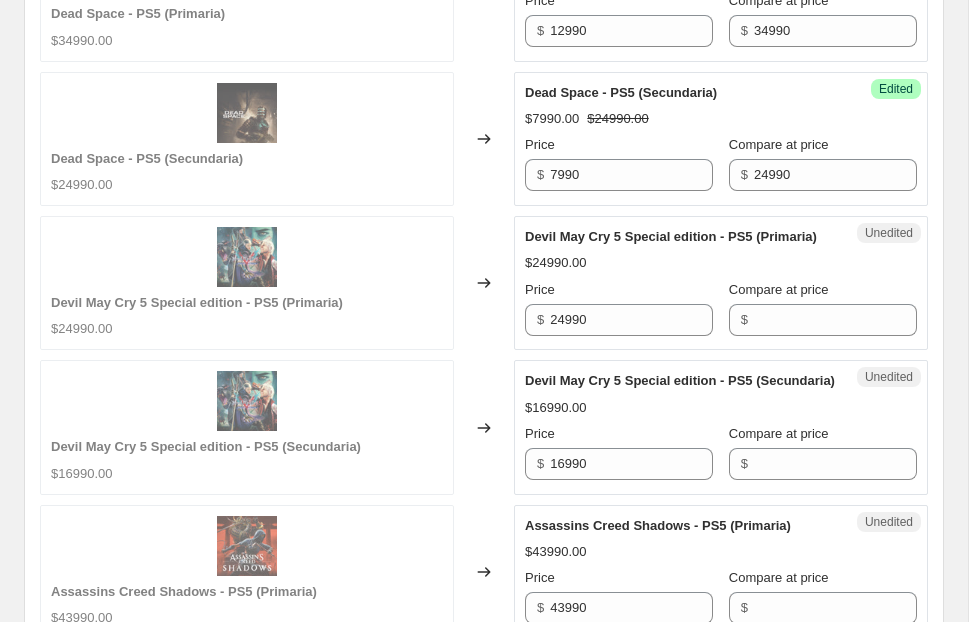 scroll, scrollTop: 1786, scrollLeft: 0, axis: vertical 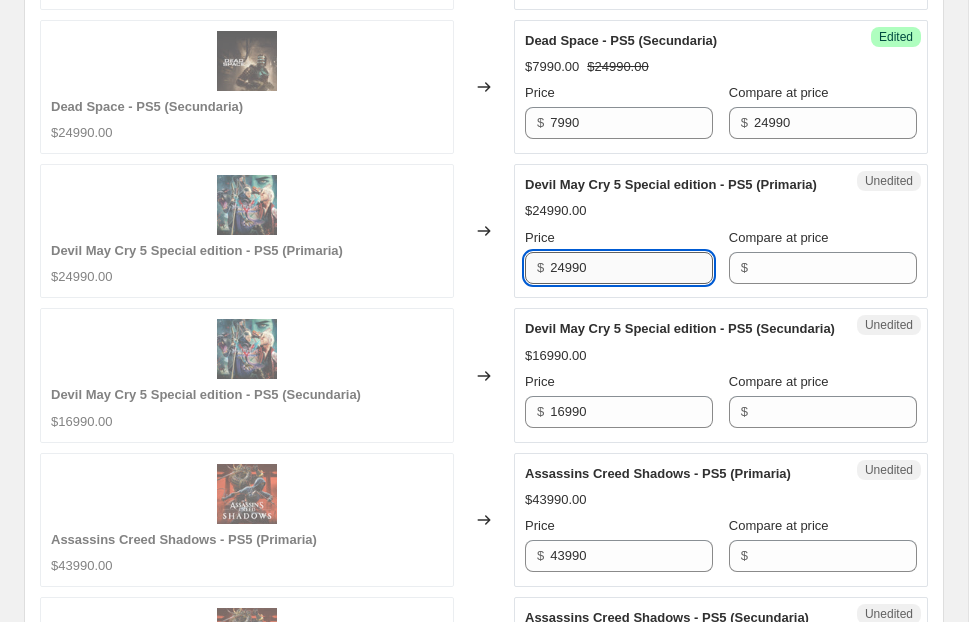 click on "24990" at bounding box center (631, 268) 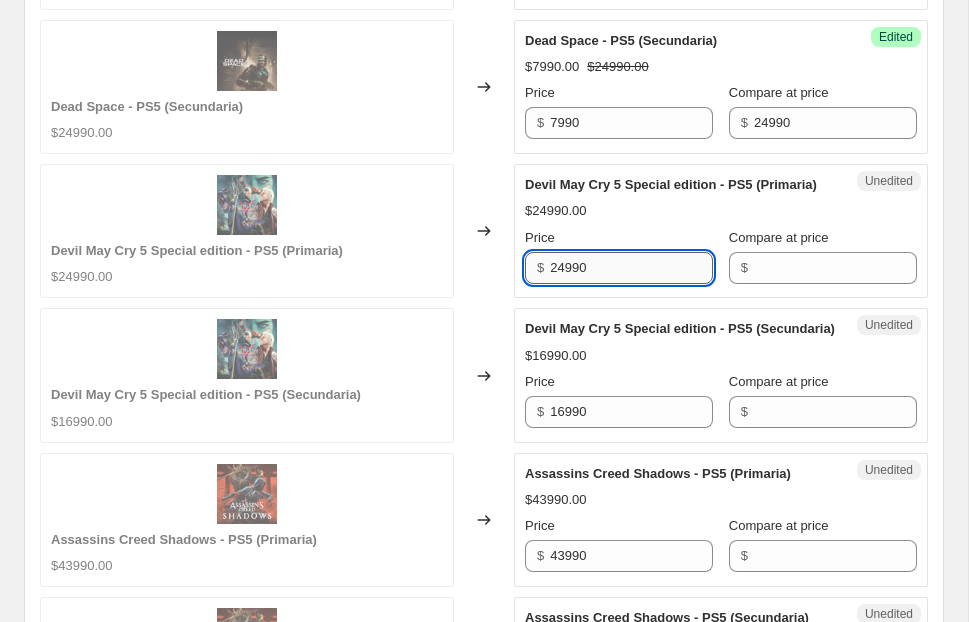 click on "24990" at bounding box center (631, 268) 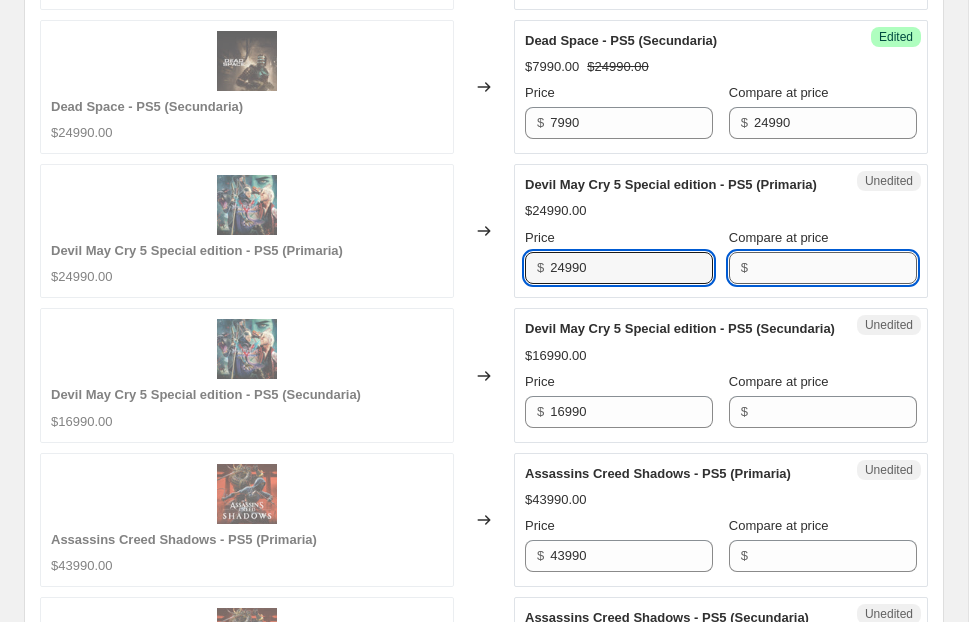 click on "Compare at price" at bounding box center (835, 268) 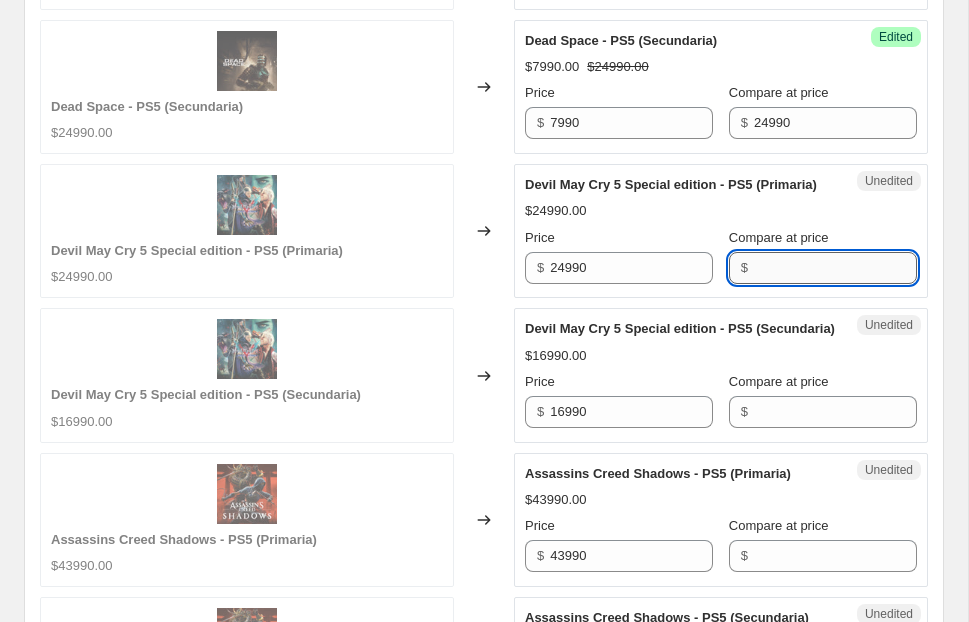 paste on "24990" 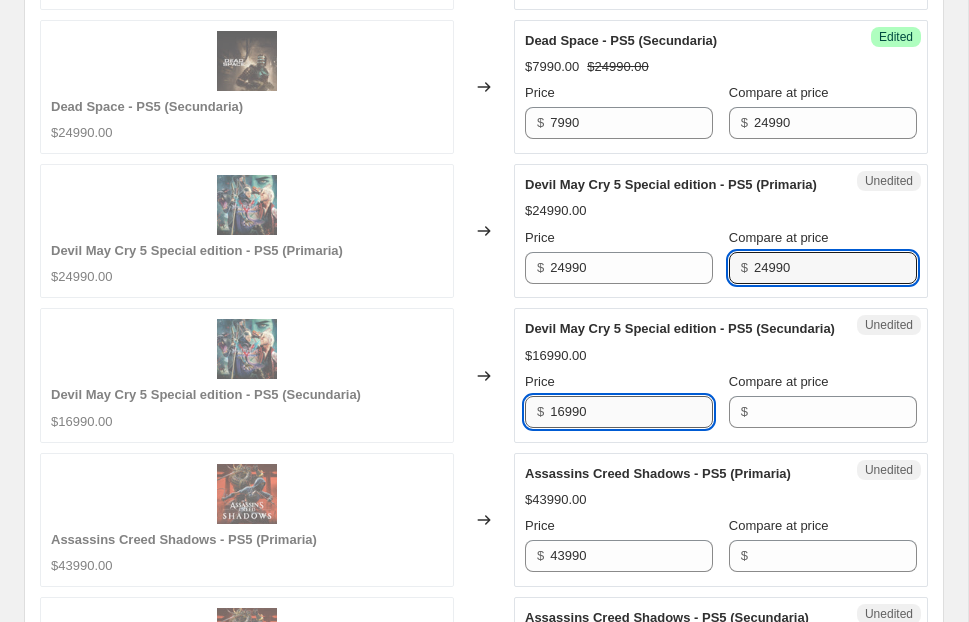 click on "16990" at bounding box center (631, 412) 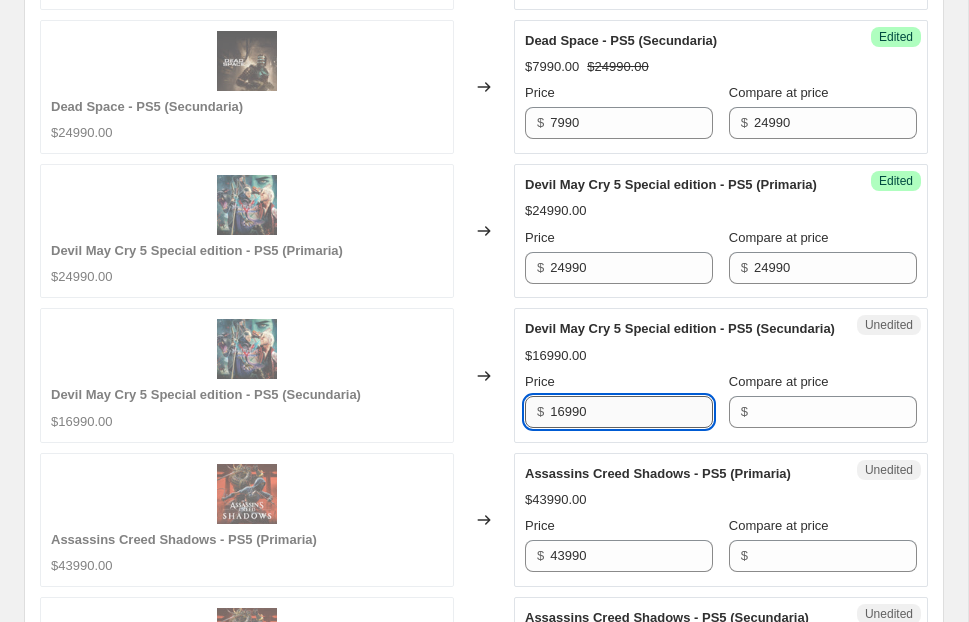 click on "16990" at bounding box center (631, 412) 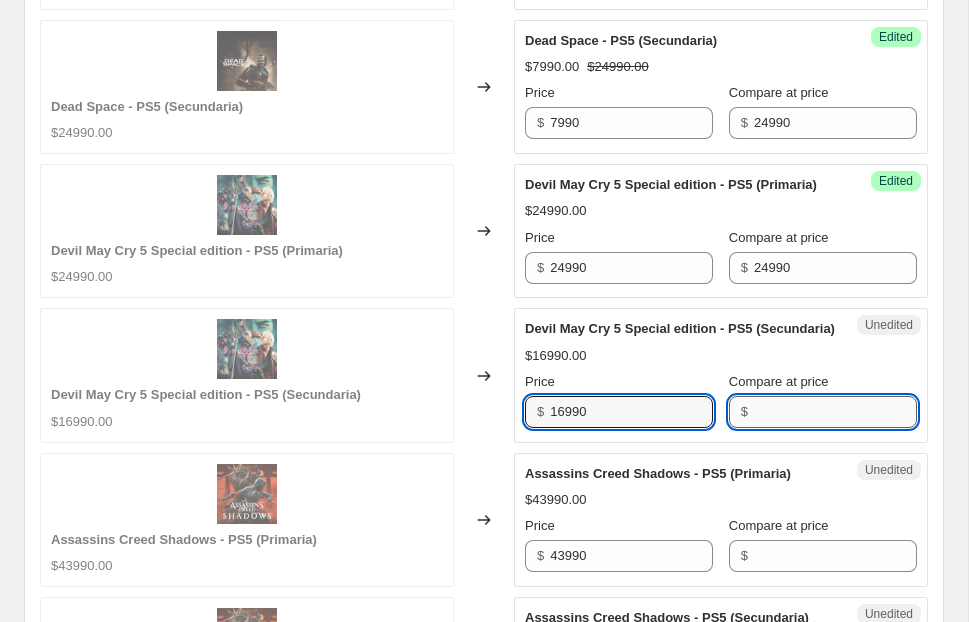 click on "Compare at price" at bounding box center (835, 412) 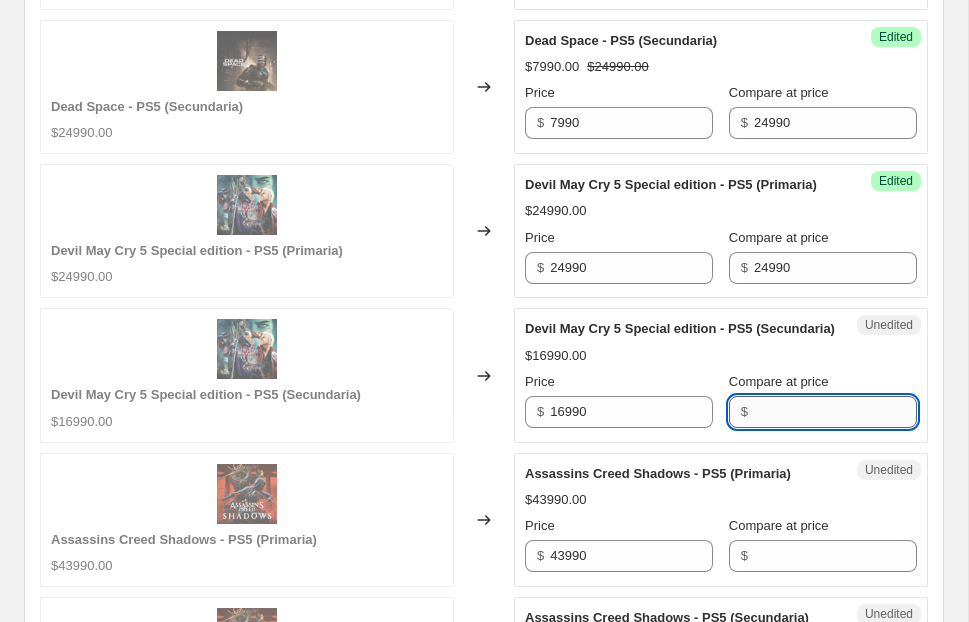 paste on "16990" 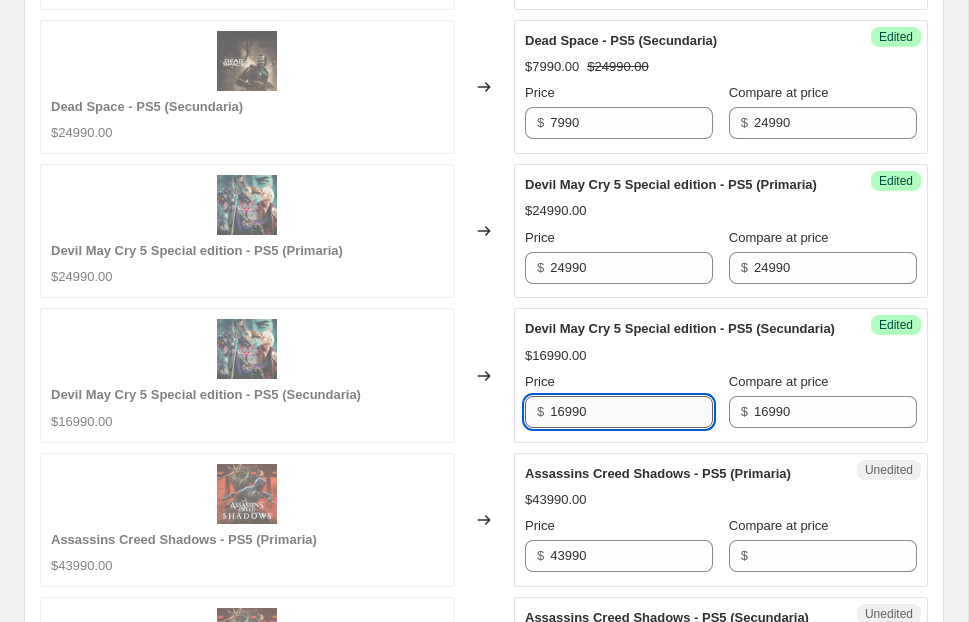 click on "16990" at bounding box center [631, 412] 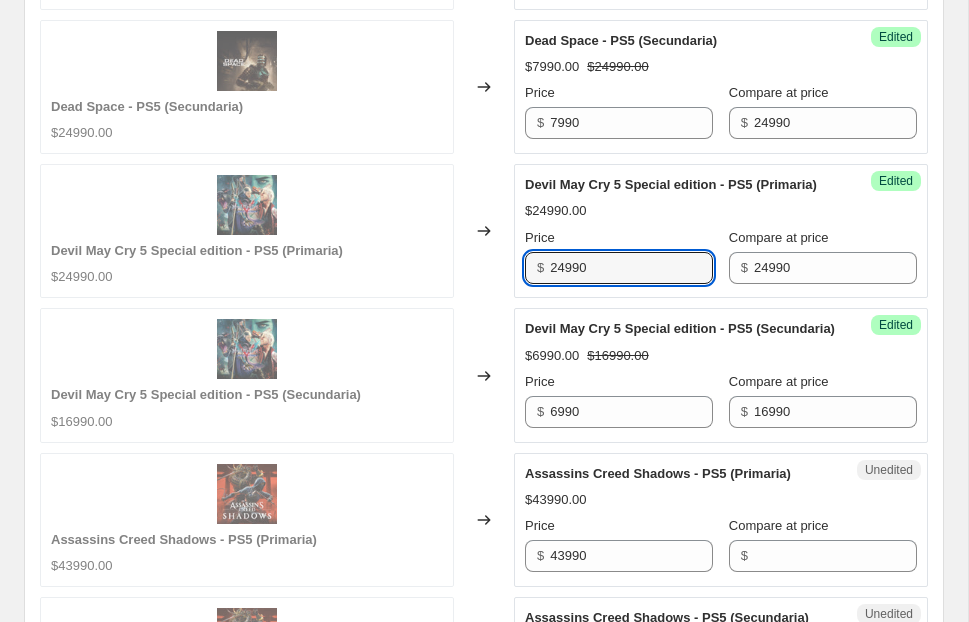 drag, startPoint x: 567, startPoint y: 271, endPoint x: 495, endPoint y: 271, distance: 72 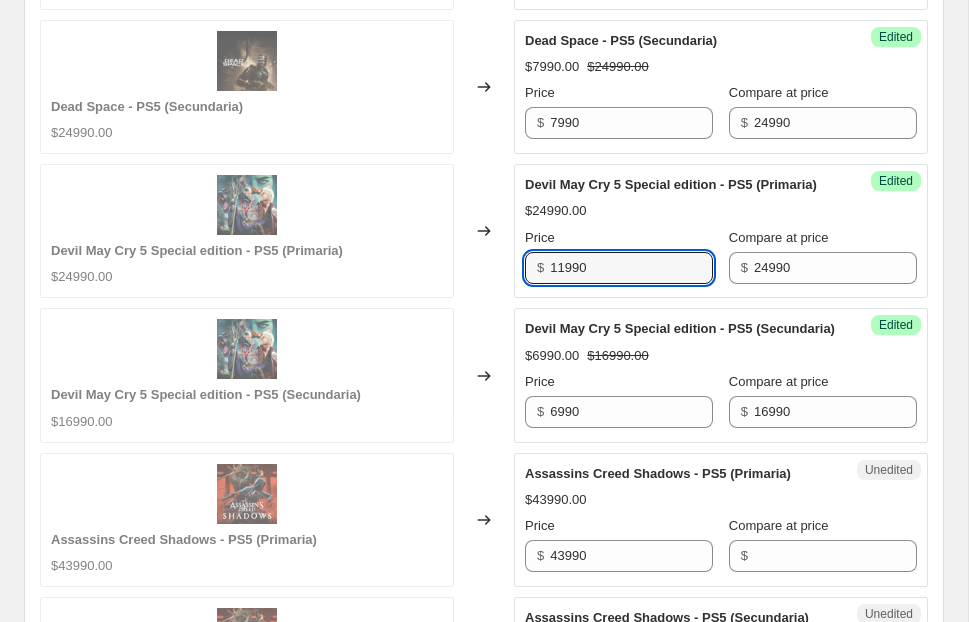 click on "Balatro - PS4/PS5 (Secundaria) $9990.00 Changed to Success Edited Balatro - PS4/PS5 (Secundaria) $7990.00 $9990.00 Price $ 7990 Compare at price $ 9990 Bluey: El Videojuego - PS4/PS5 (Primaria) $24990.00 Changed to Success Edited Bluey: El Videojuego - PS4/PS5 (Primaria) $19990.00 $24990.00 Price $ 19990 Compare at price $ 24990 Bluey: El Videojuego - PS4/PS5 (Secundaria) $17990.00 Changed to Success Edited Bluey: El Videojuego - PS4/PS5 (Secundaria) $14990.00 $17990.00 Price $ 14990 Compare at price $ 17990 Dead island 2 - PS4/PS5 (Primaria) $27990.00 Changed to Success Edited Dead island 2 - PS4/PS5 (Primaria) $14990.00 $27990.00 Price $ 14990 Compare at price $ 27990 [GEOGRAPHIC_DATA] 2 - PS4/PS5 (Secundaria) $17990.00 Changed to Success Edited Dead island 2 - PS4/PS5 (Secundaria) $9990.00 $17990.00 Price $ 9990 Compare at price $ 17990 Dead Space - PS5 (Primaria) $34990.00 Changed to Success Edited Dead Space - PS5 (Primaria) $12990.00 $34990.00 Price $ 12990 Compare at price $ 34990 $24990.00 Changed to Edited" at bounding box center (484, 86) 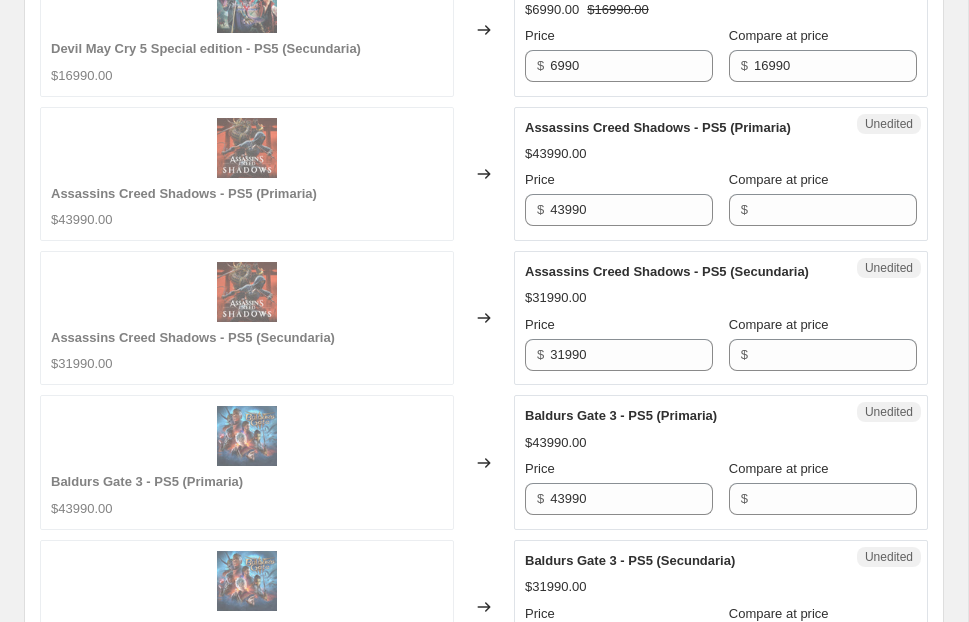 scroll, scrollTop: 2156, scrollLeft: 0, axis: vertical 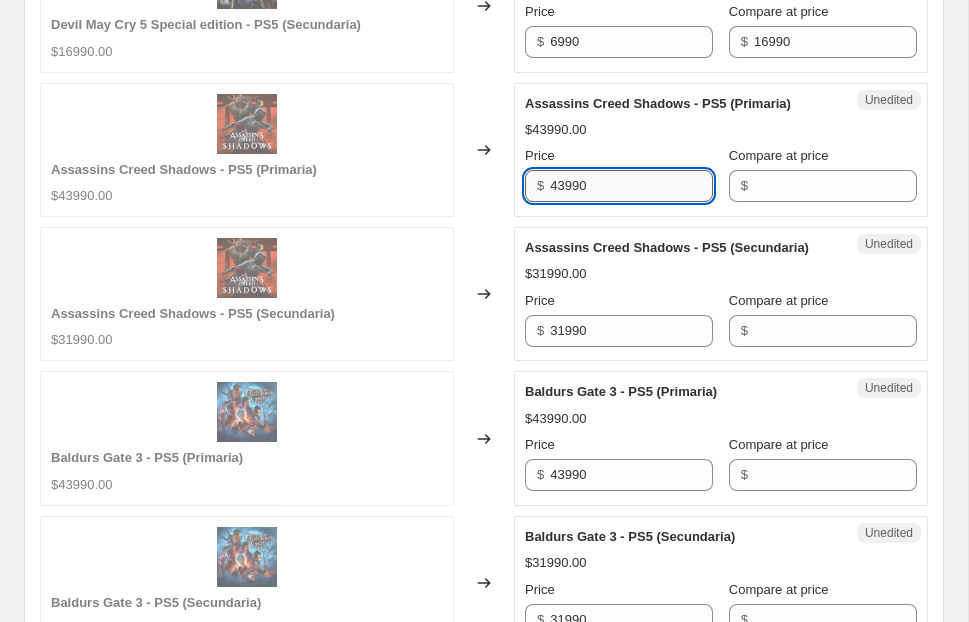 click on "43990" at bounding box center [631, 186] 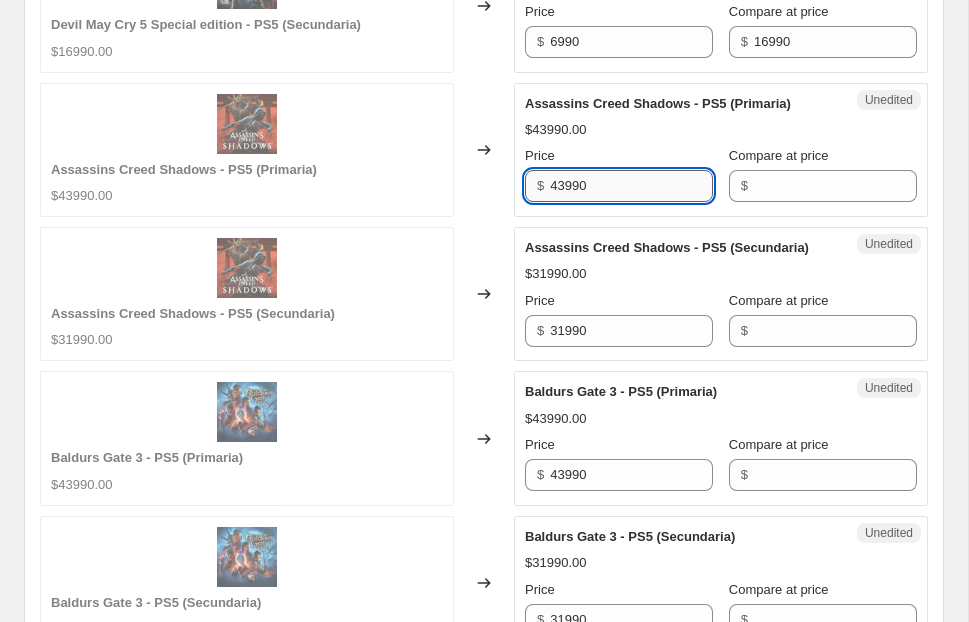click on "43990" at bounding box center [631, 186] 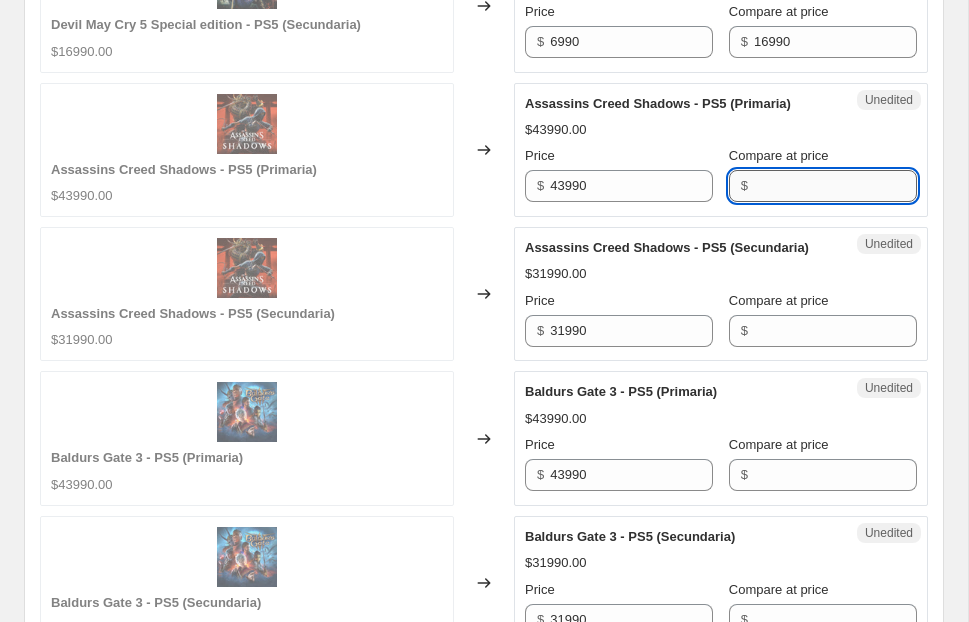 click on "Compare at price" at bounding box center [835, 186] 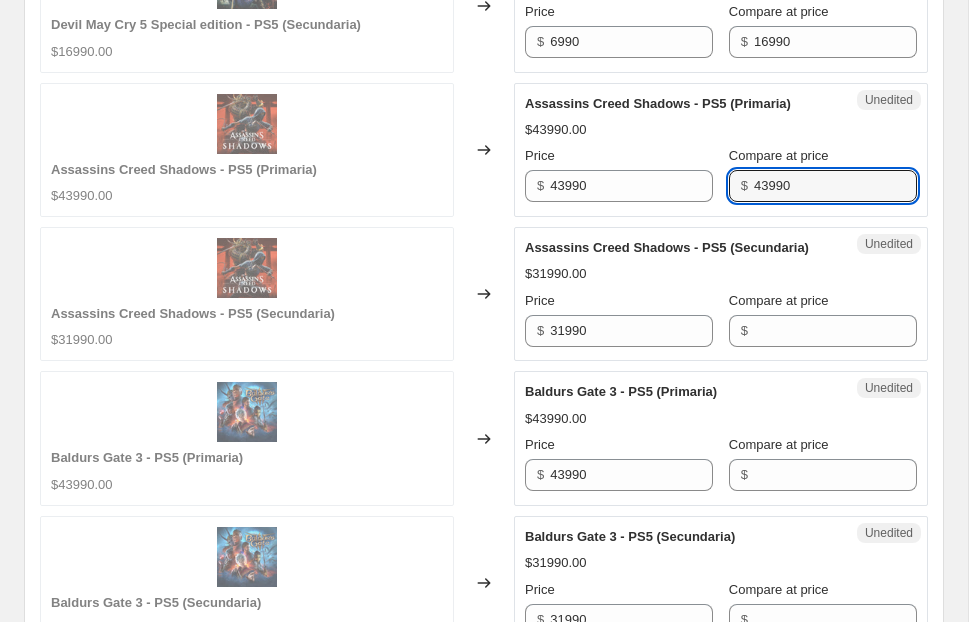 click on "Price $ 31990" at bounding box center (619, 319) 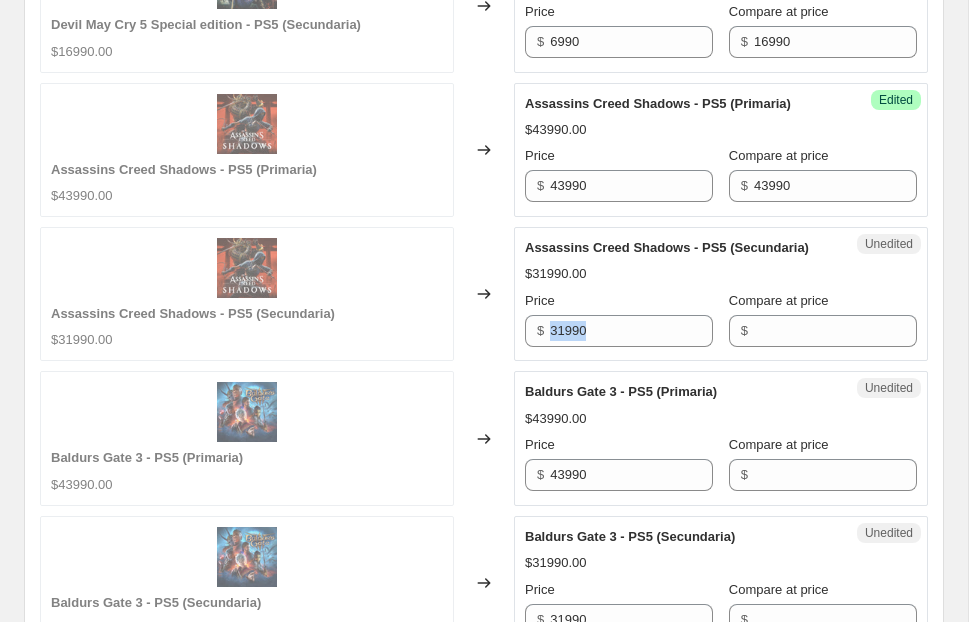 click on "Price $ 31990" at bounding box center [619, 319] 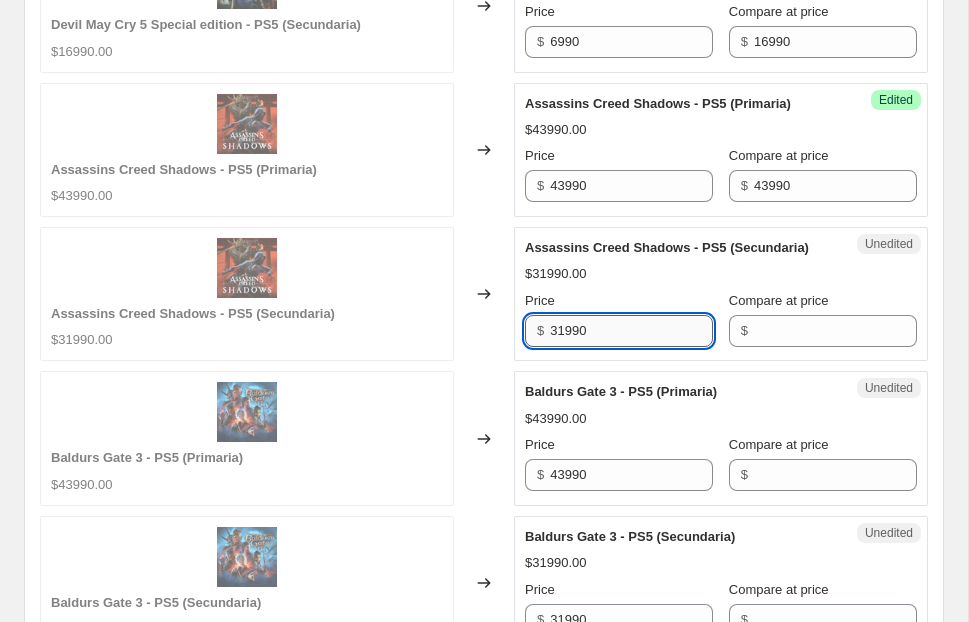 click on "31990" at bounding box center (631, 331) 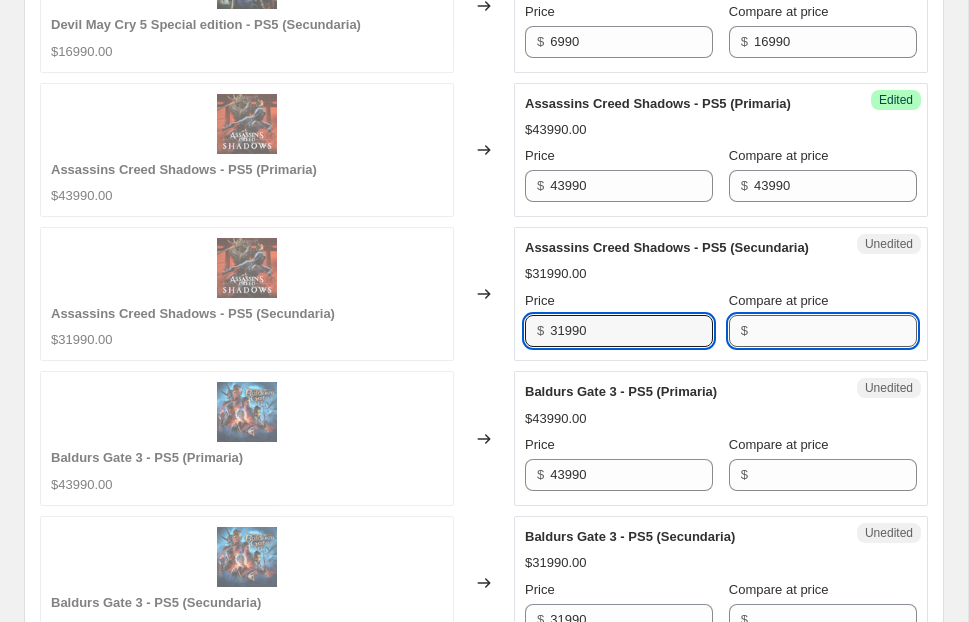 click on "Compare at price" at bounding box center [835, 331] 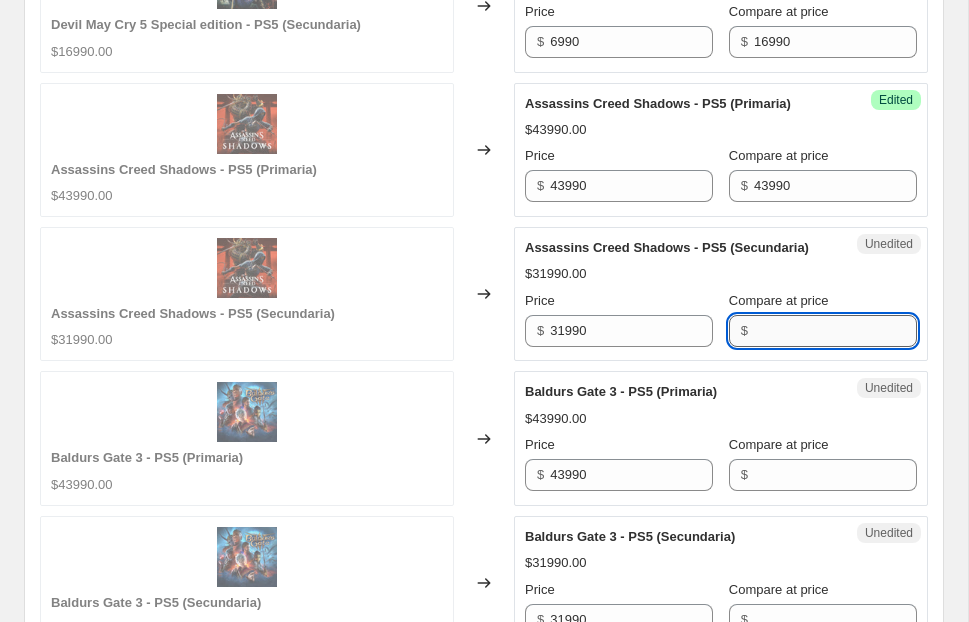paste on "31990" 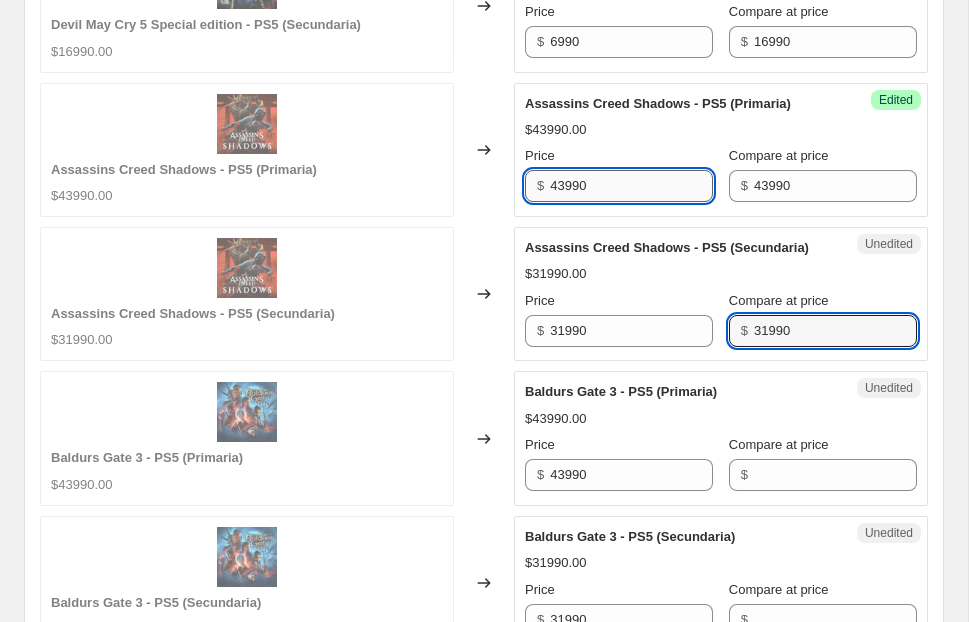 click on "43990" at bounding box center [631, 186] 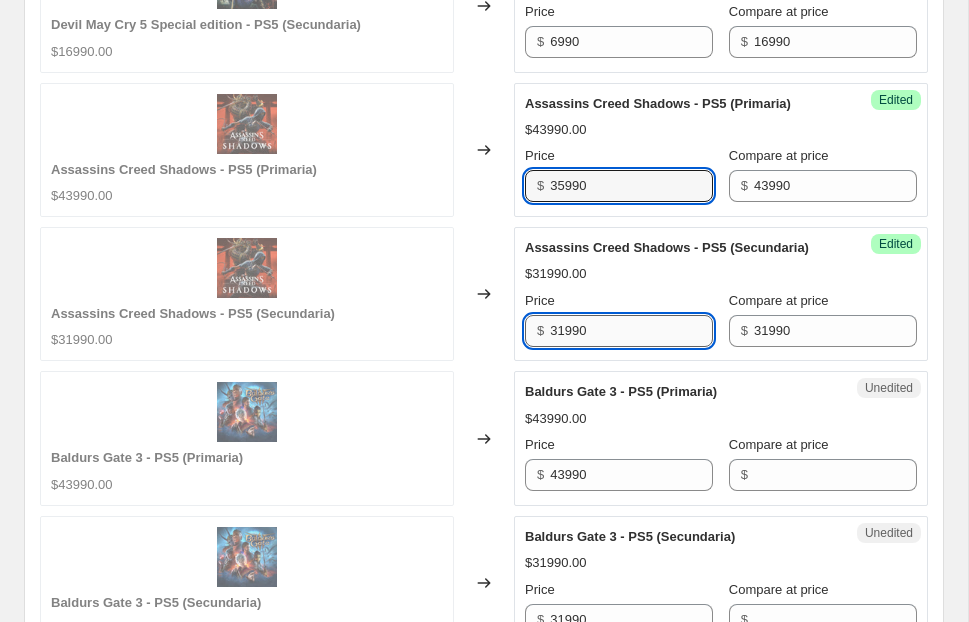click on "31990" at bounding box center [631, 331] 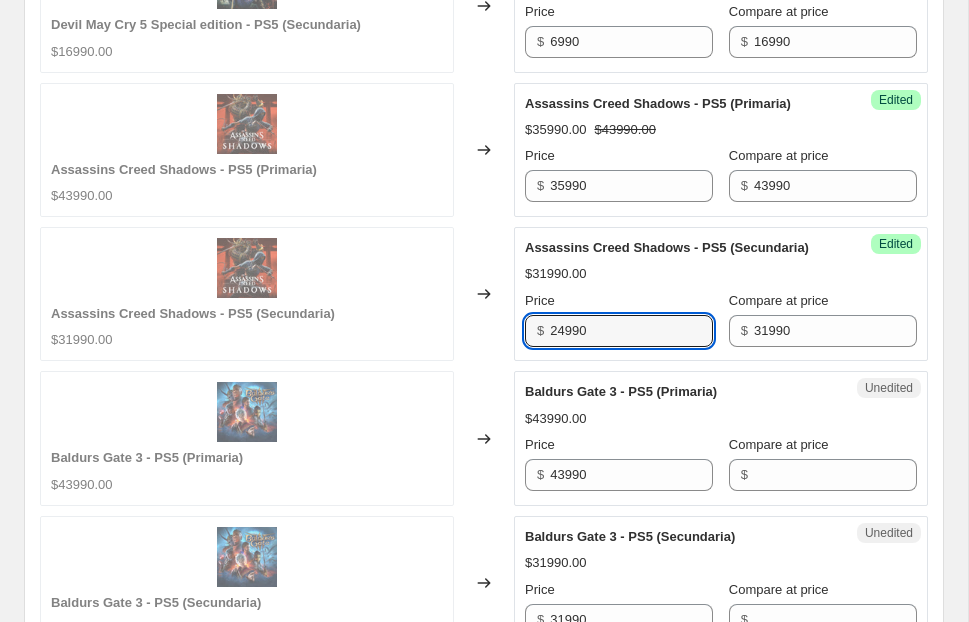 click on "$31990.00" at bounding box center (721, 274) 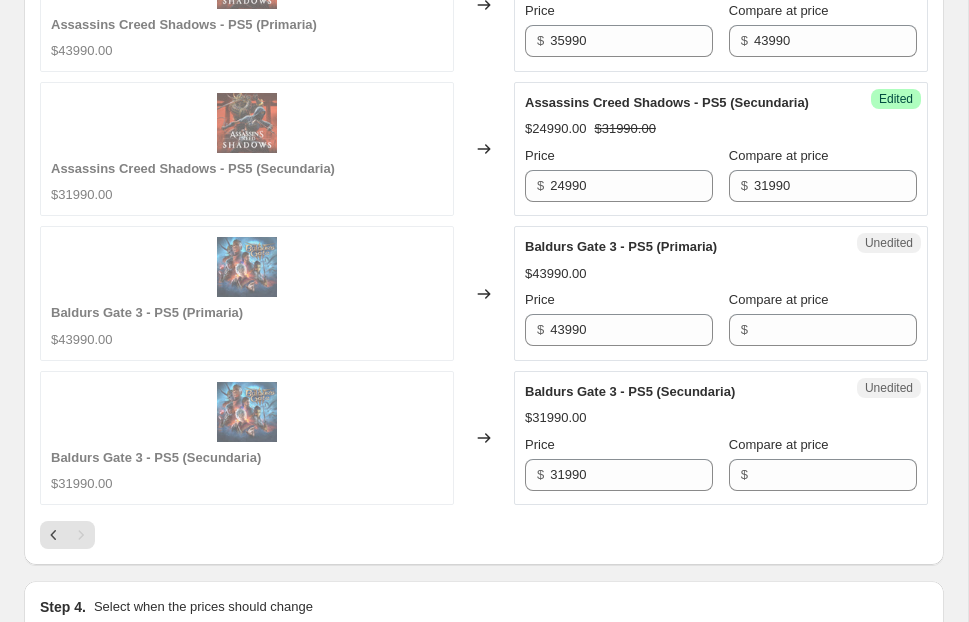scroll, scrollTop: 2303, scrollLeft: 0, axis: vertical 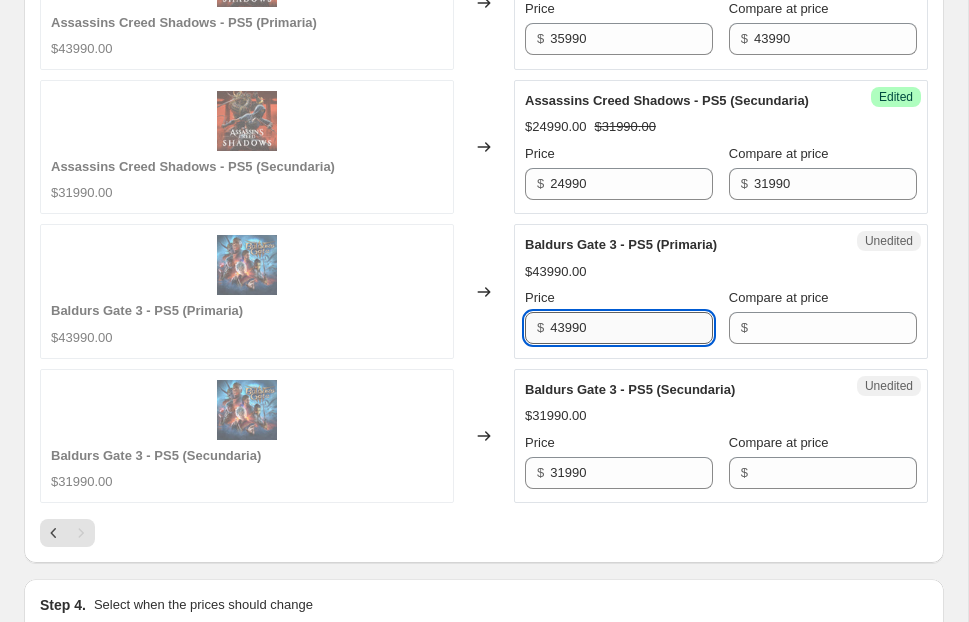 click on "43990" at bounding box center (631, 328) 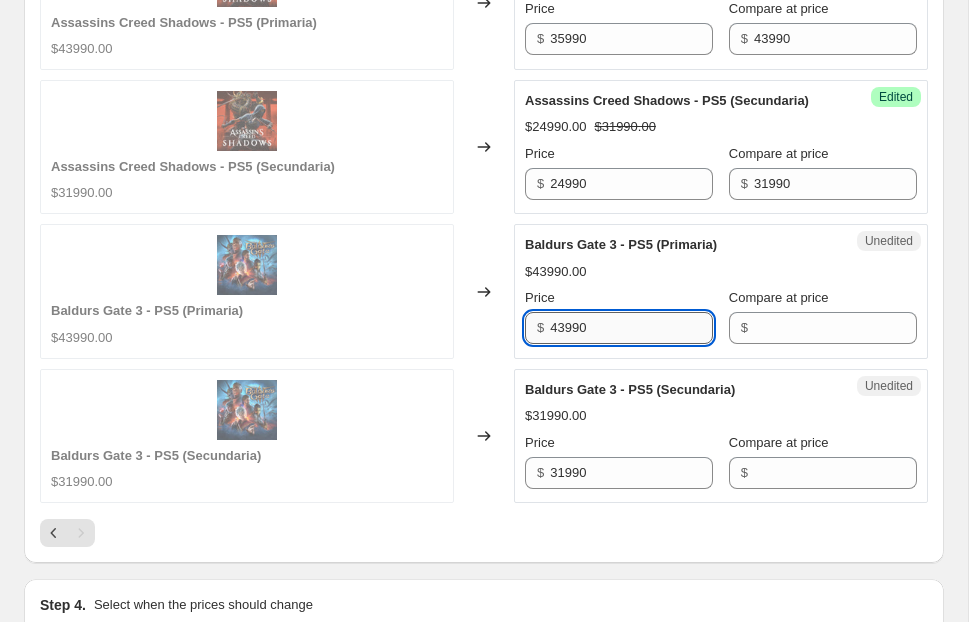 click on "43990" at bounding box center [631, 328] 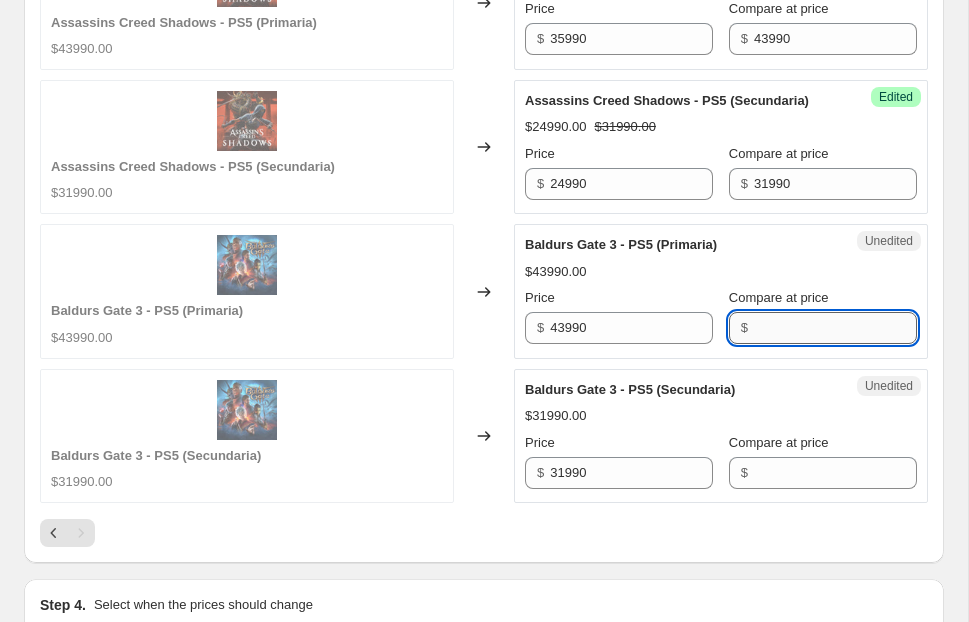 click on "Compare at price" at bounding box center [835, 328] 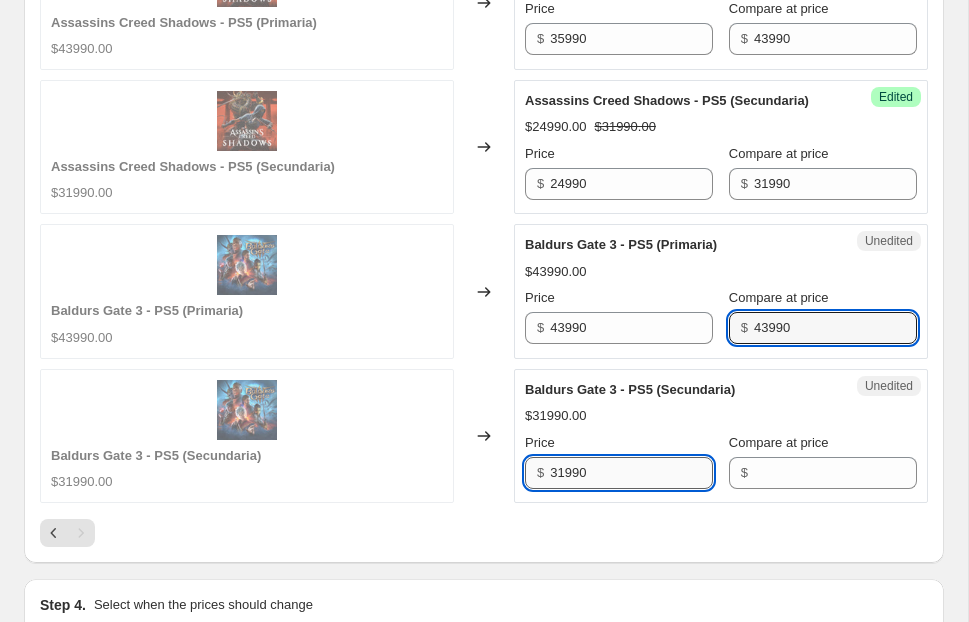 click on "31990" at bounding box center (631, 473) 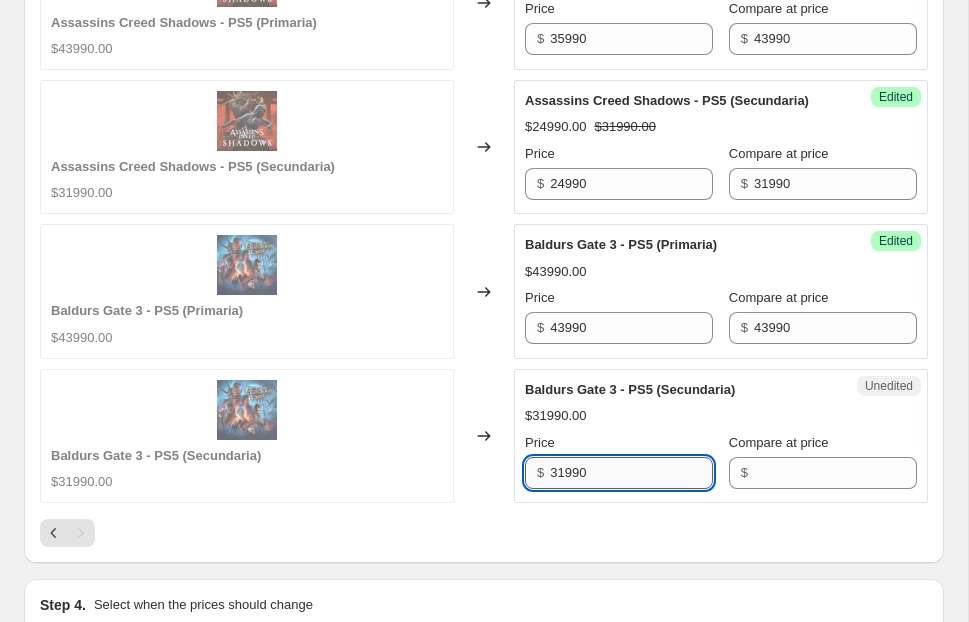 click on "31990" at bounding box center [631, 473] 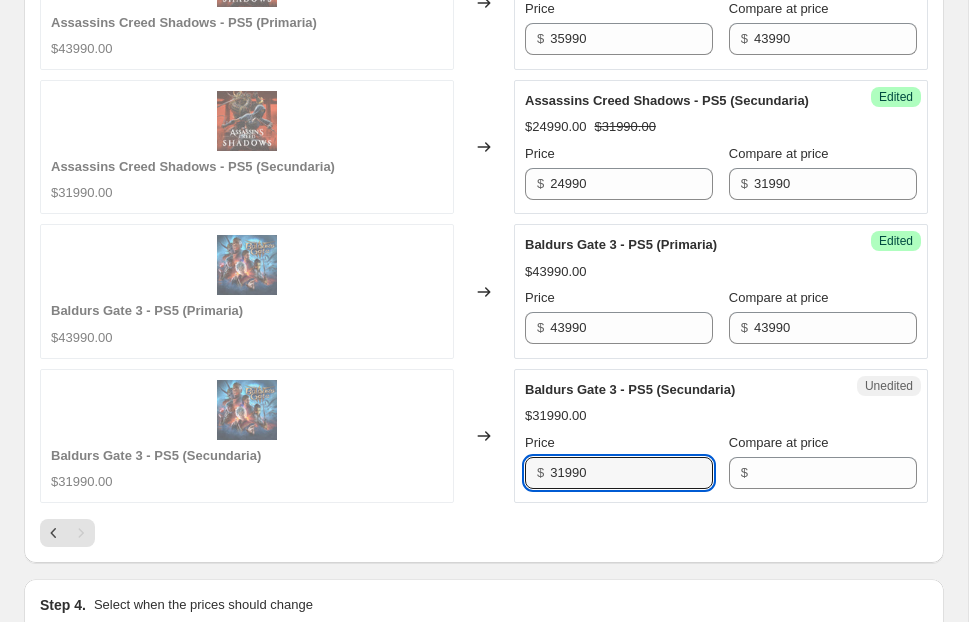 click on "Compare at price $" at bounding box center [823, 461] 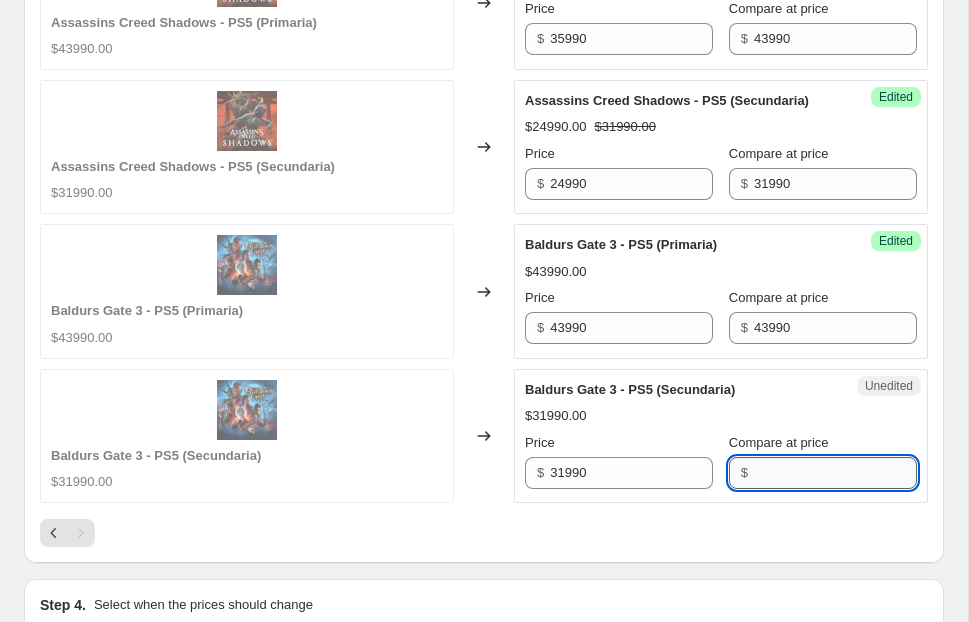 click on "Compare at price" at bounding box center [835, 473] 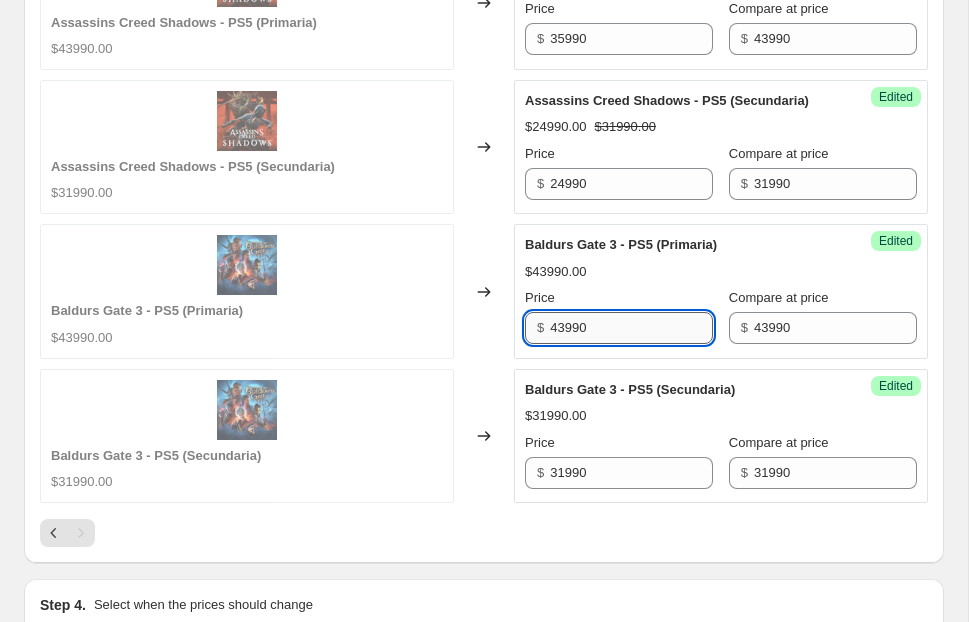 click on "43990" at bounding box center [631, 328] 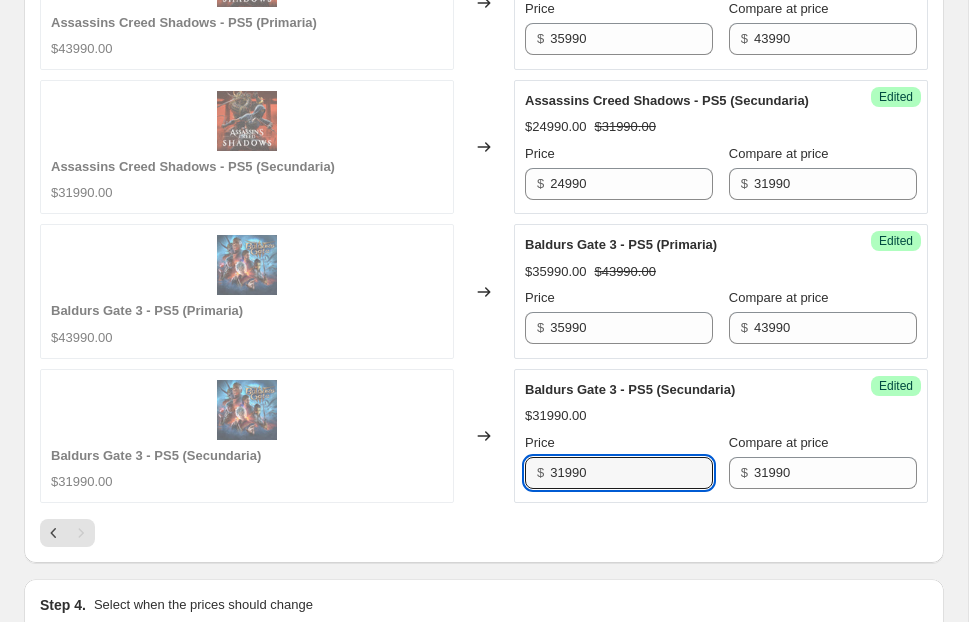 drag, startPoint x: 566, startPoint y: 490, endPoint x: 534, endPoint y: 490, distance: 32 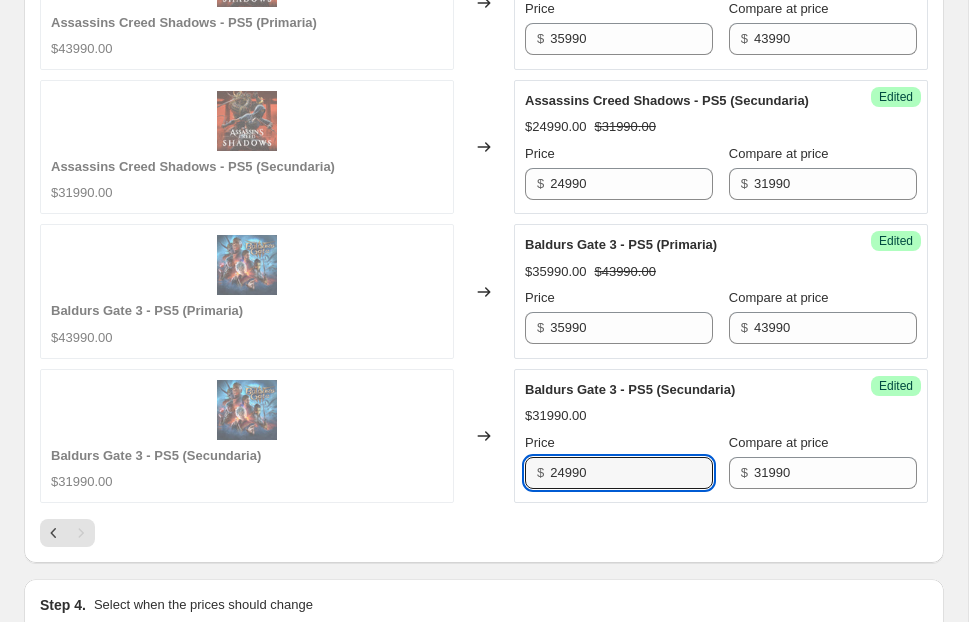 click on "Baldurs Gate 3 - PS5 (Secundaria) $31990.00 Price $ 24990 Compare at price $ 31990" at bounding box center [721, 434] 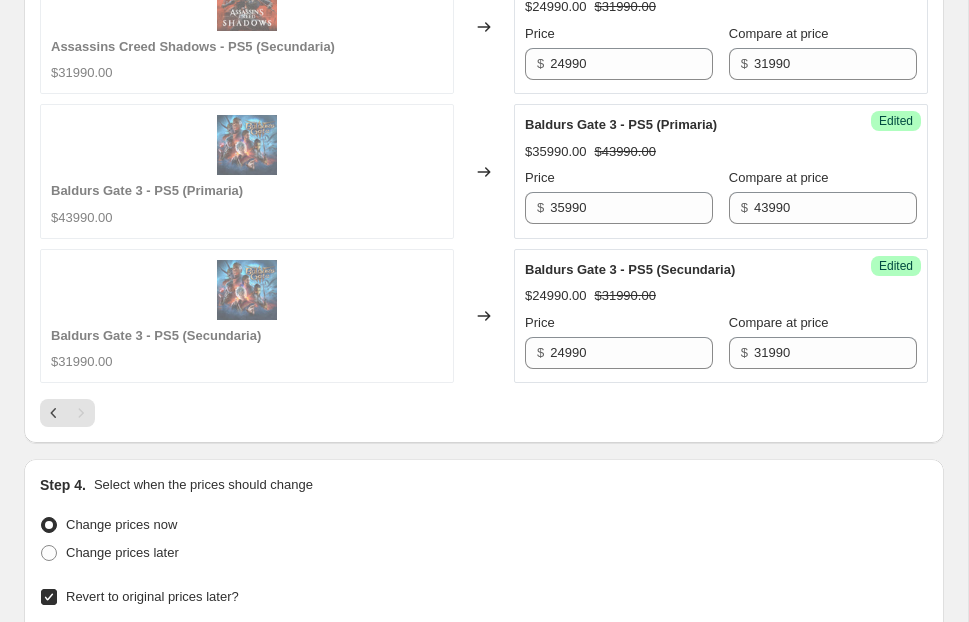 scroll, scrollTop: 2458, scrollLeft: 0, axis: vertical 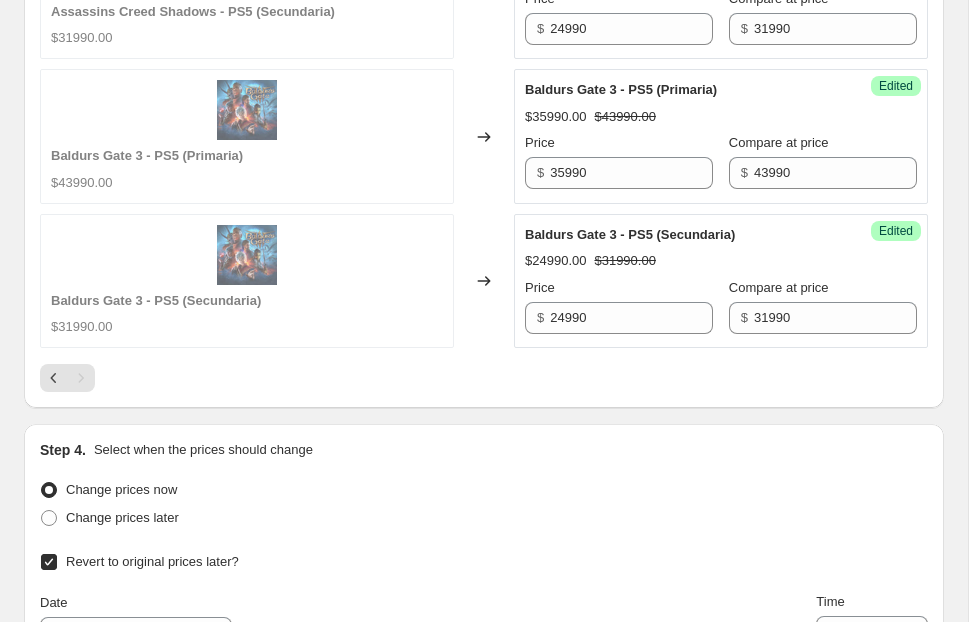 click at bounding box center [81, 378] 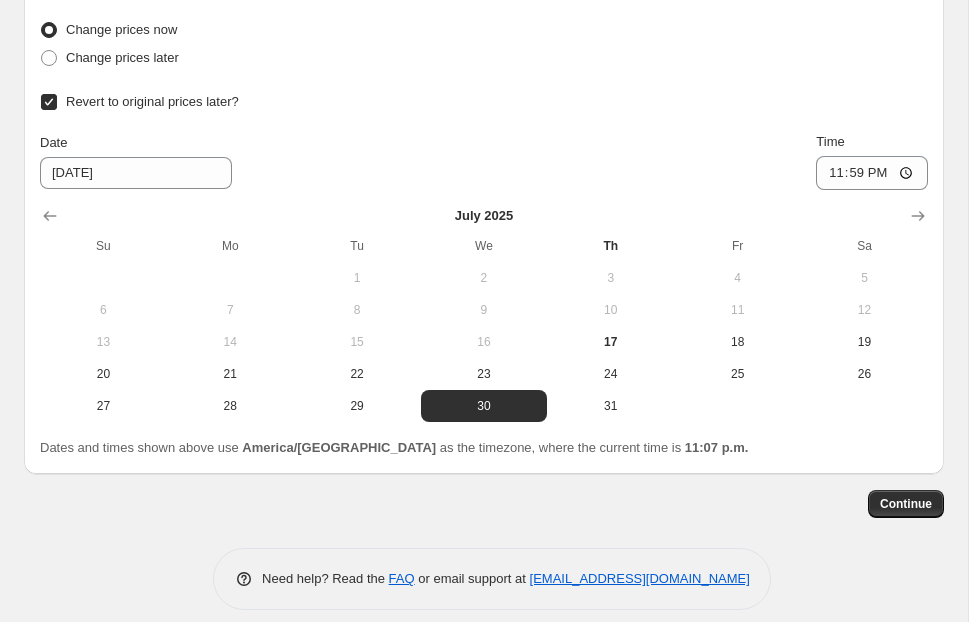scroll, scrollTop: 2924, scrollLeft: 0, axis: vertical 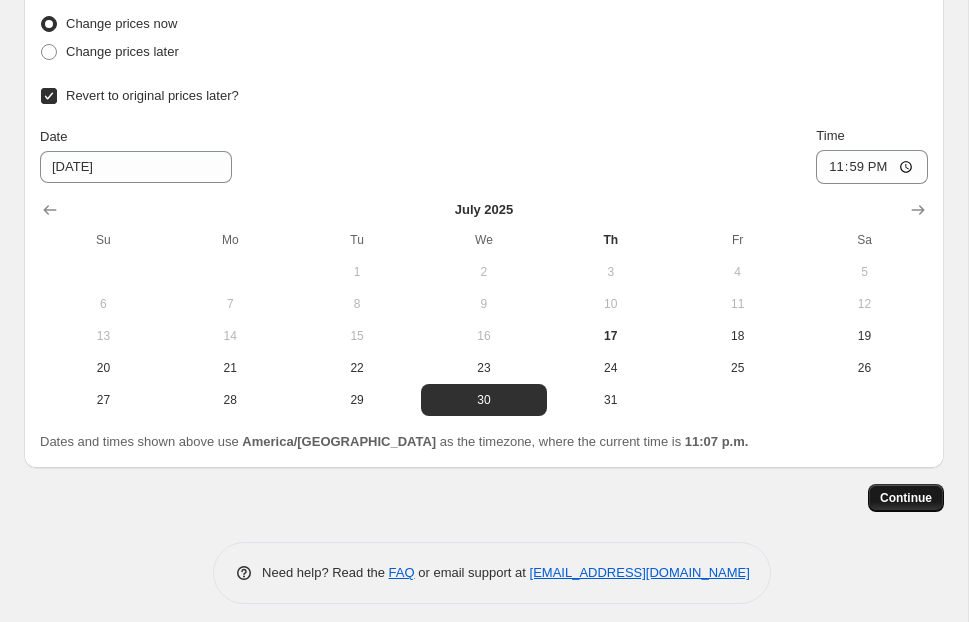 click on "Continue" at bounding box center (906, 498) 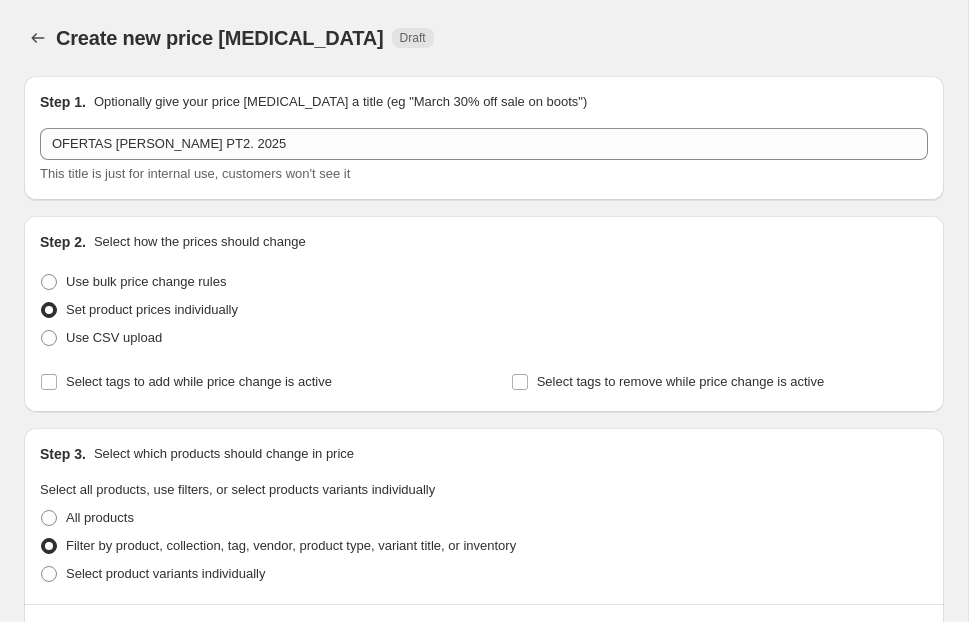 scroll, scrollTop: 2924, scrollLeft: 0, axis: vertical 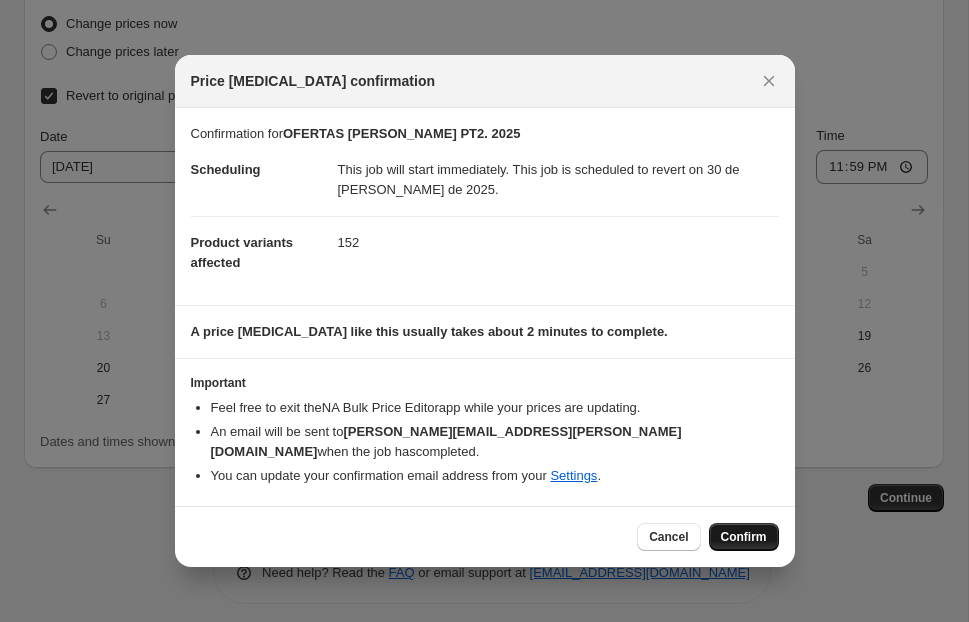 click on "Confirm" at bounding box center [744, 537] 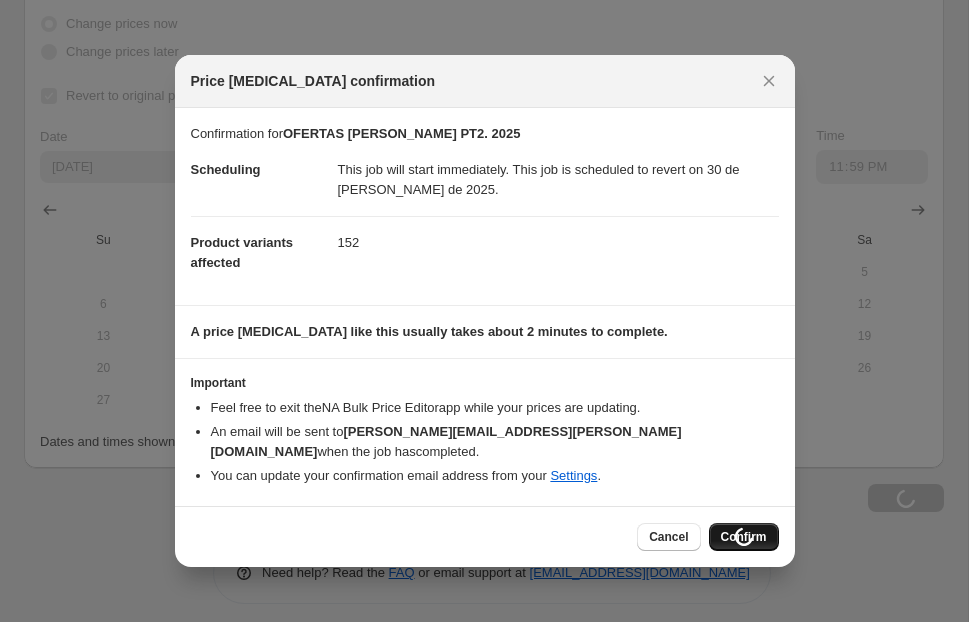 scroll, scrollTop: 2992, scrollLeft: 0, axis: vertical 